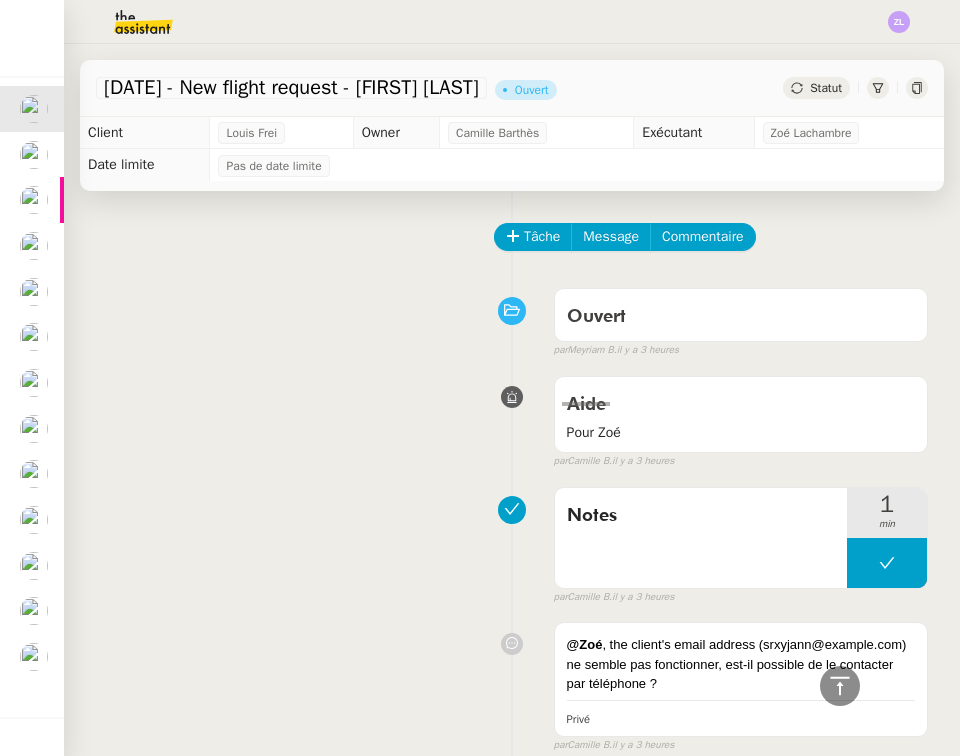 scroll, scrollTop: 0, scrollLeft: 0, axis: both 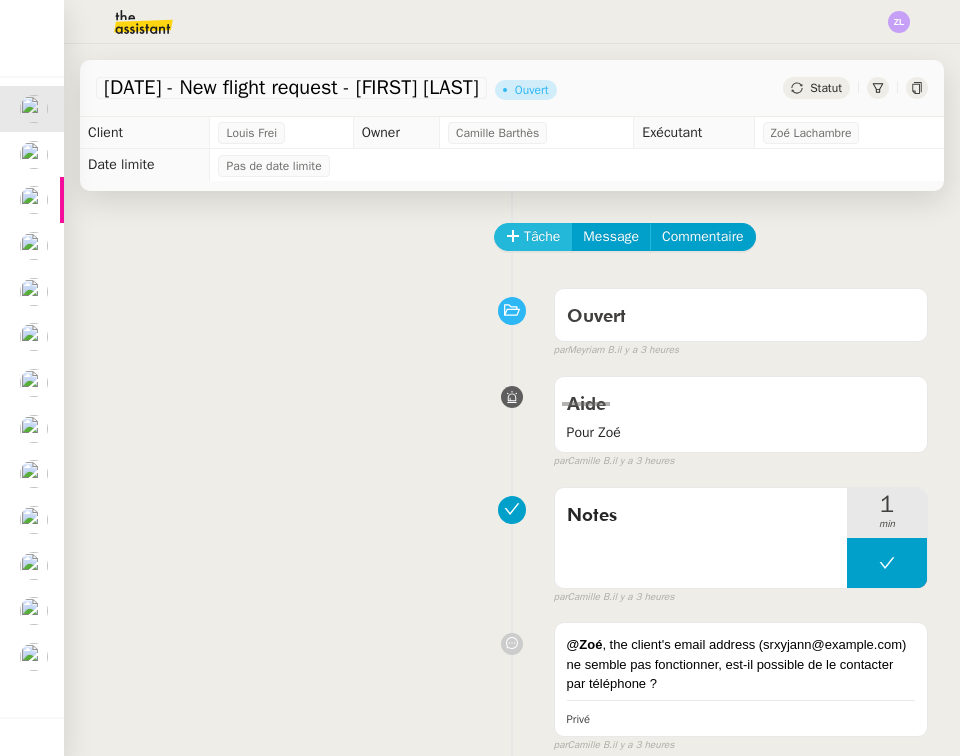 click on "Tâche" 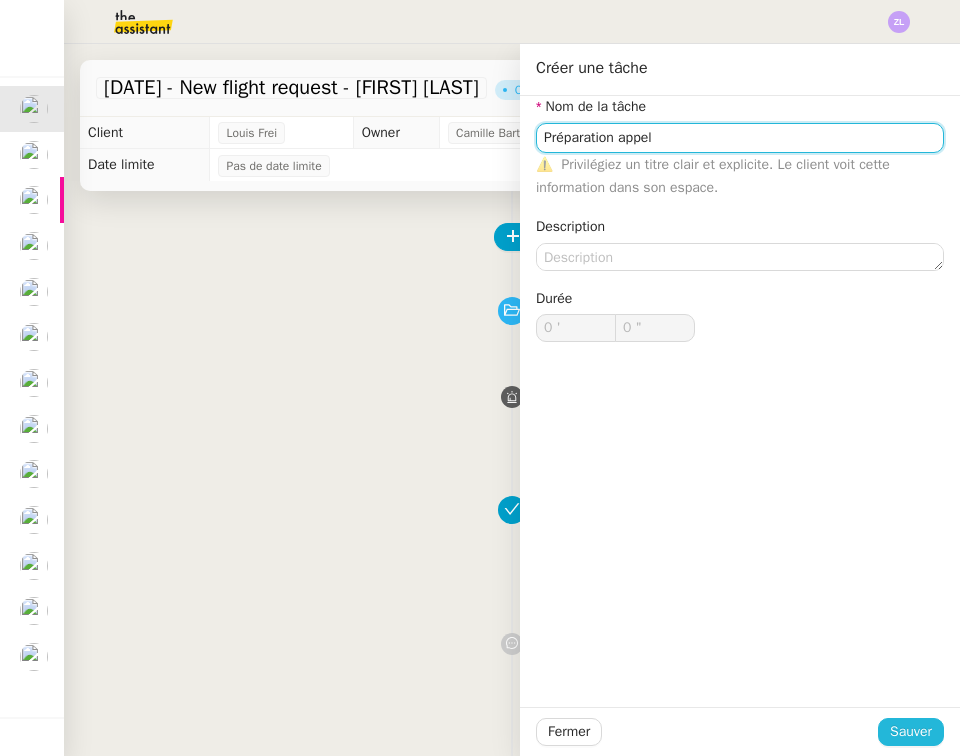 type on "Préparation appel" 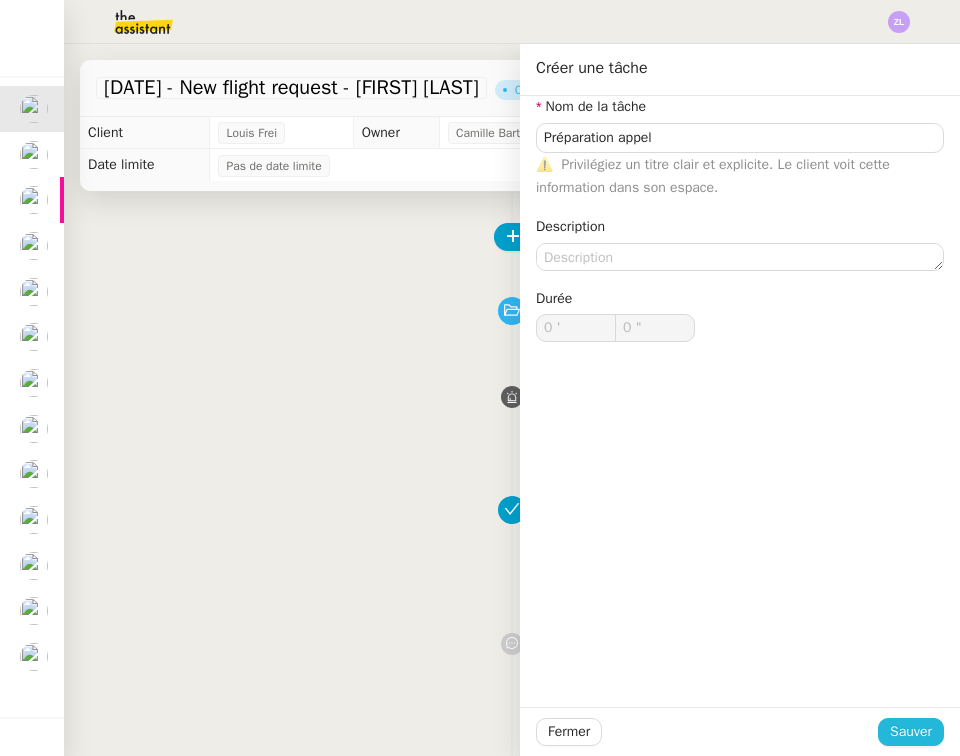 click on "Sauver" 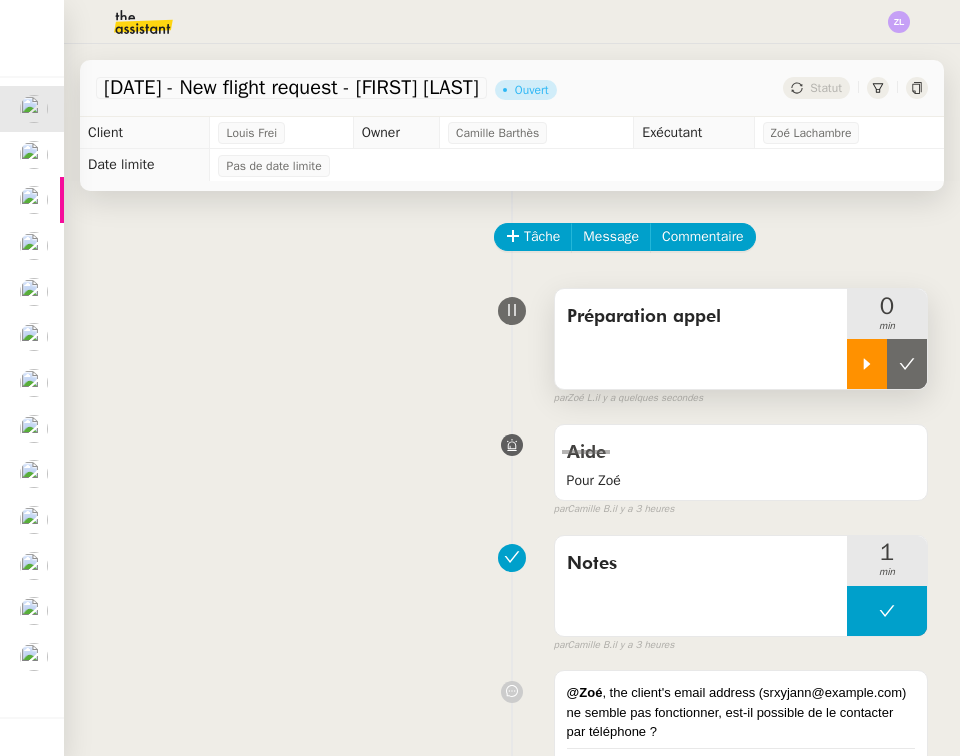 click at bounding box center [867, 364] 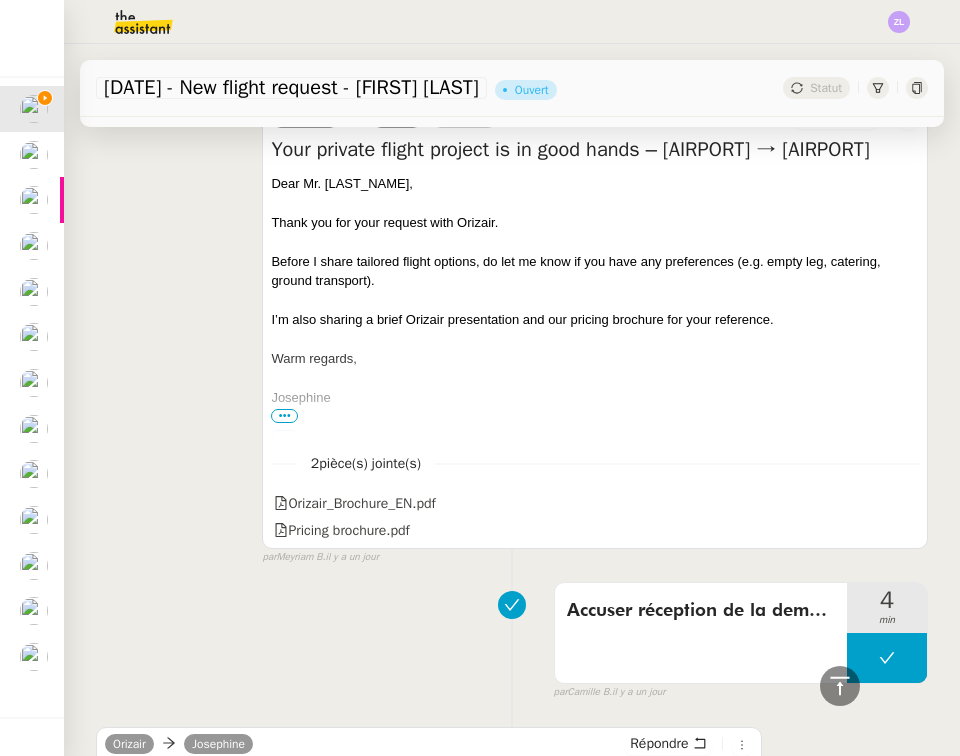 scroll, scrollTop: 2474, scrollLeft: 0, axis: vertical 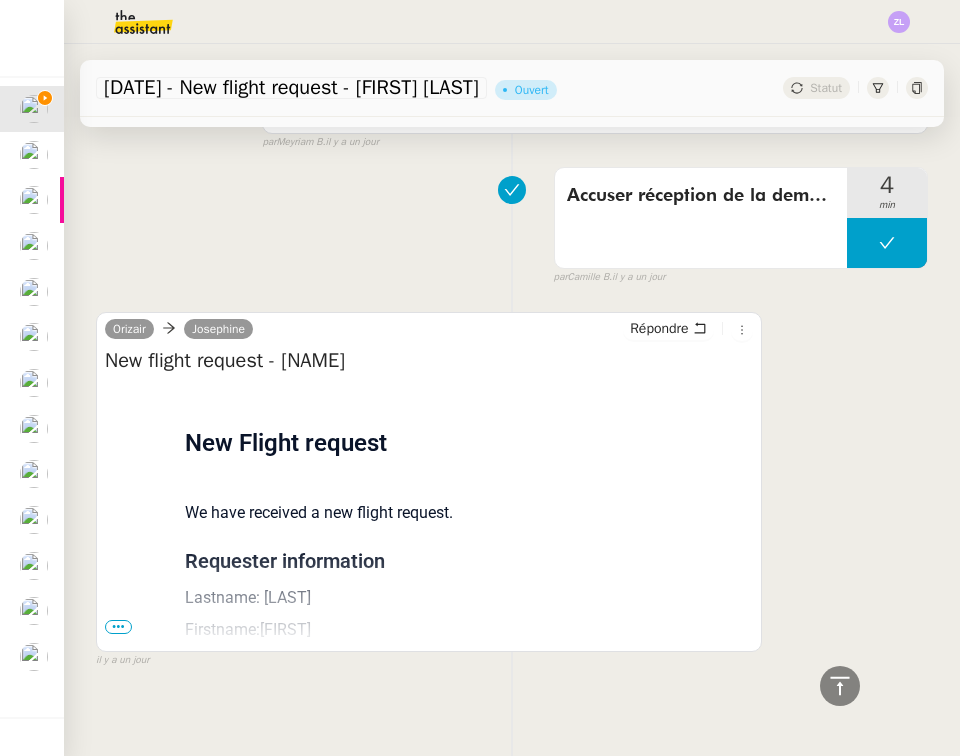 click on "•••" at bounding box center [118, 627] 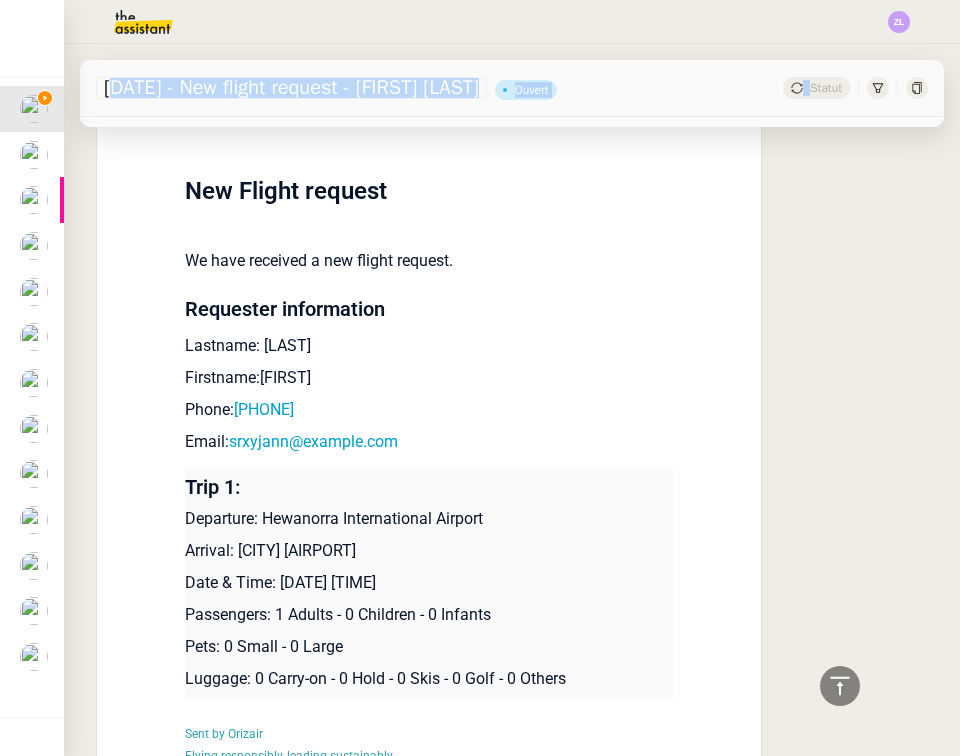 drag, startPoint x: 183, startPoint y: 553, endPoint x: 293, endPoint y: 767, distance: 240.61588 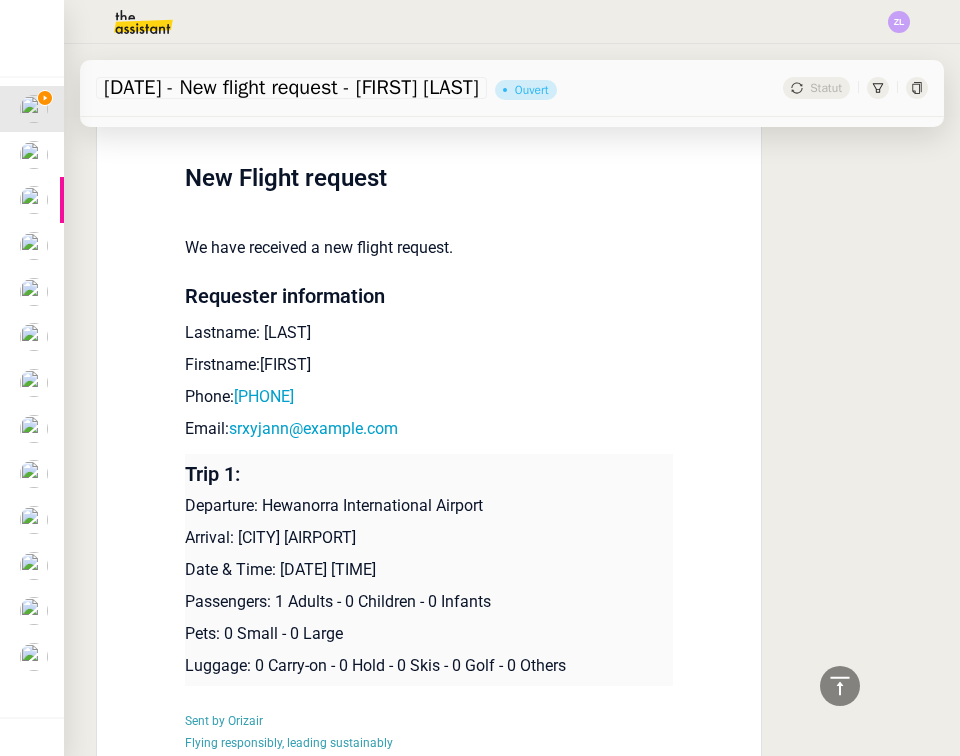 click on "Trip 1: Departure: [AIRPORT] Arrival: [AIRPORT] Date & Time: [DATE] [YEAR] [TIME] Passengers: [NUMBER] Adults - [NUMBER] Children - [NUMBER] Infants  Pets: [NUMBER] Small - [NUMBER] Large  Luggage: [NUMBER] Carry-on - [NUMBER] Hold - [NUMBER] Skis - [NUMBER] Golf - [NUMBER] Others" at bounding box center [429, 570] 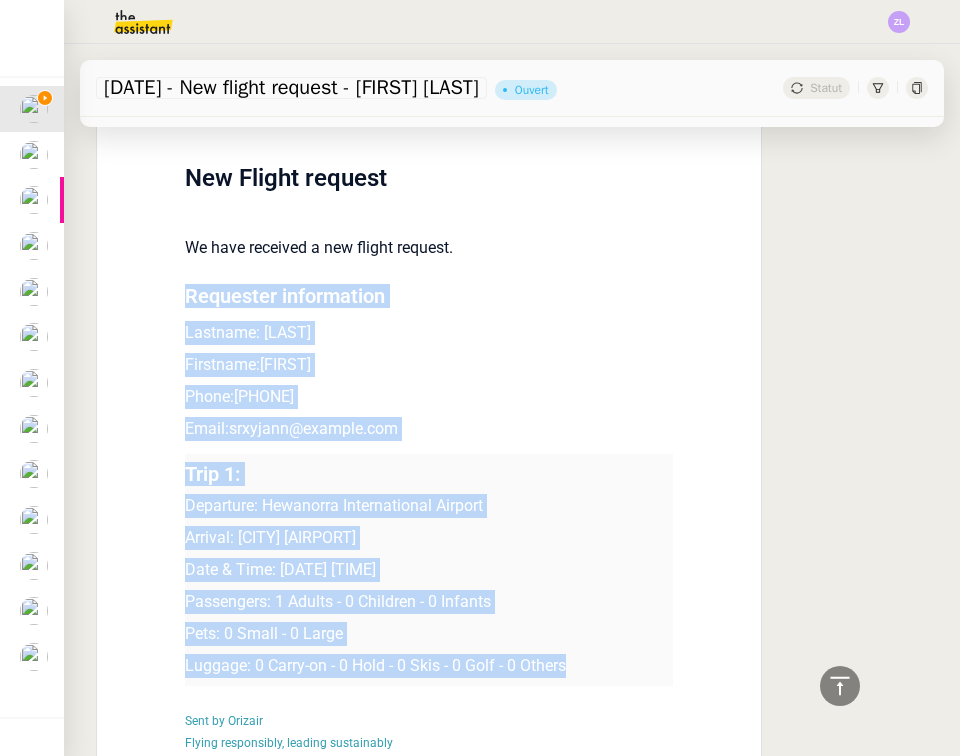 drag, startPoint x: 609, startPoint y: 661, endPoint x: 190, endPoint y: 288, distance: 560.97235 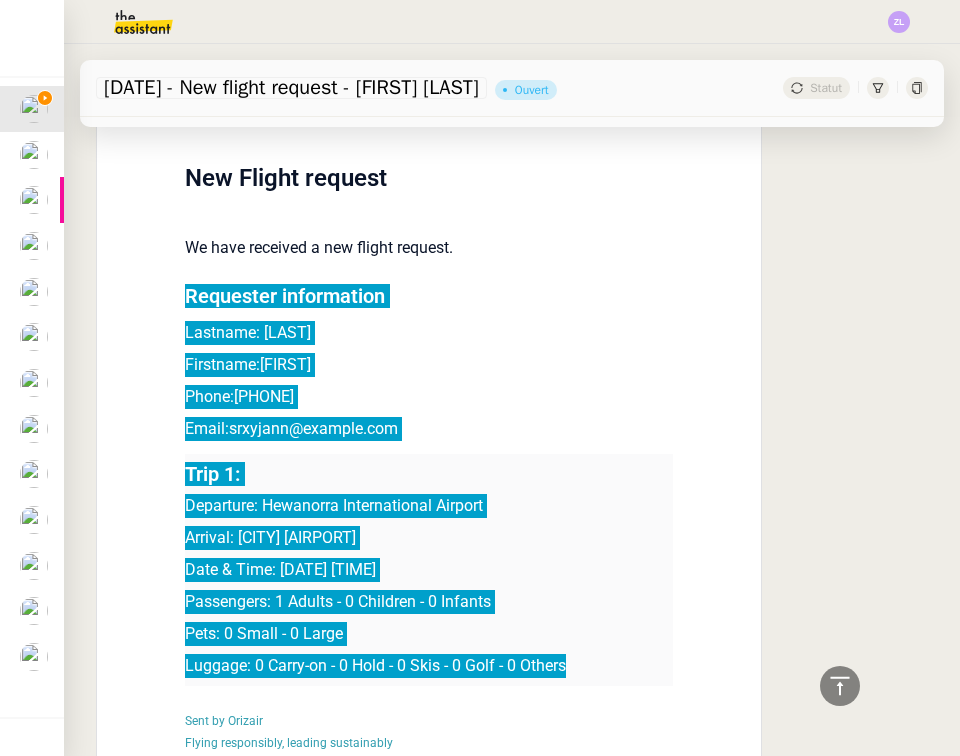 click on "Trip 1: Departure: [AIRPORT] Arrival: [AIRPORT] Date & Time: [DATE] [YEAR] [TIME] Passengers: [NUMBER] Adults - [NUMBER] Children - [NUMBER] Infants  Pets: [NUMBER] Small - [NUMBER] Large  Luggage: [NUMBER] Carry-on - [NUMBER] Hold - [NUMBER] Skis - [NUMBER] Golf - [NUMBER] Others" at bounding box center [429, 570] 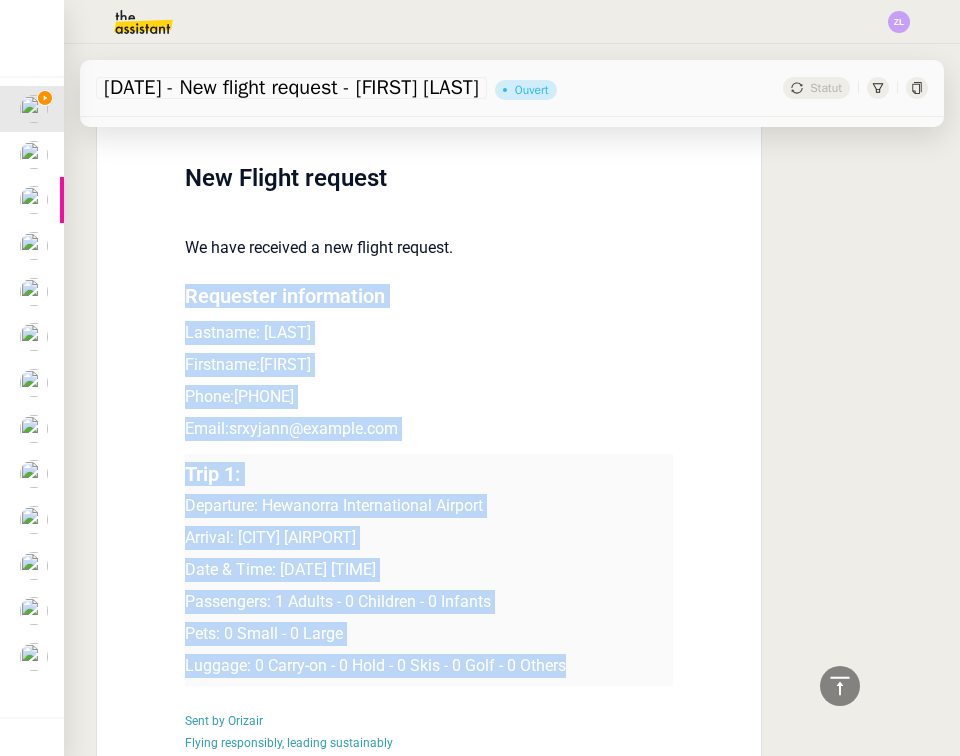 click on "Trip 1: Departure: [AIRPORT] Arrival: [AIRPORT] Date & Time: [DATE] [YEAR] [TIME] Passengers: [NUMBER] Adults - [NUMBER] Children - [NUMBER] Infants  Pets: [NUMBER] Small - [NUMBER] Large  Luggage: [NUMBER] Carry-on - [NUMBER] Hold - [NUMBER] Skis - [NUMBER] Golf - [NUMBER] Others" at bounding box center (429, 570) 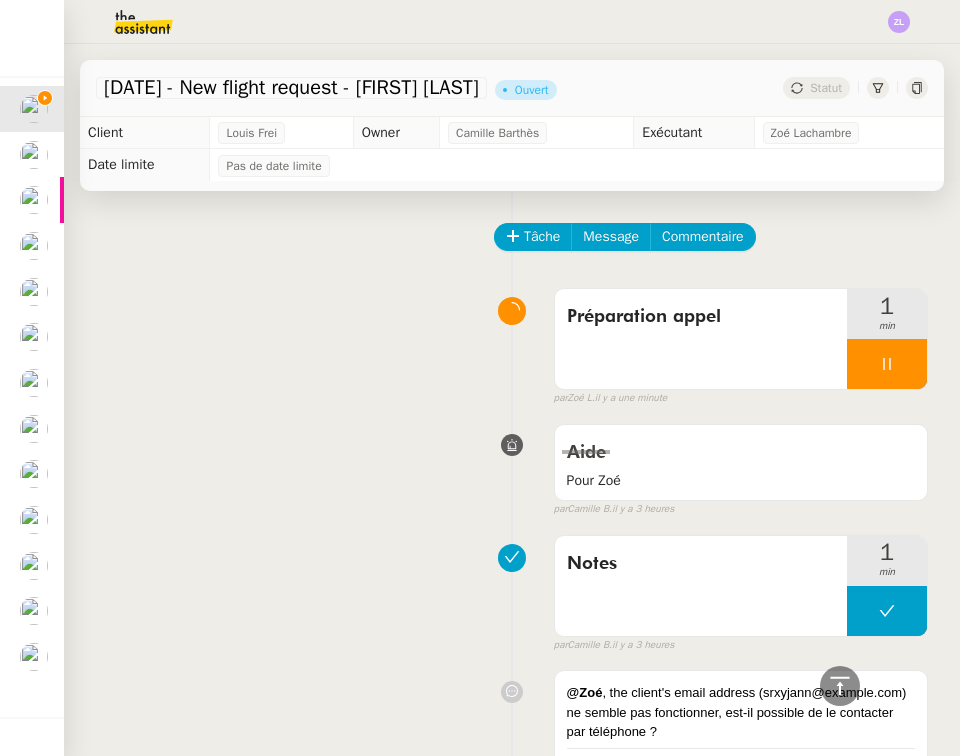 scroll, scrollTop: 0, scrollLeft: 0, axis: both 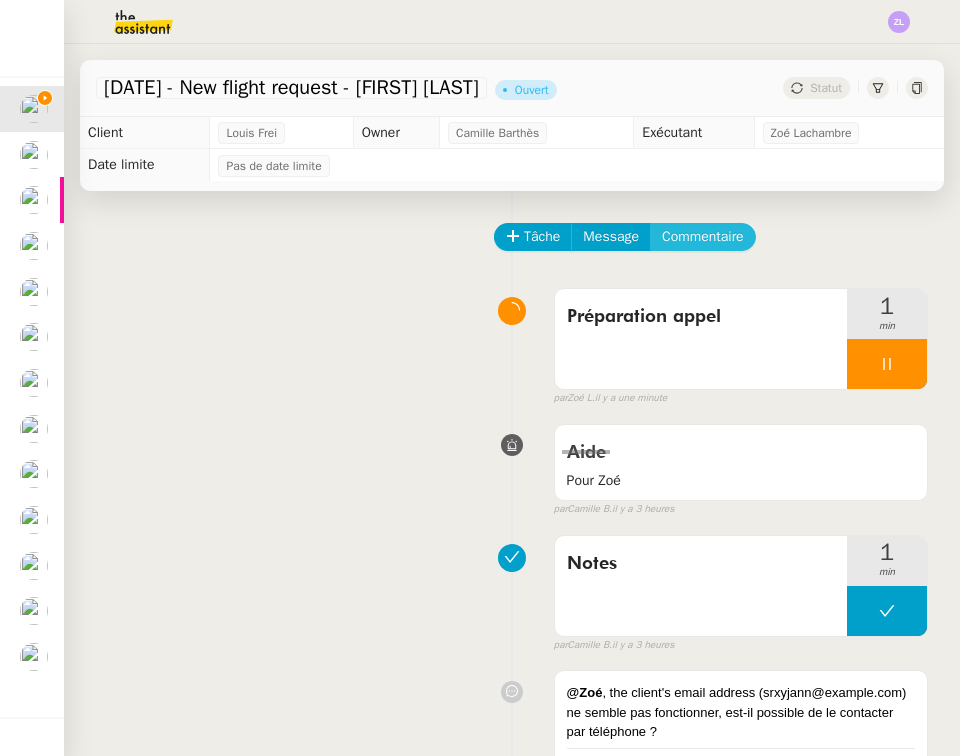 click on "Commentaire" 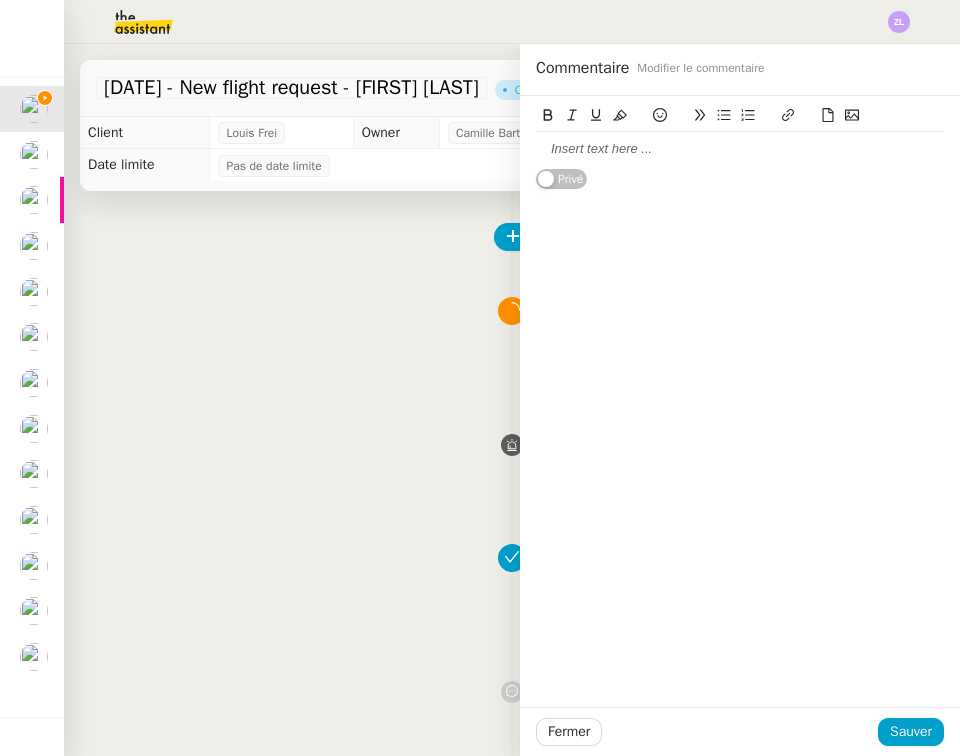 click 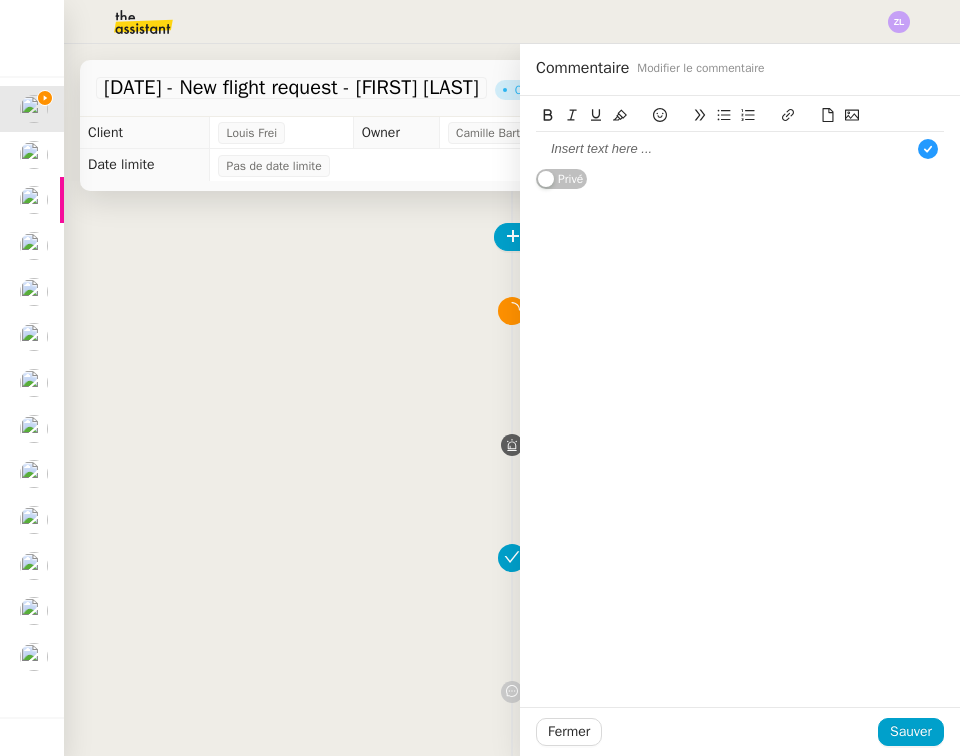 scroll, scrollTop: 21, scrollLeft: 0, axis: vertical 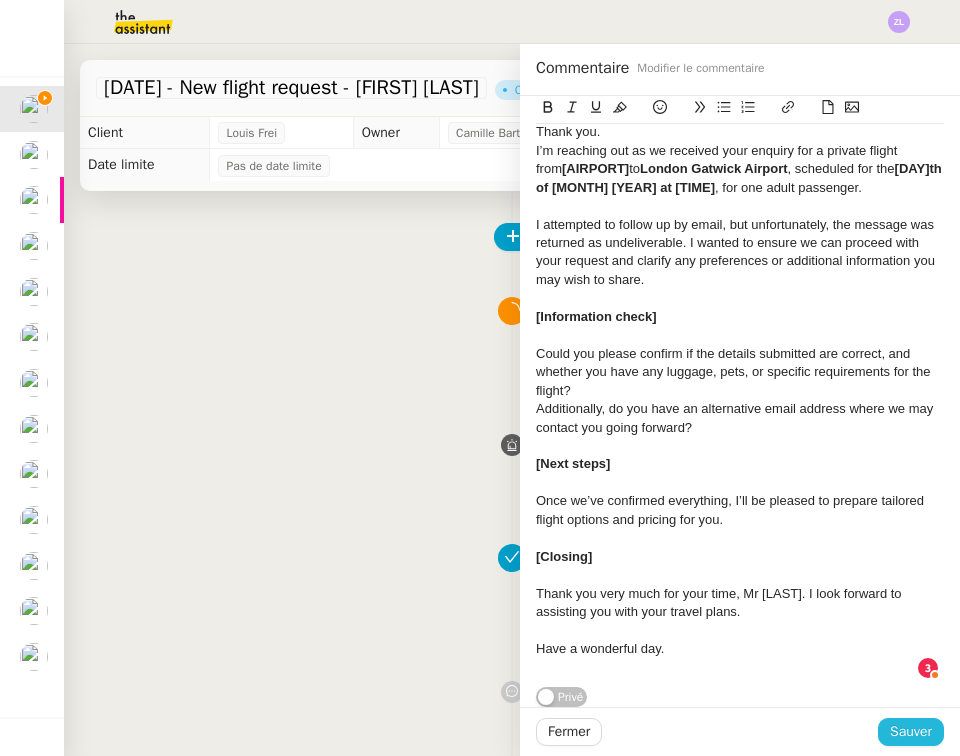 click on "Sauver" 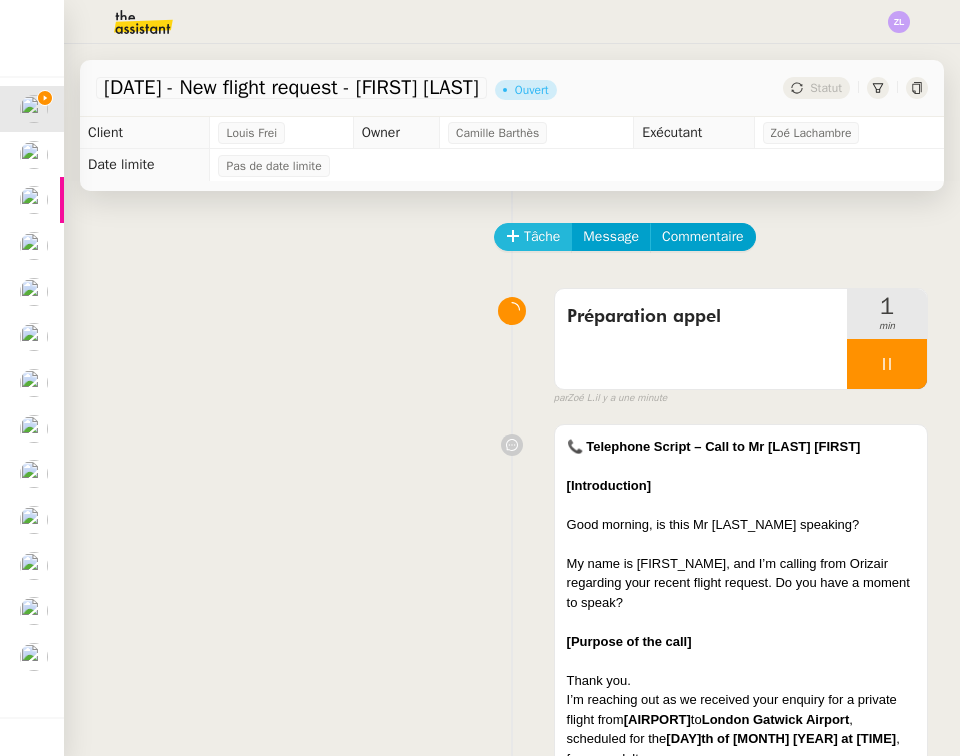 click on "Tâche" 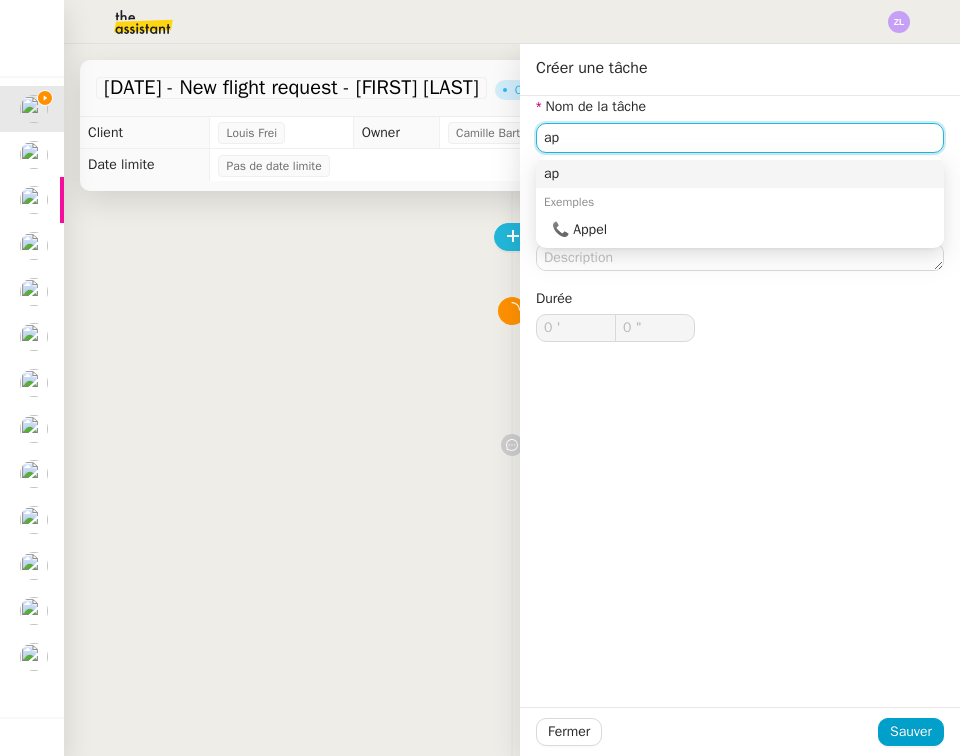 type on "a" 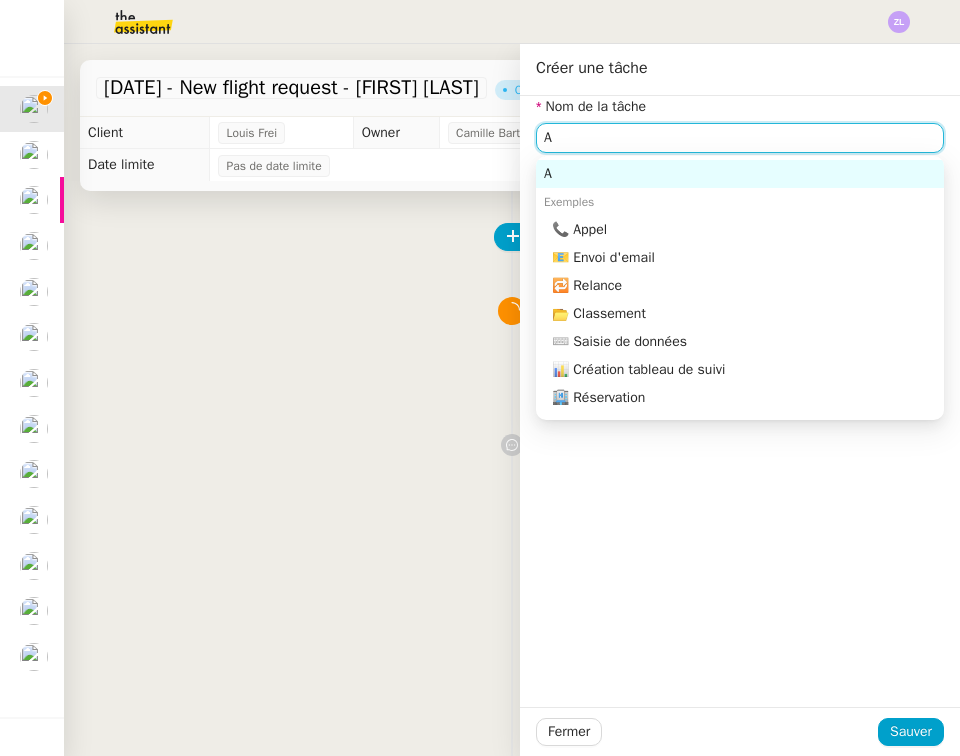 click on "A" 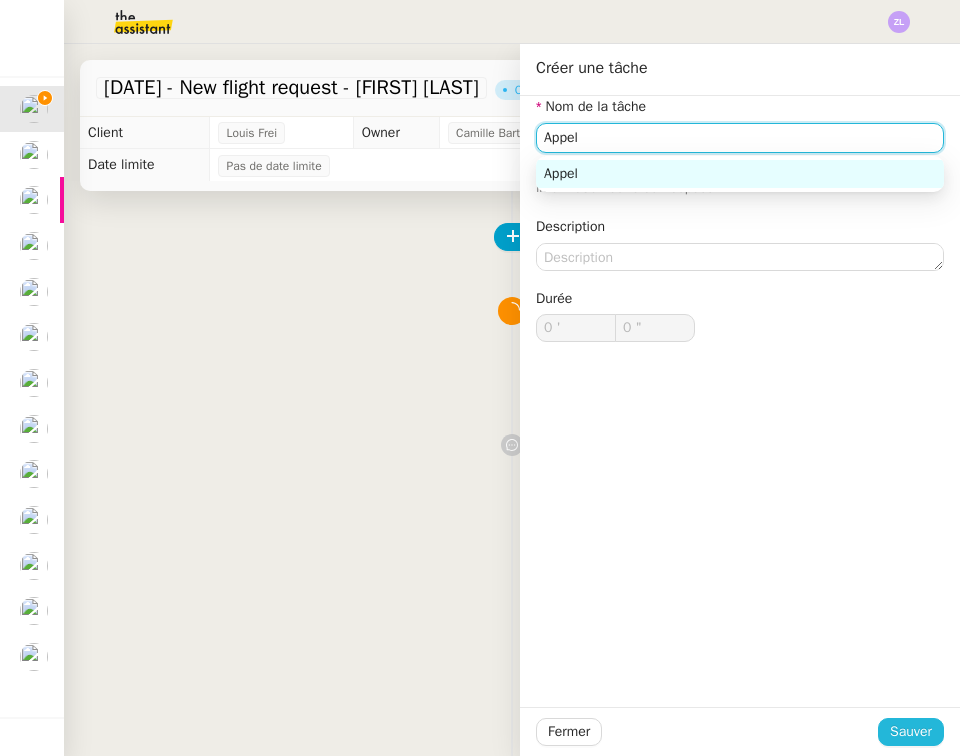 type on "Appel" 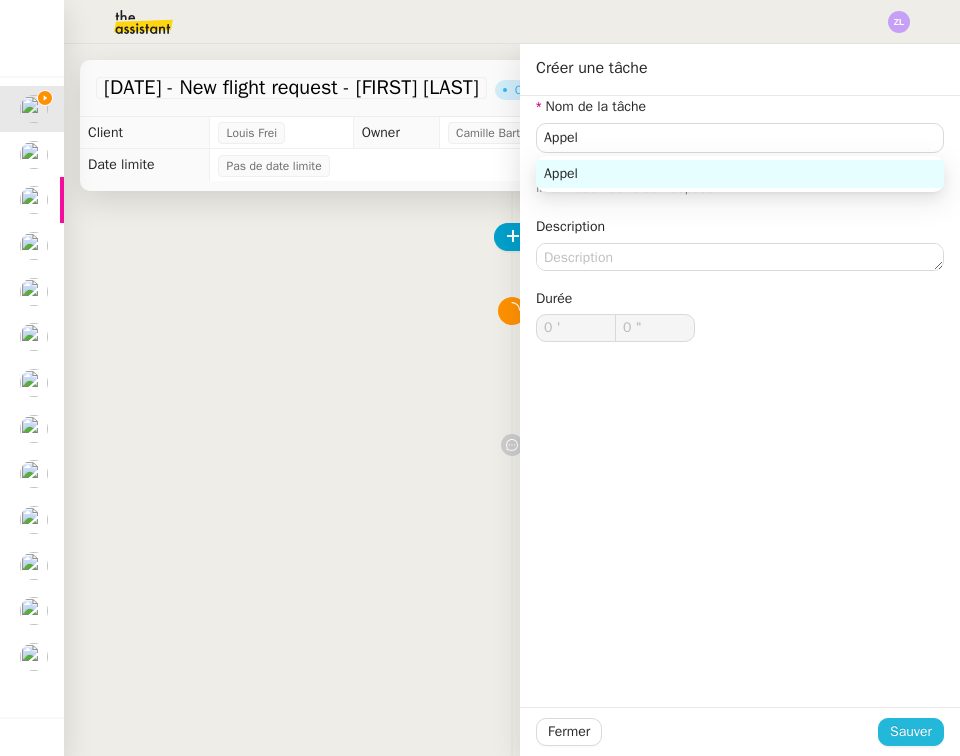 click on "Sauver" 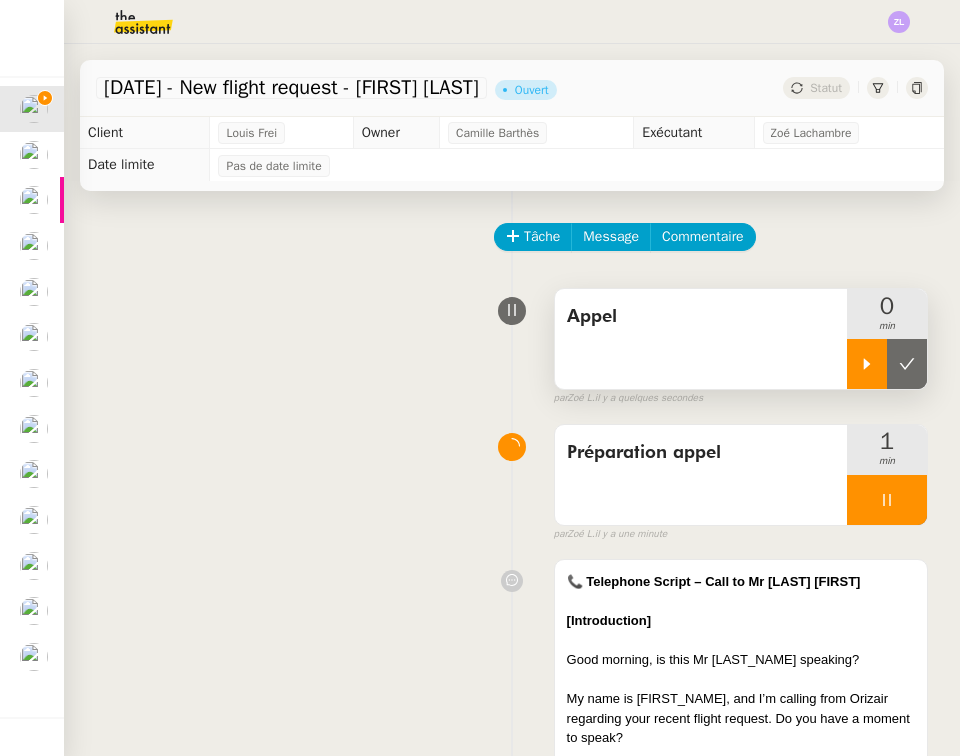 click 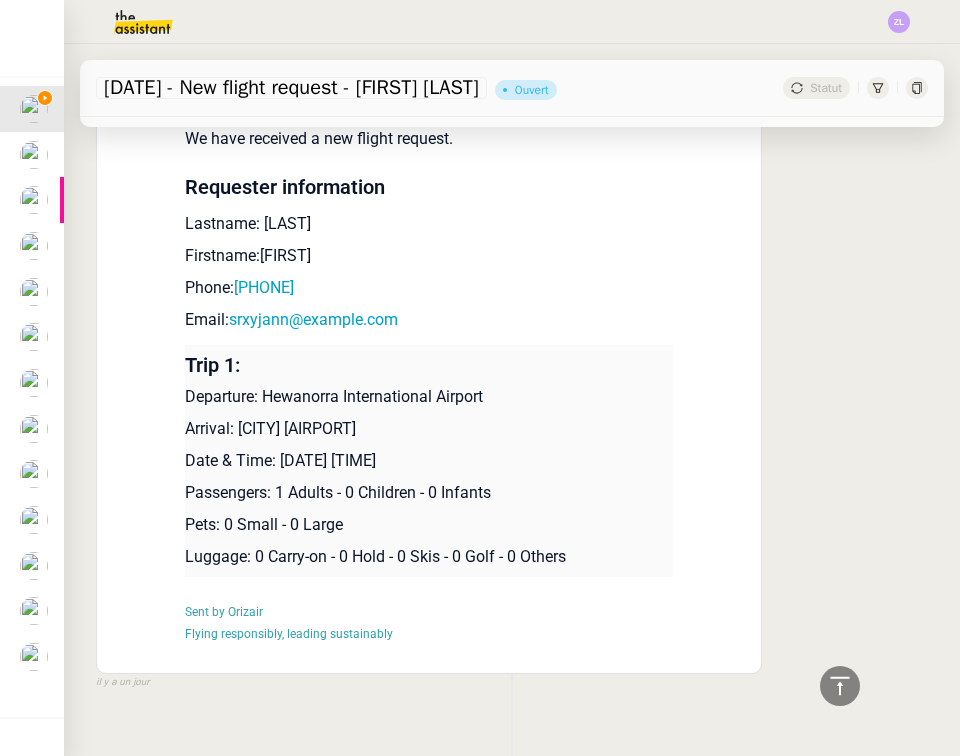 scroll, scrollTop: 3881, scrollLeft: 0, axis: vertical 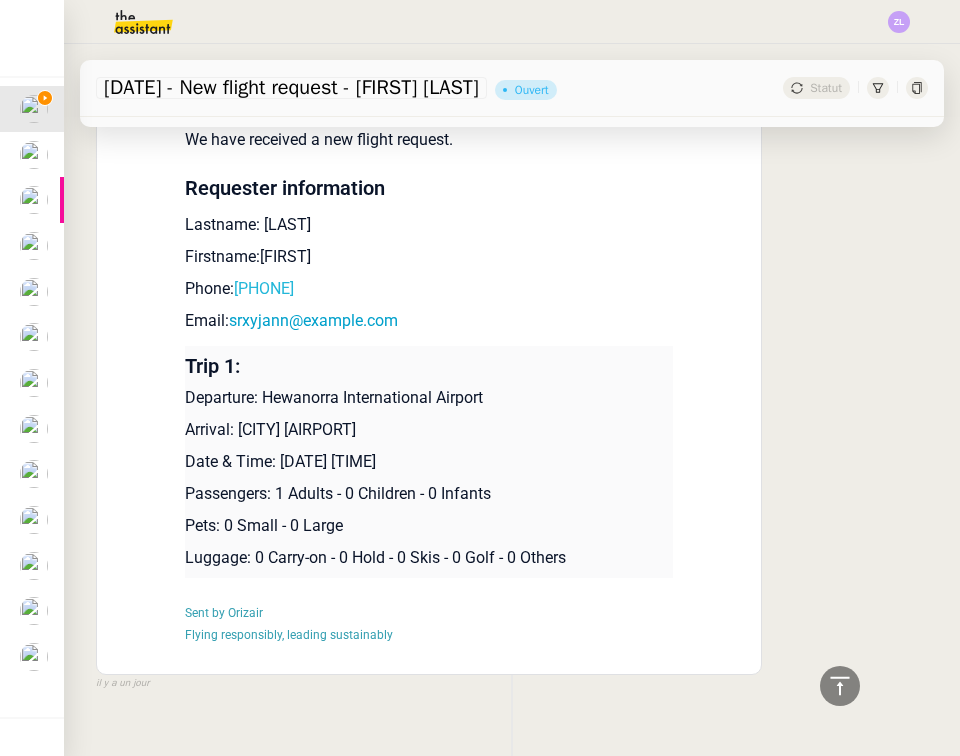 drag, startPoint x: 373, startPoint y: 256, endPoint x: 241, endPoint y: 258, distance: 132.01515 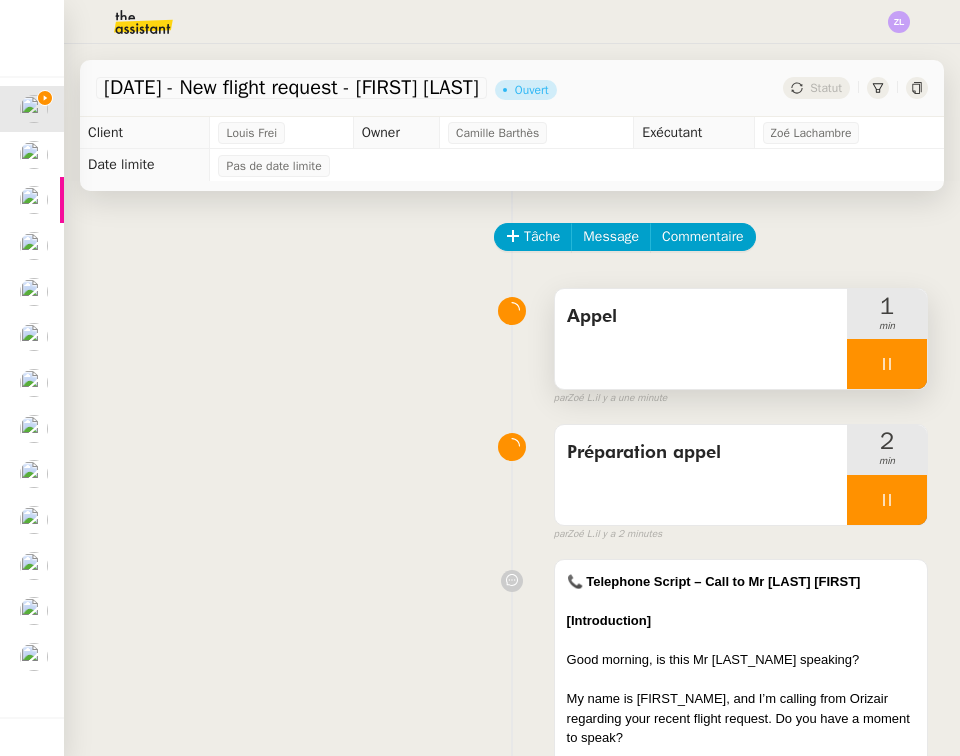 scroll, scrollTop: 0, scrollLeft: 0, axis: both 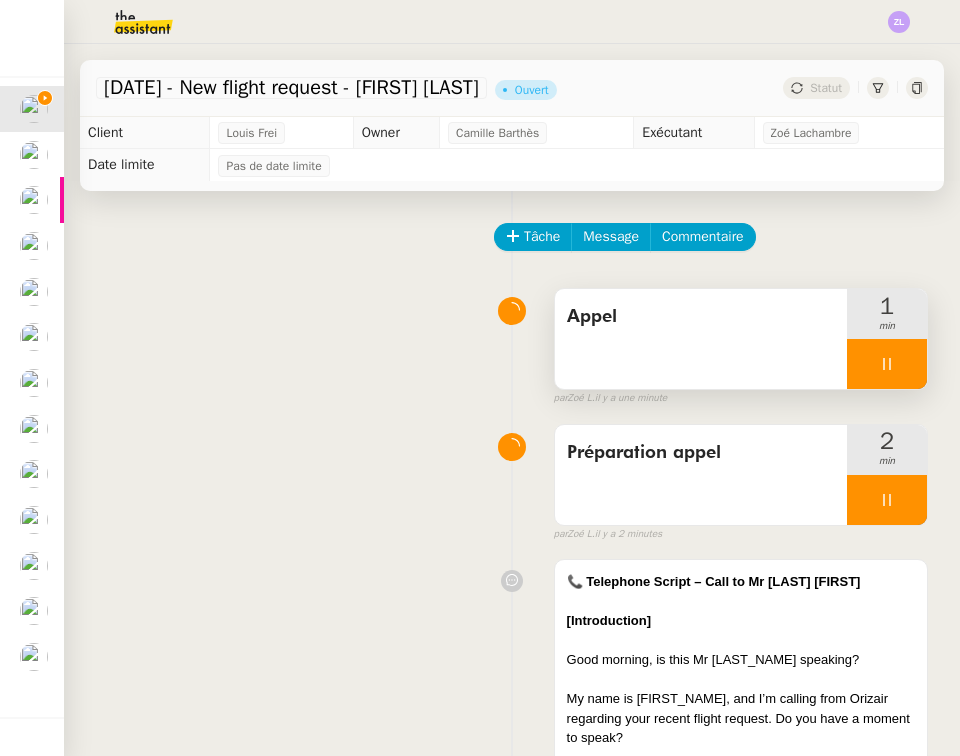 click on "Appel" at bounding box center [701, 339] 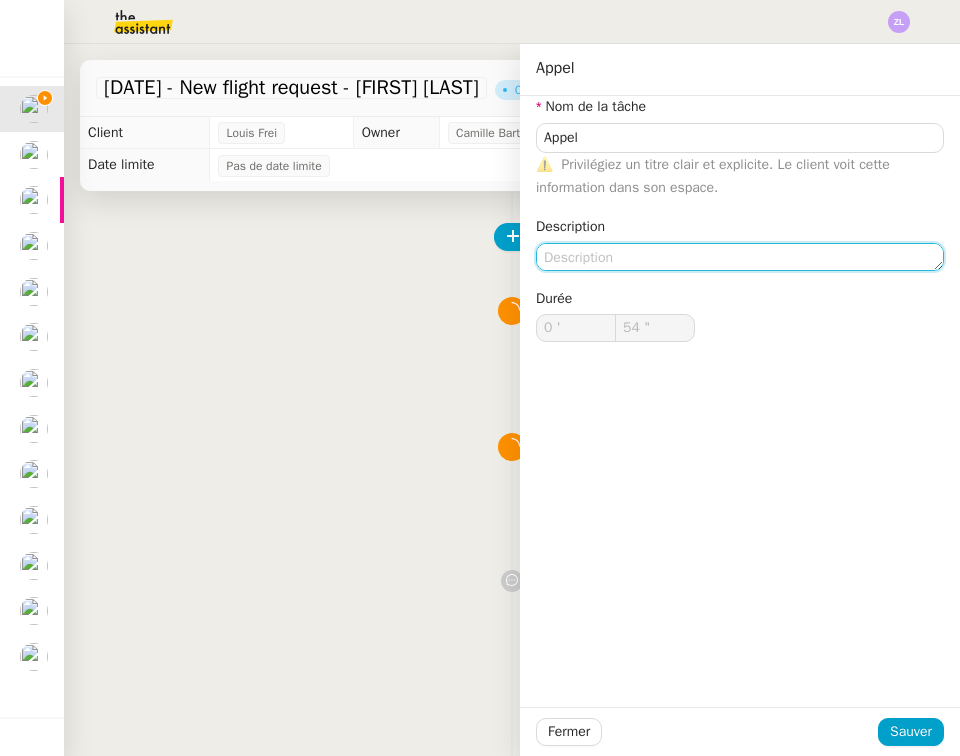 click 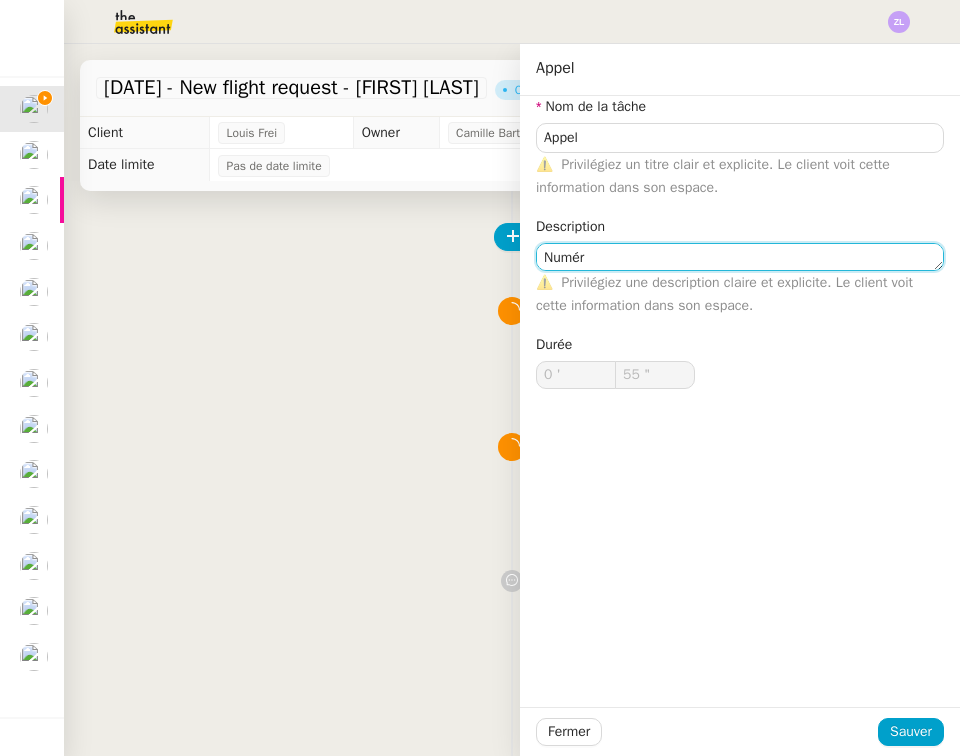 type on "Numéro" 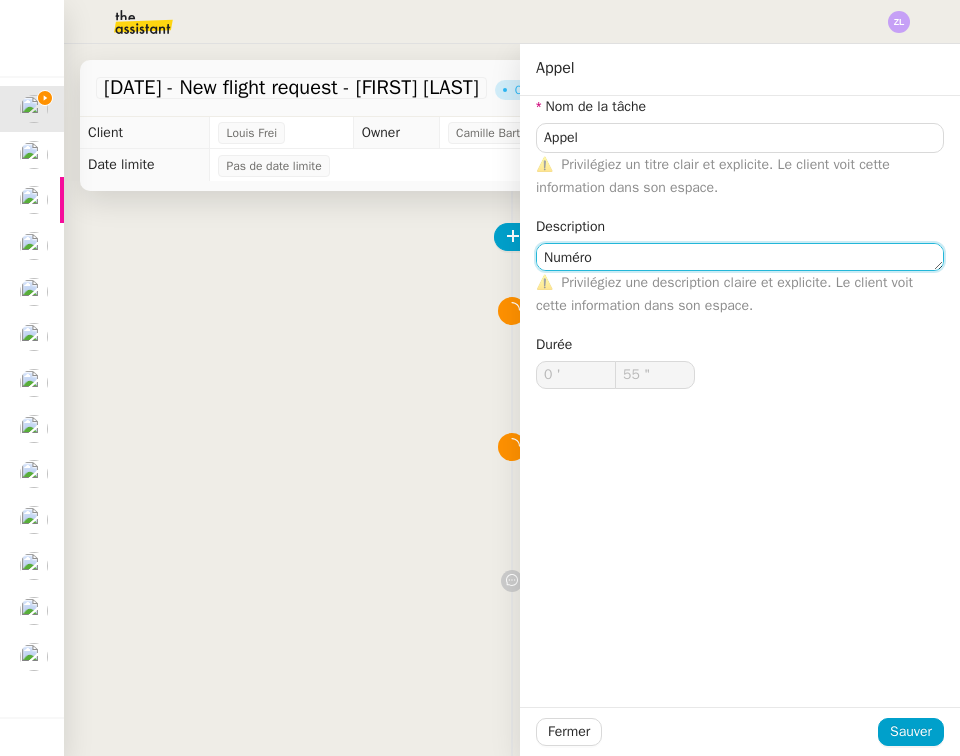 type on "56 "" 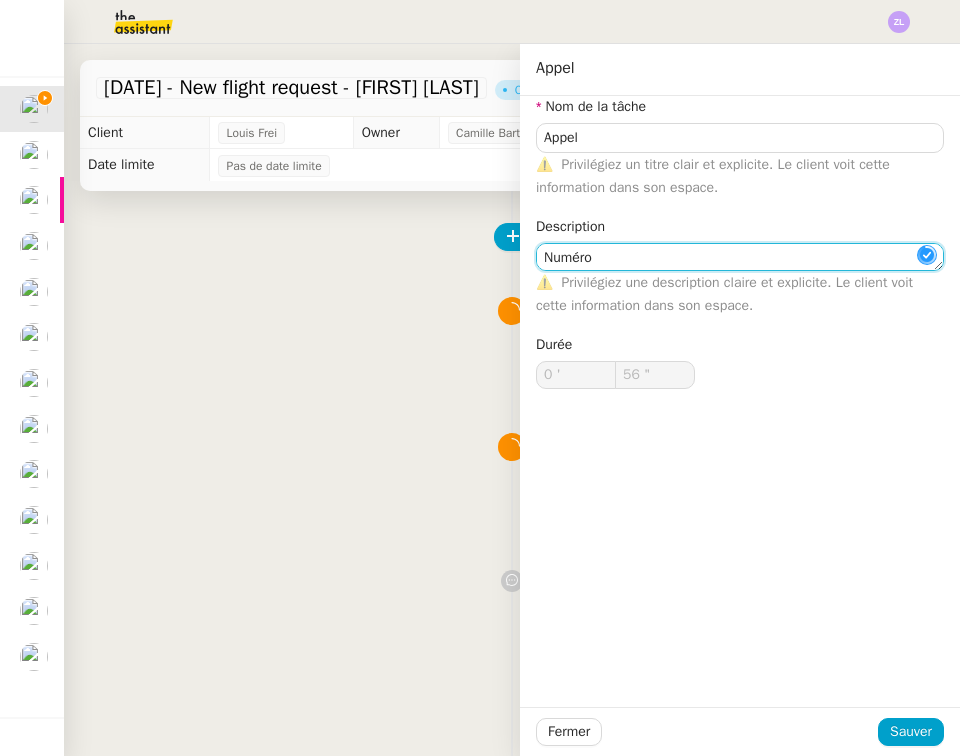 type on "Numéro n" 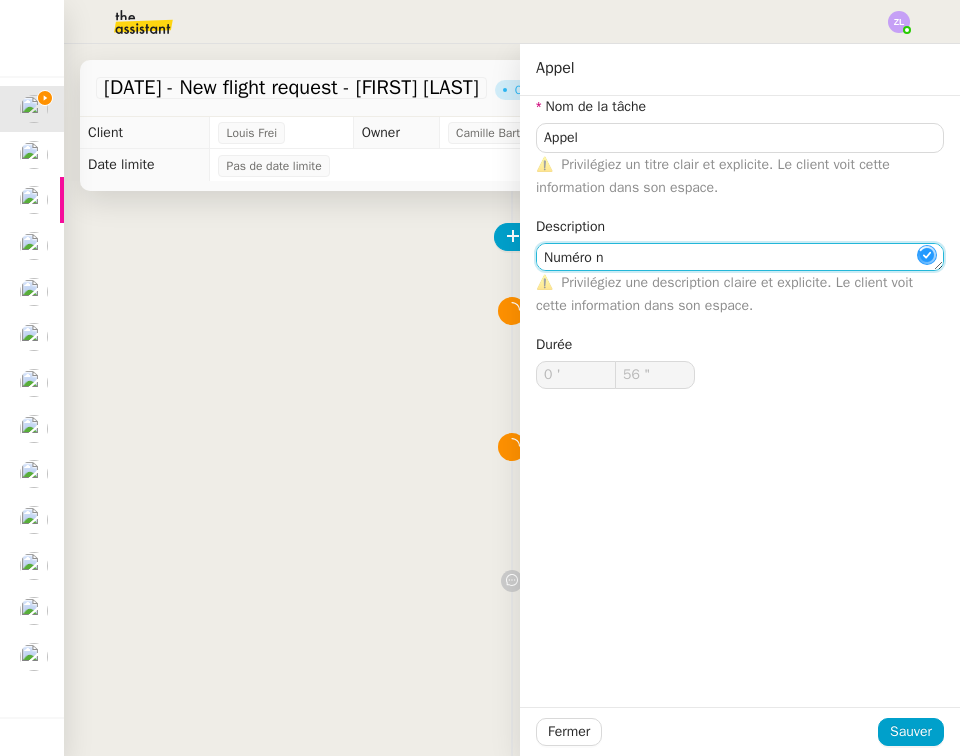 type on "57 "" 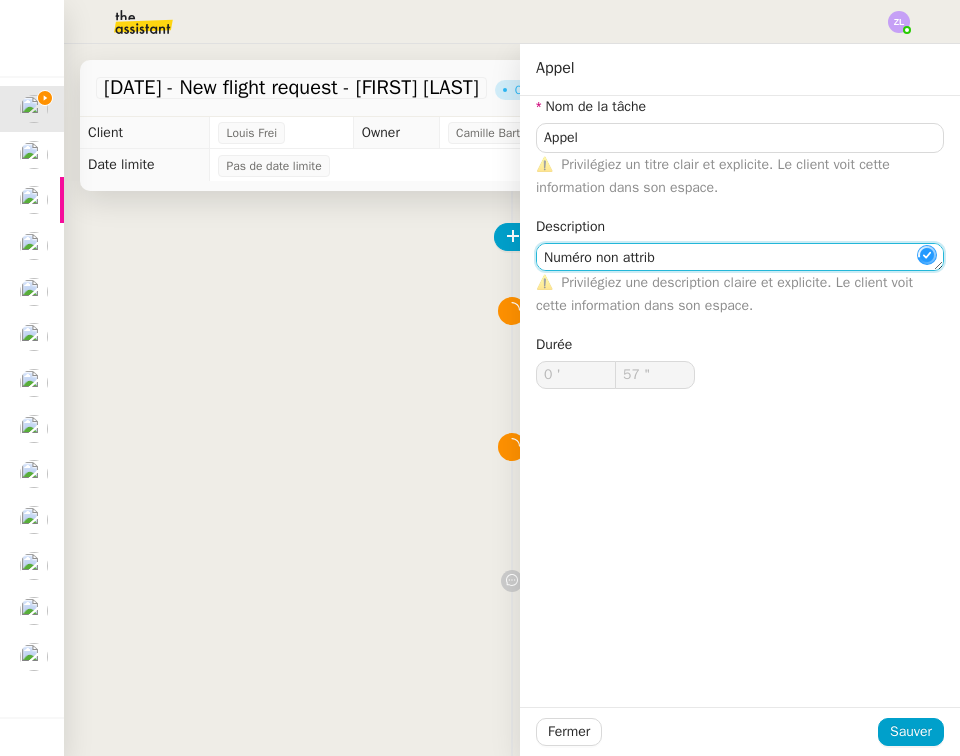 type on "Numéro non attribu" 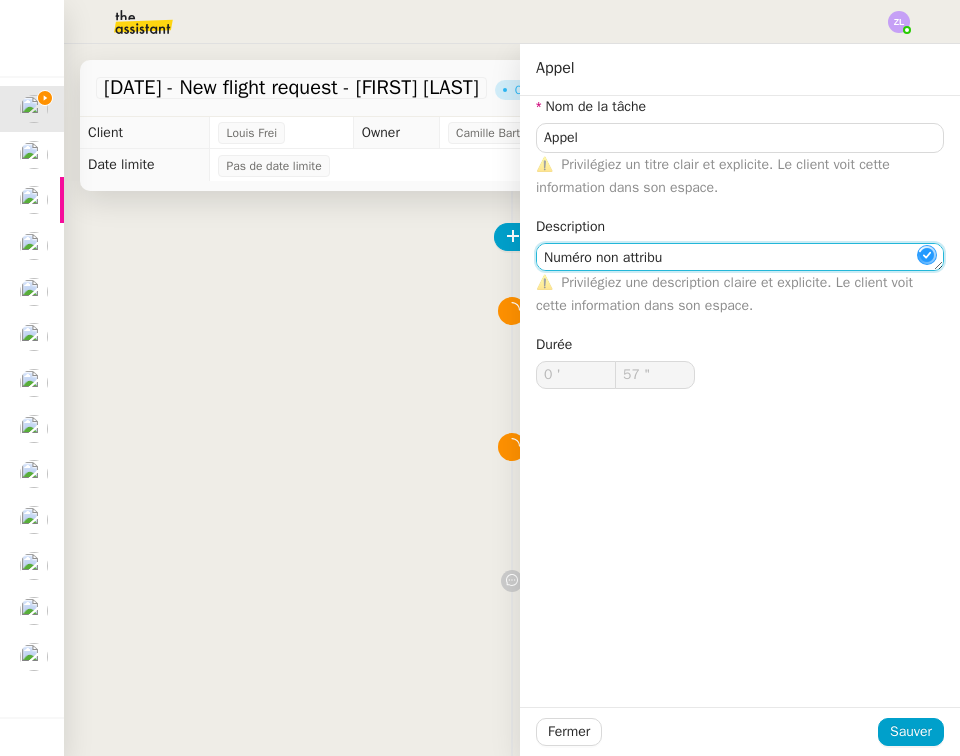 type on "59 "" 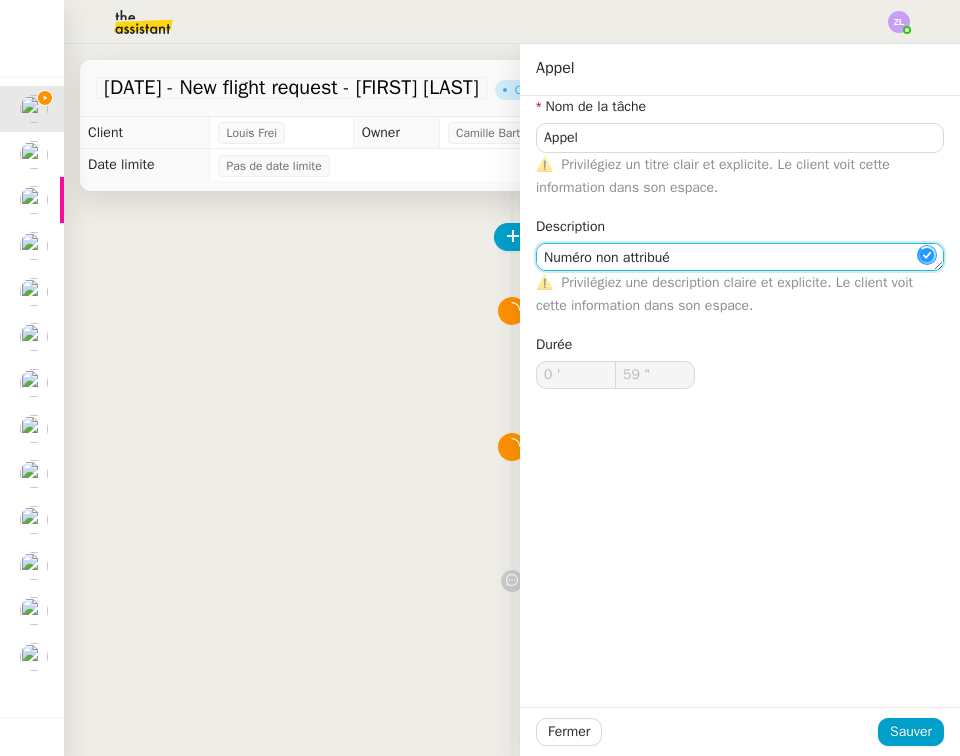 type on "Numéro non attribué" 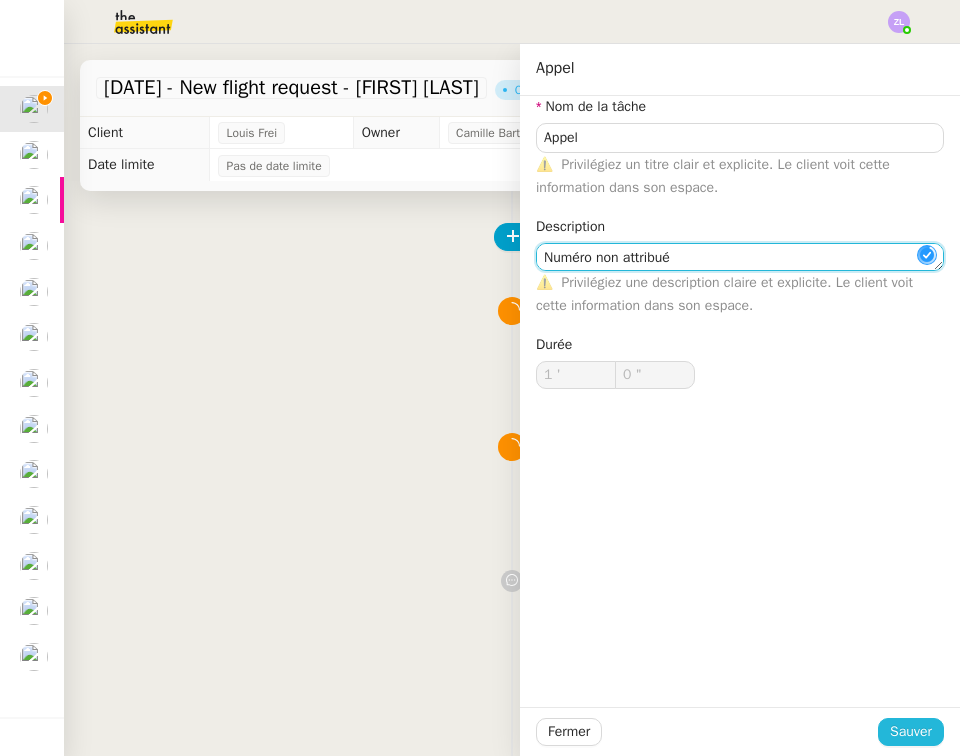 type on "1 "" 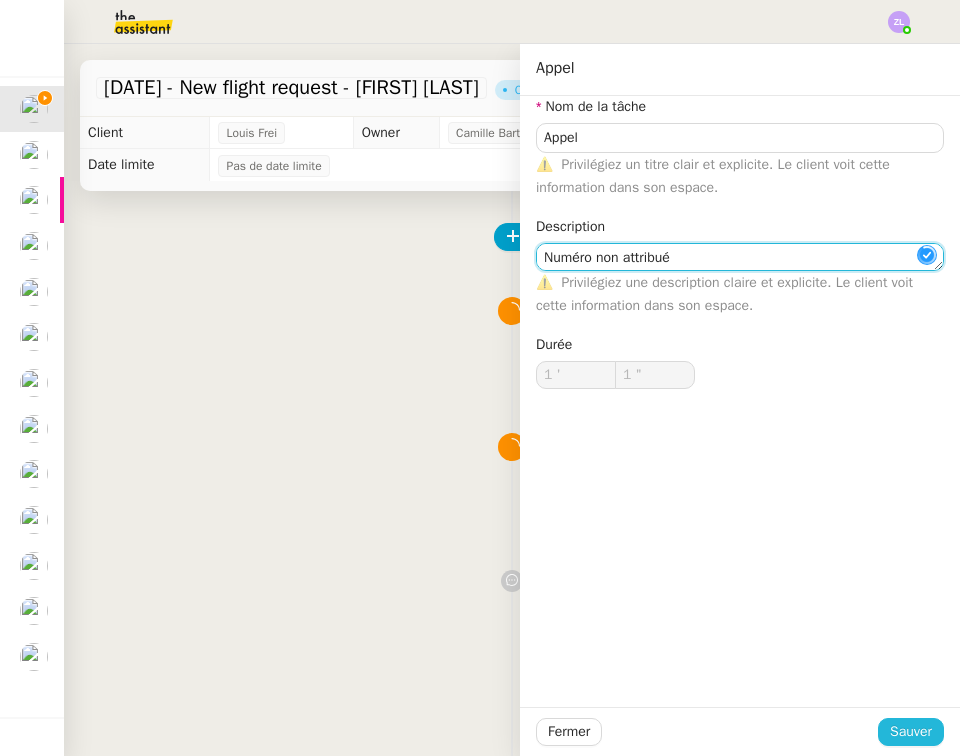 type on "Numéro non attribué" 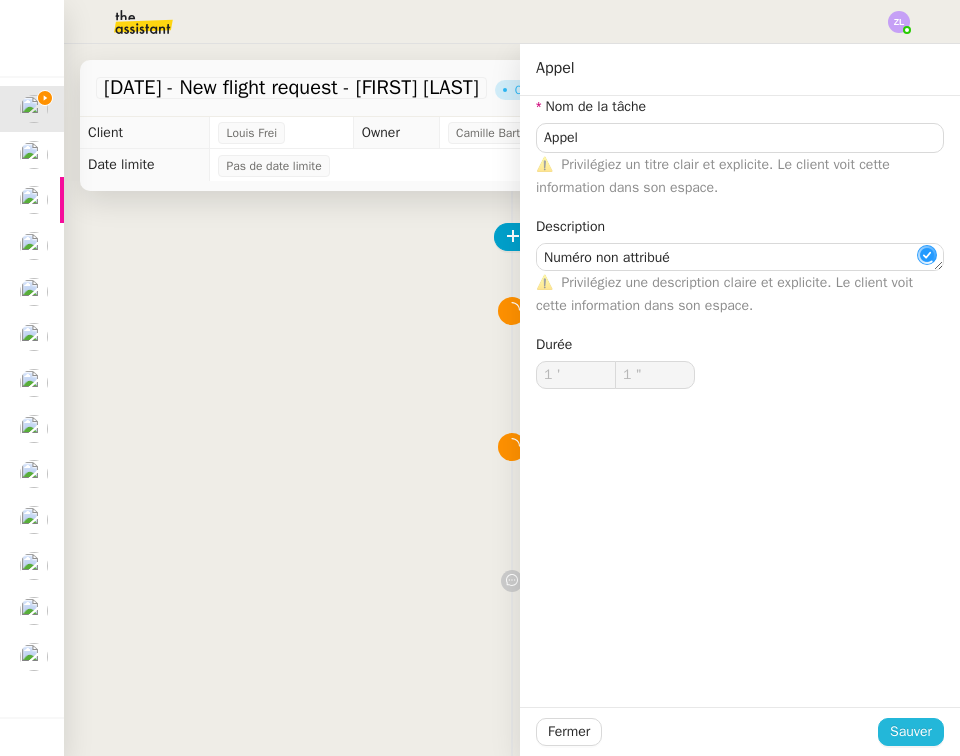click on "Sauver" 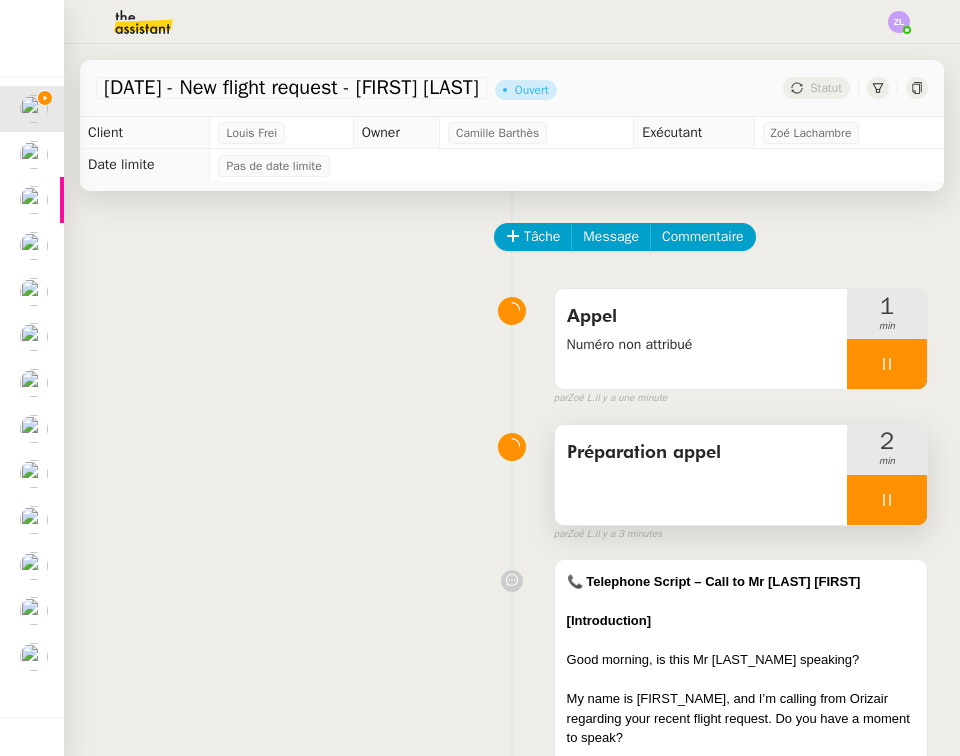 click 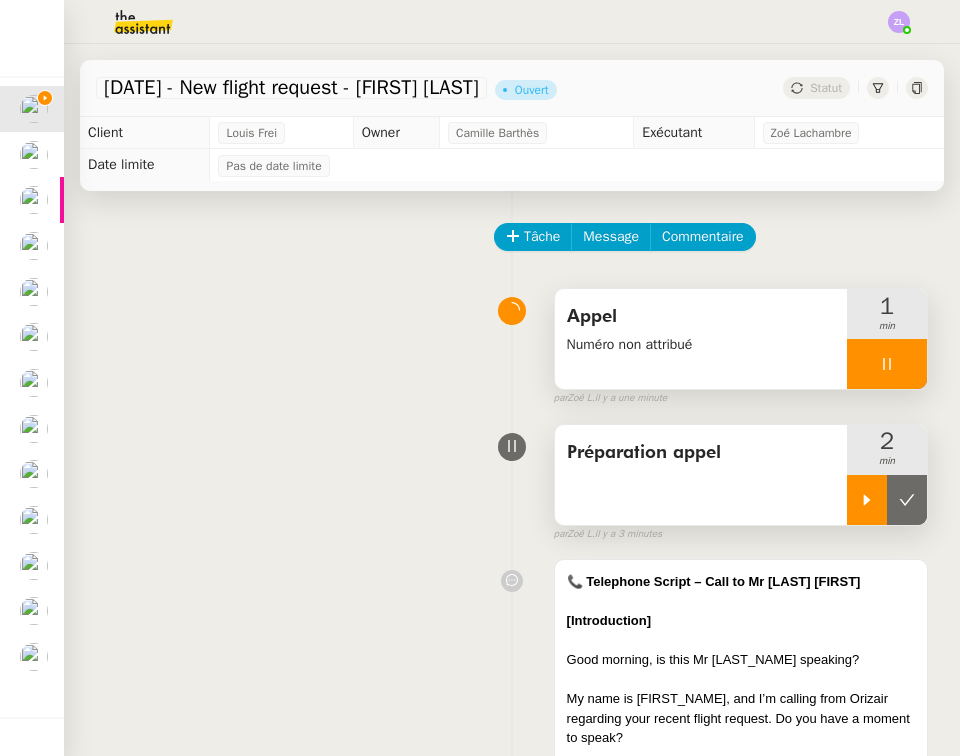 click 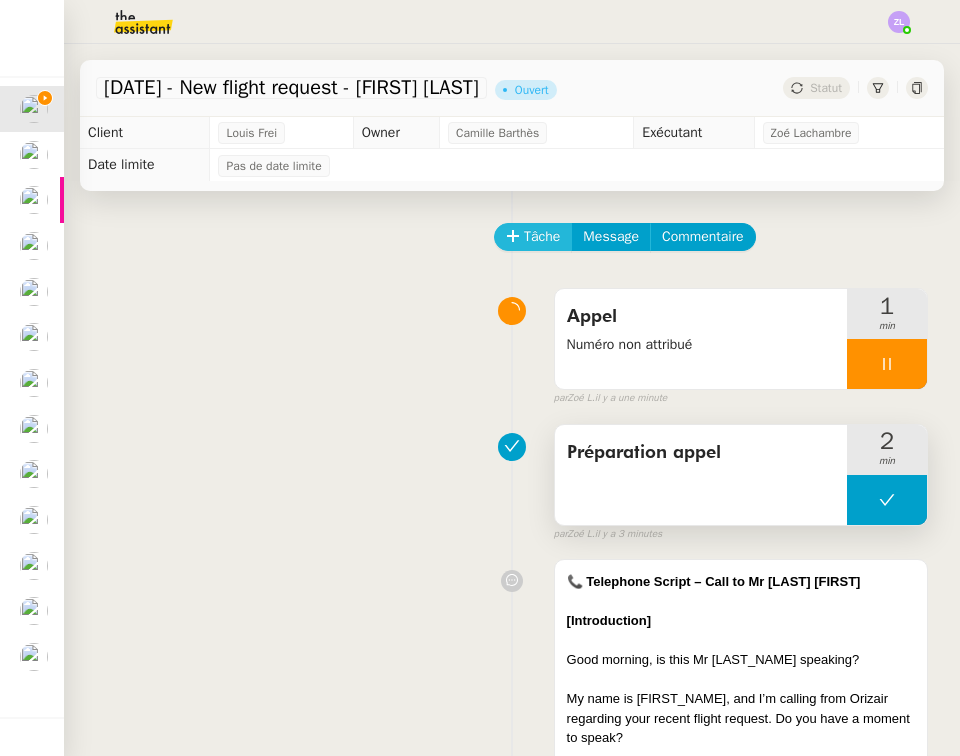 click on "Tâche" 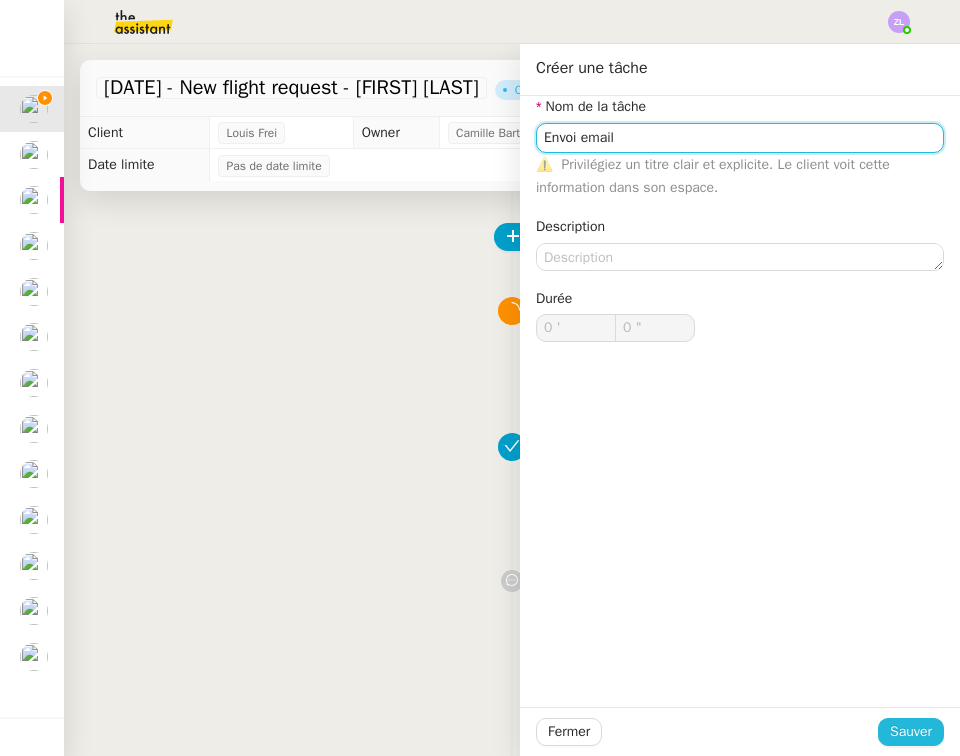 type on "Envoi email" 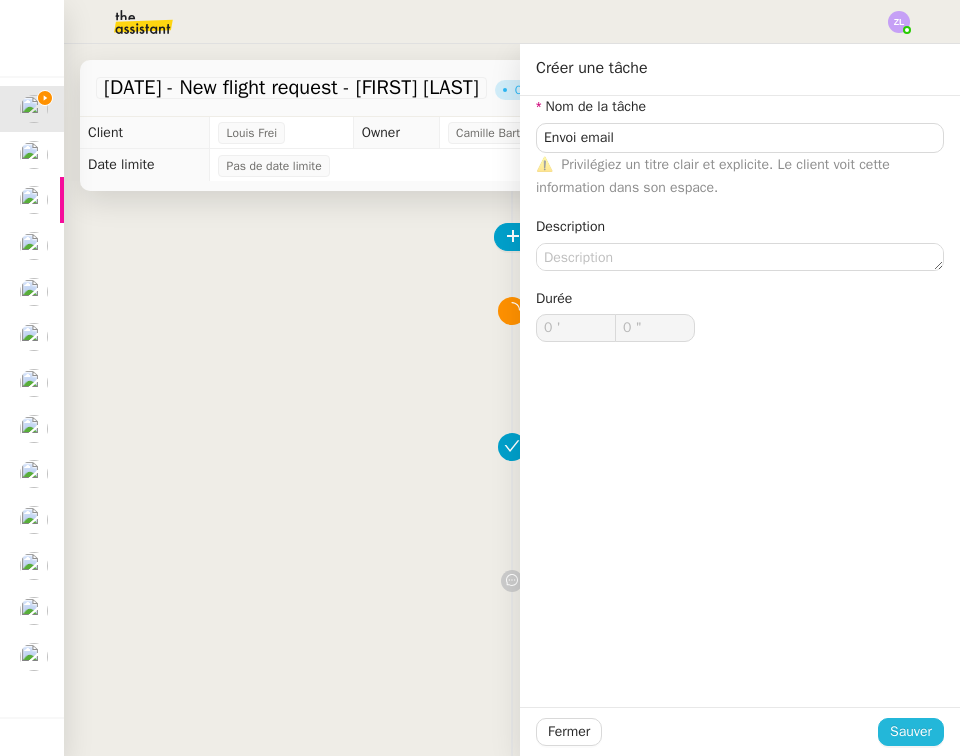 click on "Sauver" 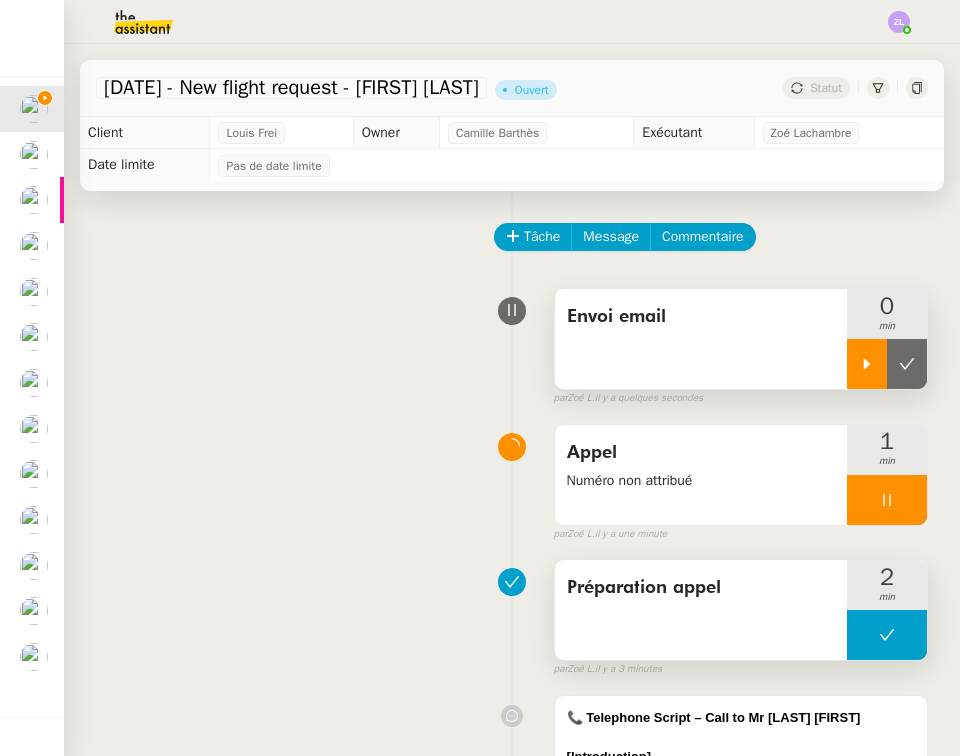 click 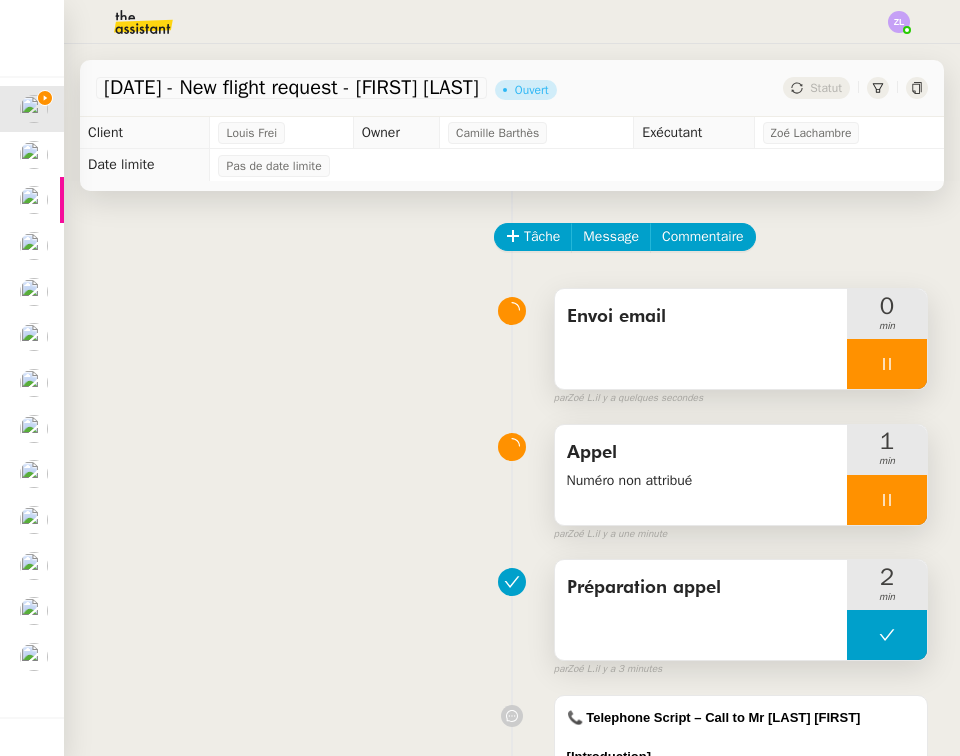 click at bounding box center [887, 500] 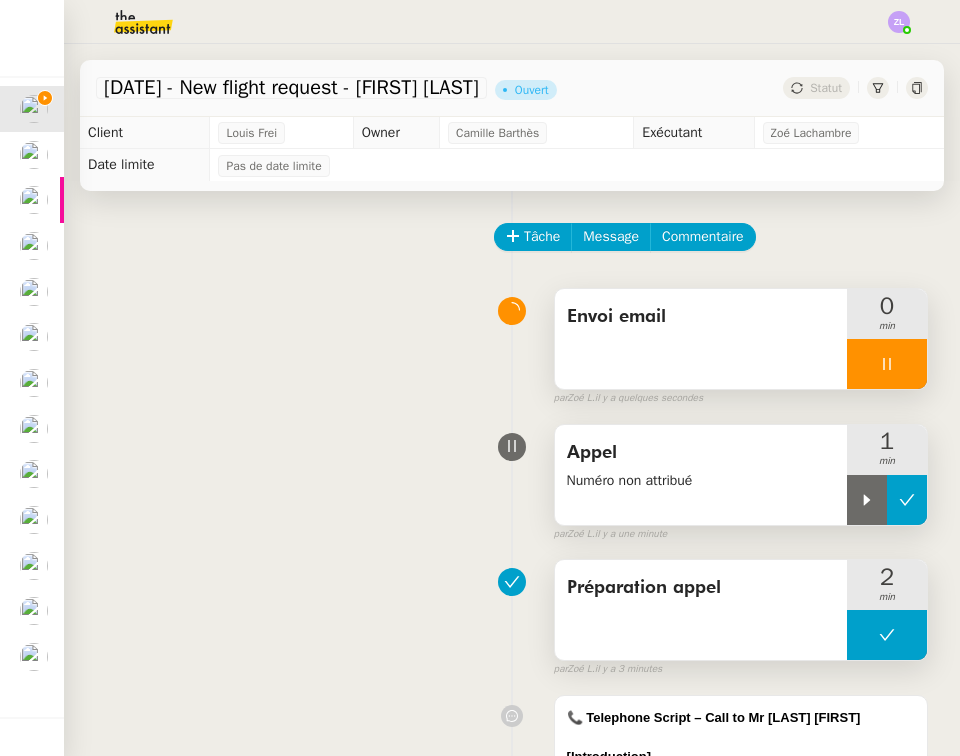 click at bounding box center (907, 500) 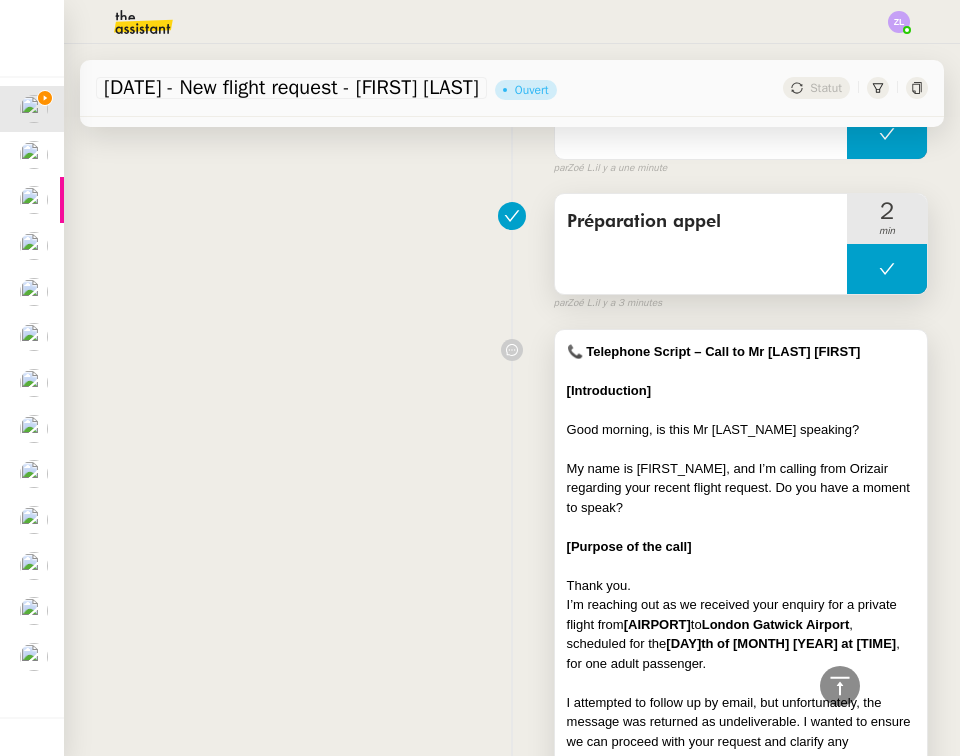 scroll, scrollTop: -39, scrollLeft: 0, axis: vertical 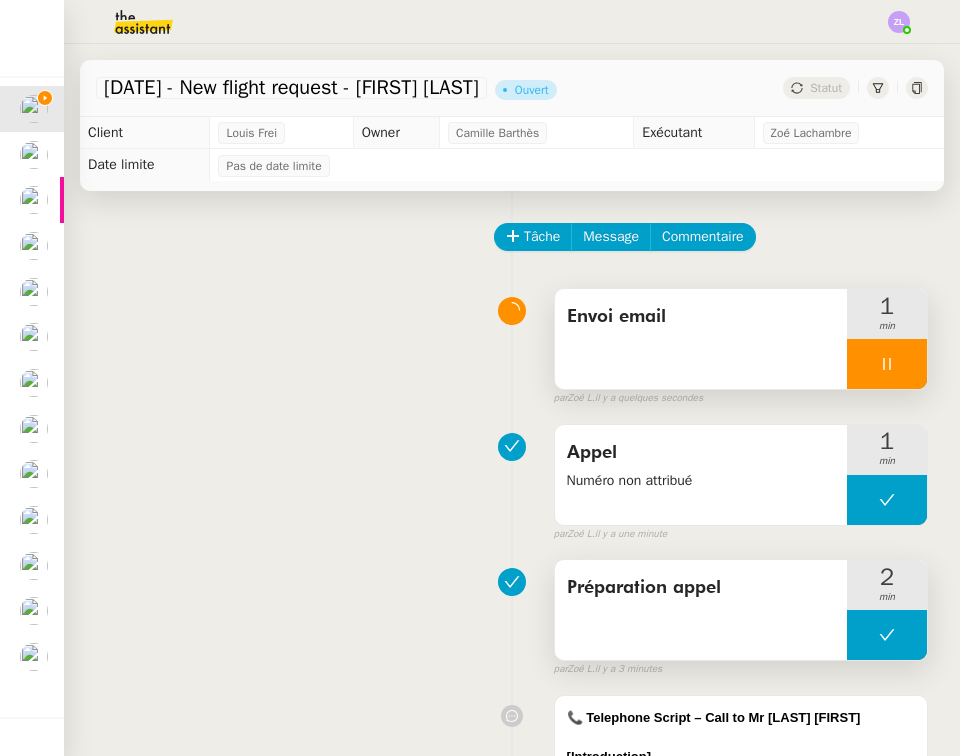 click on "Tâche Message Commentaire Veuillez patienter une erreur s'est produite 👌👌👌 message envoyé ✌️✌️✌️ Veuillez d'abord attribuer un client Une erreur s'est produite, veuillez réessayer  Envoi email      1 min false par   [LAST] [FIRST]   il y a quelques secondes 👌👌👌 message envoyé ✌️✌️✌️ une erreur s'est produite 👌👌👌 message envoyé ✌️✌️✌️ Votre message va être revu ✌️✌️✌️ une erreur s'est produite La taille des fichiers doit être de 10Mb au maximum.  Appel      Numéro non attribué     1 min false par   [LAST] [FIRST]   il y a une minute 👌👌👌 message envoyé ✌️✌️✌️ une erreur s'est produite 👌👌👌 message envoyé ✌️✌️✌️ Votre message va être revu ✌️✌️✌️ une erreur s'est produite La taille des fichiers doit être de 10Mb au maximum.  Préparation appel      2 min false par   [LAST] [FIRST]   il y a 3 minutes 👌👌👌 message envoyé ✌️✌️✌️
Thank you." 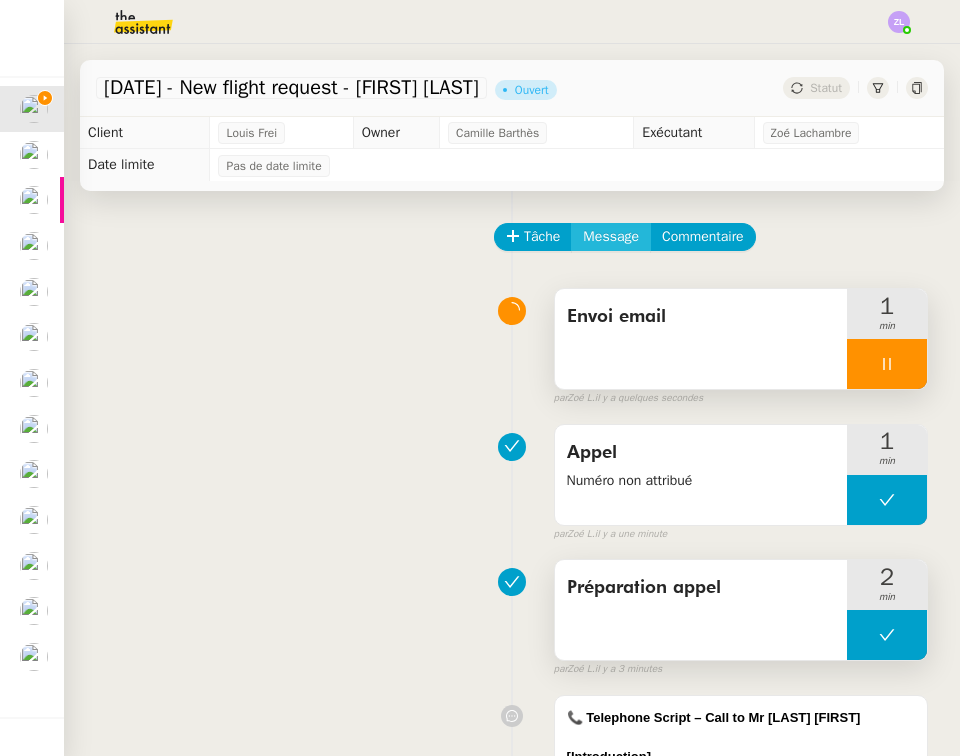 click on "Message" 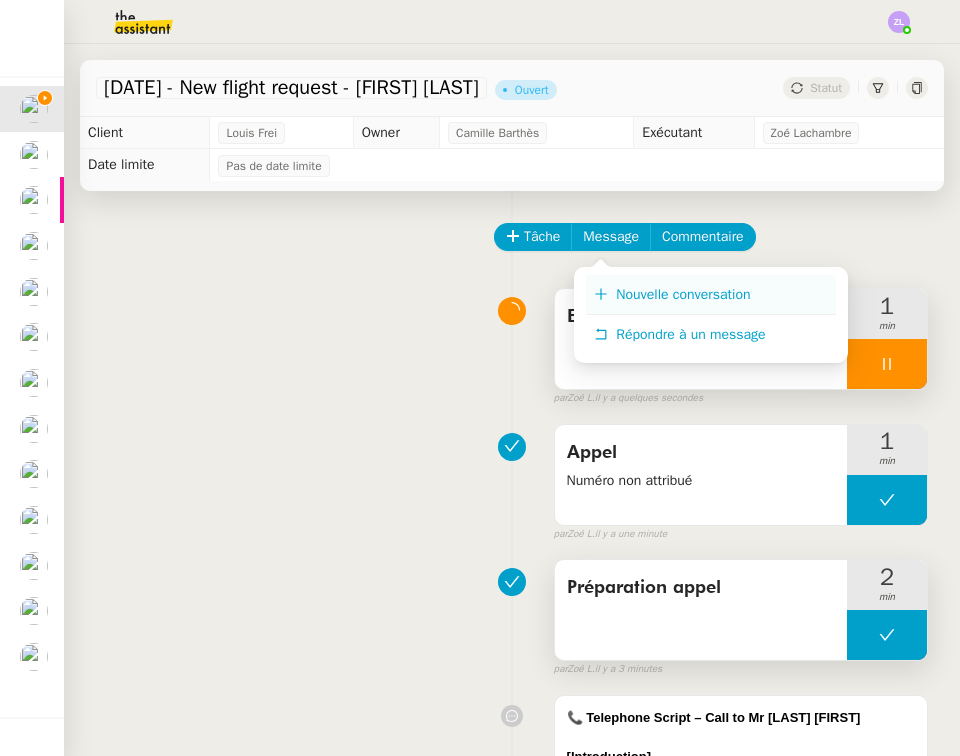 click on "Nouvelle conversation" at bounding box center (683, 294) 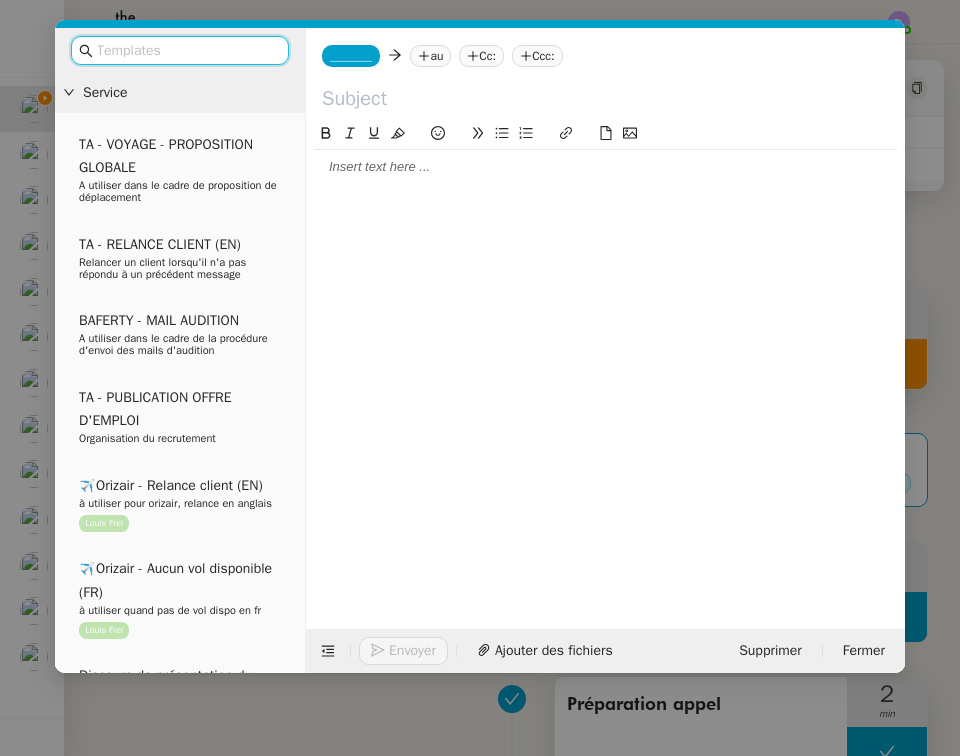 click on "_______" 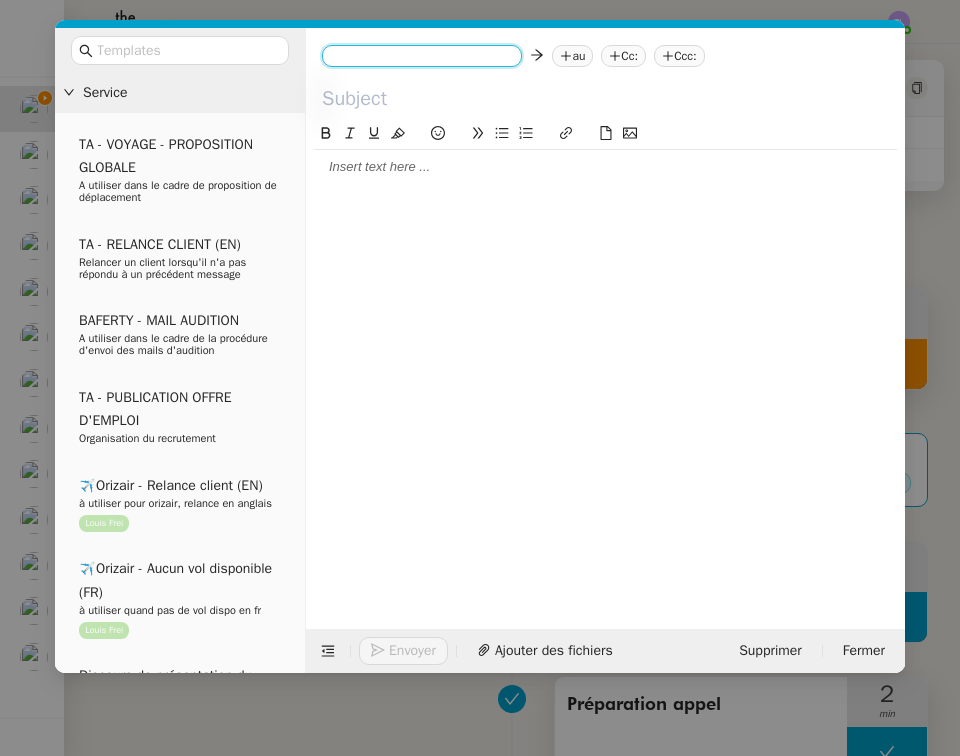 click at bounding box center [422, 58] 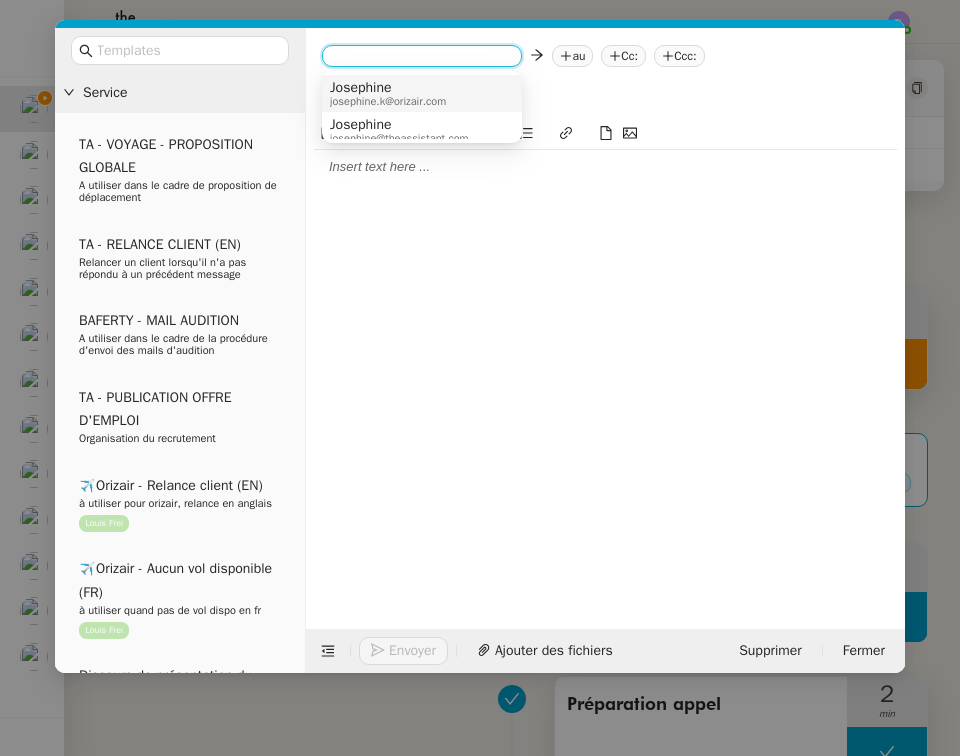 click on "Josephine" at bounding box center (388, 88) 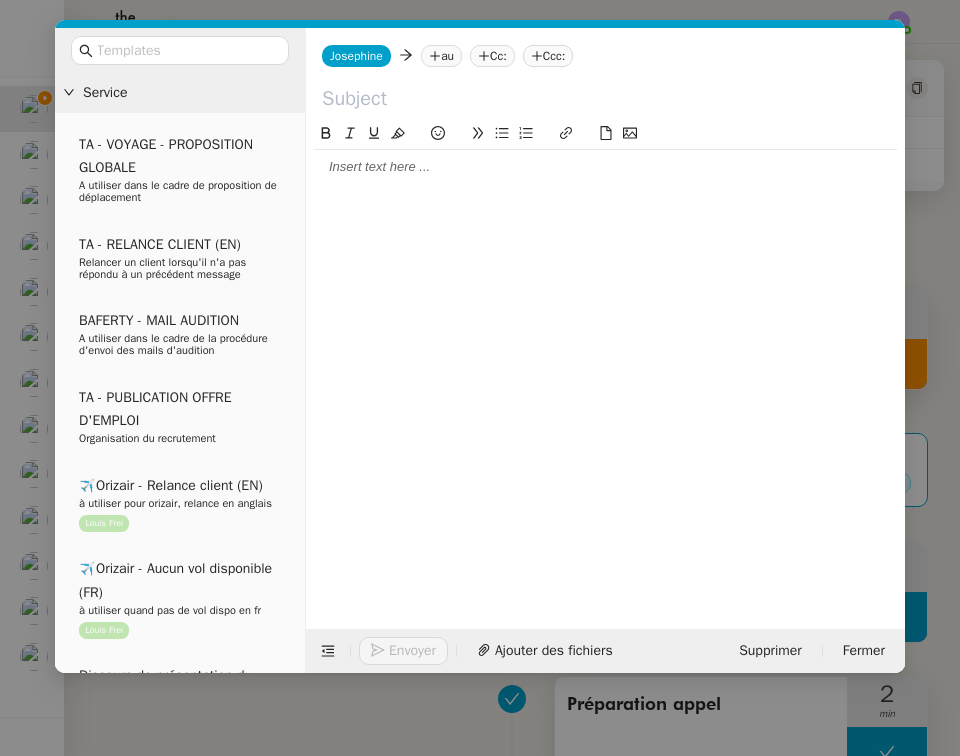 click on "au" 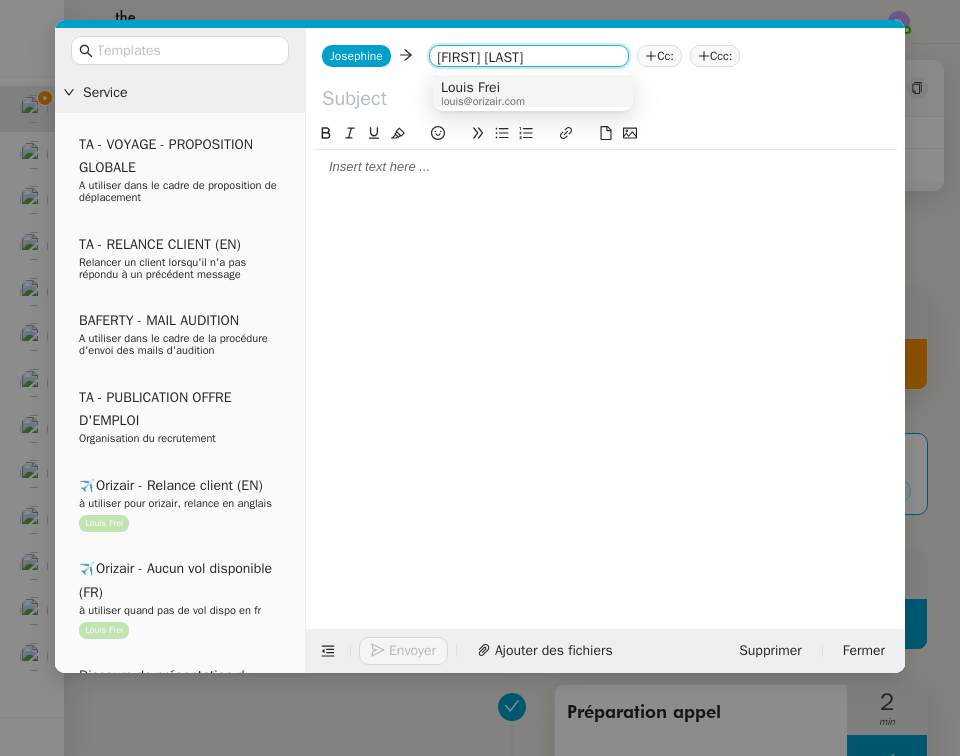 type on "[FIRST] [LAST]" 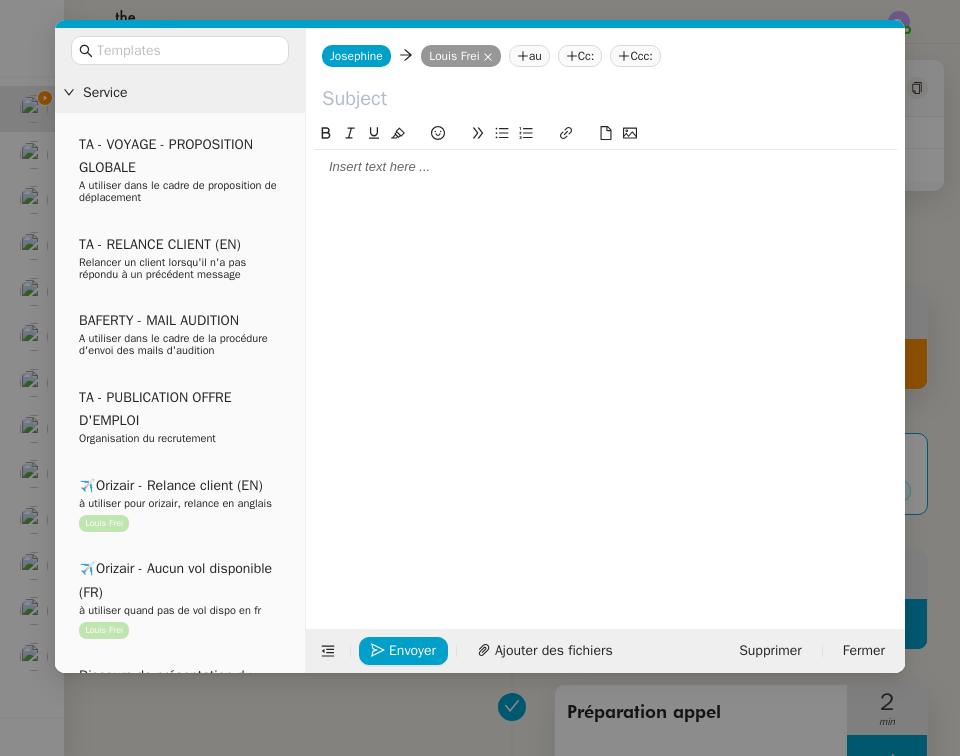click 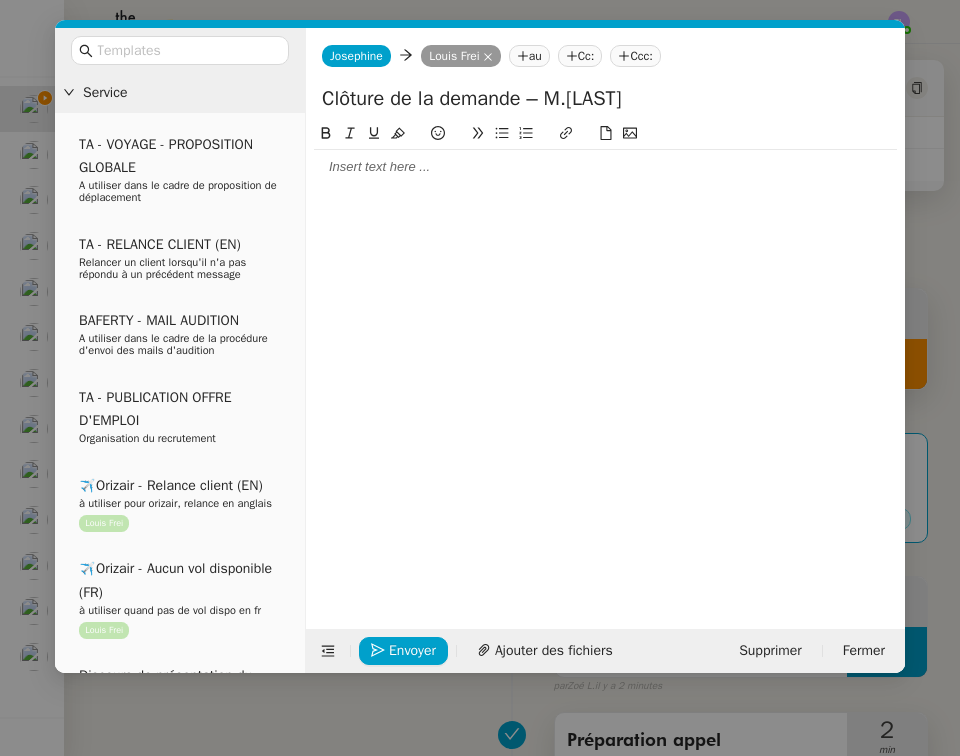 type on "Clôture de la demande – M.[LAST]" 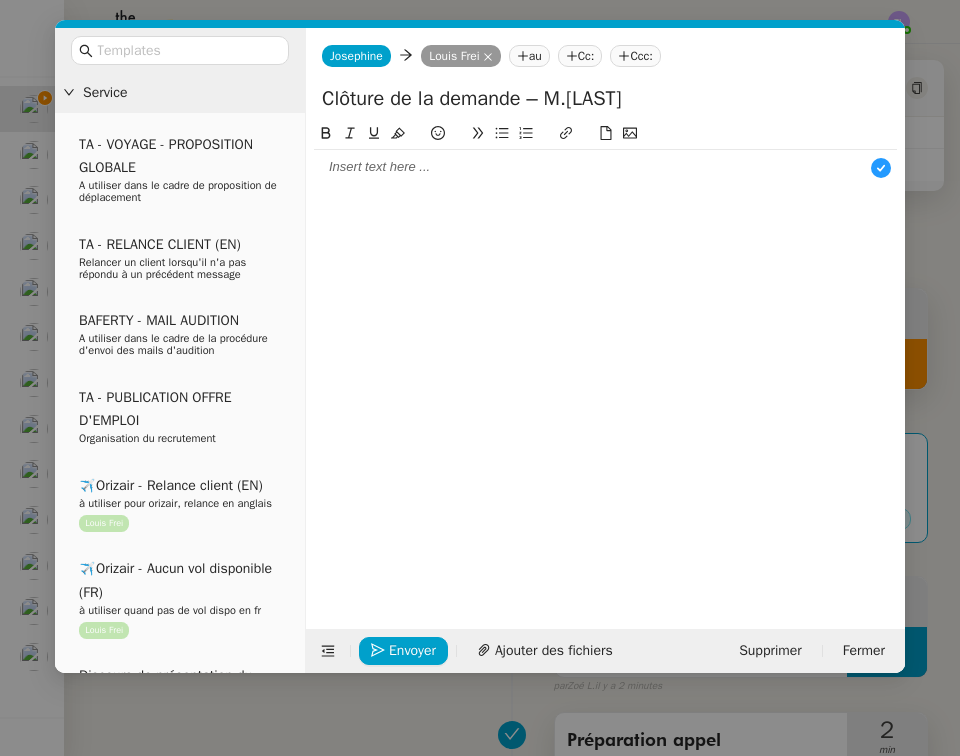 scroll, scrollTop: 21, scrollLeft: 0, axis: vertical 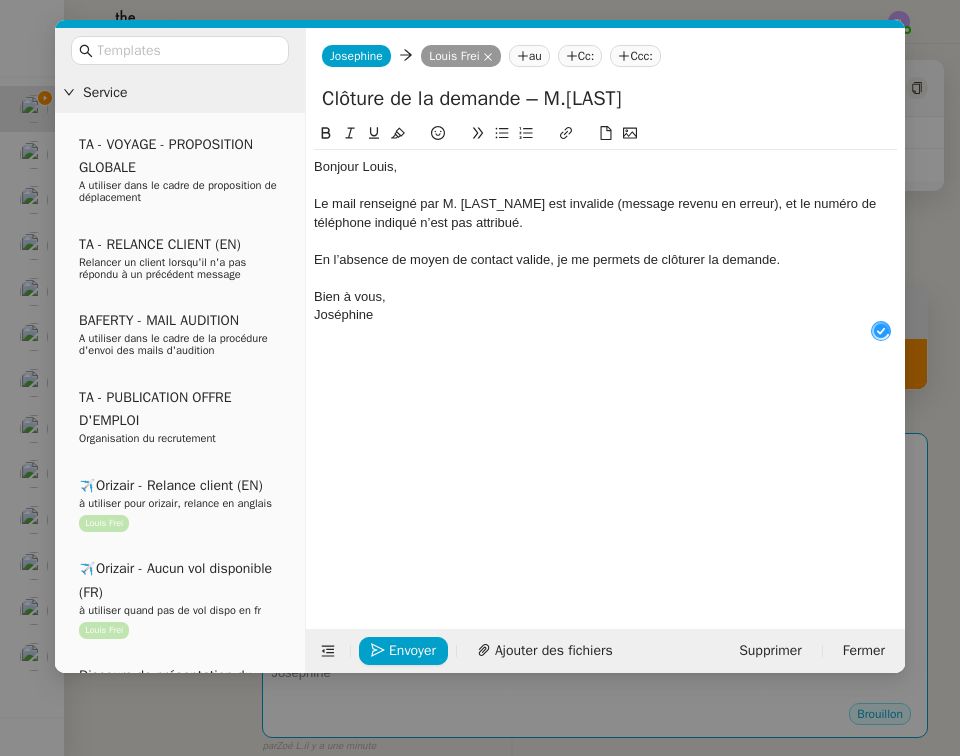 click on "Joséphine" 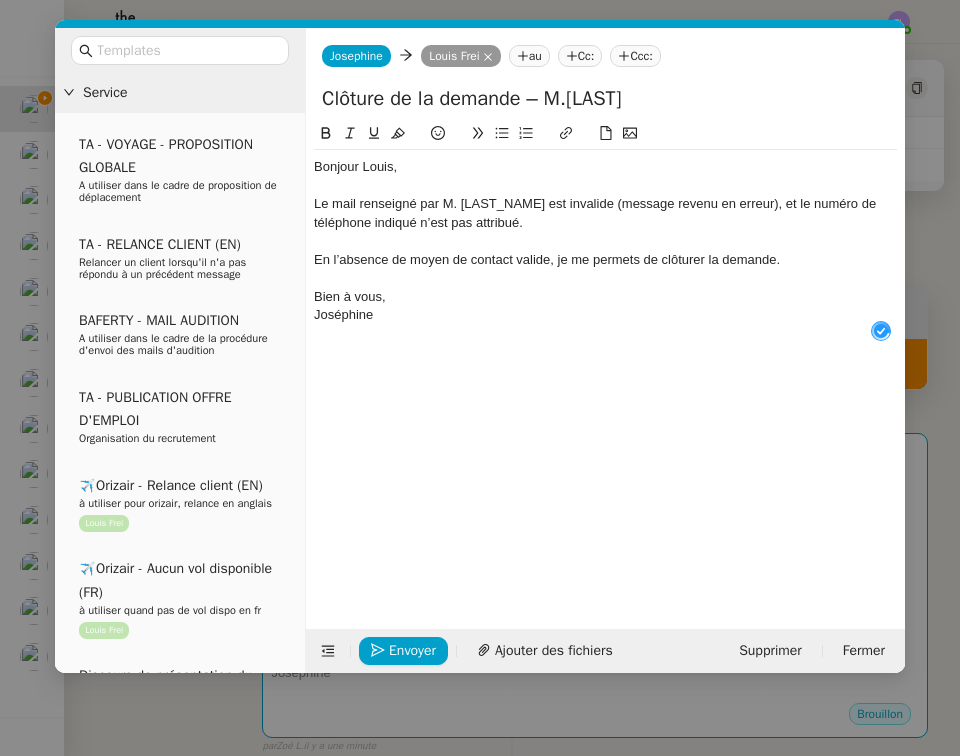 type 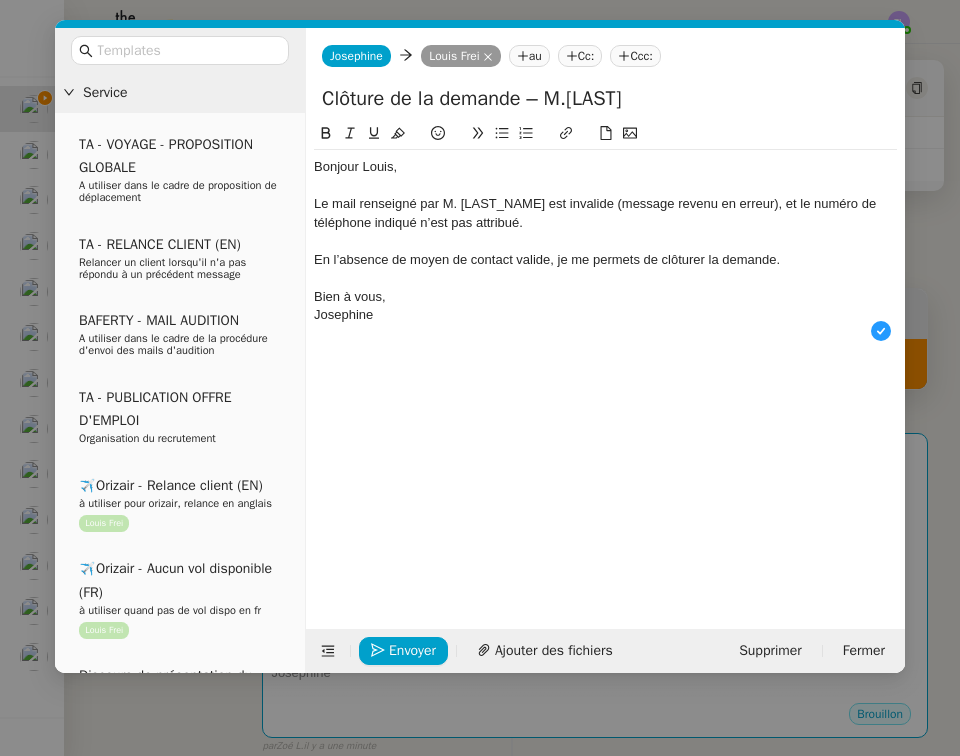click on "Bien à vous," 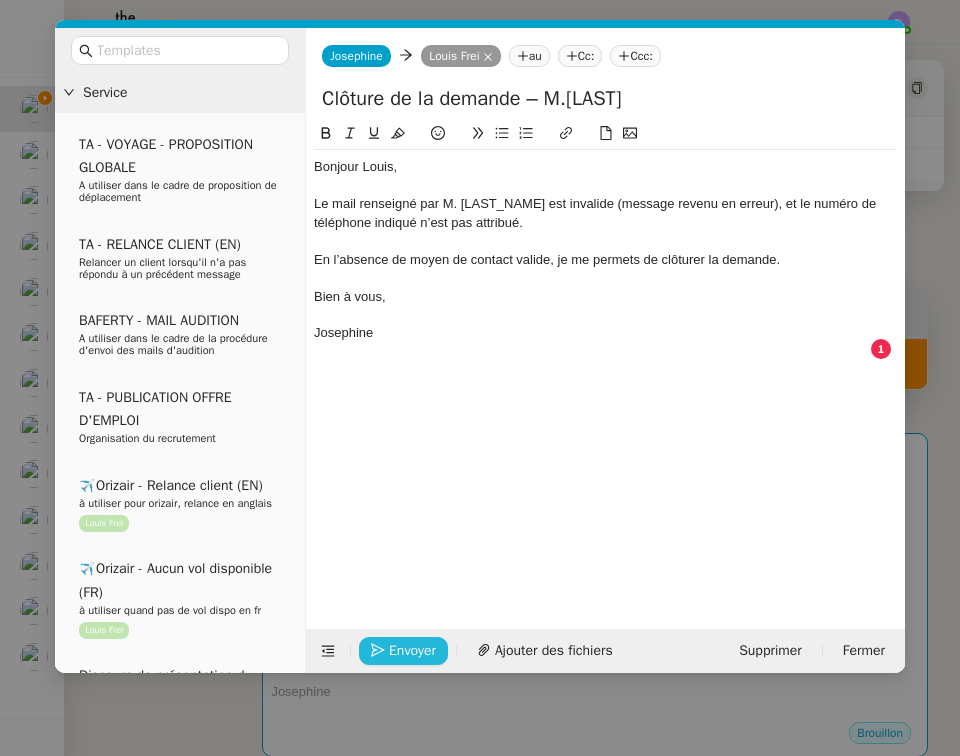 click on "Envoyer" 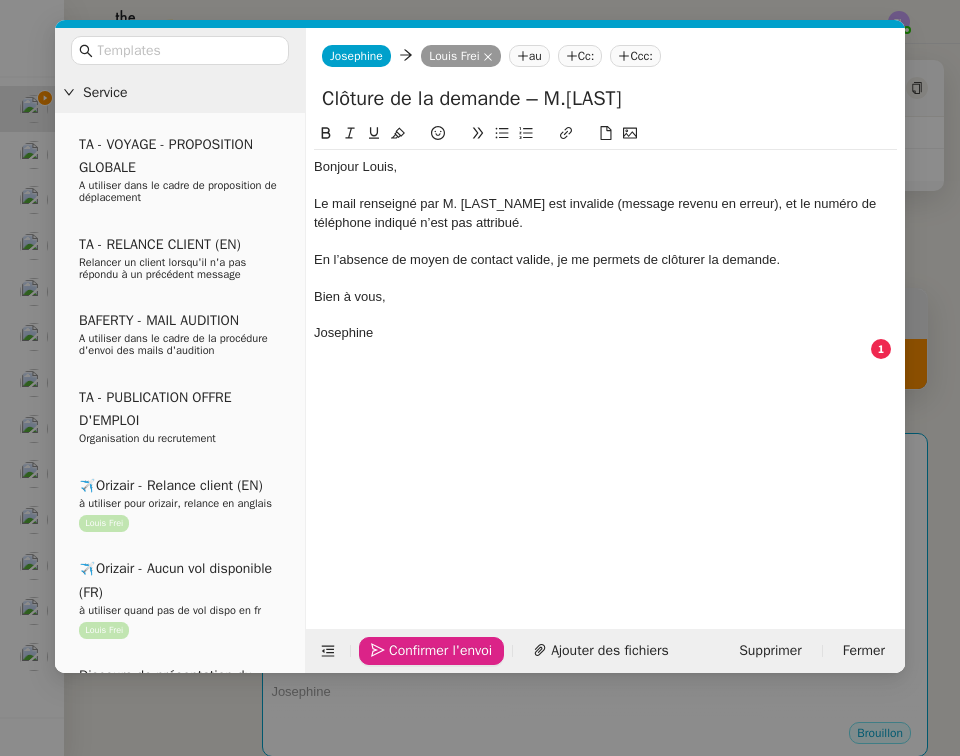 click on "Confirmer l'envoi" 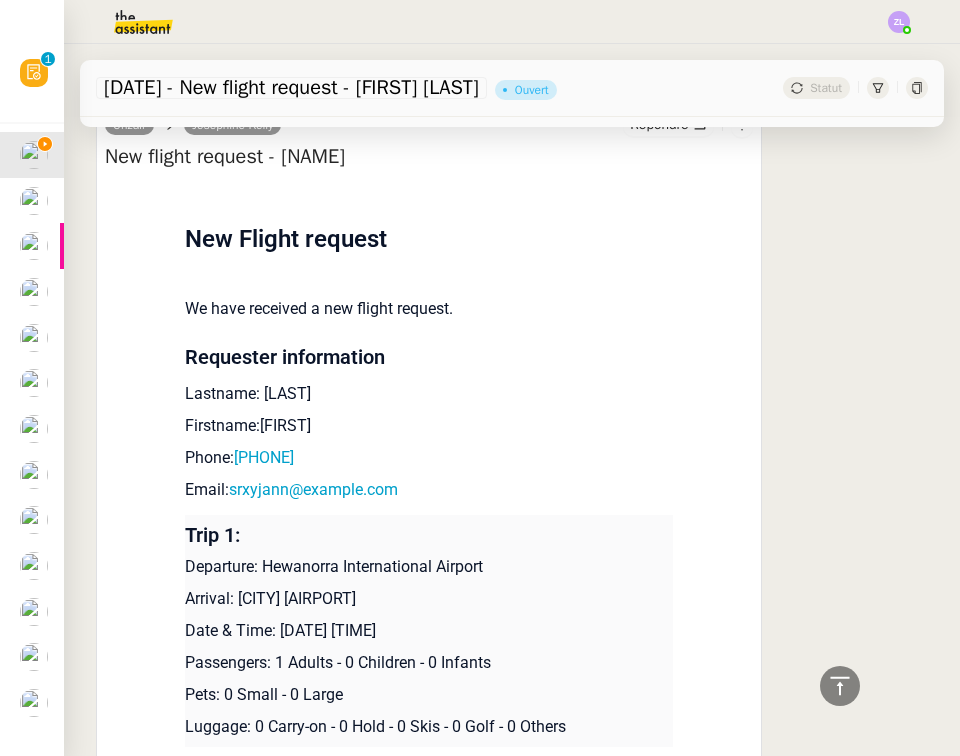 scroll, scrollTop: 4244, scrollLeft: 0, axis: vertical 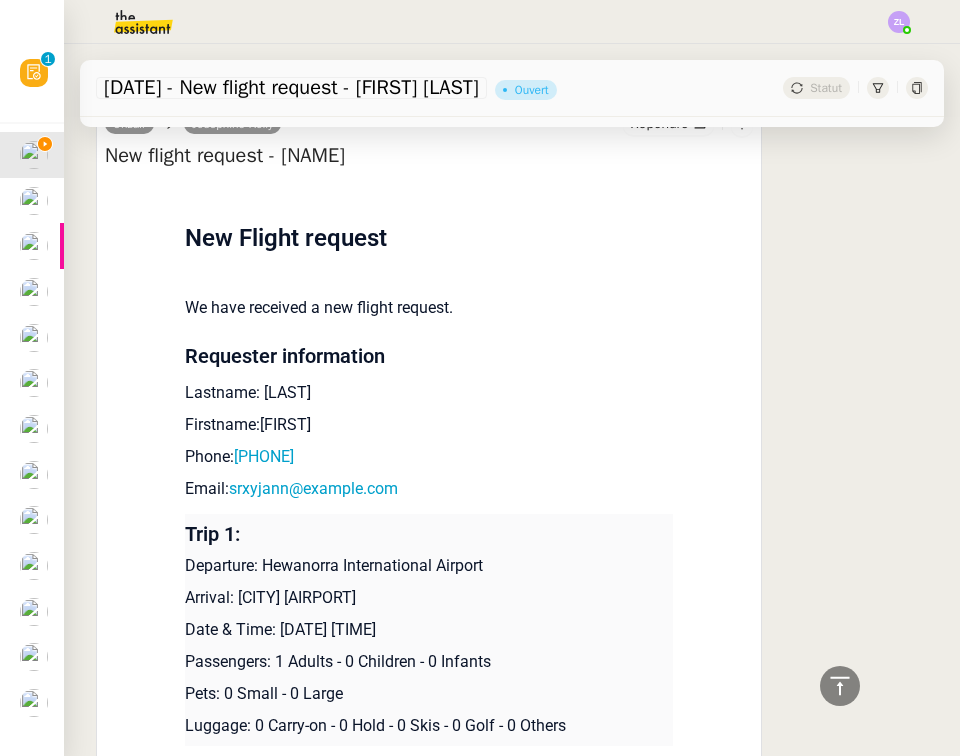 click on "Lastname: [LAST]" at bounding box center [429, 393] 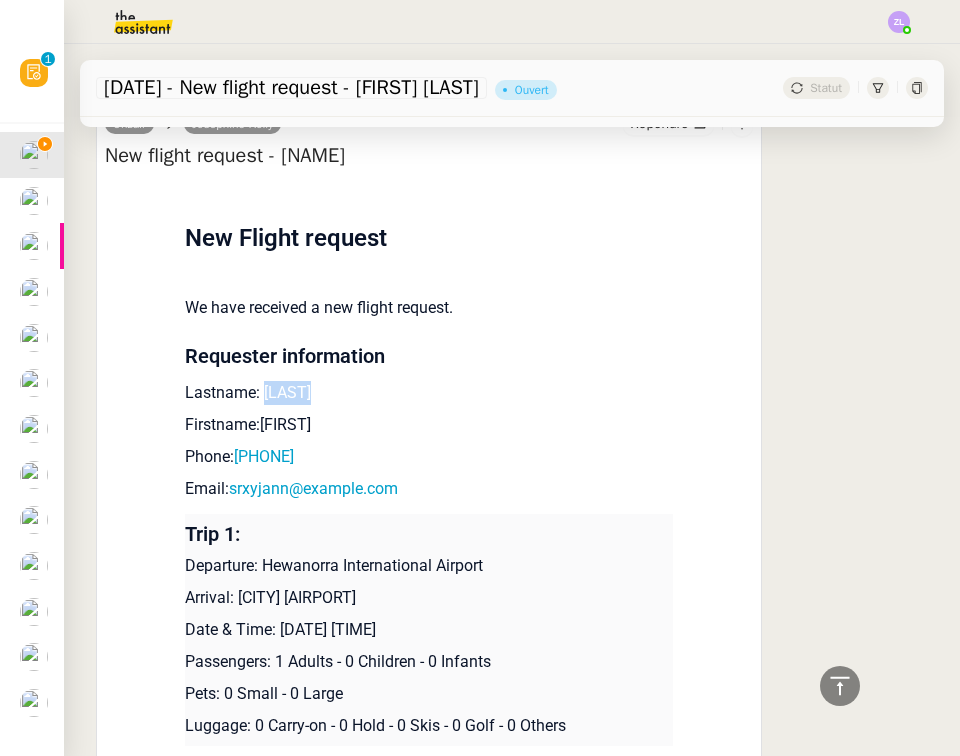 click on "Lastname: [LAST]" at bounding box center [429, 393] 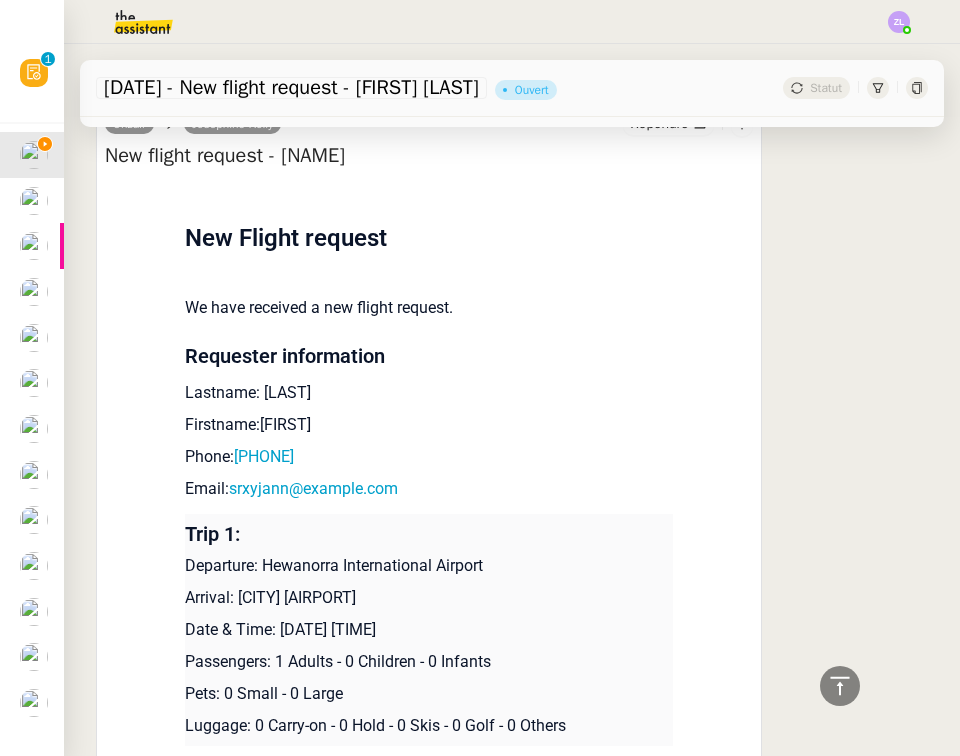 click on "Firstname:[FIRST]" at bounding box center [429, 425] 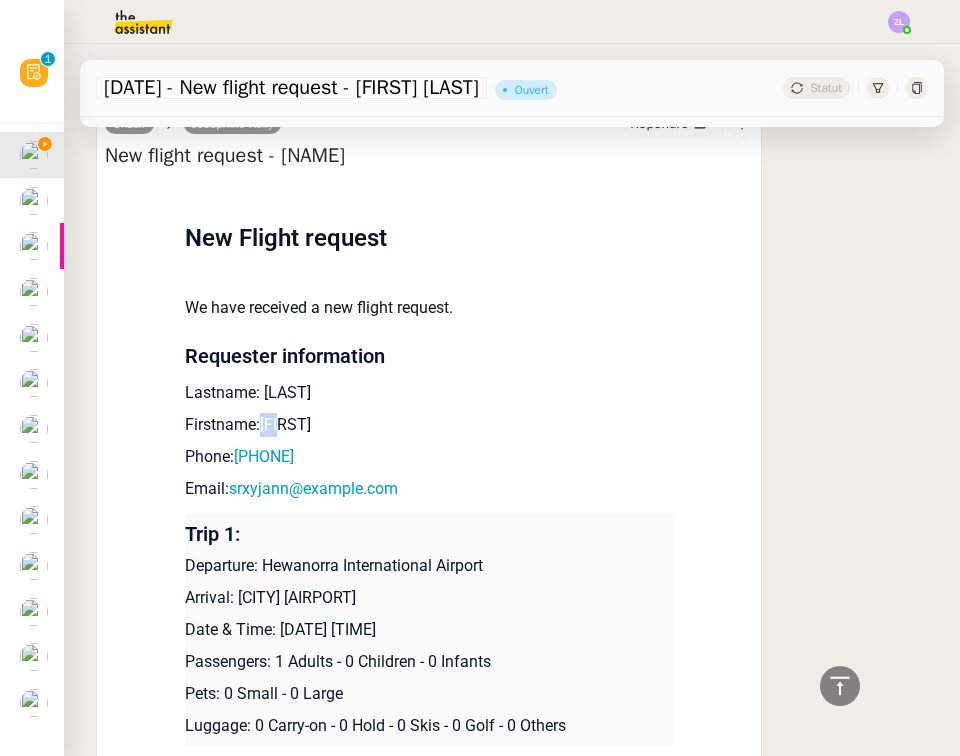 click on "Firstname:[FIRST]" at bounding box center [429, 425] 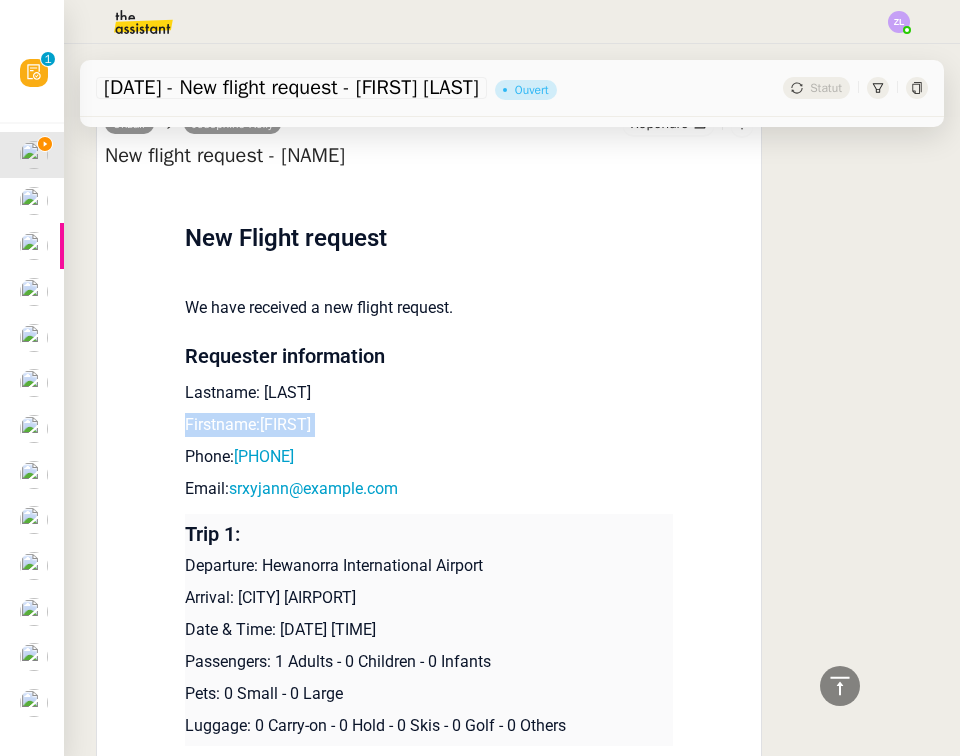 click on "Firstname:[FIRST]" at bounding box center [429, 425] 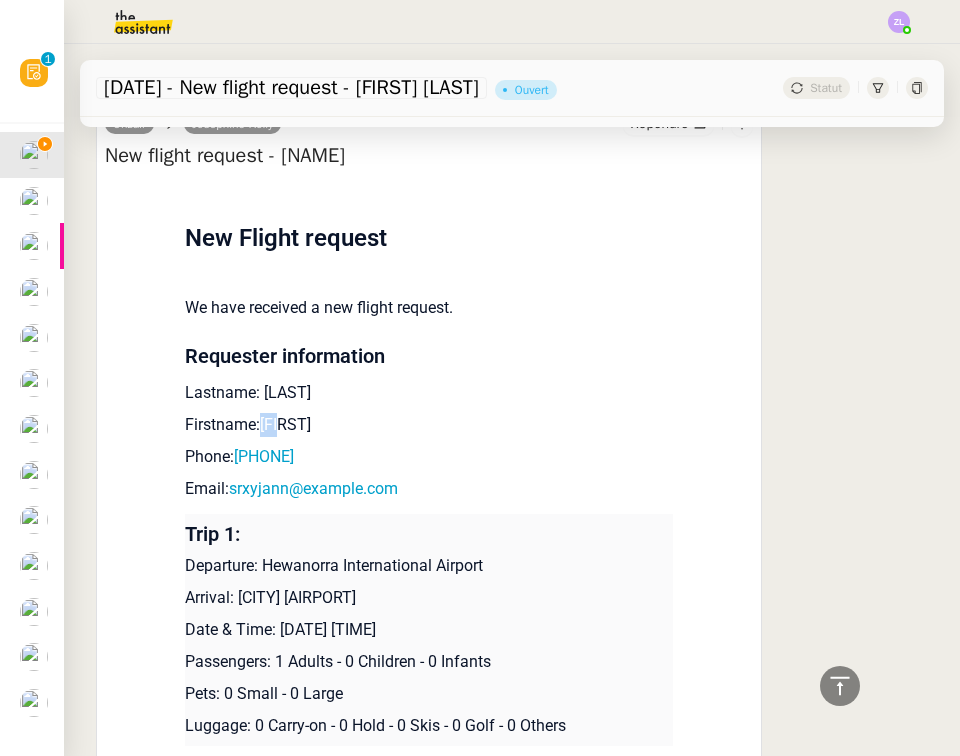 click on "Firstname:[FIRST]" at bounding box center (429, 425) 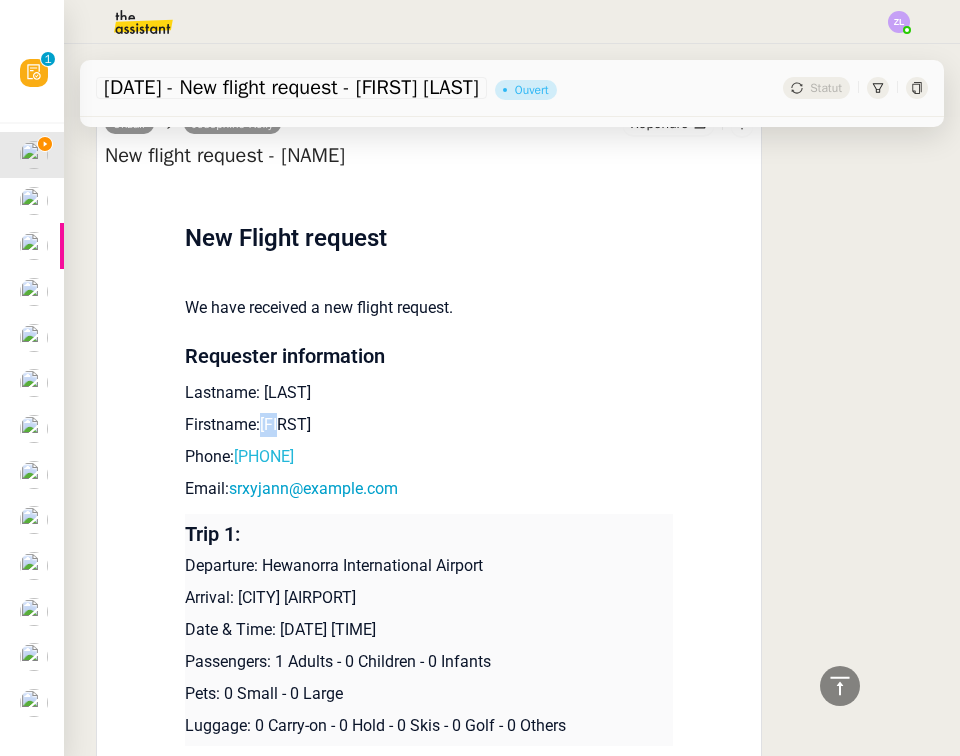drag, startPoint x: 391, startPoint y: 418, endPoint x: 243, endPoint y: 421, distance: 148.0304 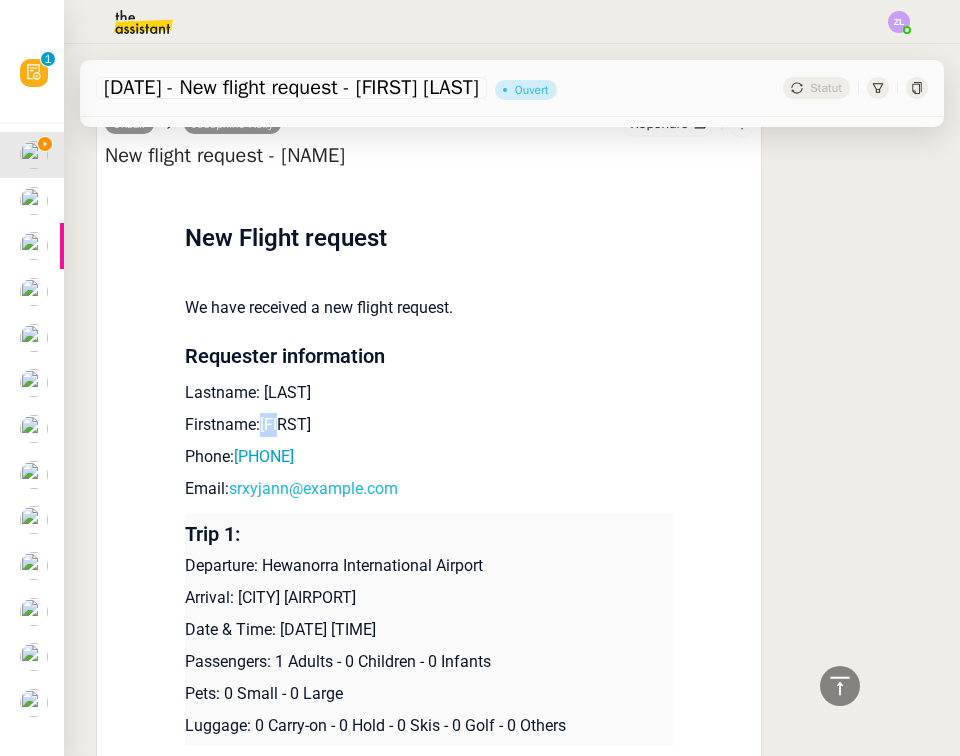 drag, startPoint x: 404, startPoint y: 448, endPoint x: 232, endPoint y: 457, distance: 172.2353 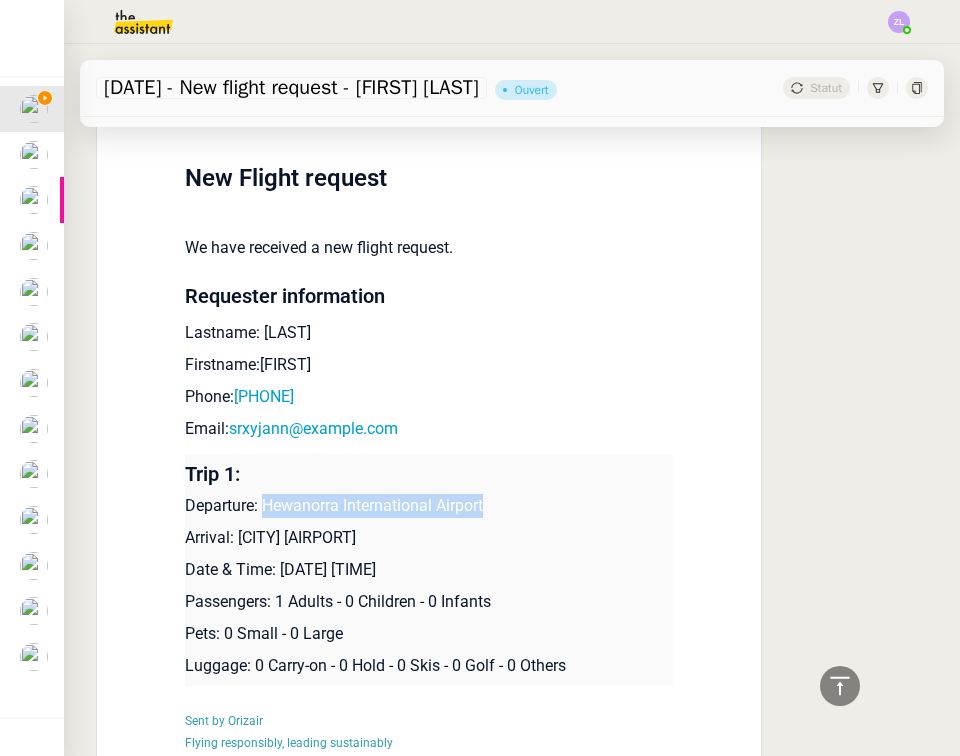 drag, startPoint x: 268, startPoint y: 464, endPoint x: 609, endPoint y: 478, distance: 341.28726 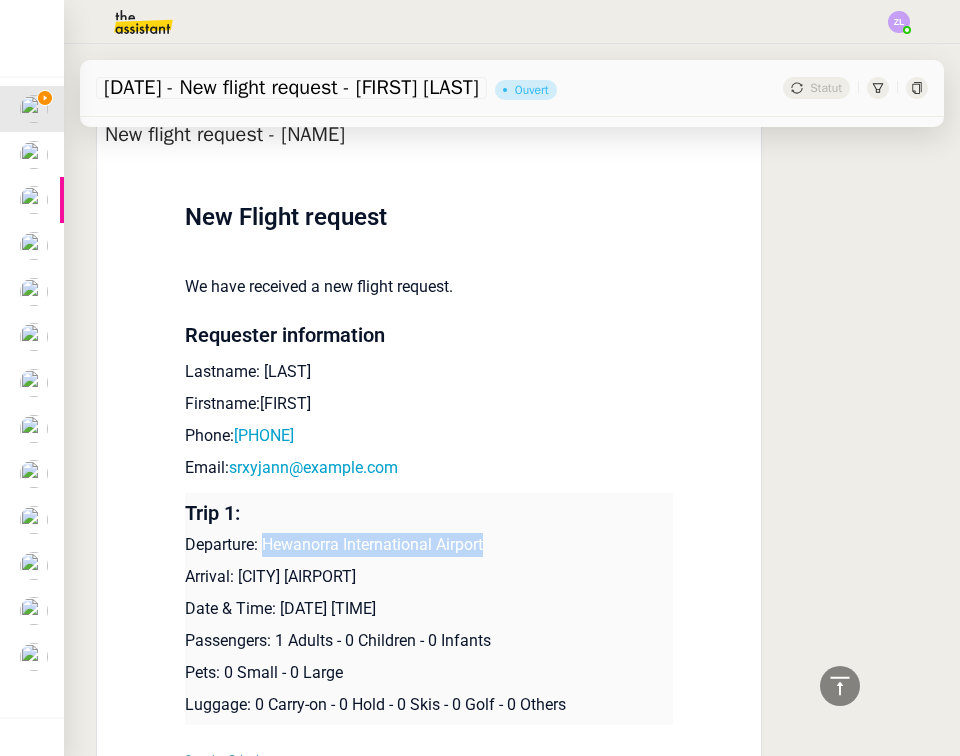 drag, startPoint x: 240, startPoint y: 537, endPoint x: 464, endPoint y: 535, distance: 224.00893 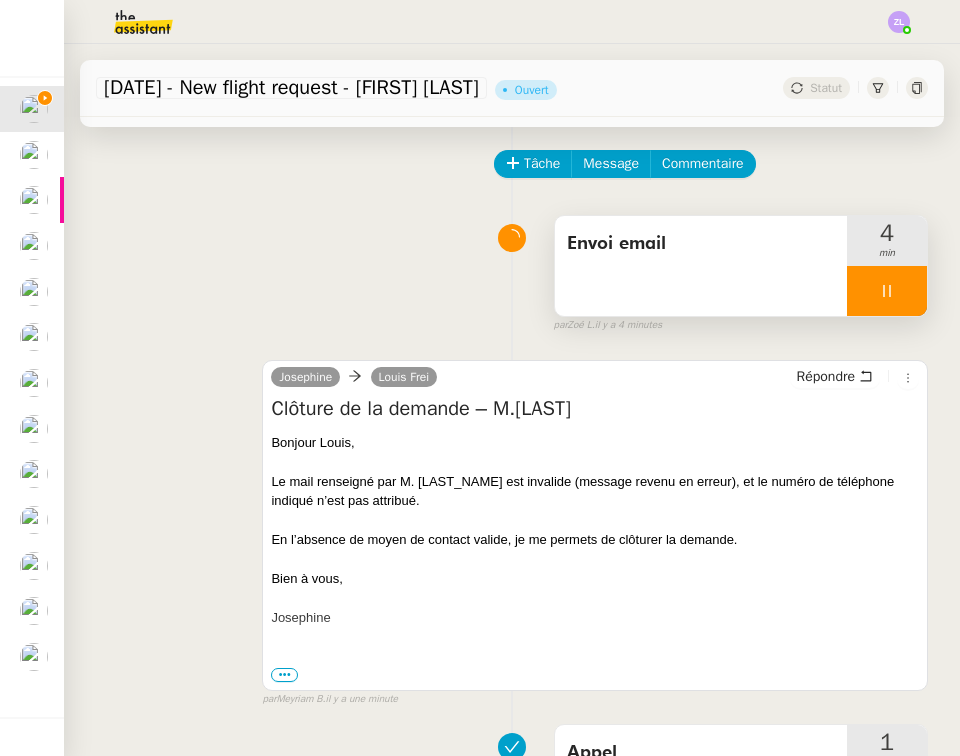 scroll, scrollTop: 71, scrollLeft: 0, axis: vertical 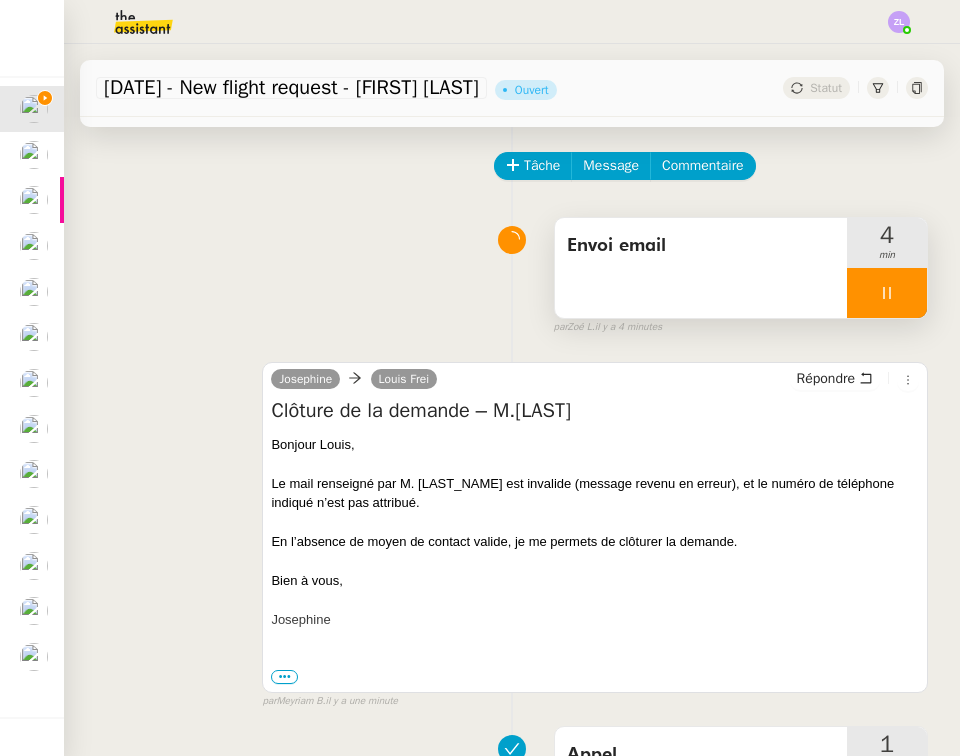 click at bounding box center (887, 293) 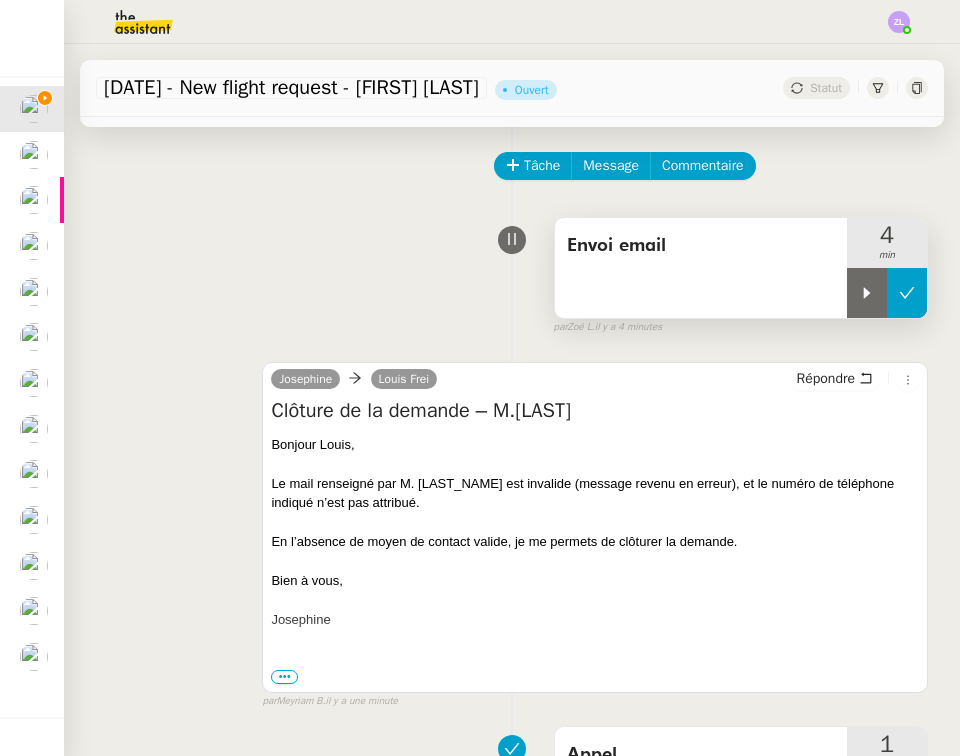 click 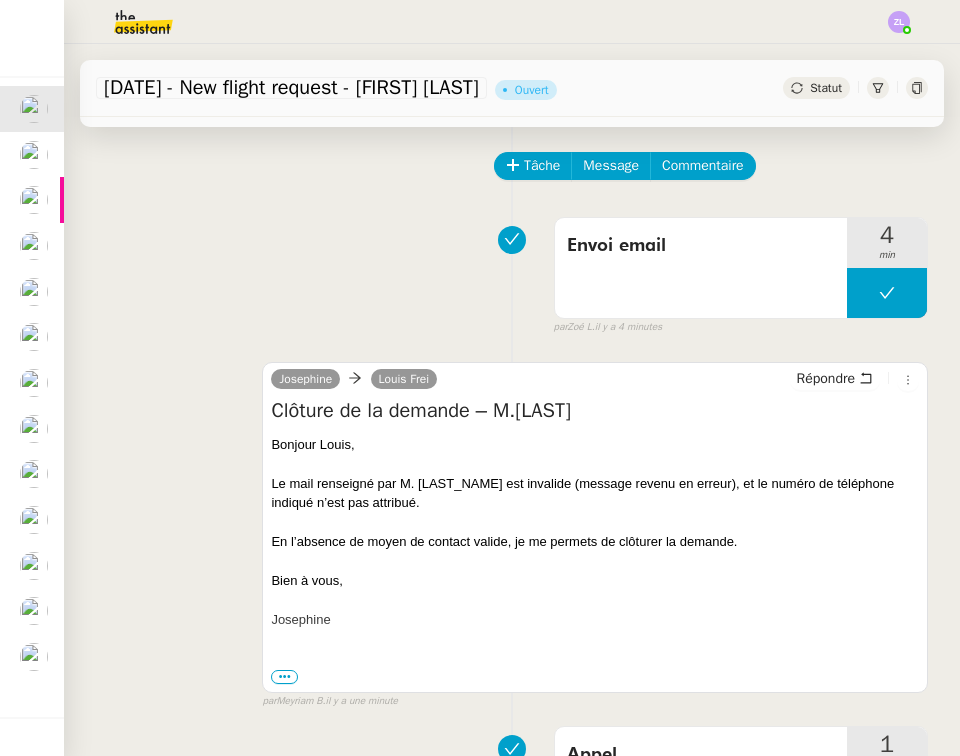 click 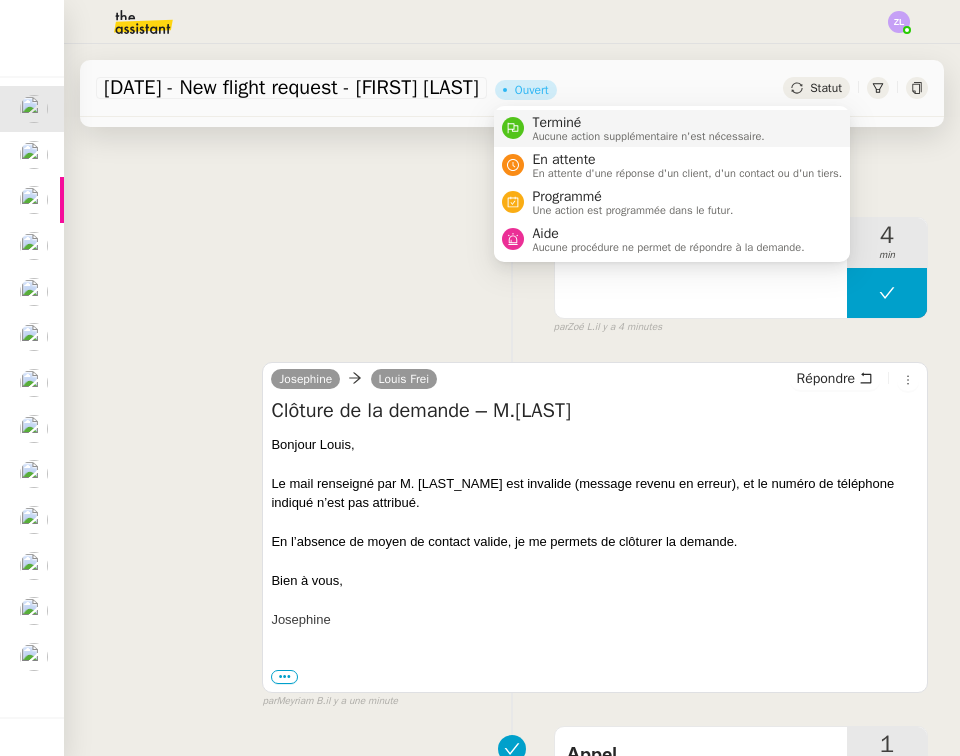 click on "Terminé Aucune action supplémentaire n'est nécessaire." at bounding box center (672, 128) 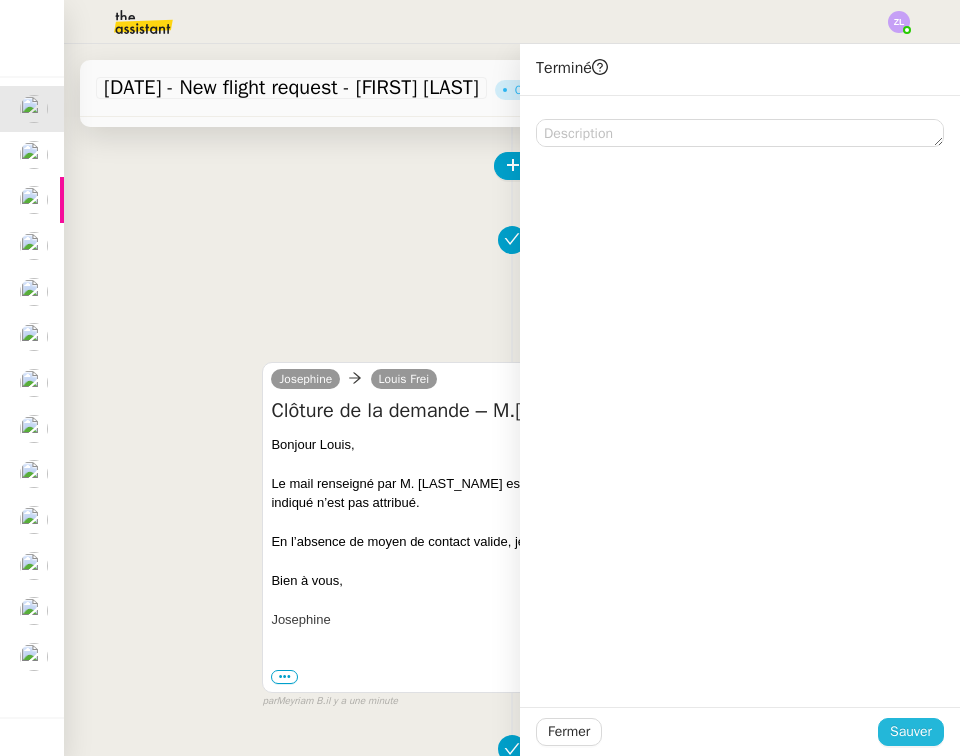 click on "Sauver" 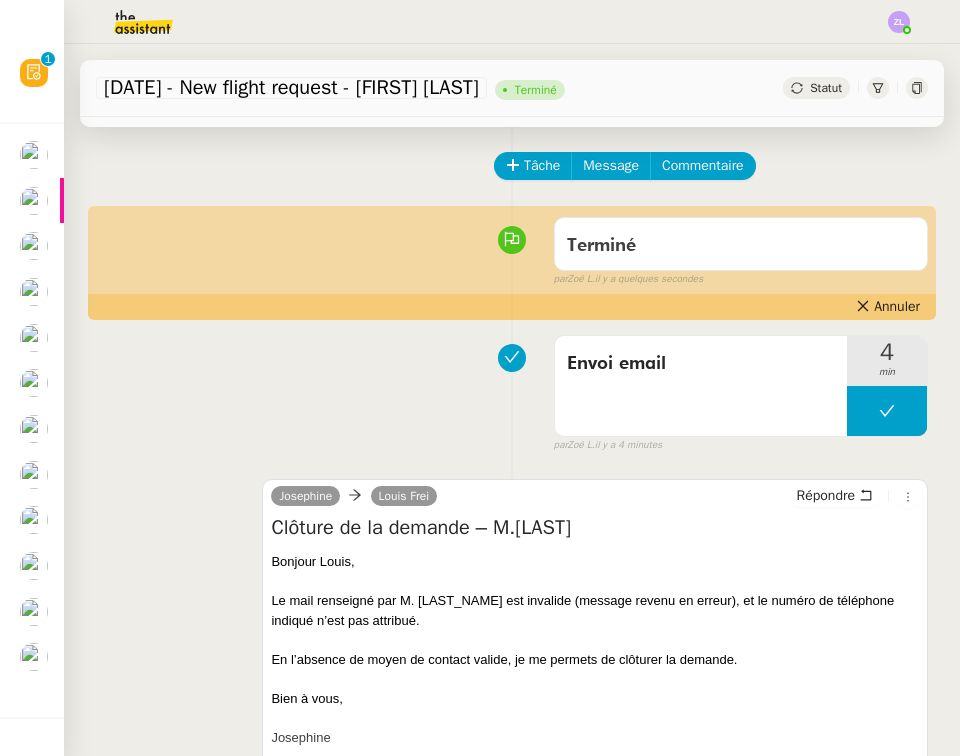 click on "[DATE] + [DATE] - New flight request - [FIRST] [LAST]    [FIRST] [LAST]" 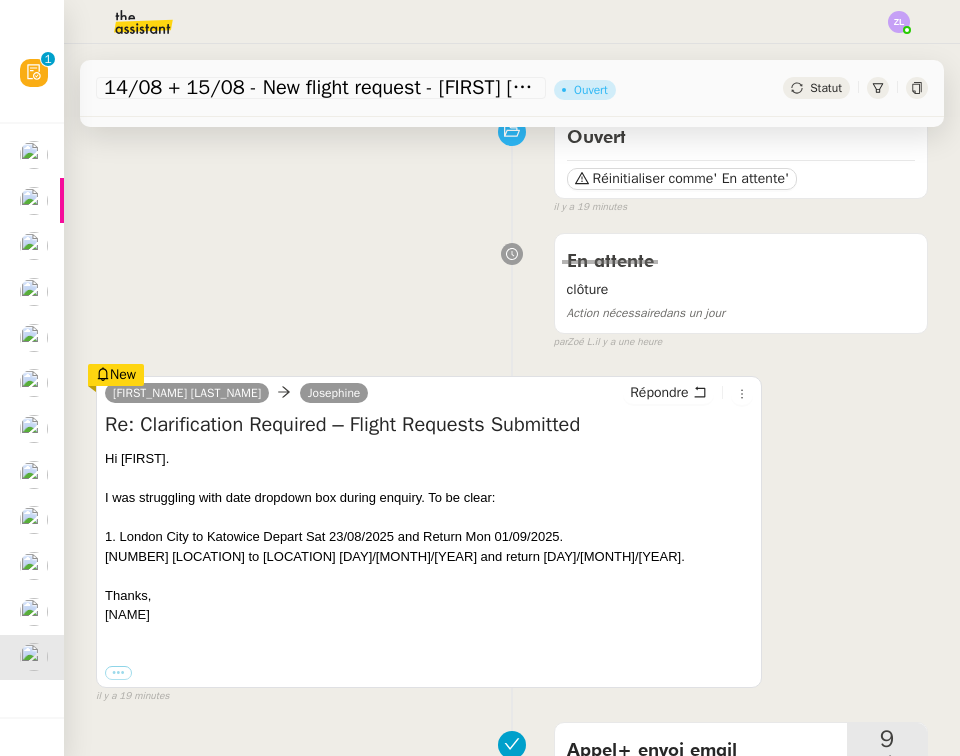 scroll, scrollTop: 182, scrollLeft: 0, axis: vertical 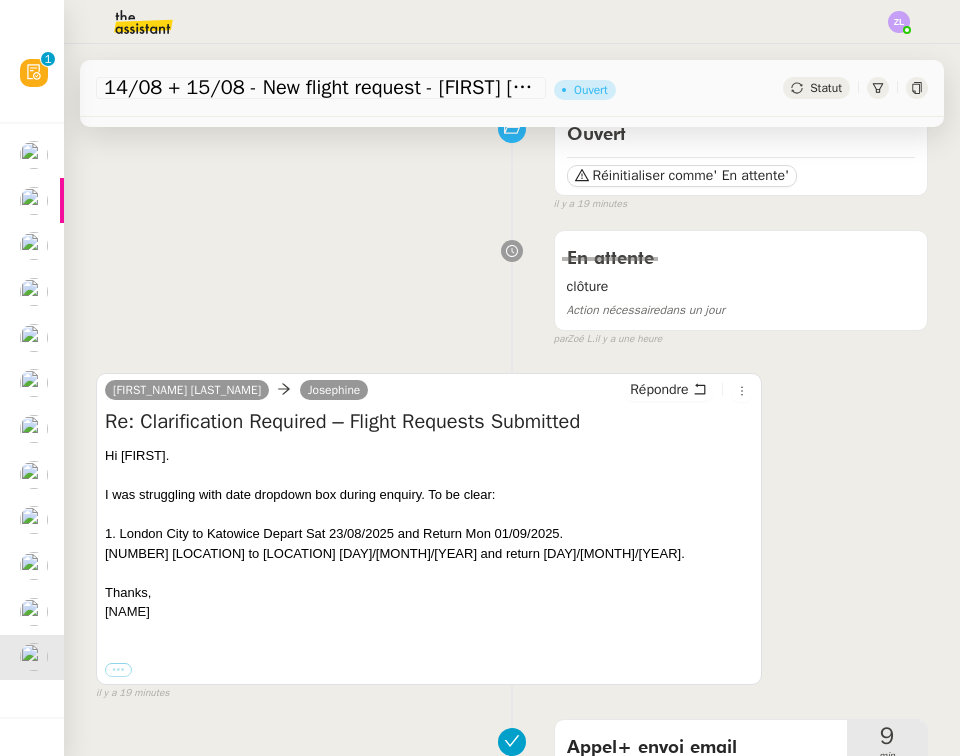 click on "•••" at bounding box center [118, 670] 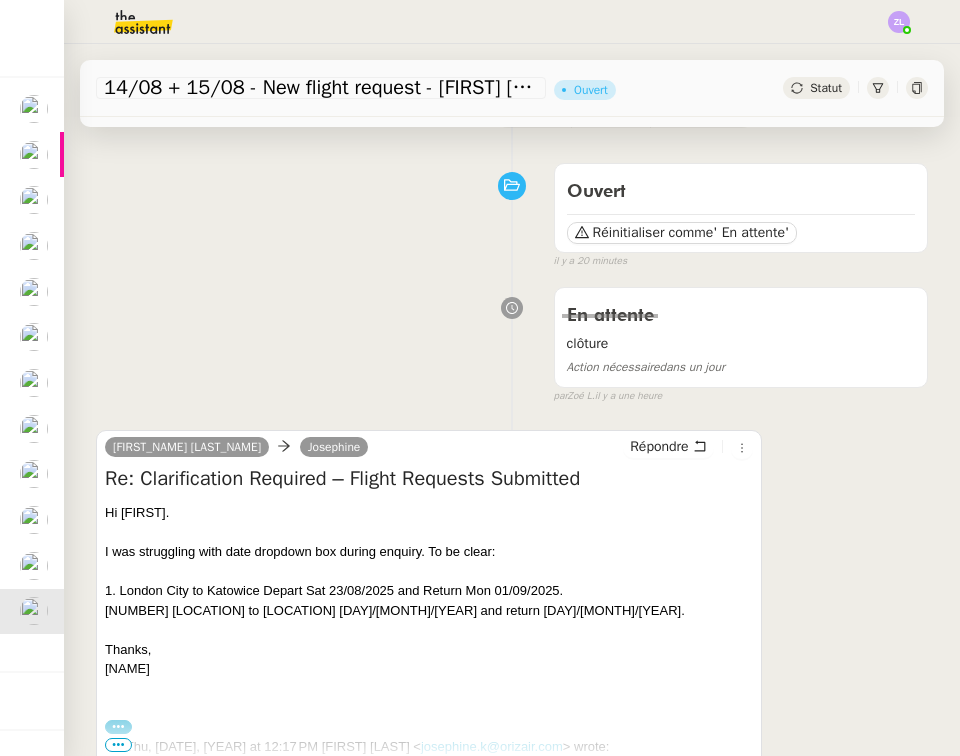 scroll, scrollTop: -9, scrollLeft: 0, axis: vertical 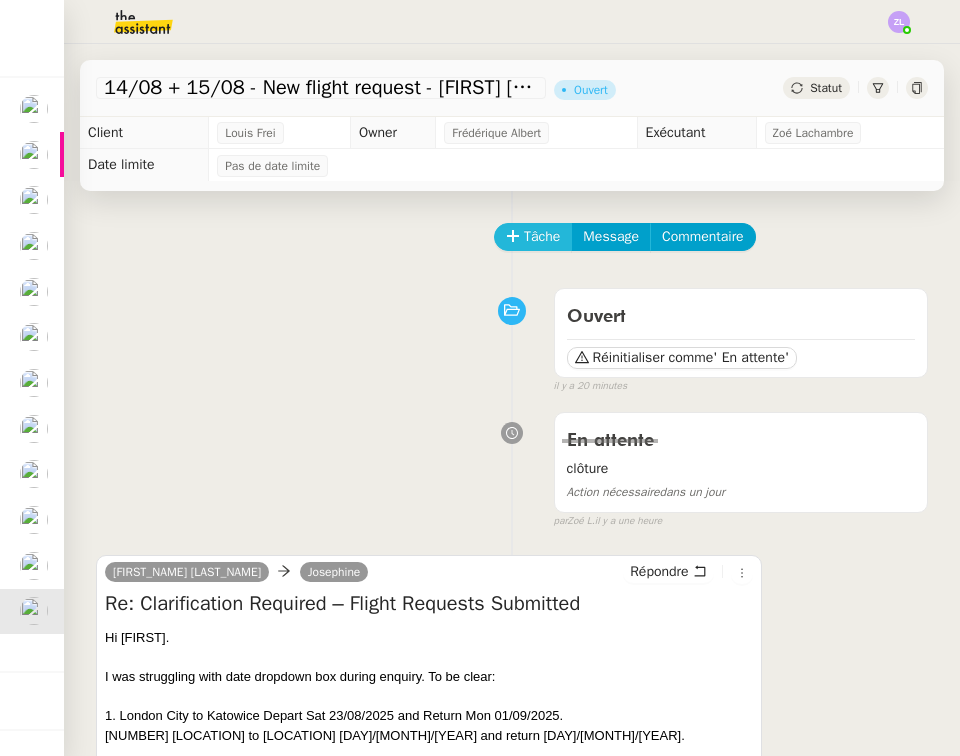 click on "Tâche" 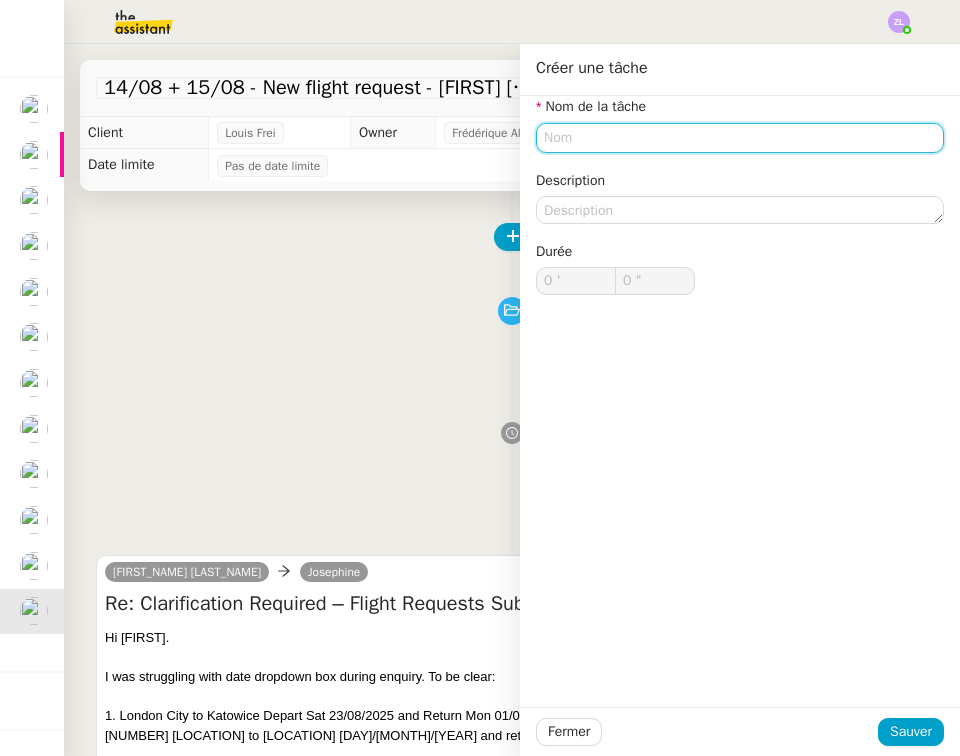 type on "N" 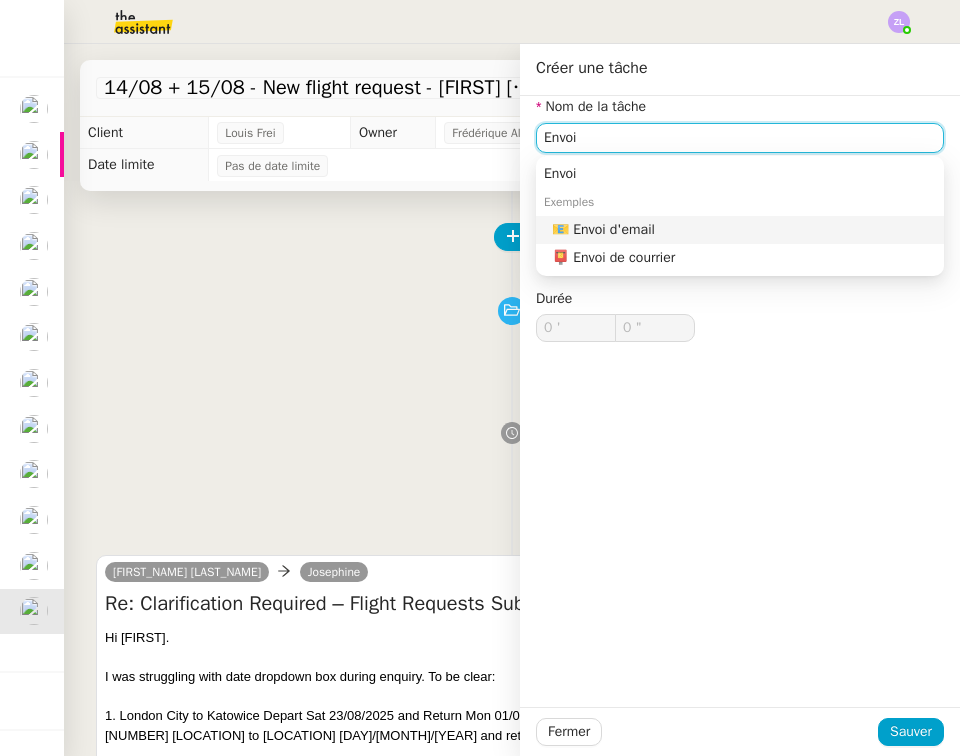 click on "📧 Envoi d'email" 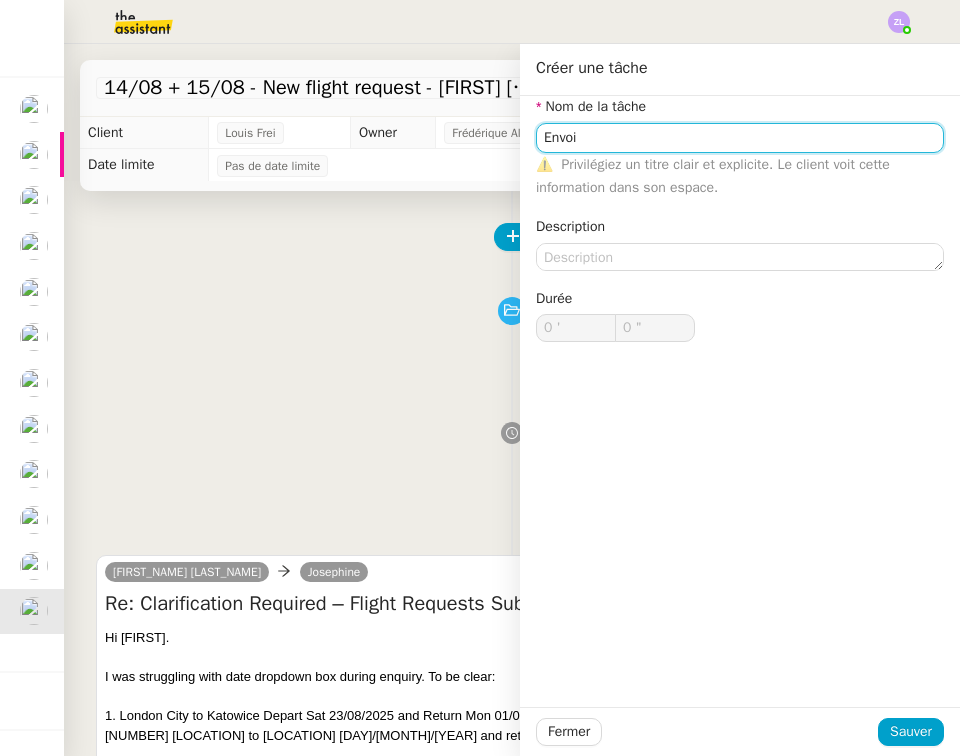 type on "Envoi d'email" 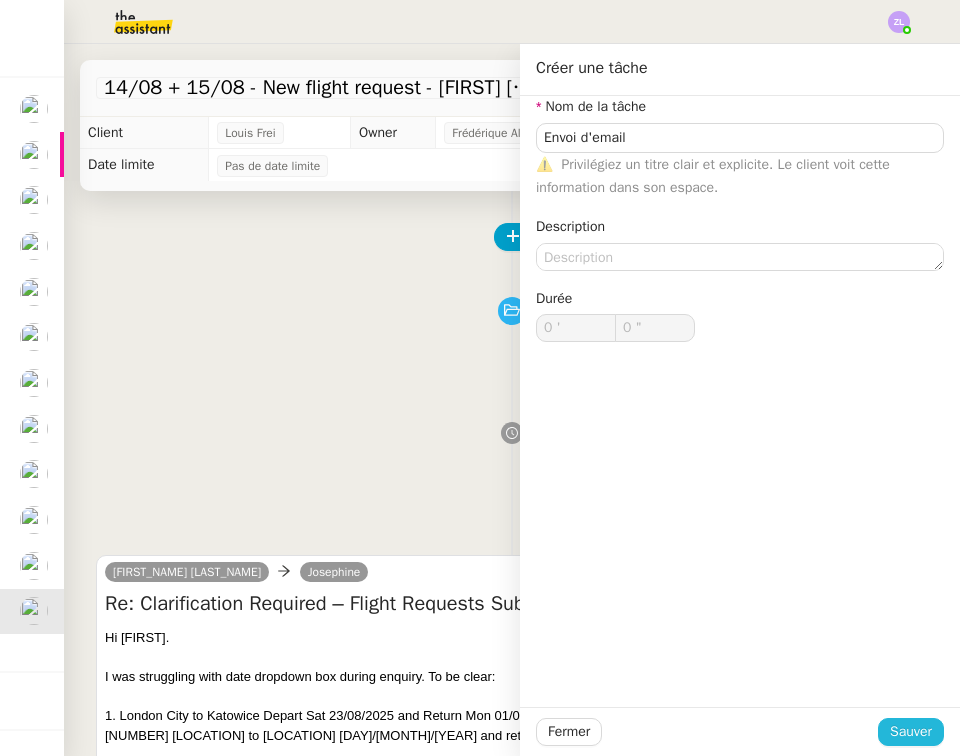 click on "Sauver" 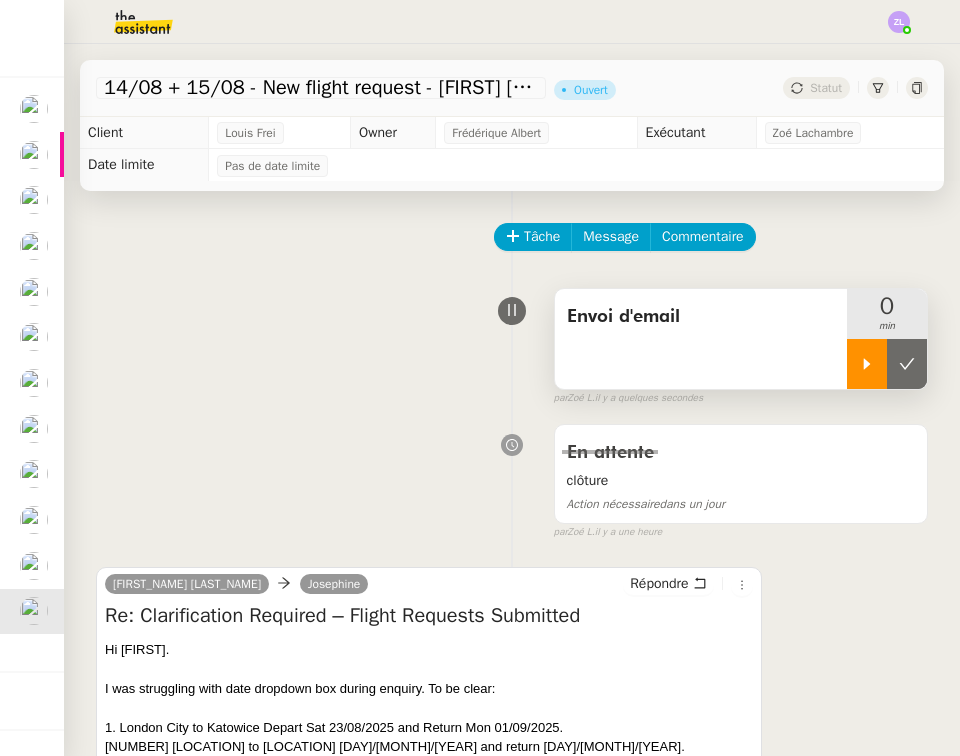 click at bounding box center [867, 364] 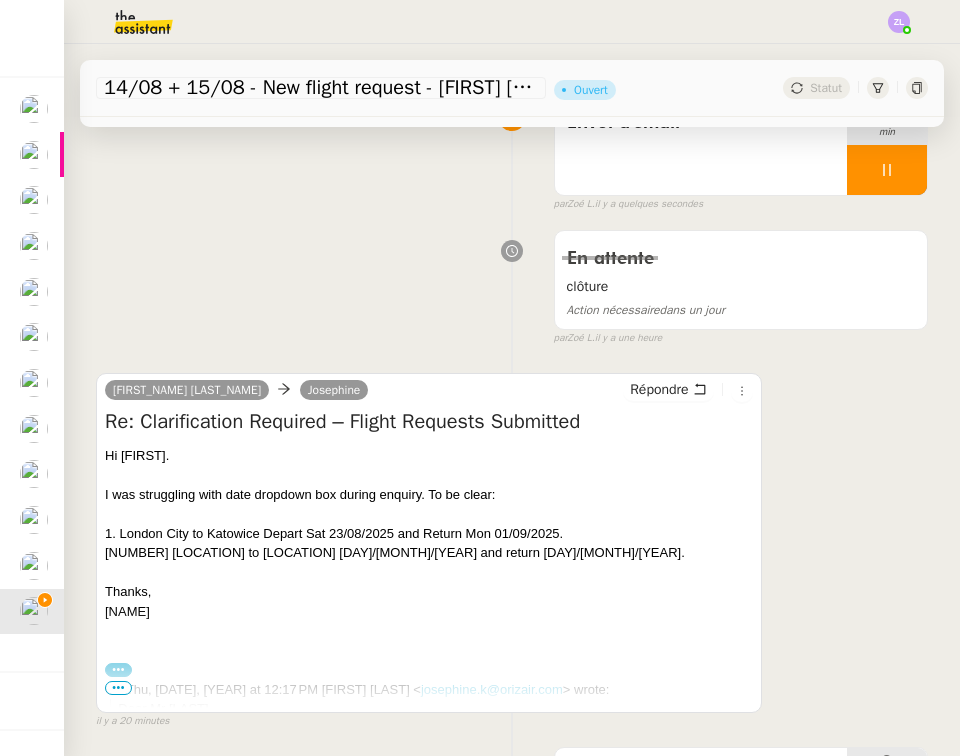 scroll, scrollTop: 237, scrollLeft: 0, axis: vertical 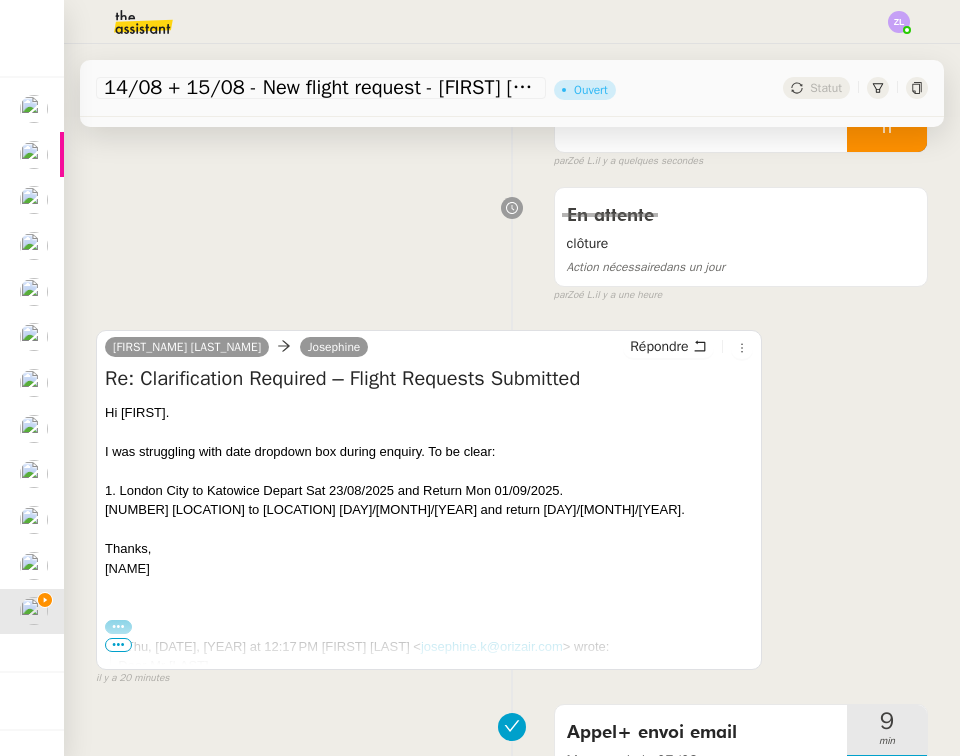 drag, startPoint x: 156, startPoint y: 571, endPoint x: 92, endPoint y: 408, distance: 175.11424 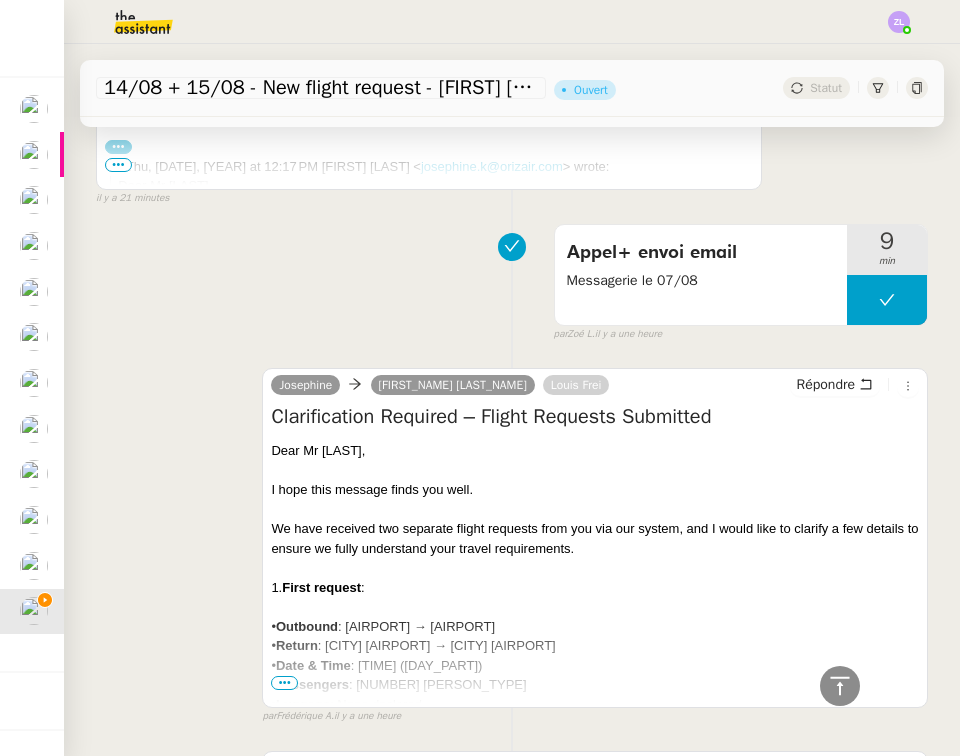 scroll, scrollTop: 702, scrollLeft: 0, axis: vertical 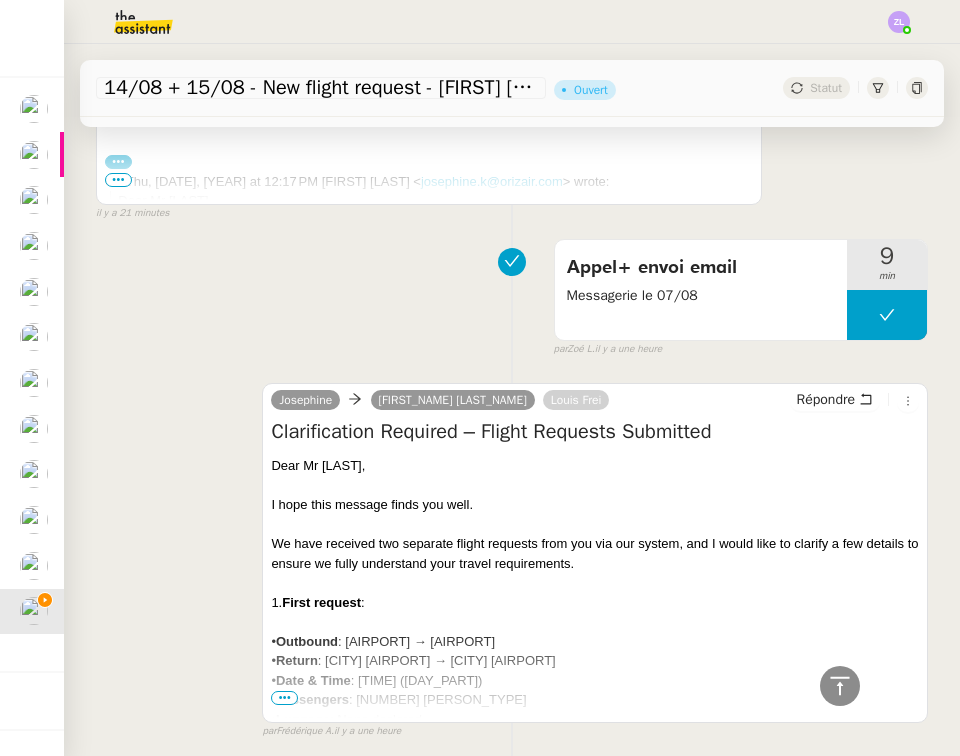 click on "•••" at bounding box center (284, 698) 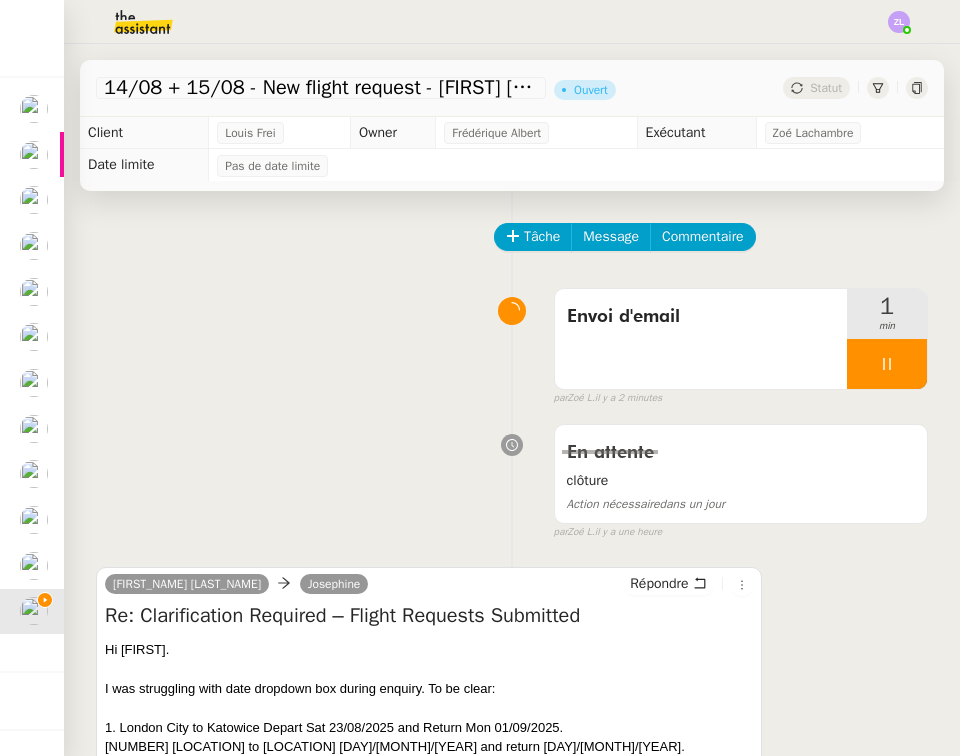 scroll, scrollTop: 0, scrollLeft: 0, axis: both 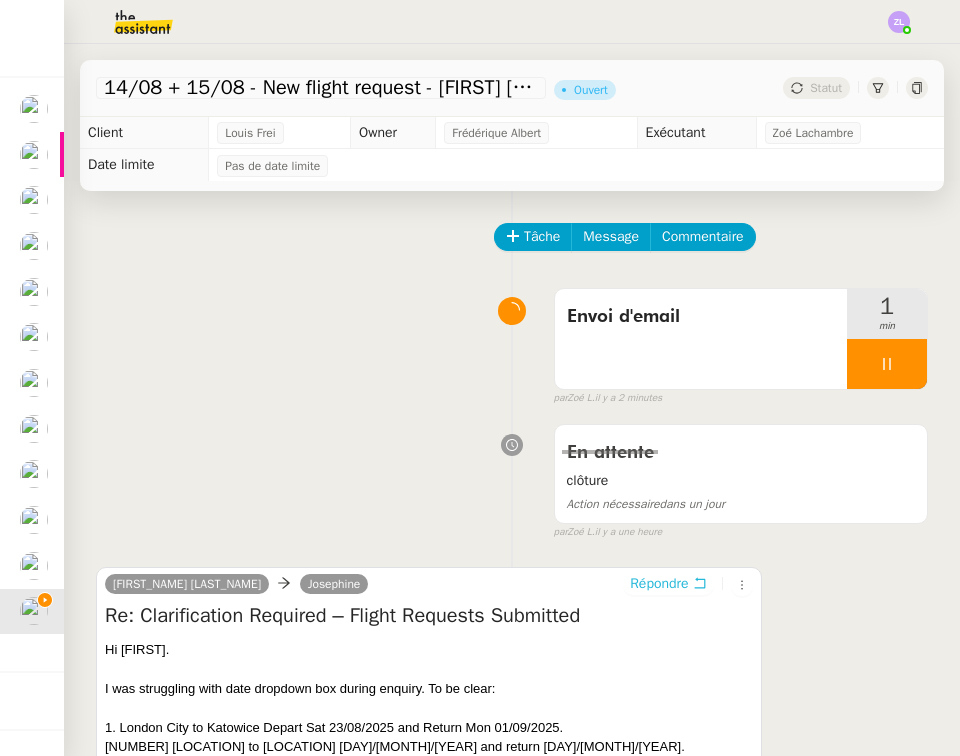 click on "Répondre" at bounding box center [659, 584] 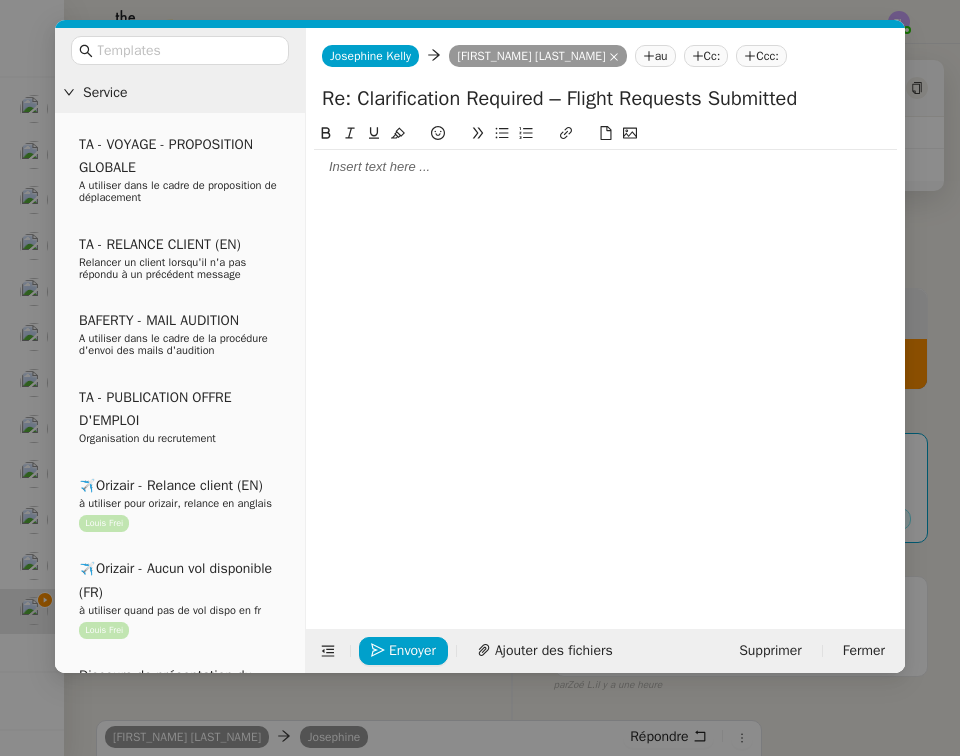 click on "Service TA - VOYAGE - PROPOSITION GLOBALE    A utiliser dans le cadre de proposition de déplacement TA - RELANCE CLIENT (EN)    Relancer un client lorsqu'il n'a pas répondu à un précédent message BAFERTY - MAIL AUDITION    A utiliser dans le cadre de la procédure d'envoi des mails d'audition TA - PUBLICATION OFFRE D'EMPLOI     Organisation du recrutement ✈️Orizair - Relance client (EN)     à utiliser pour orizair, relance en anglais  Louis Frei ✈️Orizair - Aucun vol disponible (FR)    à utiliser quand pas de vol dispo en fr  Louis Frei Discours de présentation du paiement sécurisé    ✈️Orizair - Relance client (FR)    à utiliser pour orizair, première relance en français  Louis Frei TA - VOYAGES - PROPOSITION ITINERAIRE    Soumettre les résultats d'une recherche Orizair - Empty Legs - Confirmation opérateur (EN)    à utiliser dans la communication sur avinode pour les empty legs  Louis Frei TA - CONFIRMATION PAIEMENT (EN)    TA - COURRIER EXPEDIE (recommandé)" at bounding box center [480, 378] 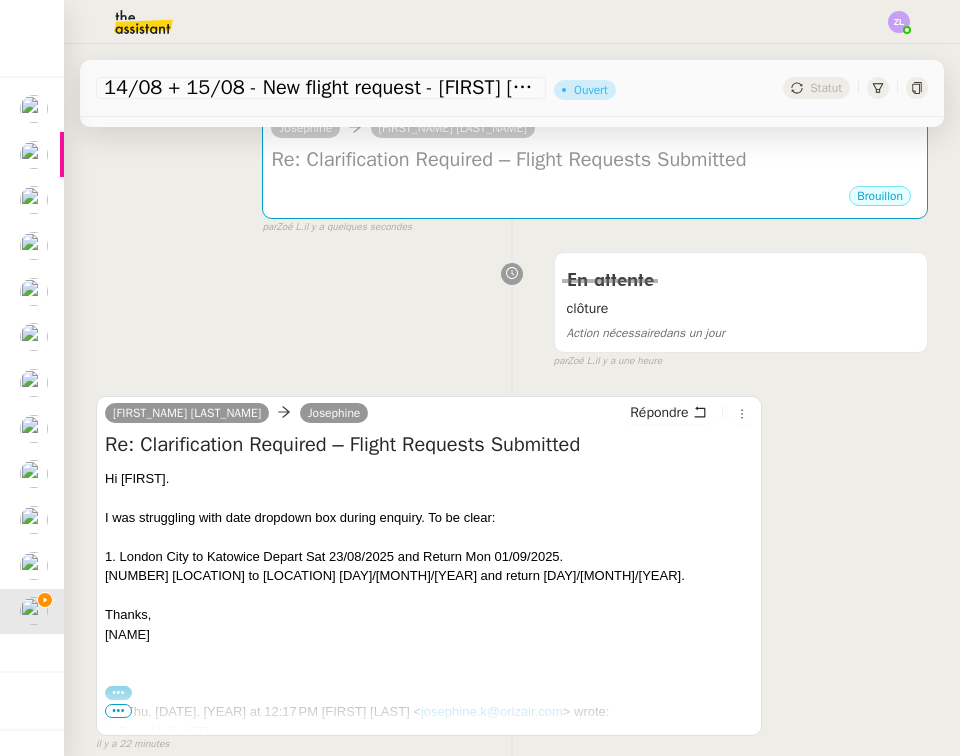 scroll, scrollTop: 304, scrollLeft: 0, axis: vertical 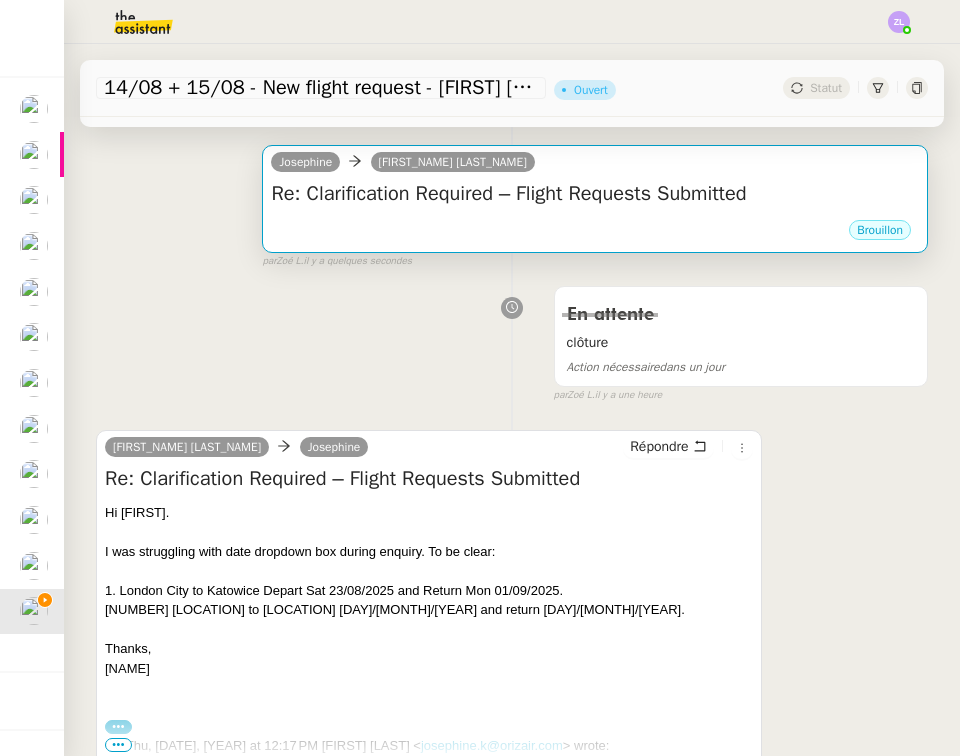 click on "Brouillon" at bounding box center [595, 233] 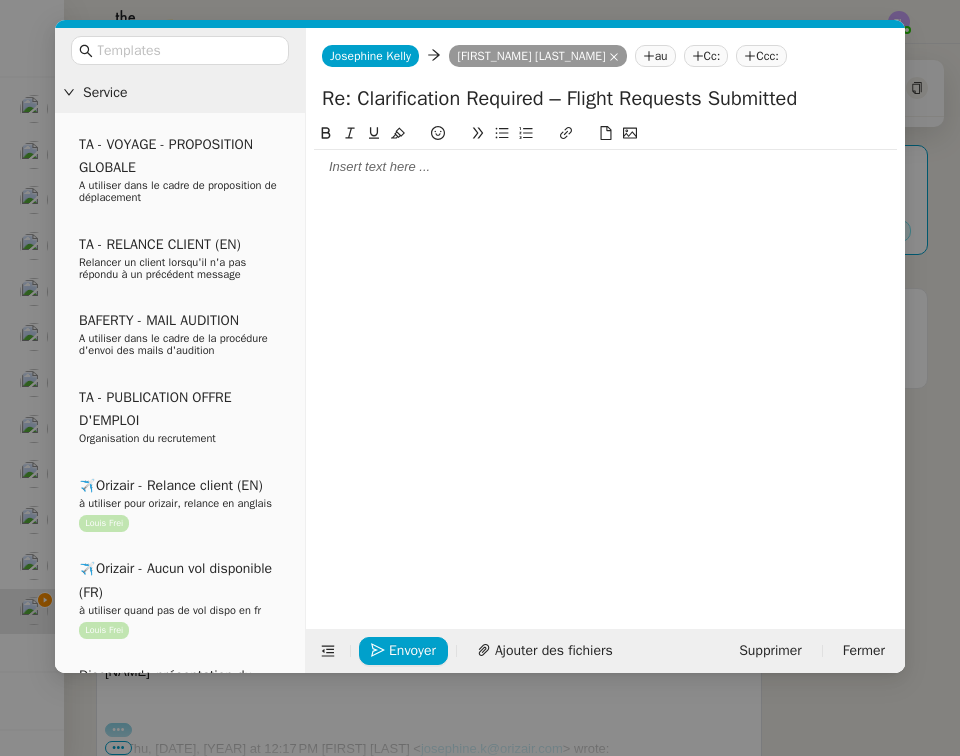 click 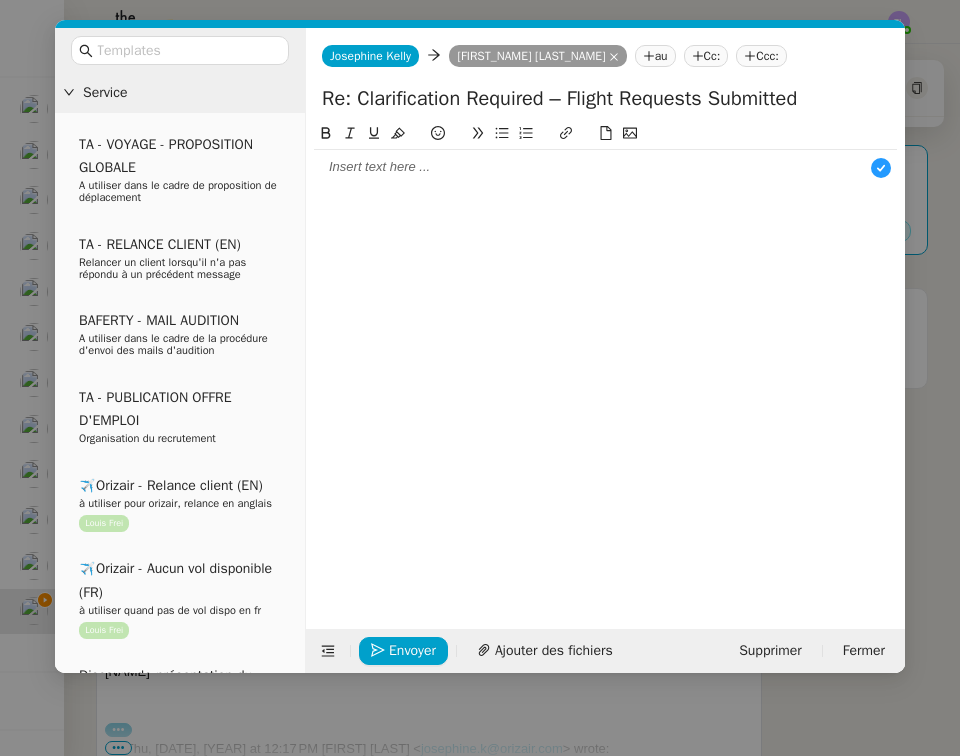 scroll, scrollTop: 21, scrollLeft: 0, axis: vertical 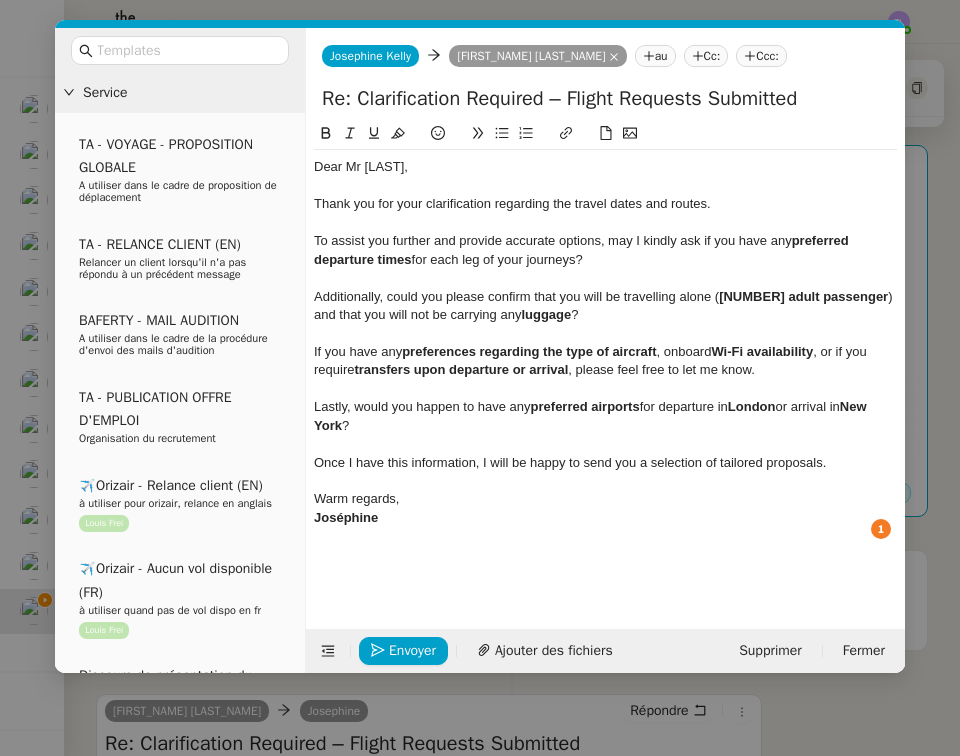 click on "Additionally, could you please confirm that you will be travelling alone ( 1 adult passenger ) and that you will not be carrying any  luggage ?" 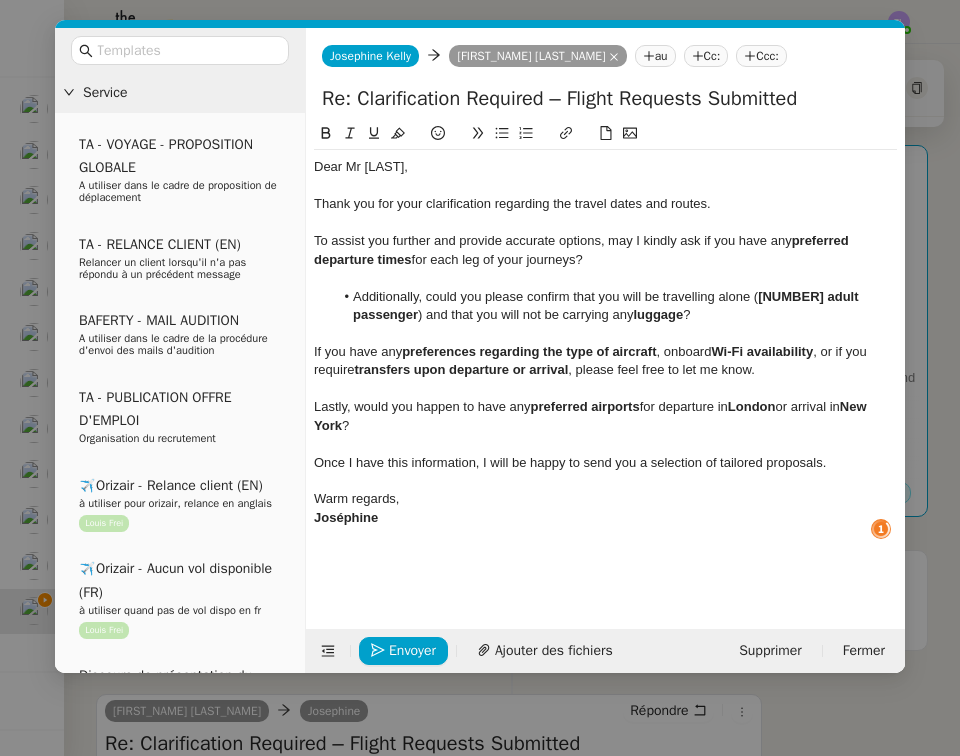 click on "To assist you further and provide accurate options, may I kindly ask if you have any  preferred departure times  for each leg of your journeys?" 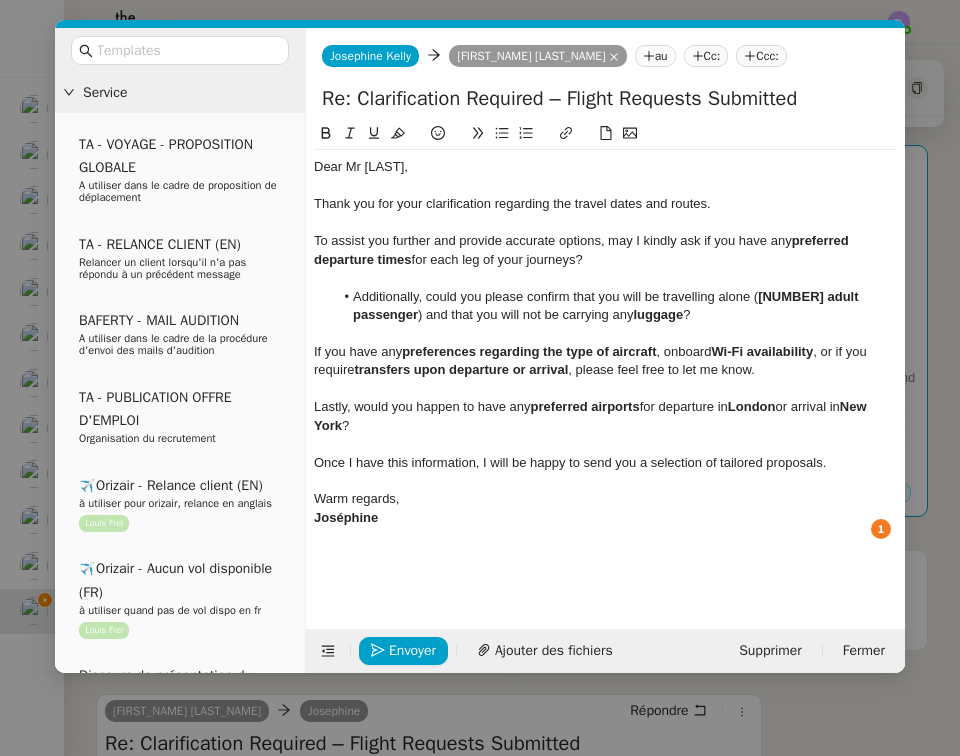 click 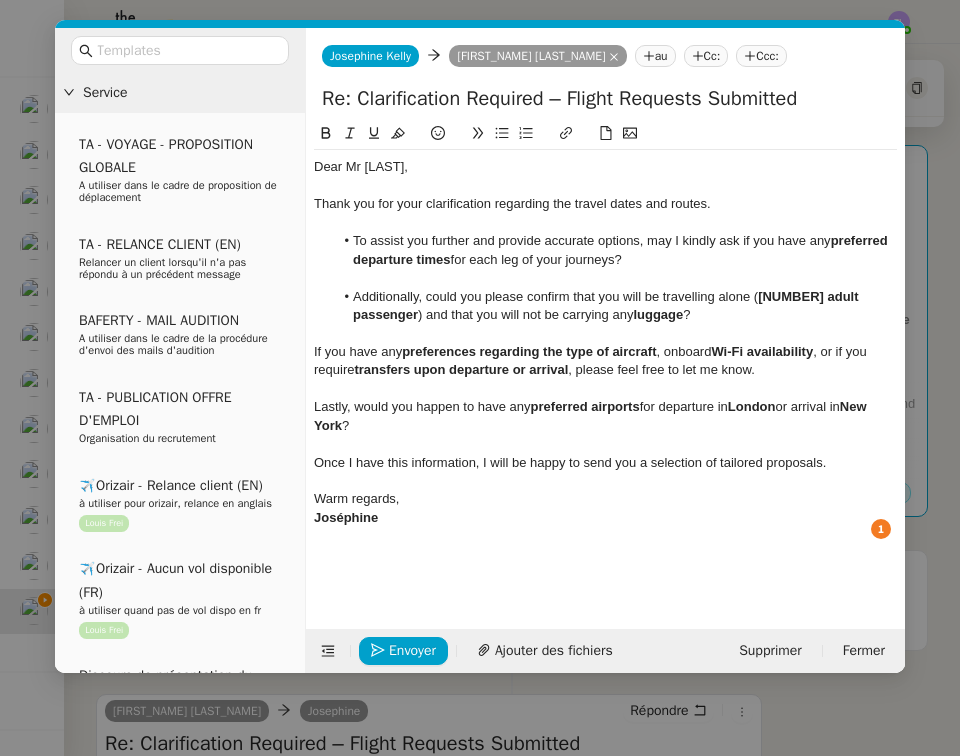 click on "Dear Mr [LAST], Thank you for your clarification regarding the travel dates and routes. To assist you further and provide accurate options, may I kindly ask if you have any  preferred departure times  for each leg of your journeys? Additionally, could you please confirm that you will be travelling alone ( [NUMBER] adult passenger ) and that you will not be carrying any  luggage ? If you have any  preferences regarding the type of aircraft , onboard  Wi-Fi availability , or if you require  transfers upon departure or arrival , please feel free to let me know. Lastly, would you happen to have any  preferred airports  for departure in  [CITY]  or arrival in  [CITY] ? Once I have this information, I will be happy to send you a selection of tailored proposals. Warm regards, [FIRST]" 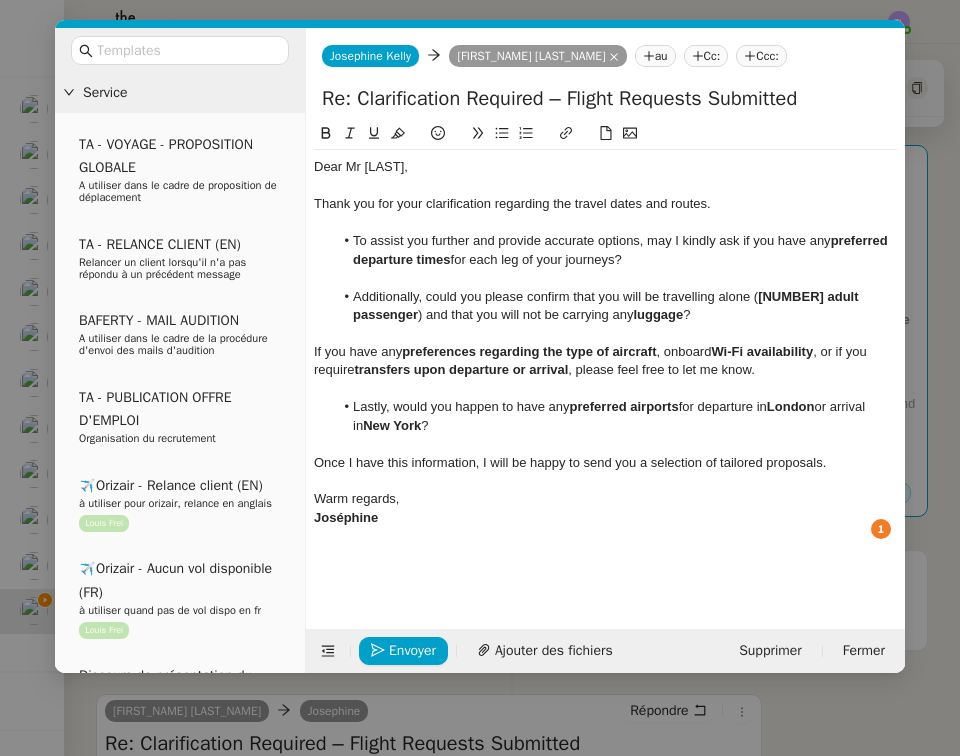 drag, startPoint x: 391, startPoint y: 394, endPoint x: 355, endPoint y: 397, distance: 36.124783 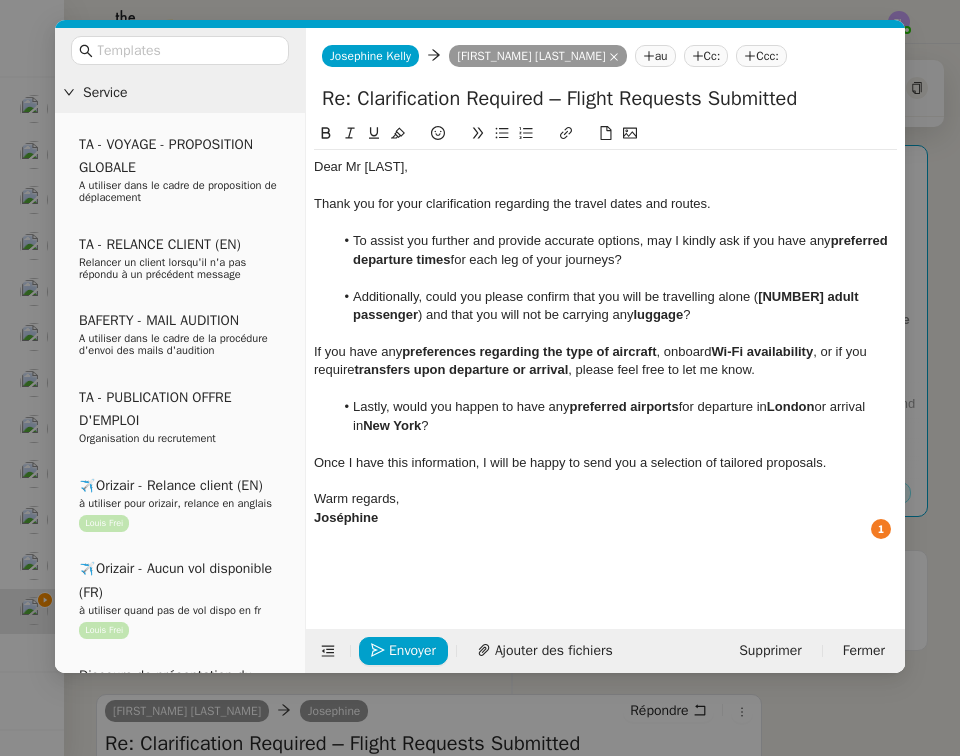 click on "Lastly, would you happen to have any preferred airports for departure in [CITY] or arrival in [CITY] ?" 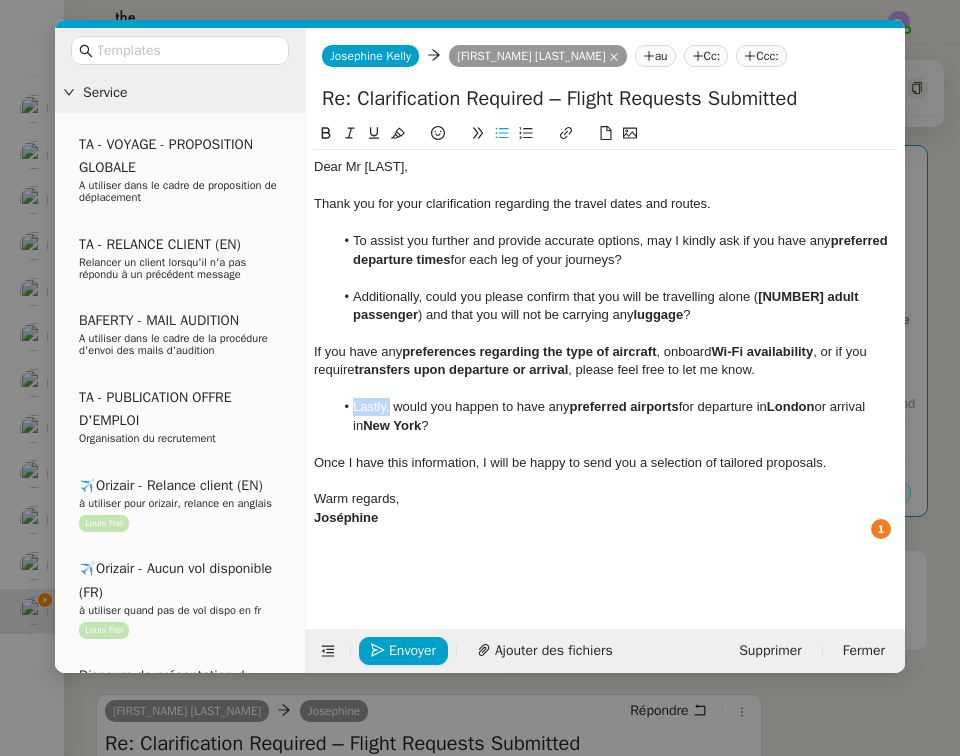 type 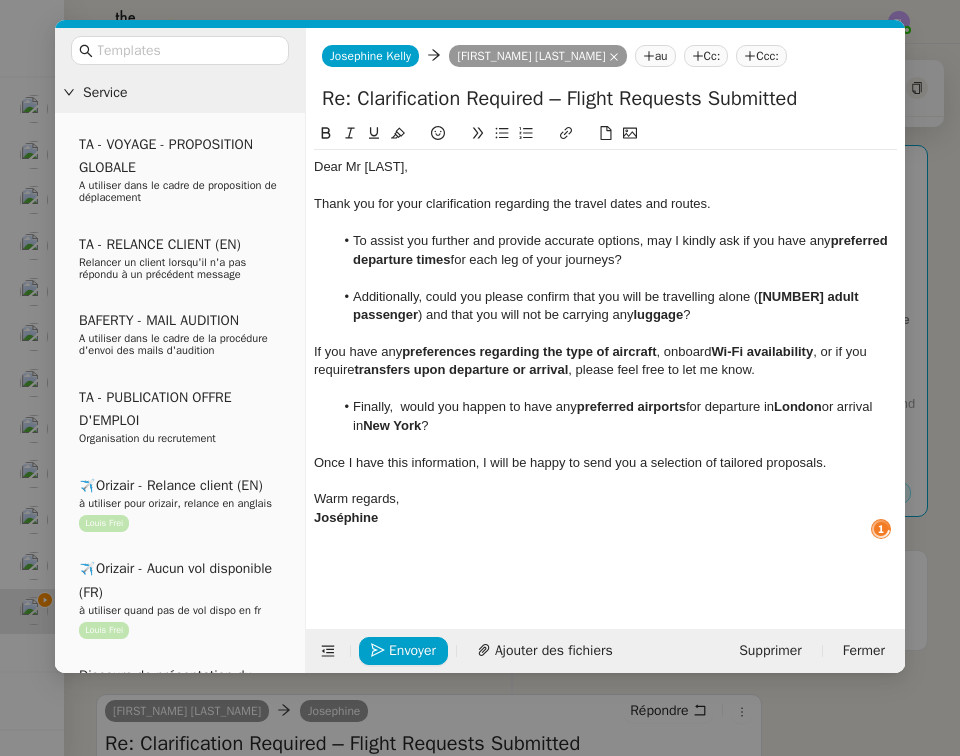 drag, startPoint x: 480, startPoint y: 418, endPoint x: 433, endPoint y: 444, distance: 53.712196 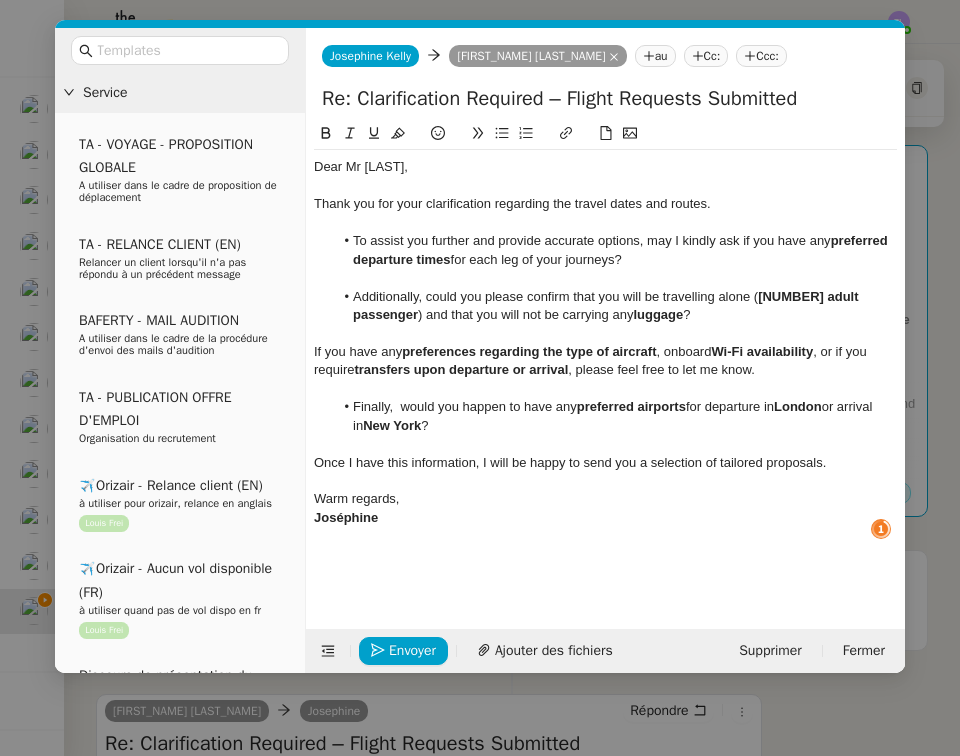 click on "Finally, would you happen to have any preferred airports for departure in London or arrival in New York?" 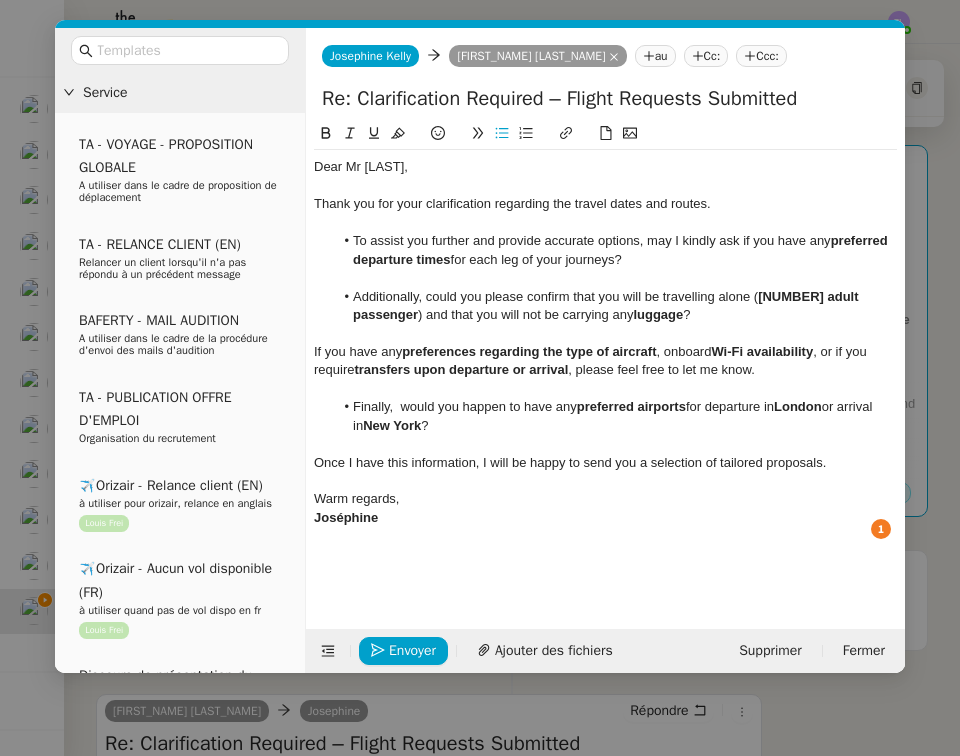 click on "Finally, would you happen to have any preferred airports for departure in London or arrival in New York?" 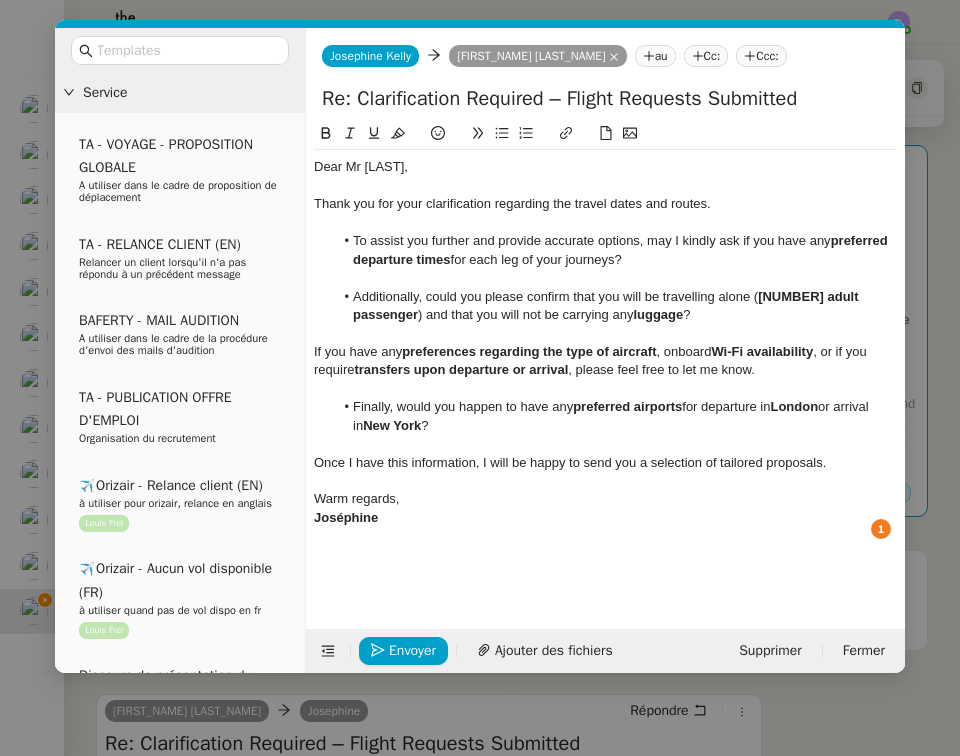 click on "Joséphine" 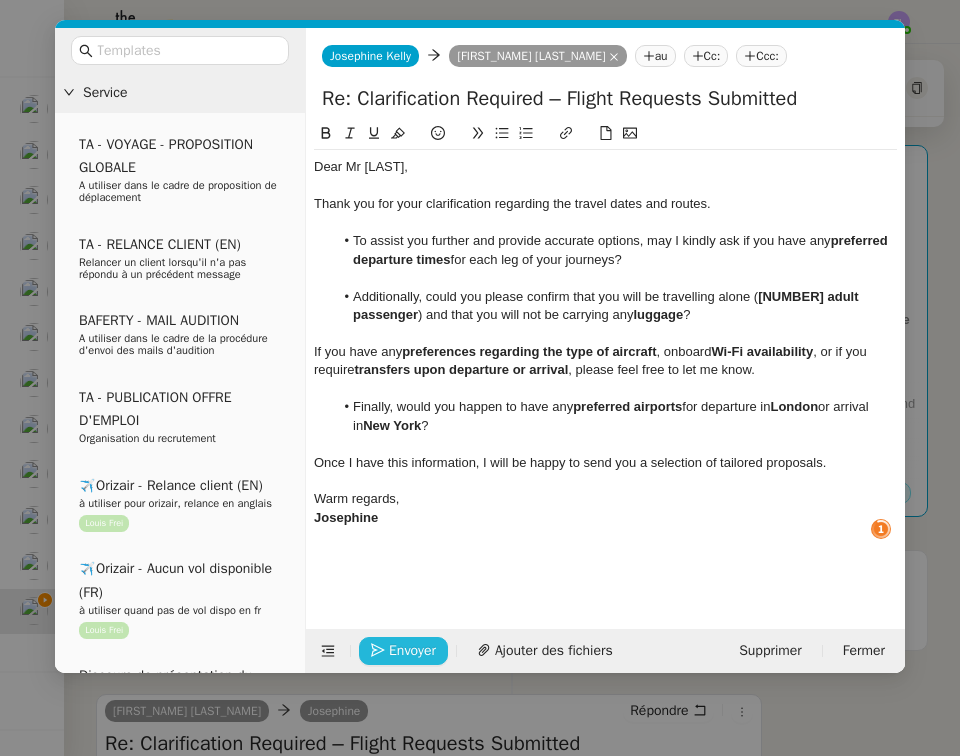 click on "Envoyer" 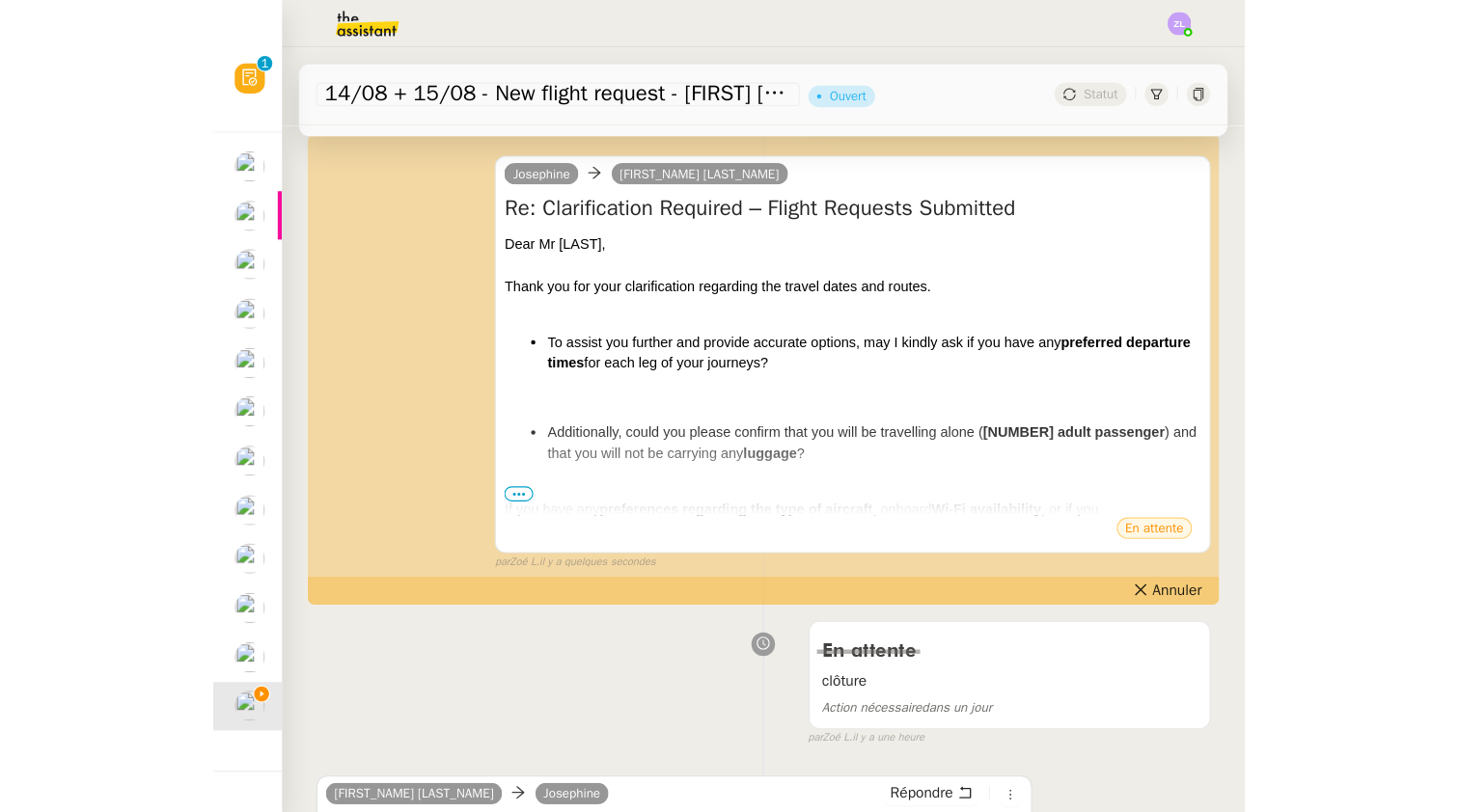 scroll, scrollTop: 0, scrollLeft: 0, axis: both 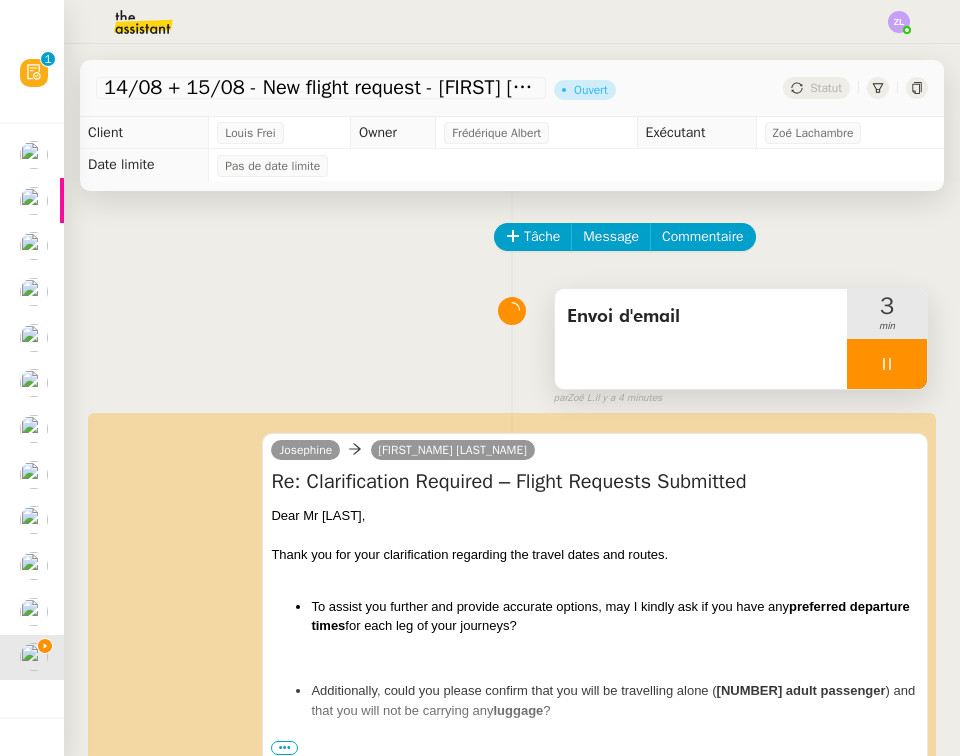 click at bounding box center (887, 364) 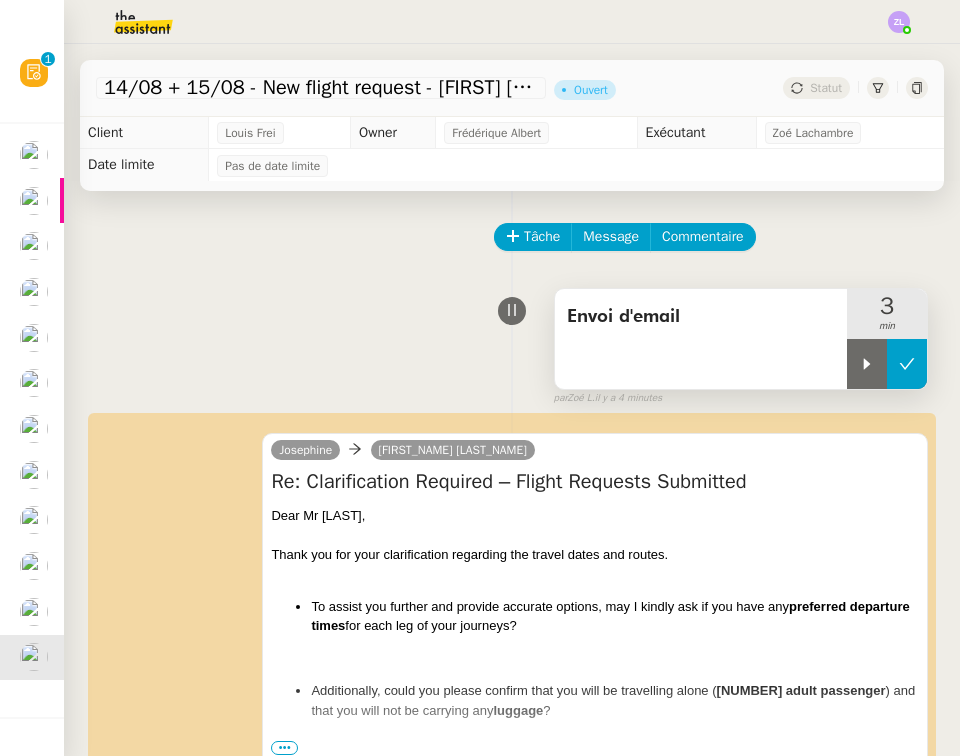 click 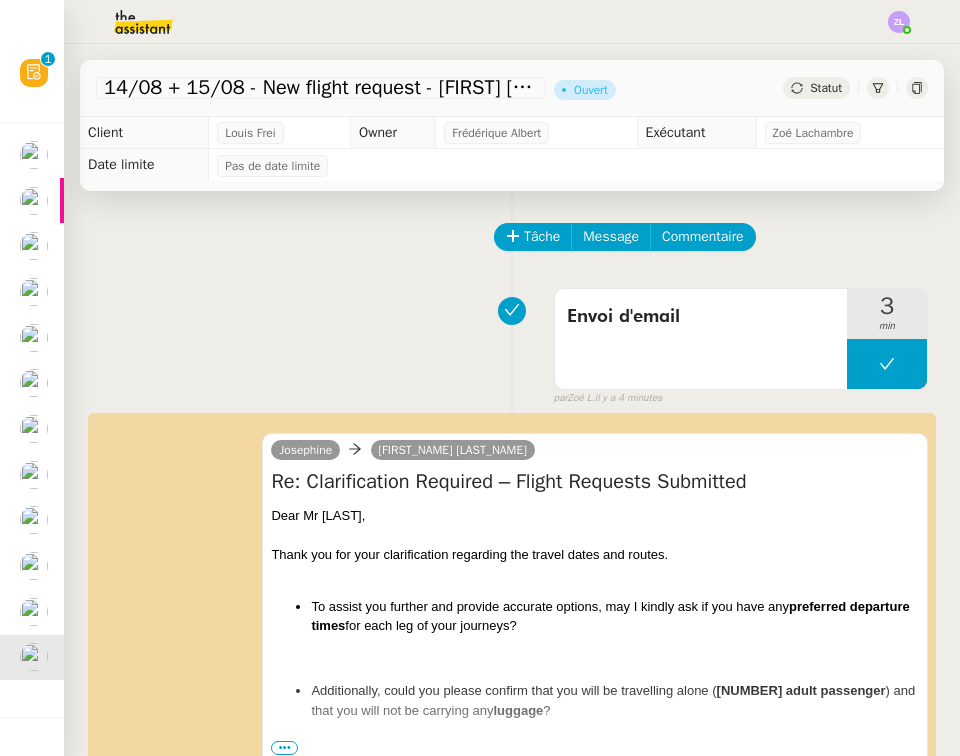 click on "Statut" 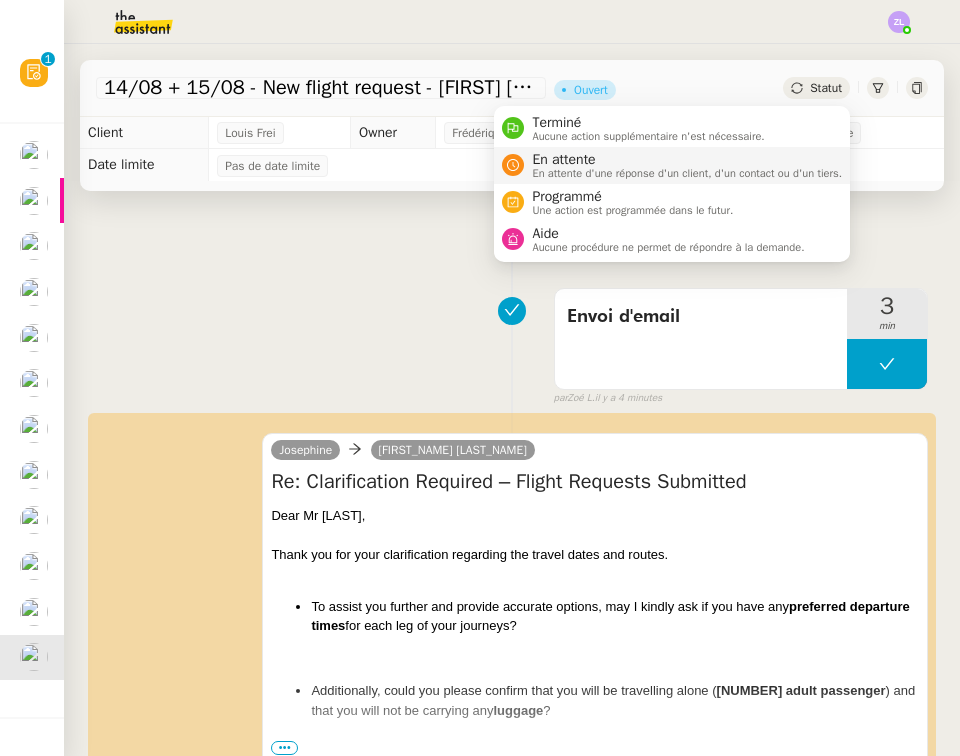 click on "En attente" at bounding box center [687, 160] 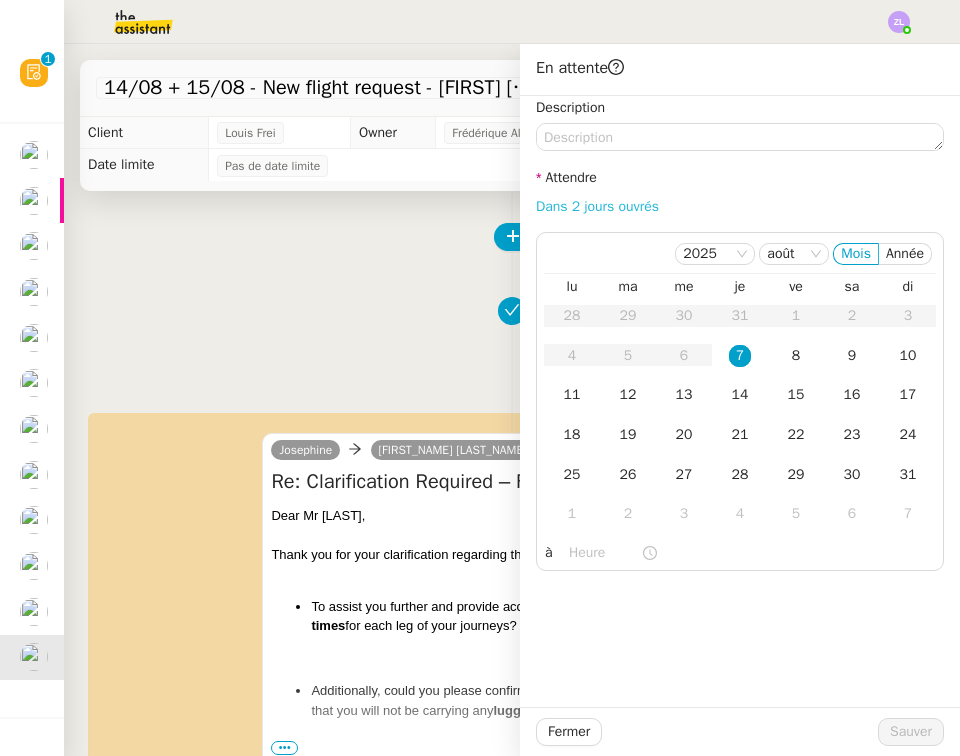 click on "Dans 2 jours ouvrés" 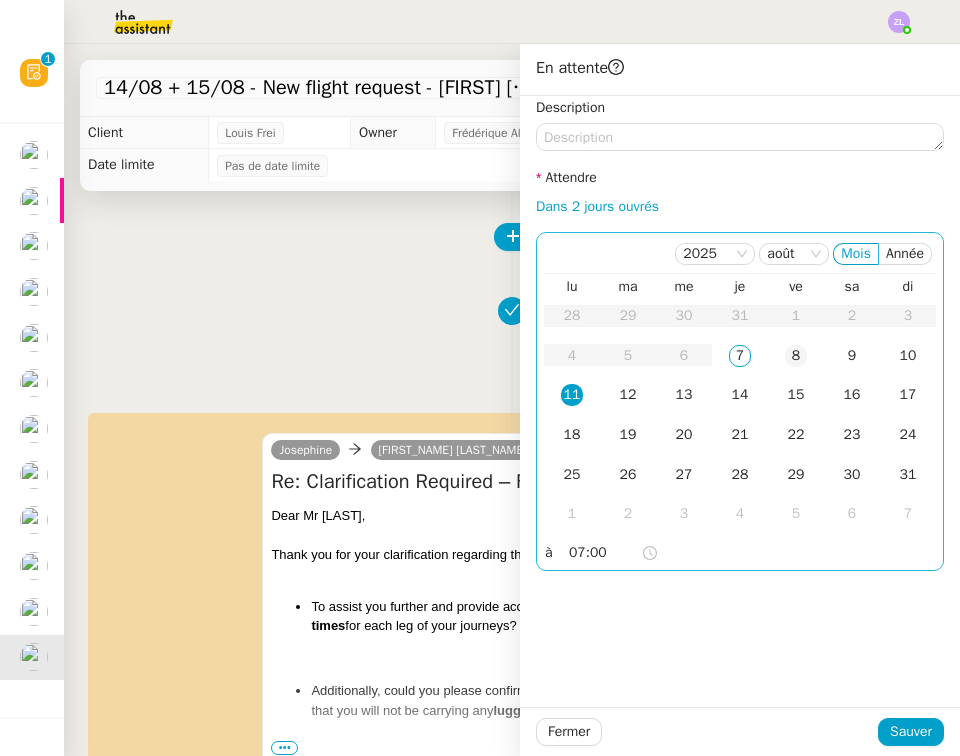 click on "8" 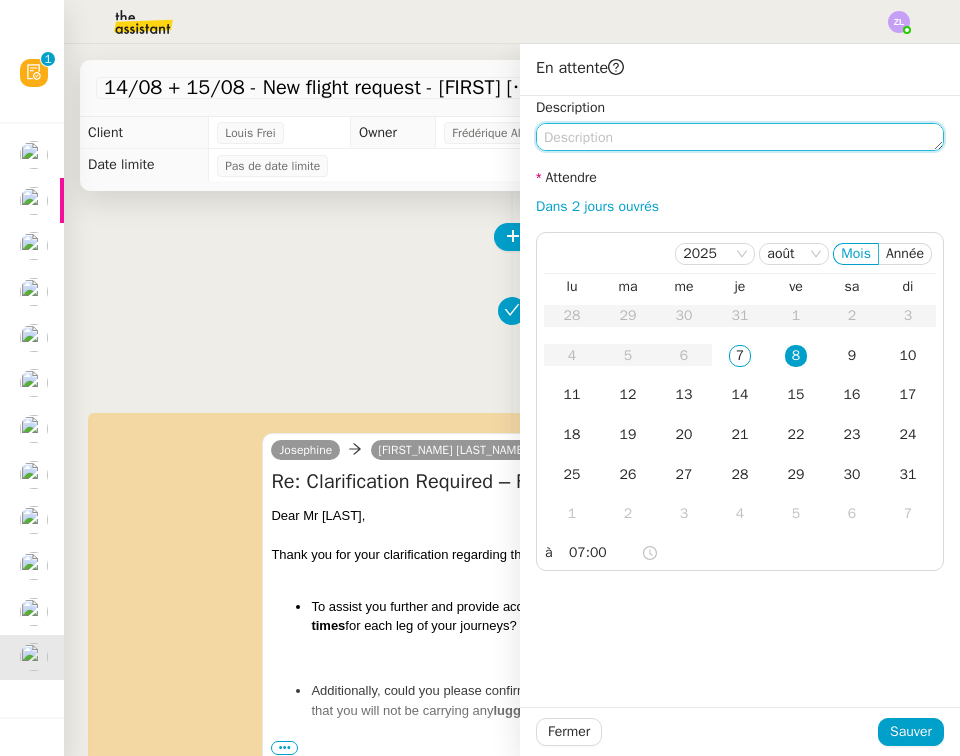 click 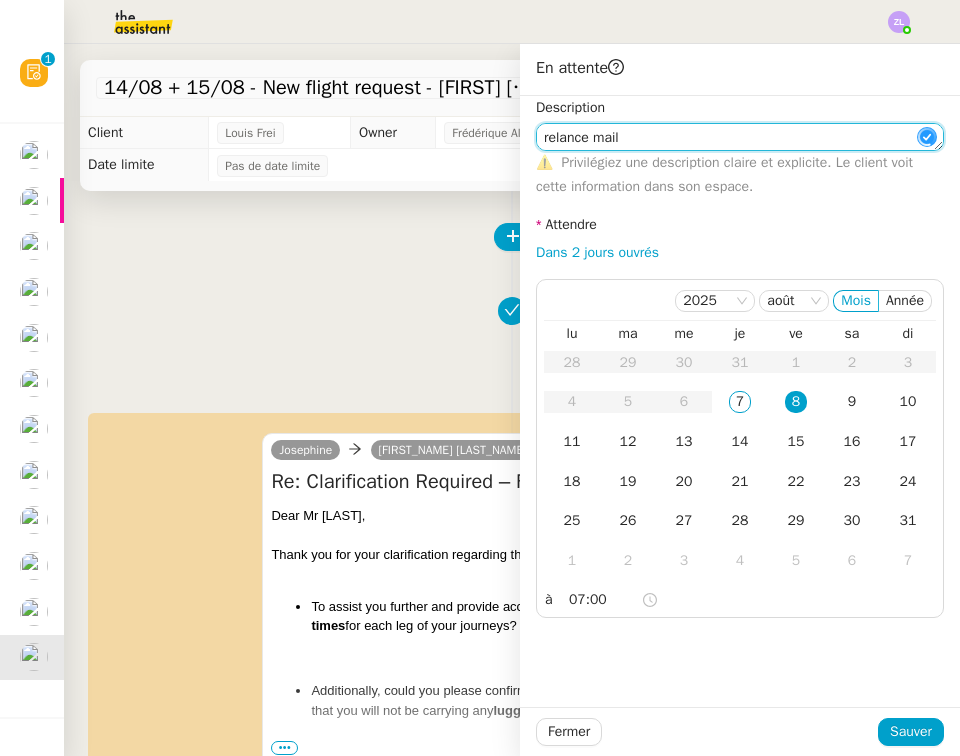 type on "relance mail" 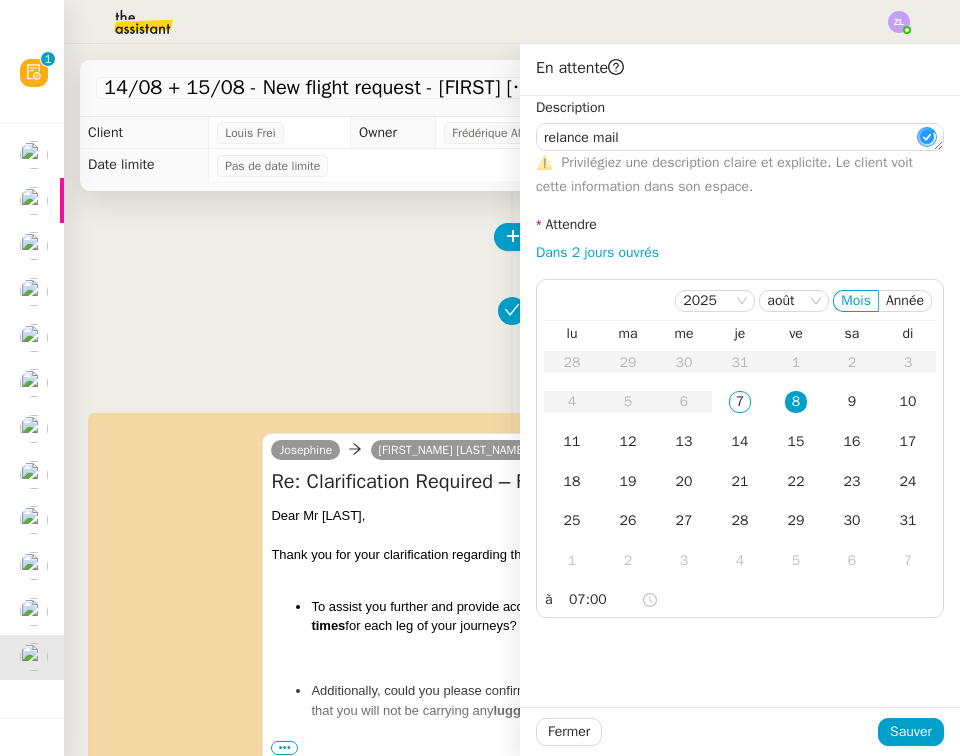 click on "Sauver" 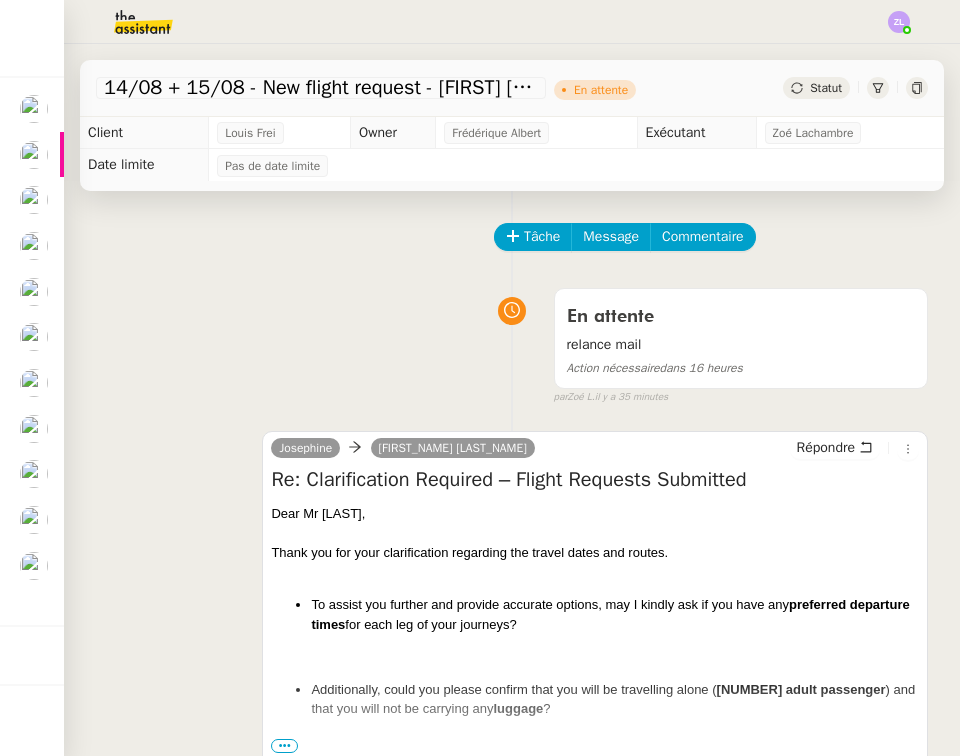 click on "Devis CPF - [LAST_NAME] [FIRST_NAME]    [FIRST_NAME] [LAST_NAME]" 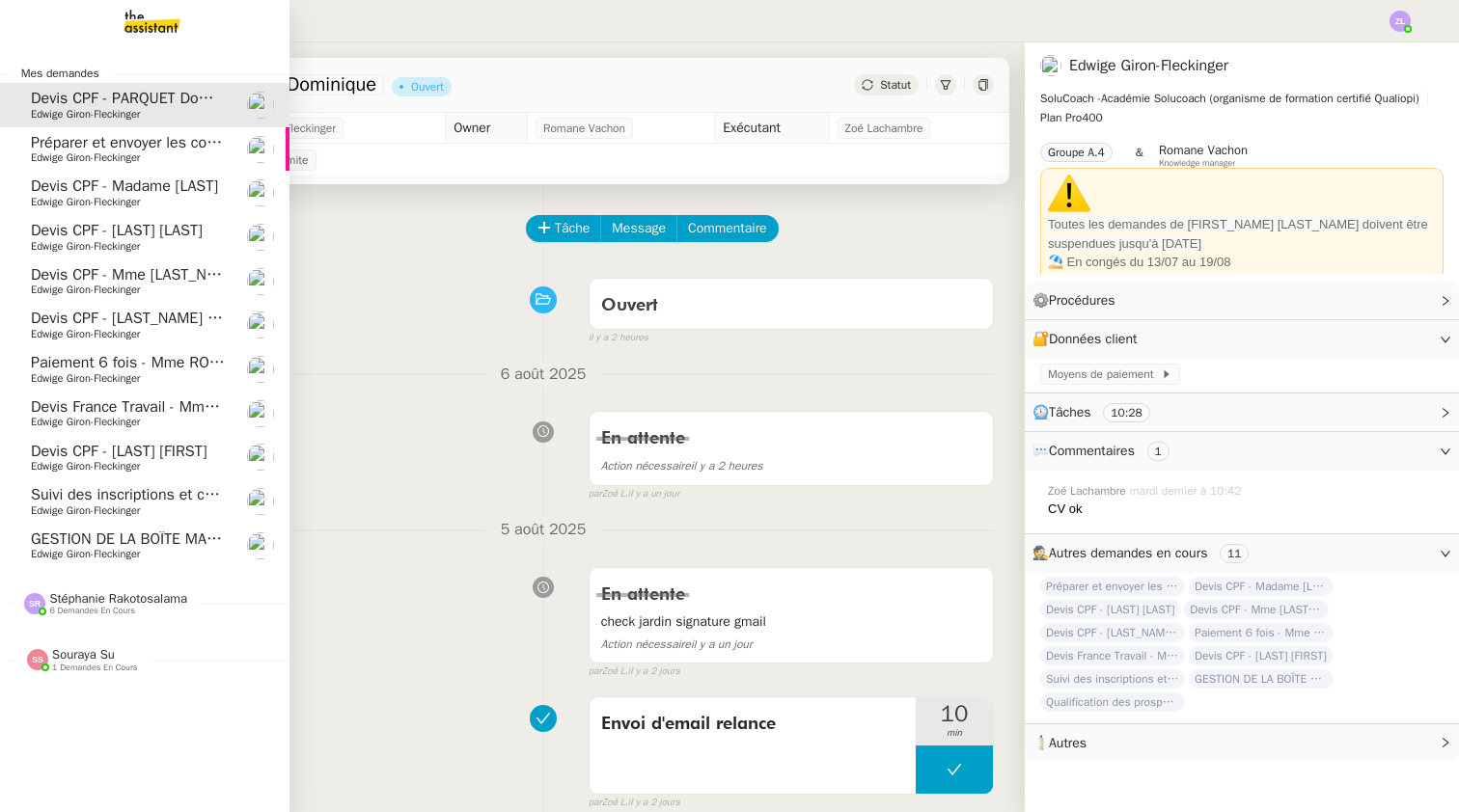 click on "Préparer et envoyer les contrats de formation" 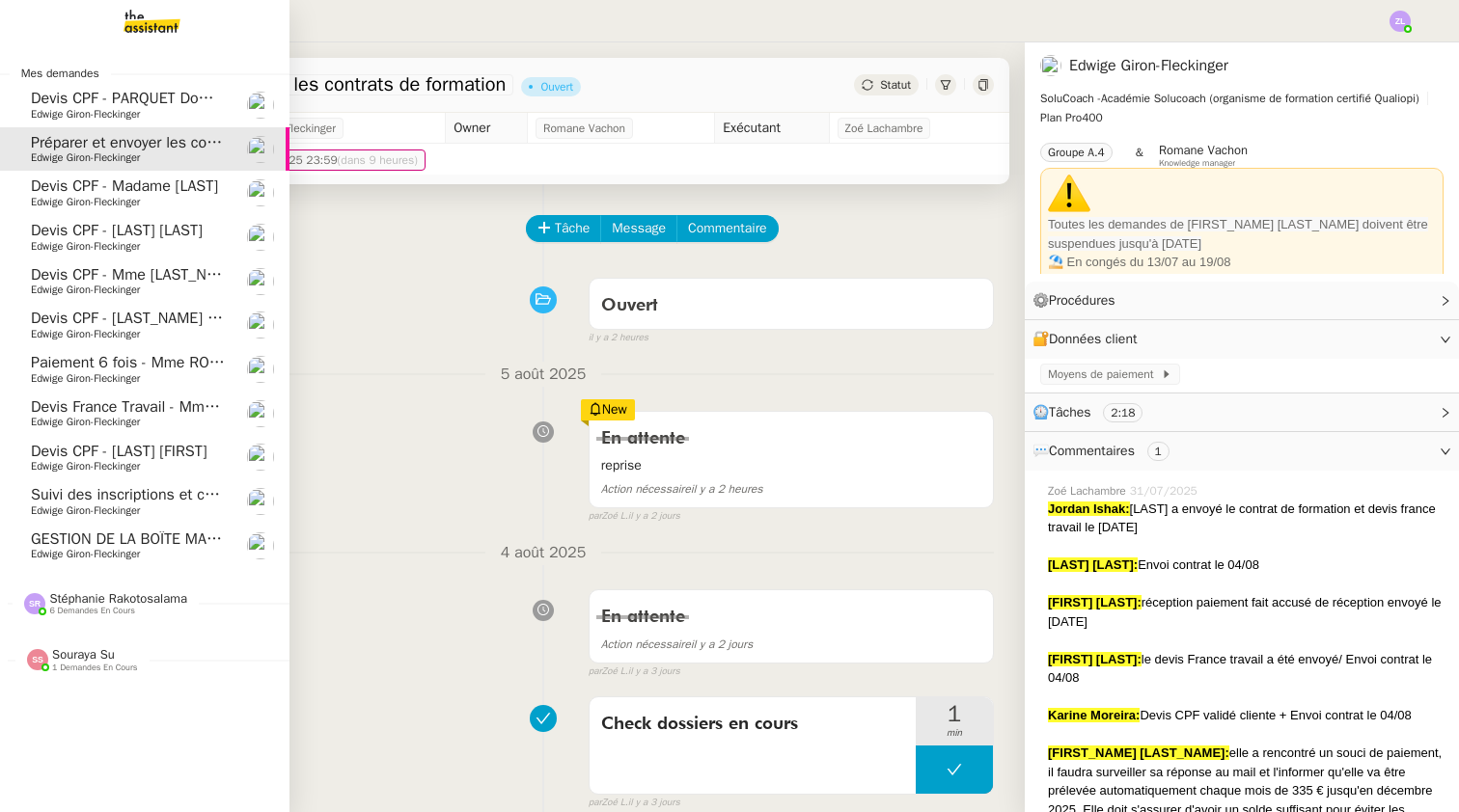 click on "Devis CPF - Madame [LAST]" 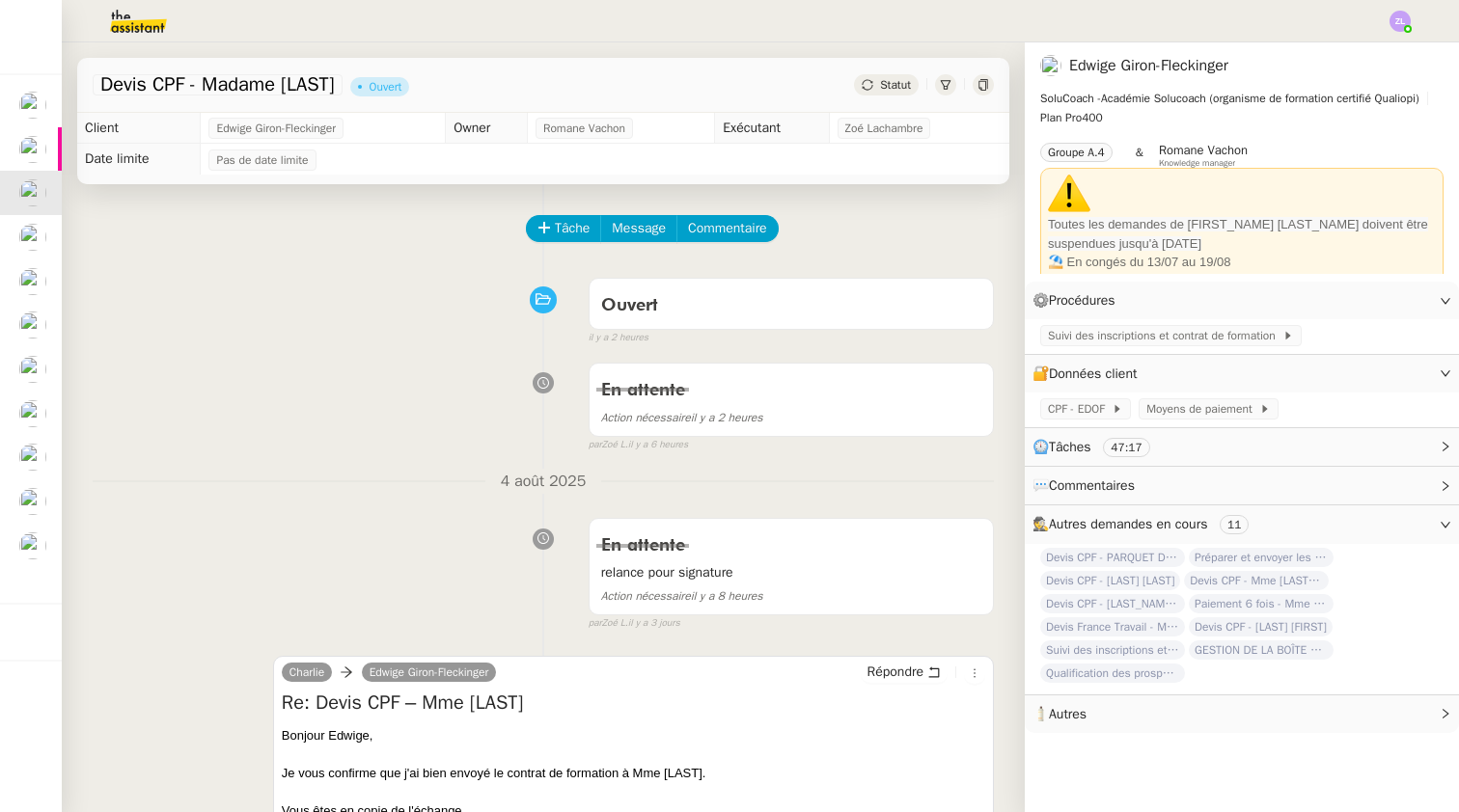 scroll, scrollTop: 256, scrollLeft: 0, axis: vertical 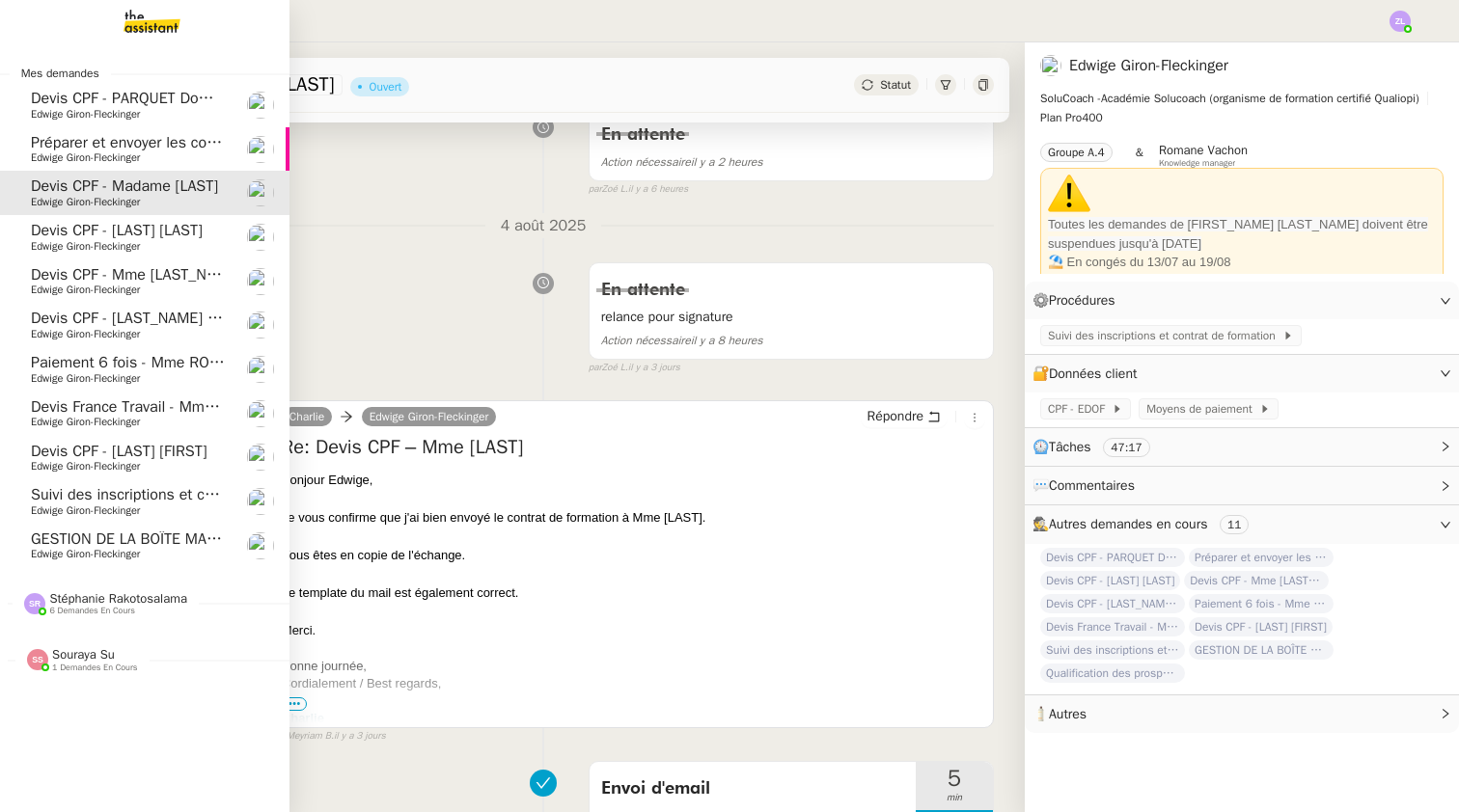 click on "GESTION DE LA BOÎTE MAIL*  - 4 août 2025 *" 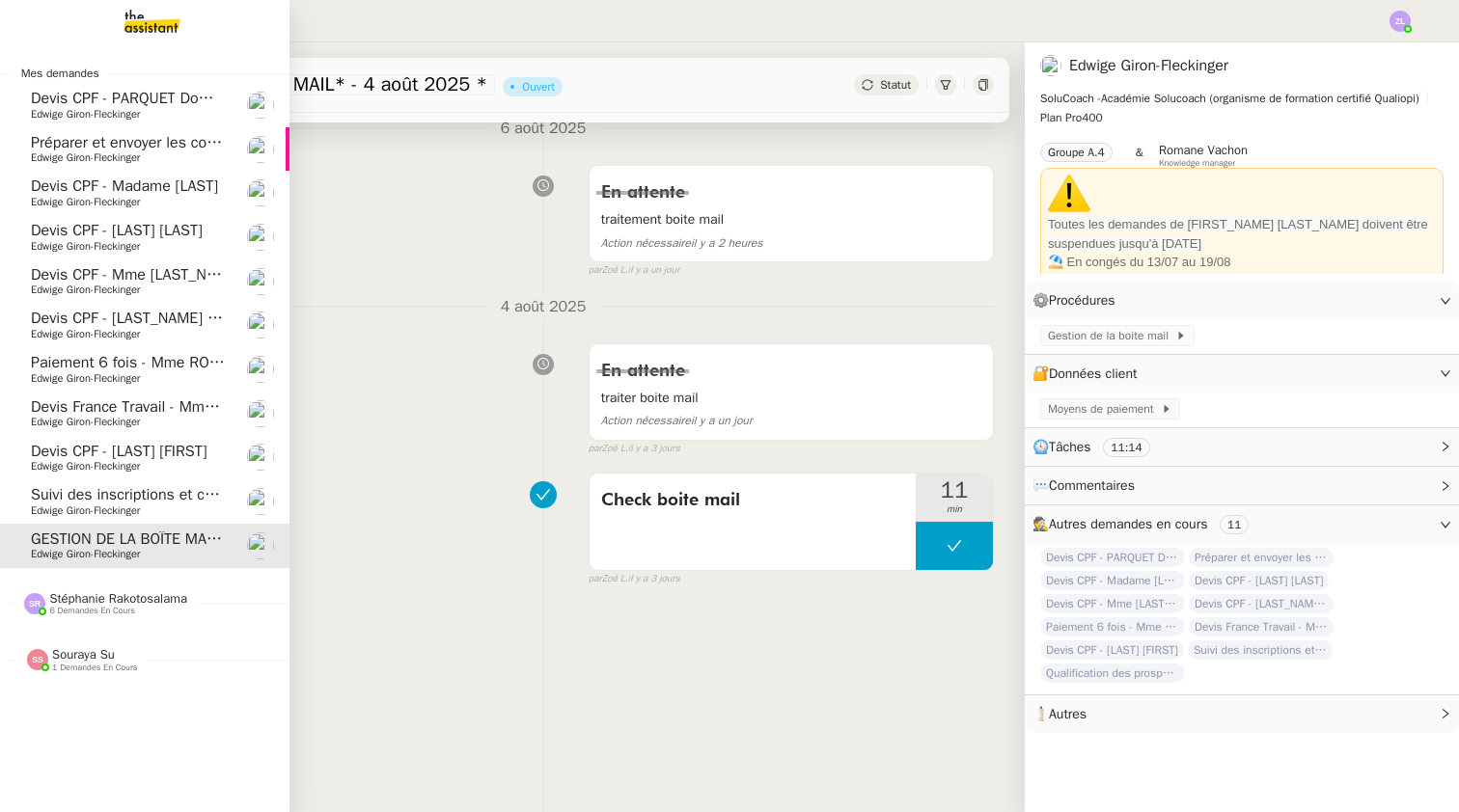 click on "GESTION DE LA BOÎTE MAIL*  - 4 août 2025 *" 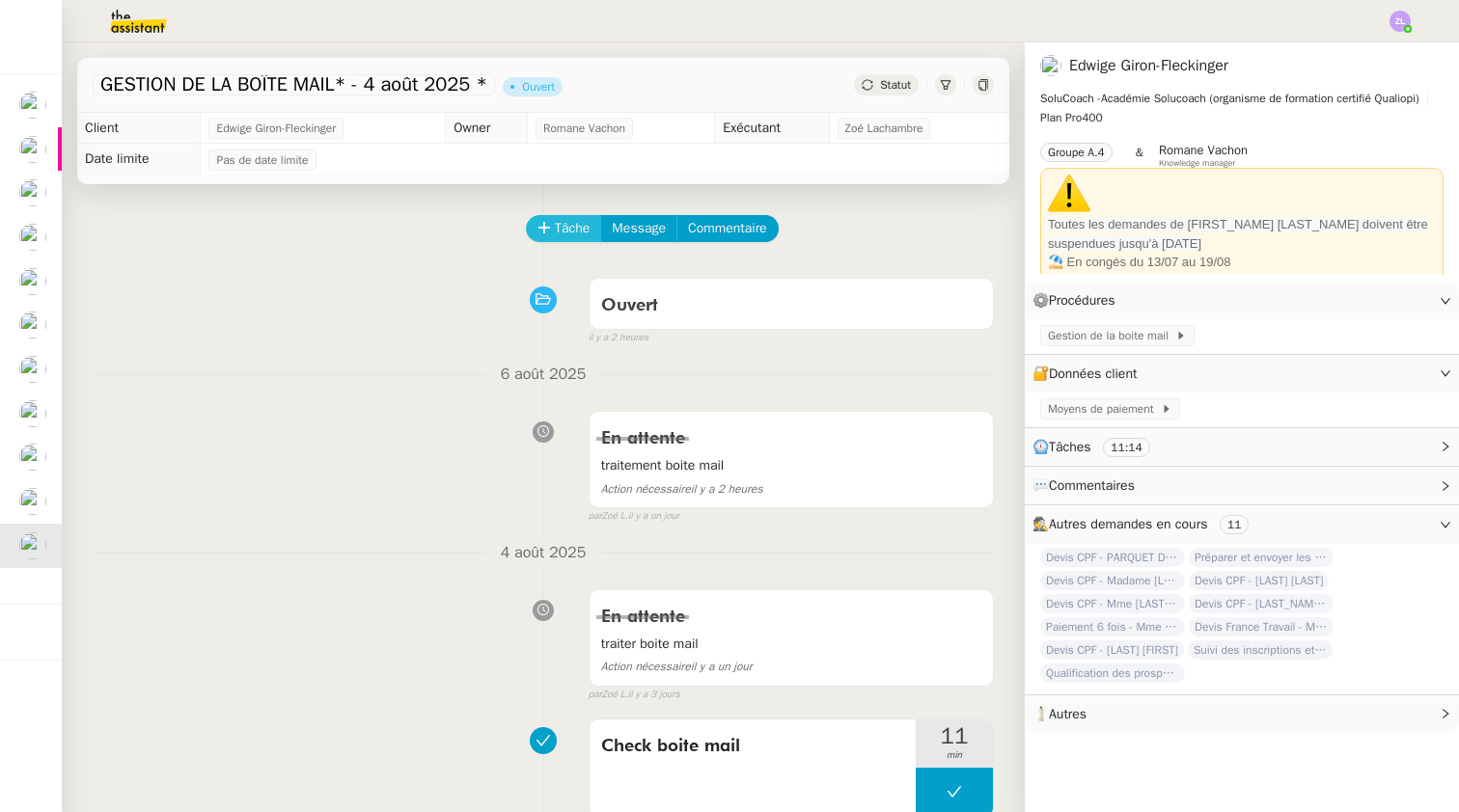 scroll, scrollTop: -1, scrollLeft: 0, axis: vertical 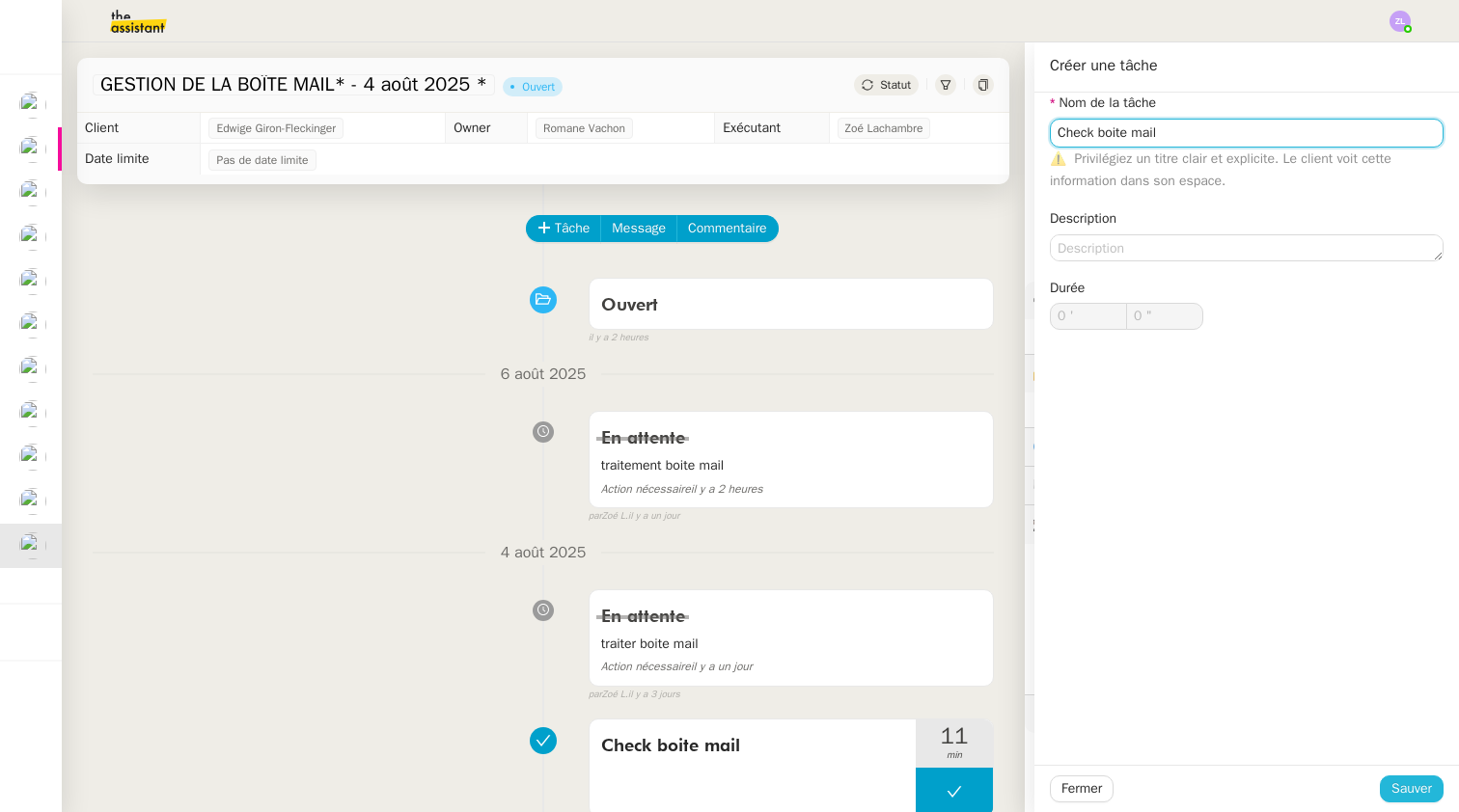type on "Check boite mail" 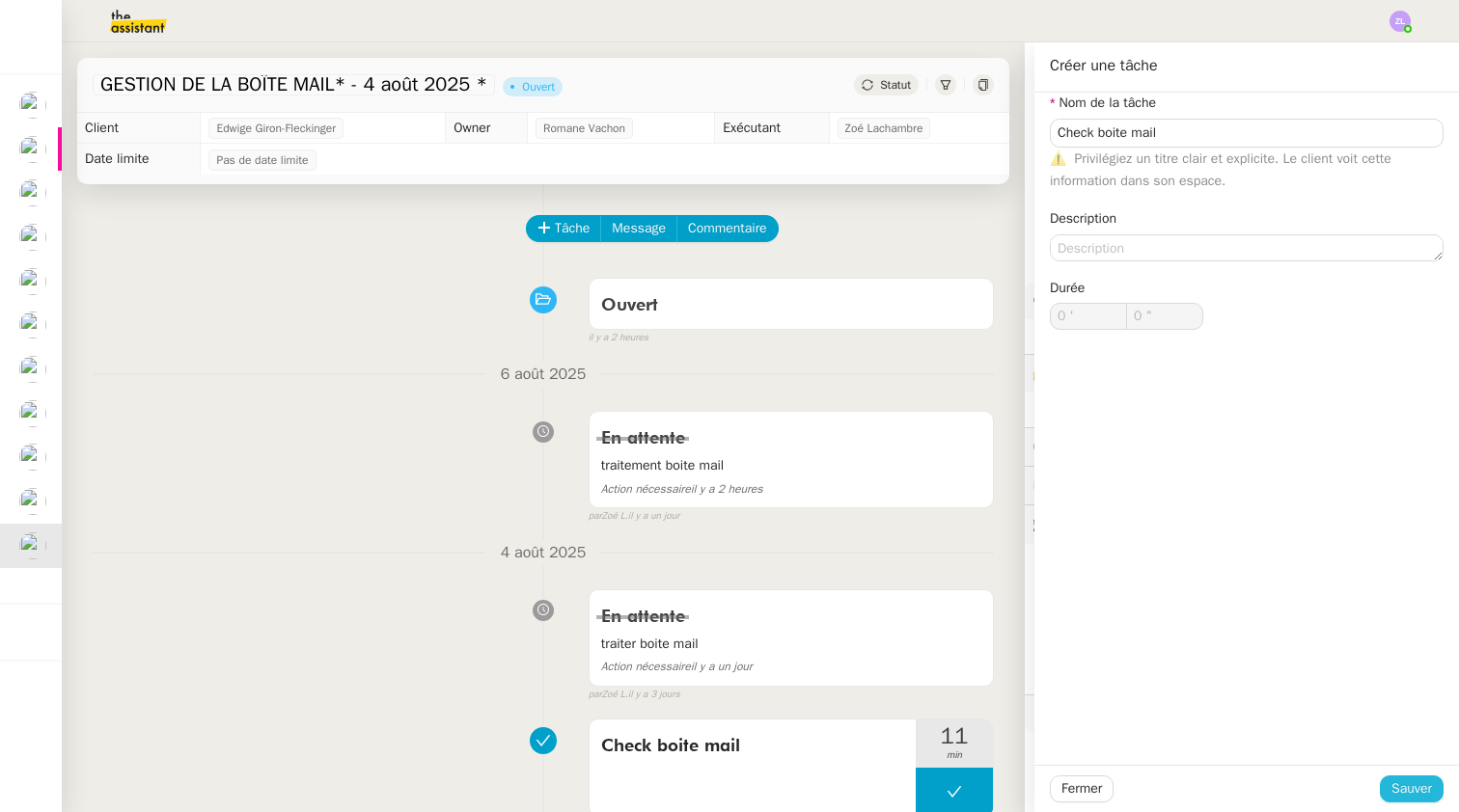 click on "Sauver" 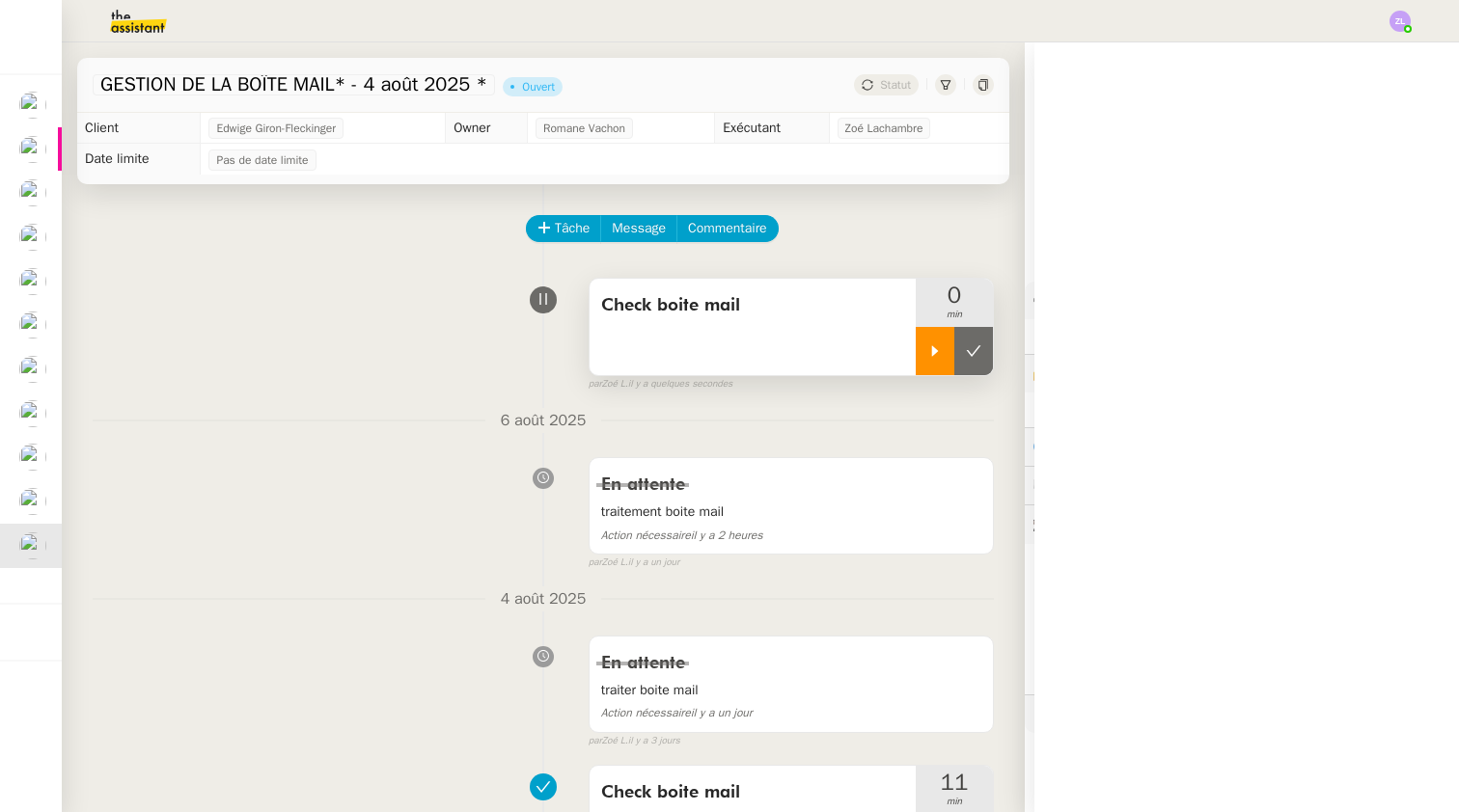 click 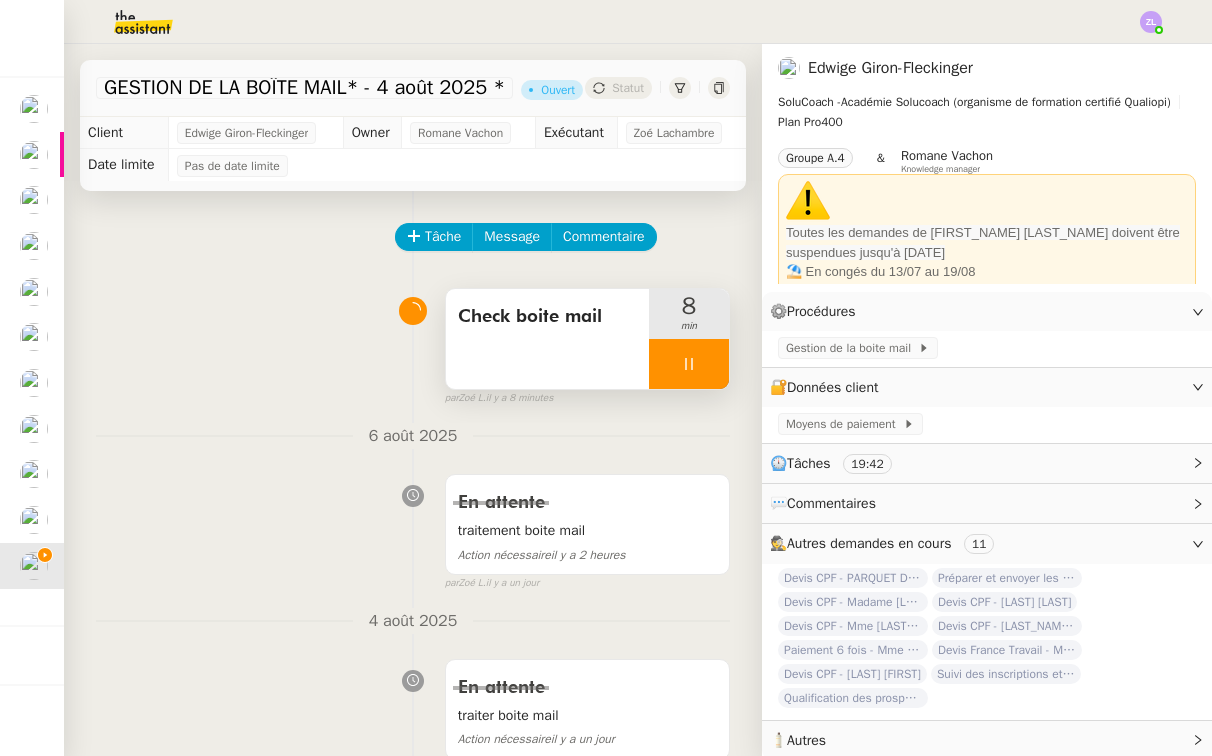 click at bounding box center [689, 364] 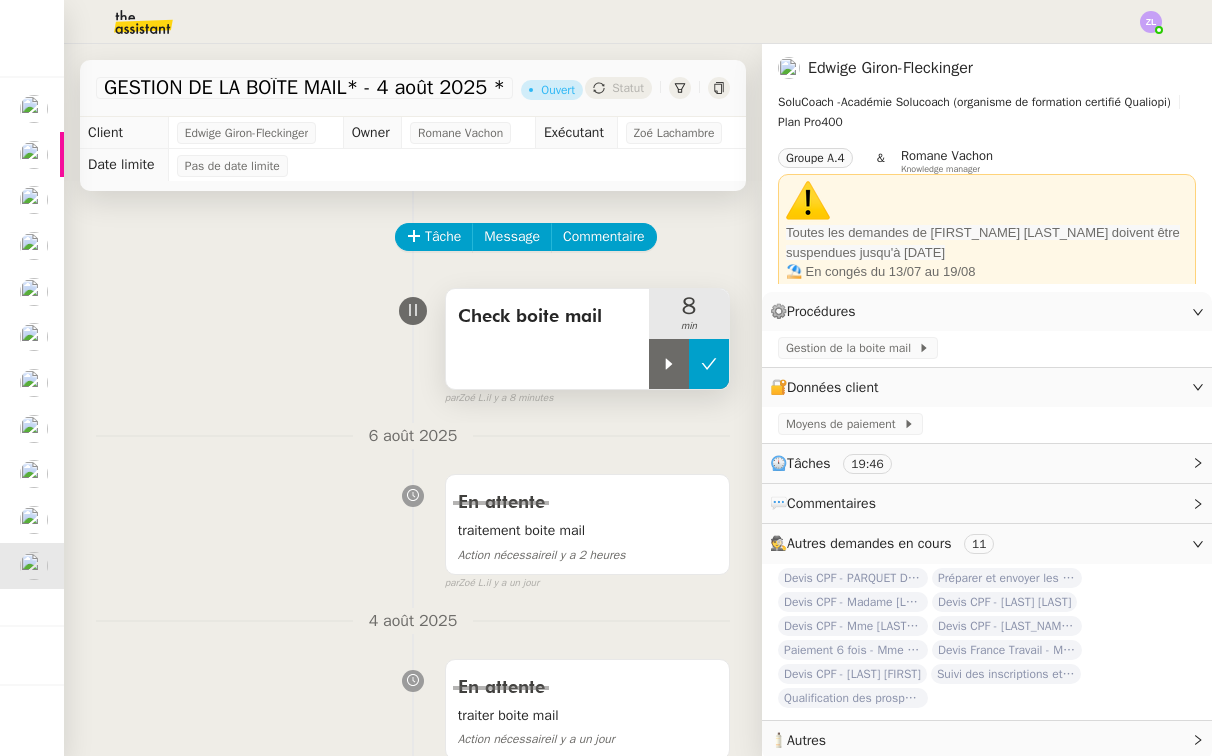 click at bounding box center (709, 364) 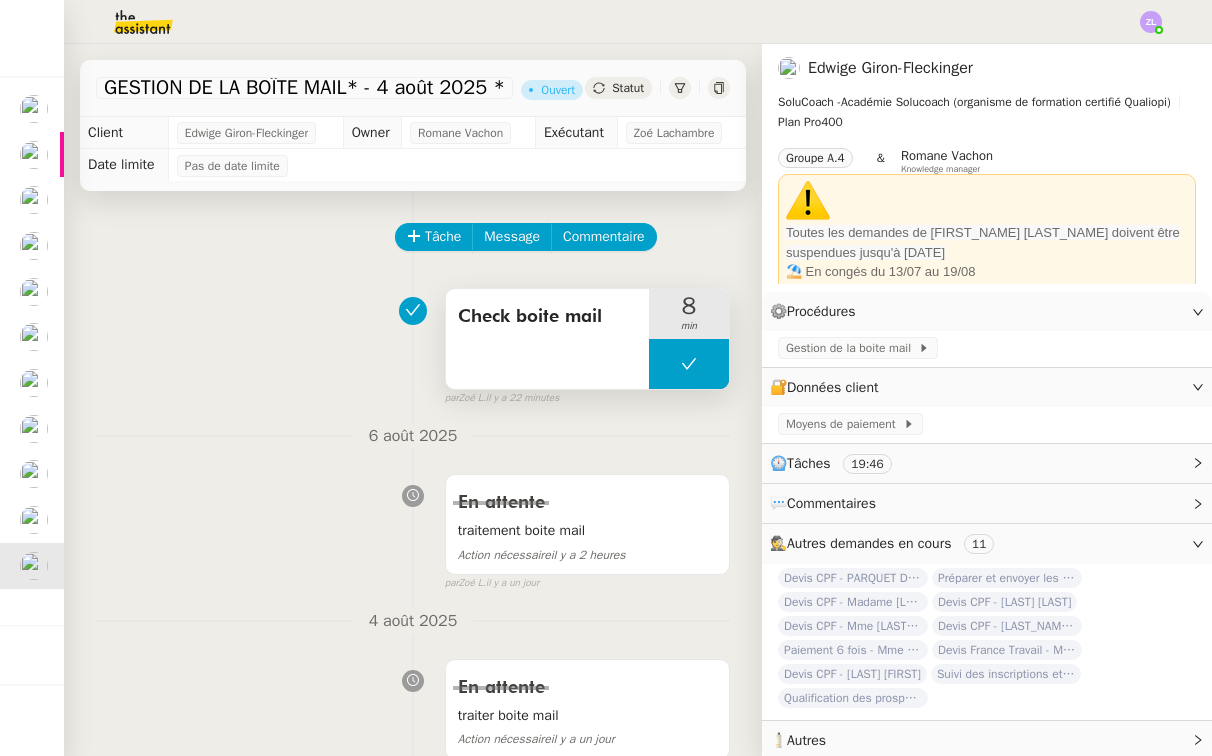 click at bounding box center (689, 364) 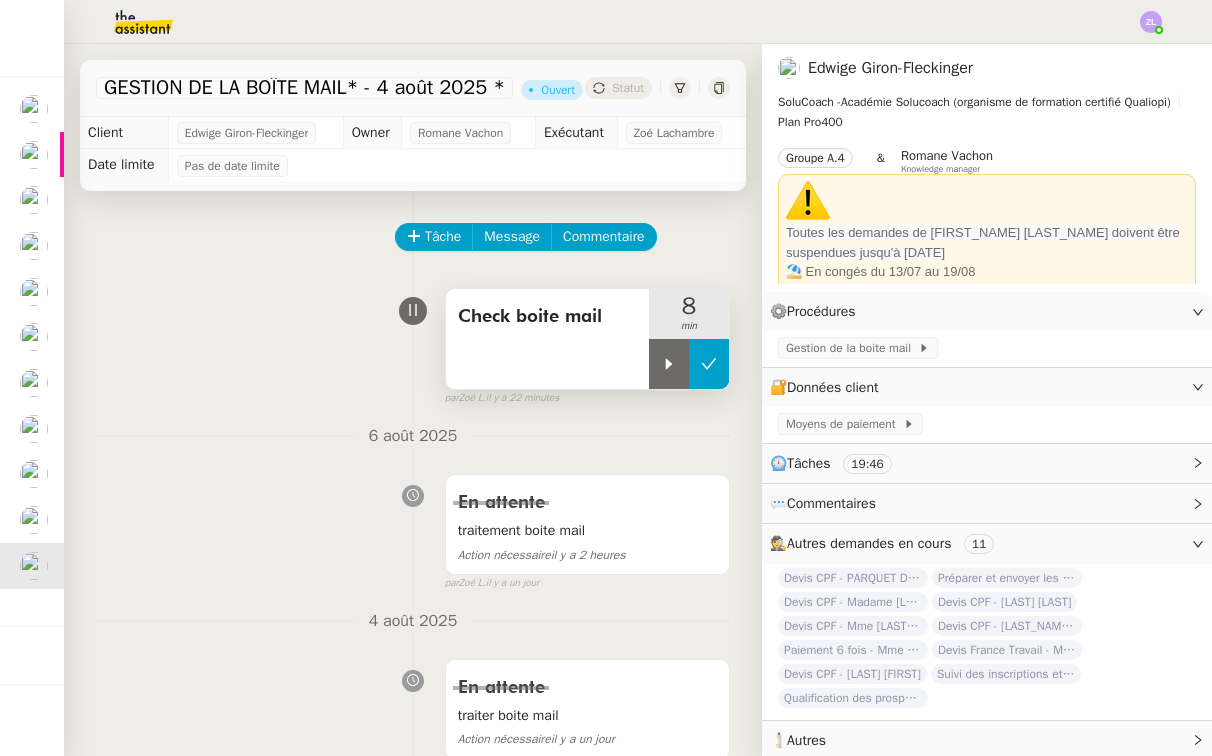 click at bounding box center (669, 364) 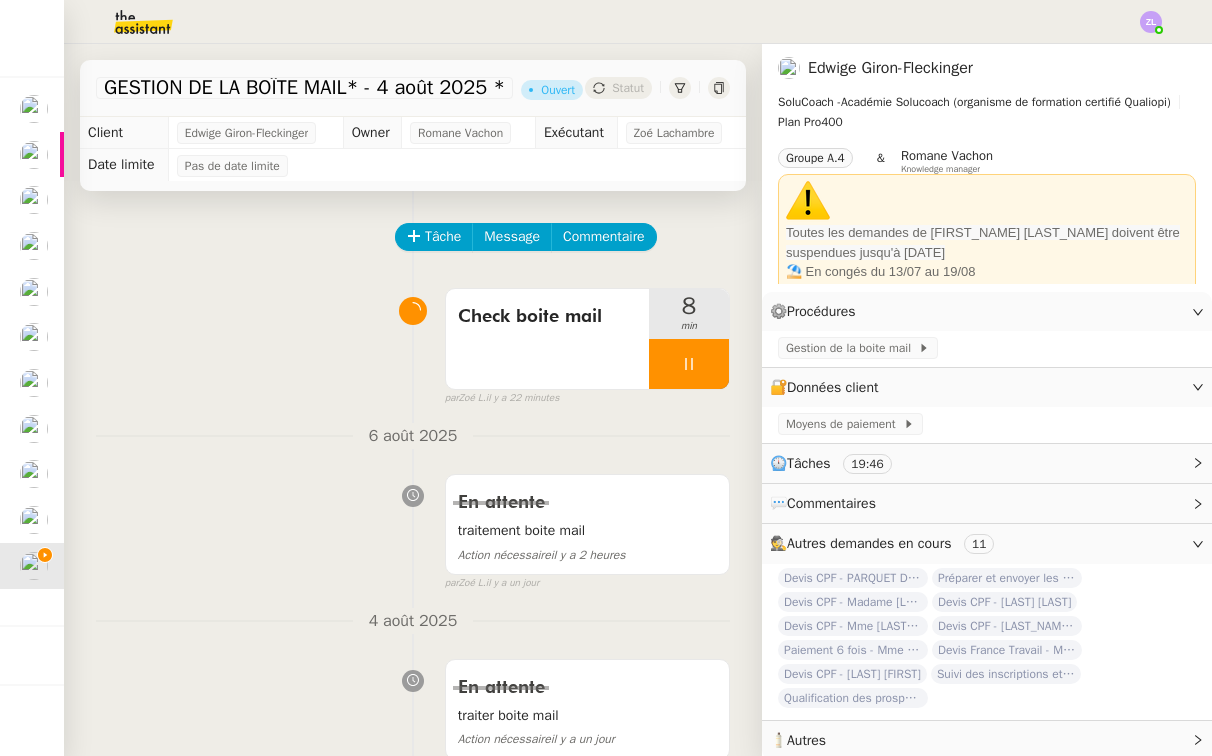 click 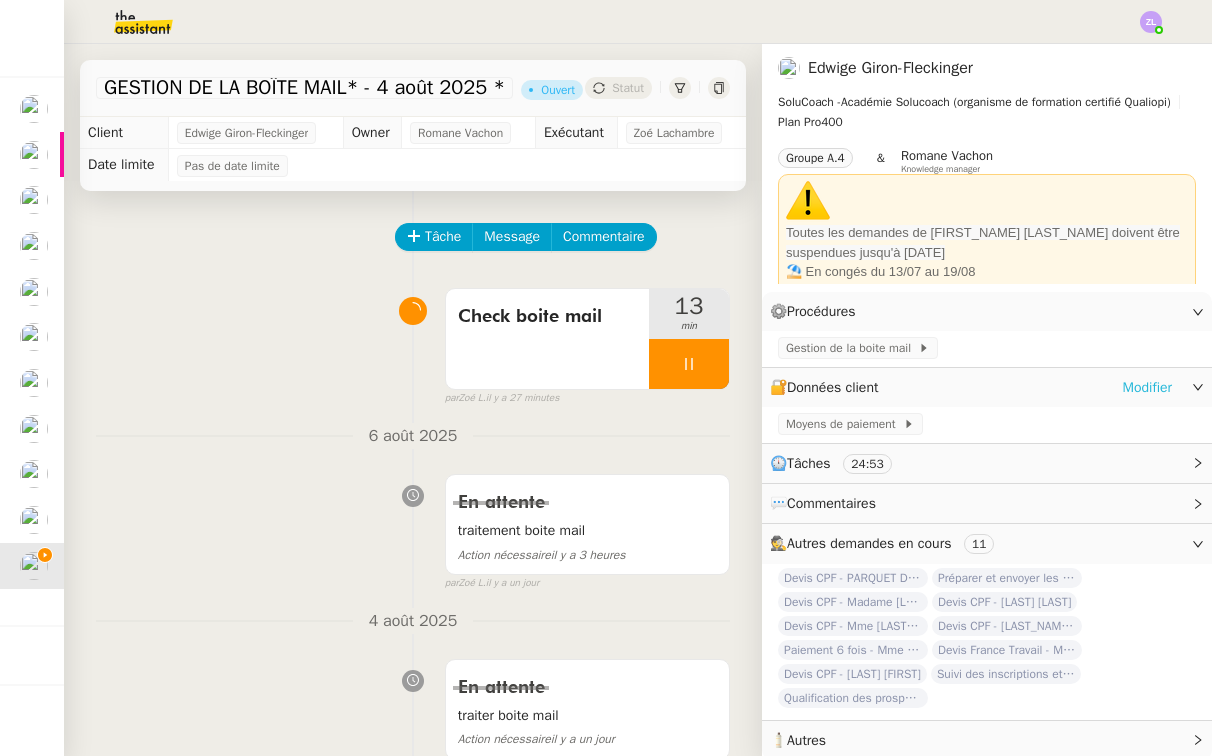 click on "Modifier" 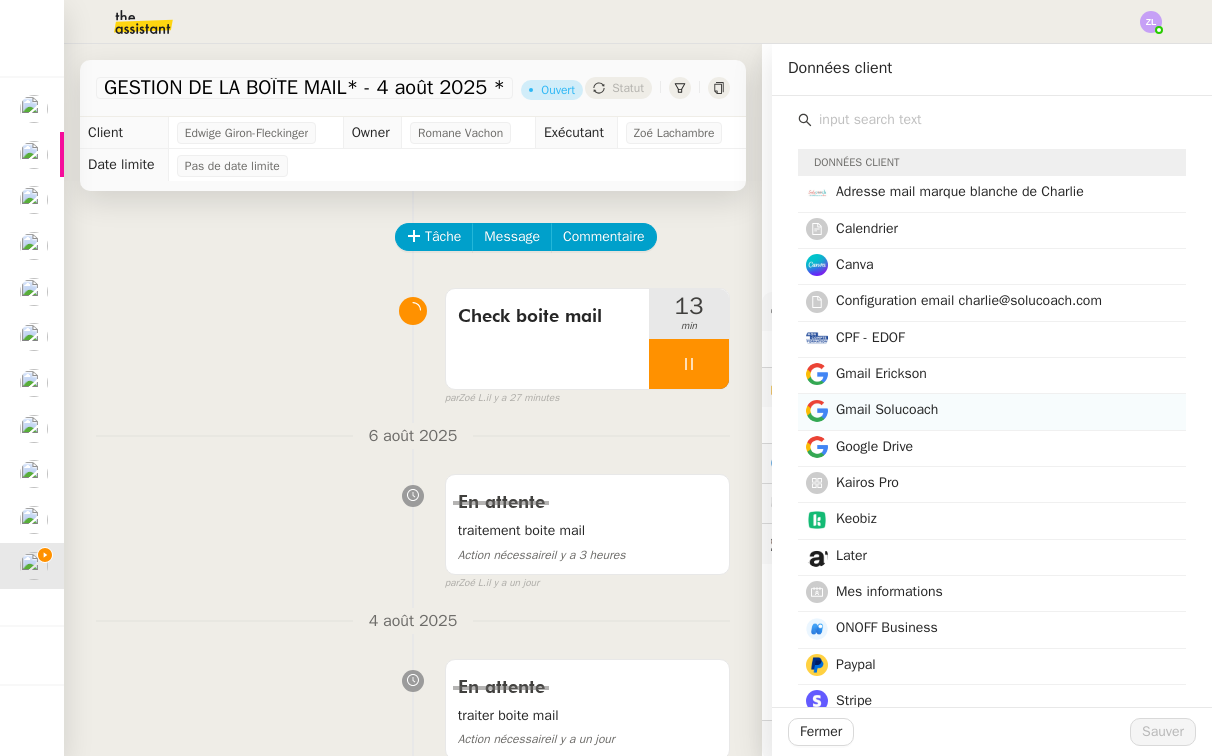 click on "Gmail Solucoach" 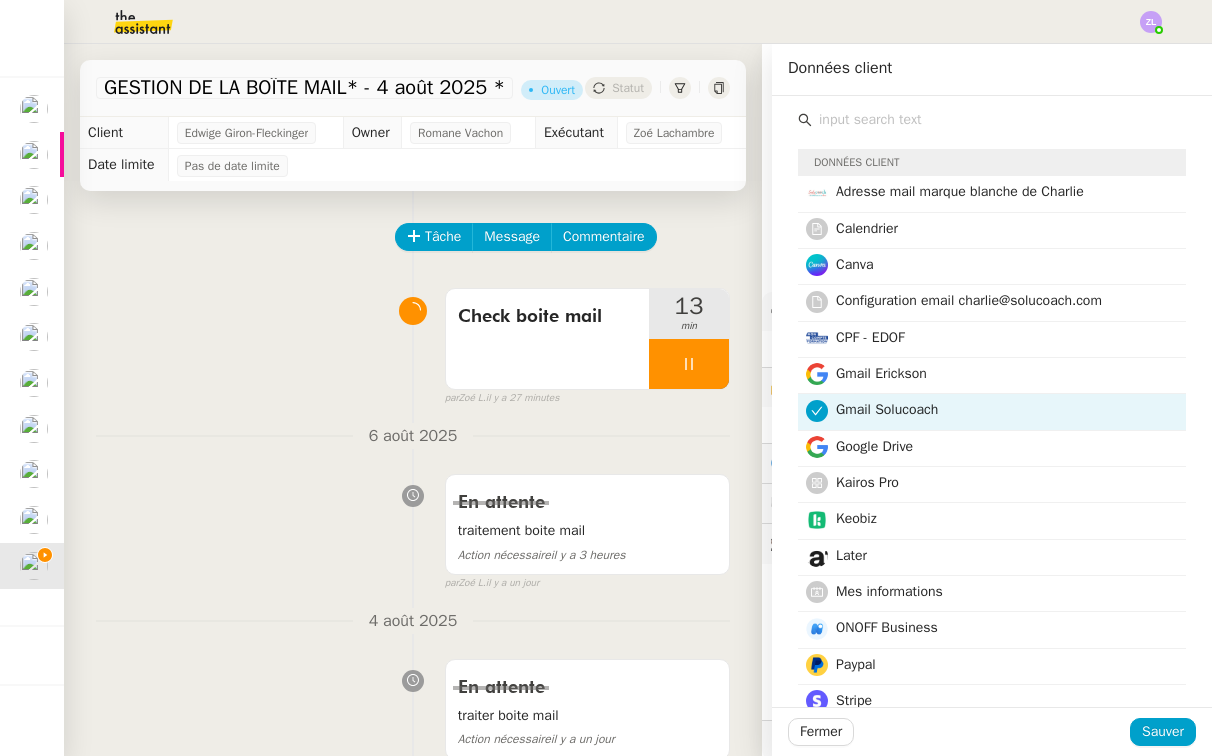 click on "Gmail Solucoach" 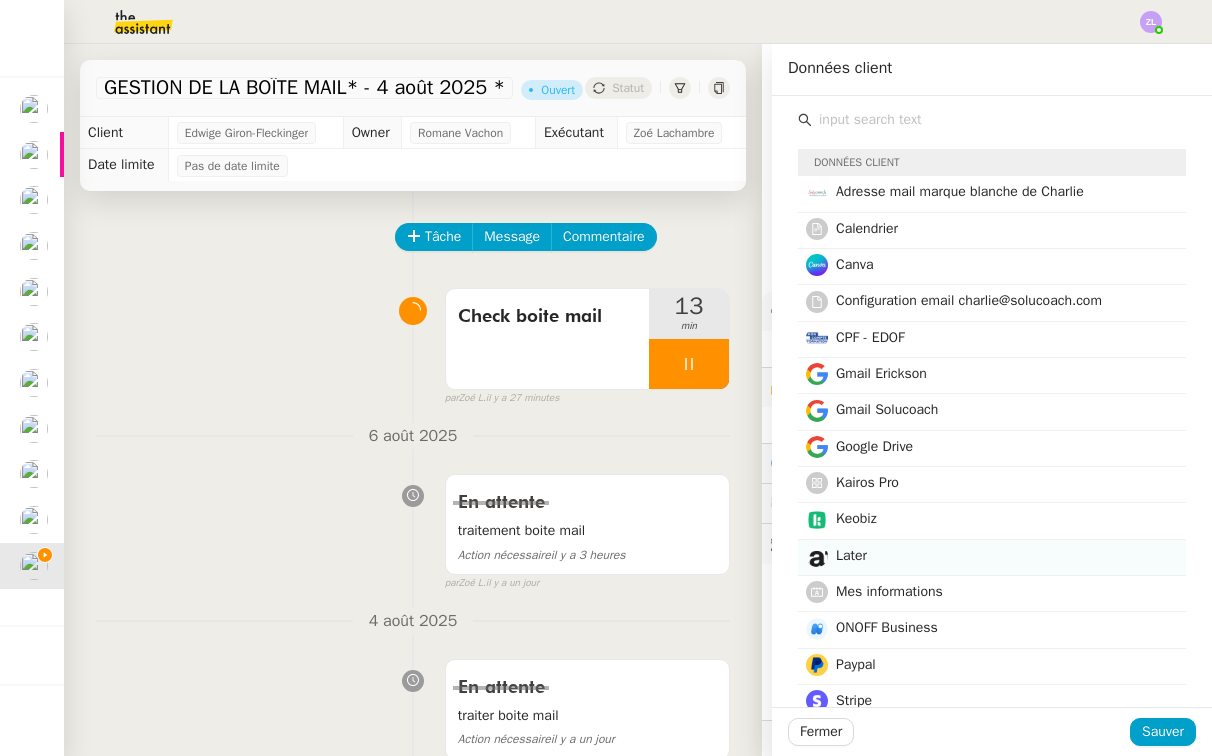 scroll, scrollTop: 42, scrollLeft: 0, axis: vertical 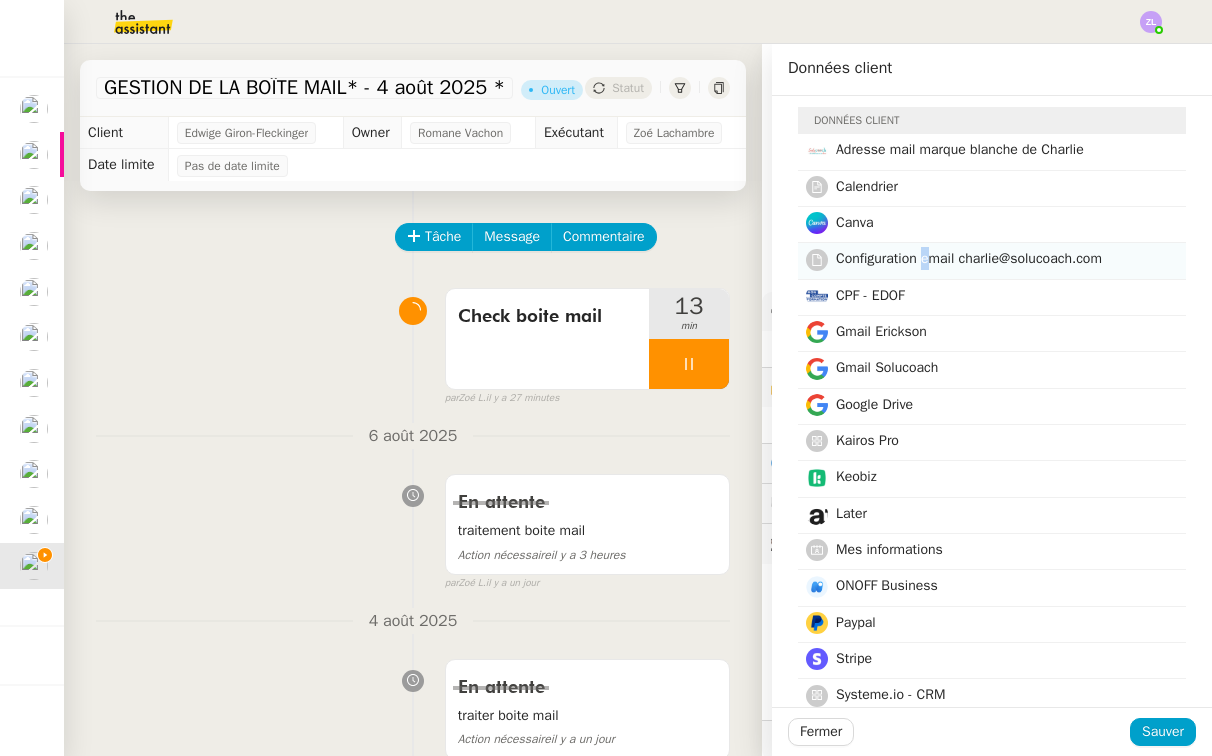 click on "Configuration email charlie@solucoach.com" 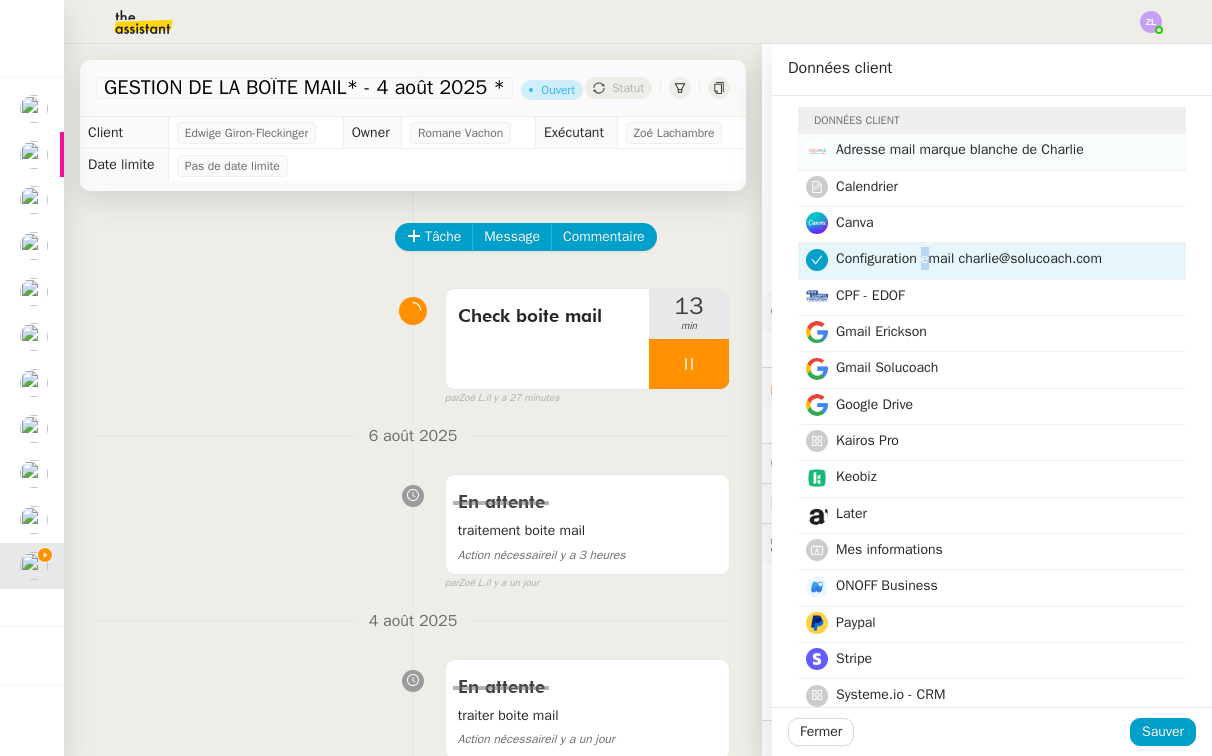 click on "Adresse mail marque blanche de Charlie" 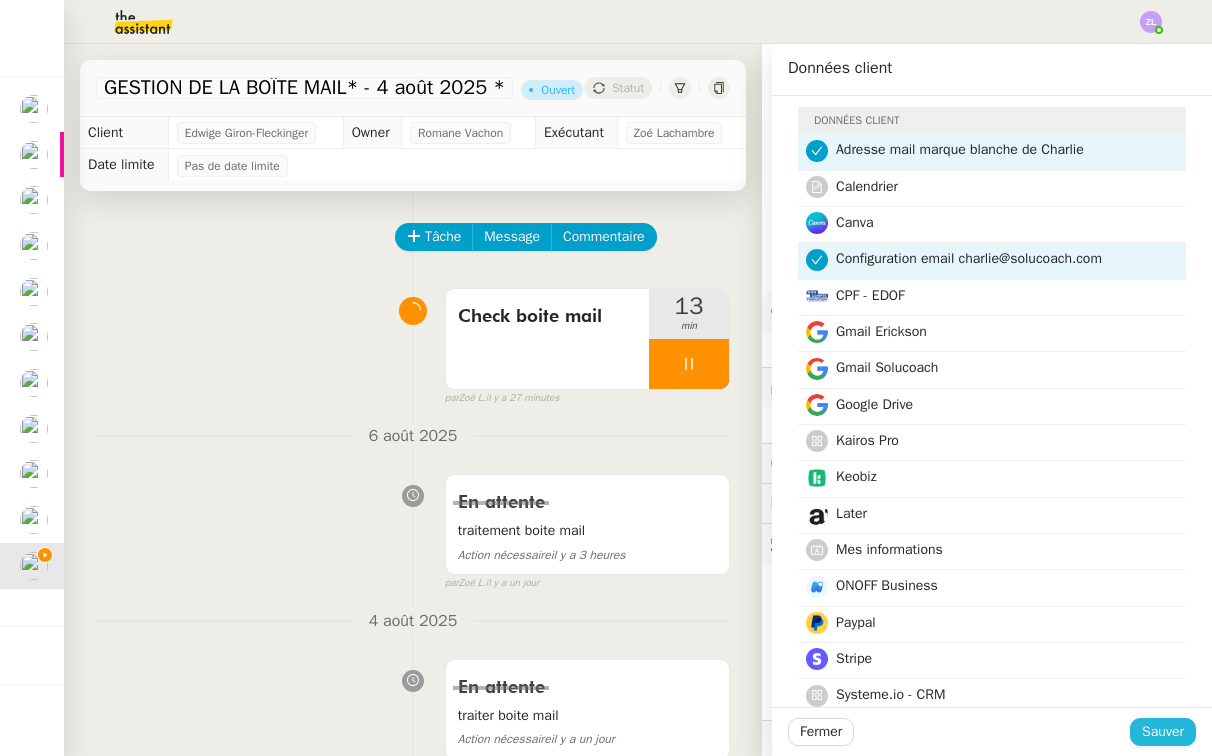 click on "Sauver" 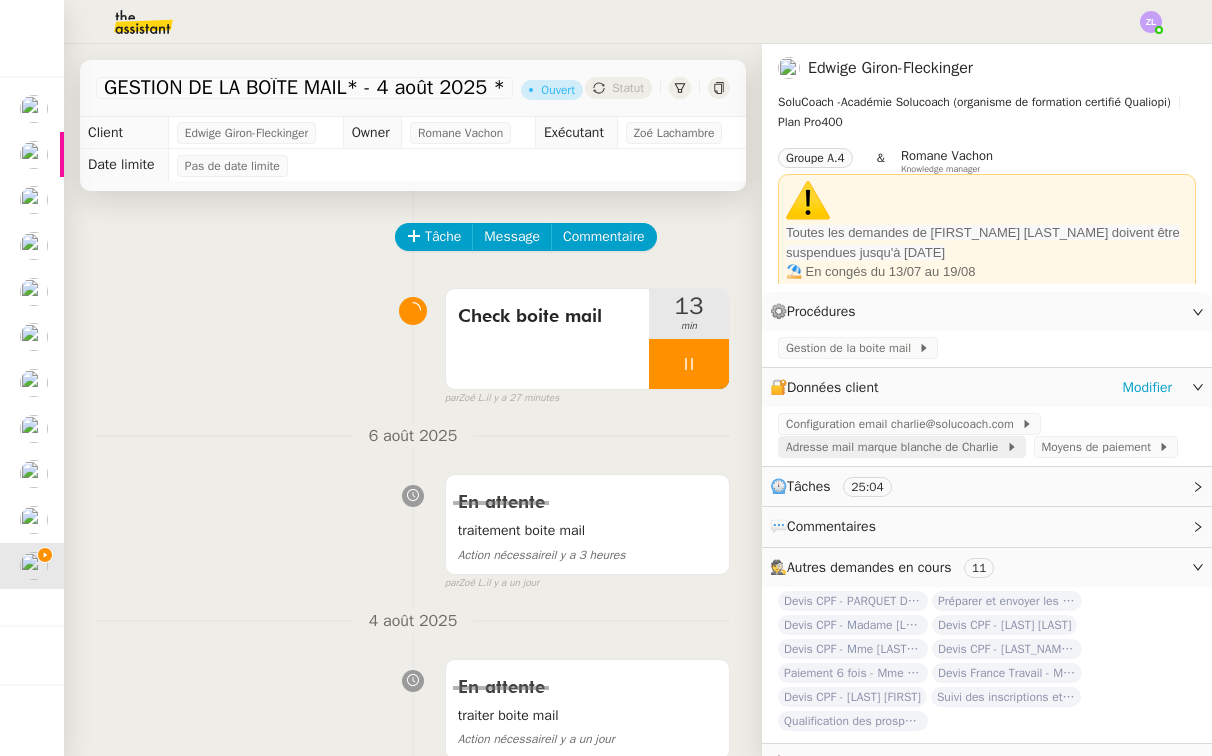 click on "Adresse mail marque blanche de Charlie" 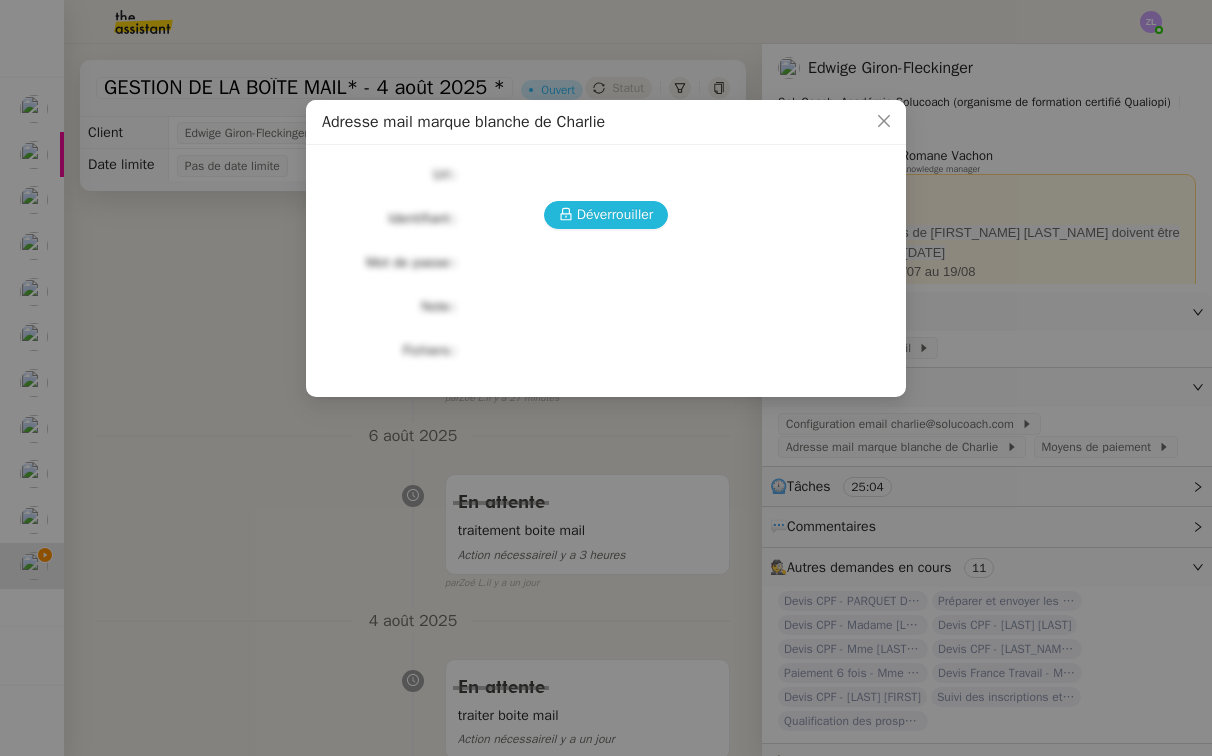 click on "Déverrouiller" at bounding box center (615, 214) 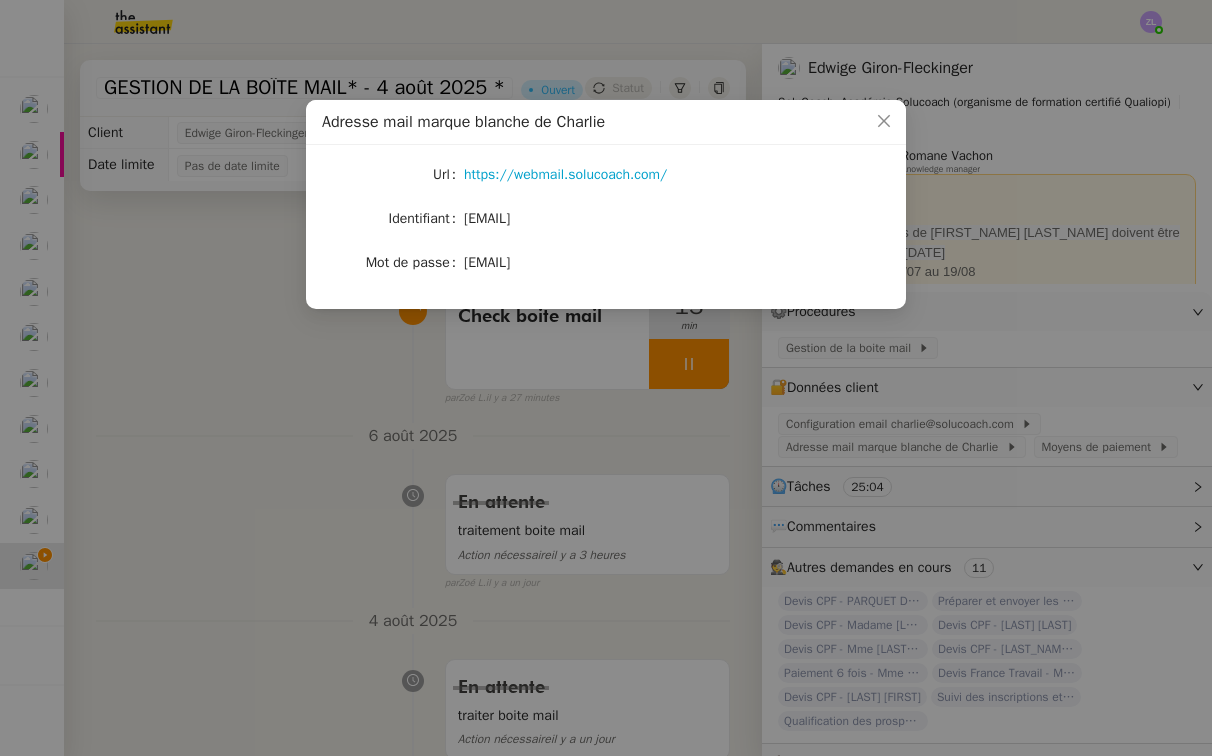 click on "[EMAIL]" 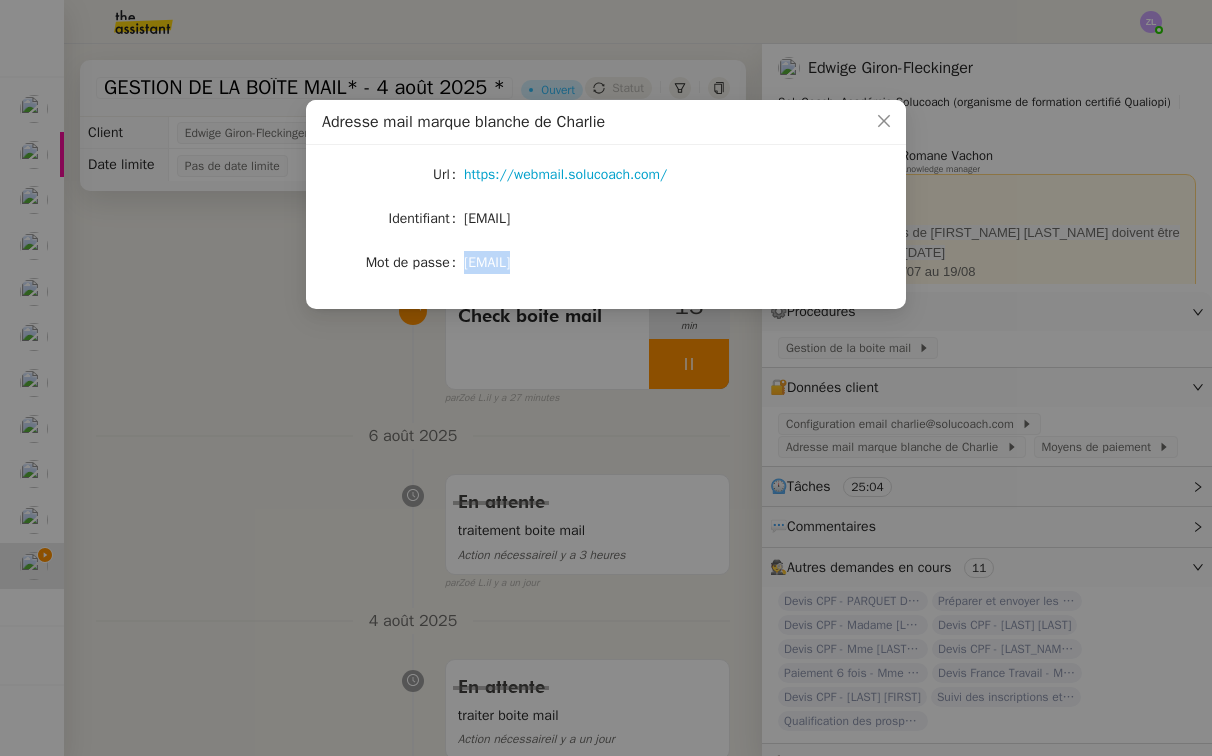 click on "[EMAIL]" 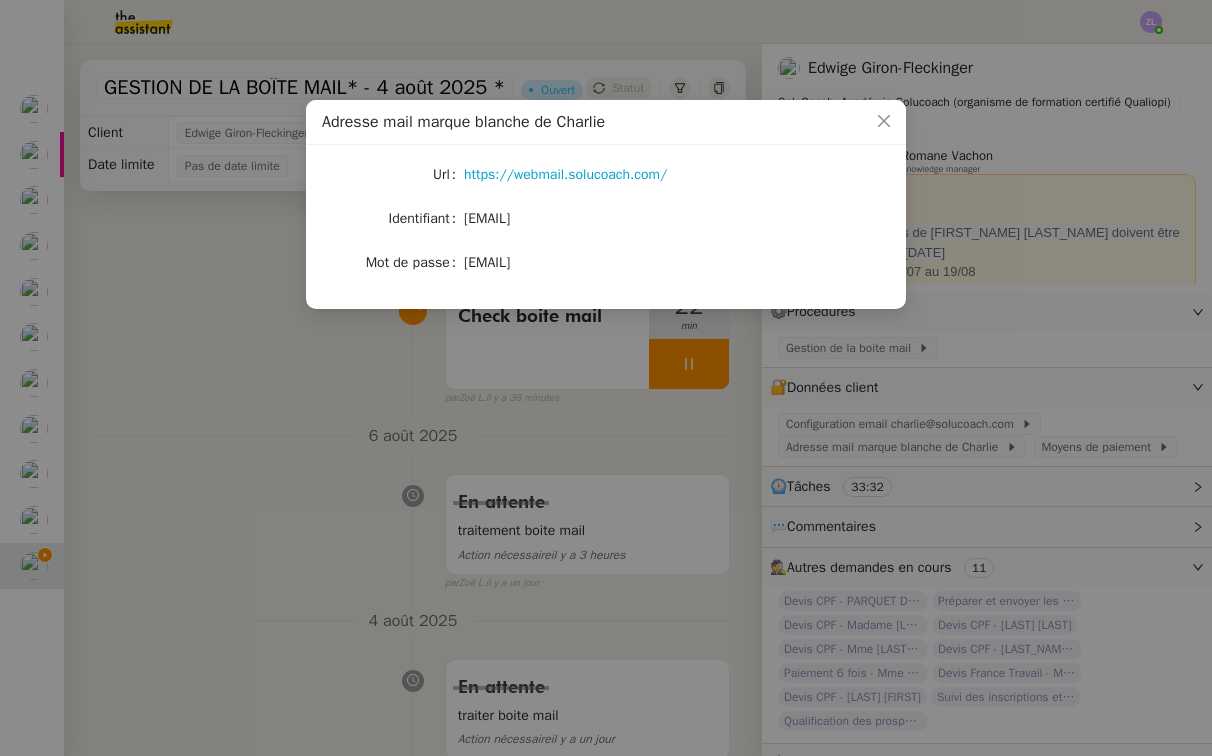 click on "Adresse mail marque blanche de [FIRST_NAME] Url https://webmail.solucoach.com    Identifiant [EMAIL] Mot de passe [PASSWORD]" at bounding box center (606, 378) 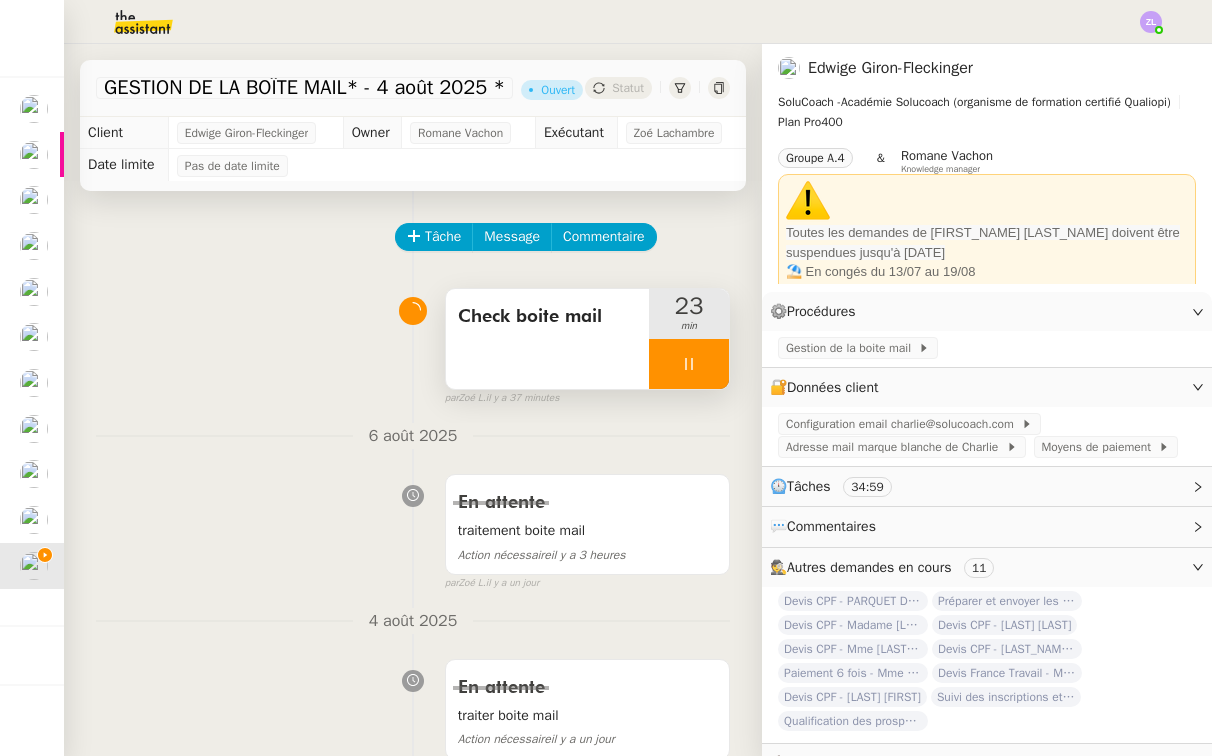 click at bounding box center (689, 364) 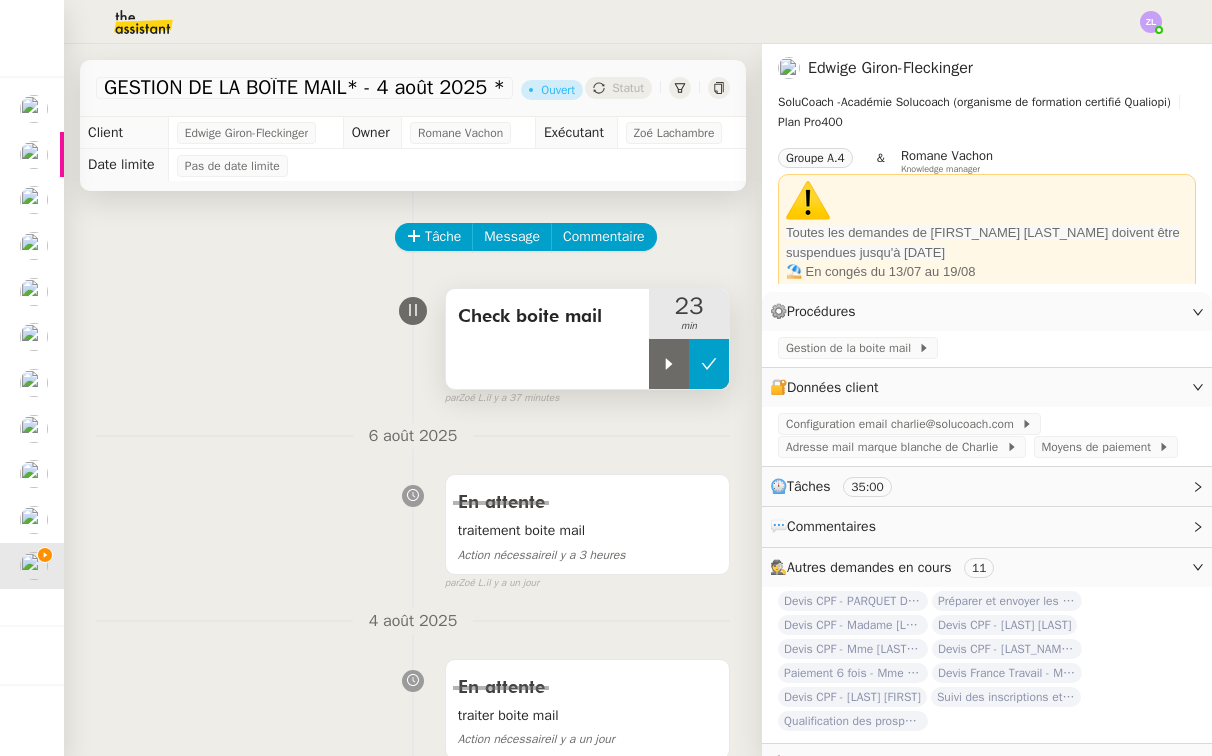 click at bounding box center (709, 364) 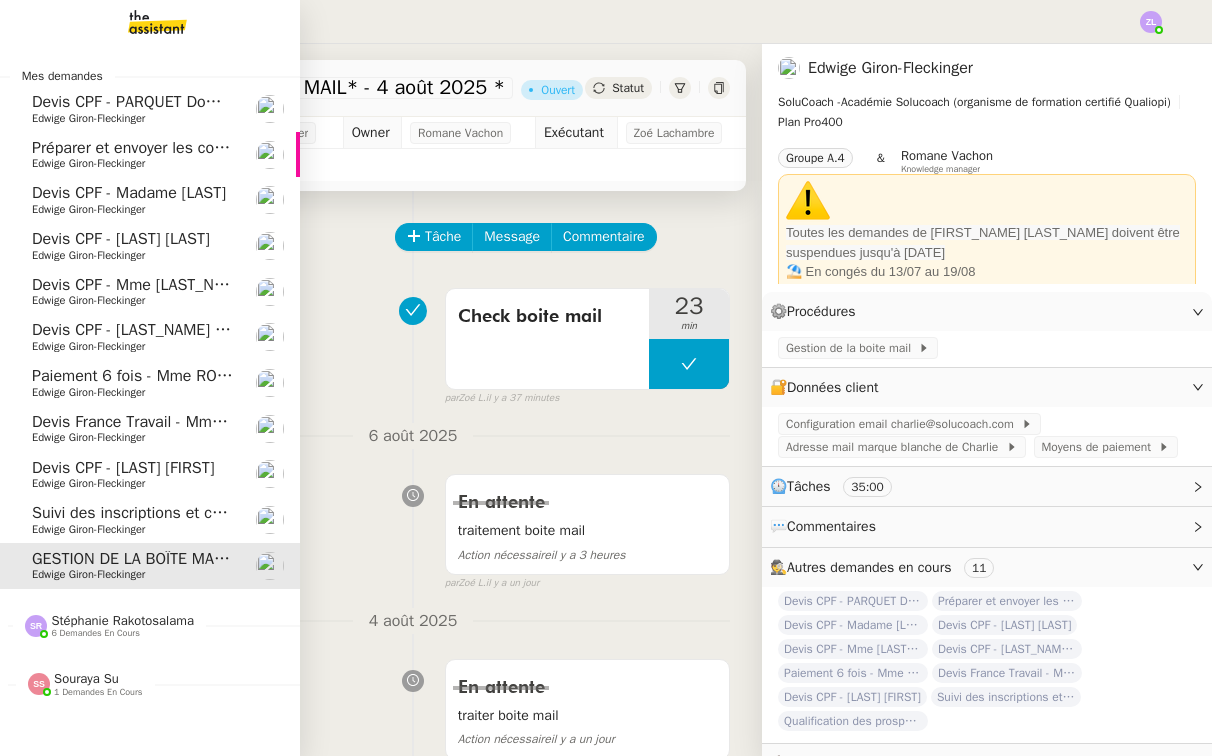 click on "Paiement 6 fois  - Mme ROUSSELLE Chystele" 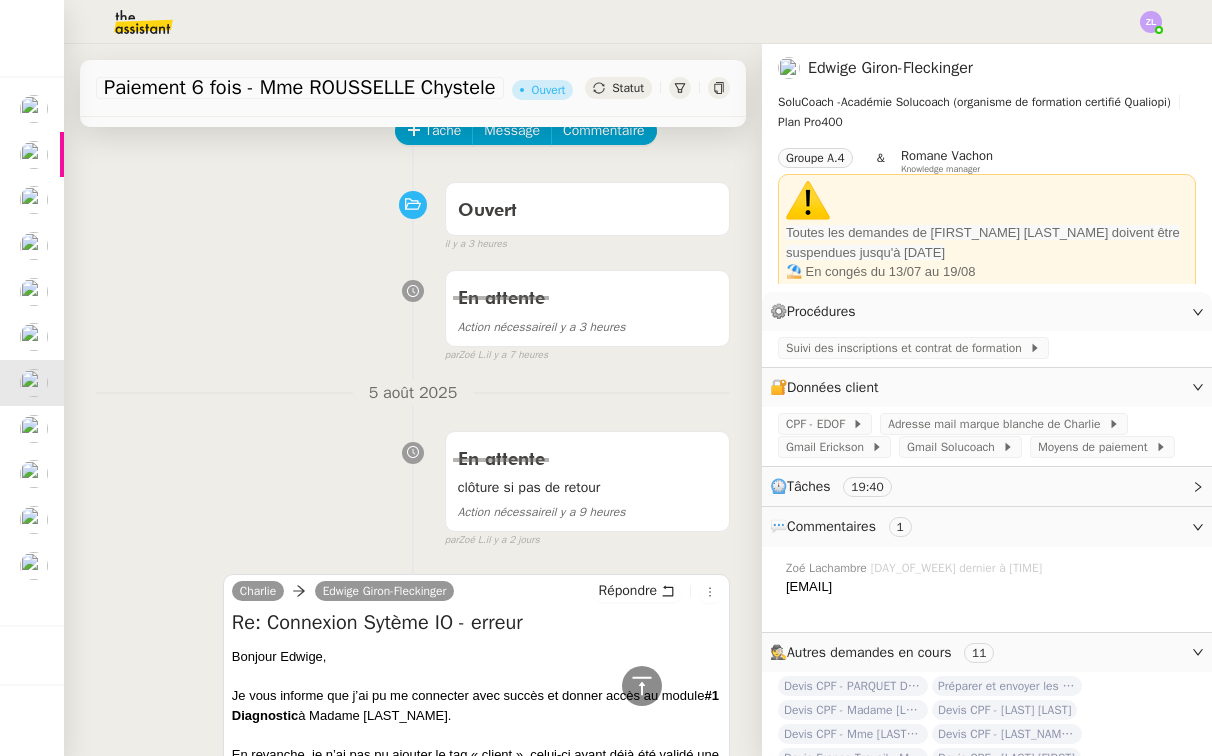 scroll, scrollTop: 0, scrollLeft: 0, axis: both 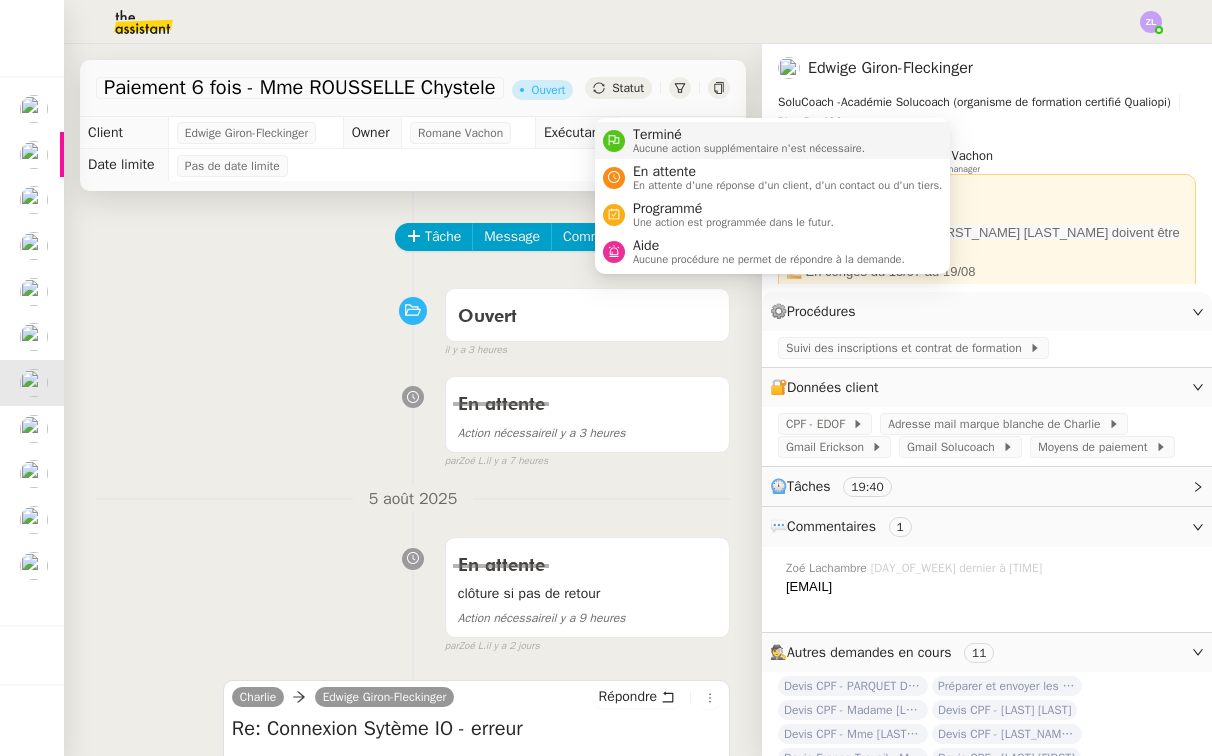 click on "Terminé" at bounding box center [749, 135] 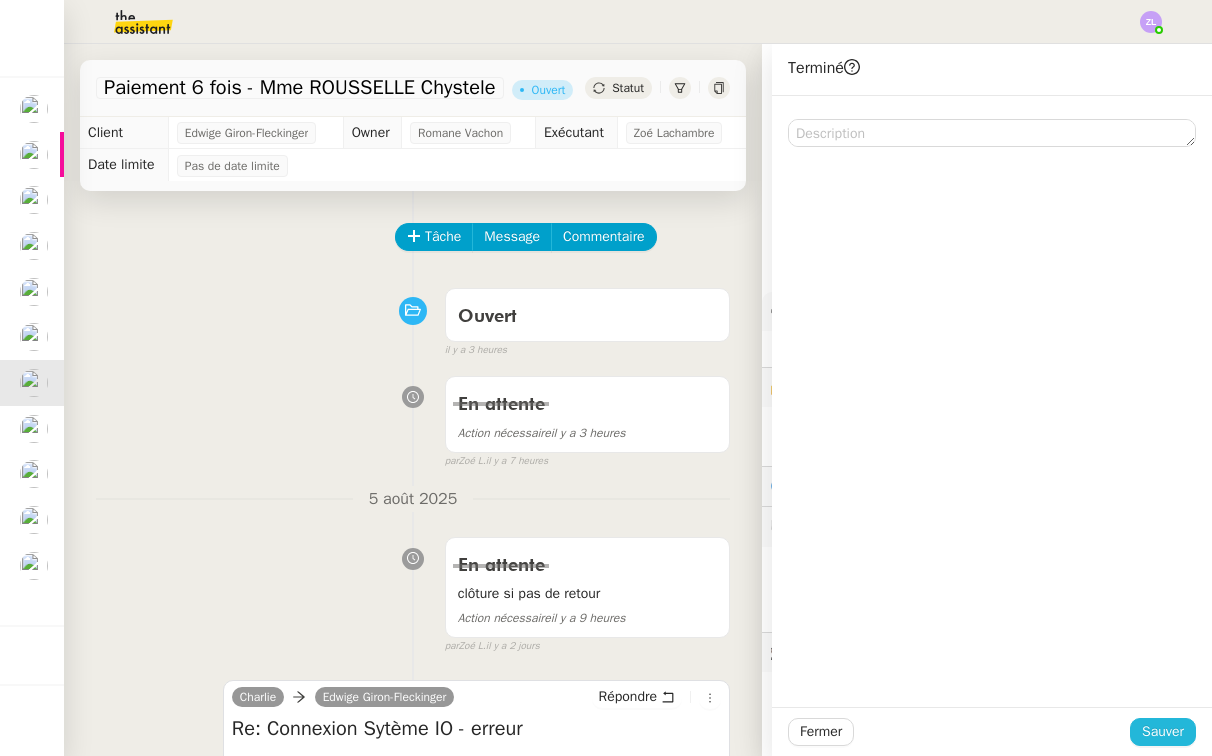 click on "Sauver" 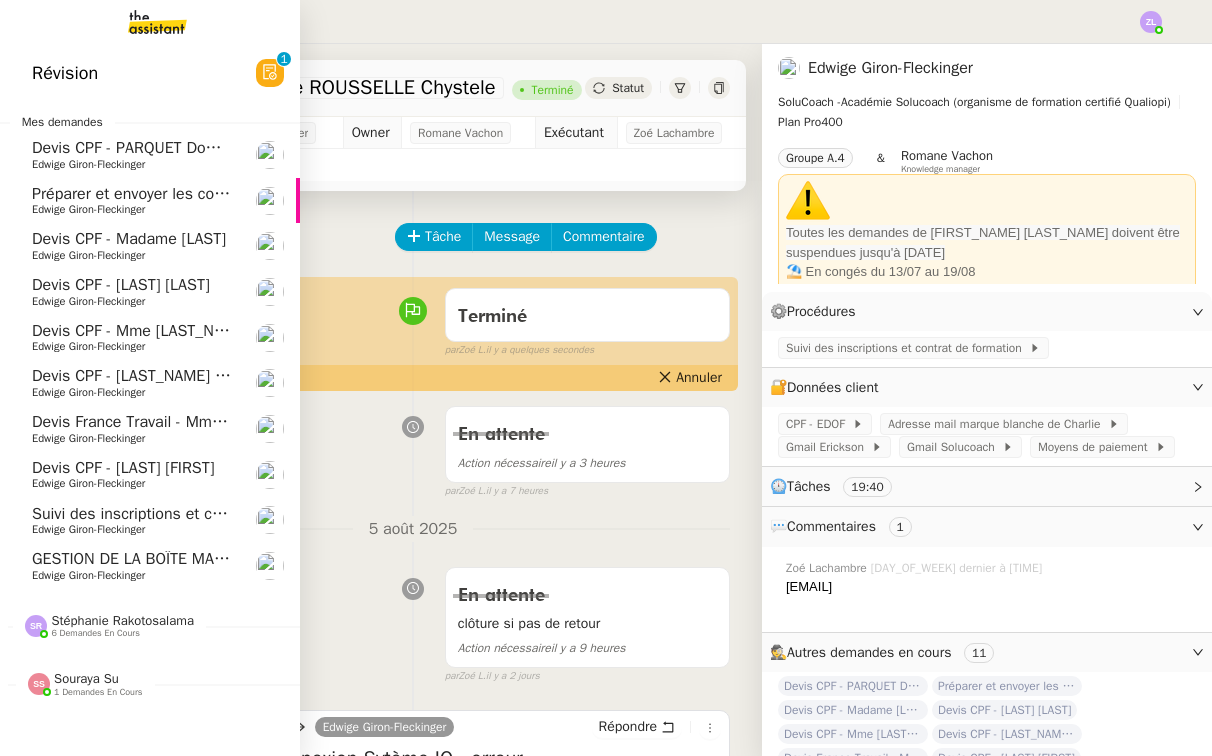 click on "Suivi des inscriptions et contrats de formation" 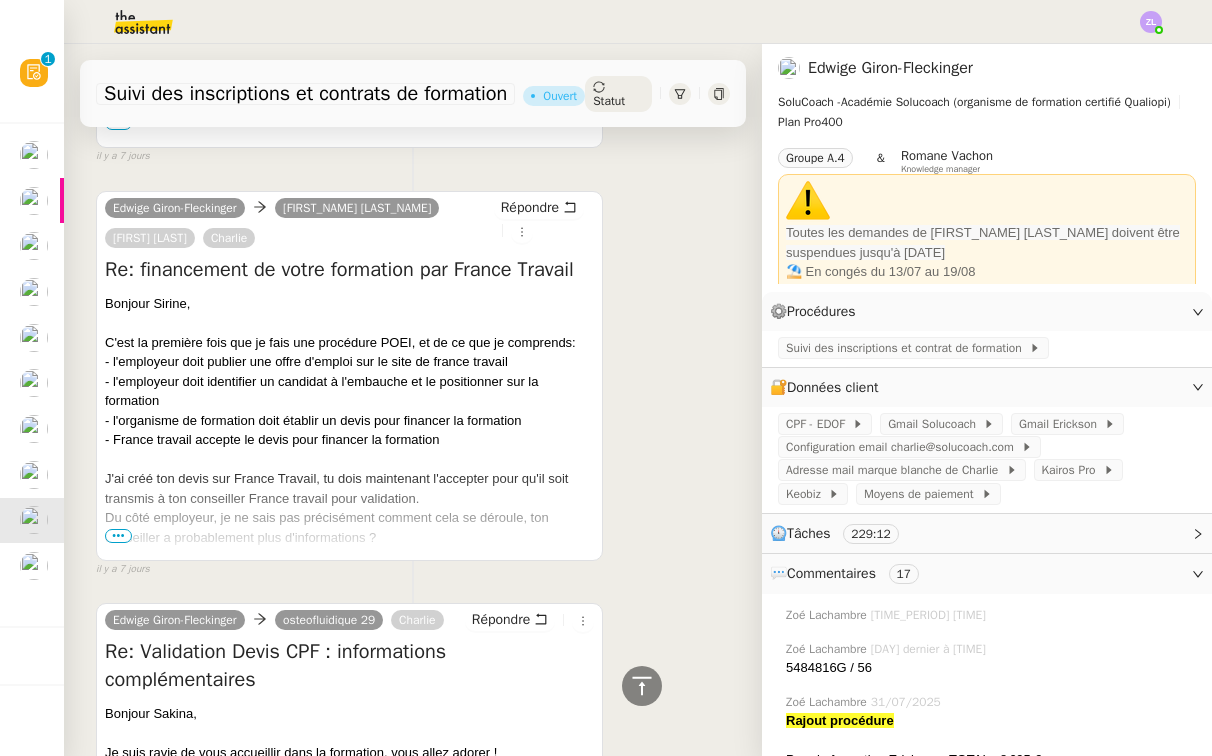 scroll, scrollTop: 8059, scrollLeft: 0, axis: vertical 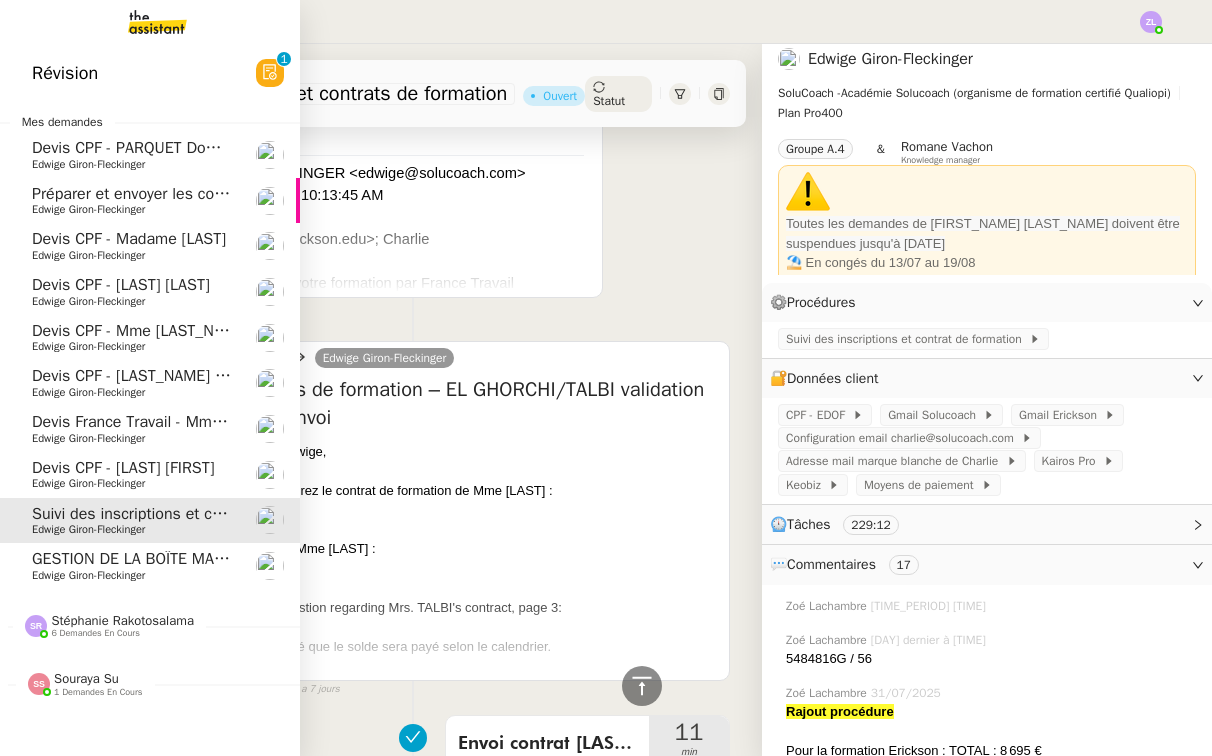 click on "Préparer et envoyer les contrats de formation" 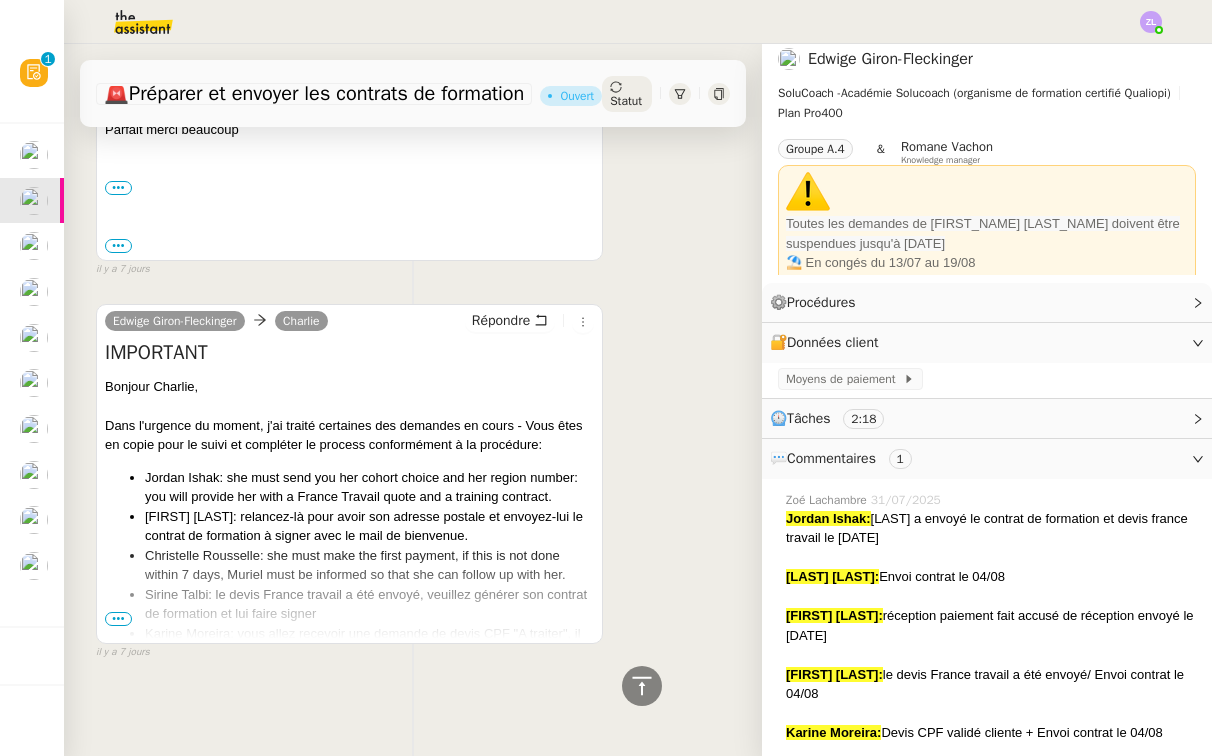 scroll, scrollTop: 1882, scrollLeft: 0, axis: vertical 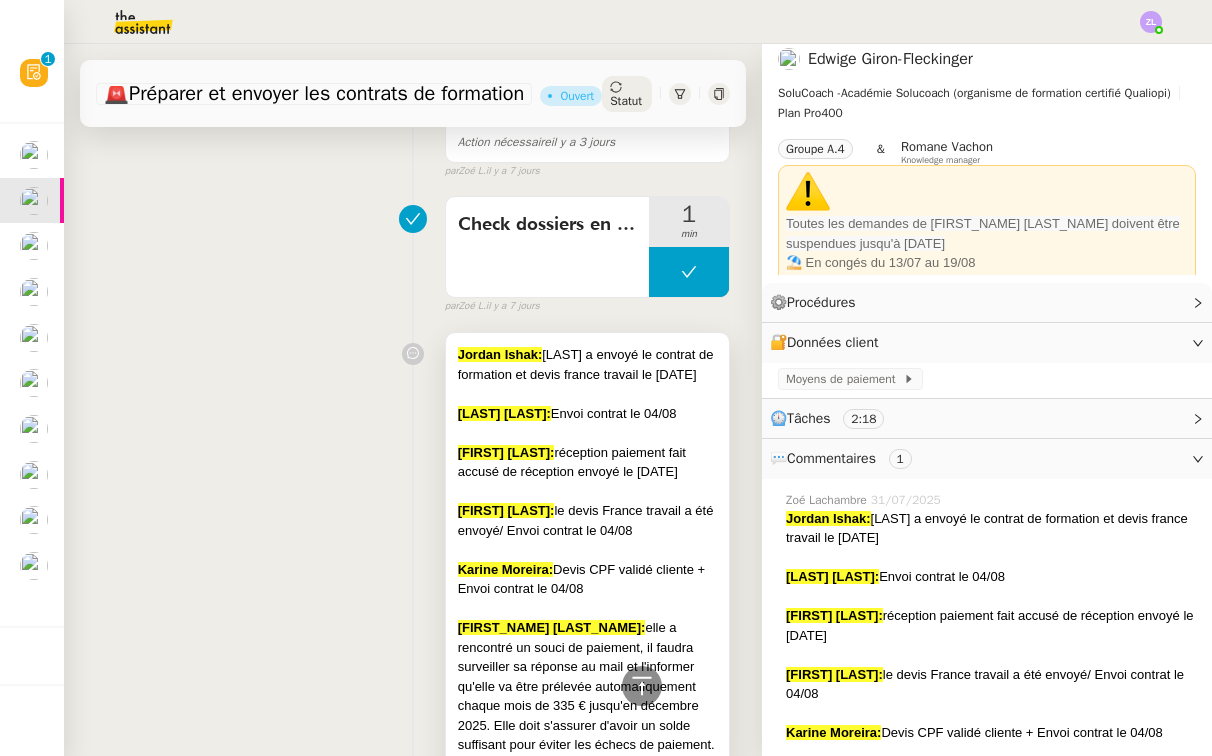 click on "[LAST] [FIRST]: Devis CPF validé cliente + Envoi contrat le [DATE]" at bounding box center [587, 579] 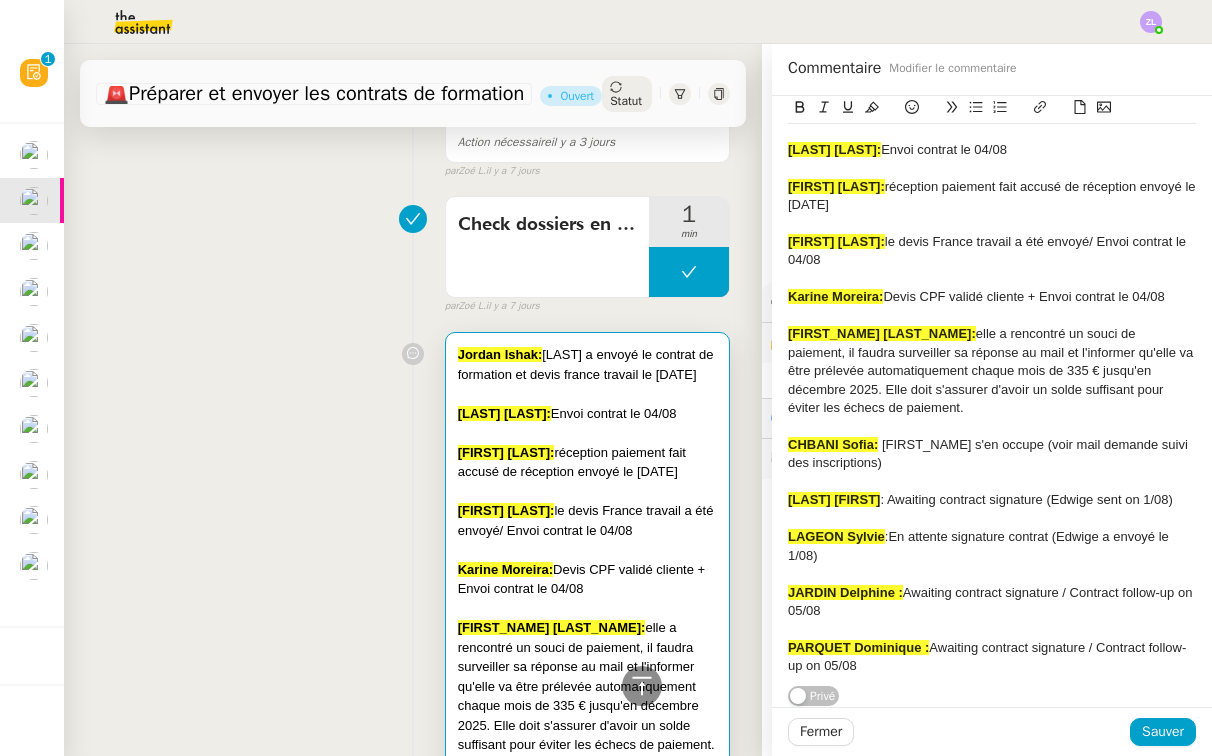 scroll, scrollTop: 58, scrollLeft: 0, axis: vertical 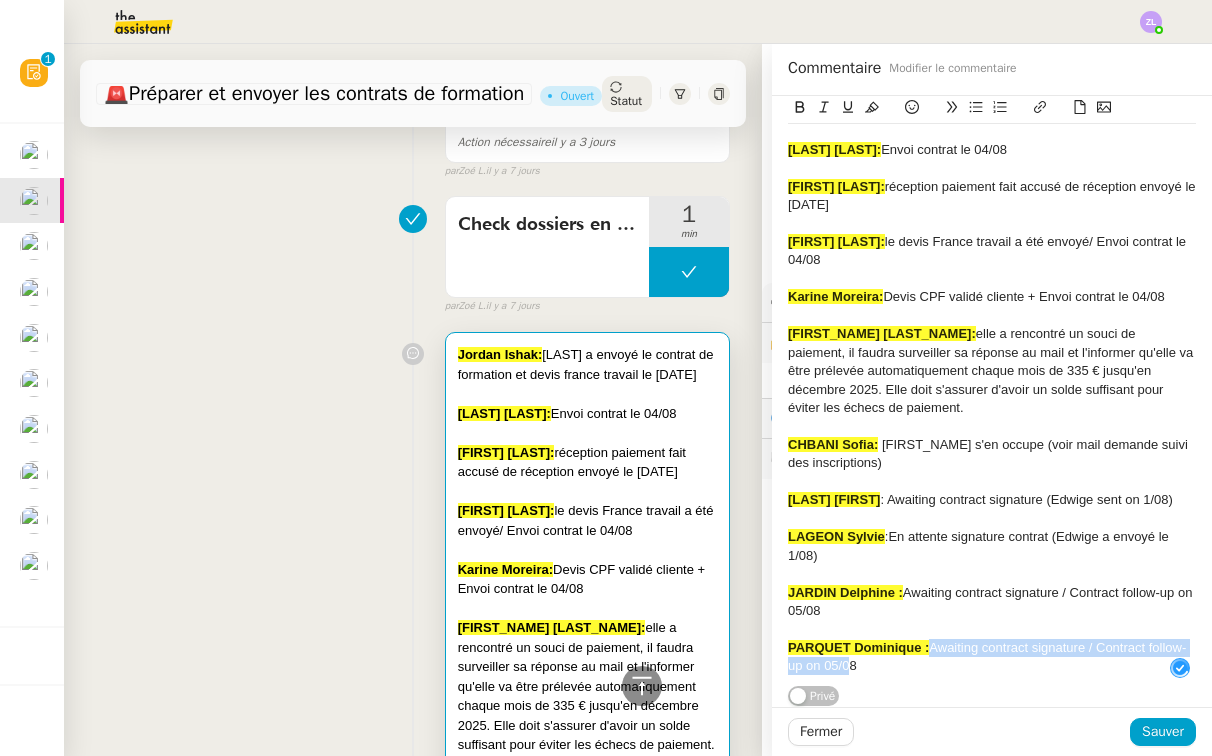 drag, startPoint x: 931, startPoint y: 644, endPoint x: 943, endPoint y: 657, distance: 17.691807 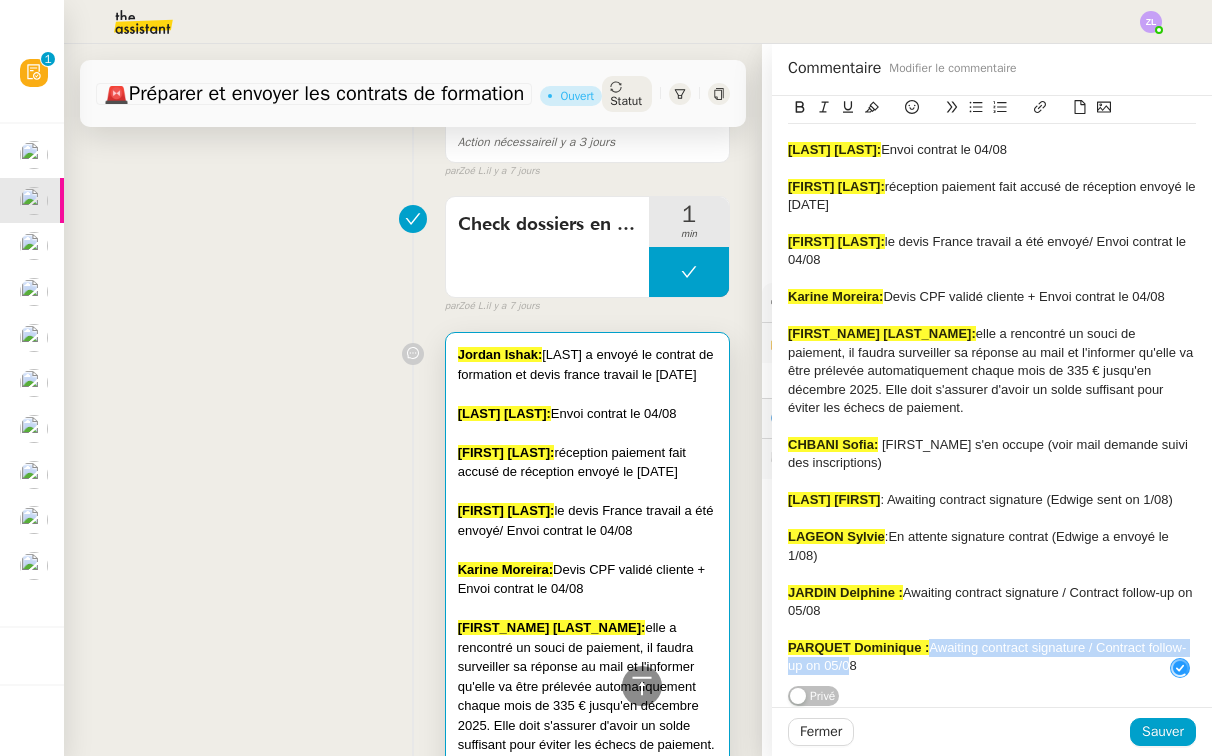 click on "[LAST] [FIRST] :  En attente signature contrat / Relance contrat le [DATE]" 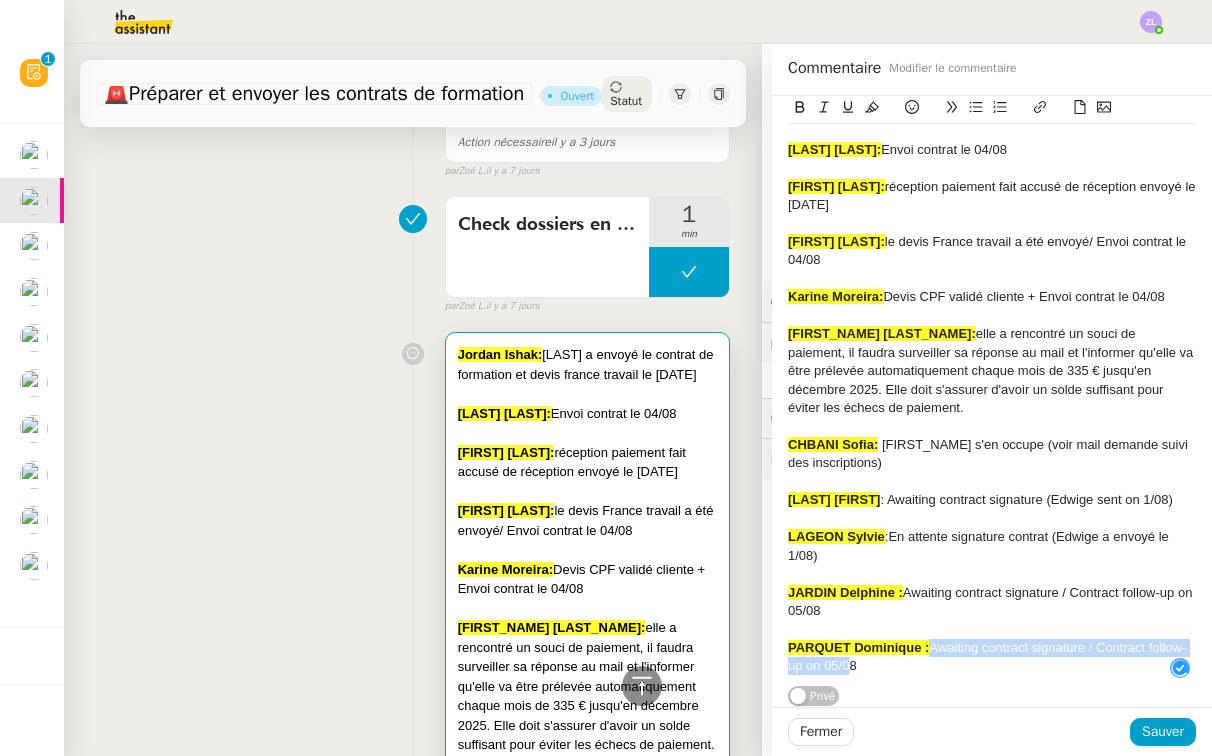 type 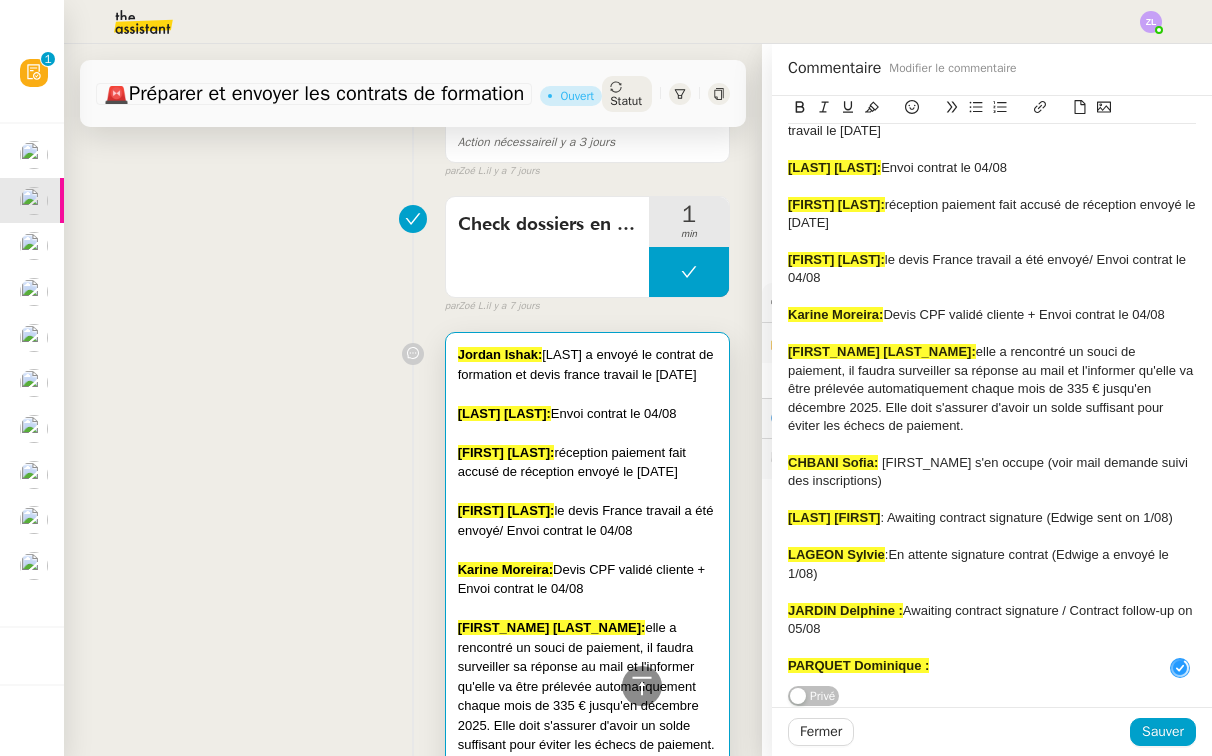 scroll, scrollTop: 40, scrollLeft: 0, axis: vertical 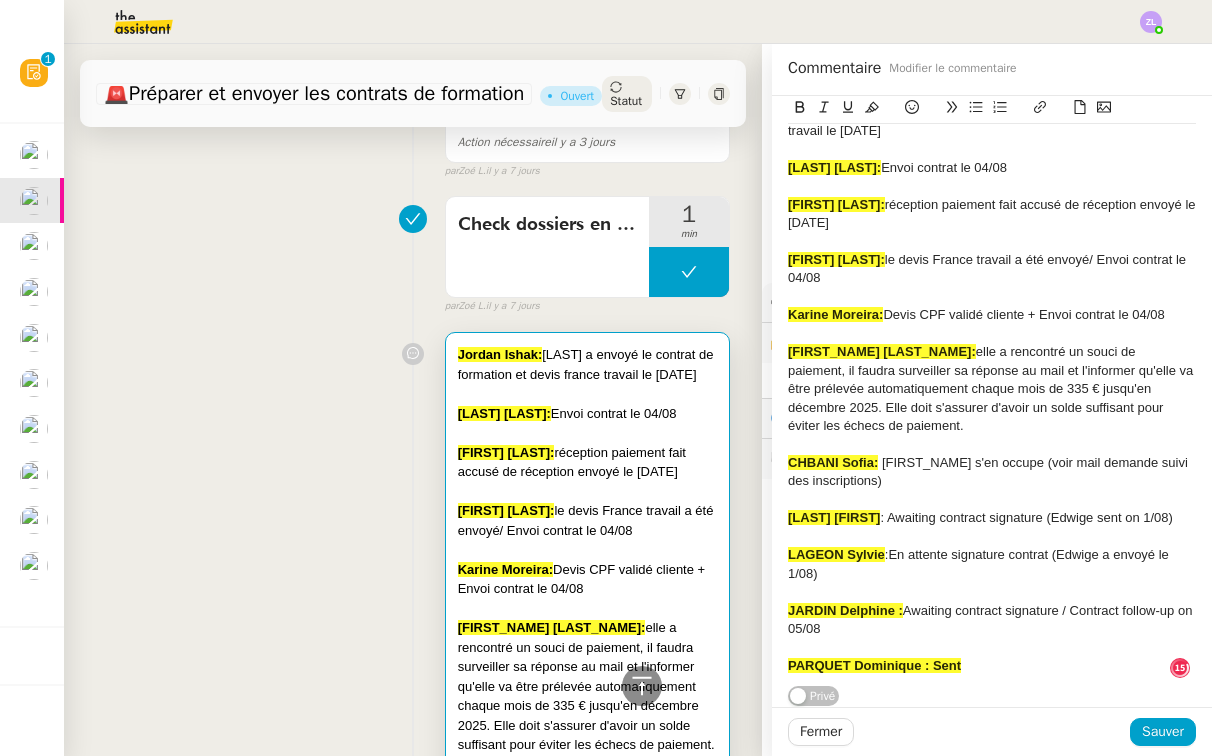 drag, startPoint x: 934, startPoint y: 667, endPoint x: 983, endPoint y: 667, distance: 49 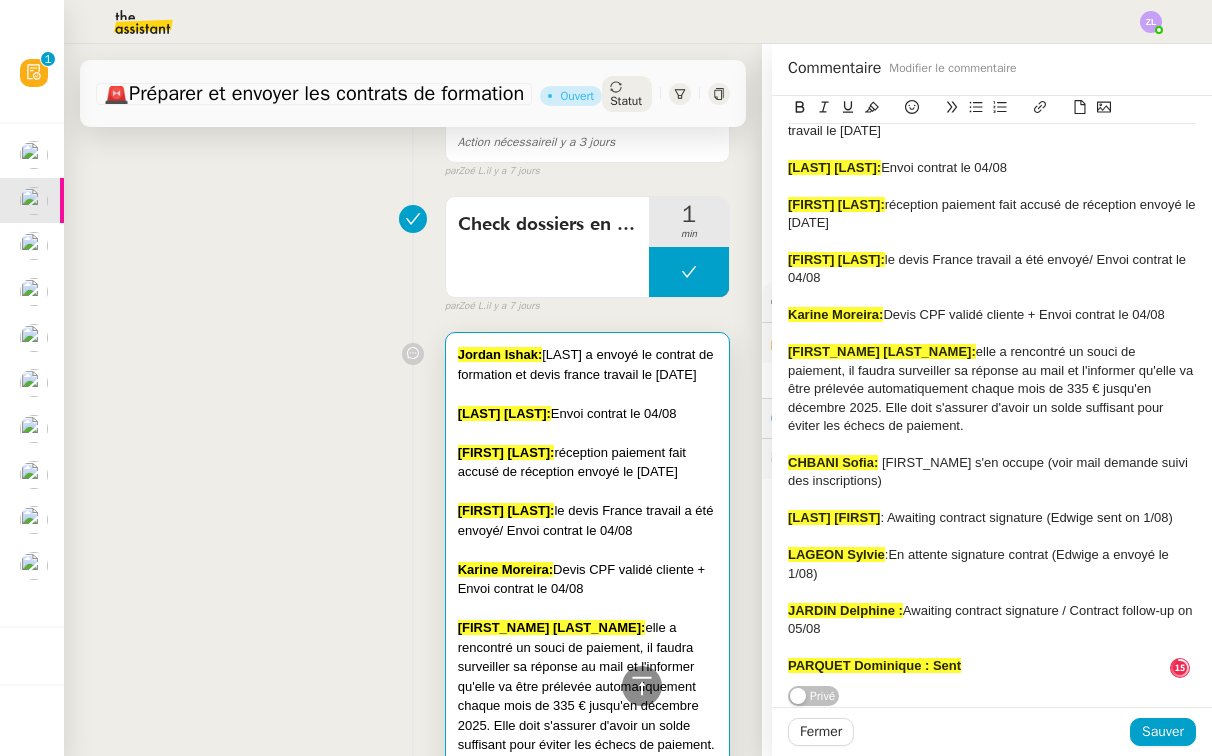 click on "PARQUET Dominique : Sent" 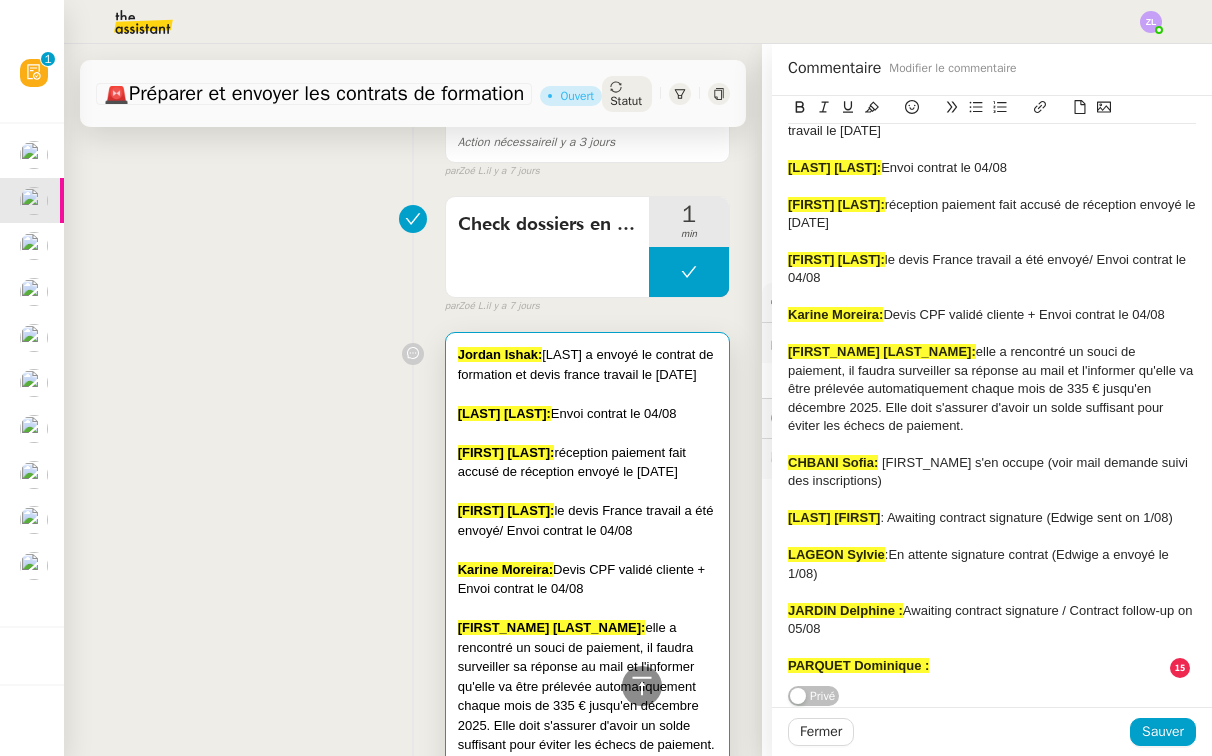 scroll, scrollTop: 11, scrollLeft: 0, axis: vertical 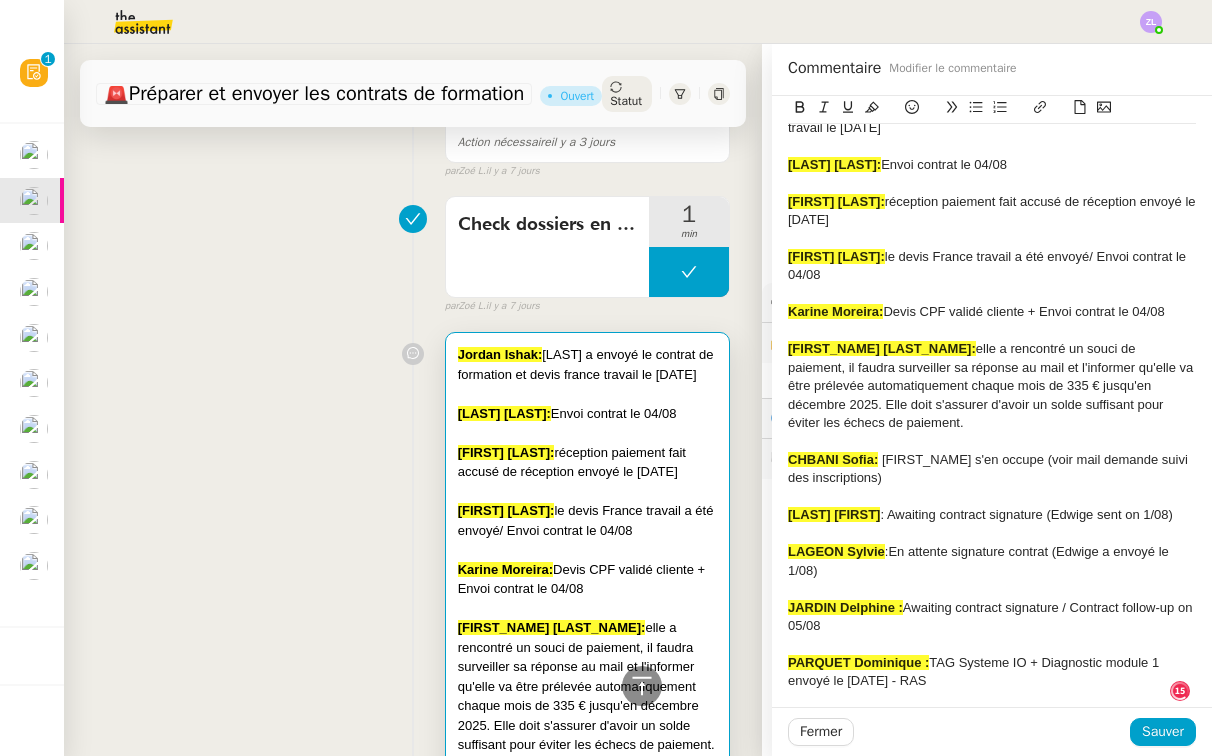 click on "JARDIN Delphine: Awaiting contract signature / Contract follow-up on 05/08" 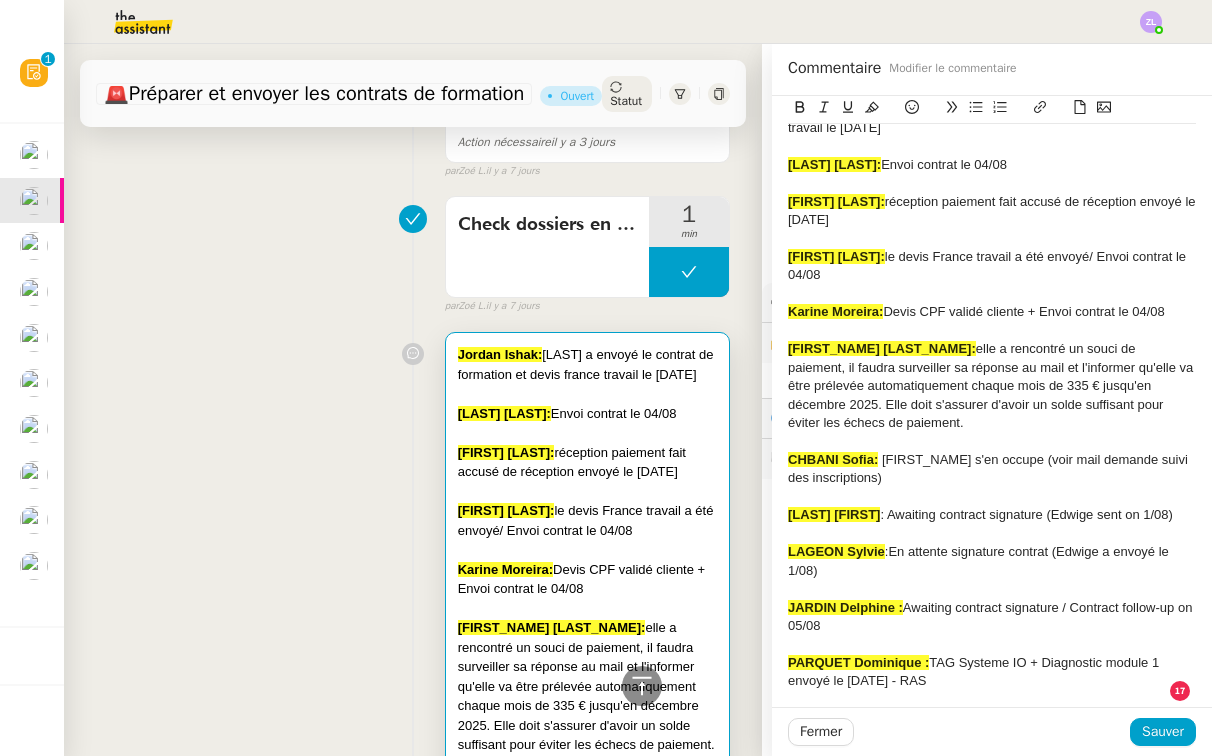 scroll, scrollTop: 14, scrollLeft: 0, axis: vertical 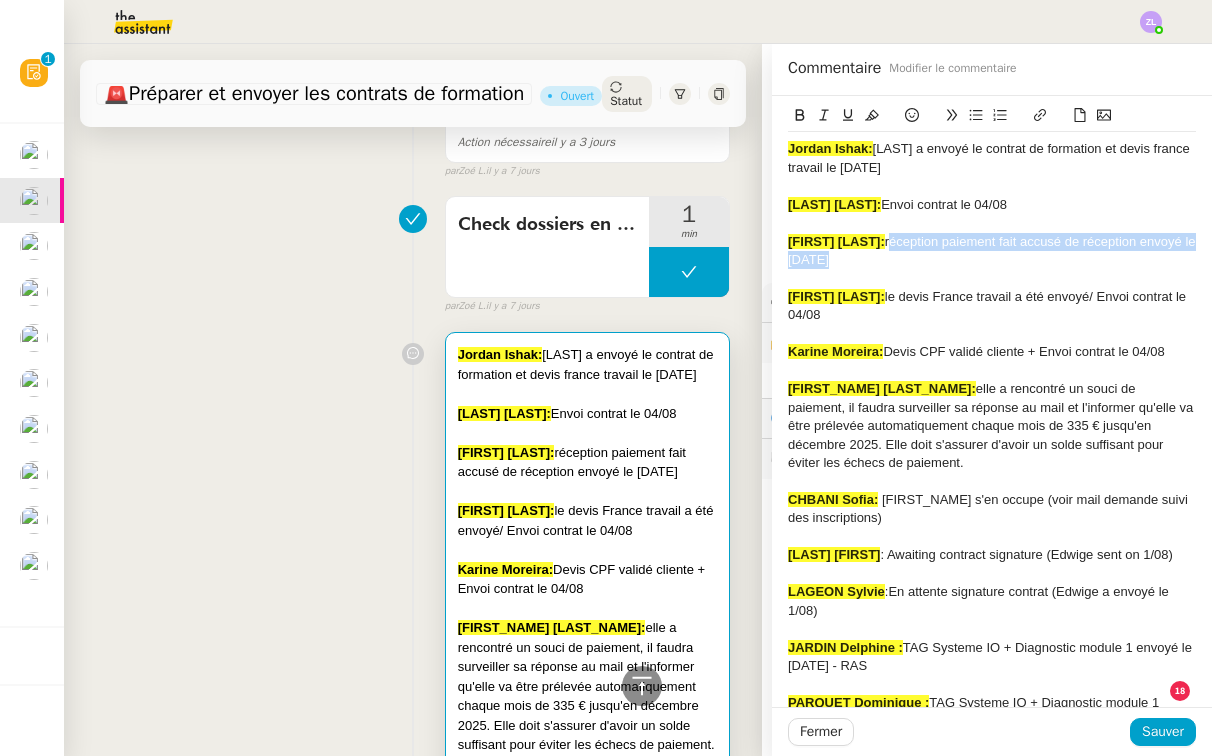 drag, startPoint x: 922, startPoint y: 237, endPoint x: 931, endPoint y: 248, distance: 14.21267 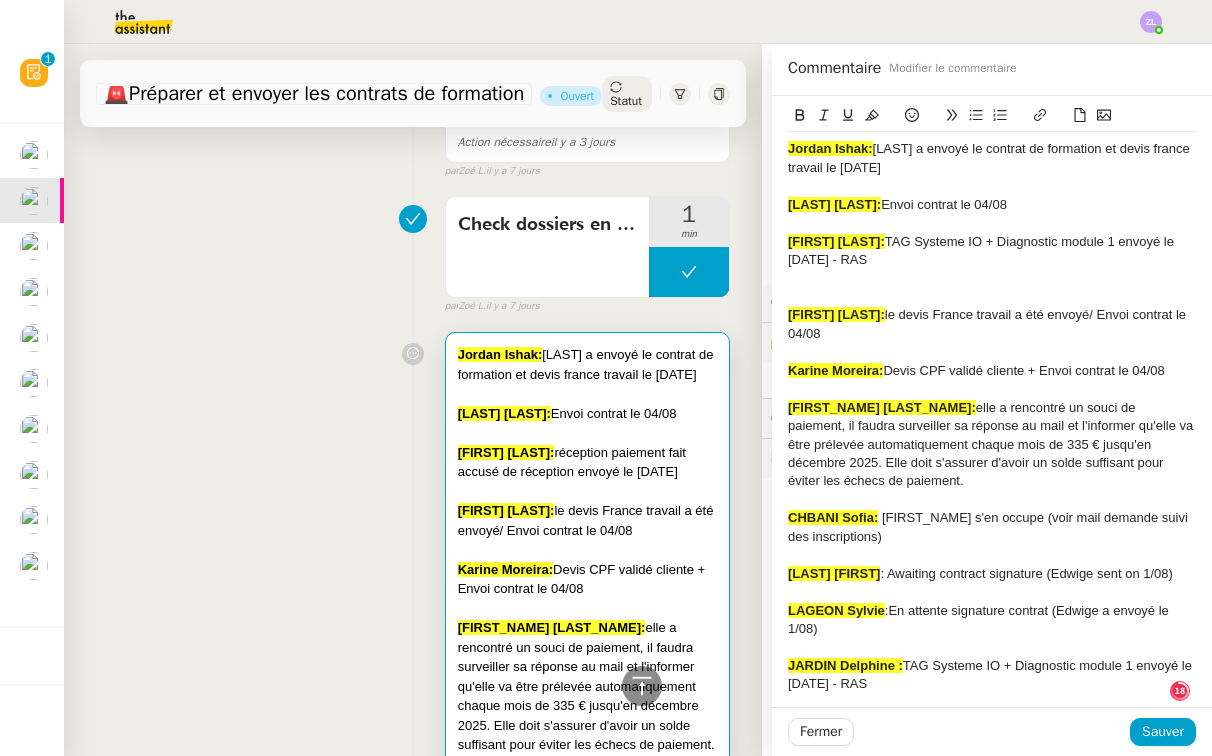 scroll, scrollTop: 14, scrollLeft: 0, axis: vertical 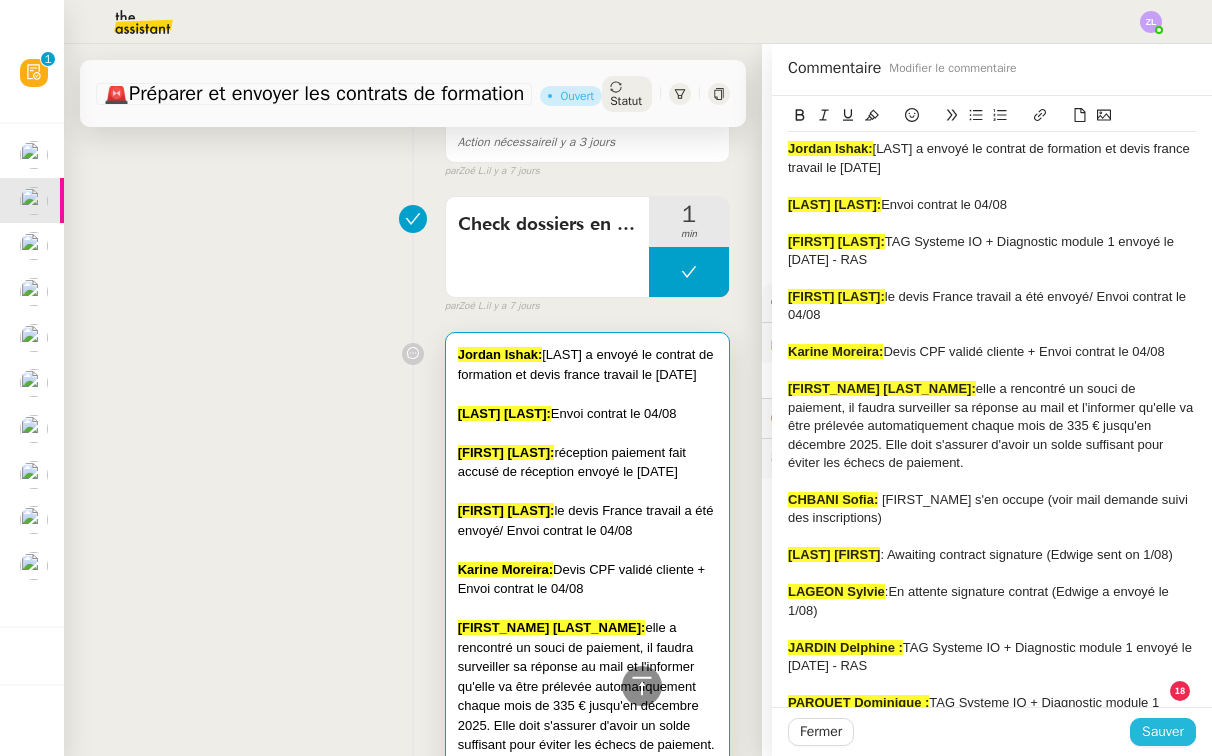click on "Sauver" 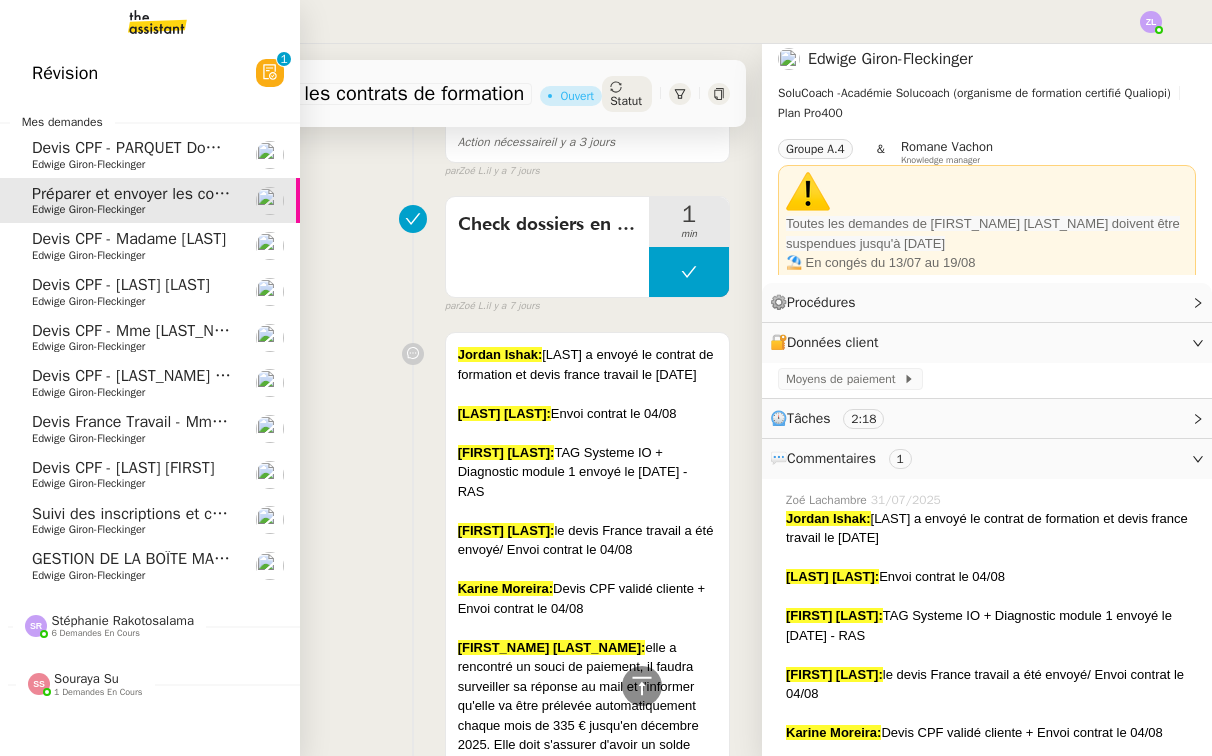 scroll, scrollTop: 0, scrollLeft: 0, axis: both 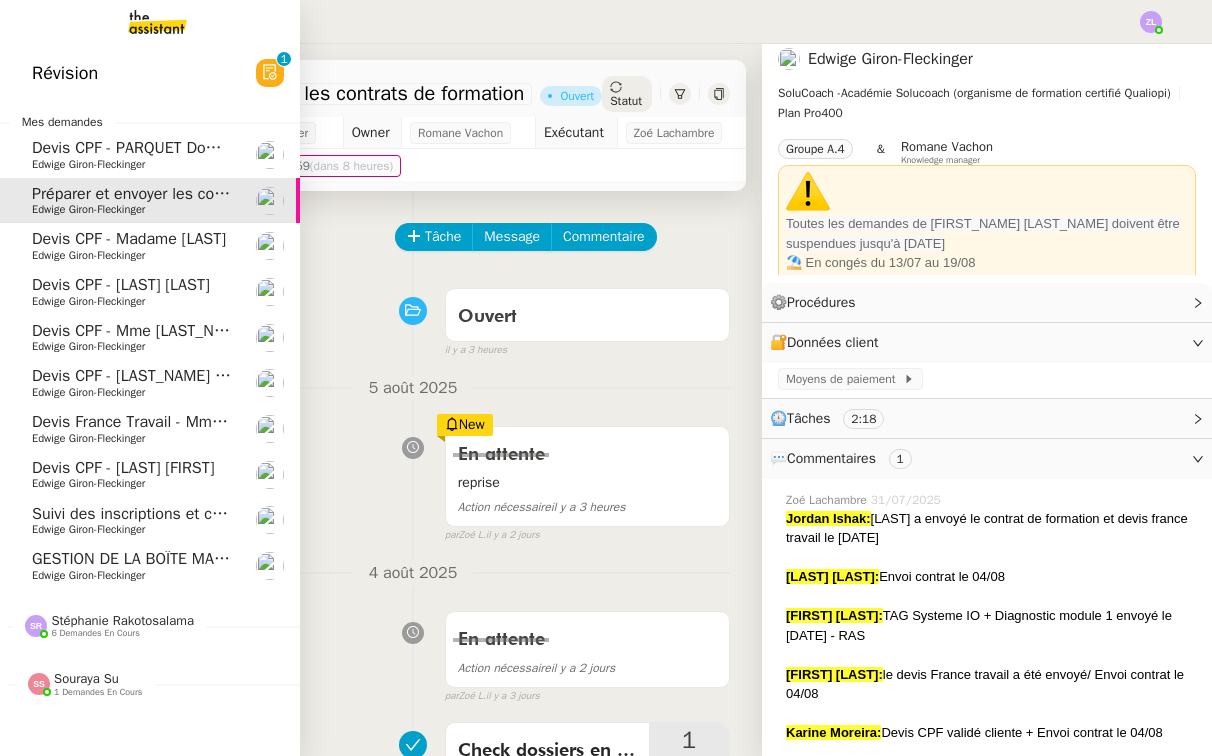 click on "Devis CPF - Madame Moreira   Edwige Giron-Fleckinger" 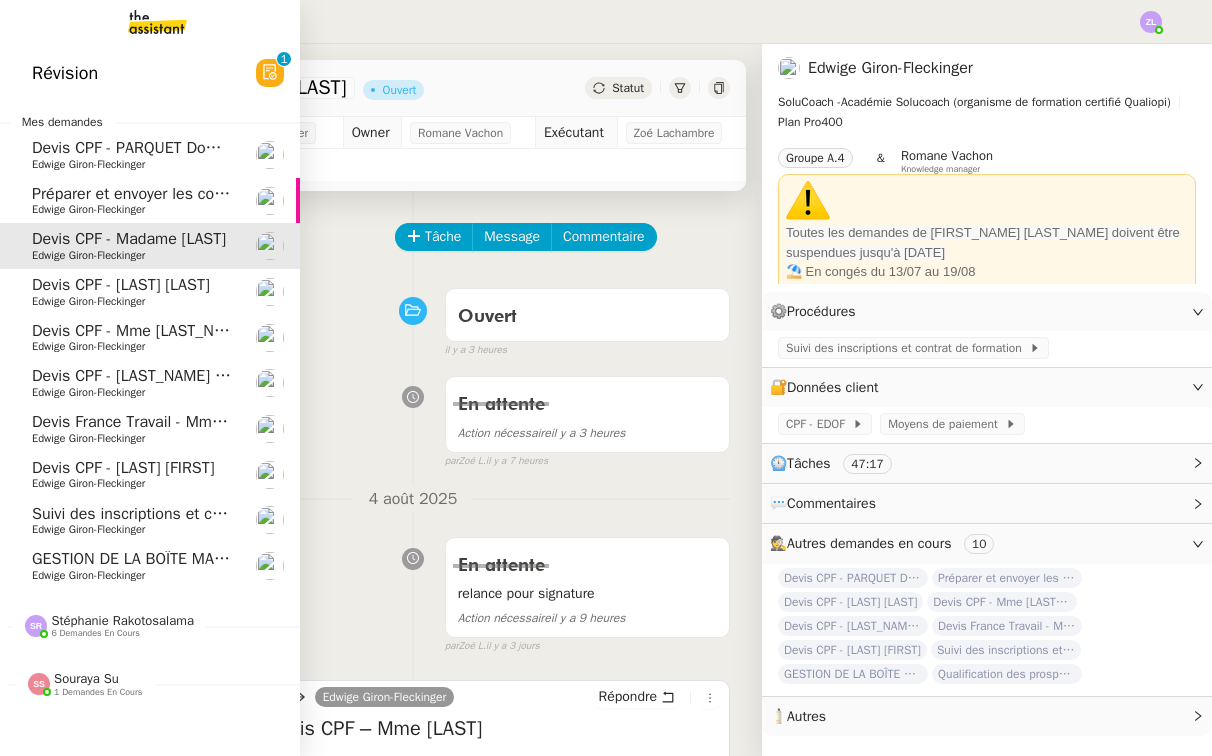 scroll, scrollTop: 0, scrollLeft: 0, axis: both 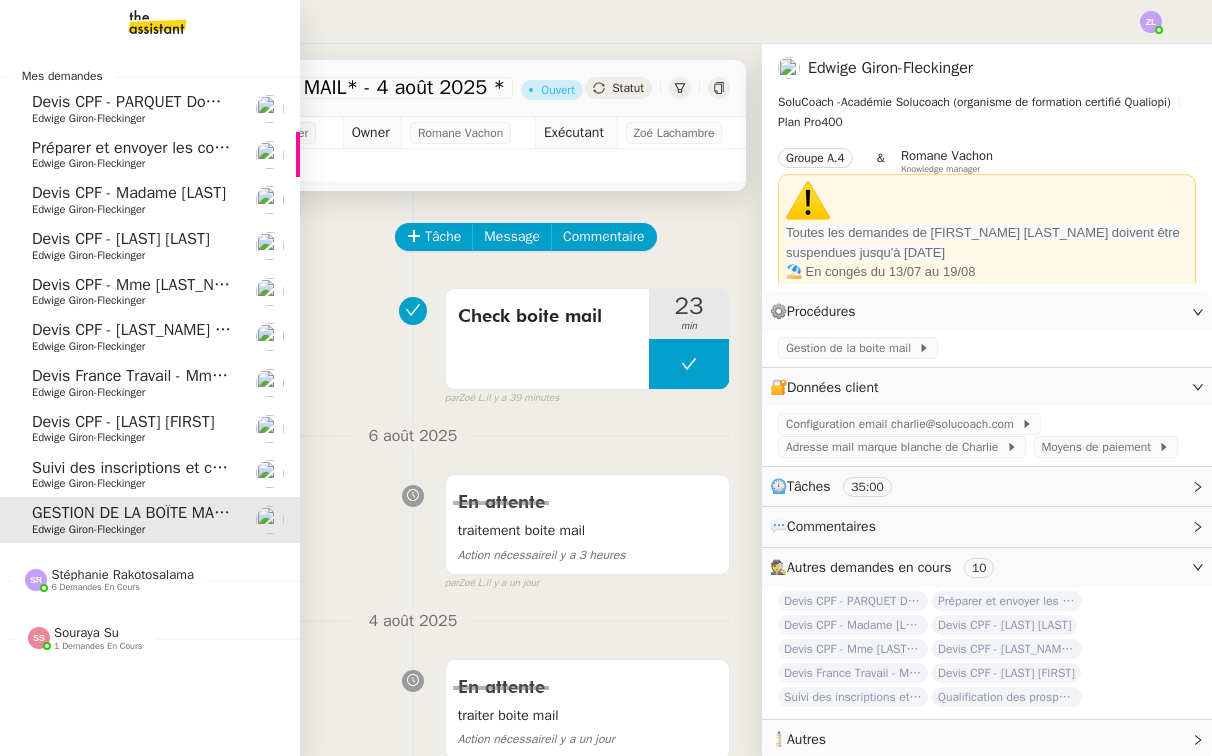 click on "Edwige Giron-Fleckinger" 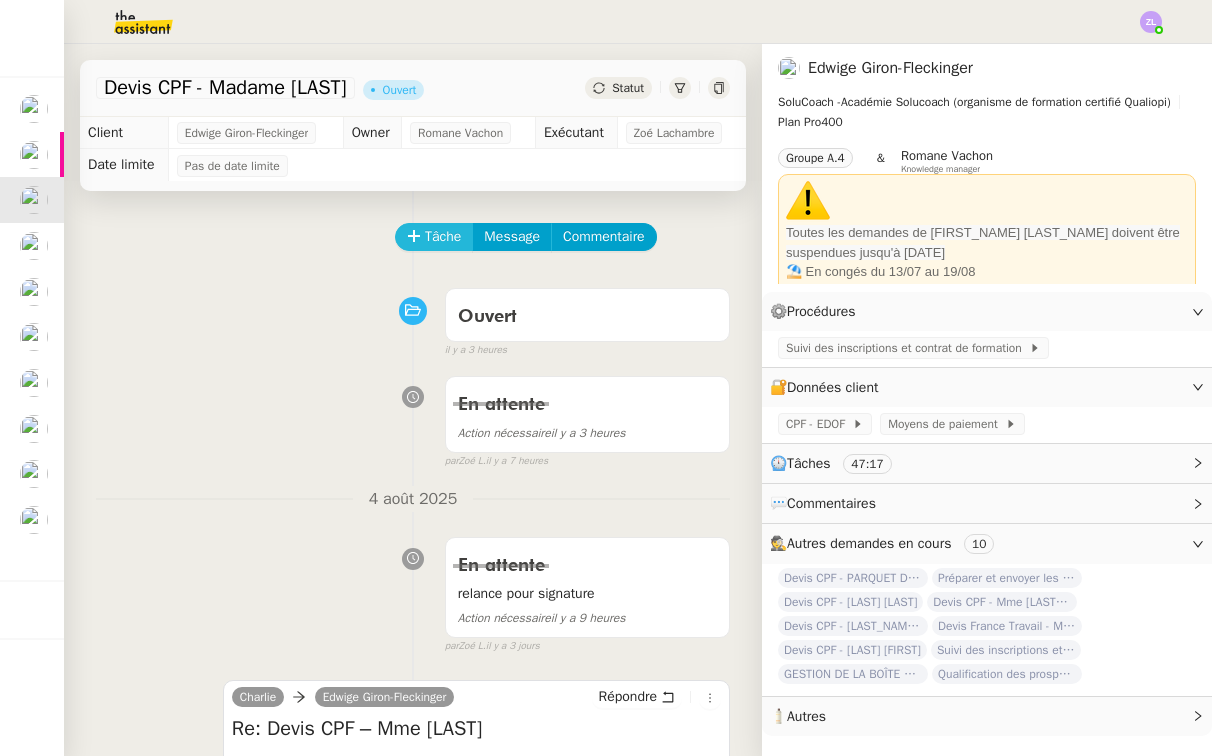 click on "Tâche" 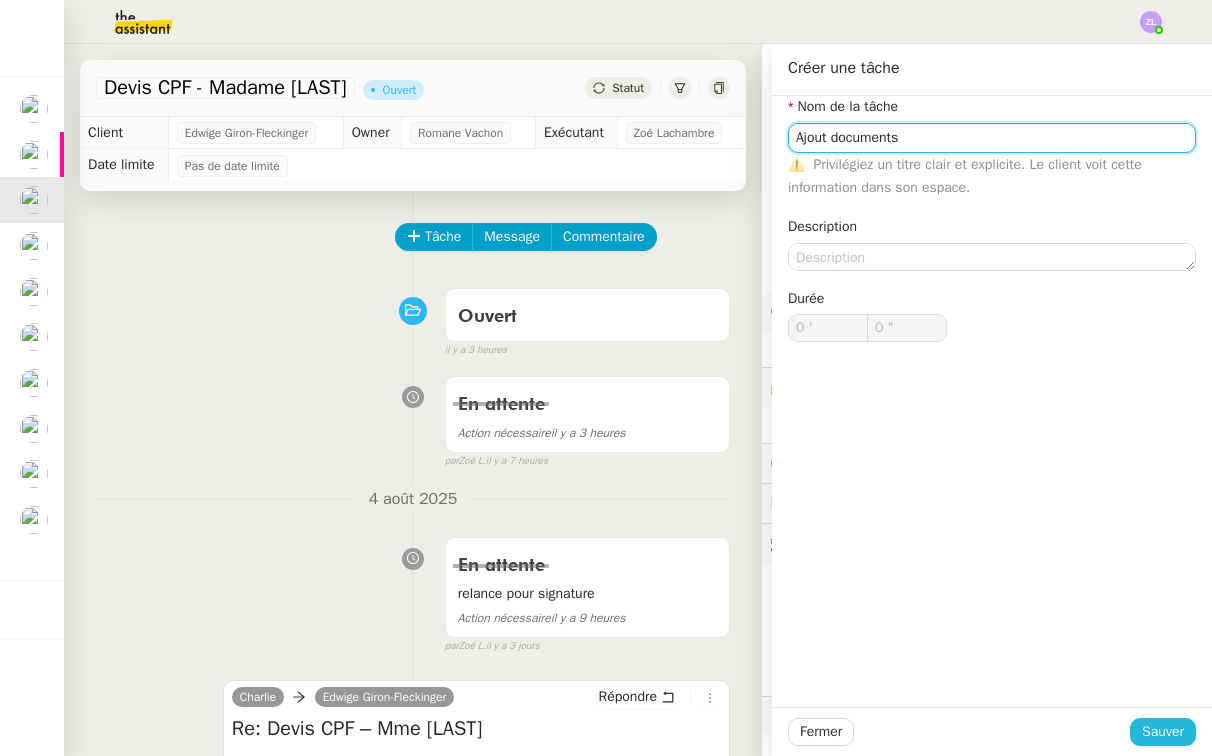 type on "Ajout documents" 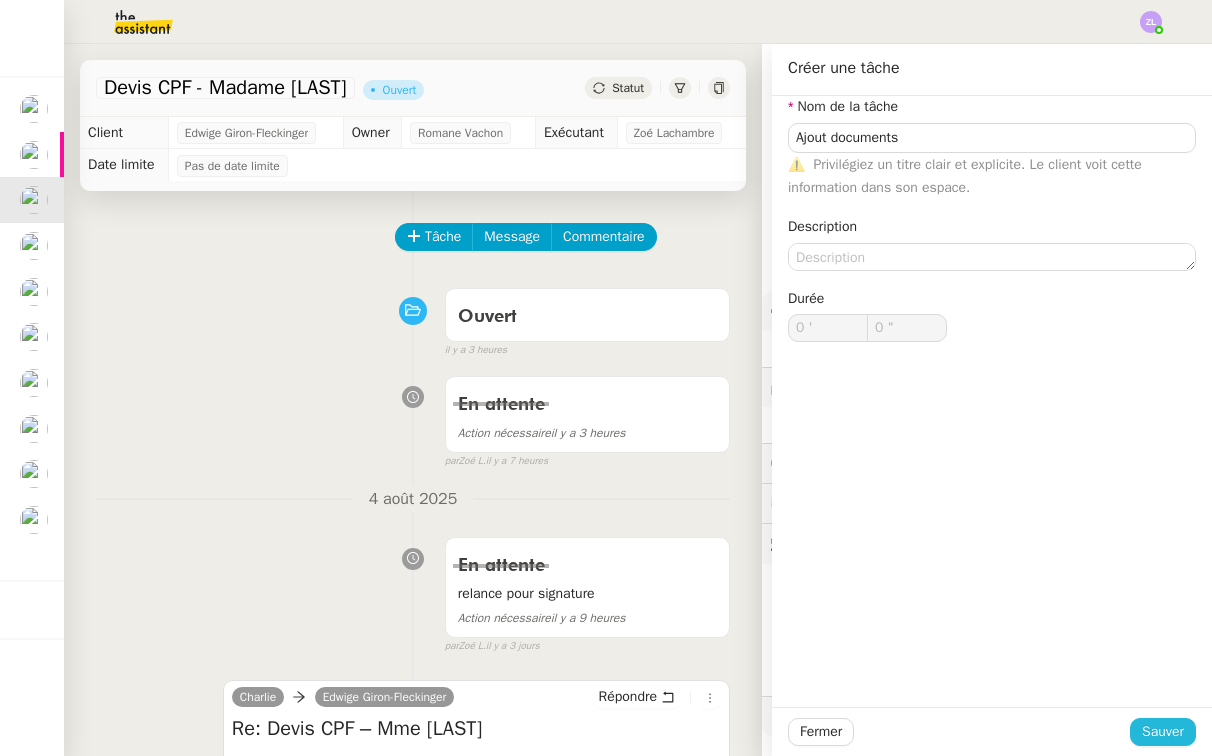 click on "Sauver" 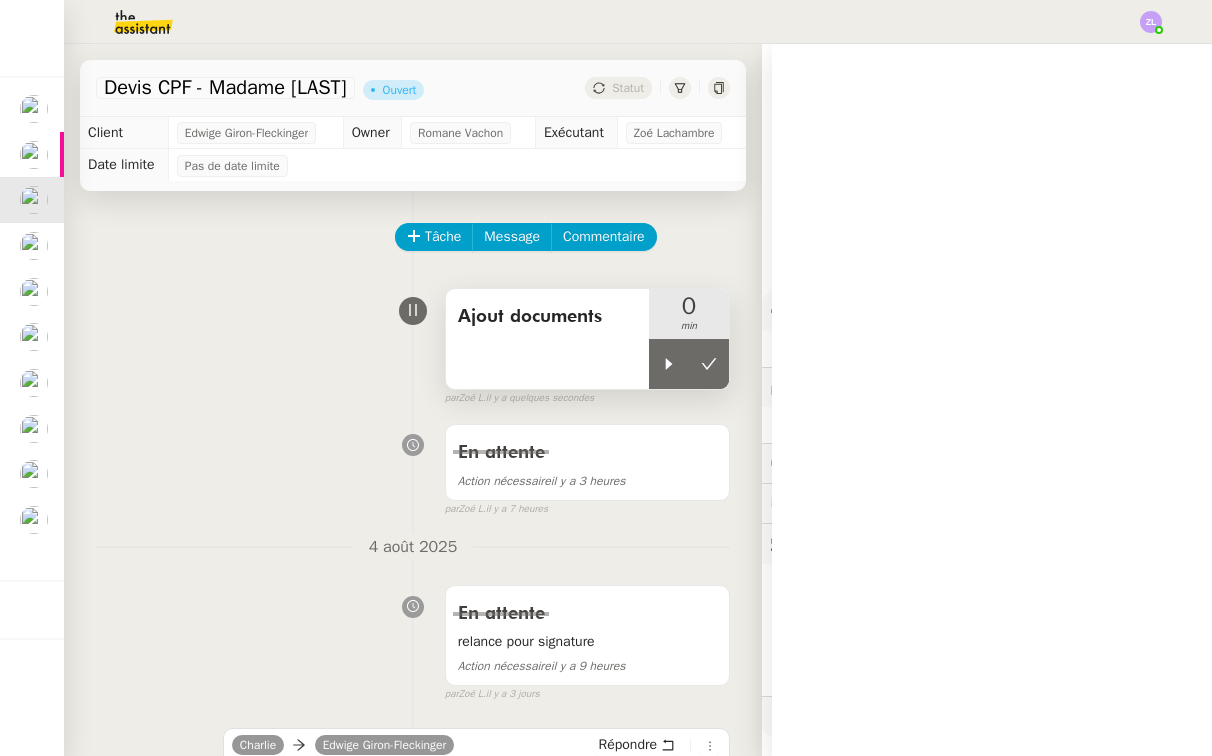 click on "Ajout documents" at bounding box center (547, 339) 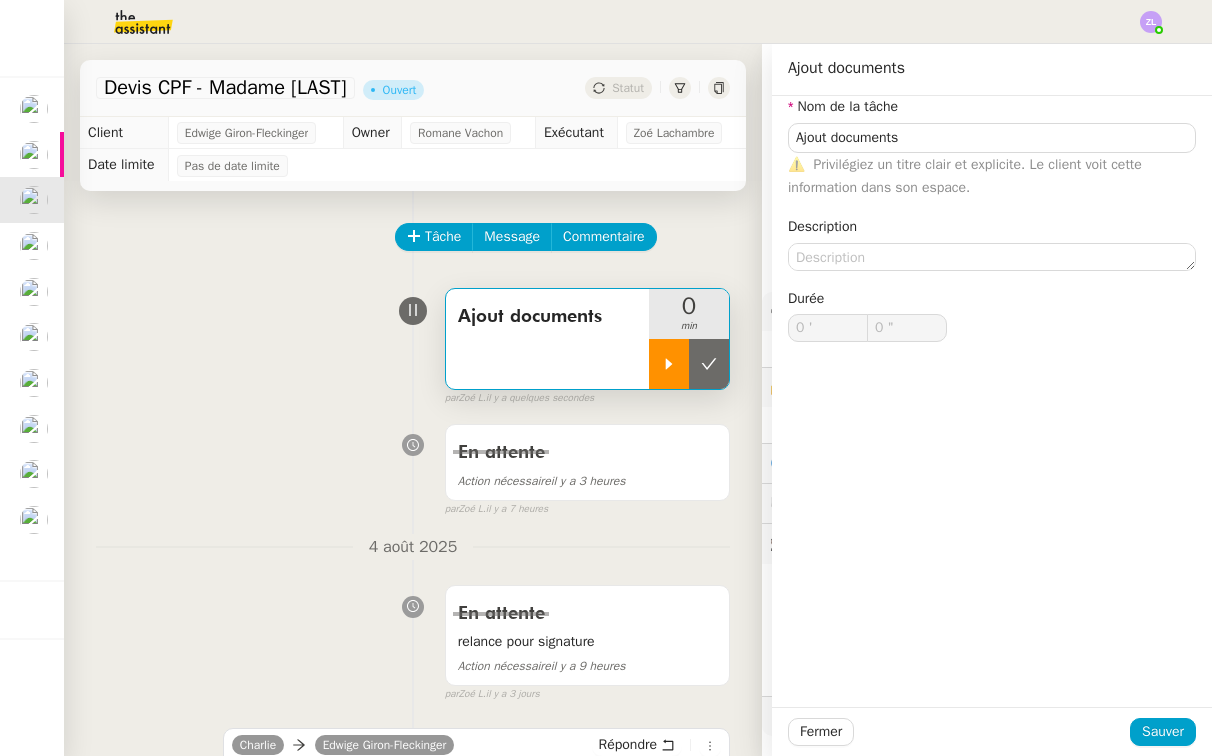 type on "Ajout documents" 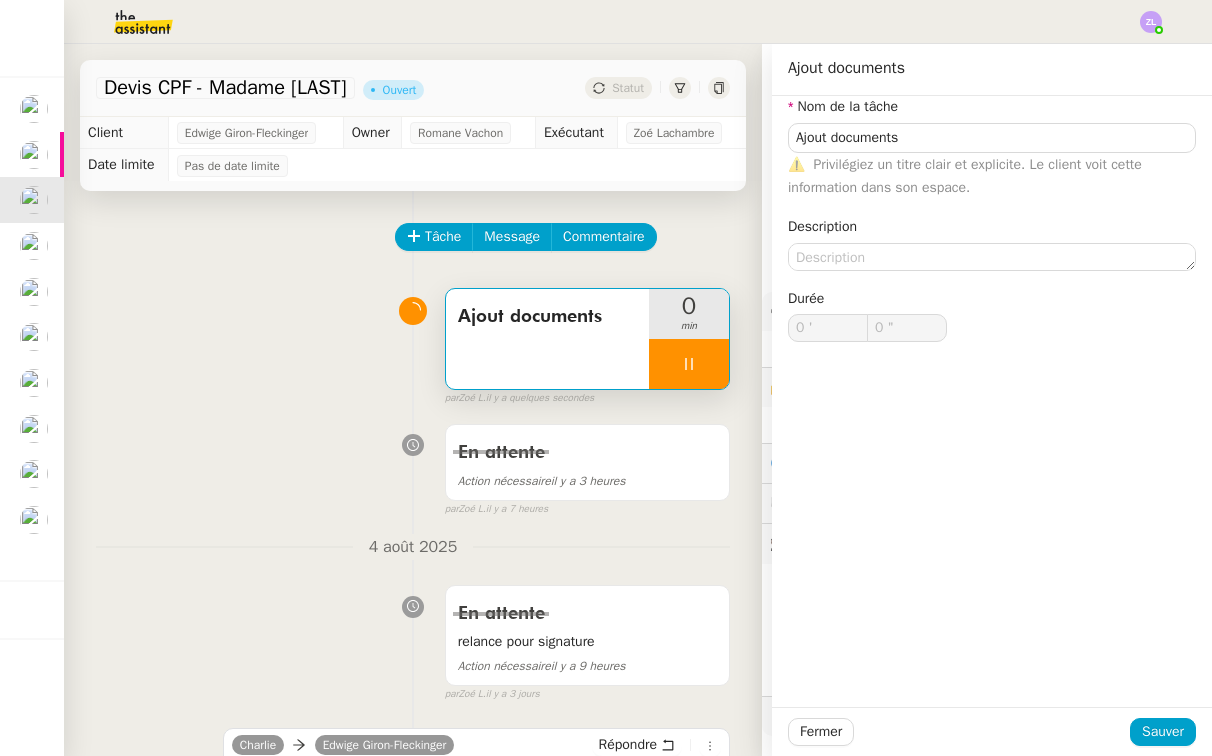 type on "Ajout documents" 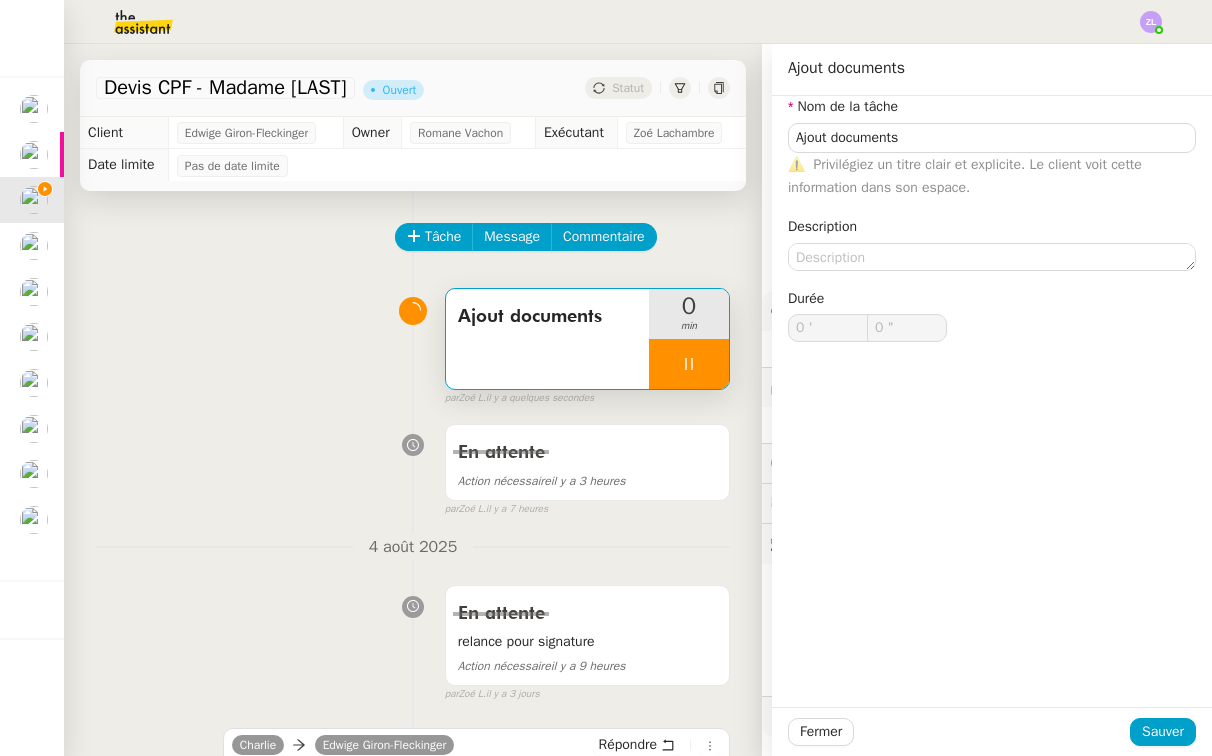 type on "Ajout documents" 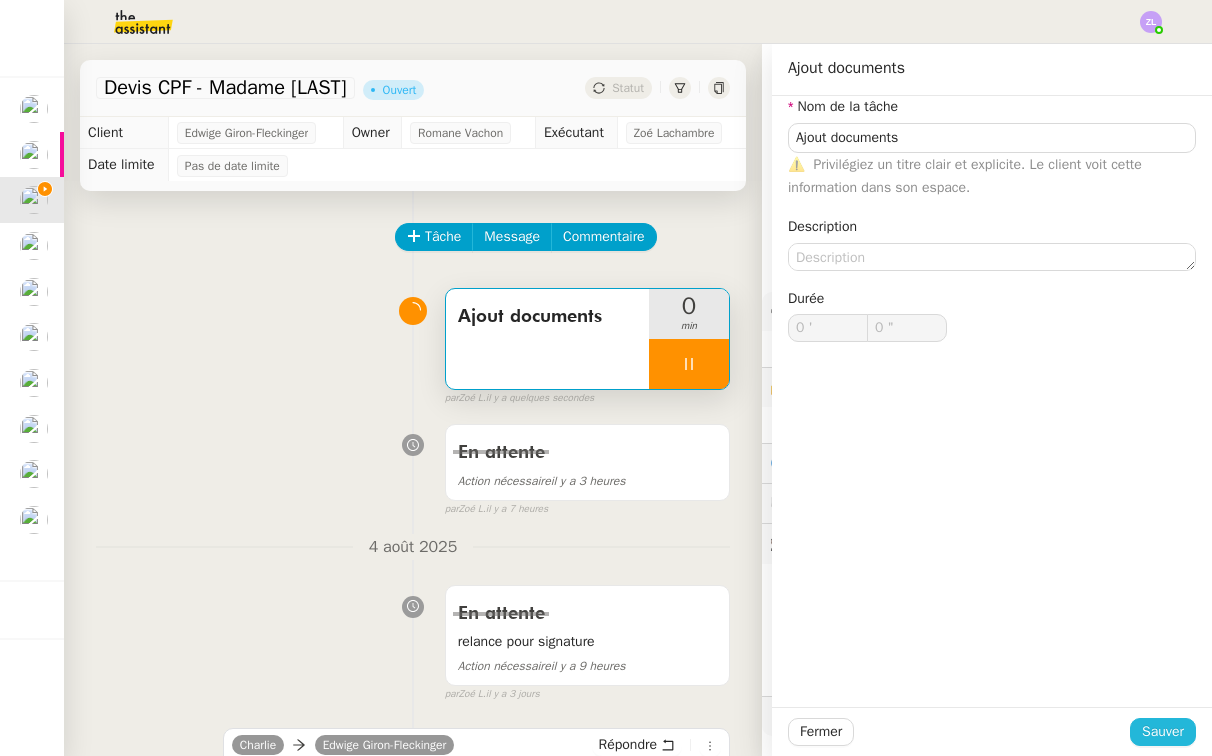 click on "Sauver" 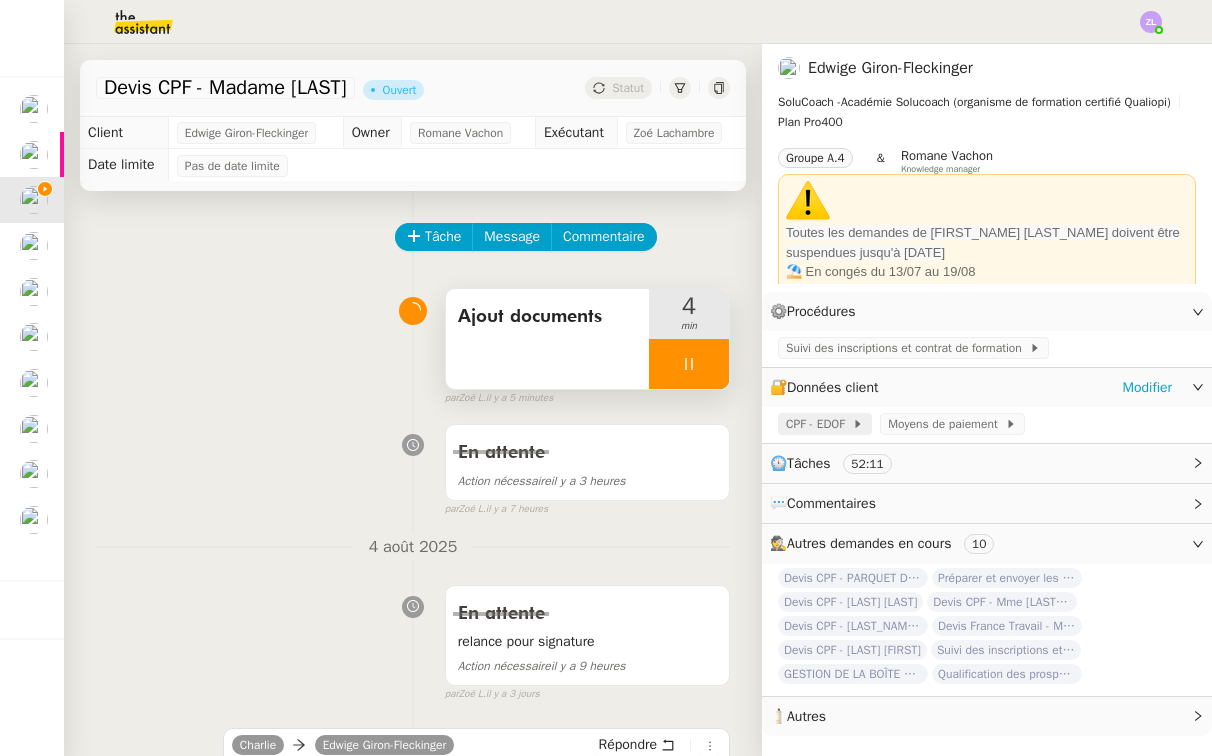 click on "CPF - EDOF" 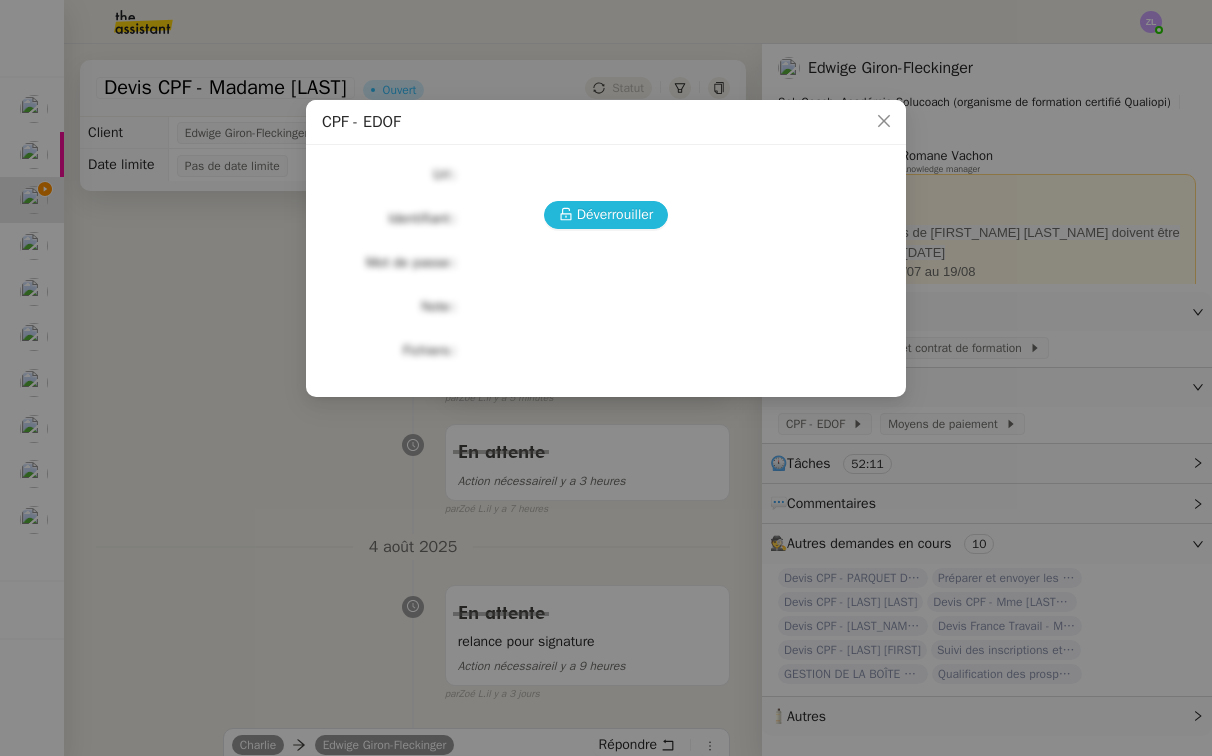 click on "Déverrouiller" at bounding box center [615, 214] 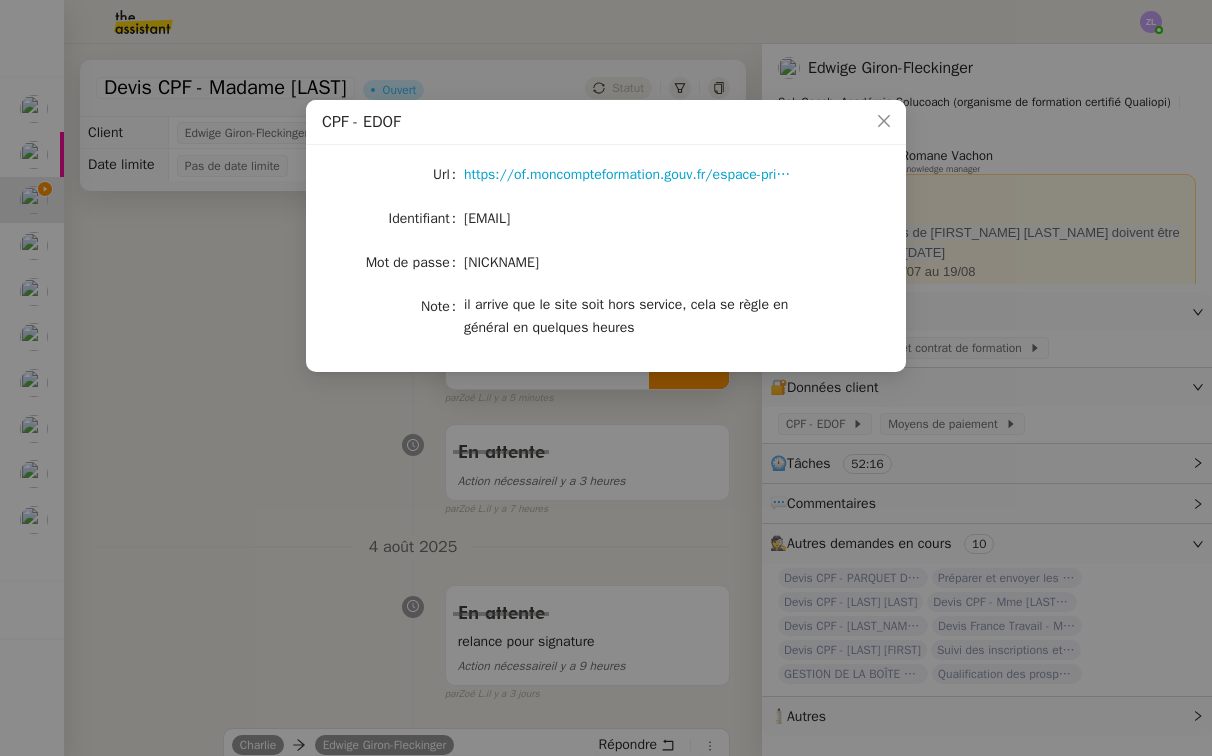 click on "[EMAIL]" 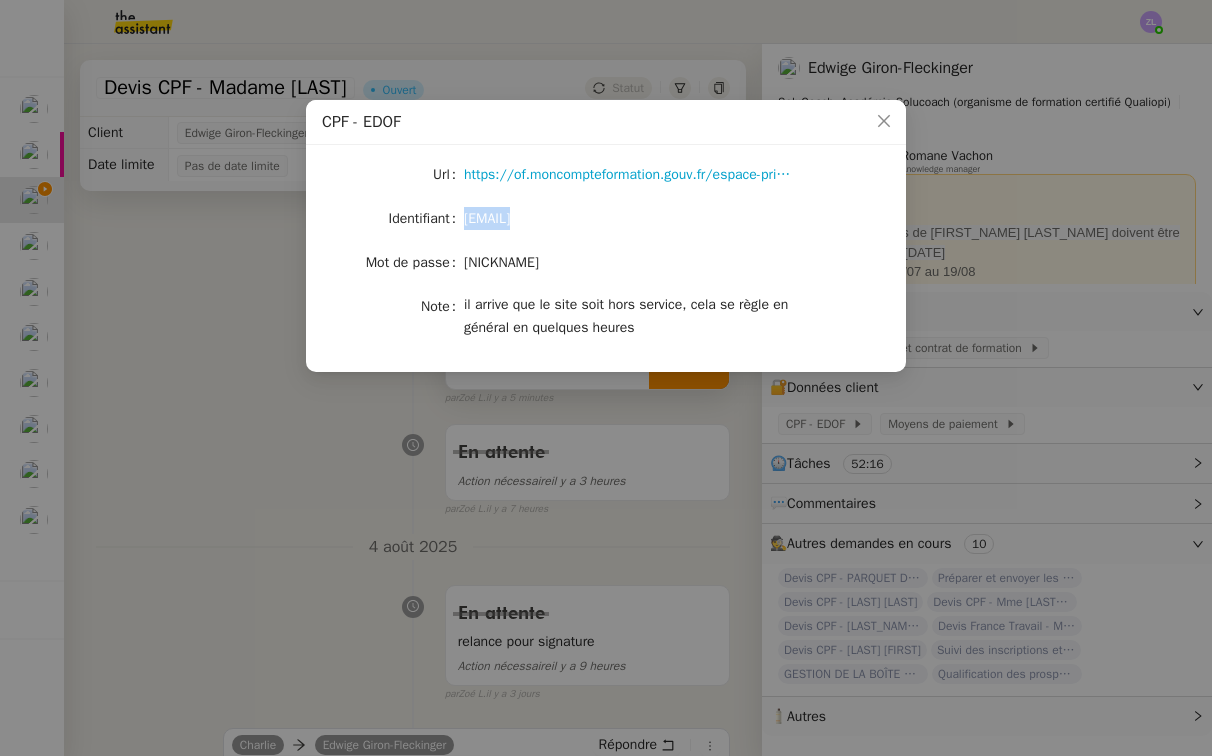 click on "[EMAIL]" 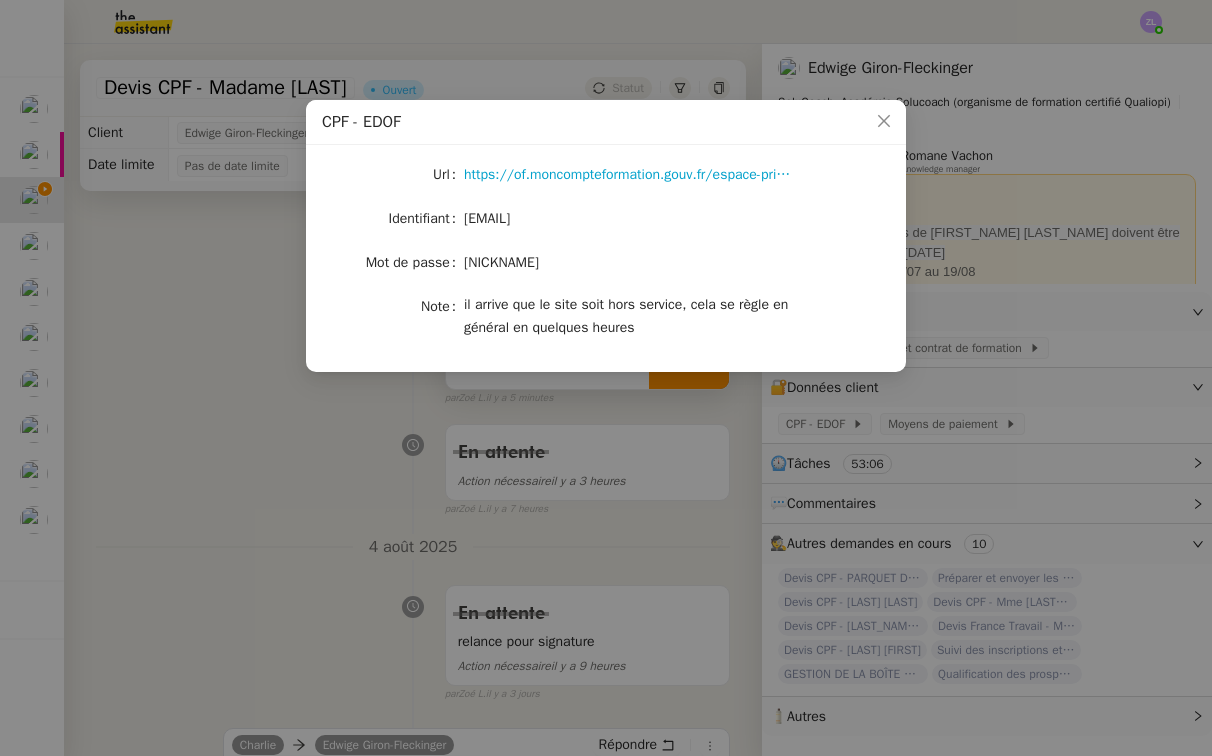 click on "CPF - EDOF Url https://of.moncompteformation.gouv.fr/espace-prive/html/#/redirect-to-mire-connexion Identifier edwige@solucoach.com Password Doudou47!!!* Note that the site is sometimes out of service, this is usually resolved within a few hours" at bounding box center [606, 378] 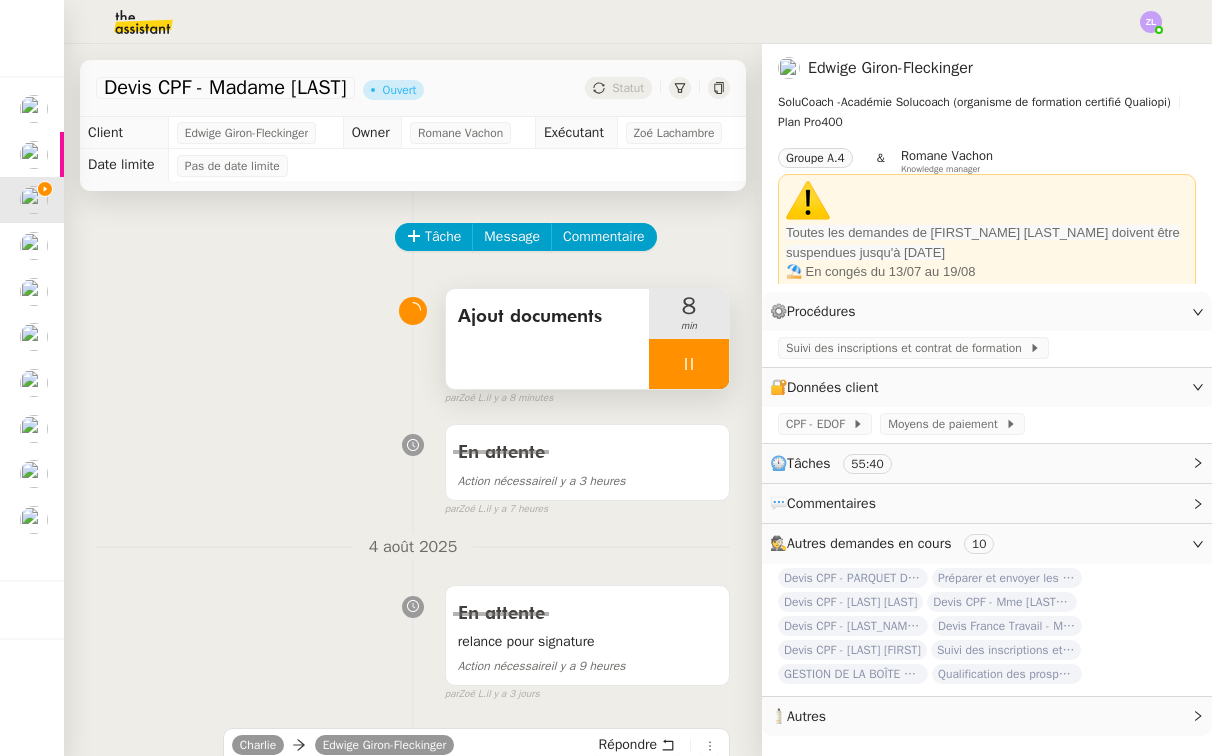 click at bounding box center [689, 364] 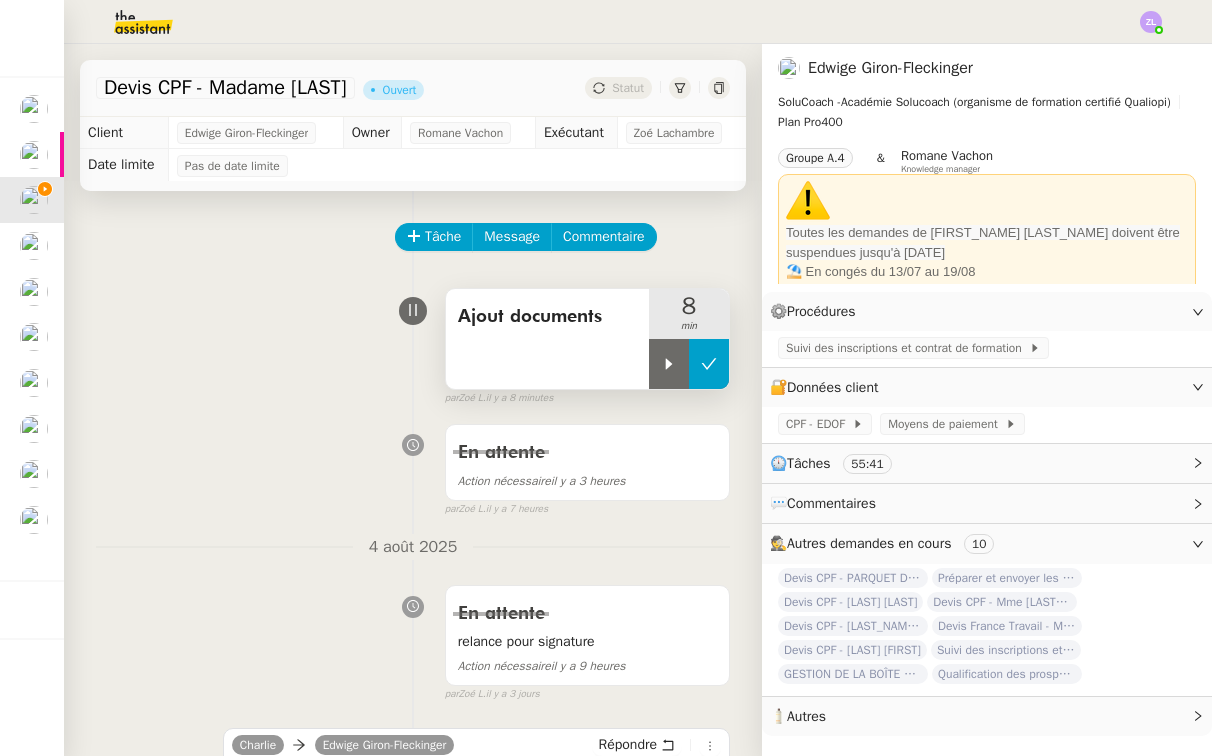 click 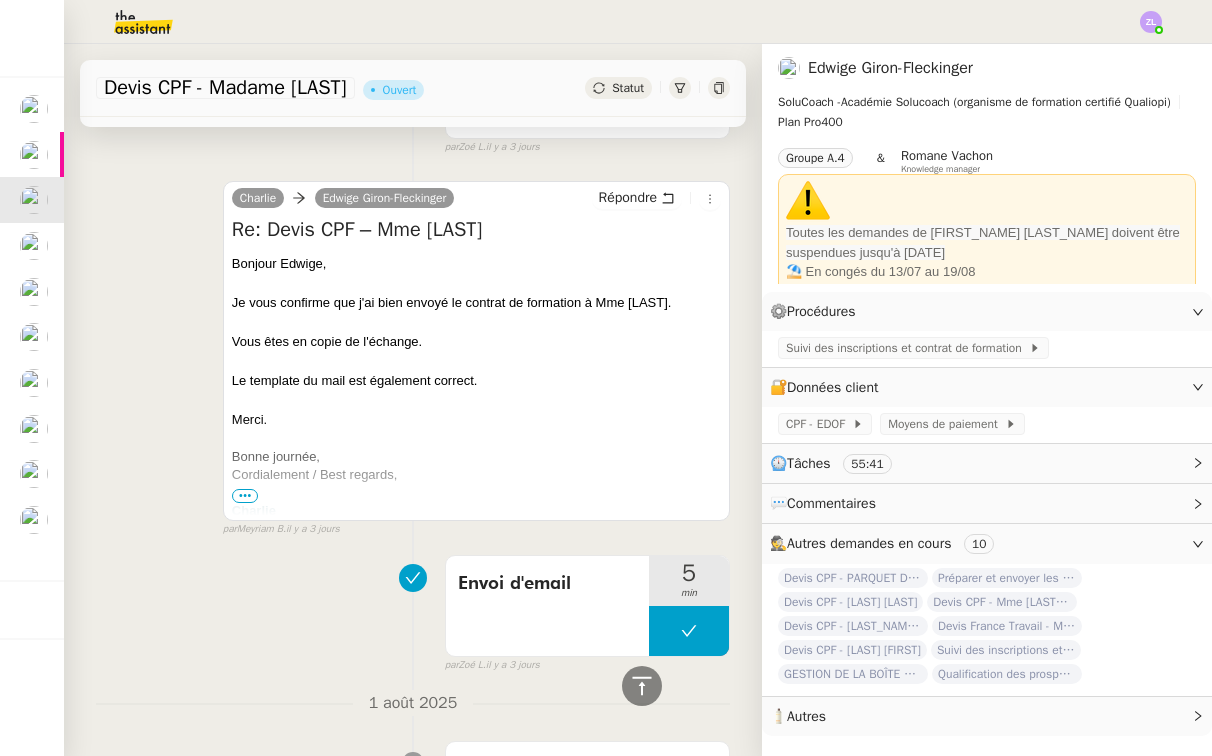 scroll, scrollTop: 480, scrollLeft: 0, axis: vertical 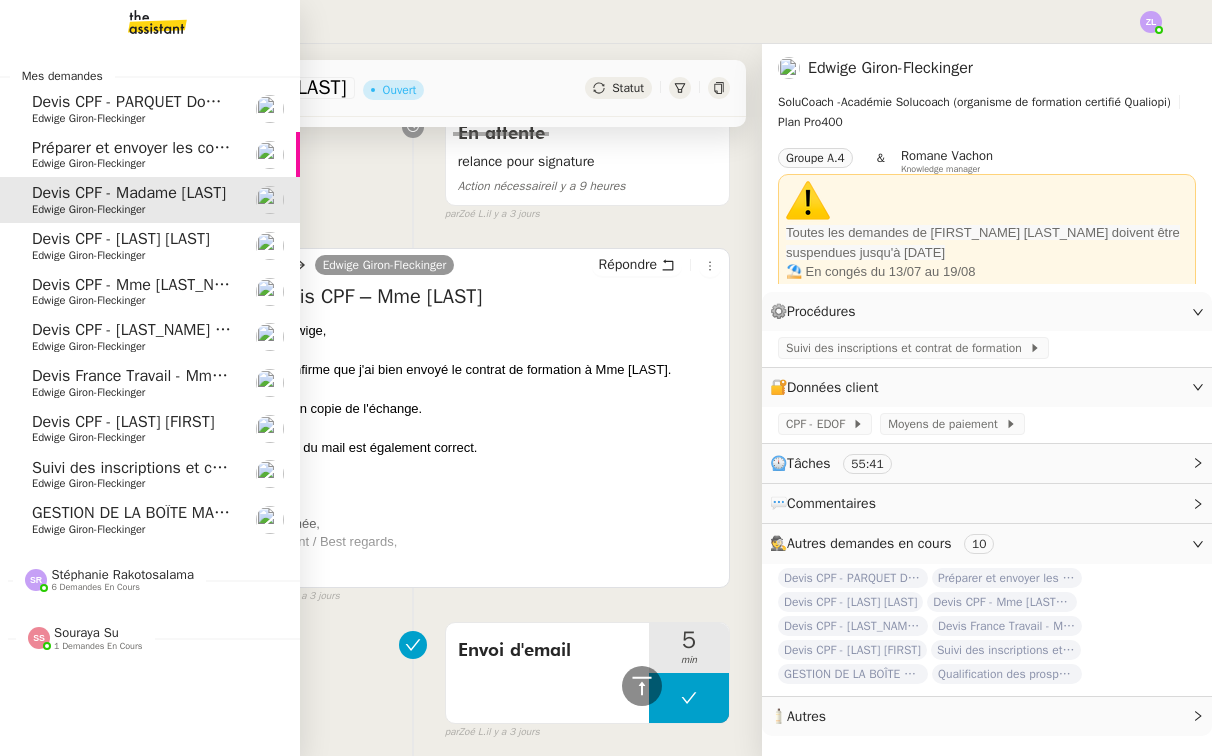 click on "Suivi des inscriptions et contrats de formation" 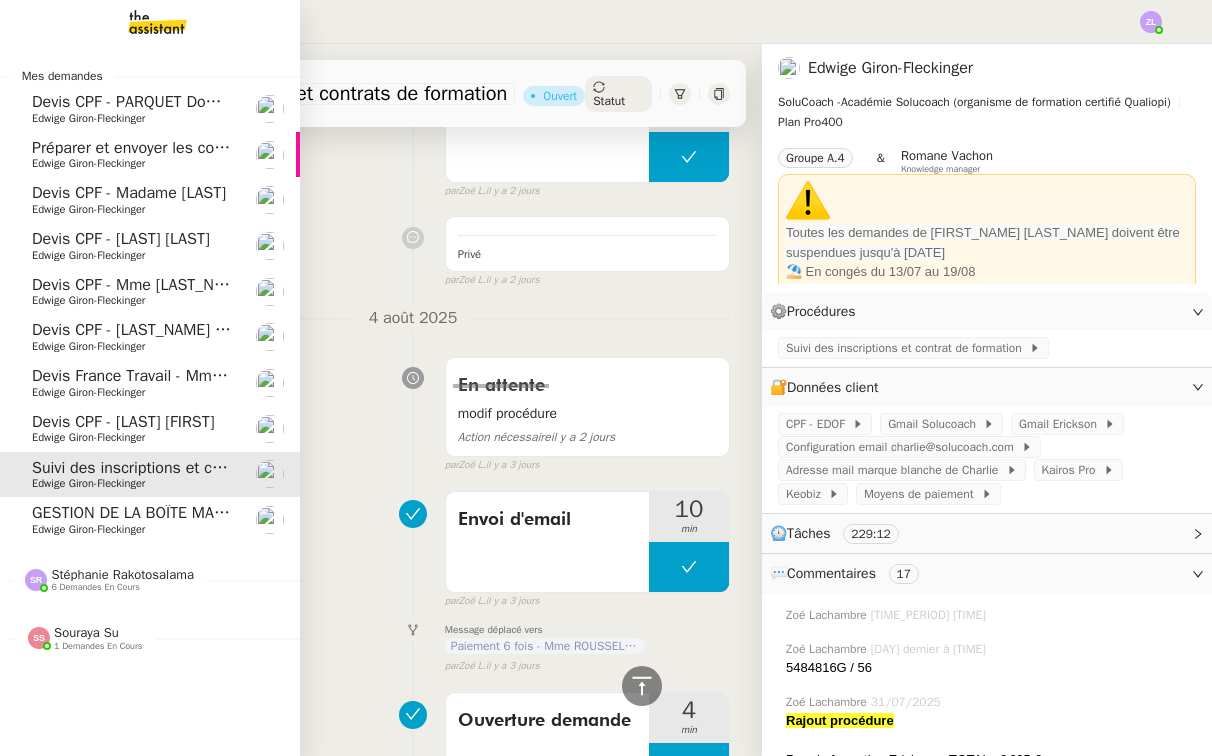 click on "Edwige Giron-Fleckinger" 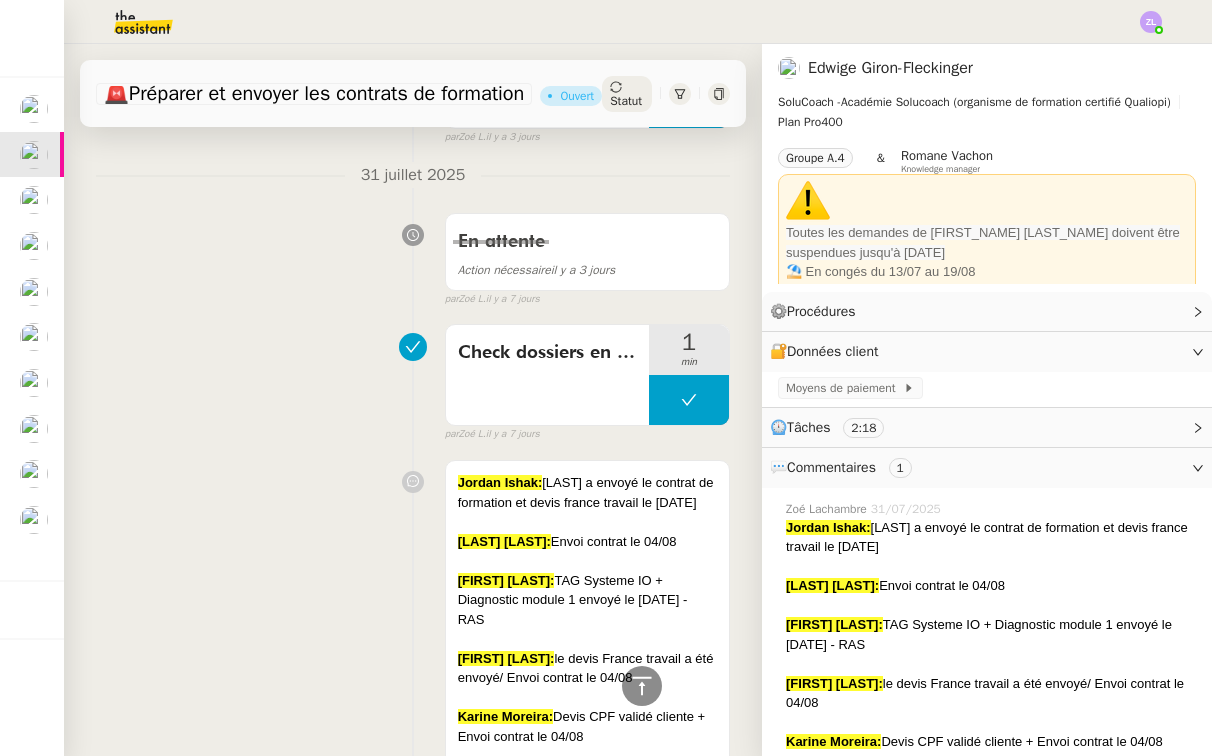 scroll, scrollTop: 808, scrollLeft: 0, axis: vertical 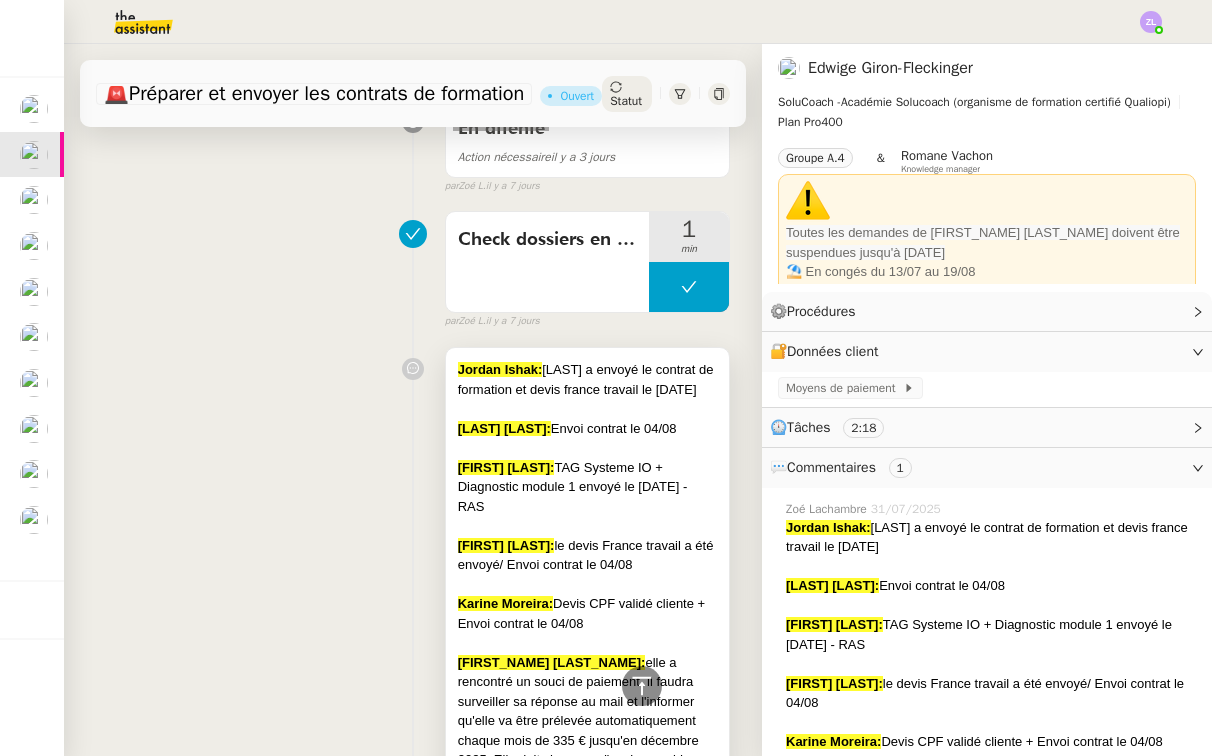 click on "[FIRST] [LAST]:" at bounding box center (506, 545) 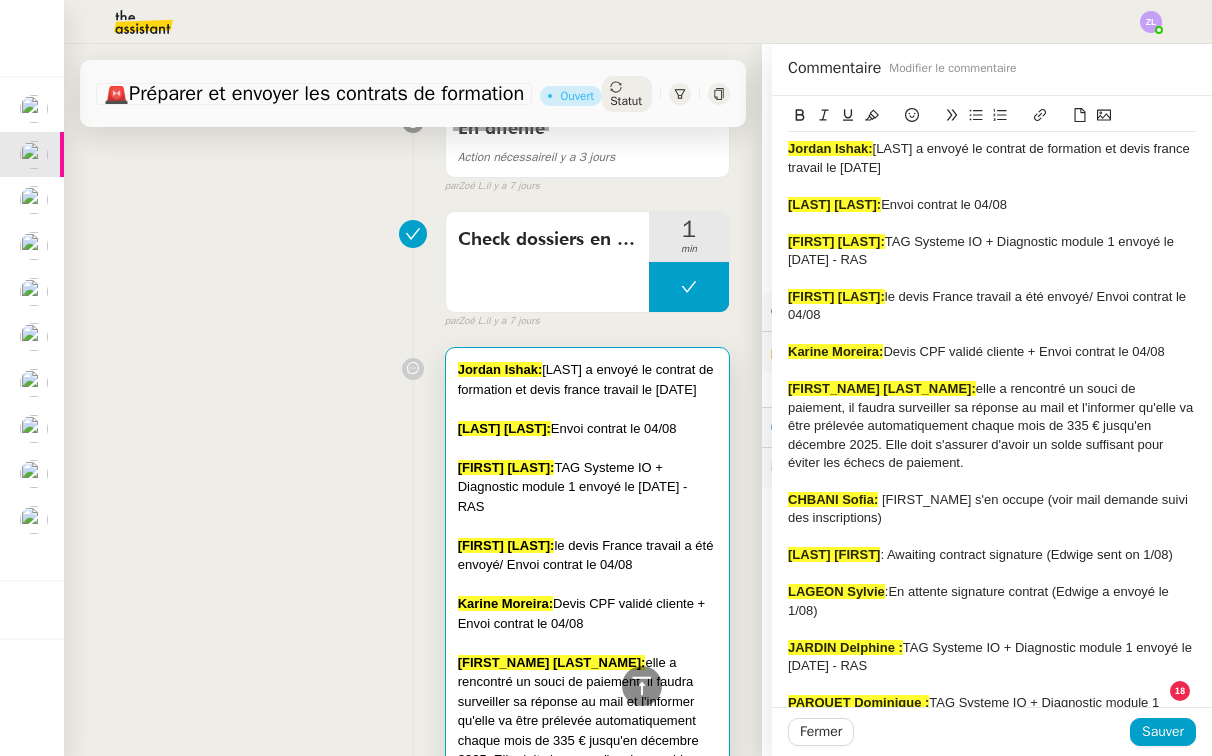 drag, startPoint x: 1167, startPoint y: 348, endPoint x: 1046, endPoint y: 345, distance: 121.037186 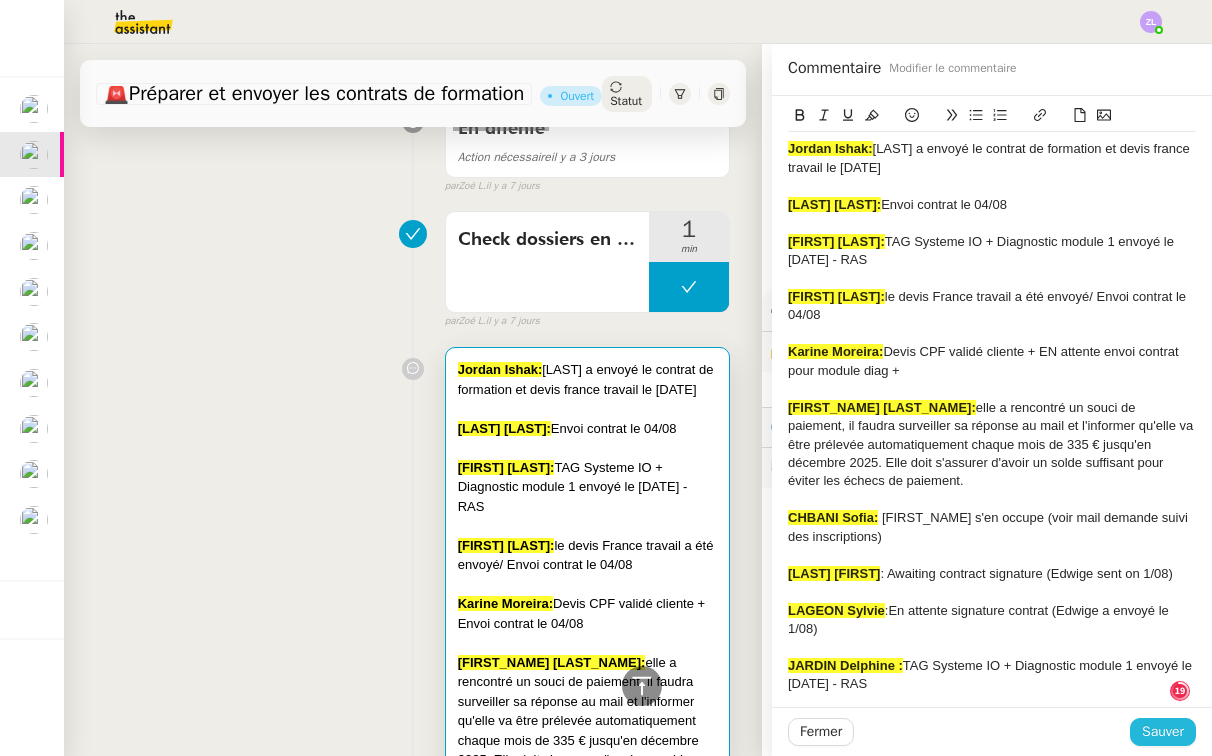 click on "Sauver" 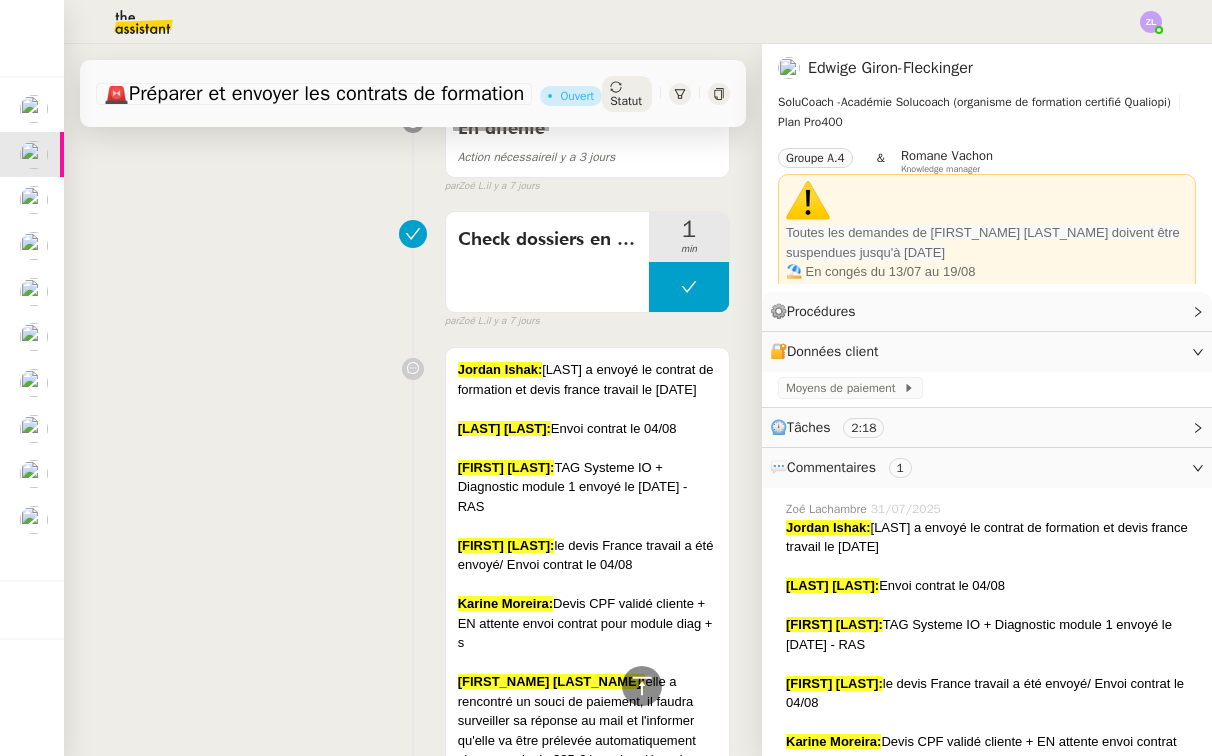 click on "[FIRST] [LAST]:   Devis CPF validé cliente + EN attente envoi contrat pour module diag + s" 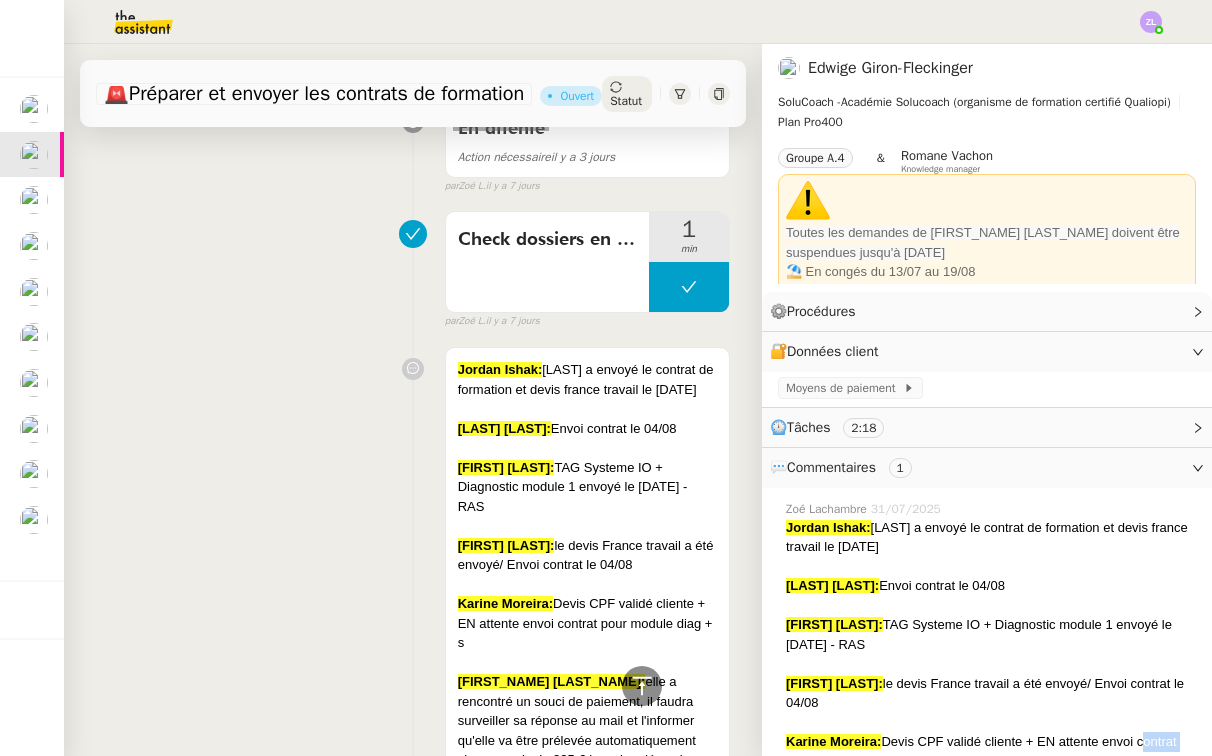 scroll, scrollTop: 0, scrollLeft: 0, axis: both 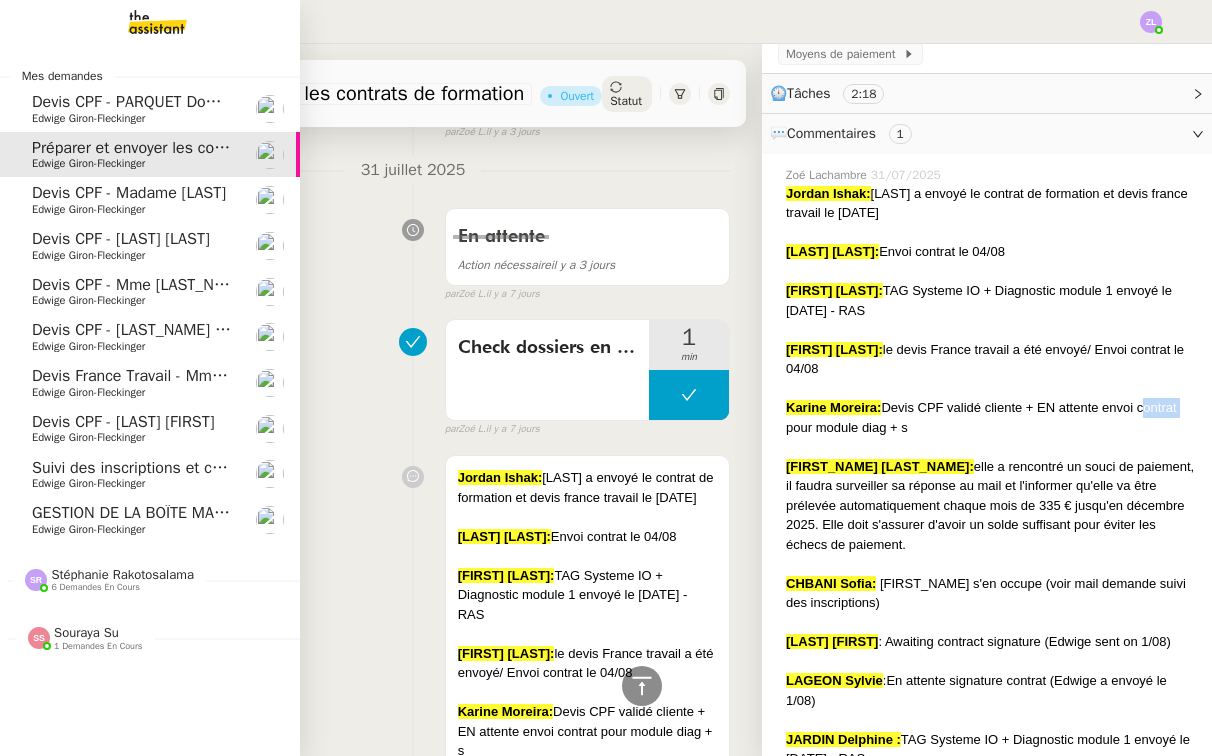 click on "Devis CPF - PARQUET Dominique" 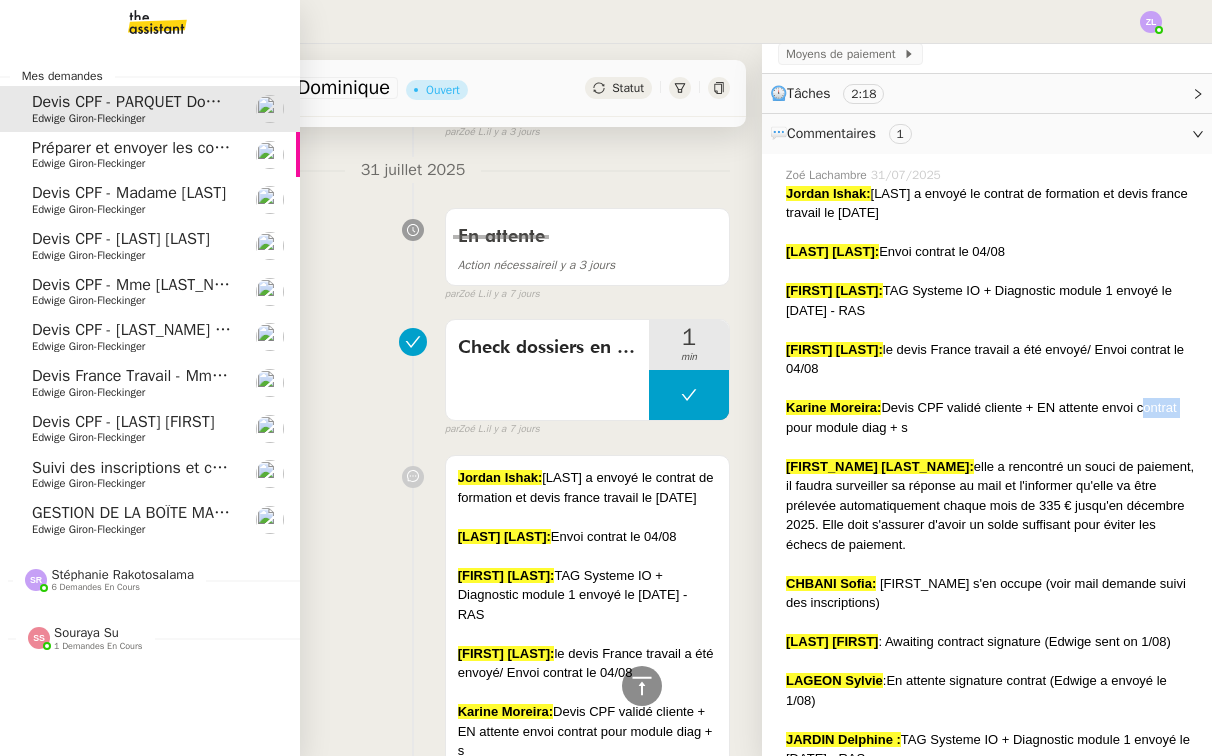 scroll, scrollTop: 468, scrollLeft: 0, axis: vertical 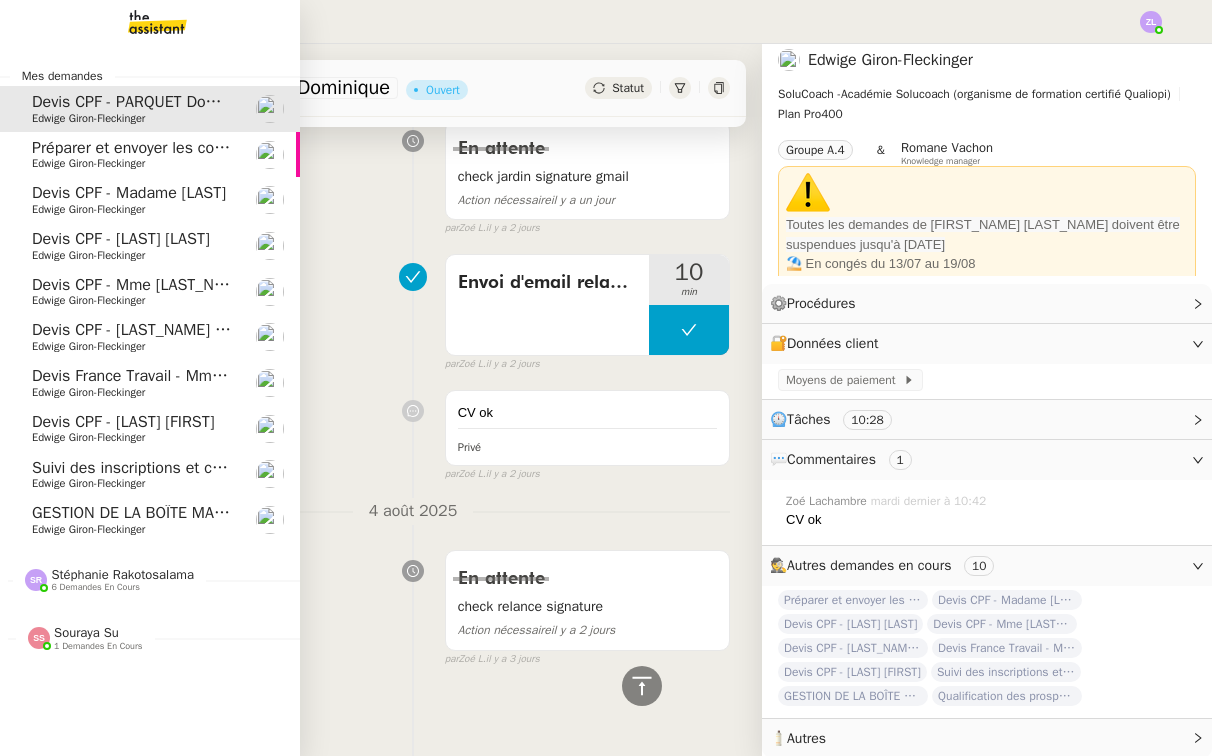click on "Edwige Giron-Fleckinger" 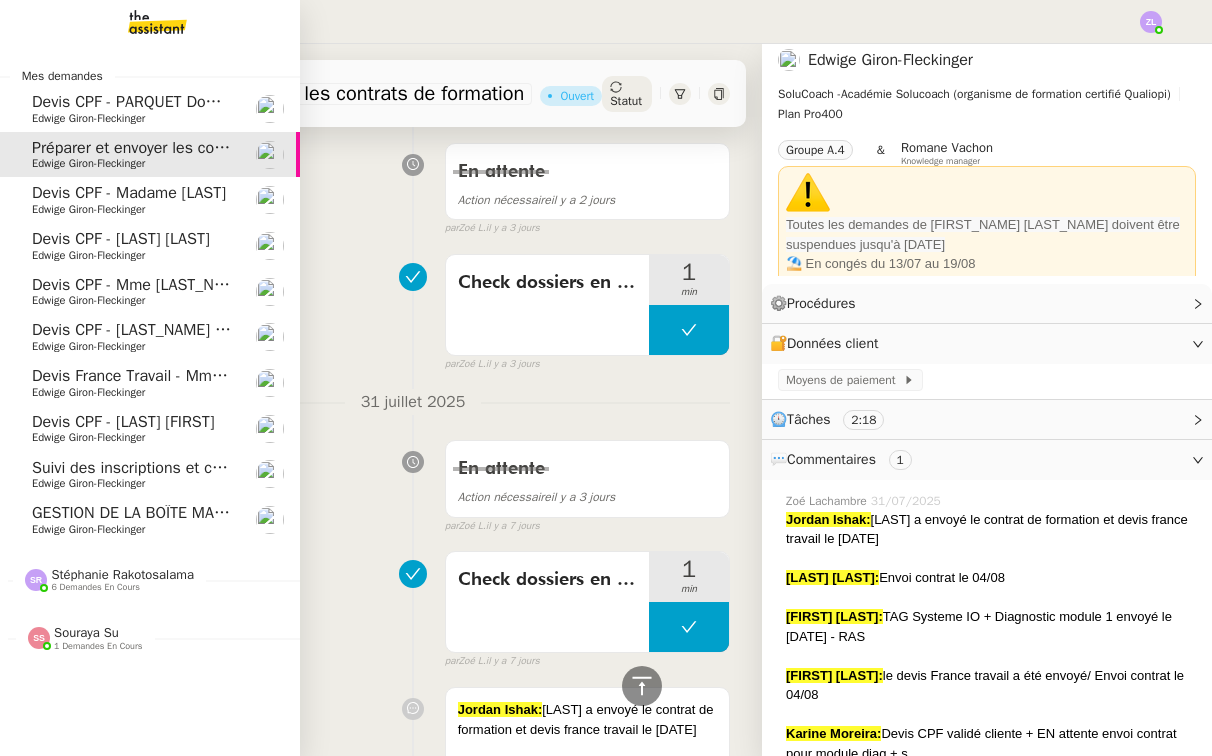 click on "Devis CPF - Madame [LAST]" 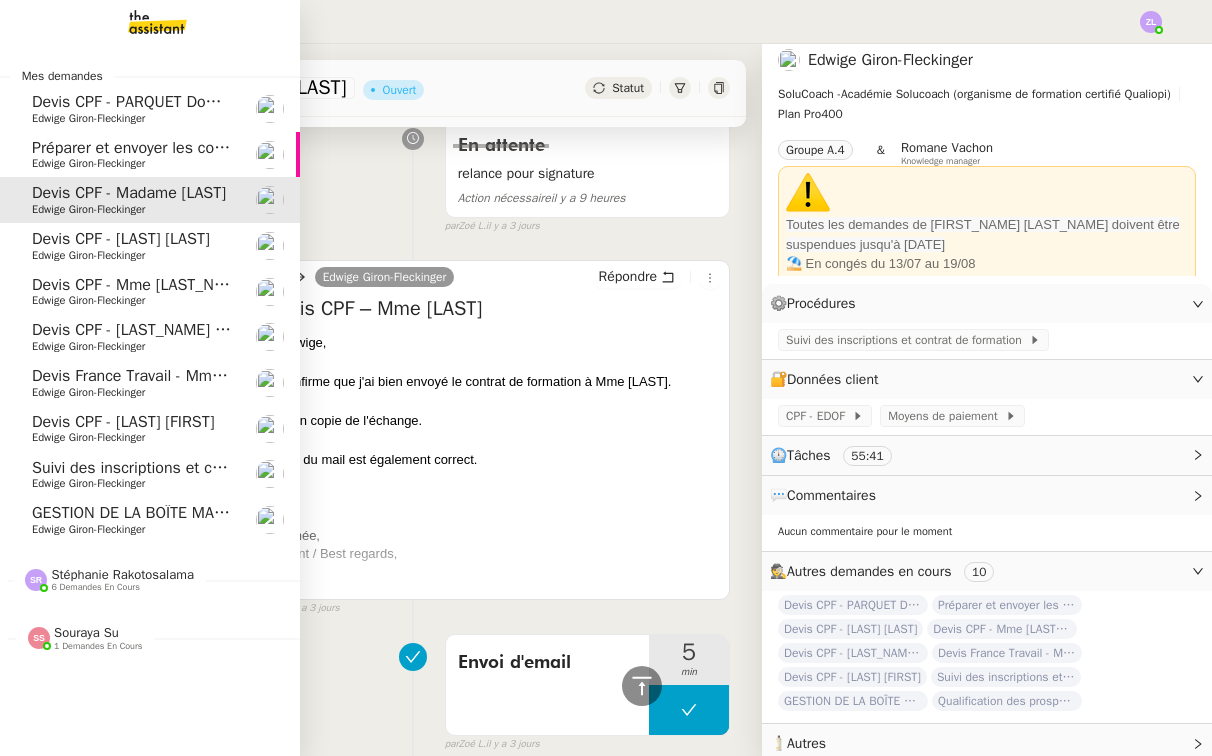 scroll, scrollTop: 0, scrollLeft: 0, axis: both 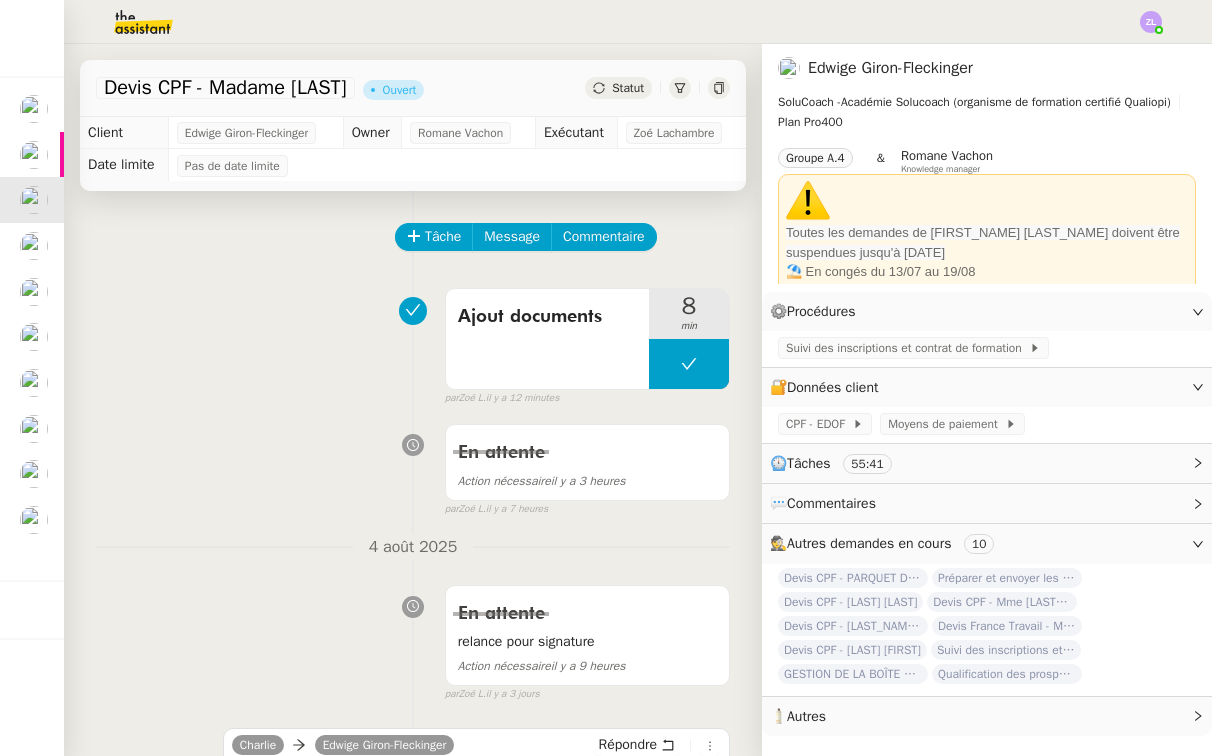 click on "Statut" 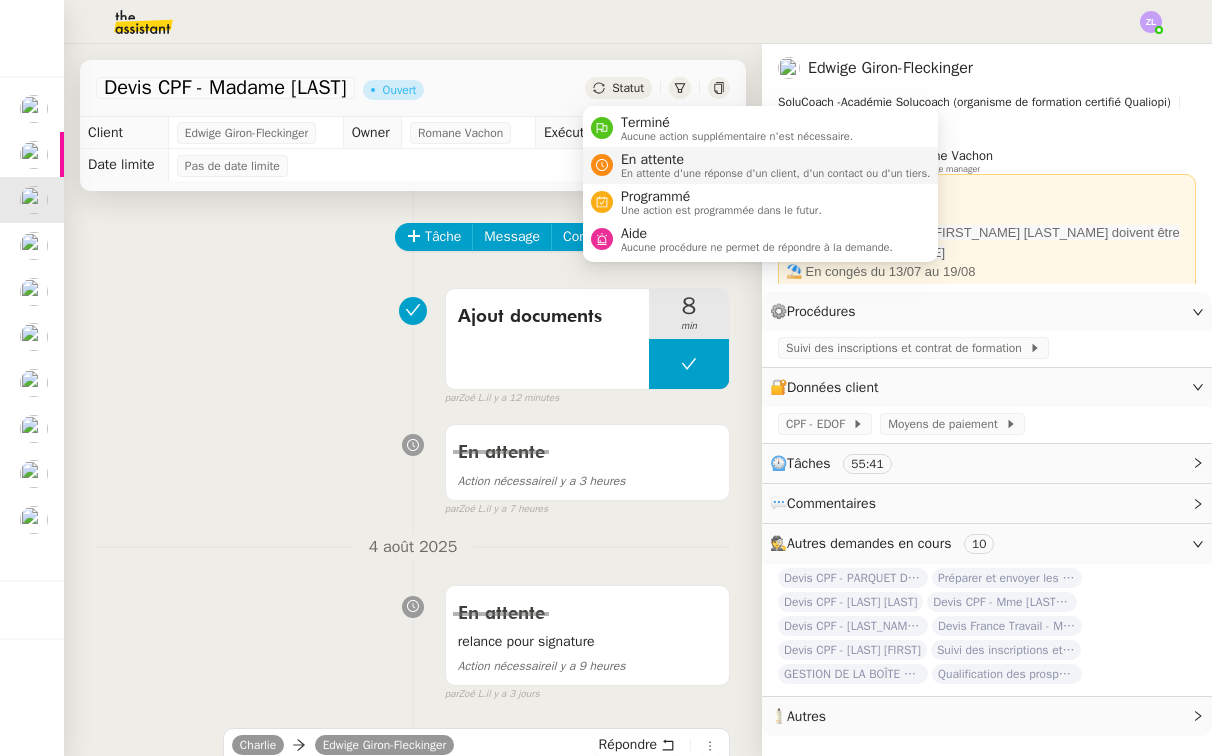 click on "En attente" at bounding box center (776, 160) 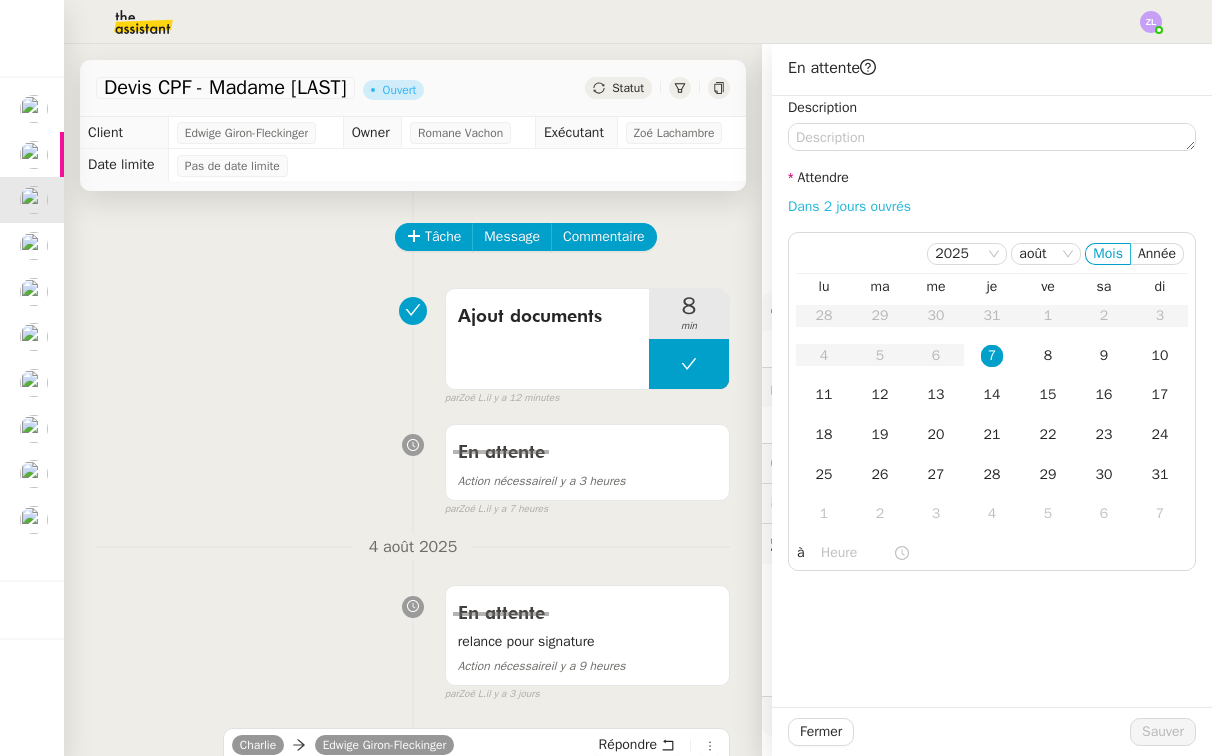 click on "Dans 2 jours ouvrés" 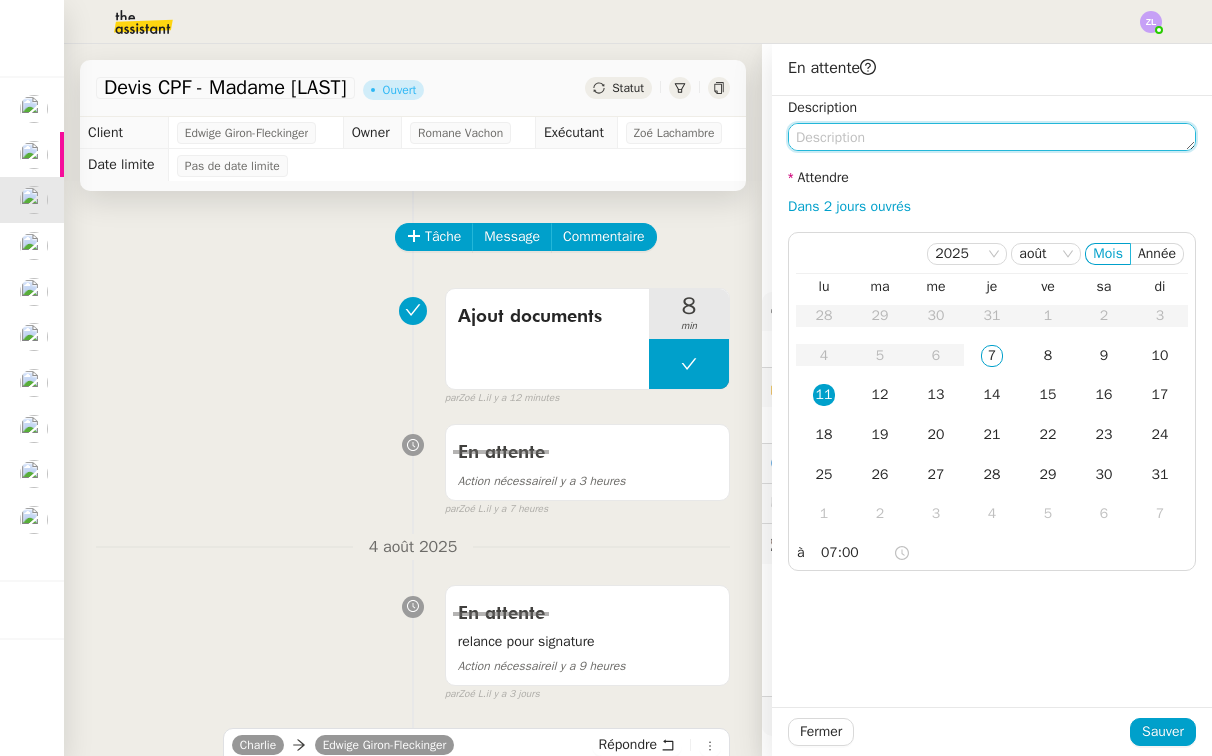 click 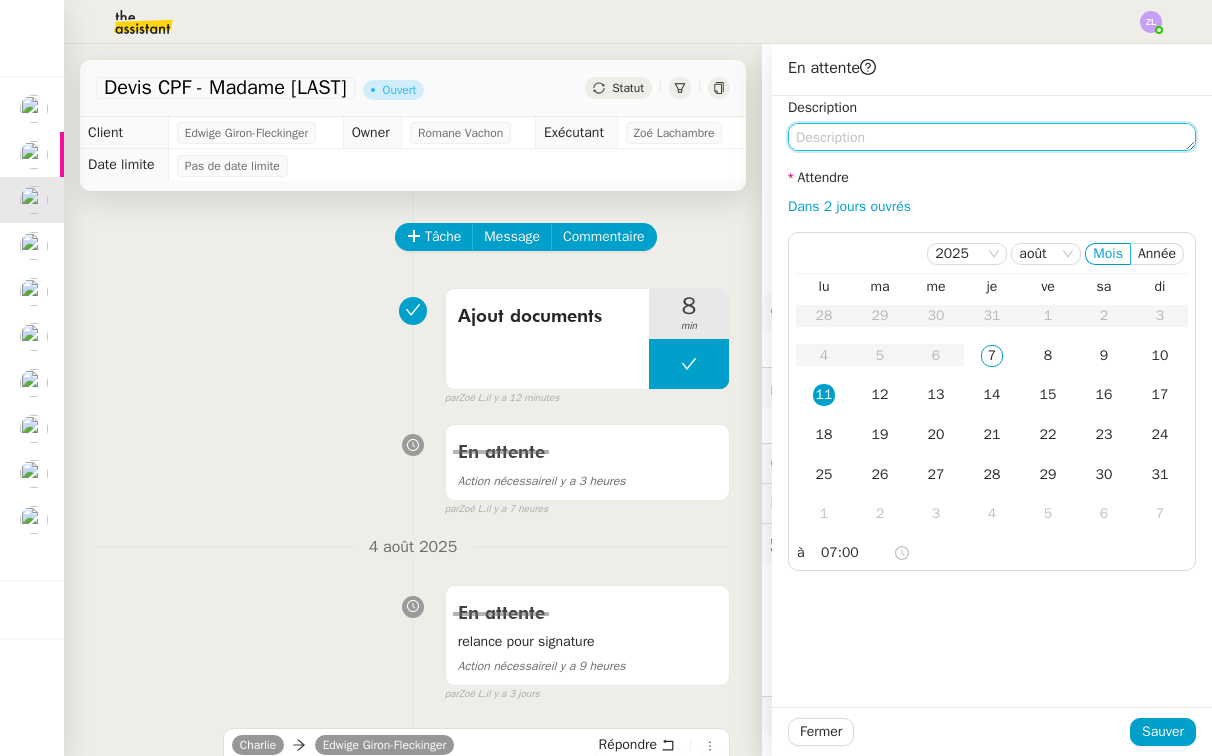 type on "e" 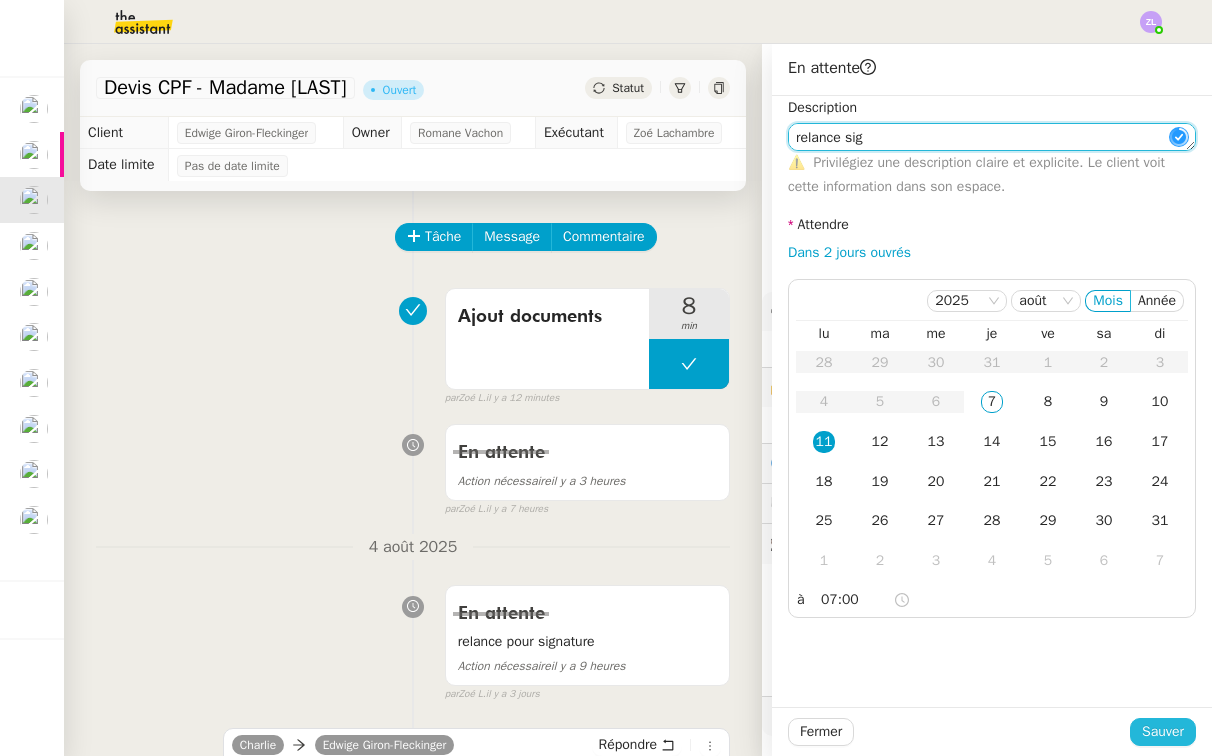type on "relance sig" 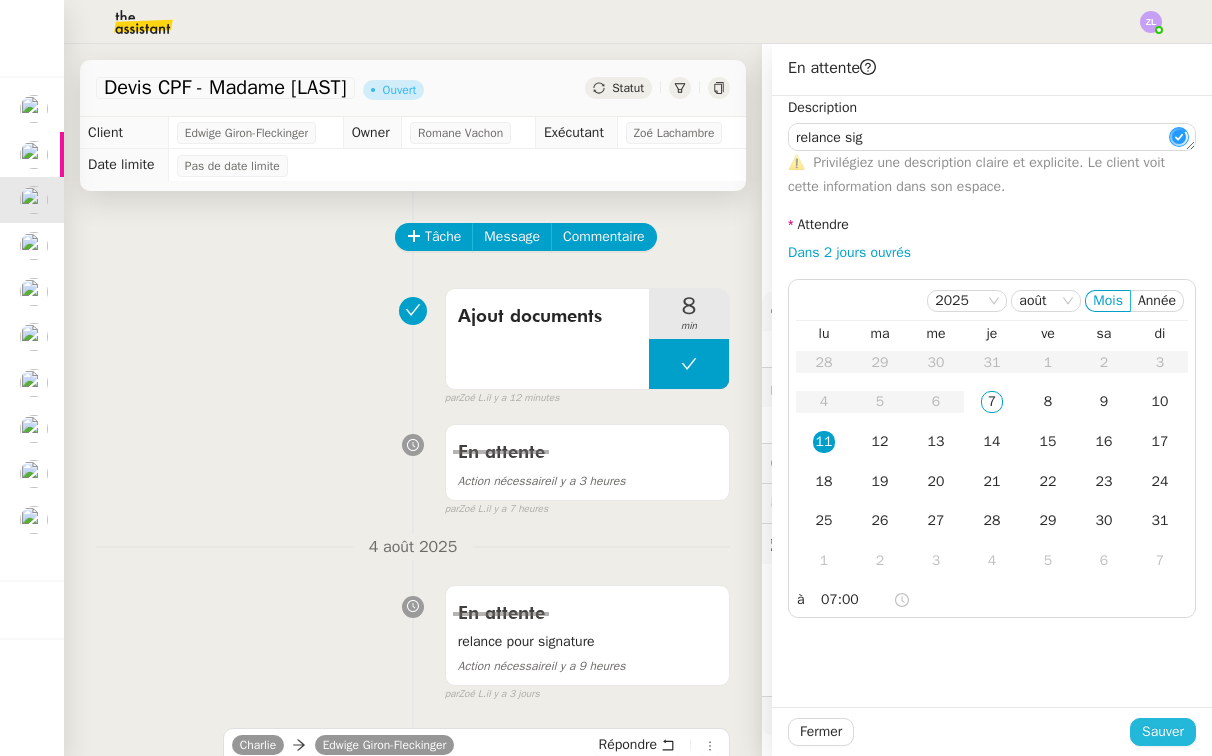 click on "Sauver" 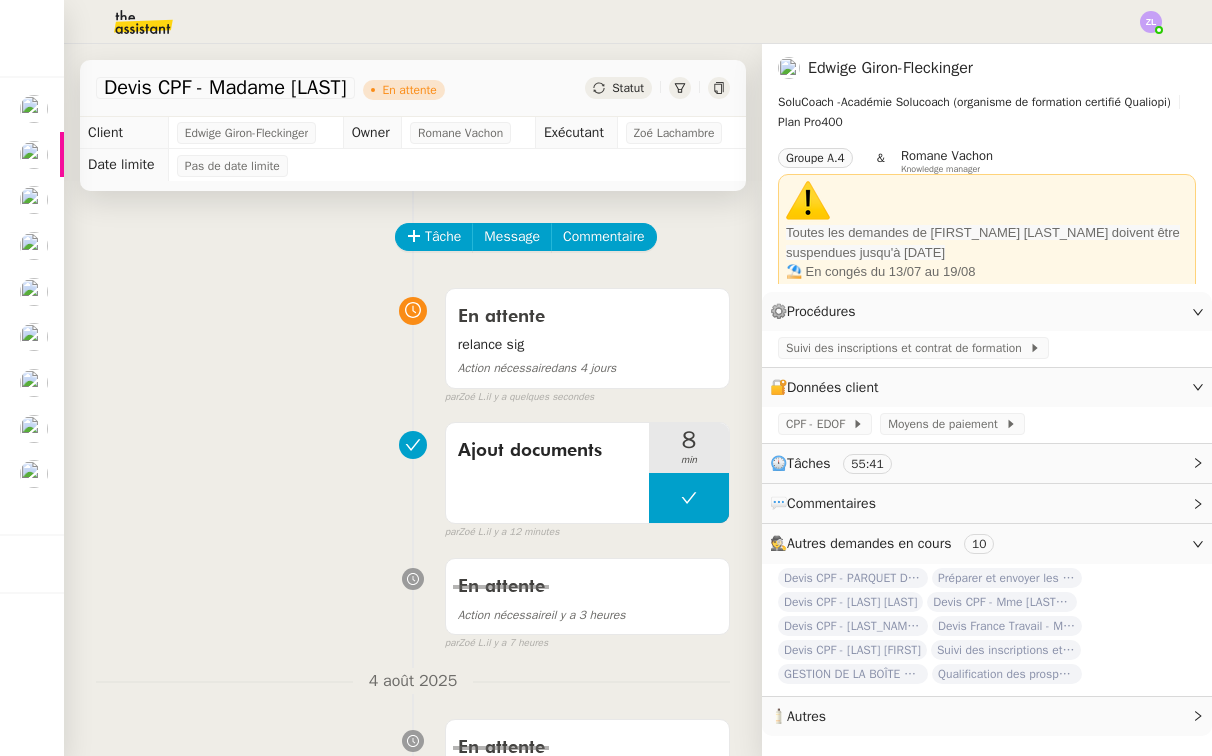 click on "CPF Quote - LAGEON Sylvie Edwige Giron-Fleckinger" 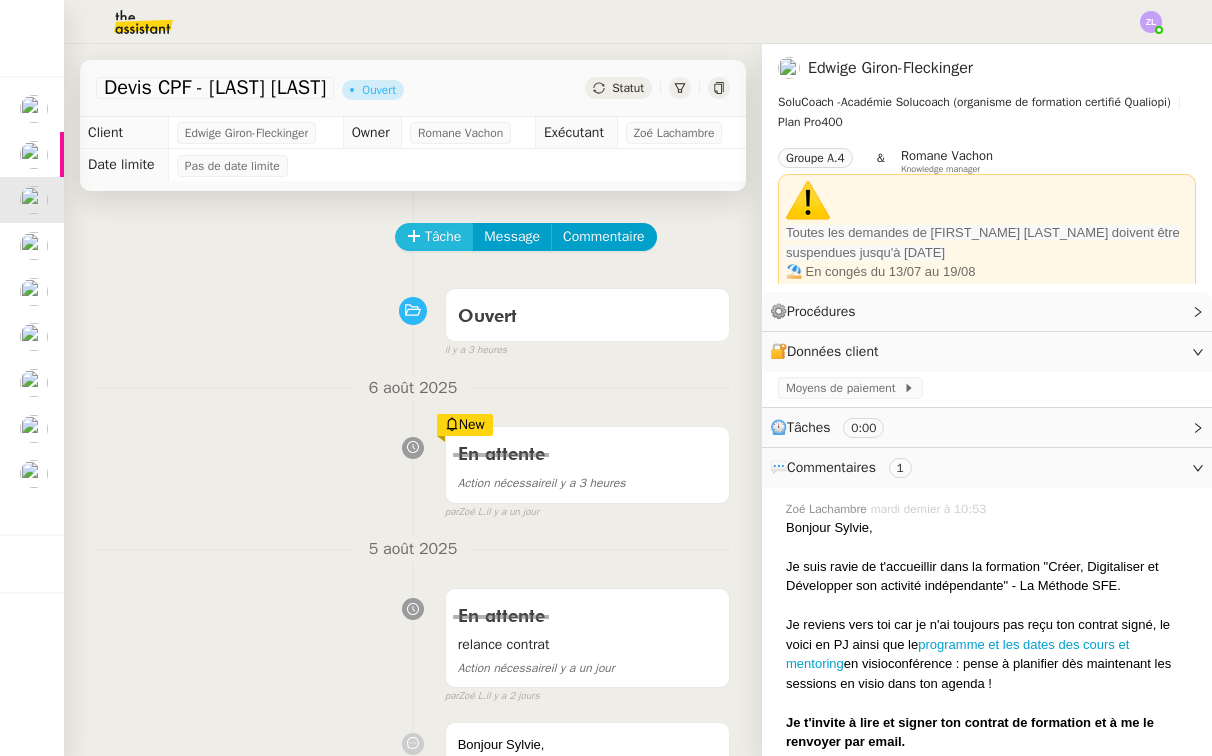 click 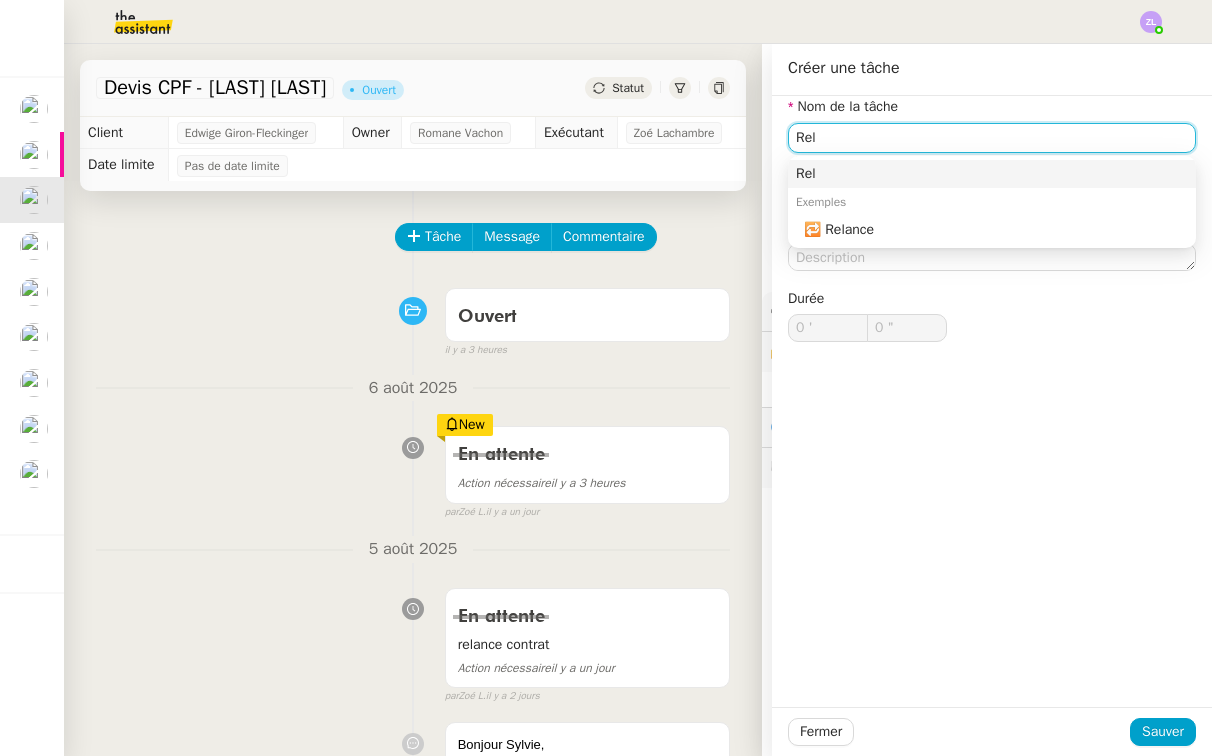 scroll, scrollTop: 0, scrollLeft: 0, axis: both 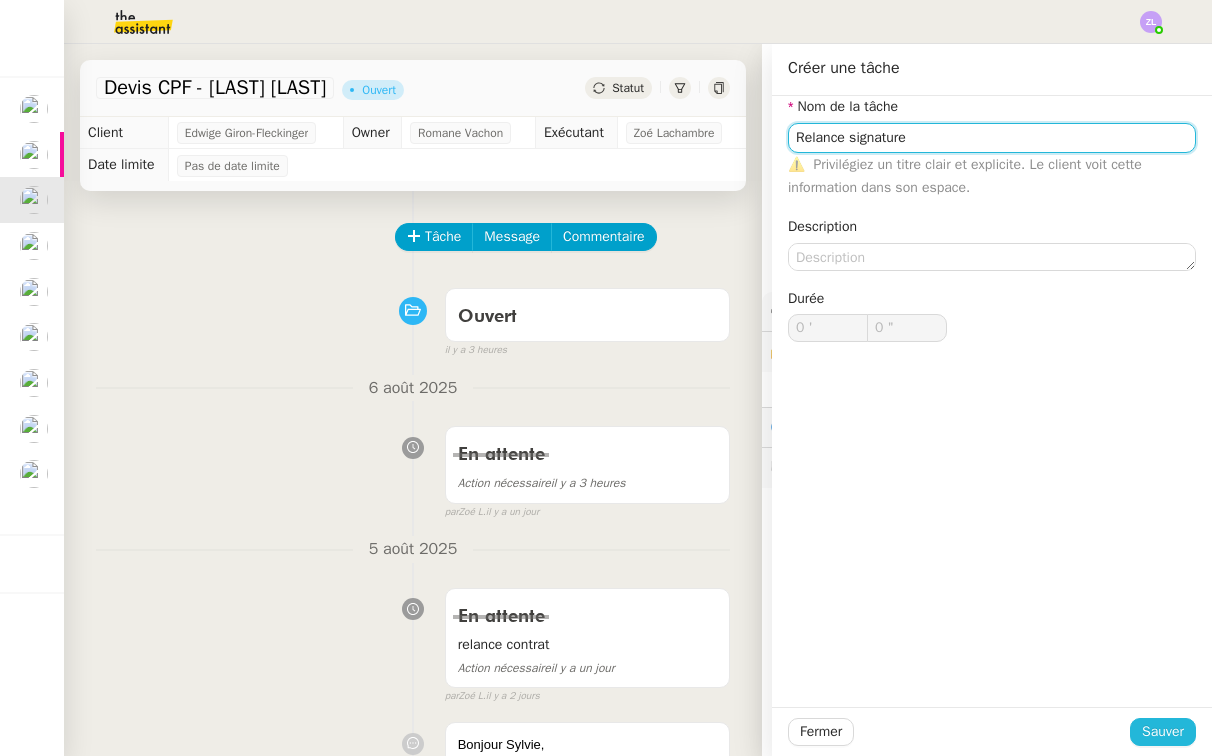 type on "Relance signature" 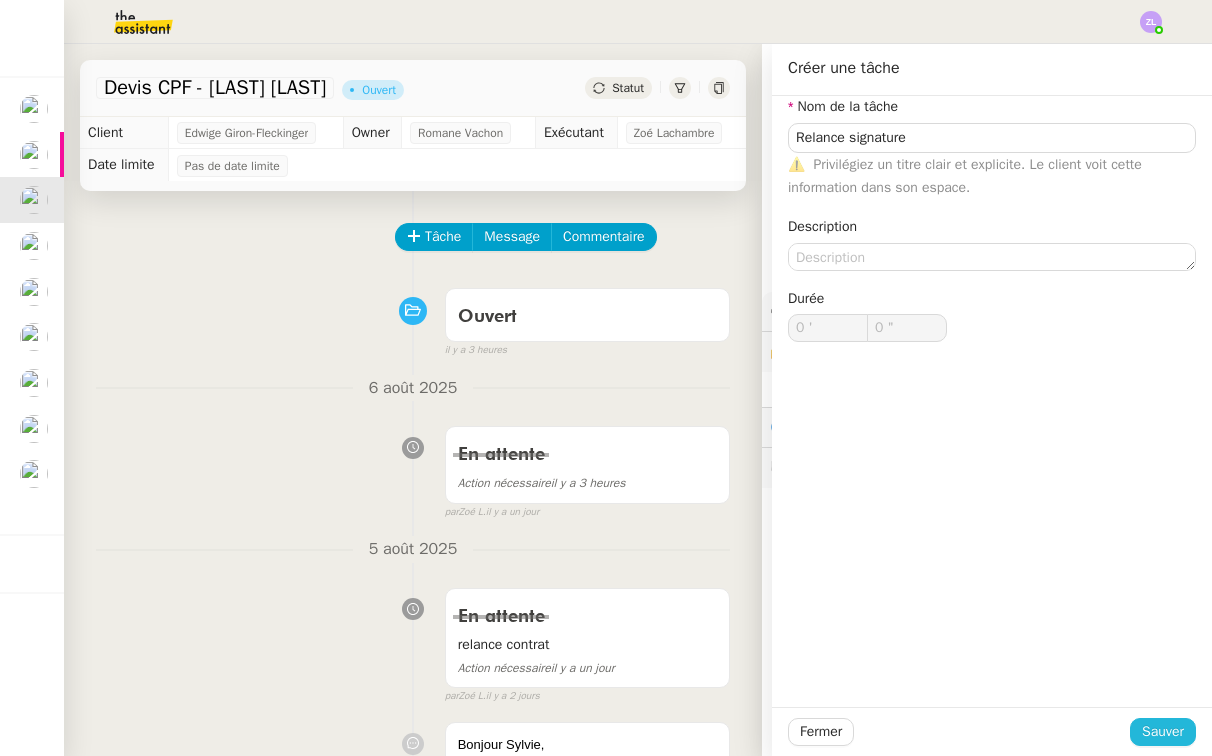 click on "Sauver" 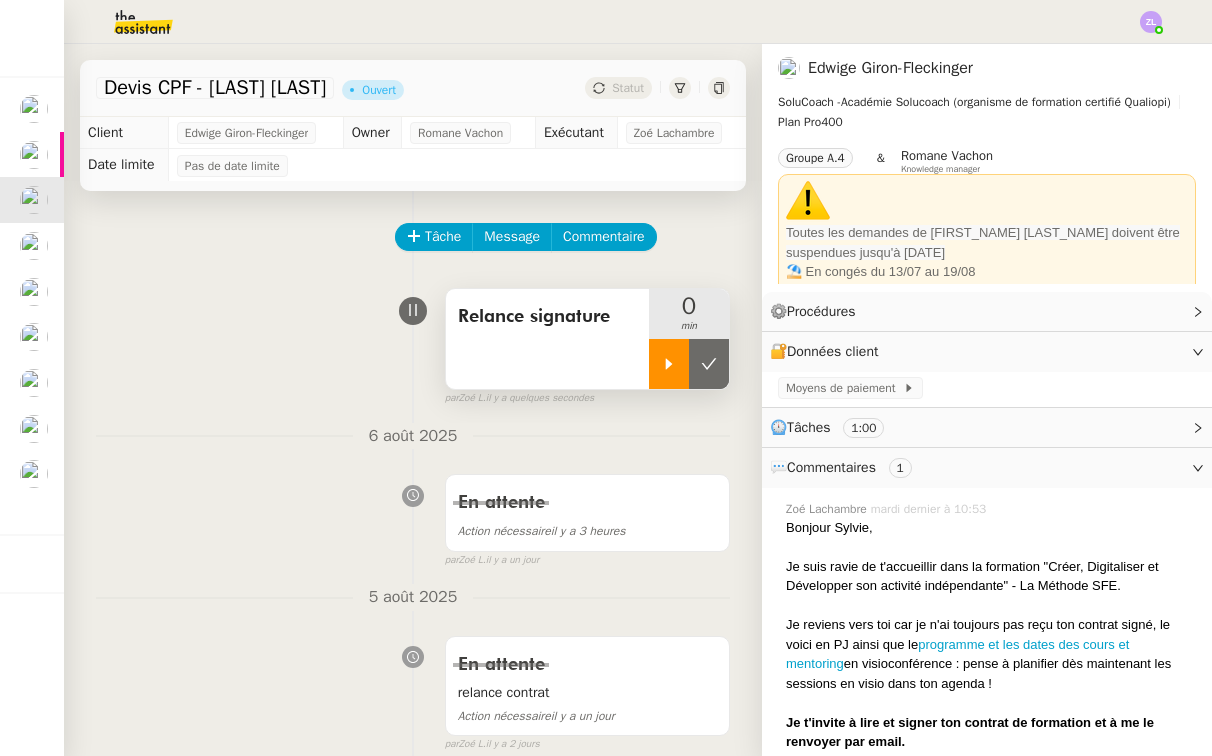click 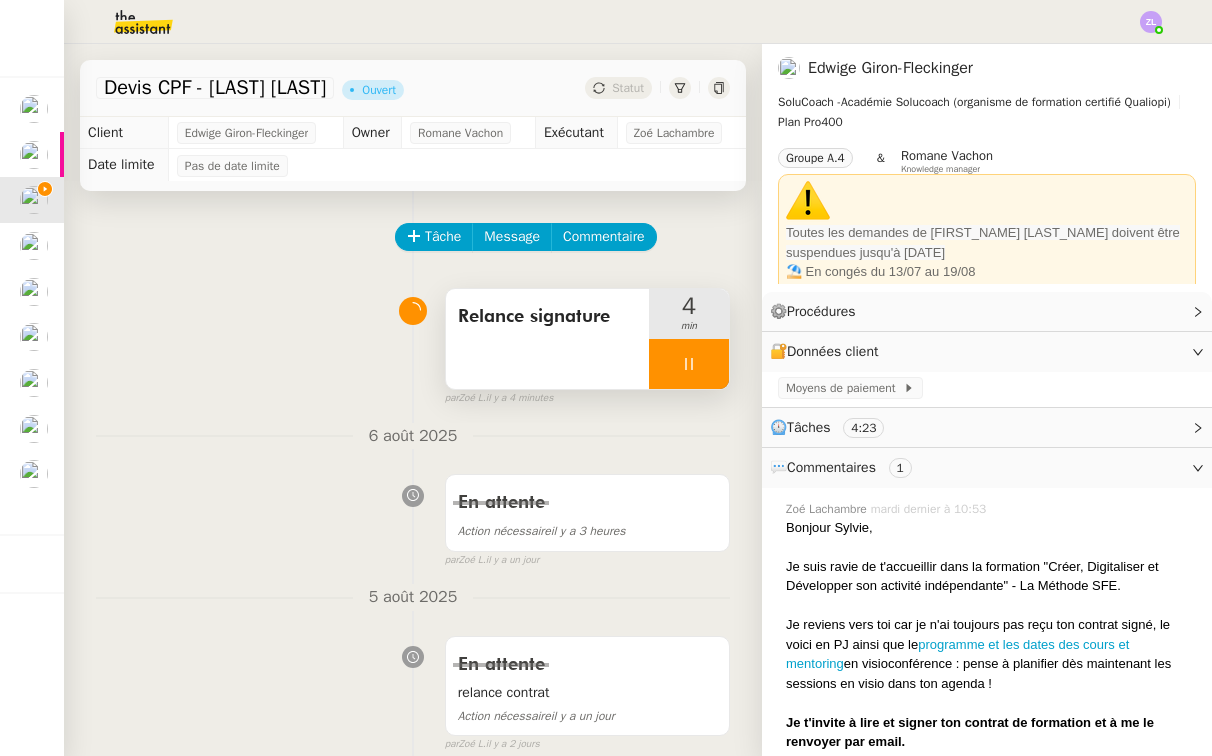 click at bounding box center [689, 364] 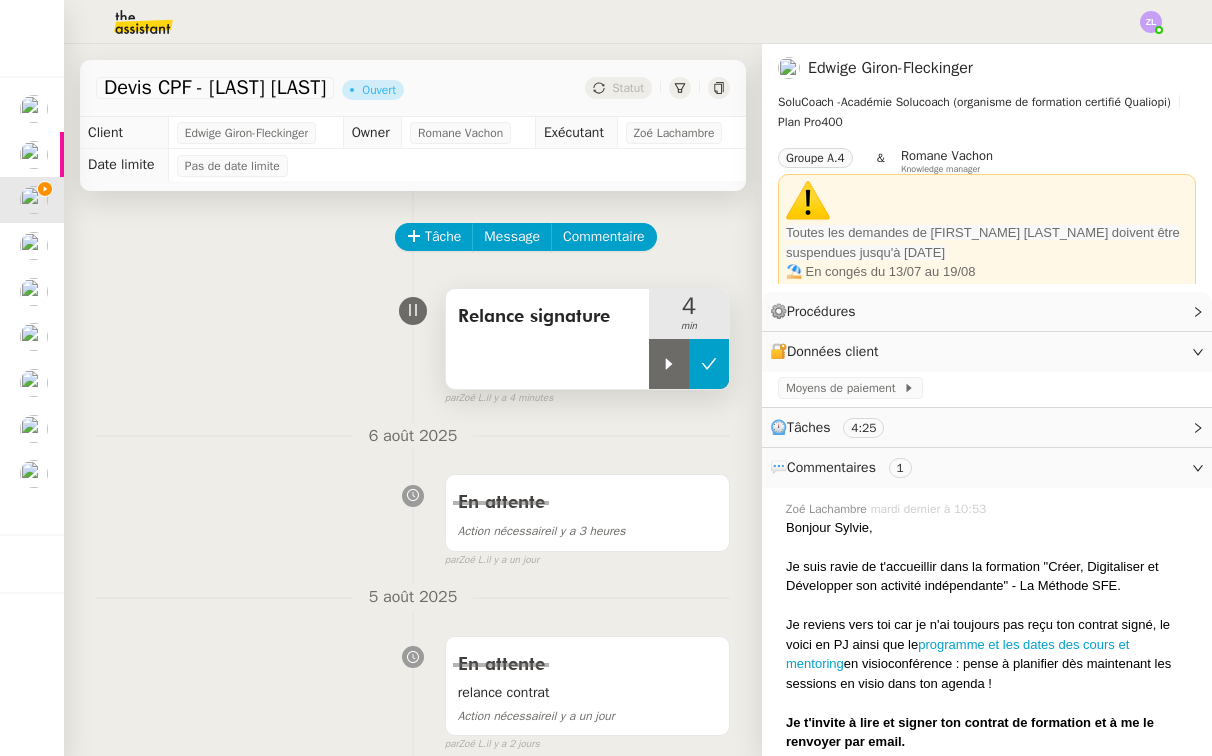click 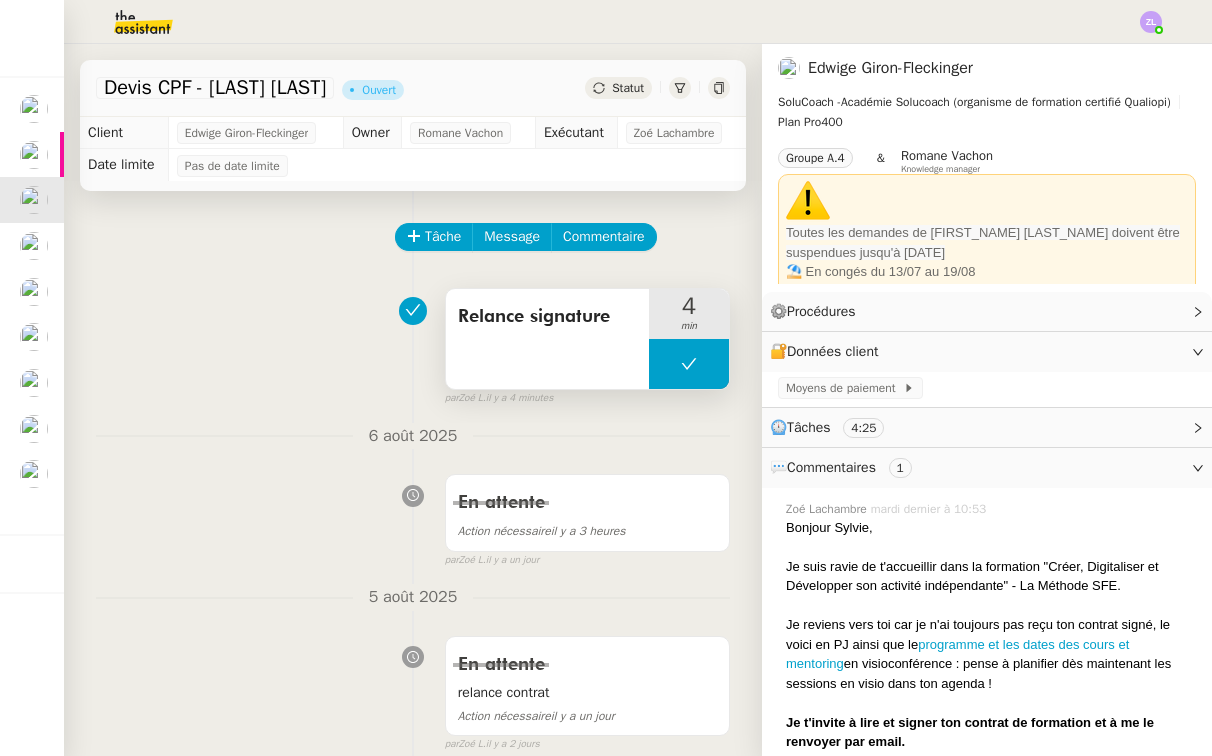 click on "Relance signature" at bounding box center [547, 317] 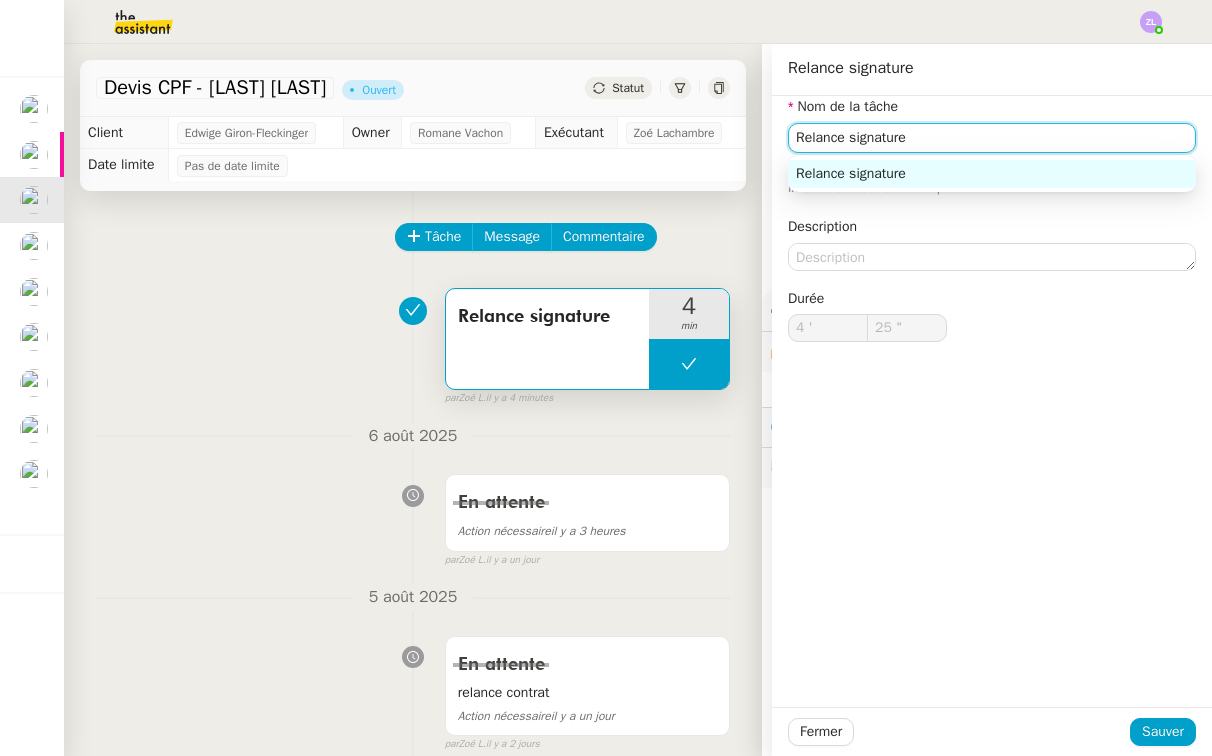 drag, startPoint x: 855, startPoint y: 141, endPoint x: 995, endPoint y: 136, distance: 140.08926 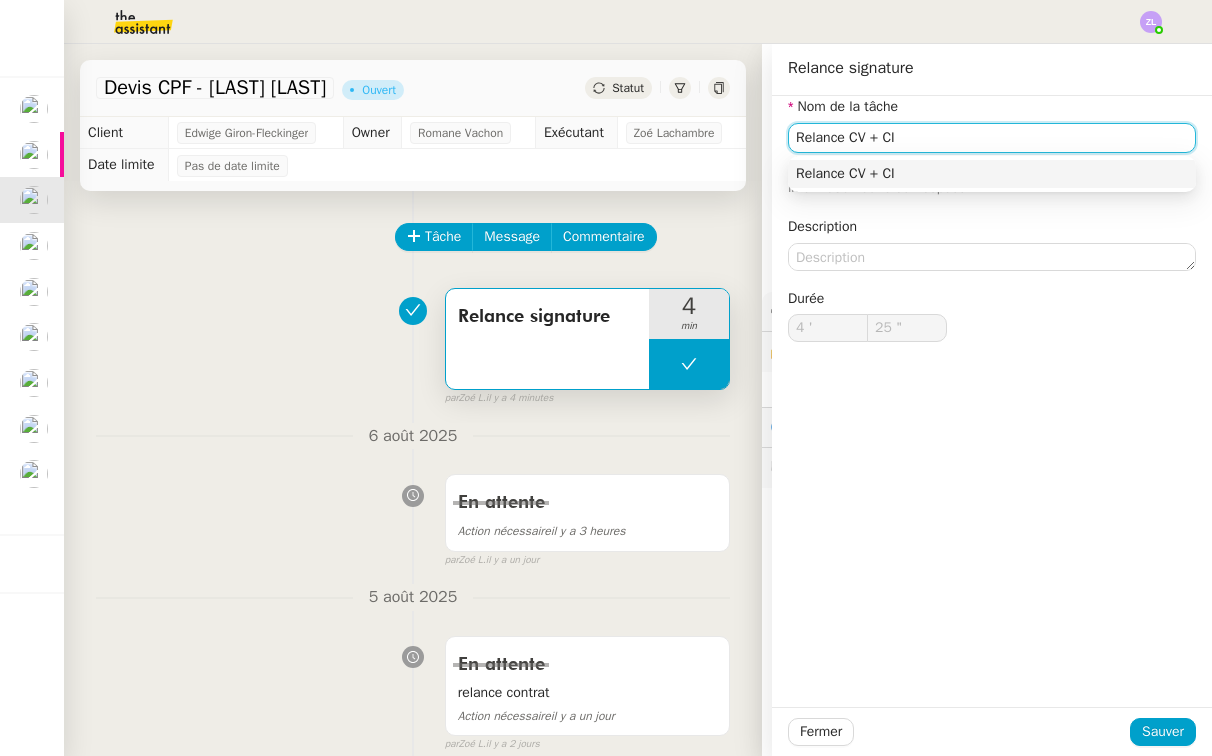 type on "Relance CV + CI" 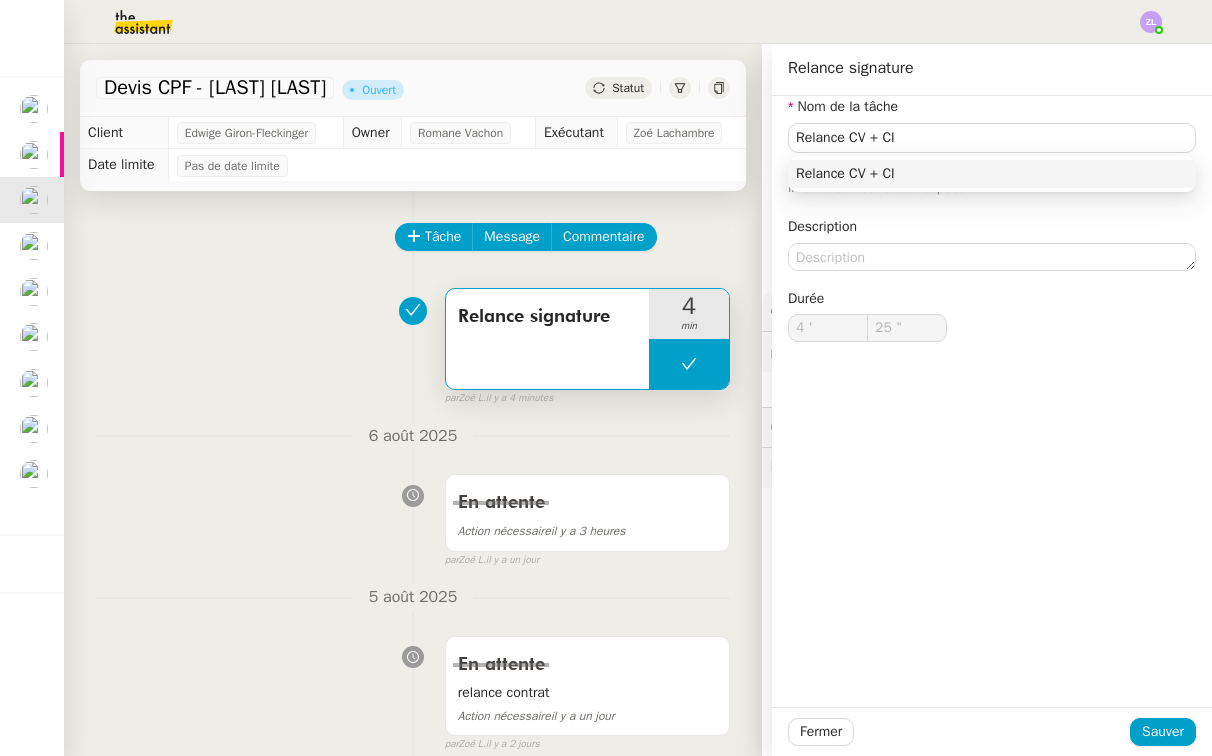 click on "Fermer Sauver" 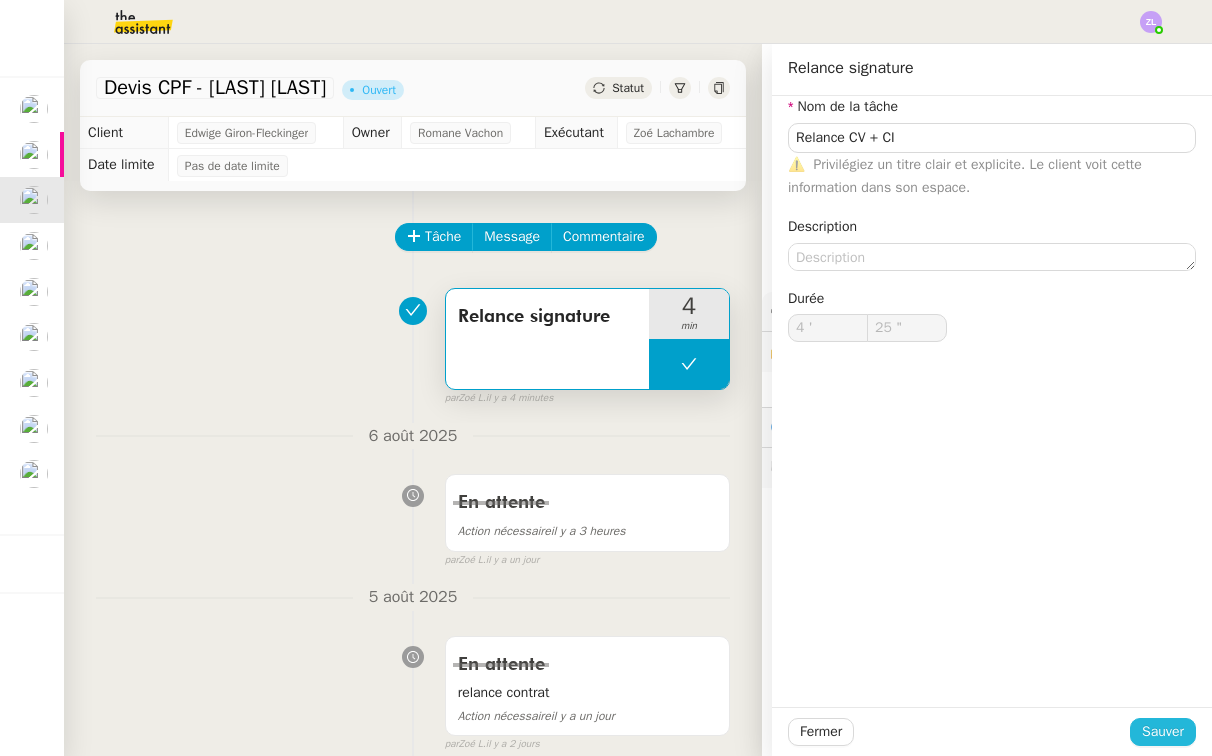 click on "Sauver" 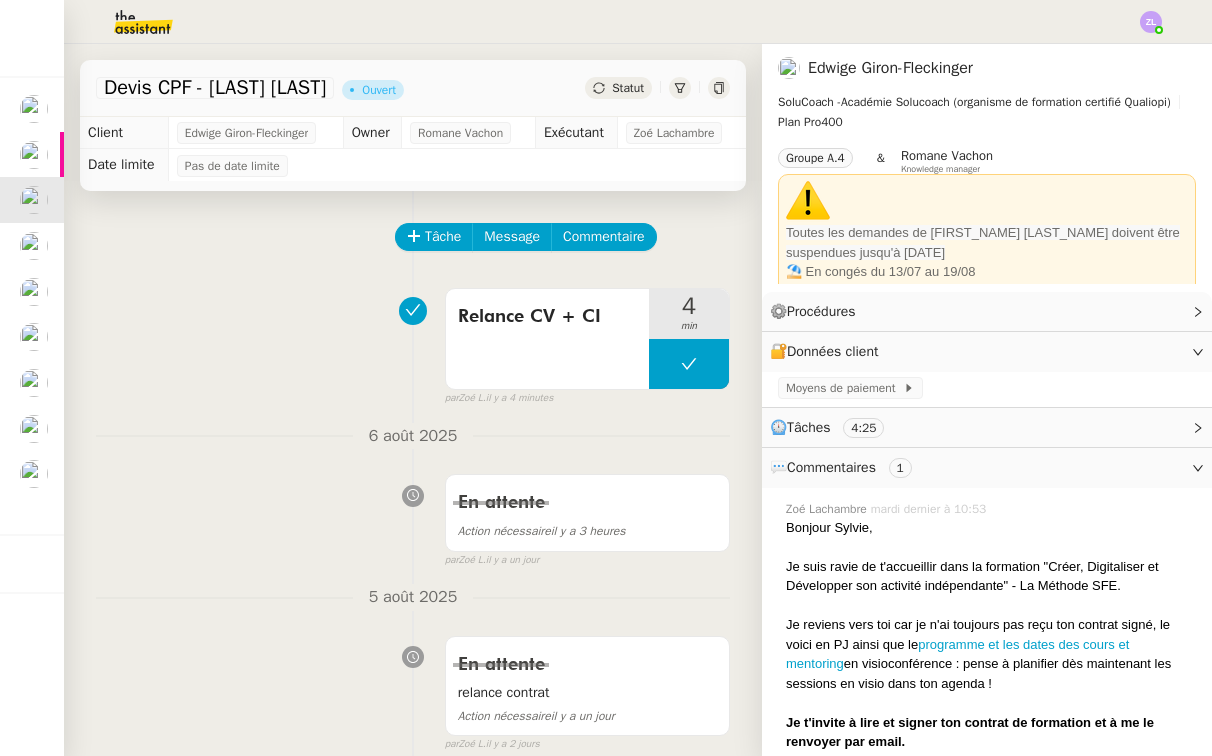 click on "Statut" 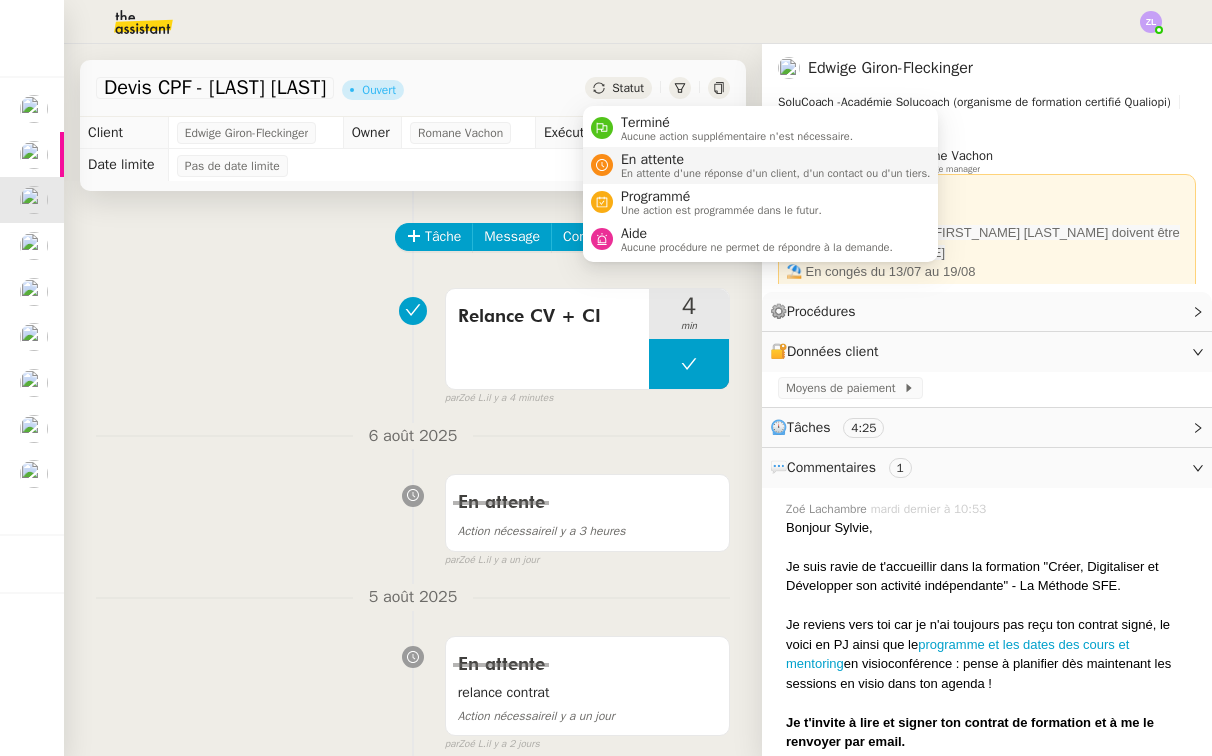 click on "En attente d'une réponse d'un client, d'un contact ou d'un tiers." at bounding box center [776, 173] 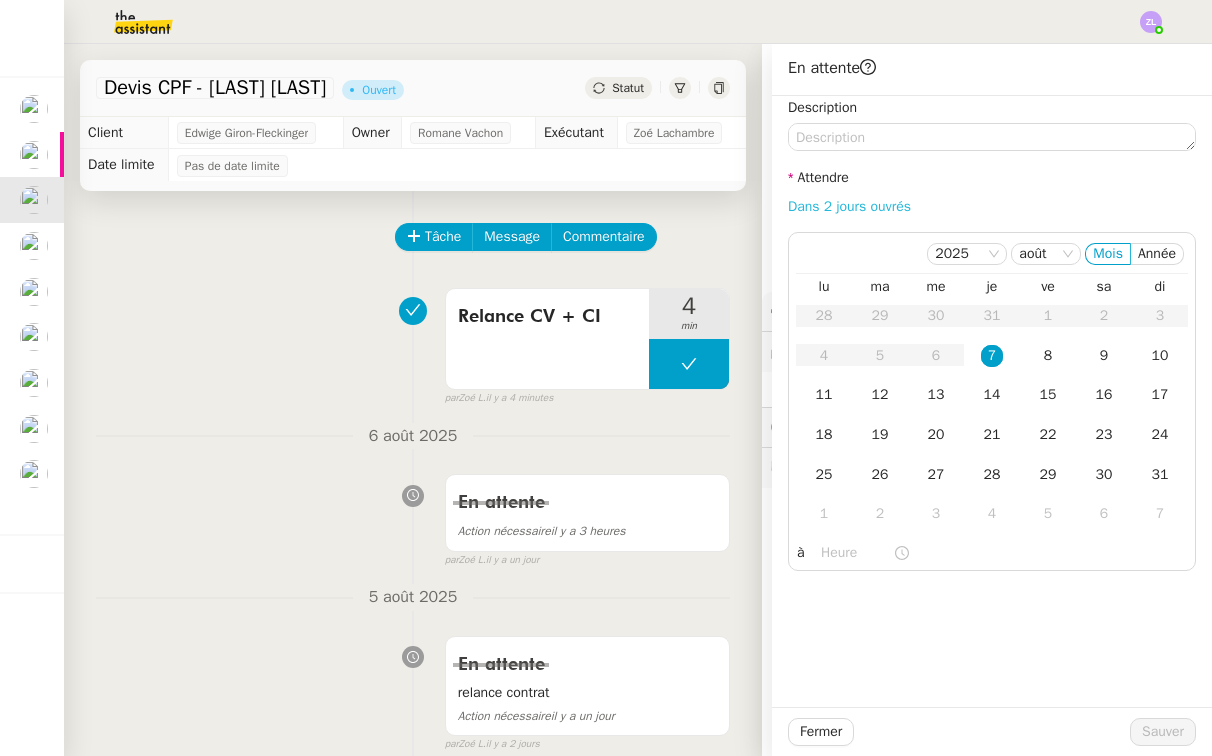 click on "Dans 2 jours ouvrés" 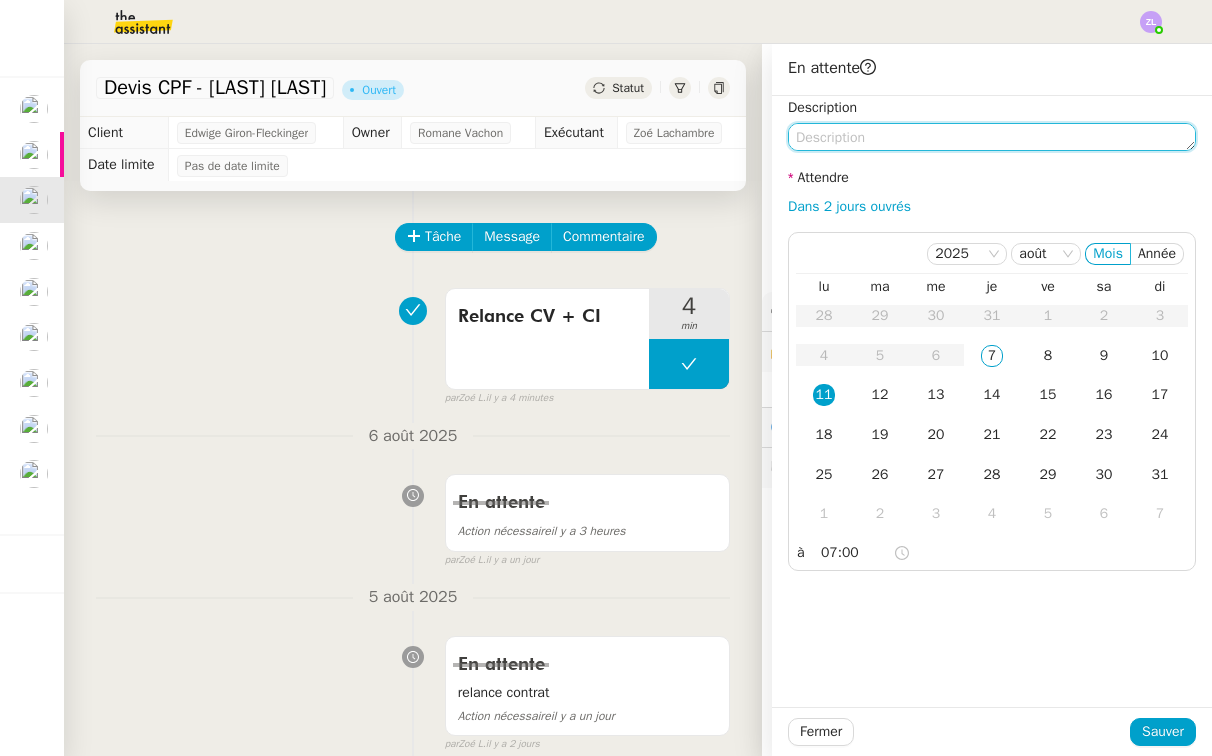 click 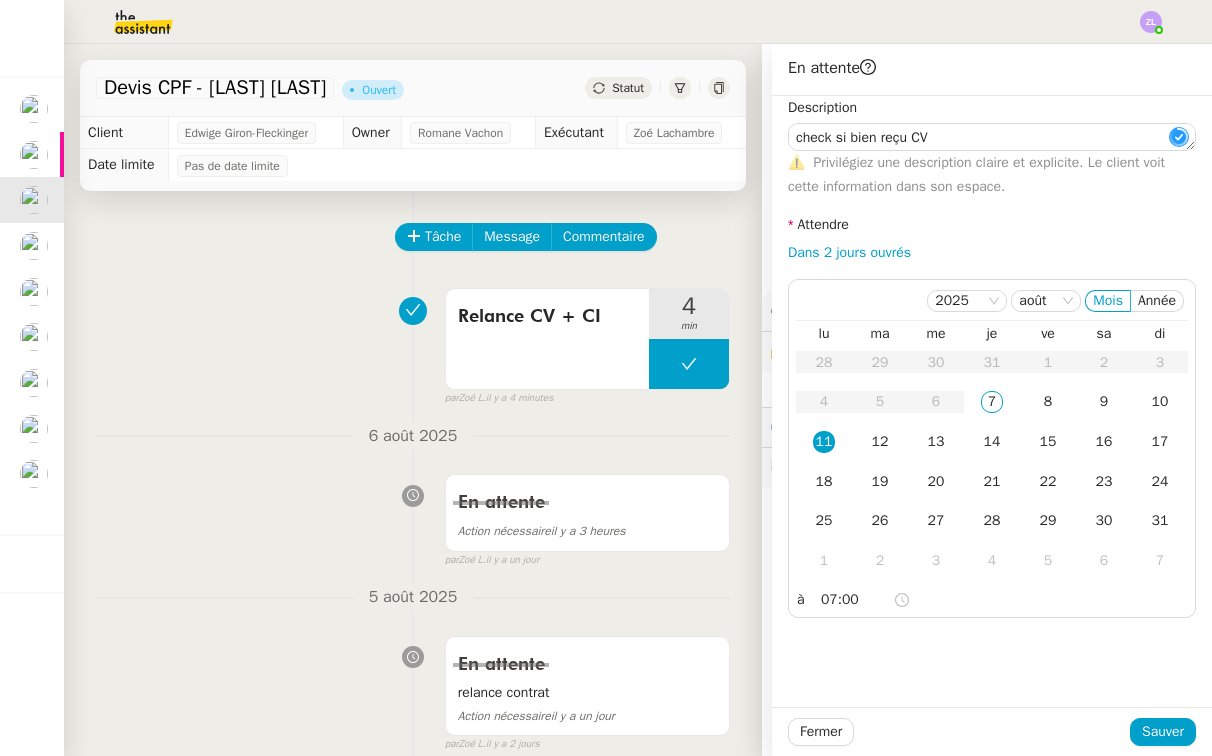 type on "check si bien reçu CV" 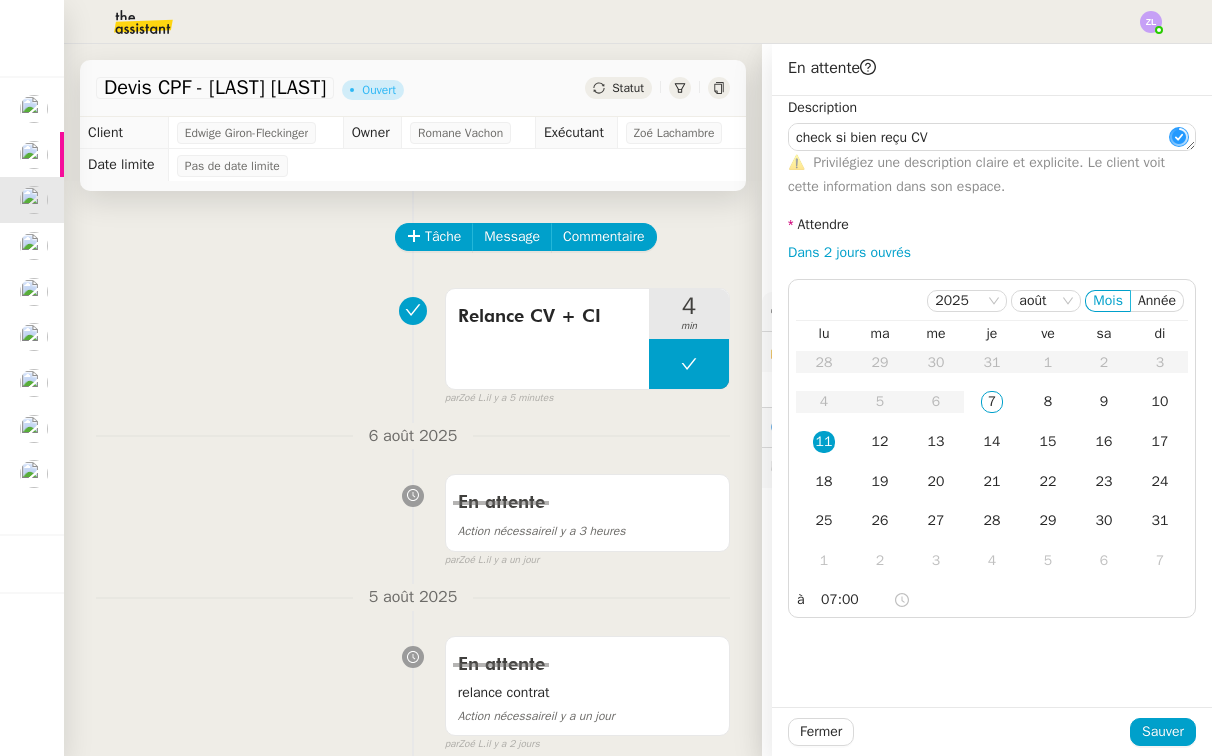 click on "Sauver" 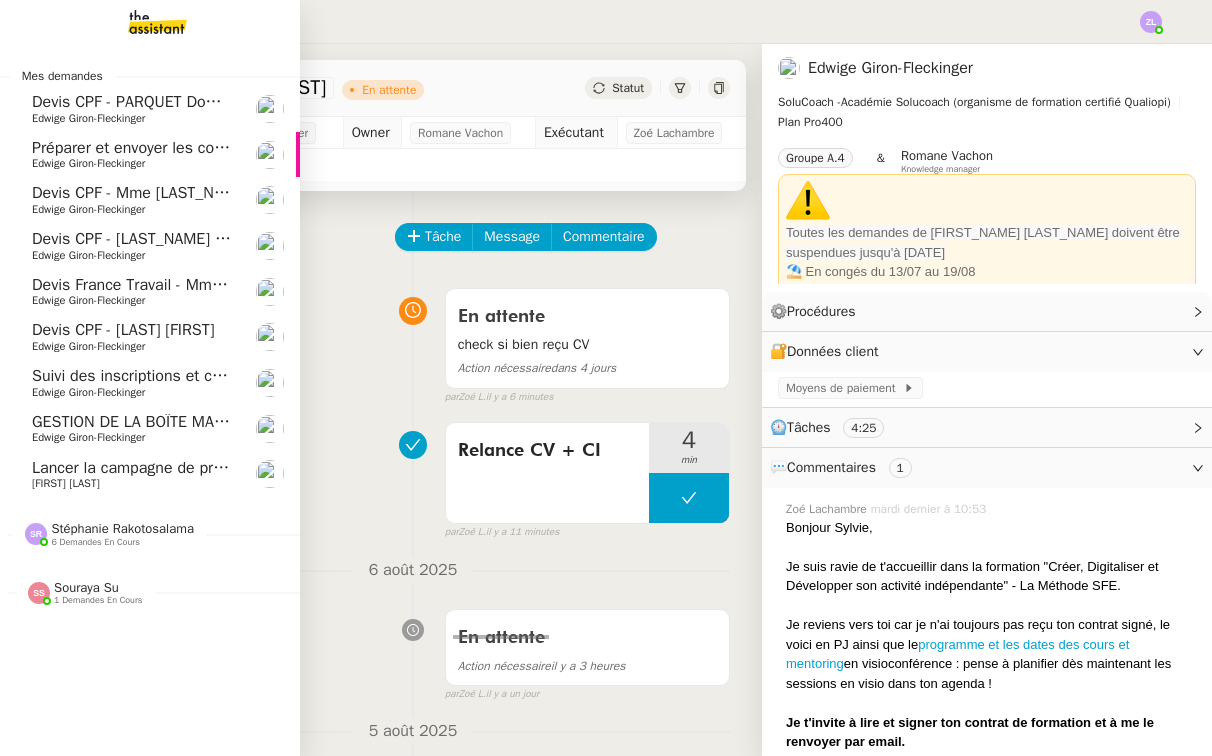 click on "Devis CPF - [LAST] [FIRST]" 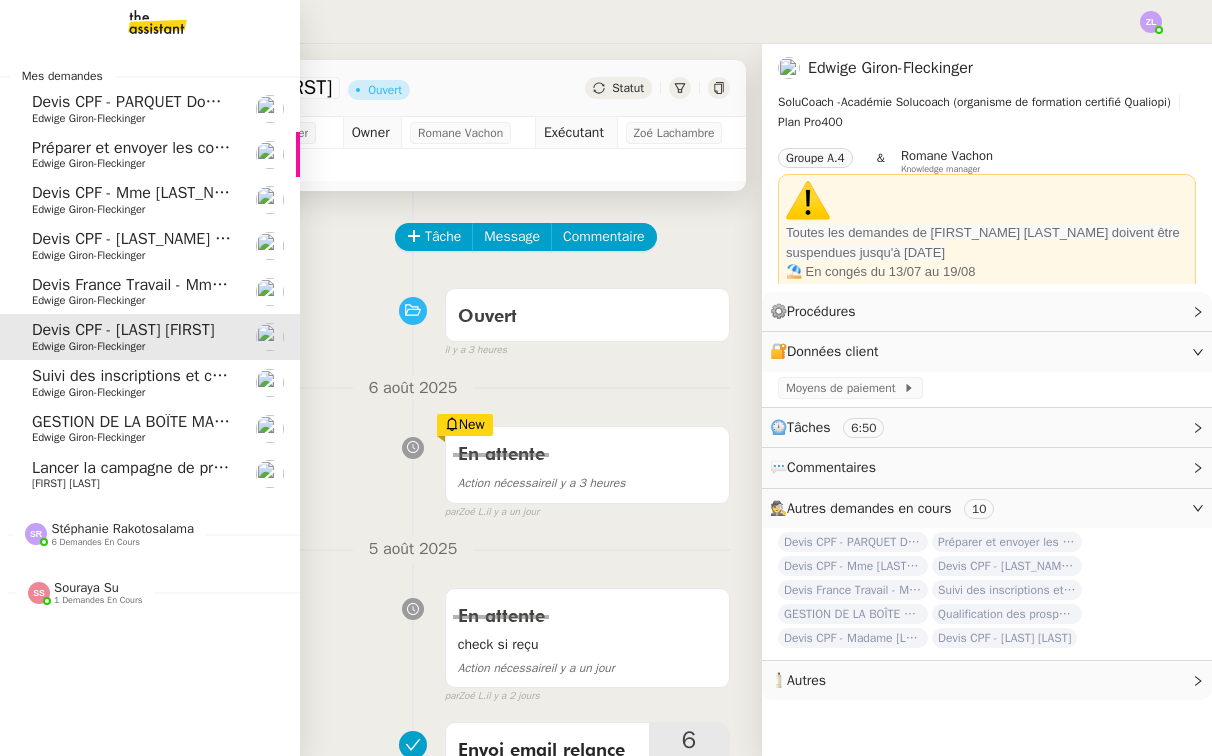 click on "Edwige Giron-Fleckinger" 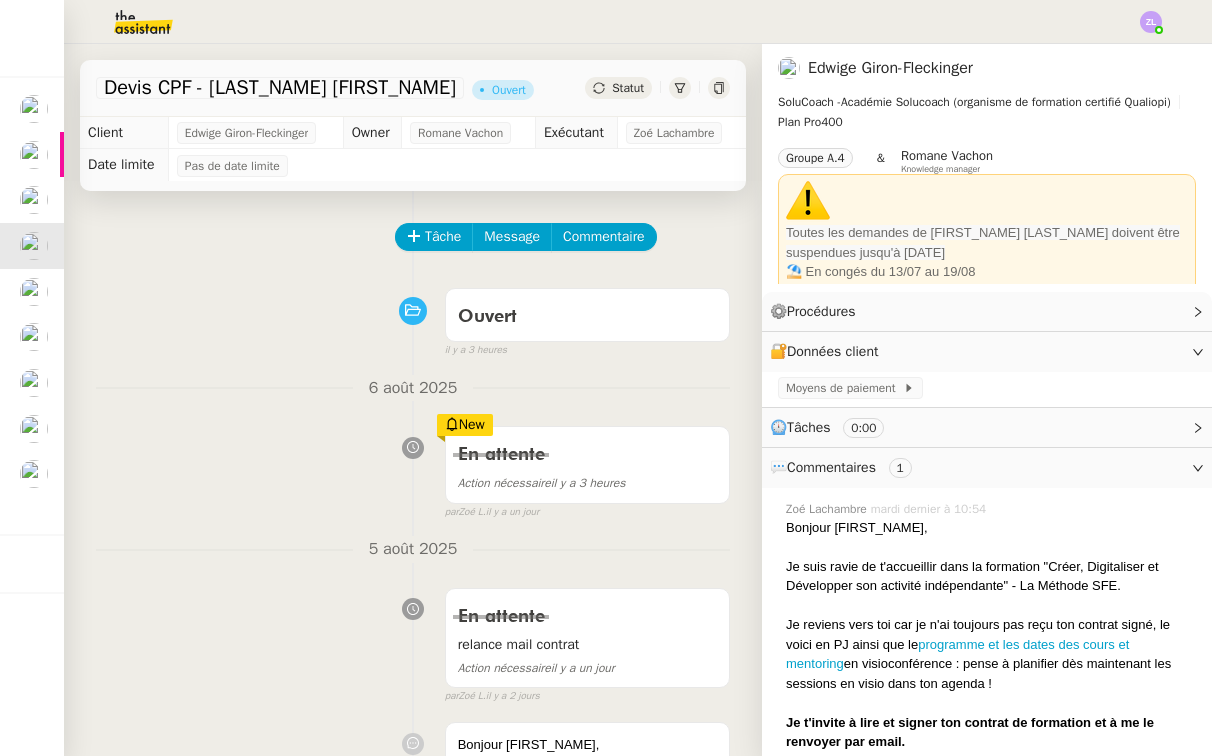 click on "Statut" 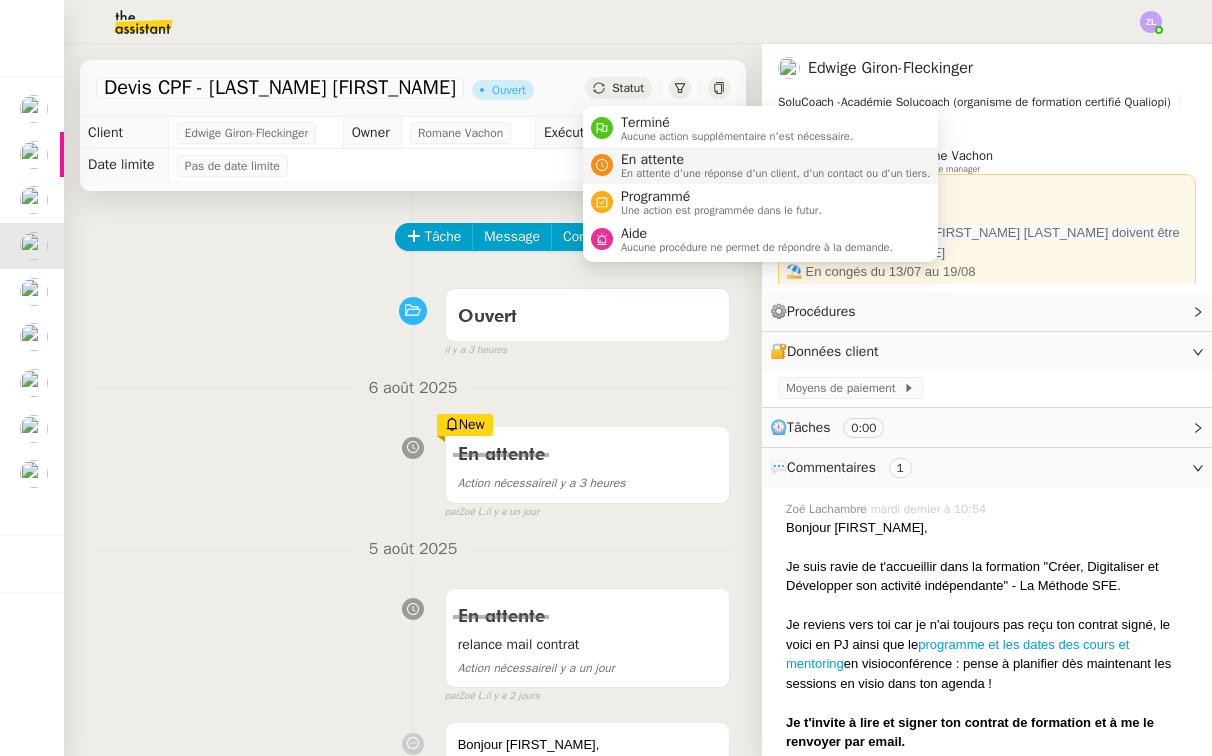 click on "En attente d'une réponse d'un client, d'un contact ou d'un tiers." at bounding box center (776, 173) 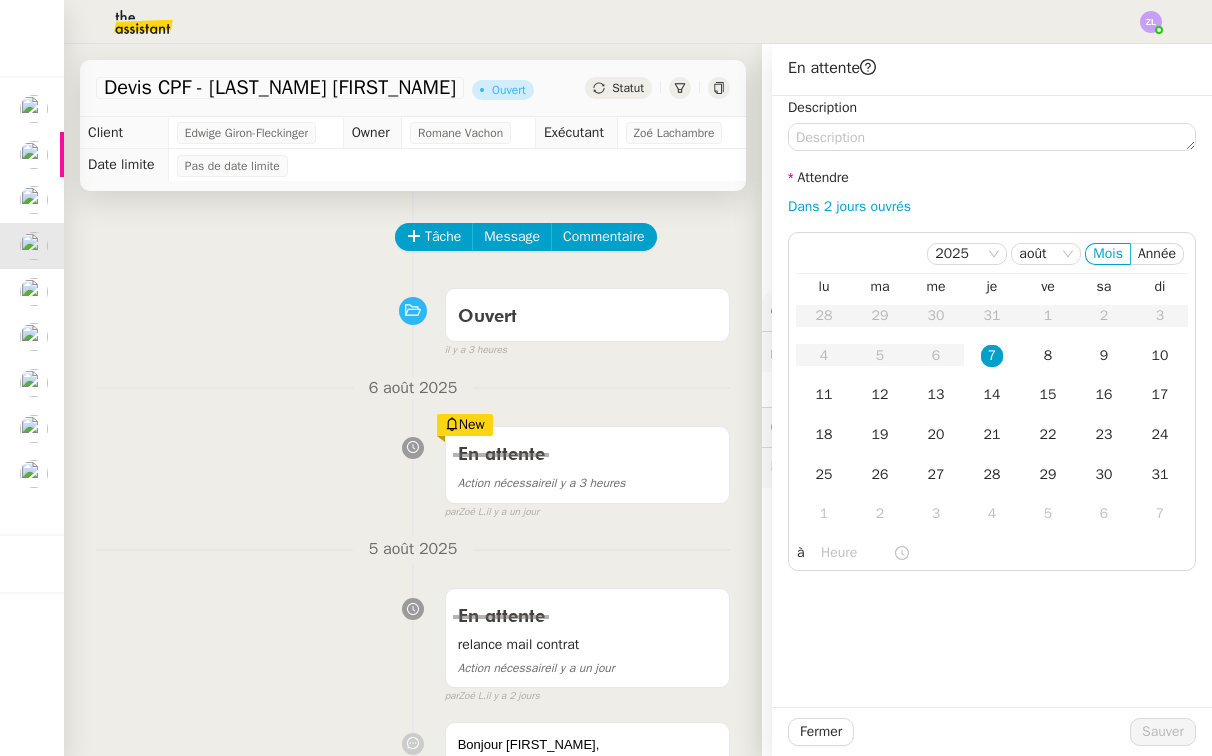click on "Description" 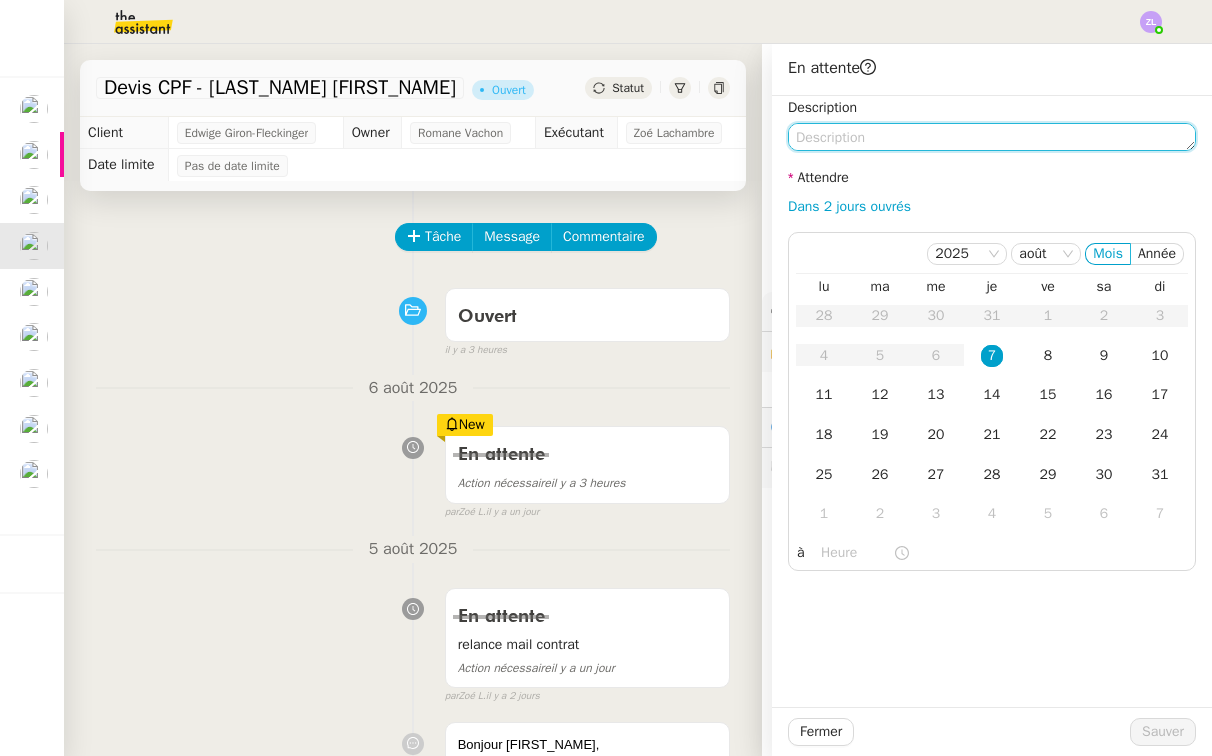 click 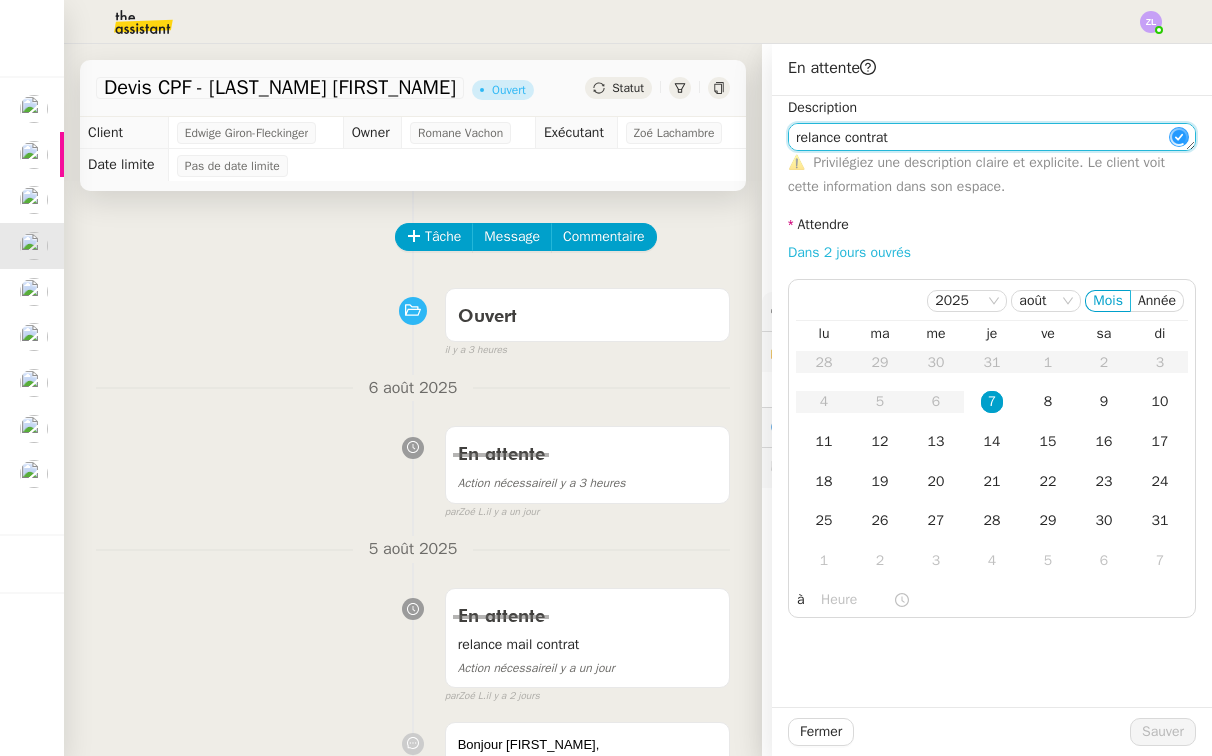 type on "relance contrat" 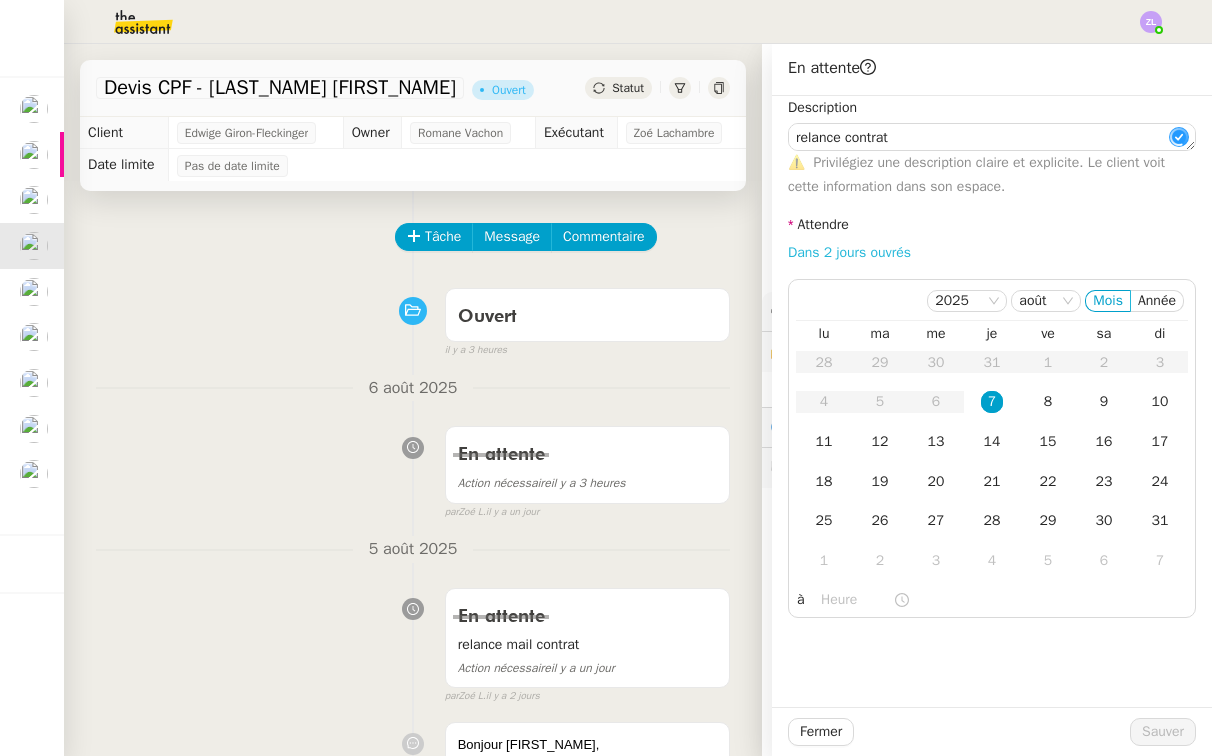 click on "Dans 2 jours ouvrés" 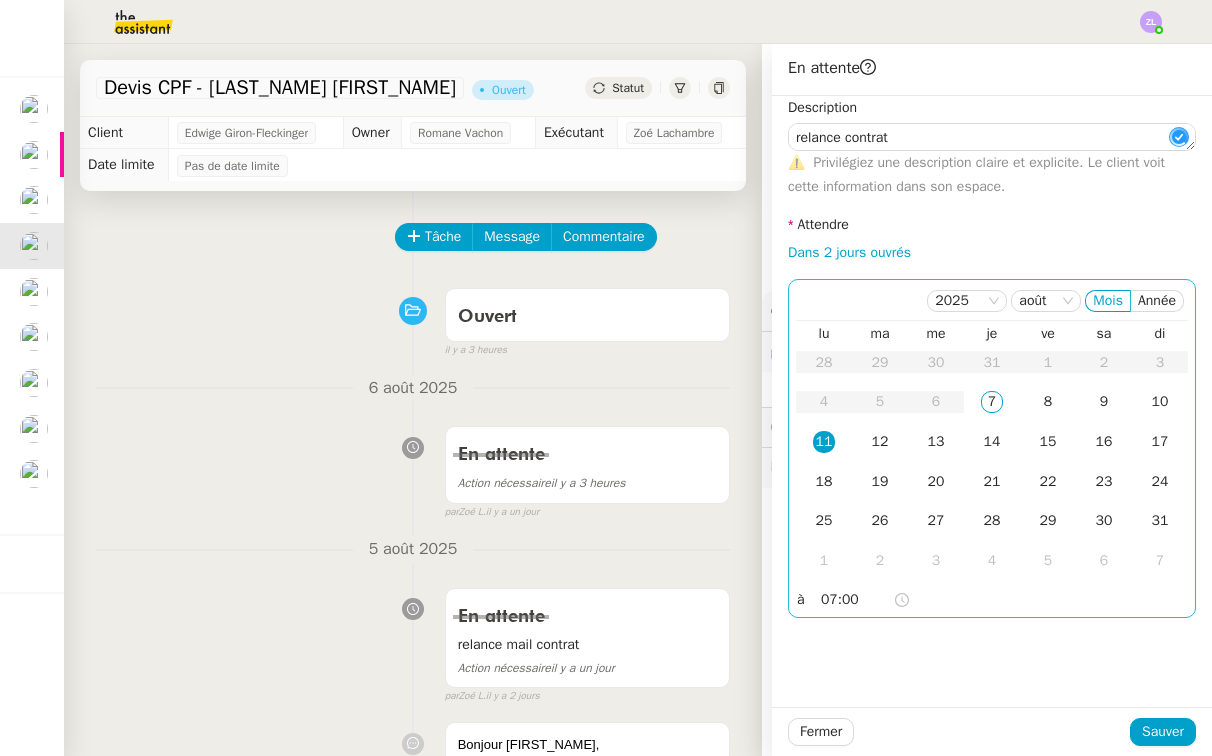 click on "07:00" 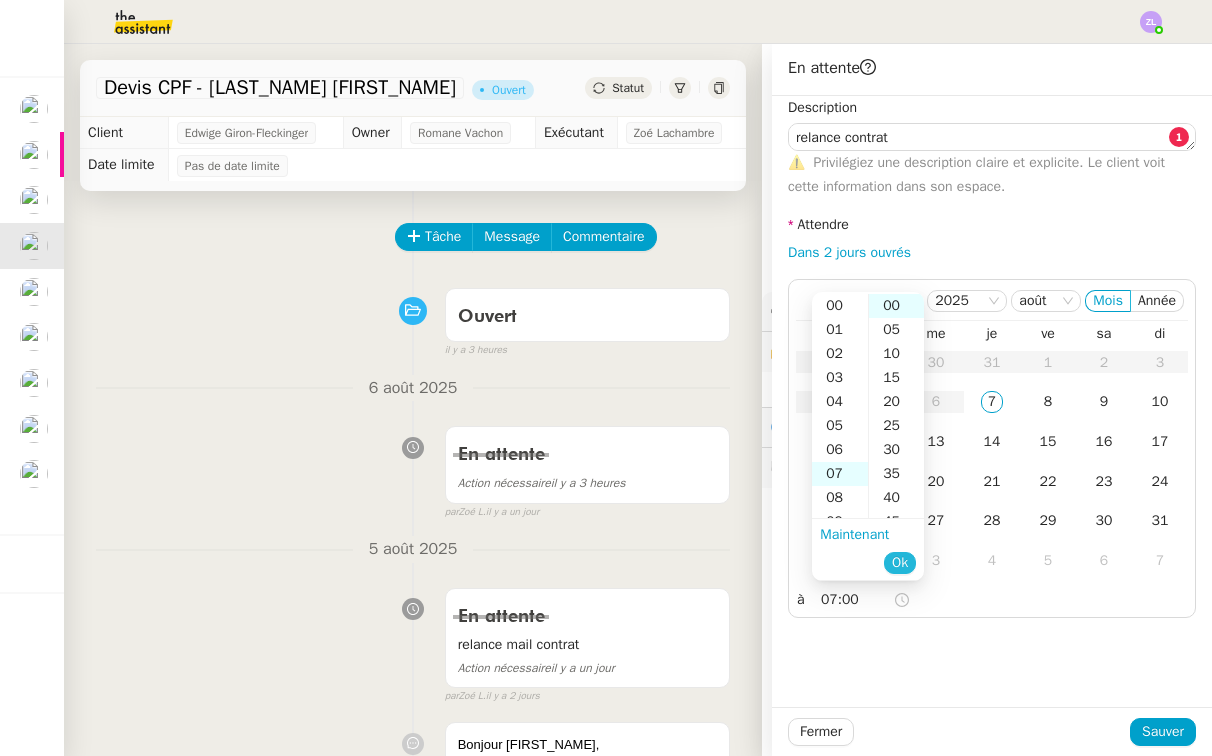 click on "10" at bounding box center (840, 546) 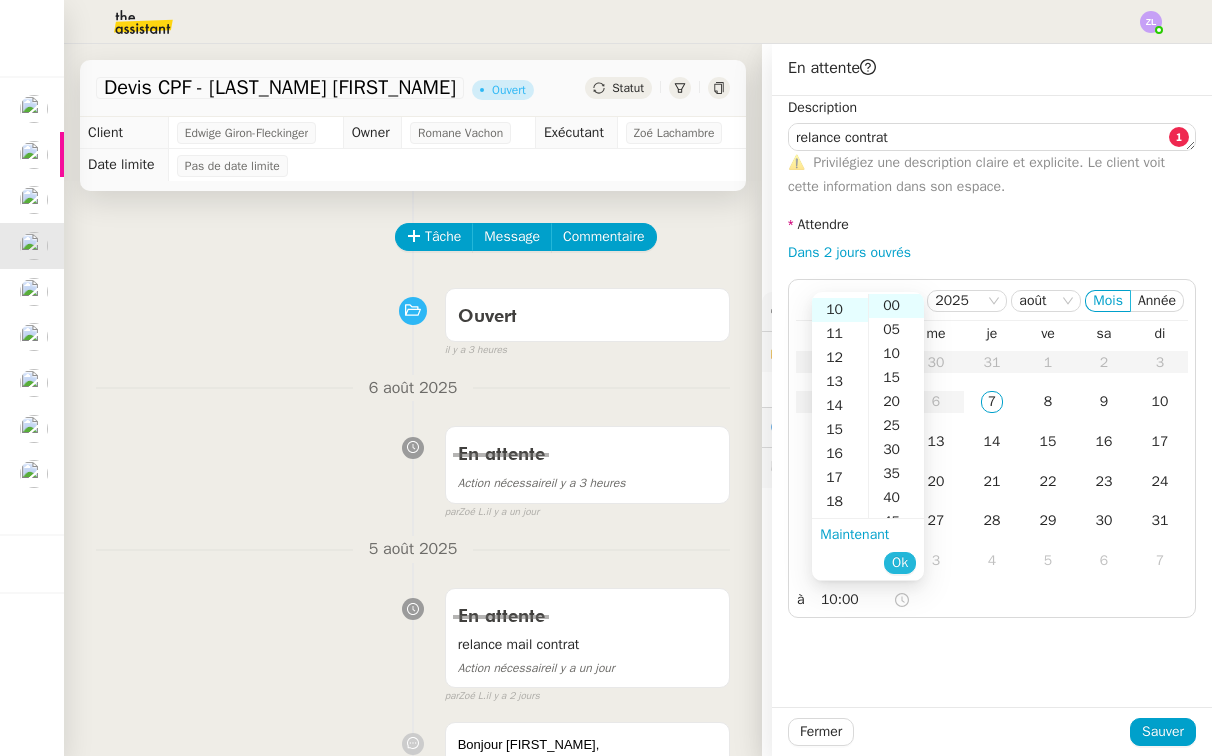 scroll, scrollTop: 240, scrollLeft: 0, axis: vertical 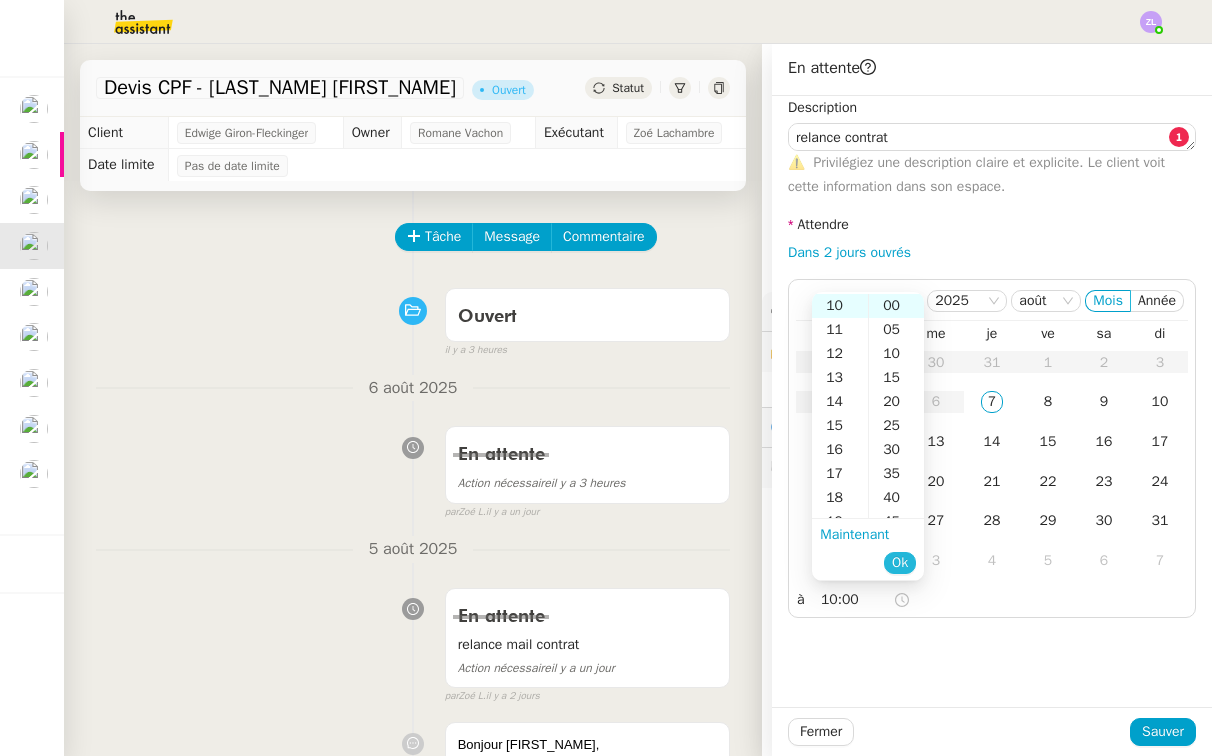 click on "Ok" at bounding box center [900, 563] 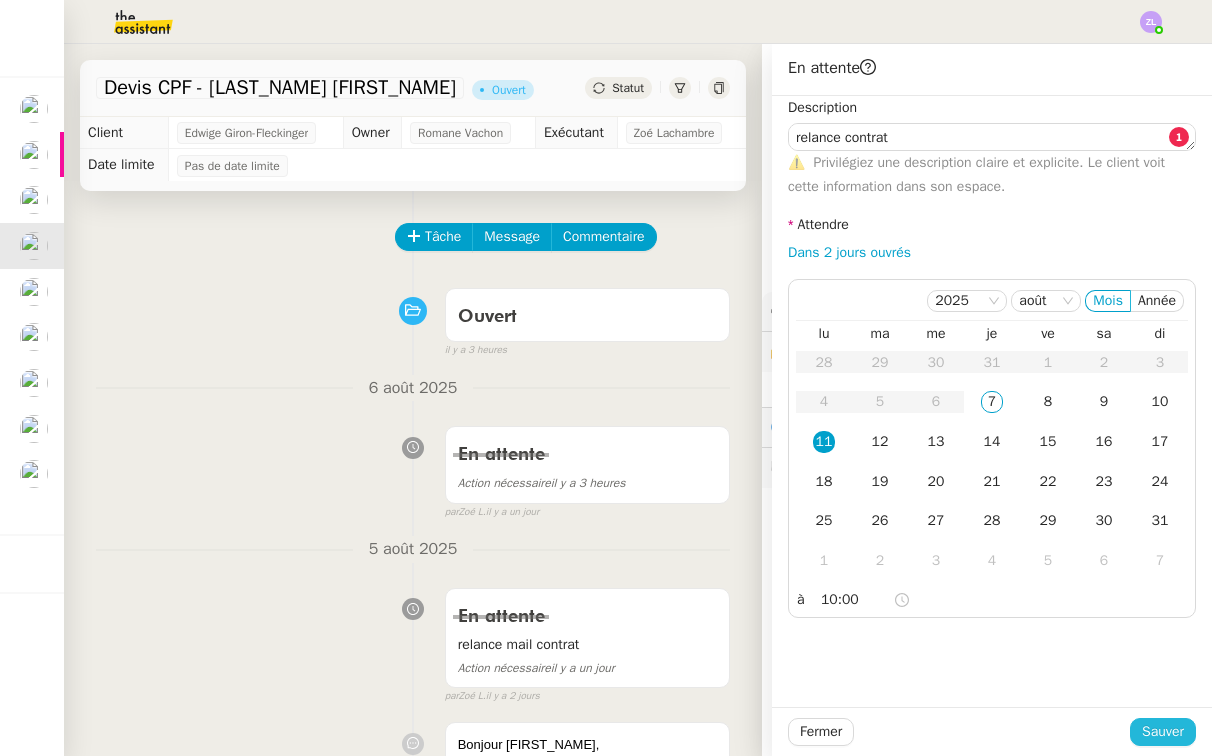 click on "Sauver" 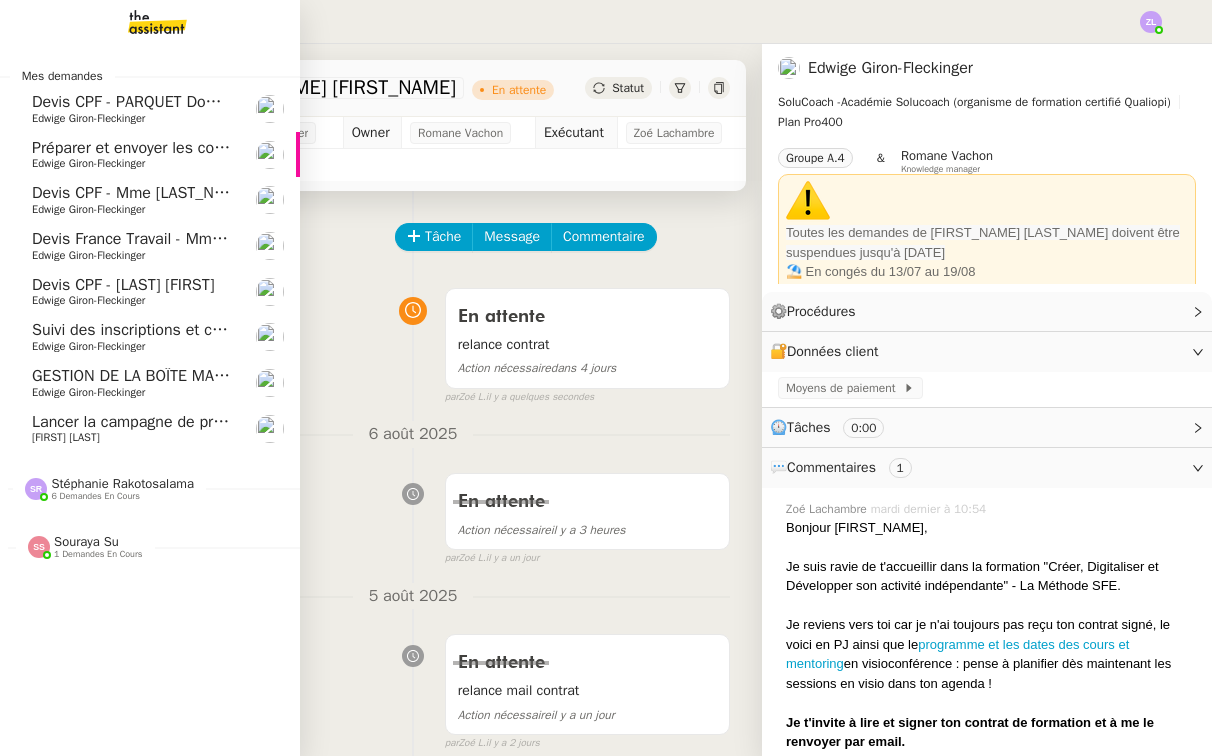 click on "GESTION DE LA BOÎTE MAIL*  - 4 août 2025 *" 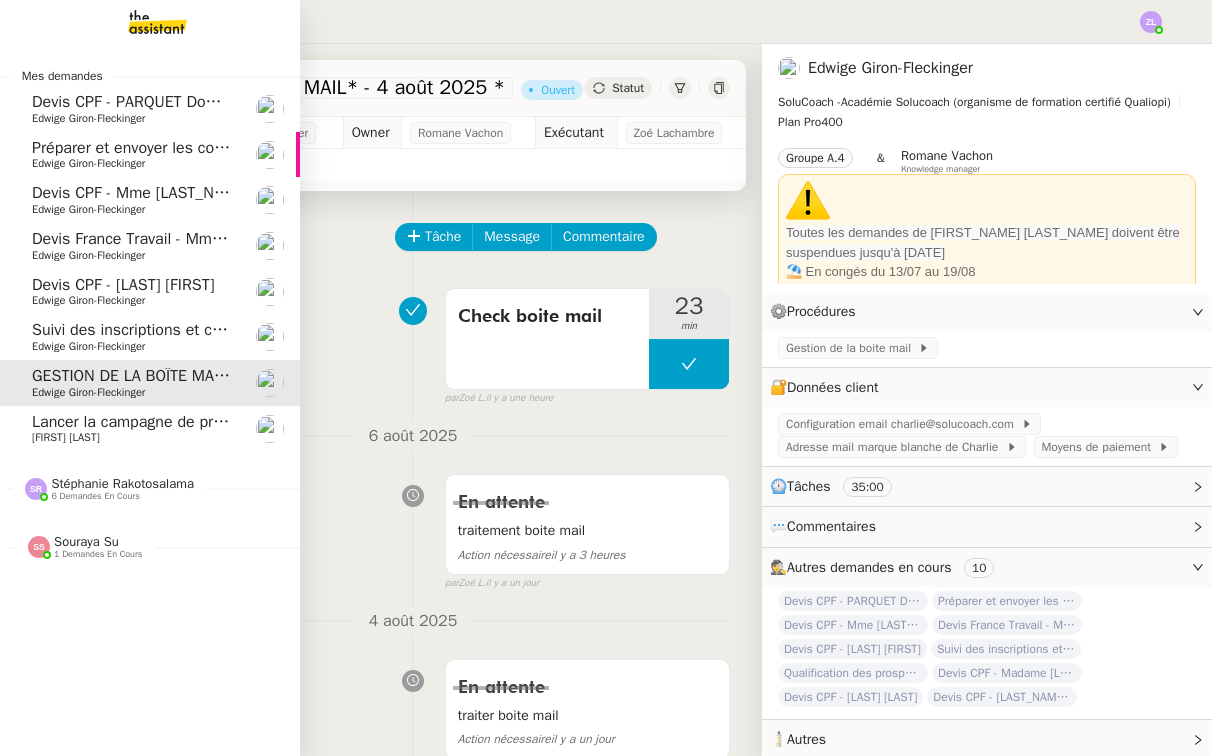 click on "Edwige Giron-Fleckinger" 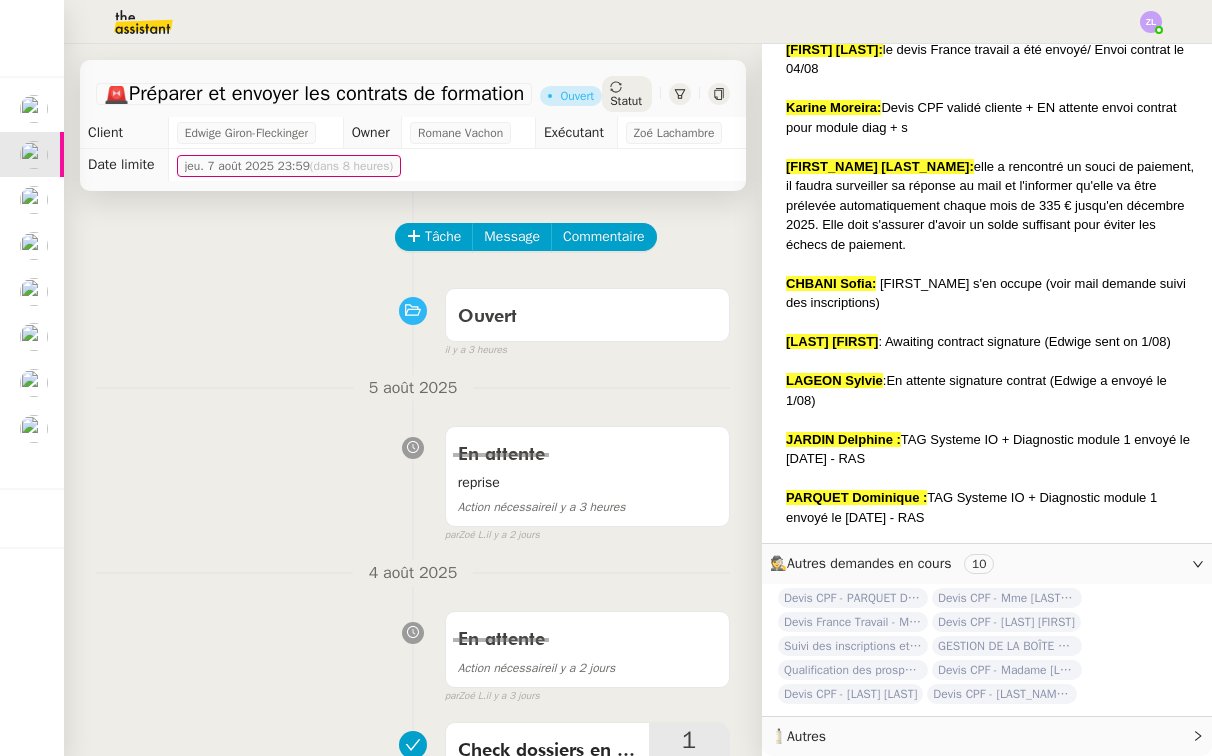 scroll, scrollTop: 635, scrollLeft: 0, axis: vertical 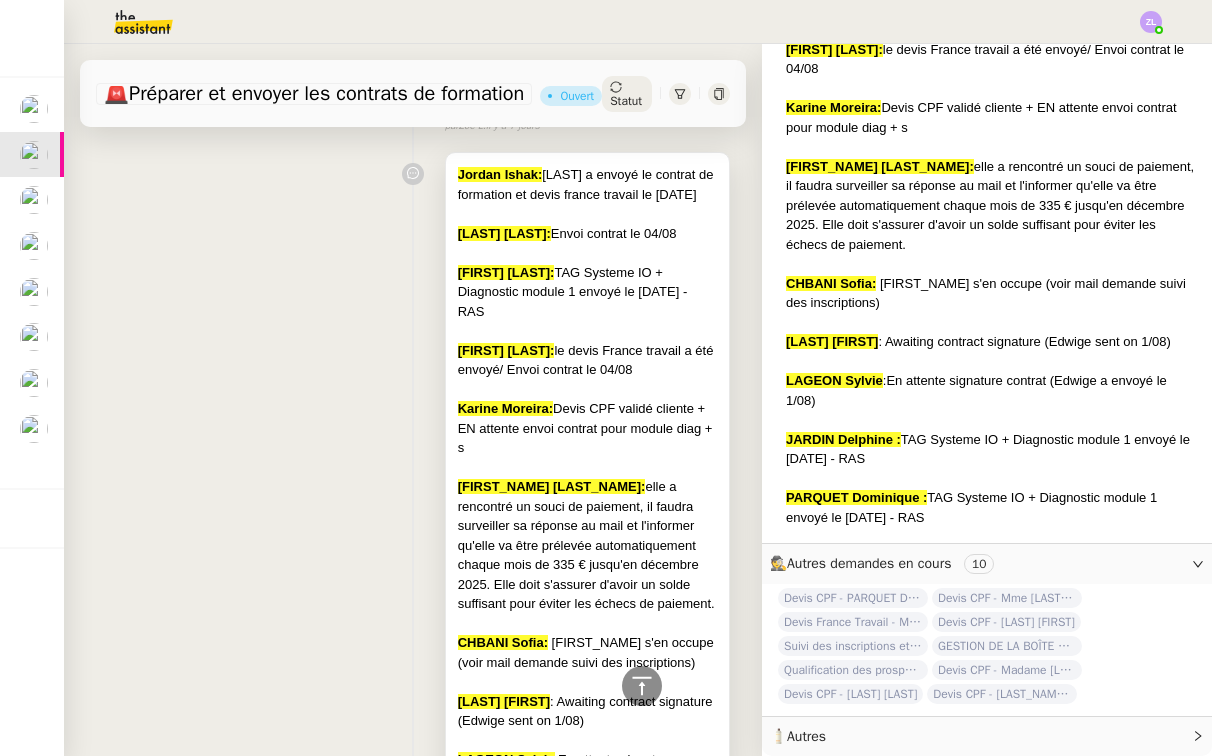 click on "[FIRST] [LAST]:  elle a rencontré un souci de paiement, il faudra surveiller sa réponse au mail et l'informer qu'elle va être prélevée automatiquement chaque mois de 335 € jusqu'en décembre 2025. Elle doit s'assurer d'avoir un solde suffisant pour éviter les échecs de paiement." at bounding box center [587, 545] 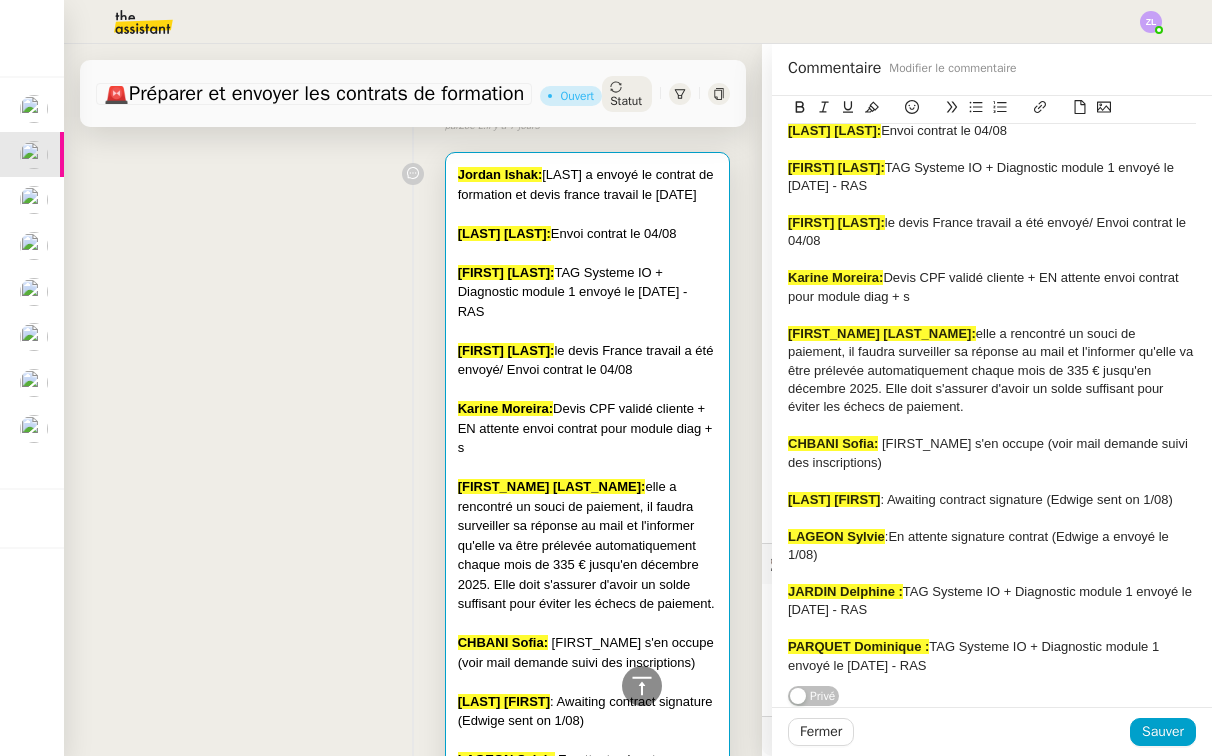 scroll, scrollTop: 76, scrollLeft: 0, axis: vertical 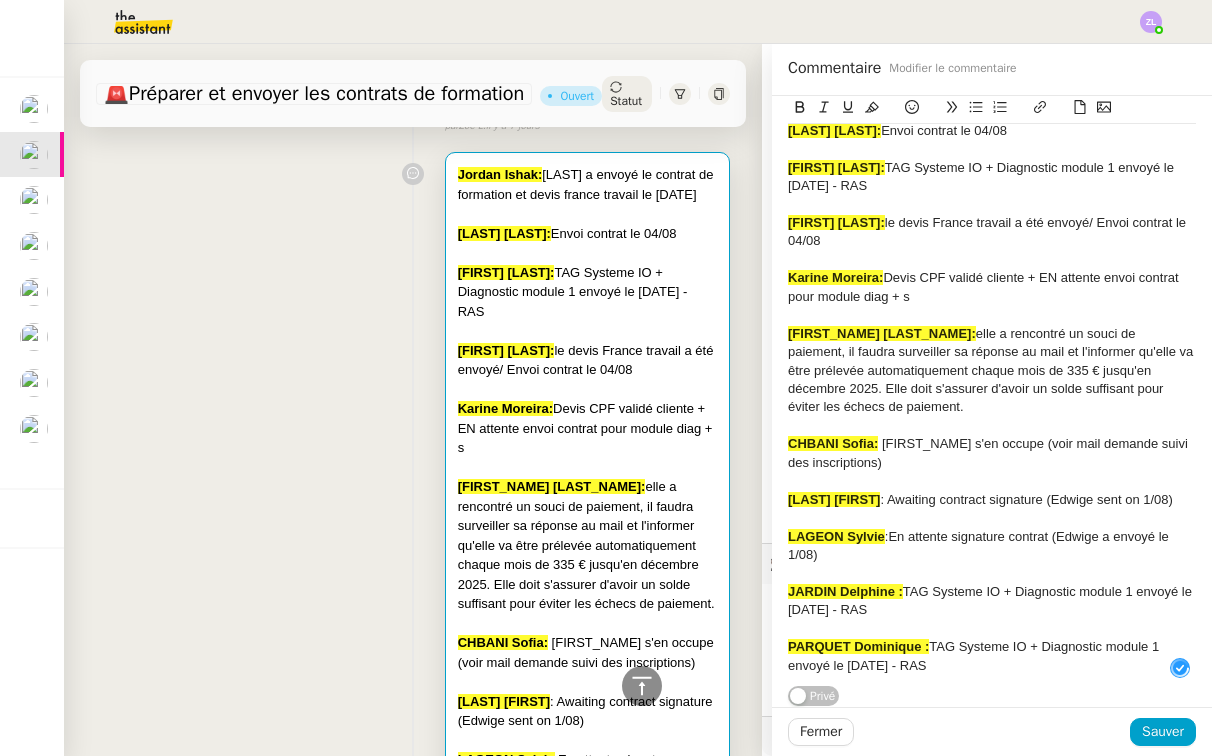 drag, startPoint x: 908, startPoint y: 485, endPoint x: 914, endPoint y: 494, distance: 10.816654 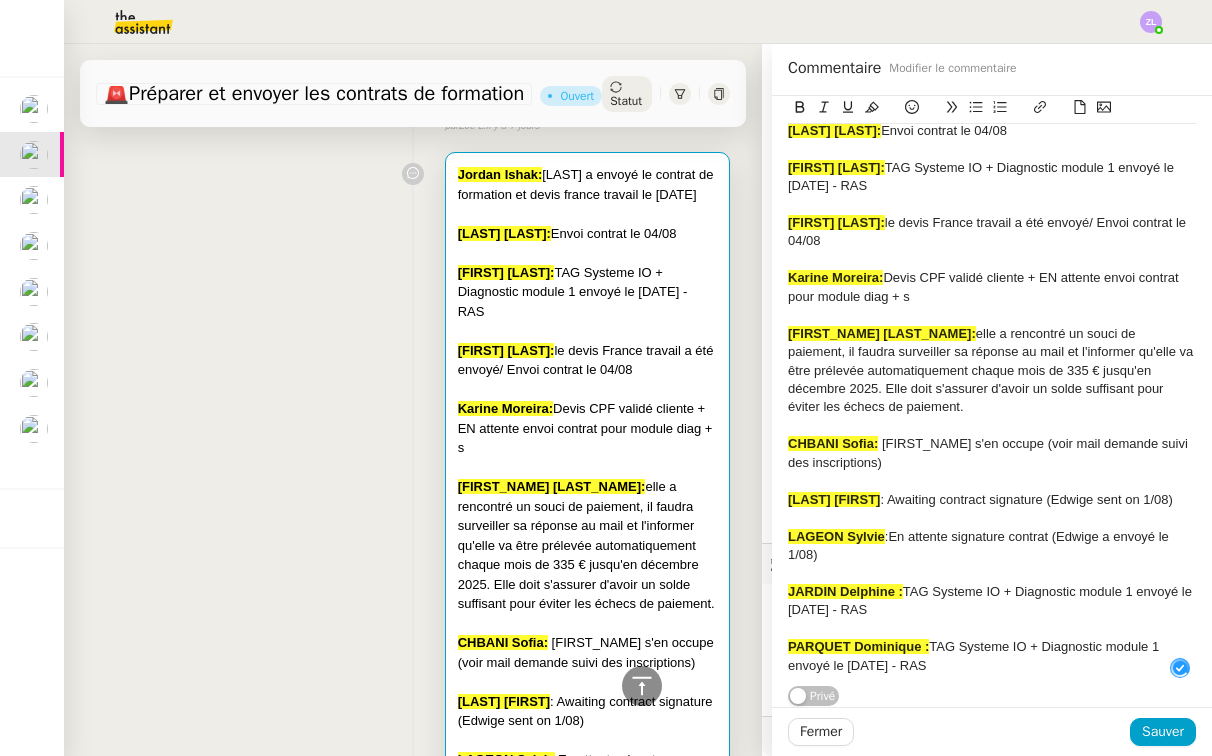 click on "[FIRST] [LAST]  : En attente signature contrat ( [FIRST] a envoyé le 1/08)" 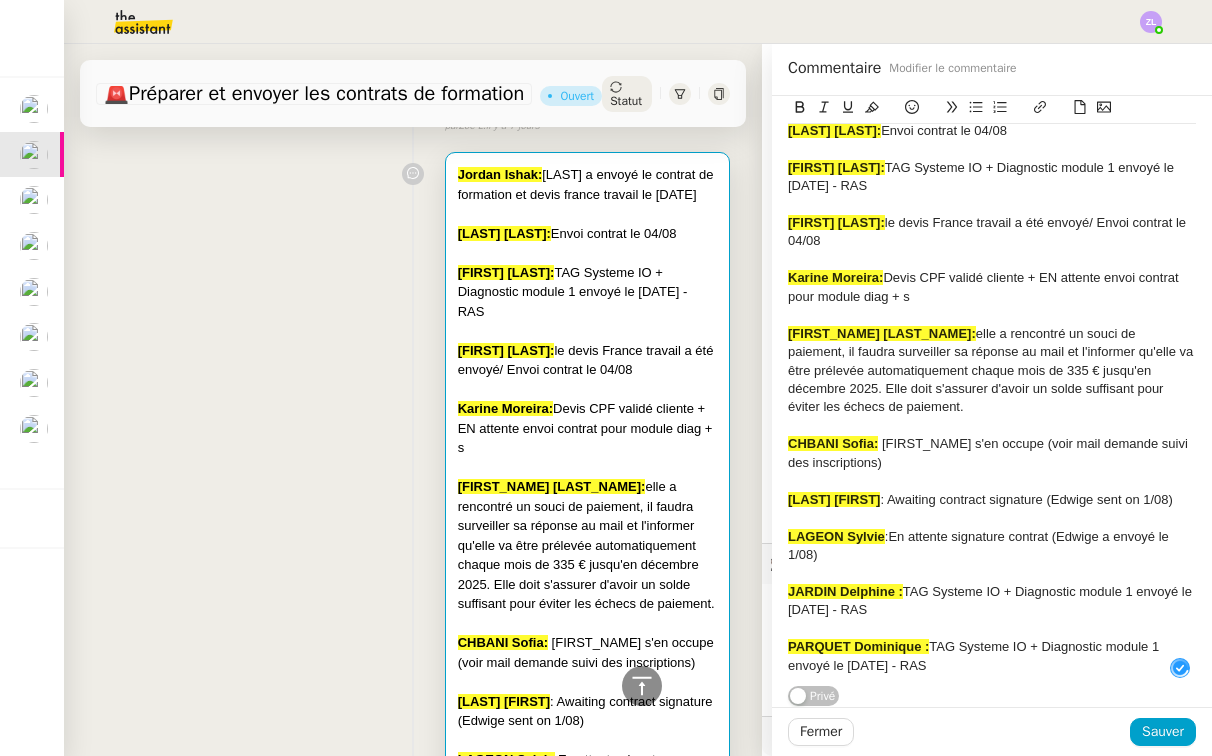 type 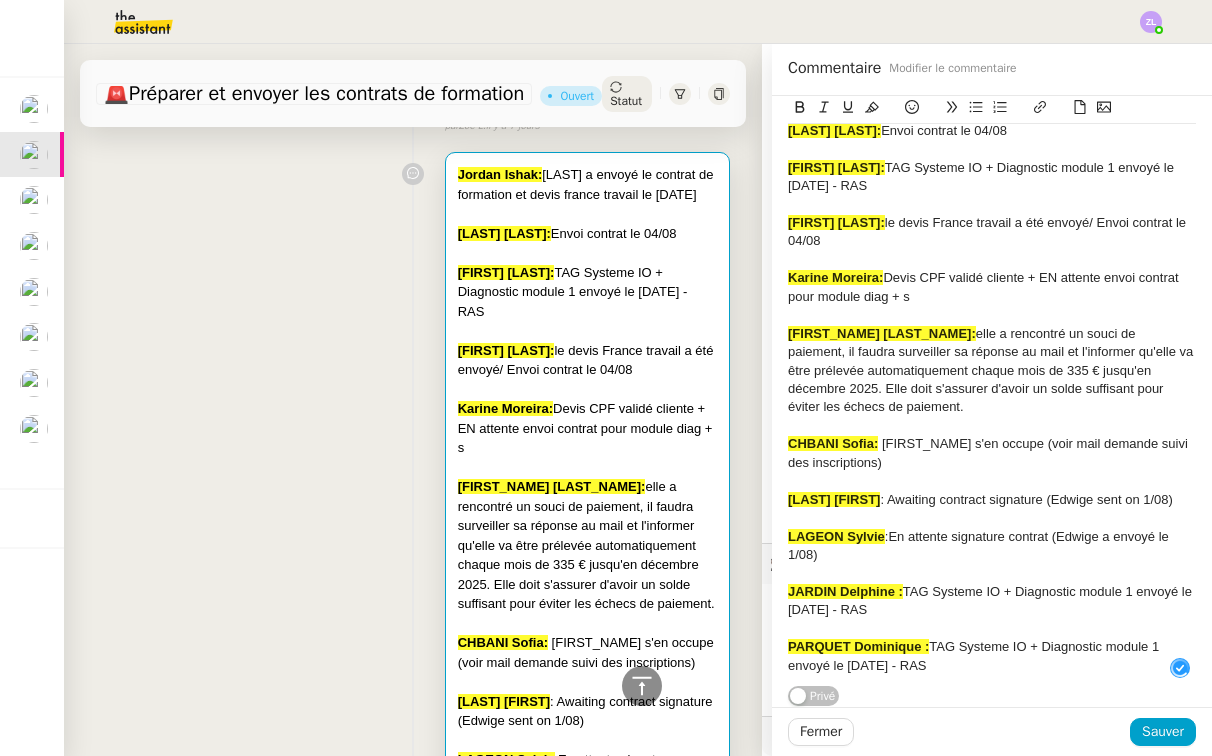 scroll, scrollTop: 58, scrollLeft: 0, axis: vertical 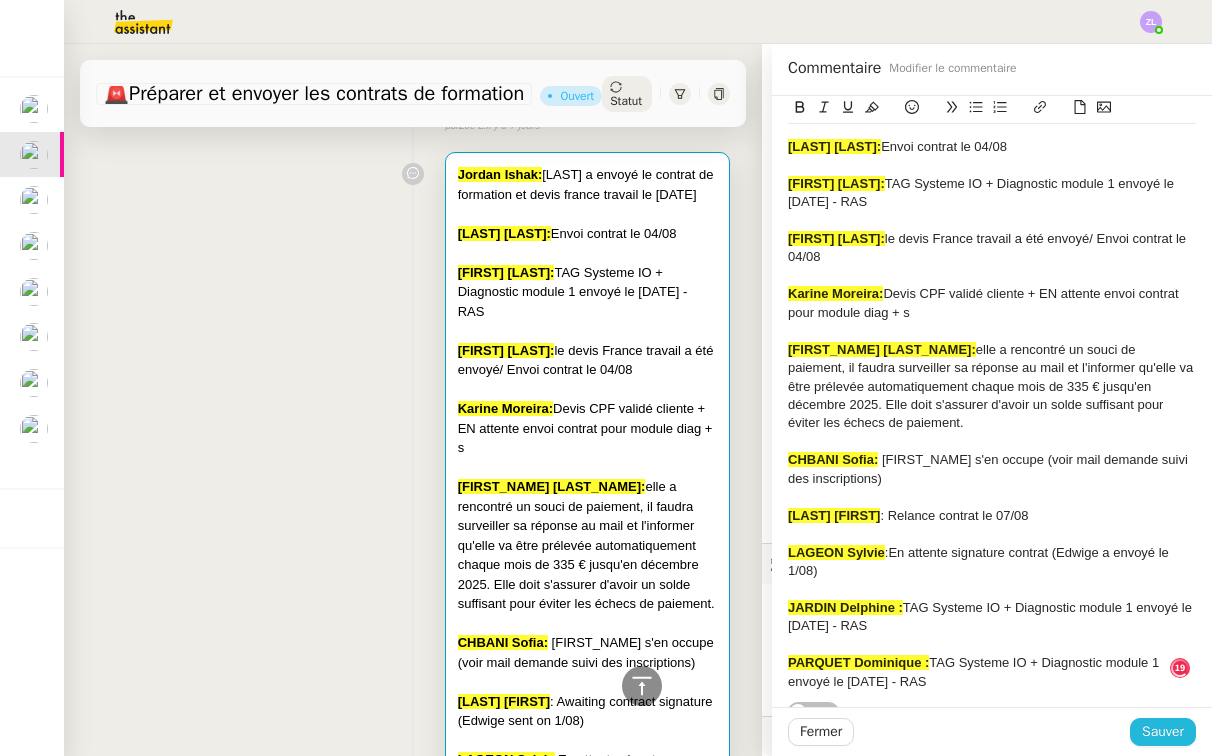click on "Fermer Sauver" 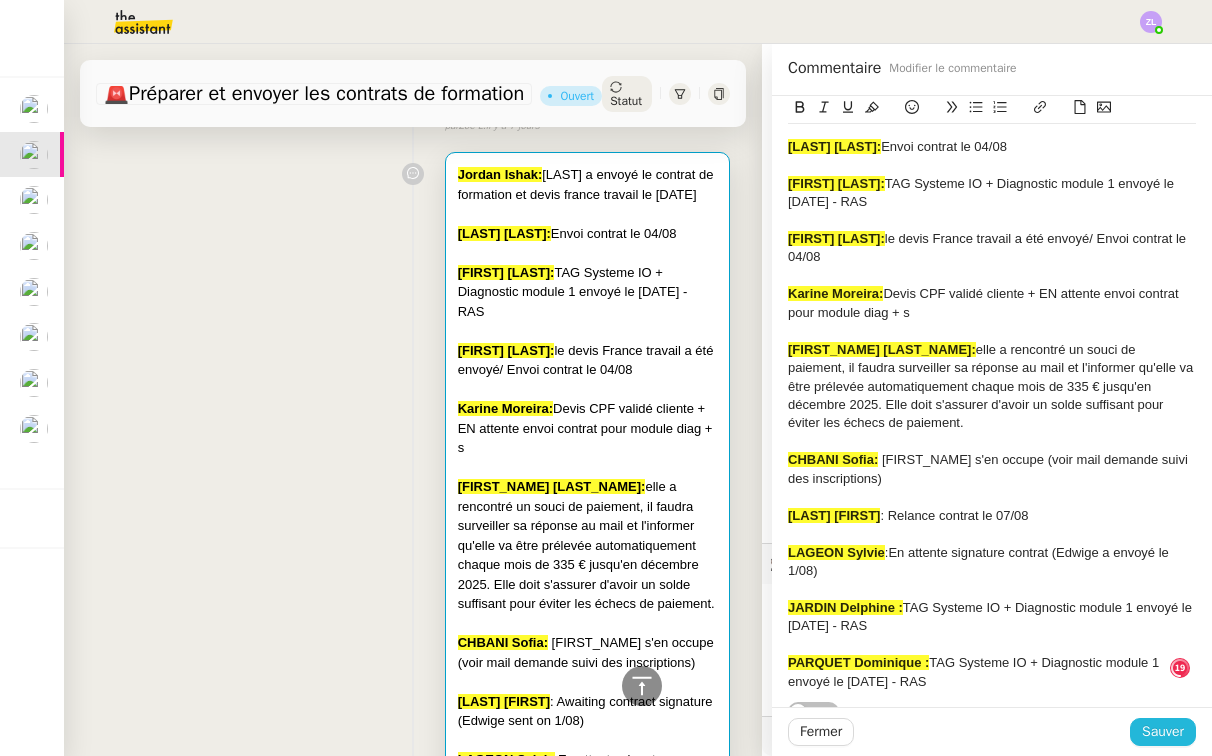 click on "Sauver" 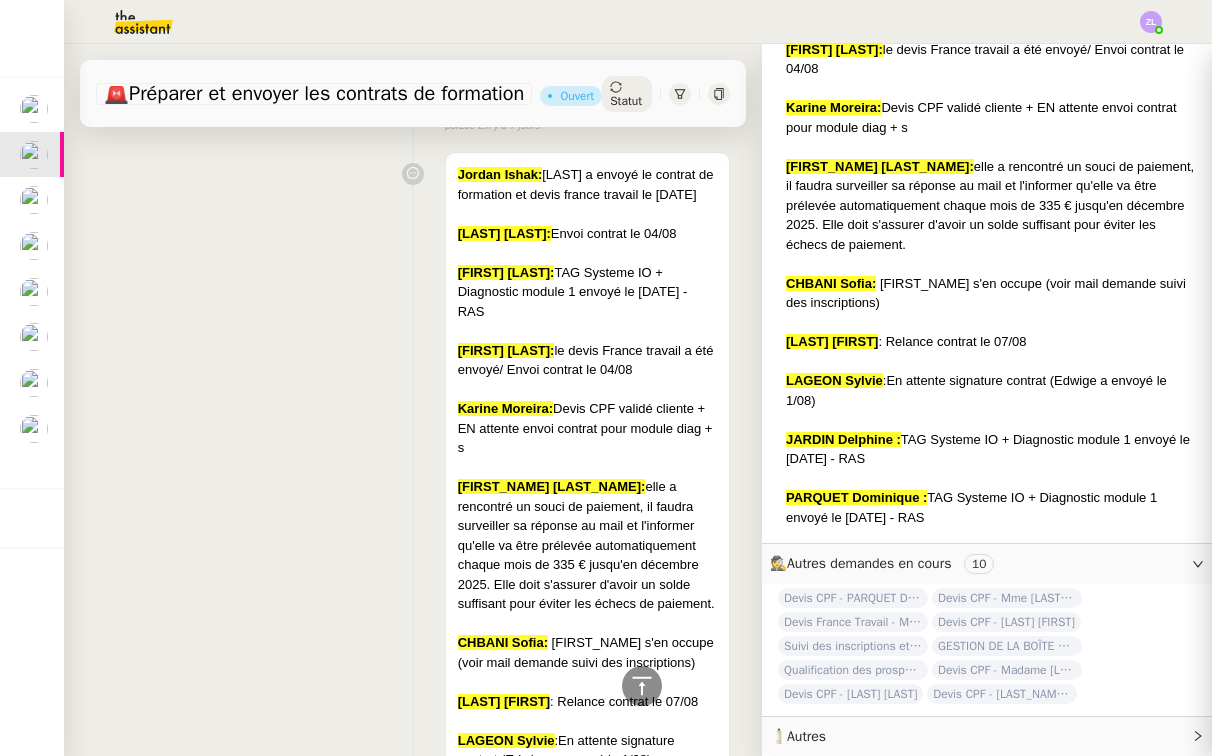 click on "🚨   Préparer et envoyer les contrats de formation      Ouvert     Statut     Client  [LAST] [FIRST]     Owner  [FIRST] [LAST]     Exécutant  [FIRST] [LAST]     Date limite   jeu. [DATE] [YEAR] 23:59  (dans 8 heures)       Tâche Message Commentaire Veuillez patienter une erreur s'est produite 👌👌👌 message envoyé ✌️✌️✌️ Veuillez d'abord attribuer un client Une erreur s'est produite, veuillez réessayer Ouvert false il y a 3 heures 👌👌👌 message envoyé ✌️✌️✌️ une erreur s'est produite 👌👌👌 message envoyé ✌️✌️✌️ Votre message va être revu ✌️✌️✌️ une erreur s'est produite La taille des fichiers doit être de 10Mb au maximum. [DATE] En attente reprise     Action nécessaire  il y a 3 heures  false par   [LAST] [FIRST]   il y a 2 jours 👌👌👌 message envoyé ✌️✌️✌️ une erreur s'est produite 👌👌👌 message envoyé ✌️✌️✌️ Votre message va être revu ✌️✌️✌️ une erreur s'est produite" 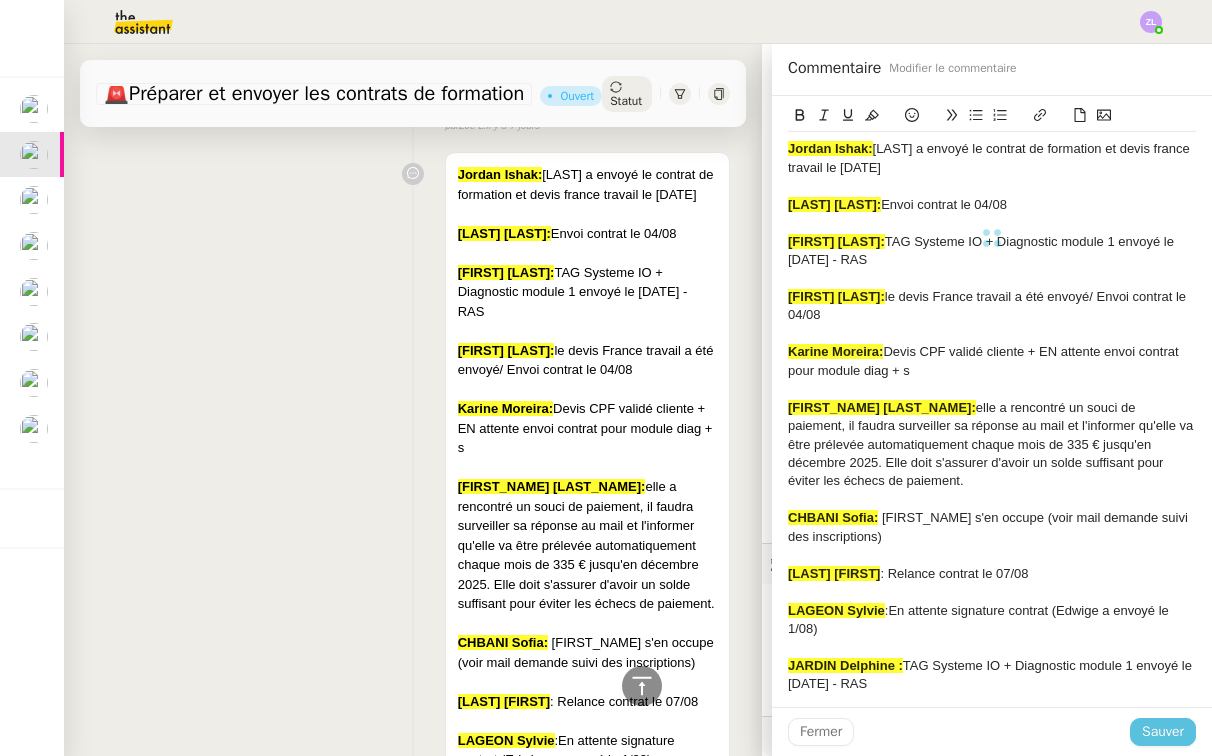 scroll, scrollTop: 616, scrollLeft: 0, axis: vertical 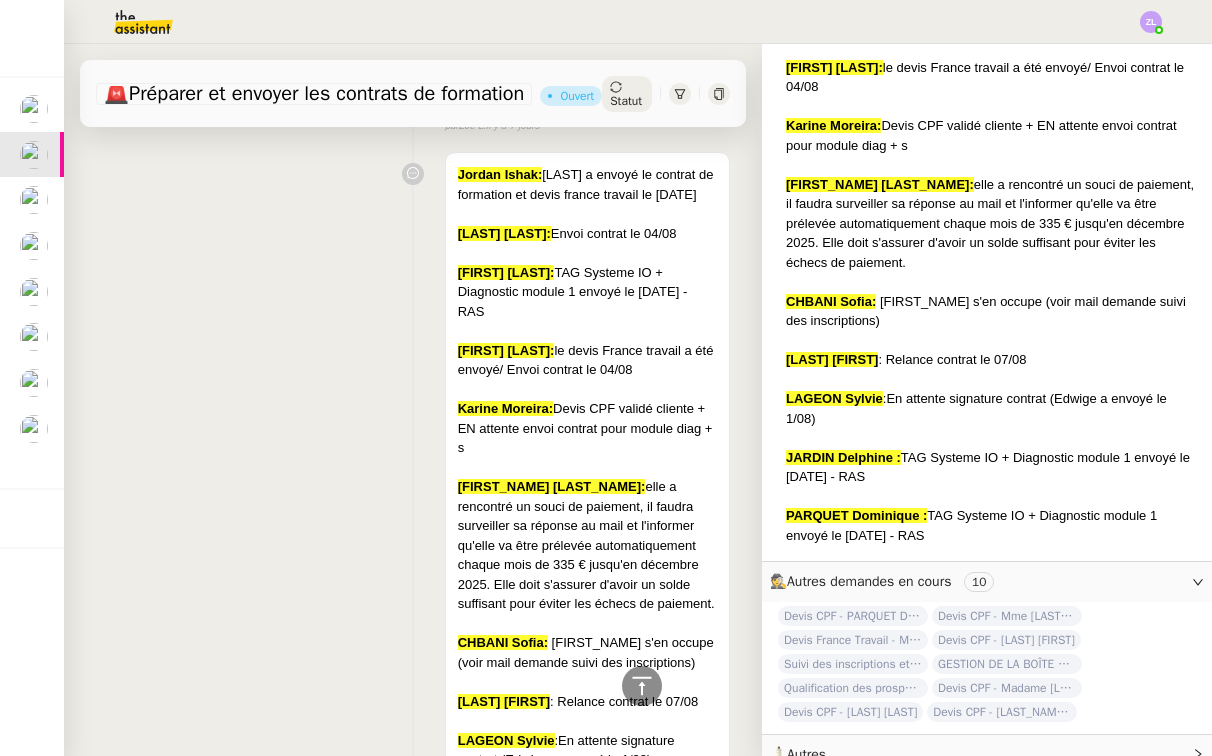 click on "🧴  Autres" 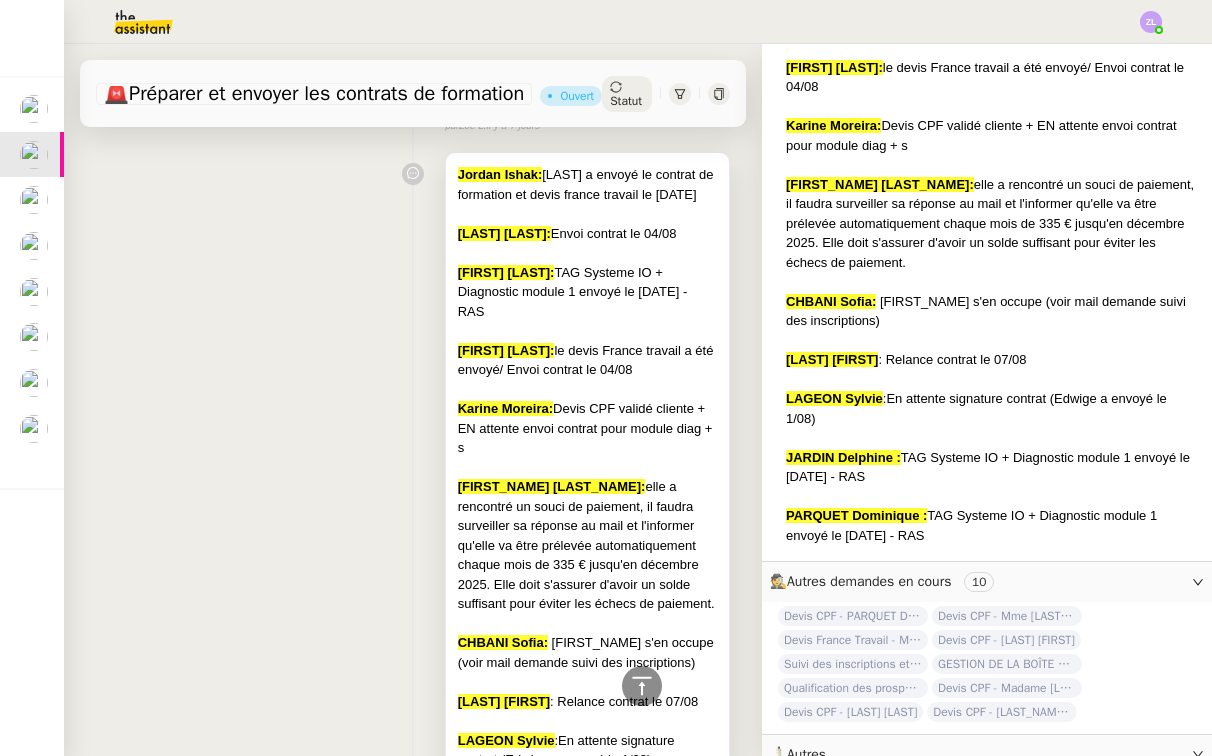 scroll, scrollTop: 925, scrollLeft: 0, axis: vertical 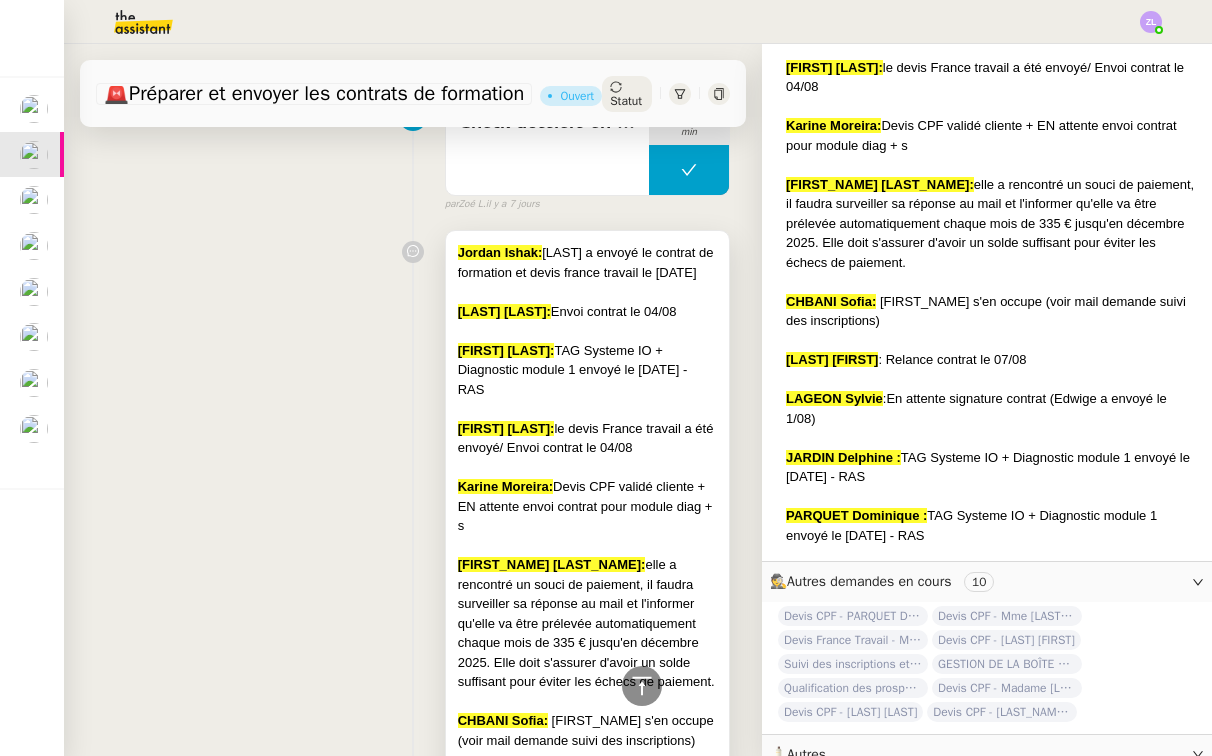 click on "[FIRST] [LAST]:   Devis CPF validé cliente + EN attente envoi contrat pour module diag + s" at bounding box center (587, 506) 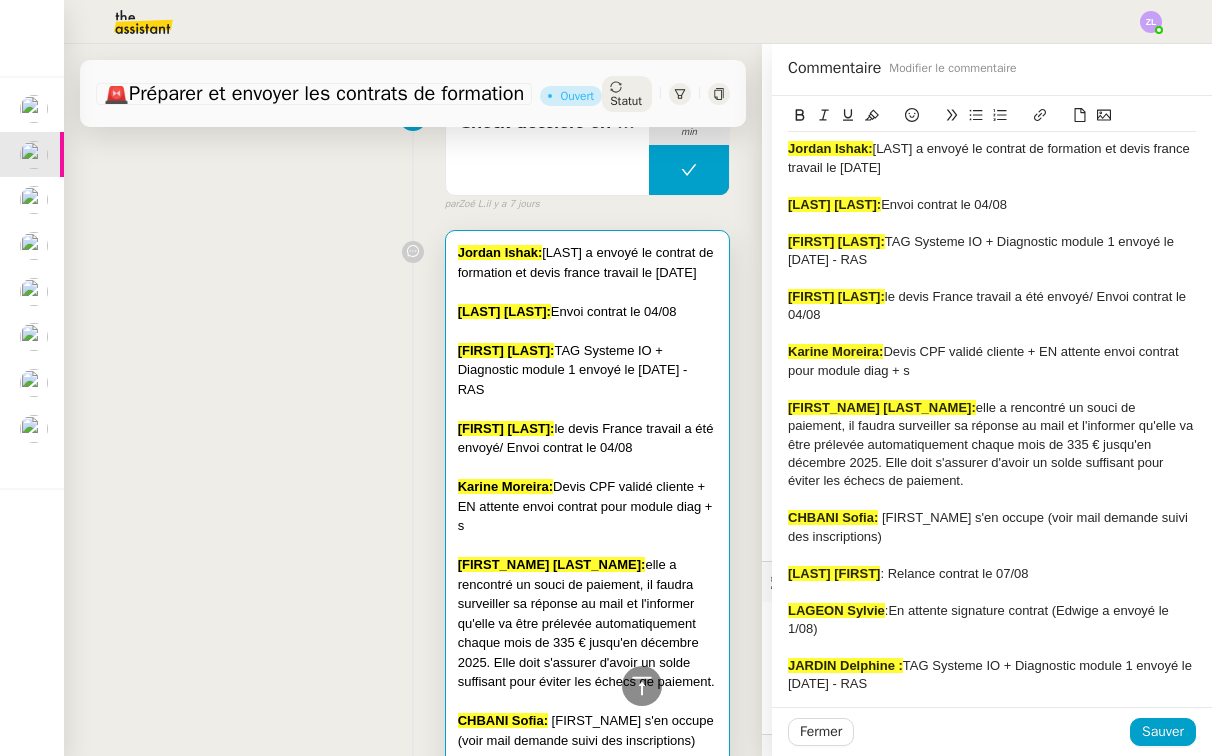 scroll, scrollTop: 58, scrollLeft: 0, axis: vertical 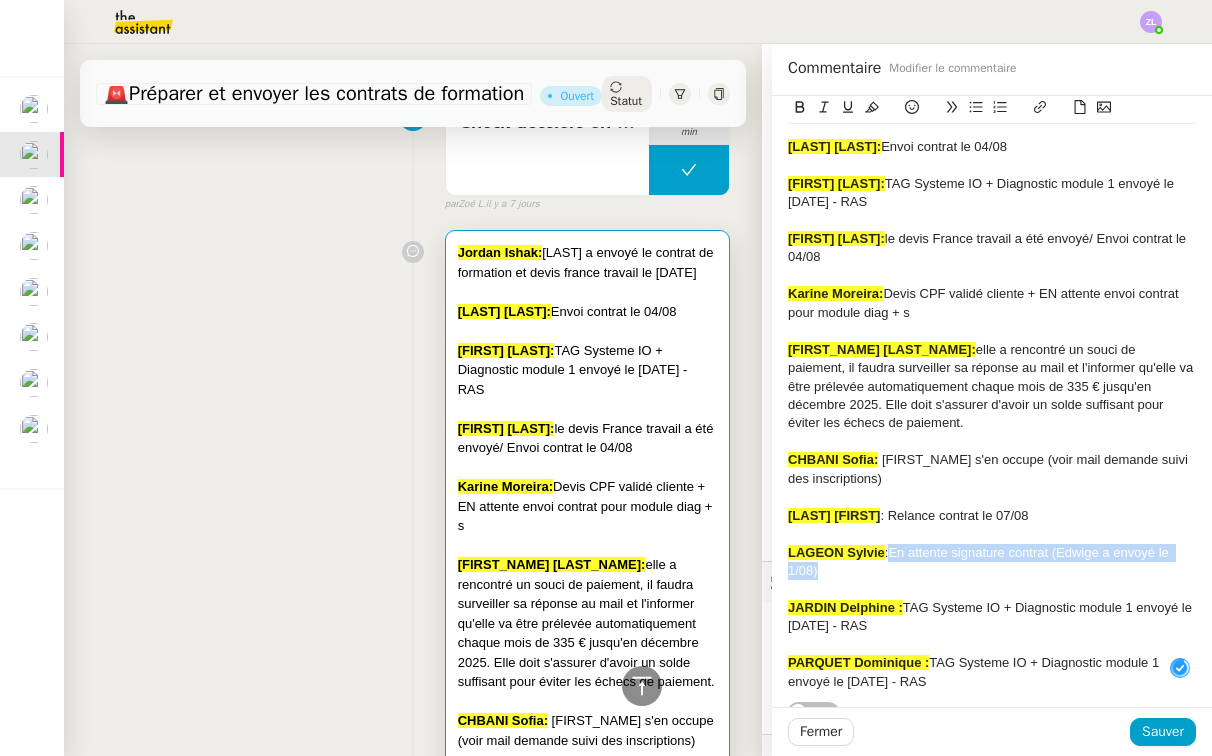 drag, startPoint x: 894, startPoint y: 542, endPoint x: 913, endPoint y: 554, distance: 22.472204 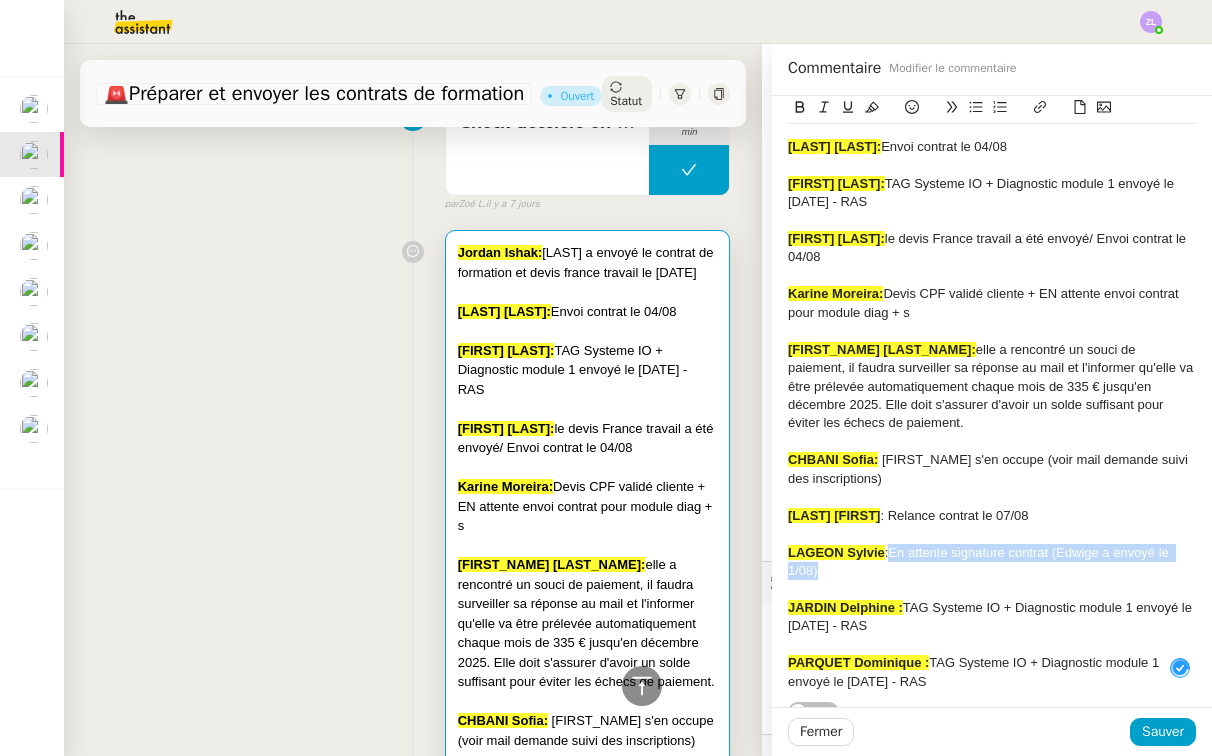 click on "[LAST] [LAST]  :En attente signature contrat ( [FIRST] a envoyé le 1/08)" 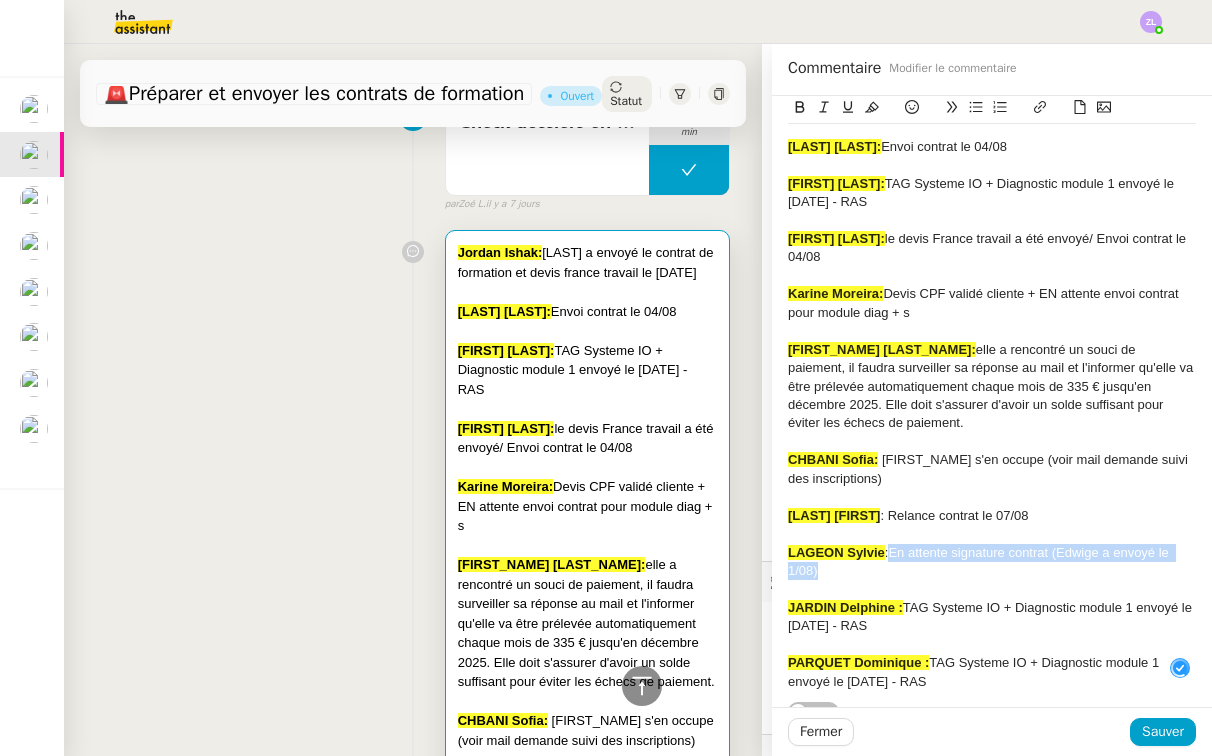 type 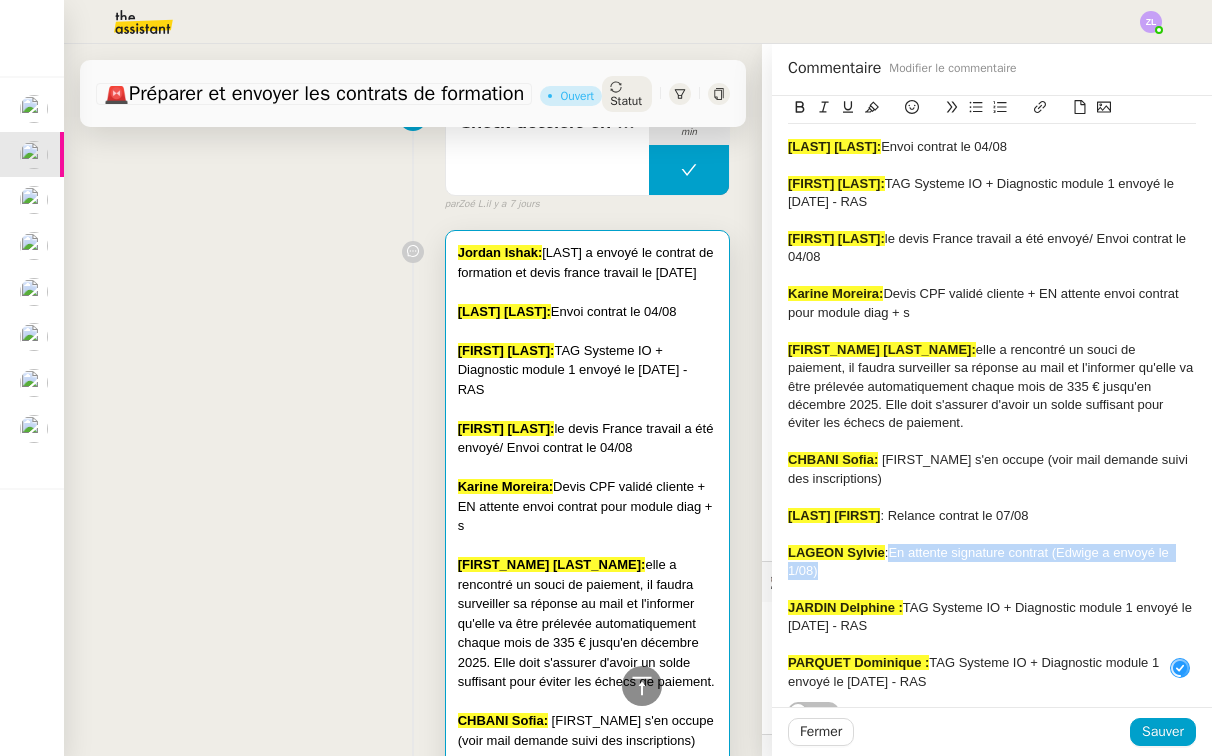 scroll, scrollTop: 40, scrollLeft: 0, axis: vertical 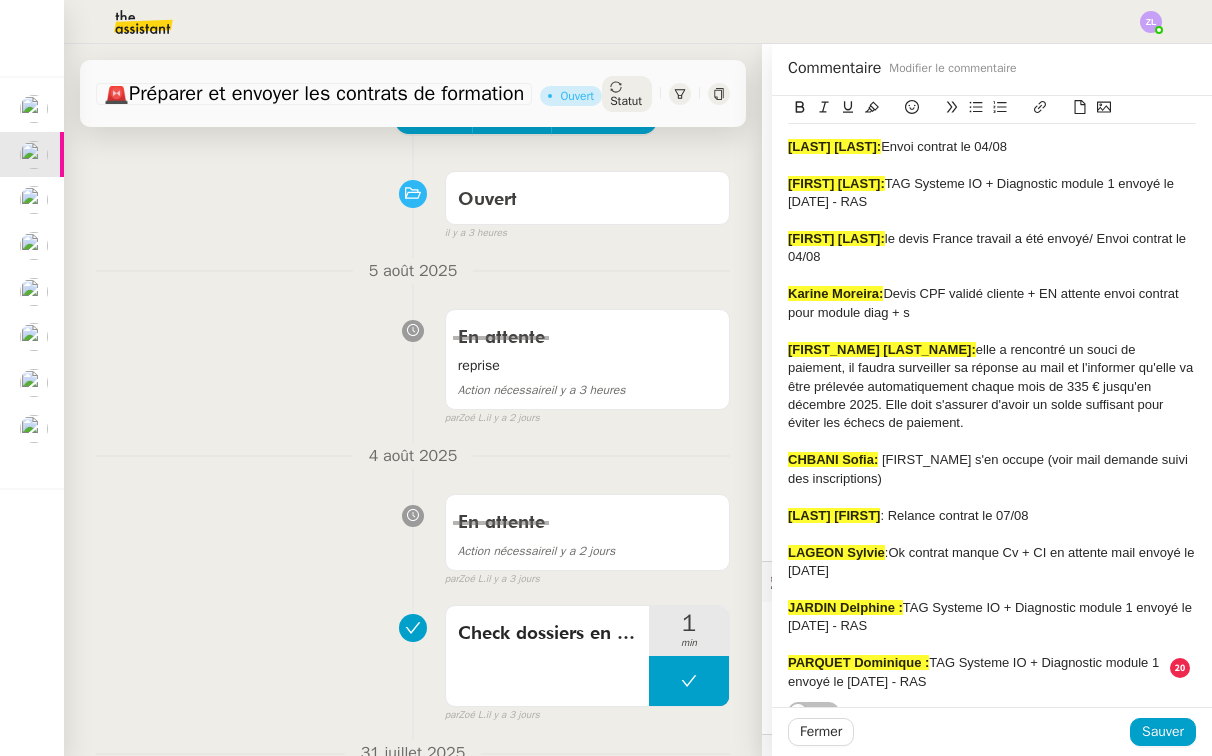 click 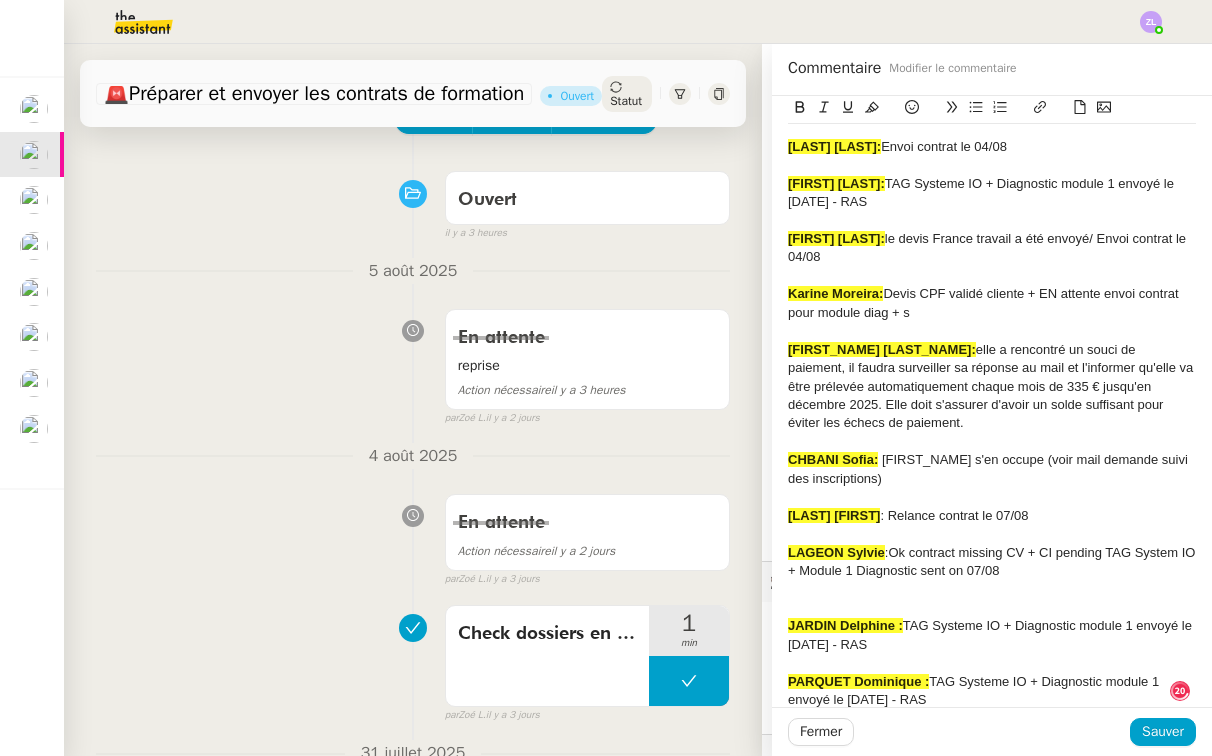 scroll, scrollTop: 11, scrollLeft: 0, axis: vertical 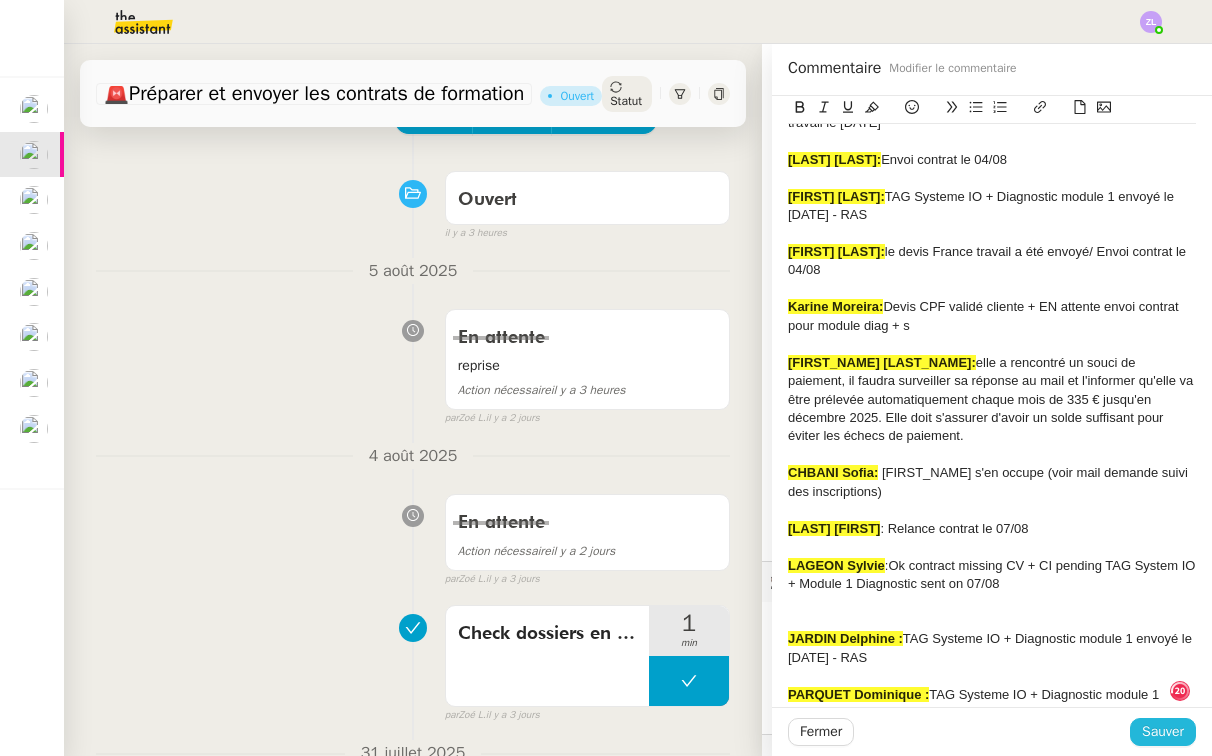 click on "Sauver" 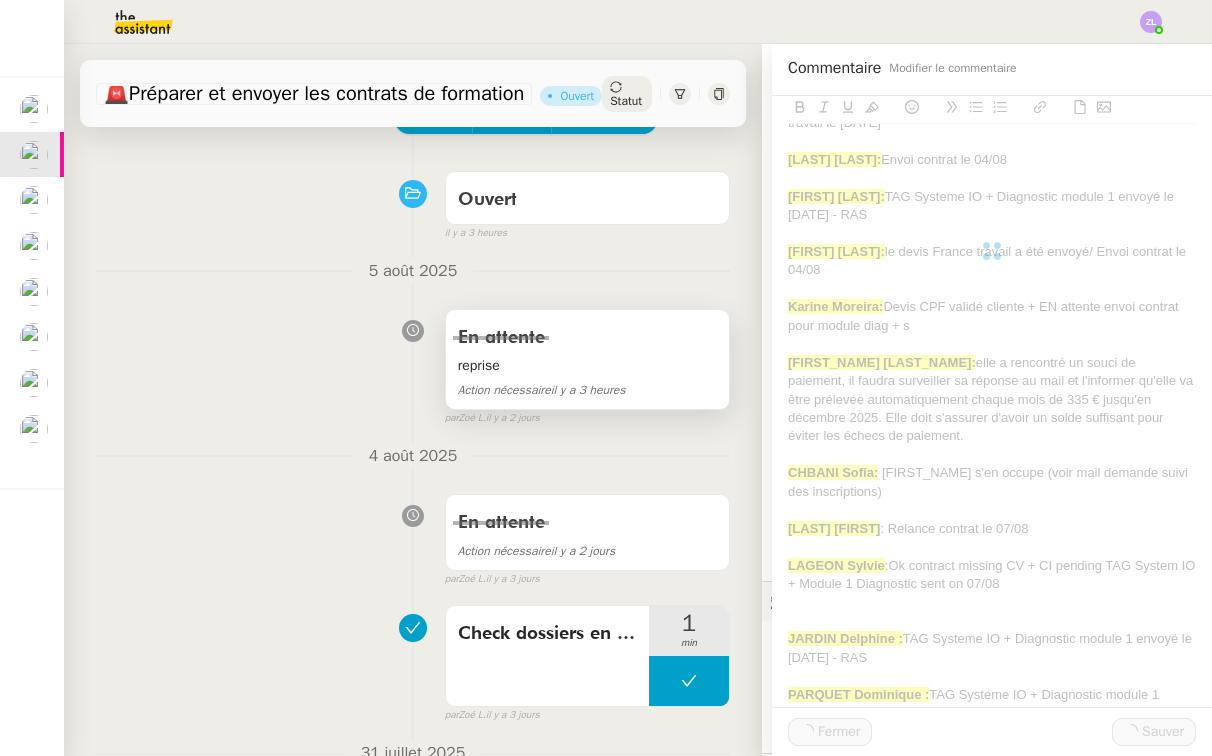 scroll, scrollTop: 0, scrollLeft: 0, axis: both 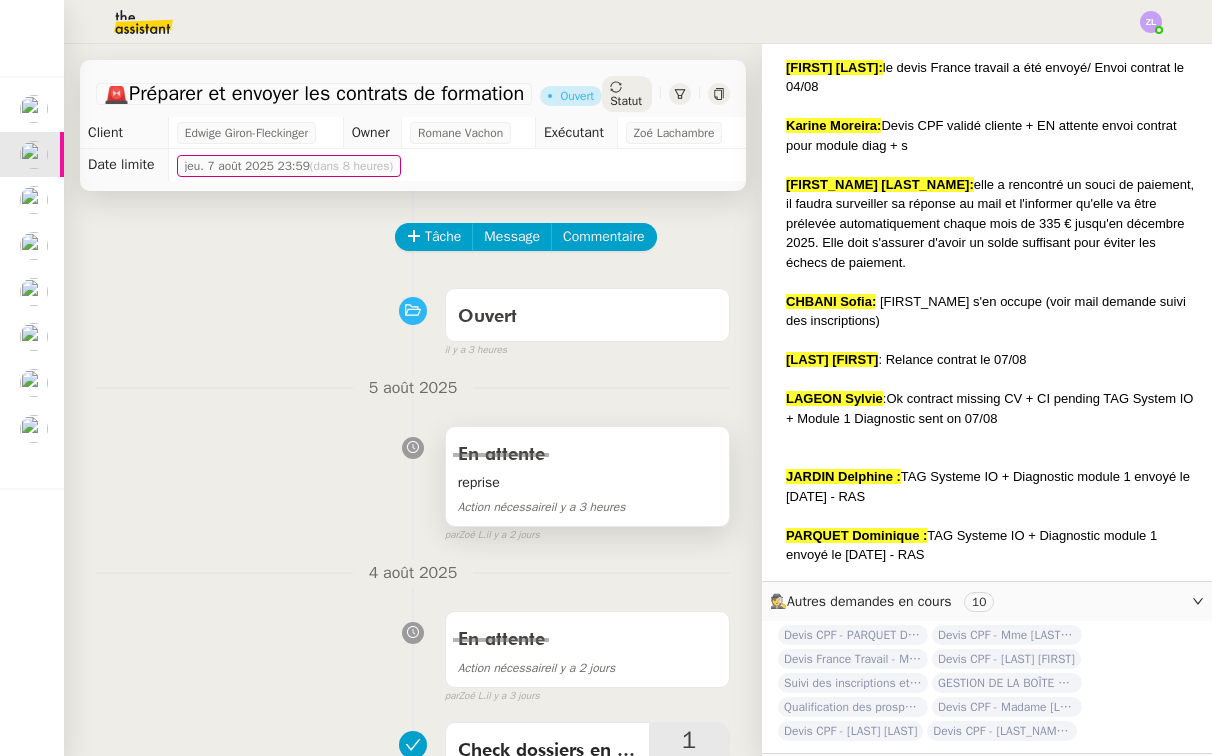 drag, startPoint x: 428, startPoint y: 236, endPoint x: 447, endPoint y: 430, distance: 194.92819 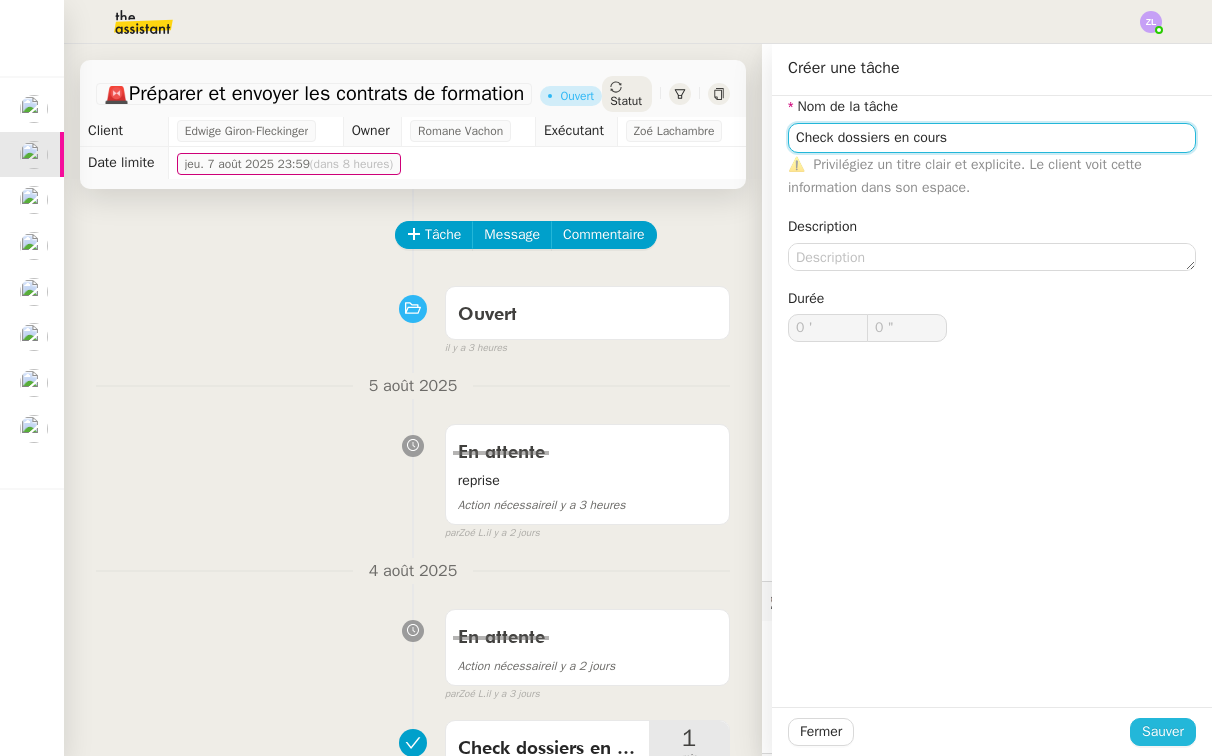 type on "Check dossiers en cours" 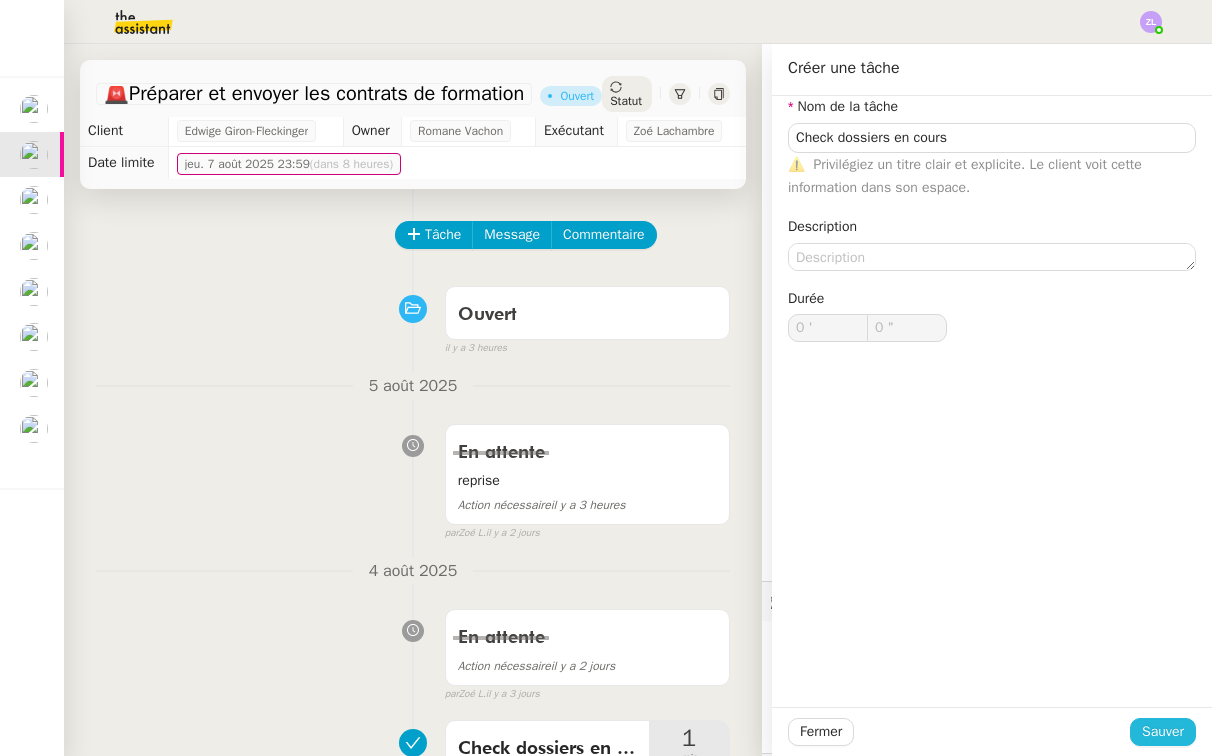 click on "Sauver" 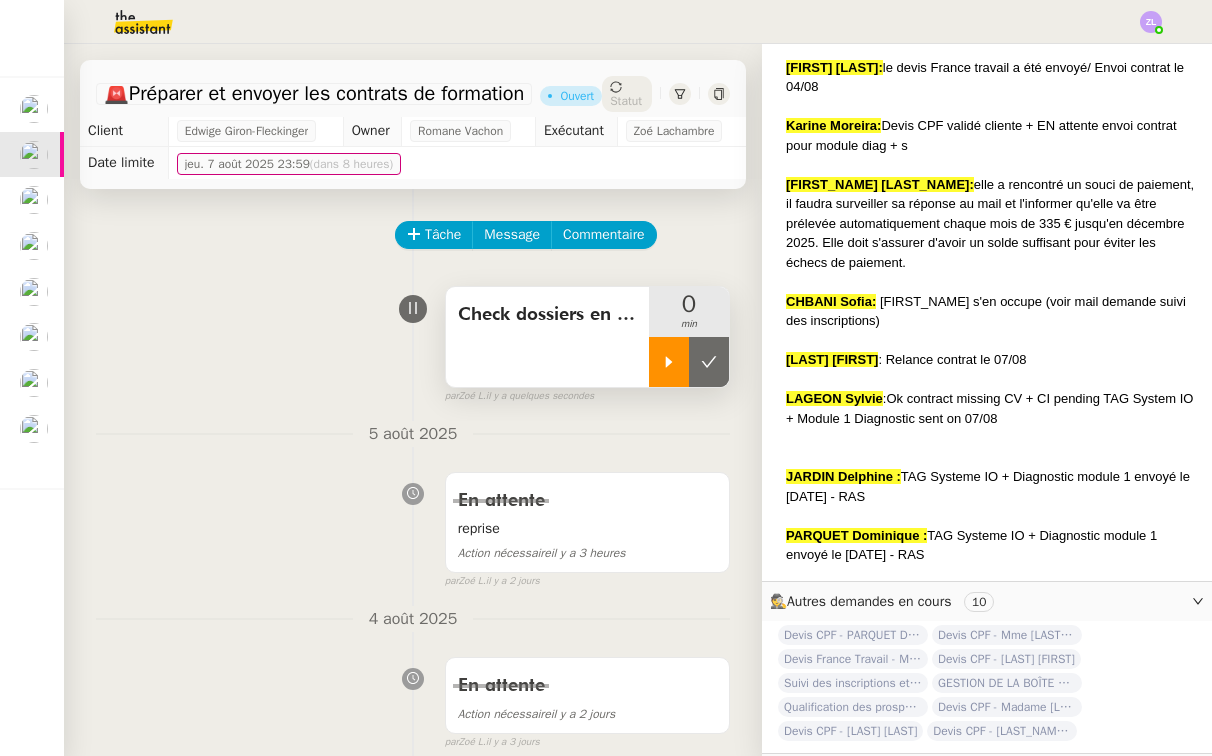 click 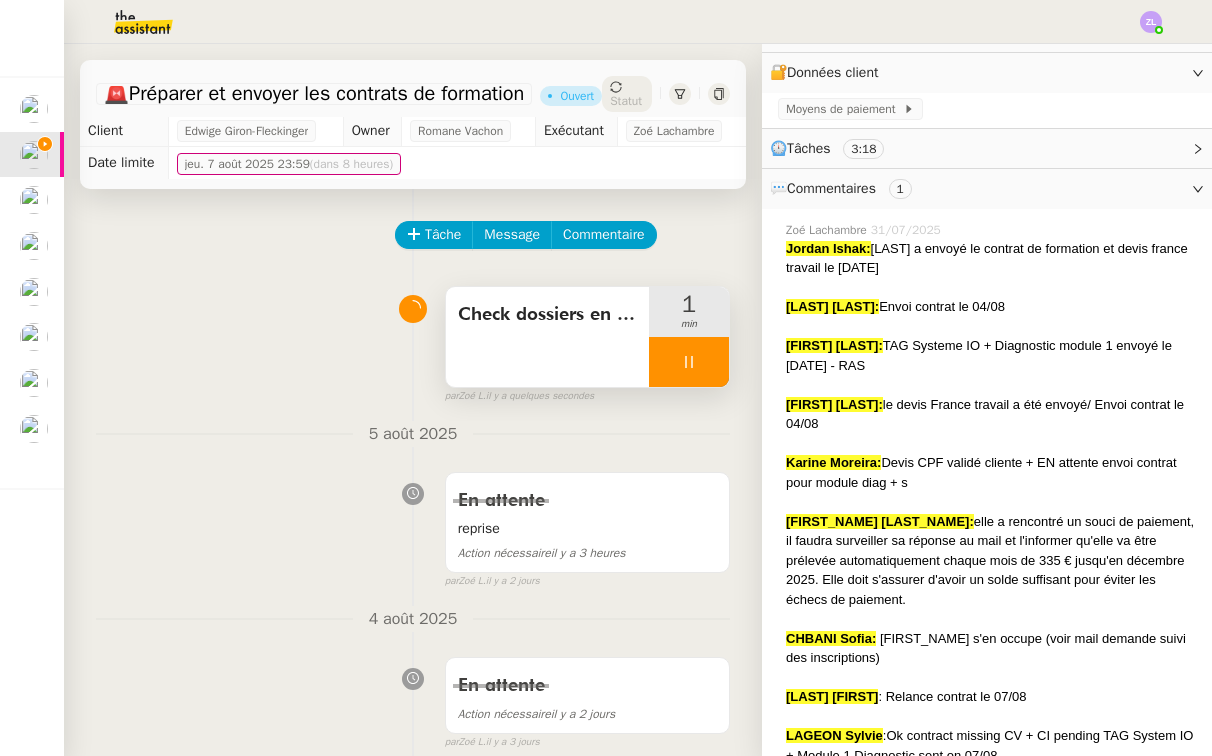scroll, scrollTop: 268, scrollLeft: 0, axis: vertical 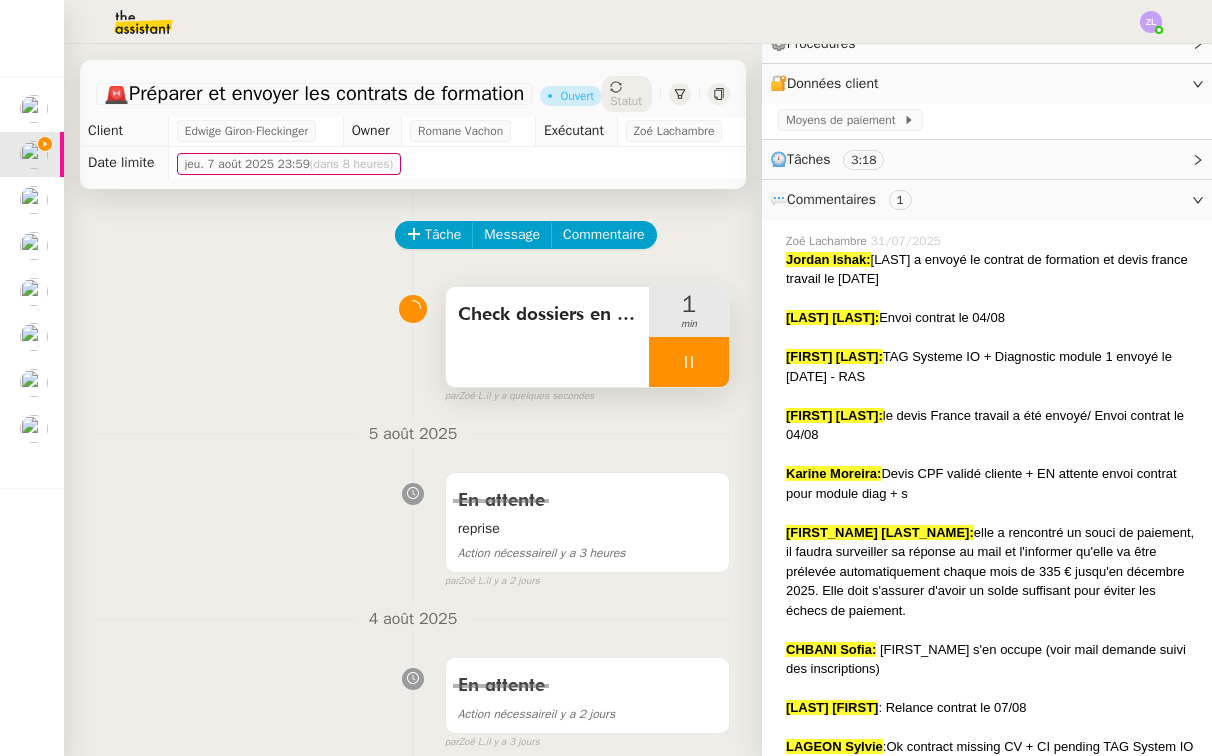 click on "[FIRST] [LAST]:  elle a rencontré un souci de paiement, il faudra surveiller sa réponse au mail et l'informer qu'elle va être prélevée automatiquement chaque mois de 335 € jusqu'en décembre 2025. Elle doit s'assurer d'avoir un solde suffisant pour éviter les échecs de paiement." 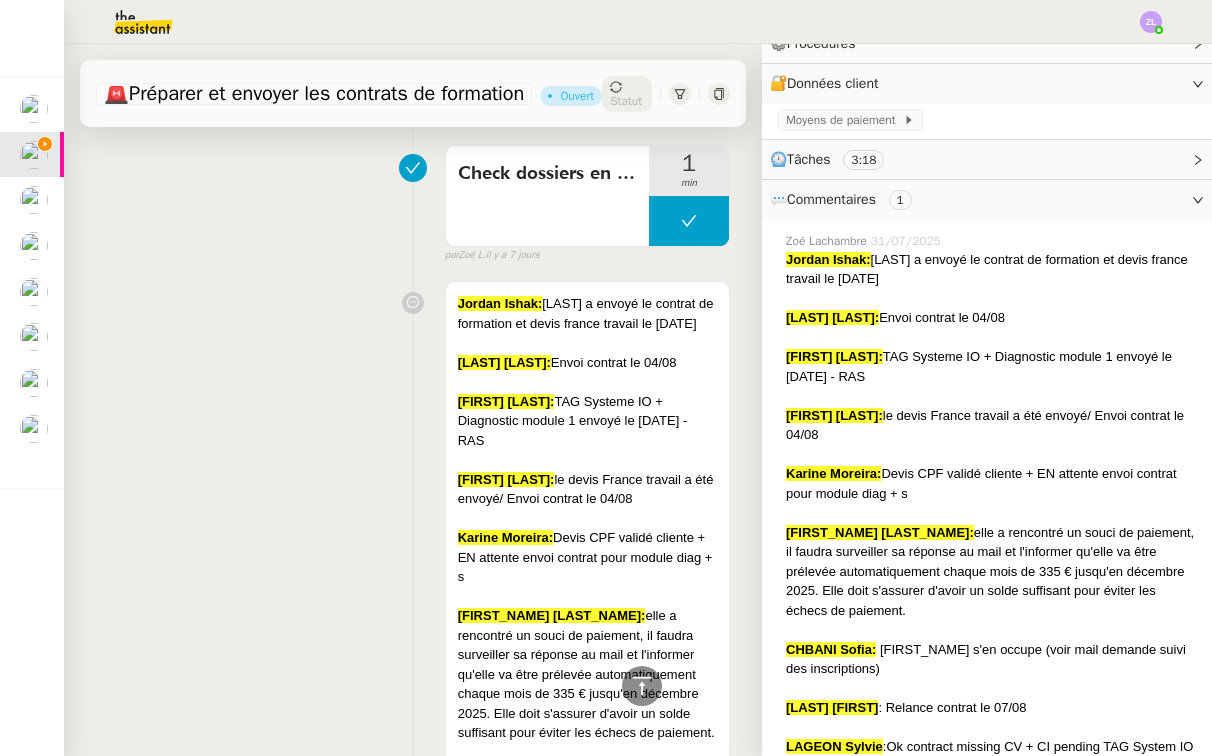 scroll, scrollTop: 1014, scrollLeft: 0, axis: vertical 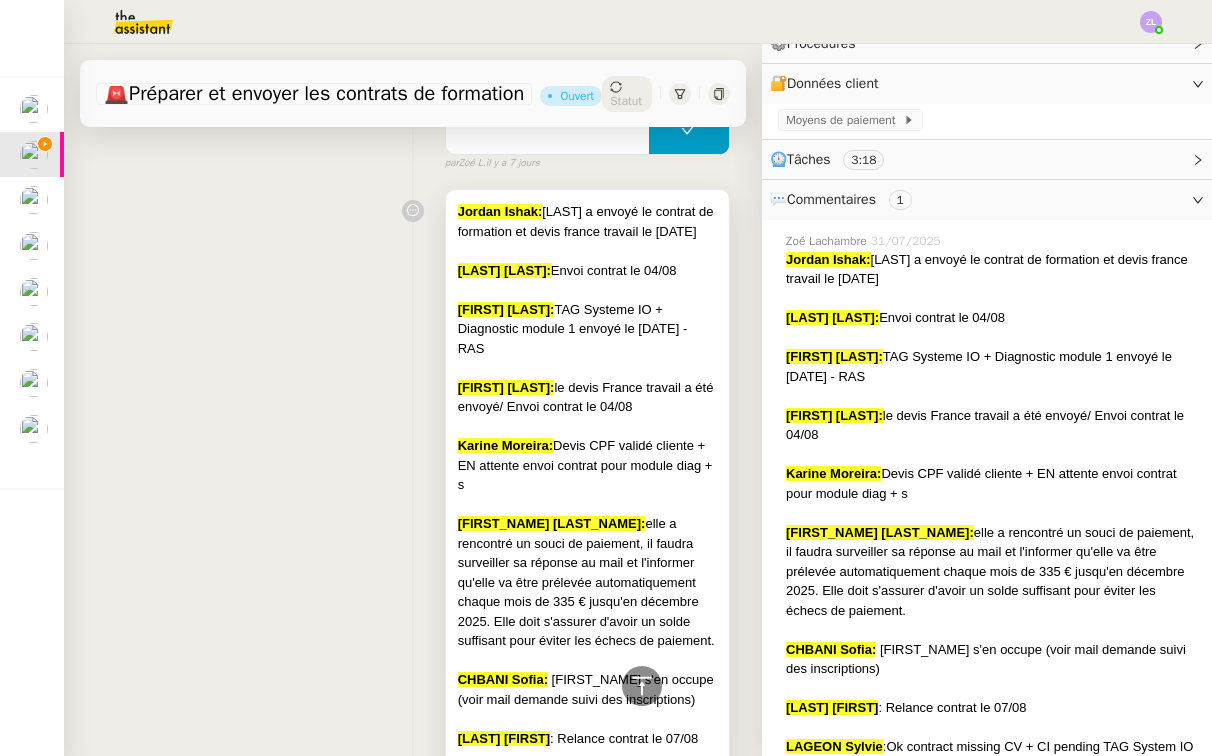 click on "[FIRST] [LAST]:  elle a rencontré un souci de paiement, il faudra surveiller sa réponse au mail et l'informer qu'elle va être prélevée automatiquement chaque mois de 335 € jusqu'en décembre 2025. Elle doit s'assurer d'avoir un solde suffisant pour éviter les échecs de paiement." at bounding box center [587, 582] 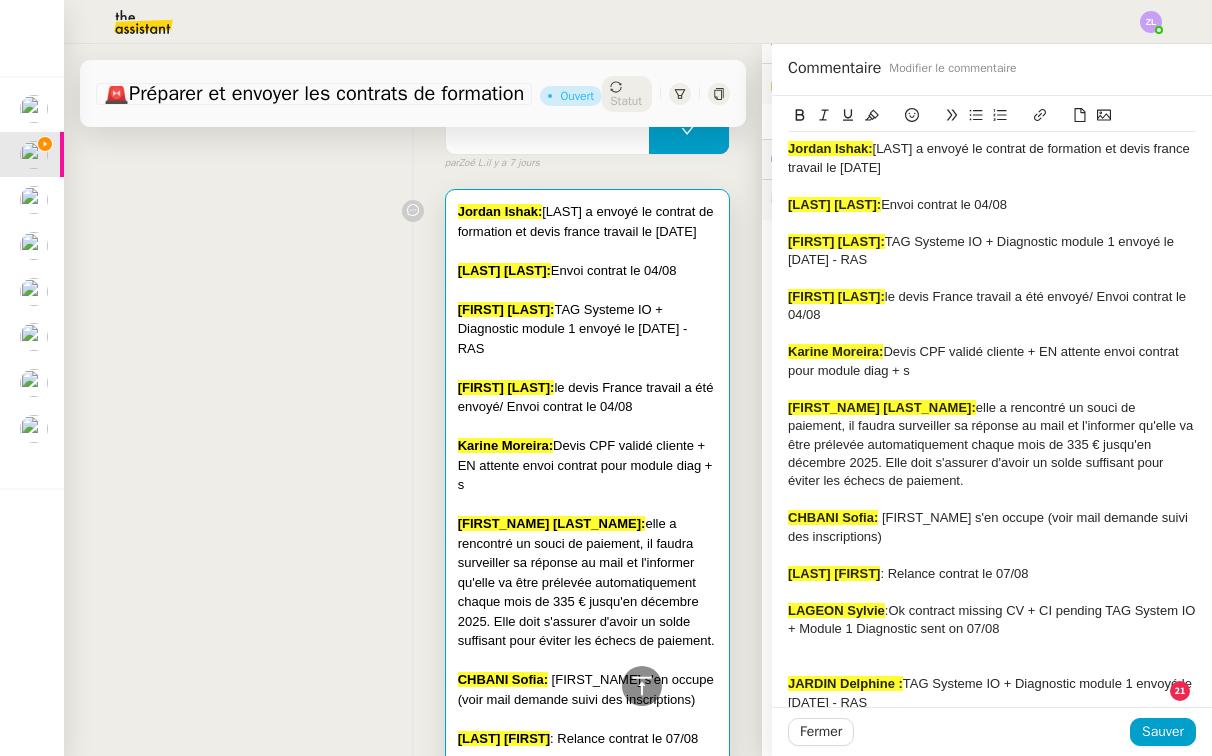 drag, startPoint x: 911, startPoint y: 466, endPoint x: 964, endPoint y: 424, distance: 67.62396 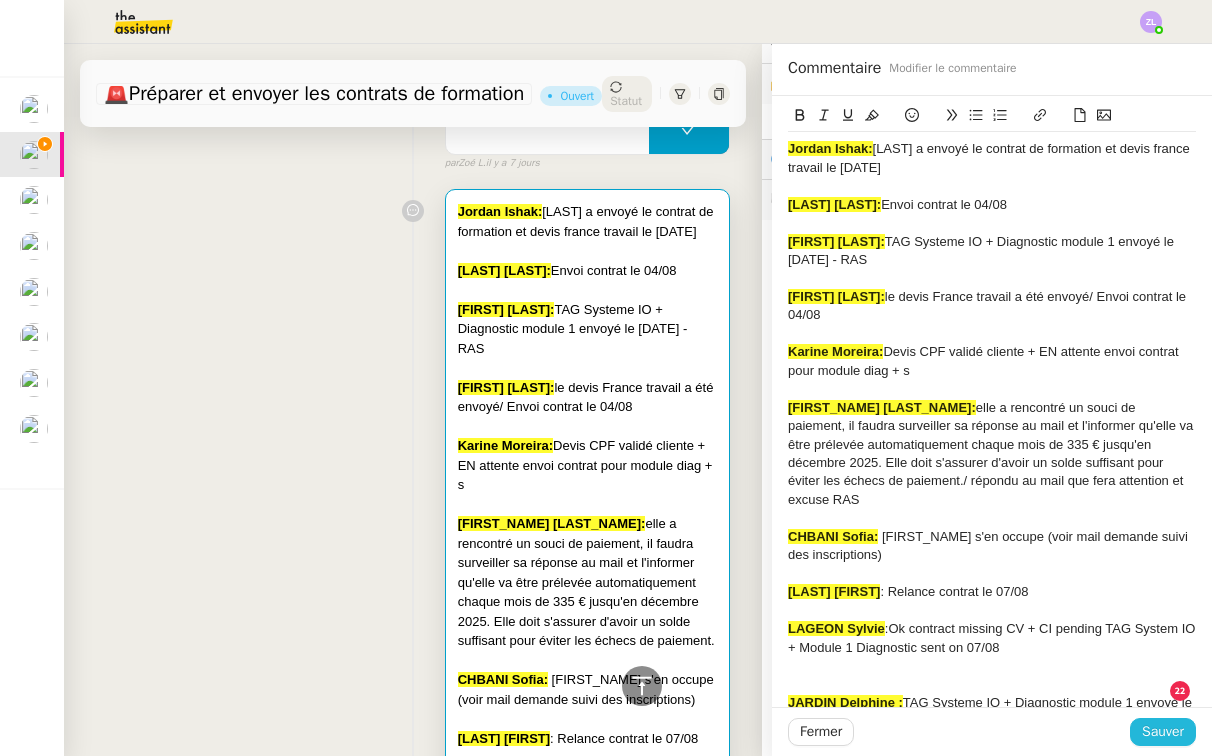 click on "Sauver" 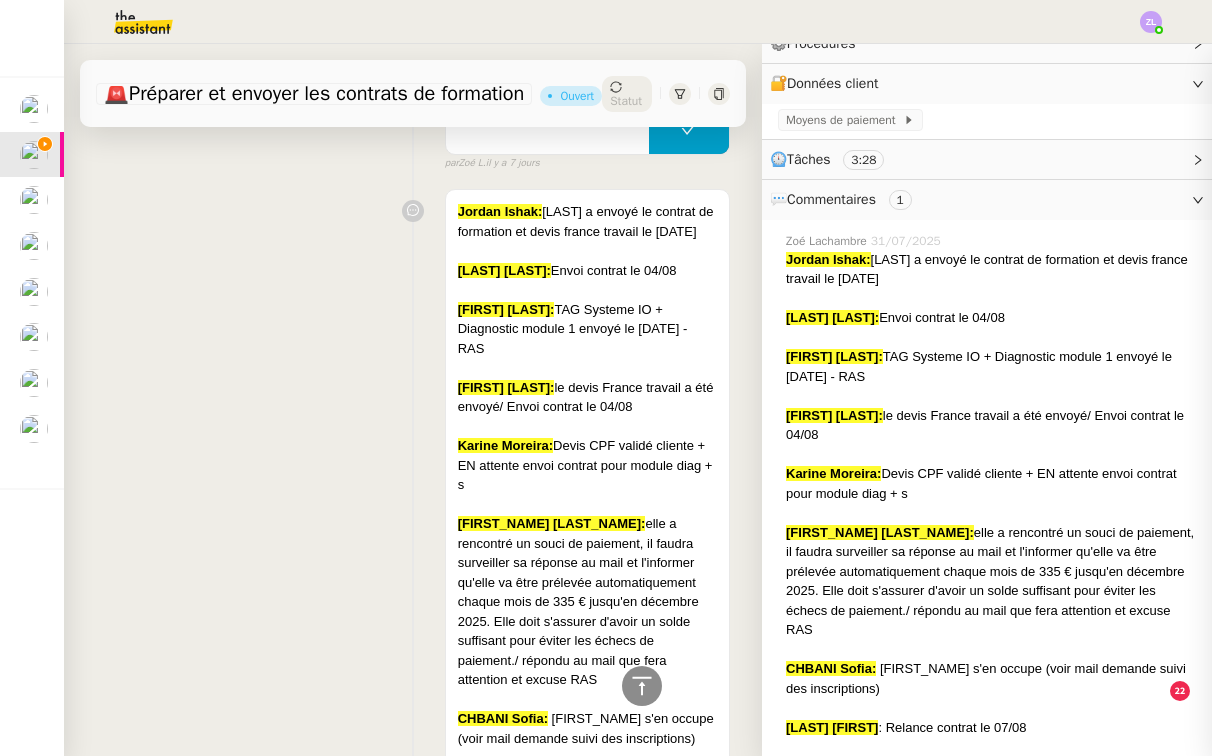drag, startPoint x: 1152, startPoint y: 731, endPoint x: 1164, endPoint y: 729, distance: 12.165525 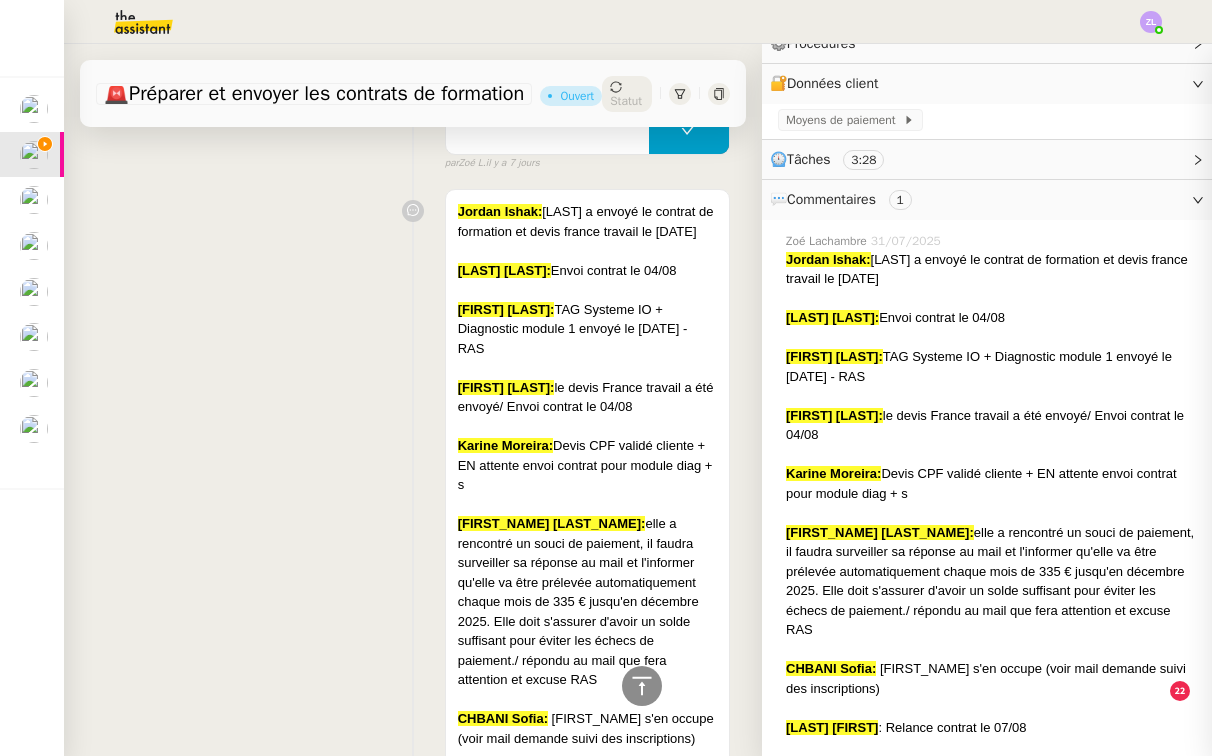 click 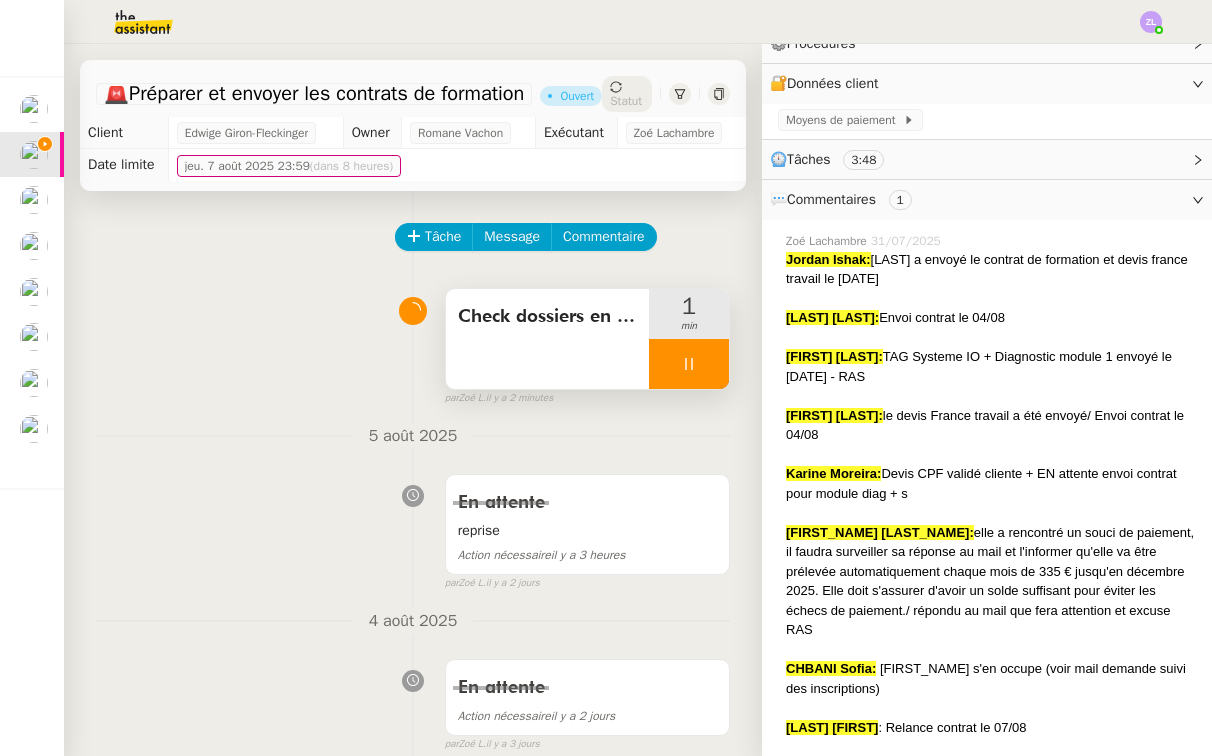 scroll, scrollTop: 0, scrollLeft: 0, axis: both 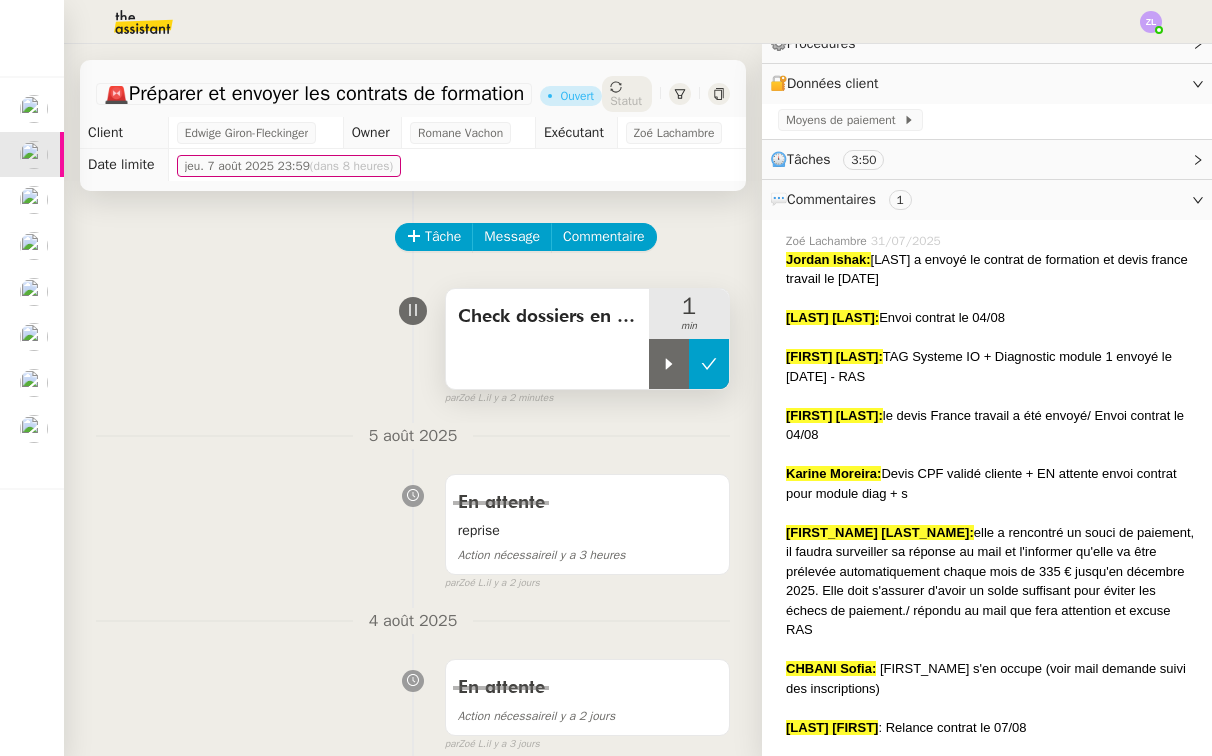 click 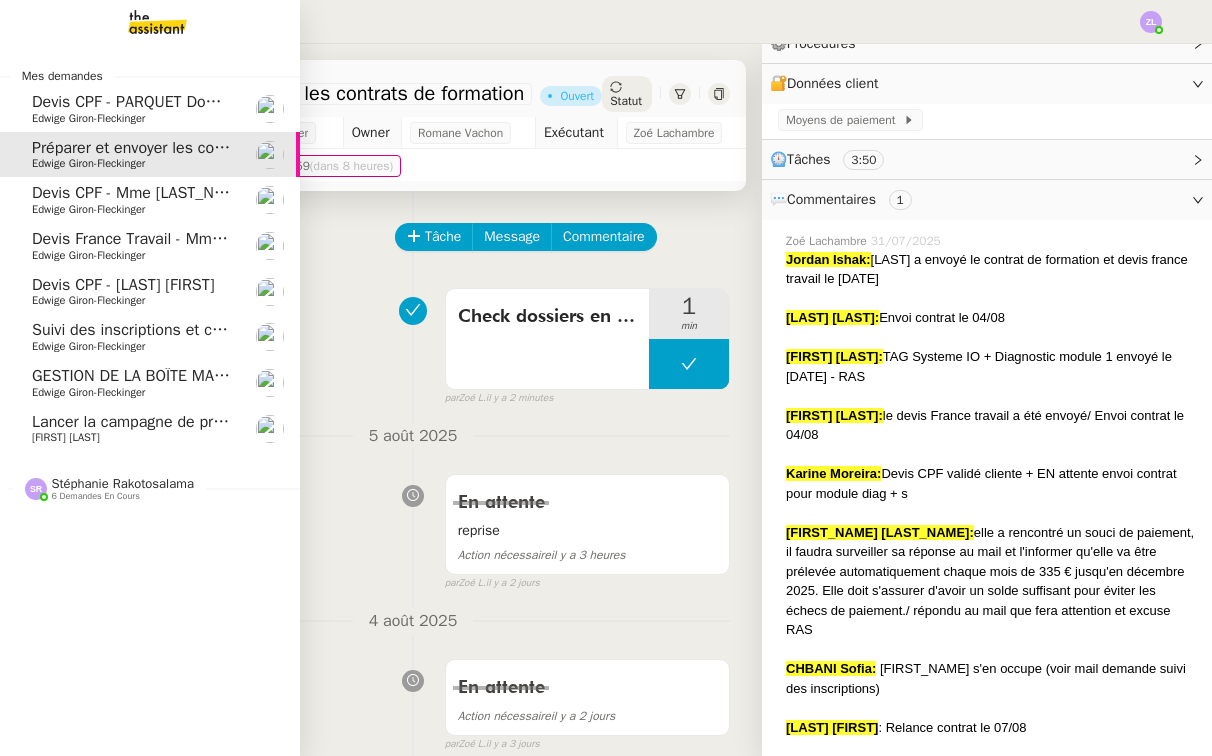 click on "Devis CPF - PARQUET Dominique" 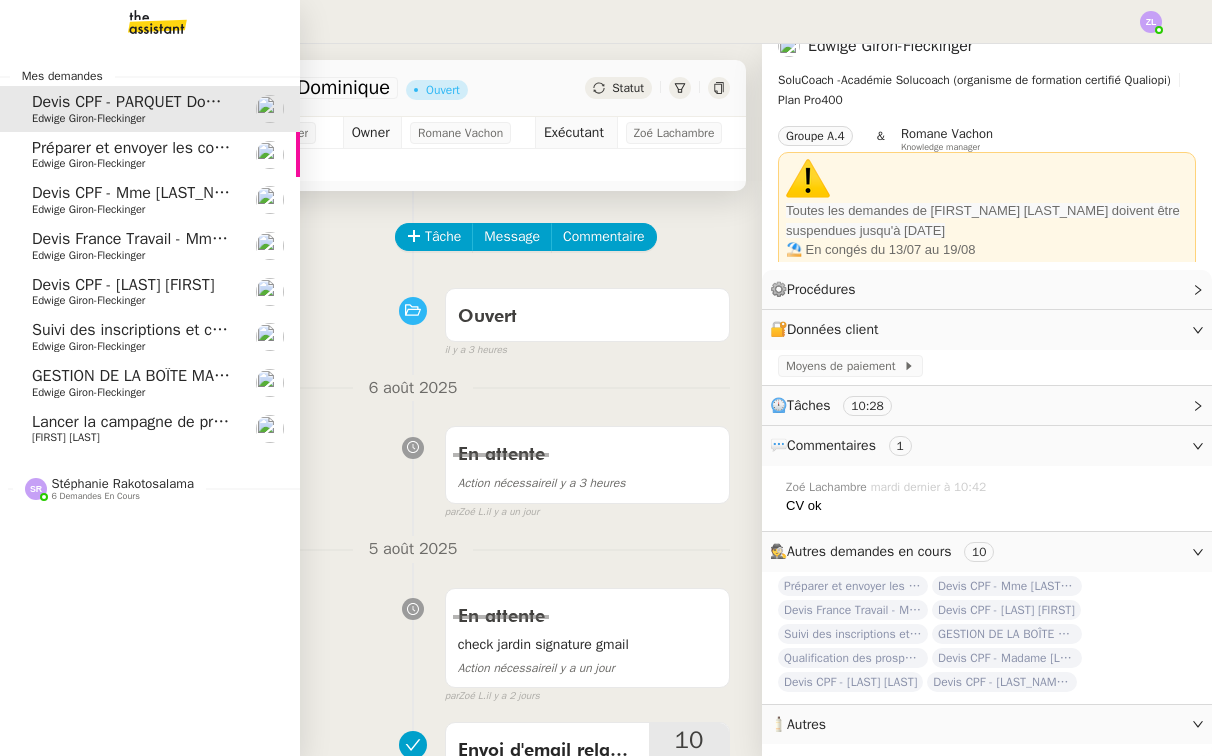 scroll, scrollTop: 20, scrollLeft: 0, axis: vertical 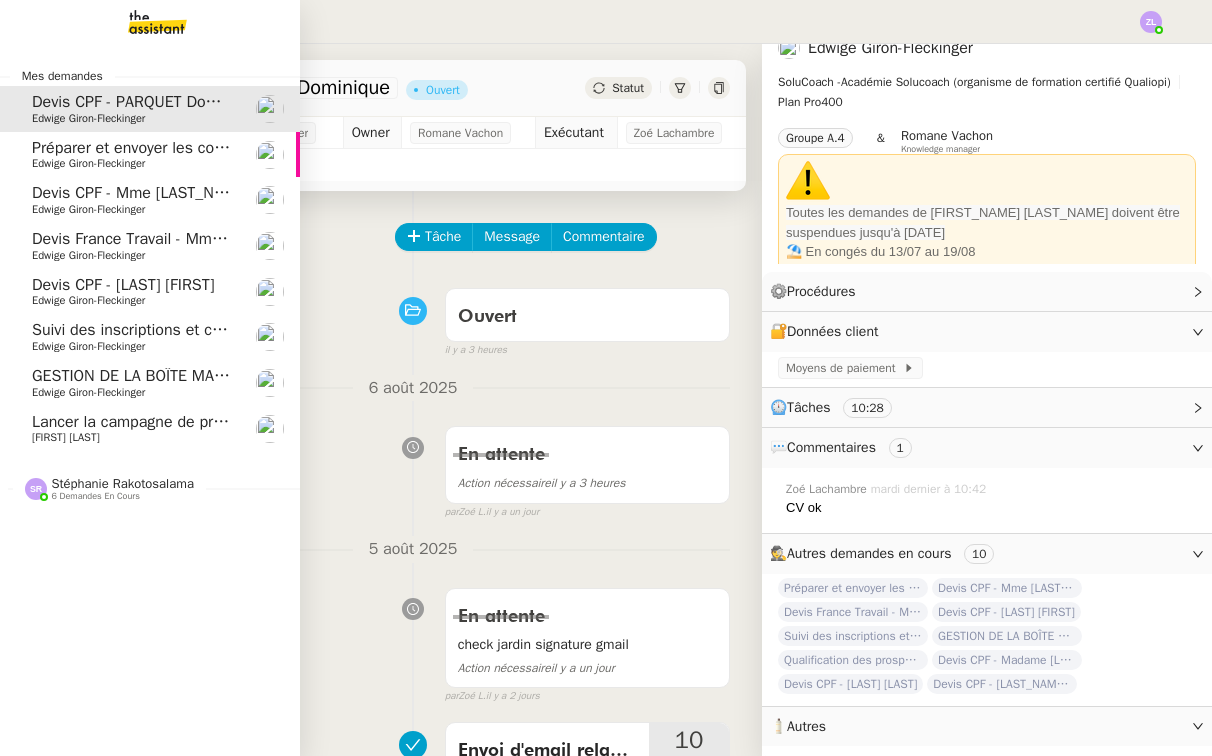 click on "Edwige Giron-Fleckinger" 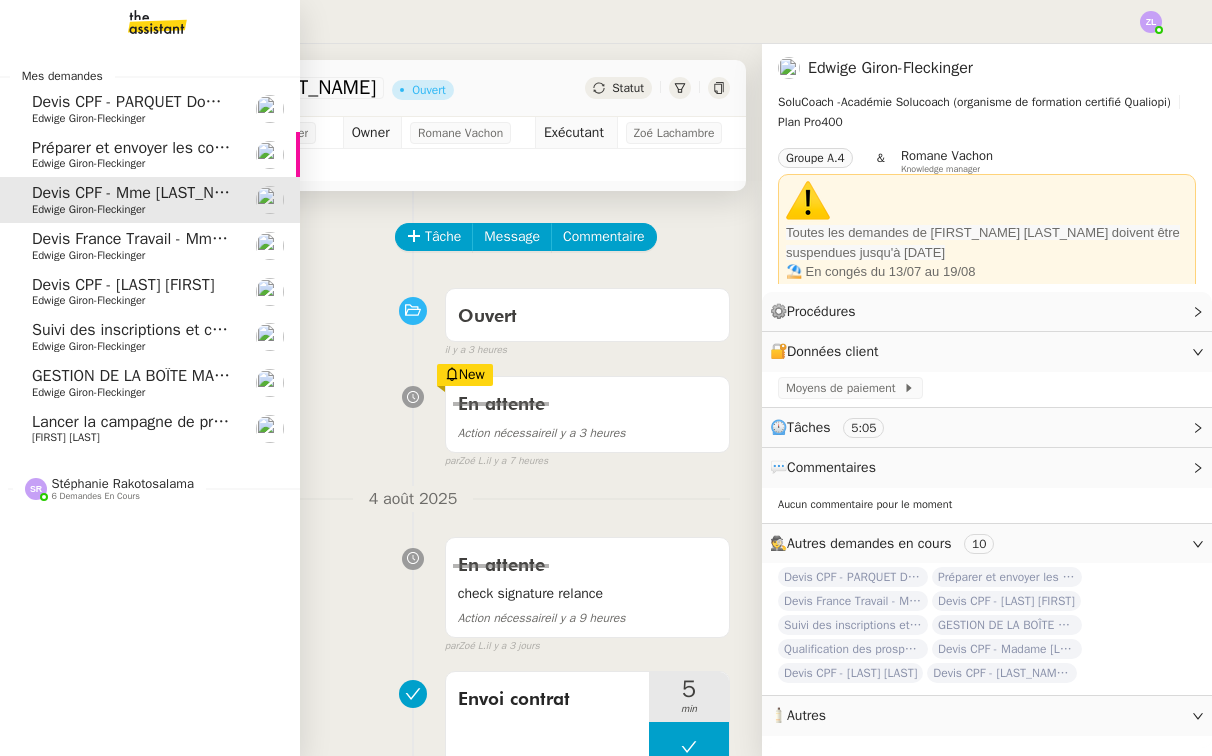 scroll, scrollTop: 0, scrollLeft: 0, axis: both 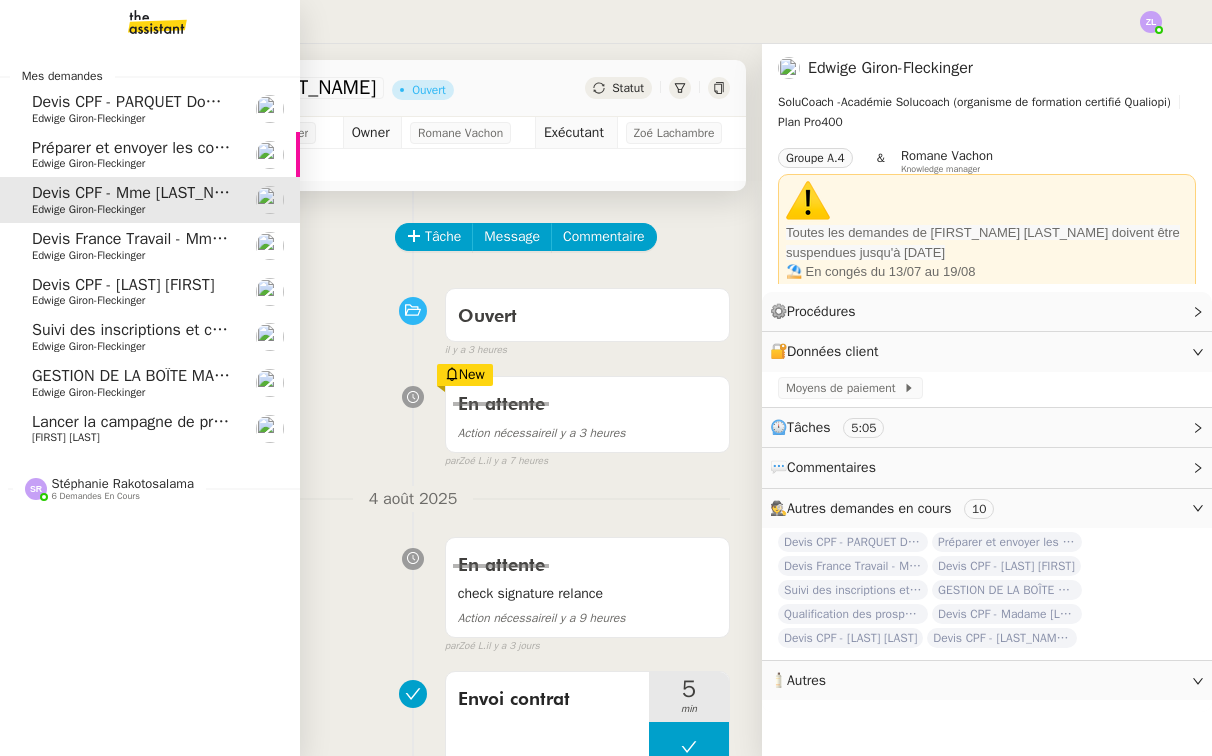 click on "Devis France Travail - Mme Talbi" 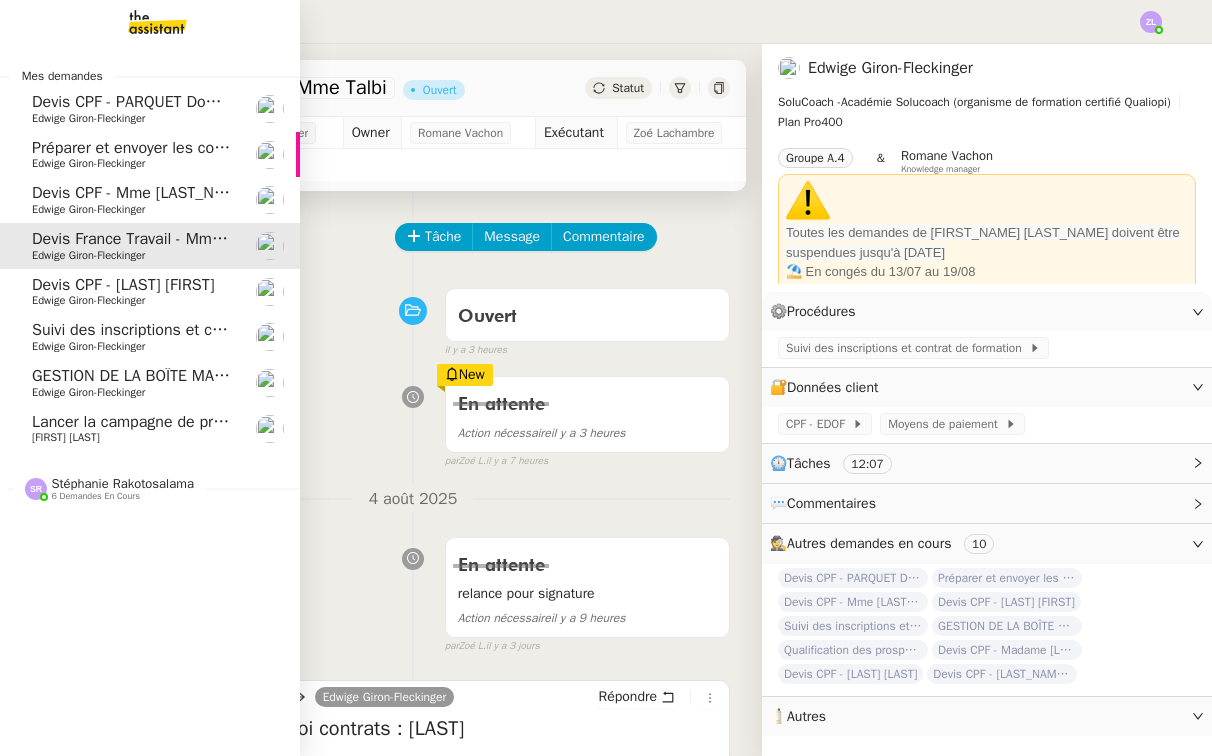 click on "Edwige Giron-Fleckinger" 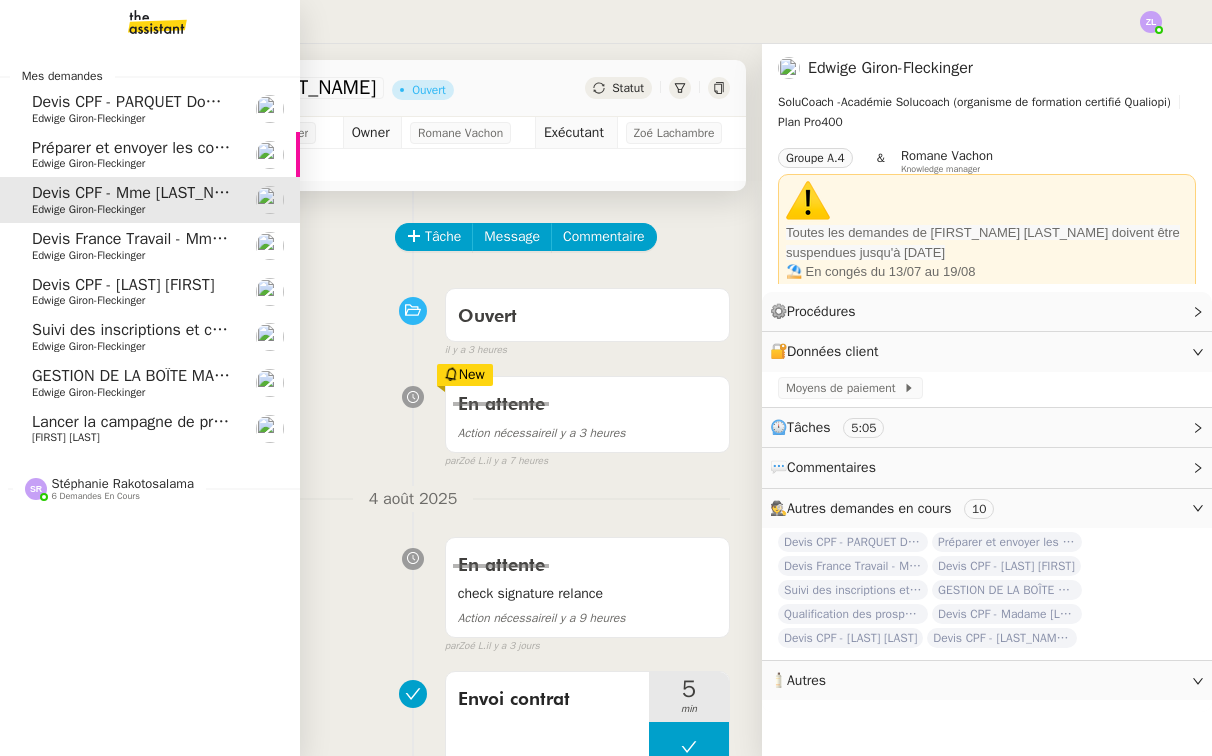 click on "Edwige Giron-Fleckinger" 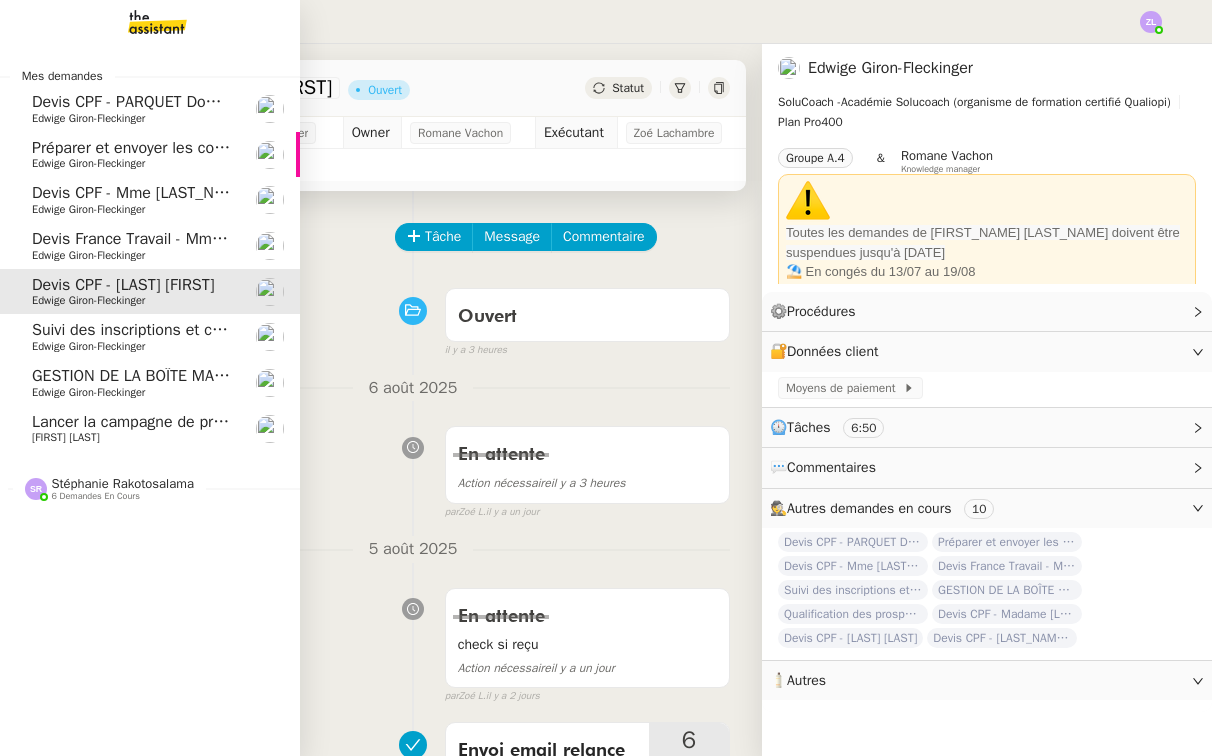 click on "Devis CPF - PARQUET Dominique" 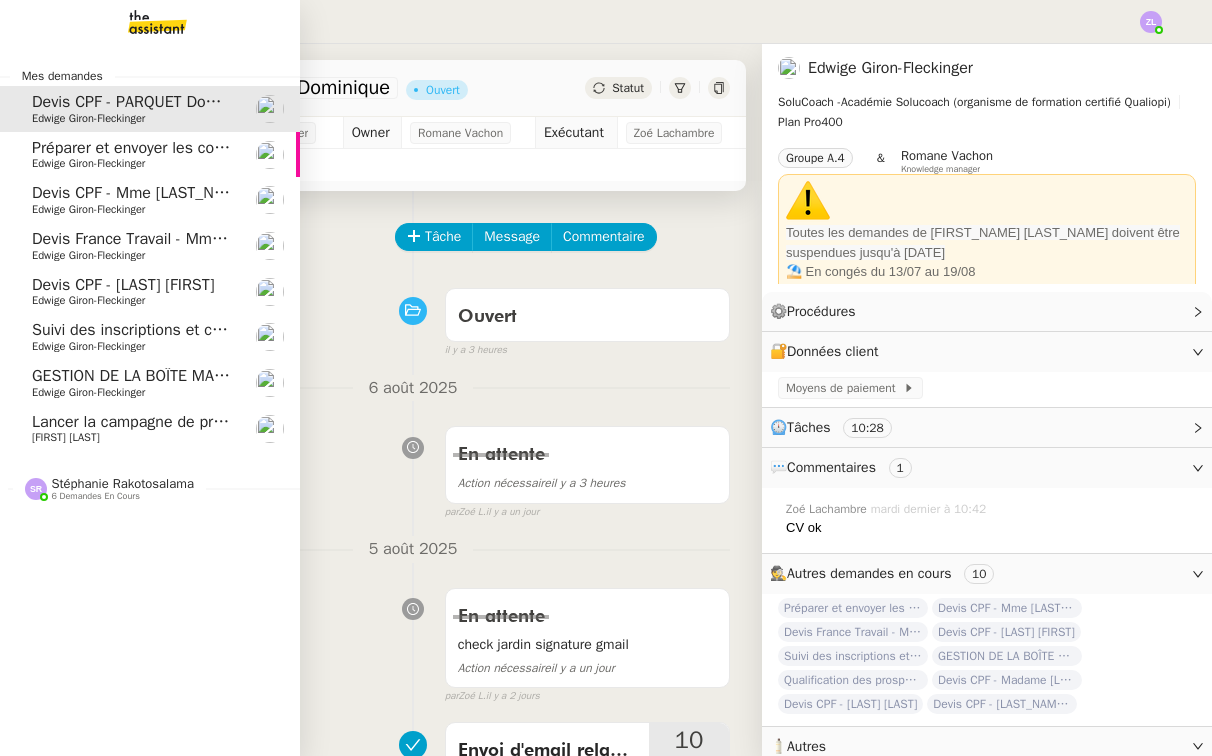 click on "Préparer et envoyer les contrats de formation" 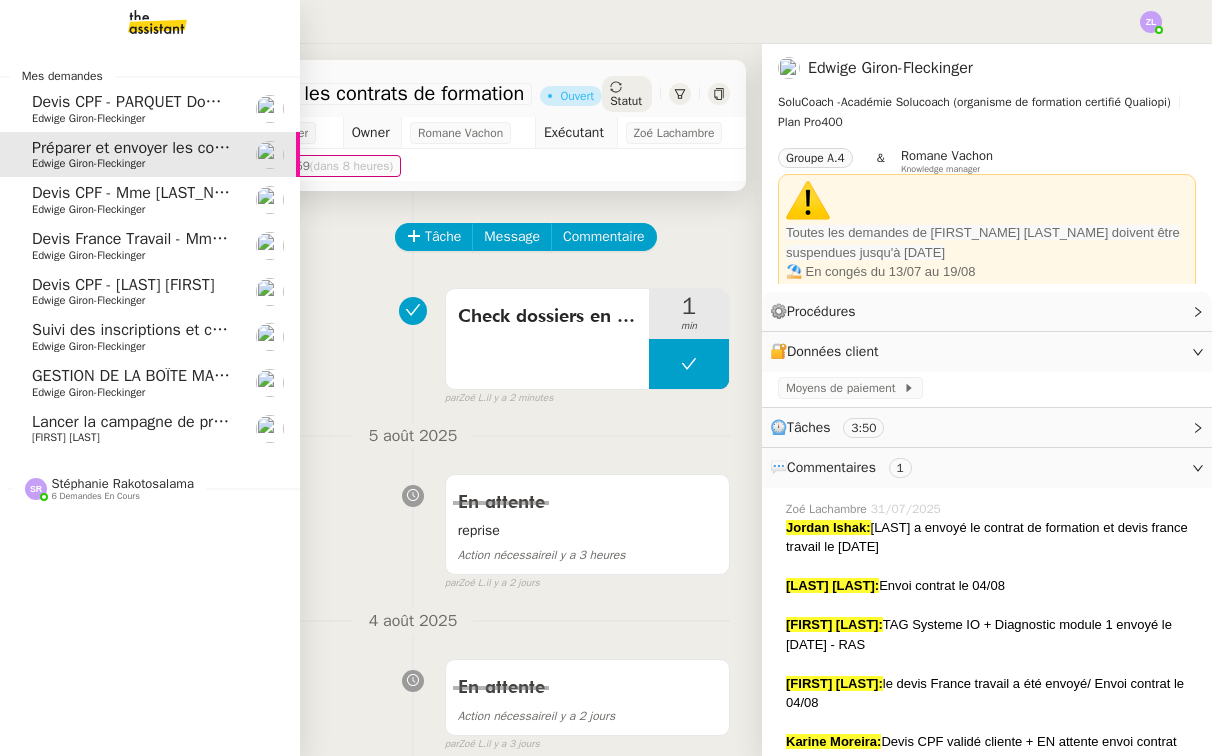 click on "Devis CPF - Mme [LAST_NAME]" 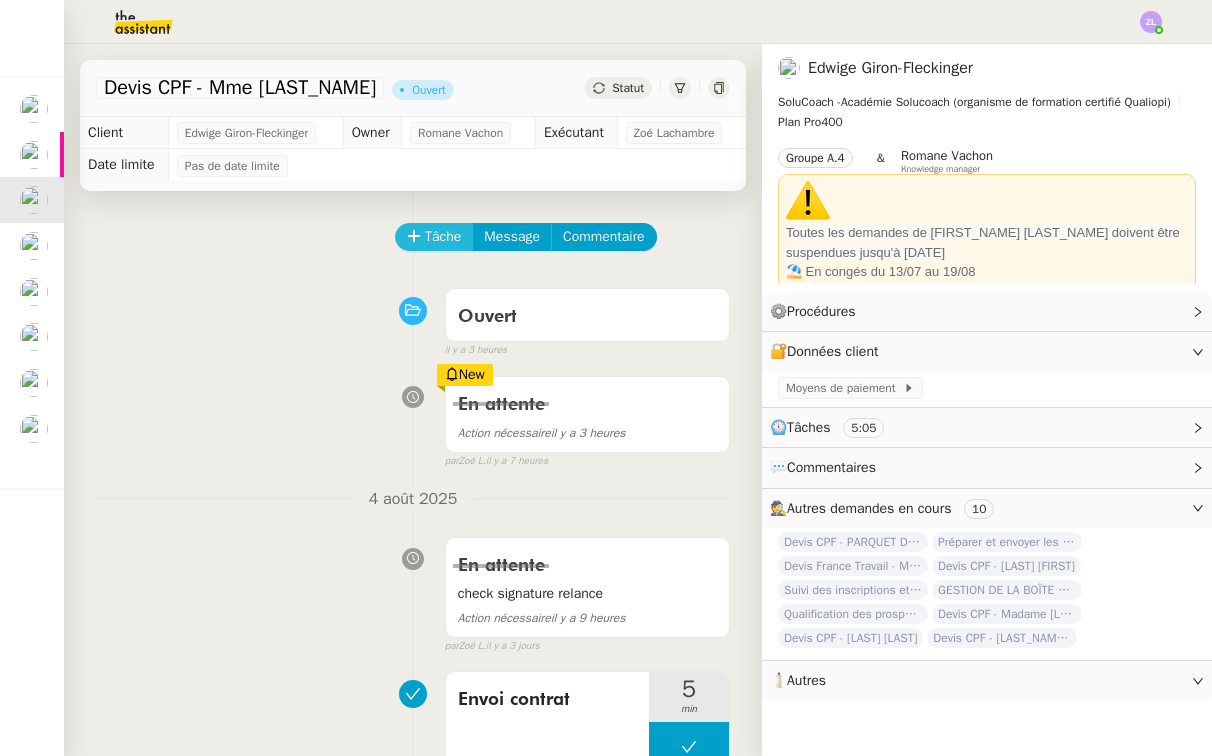 click on "Tâche" 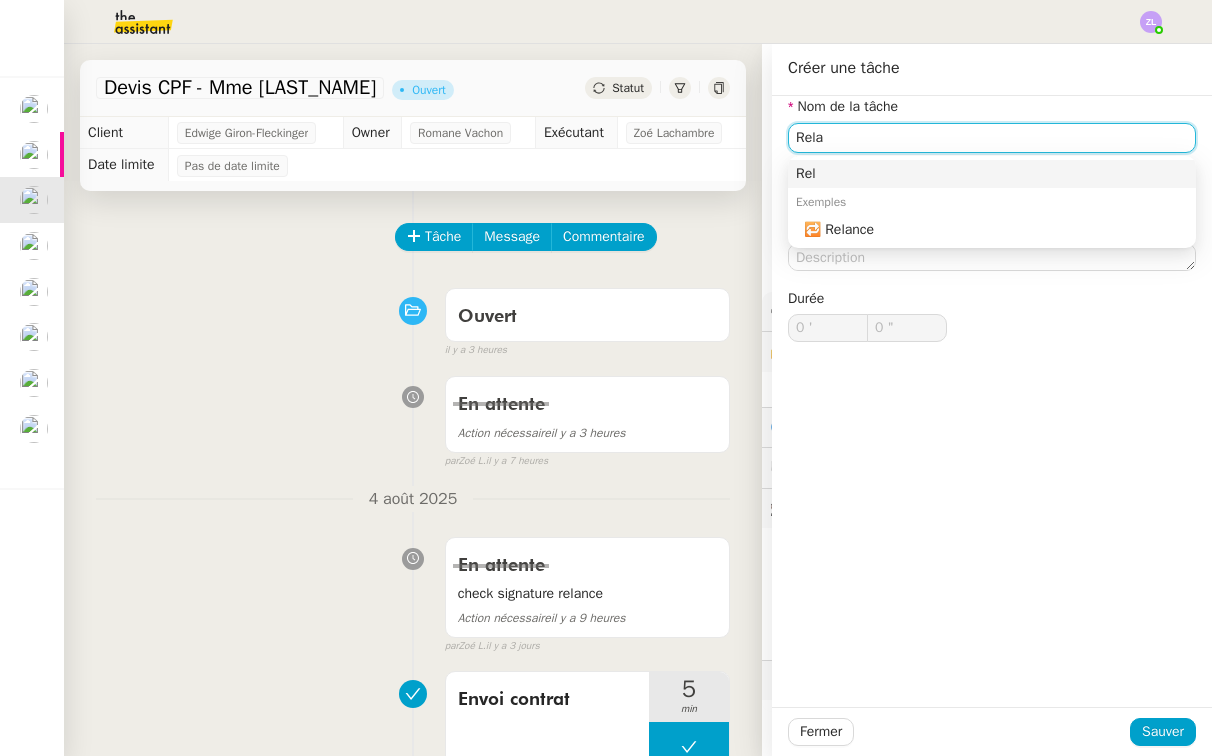 scroll, scrollTop: 0, scrollLeft: 0, axis: both 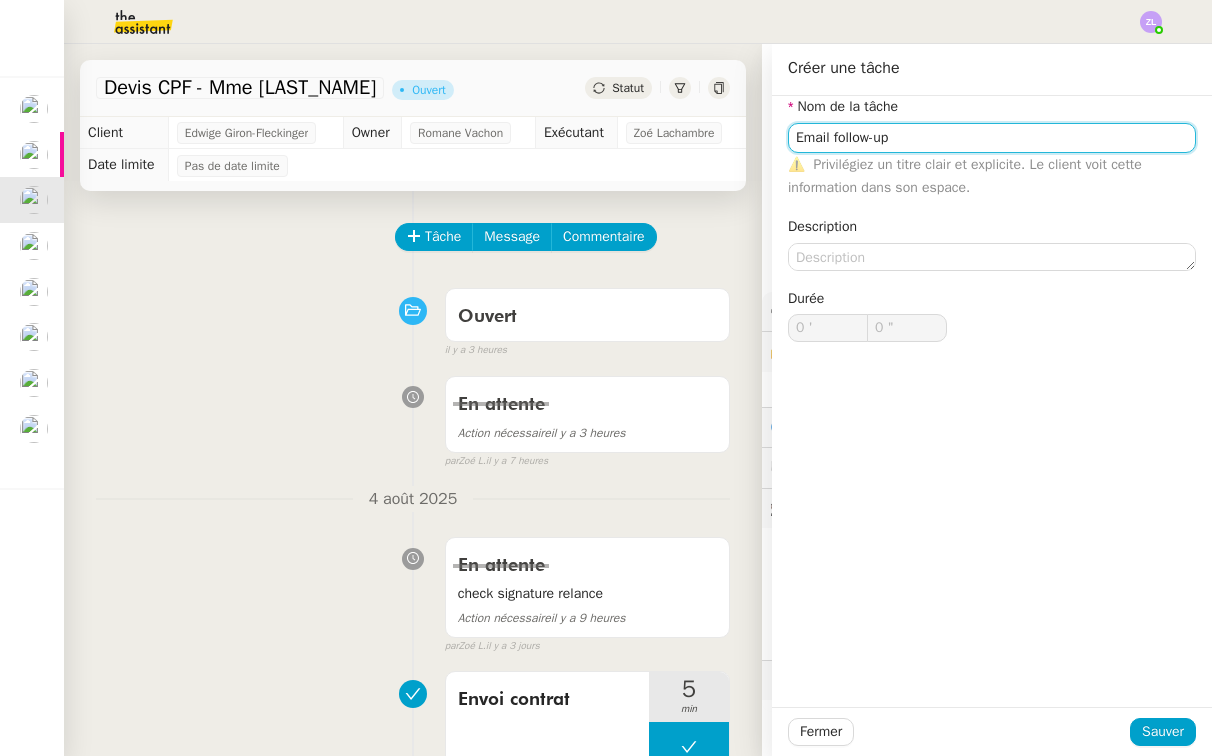 type on "Email follow-up" 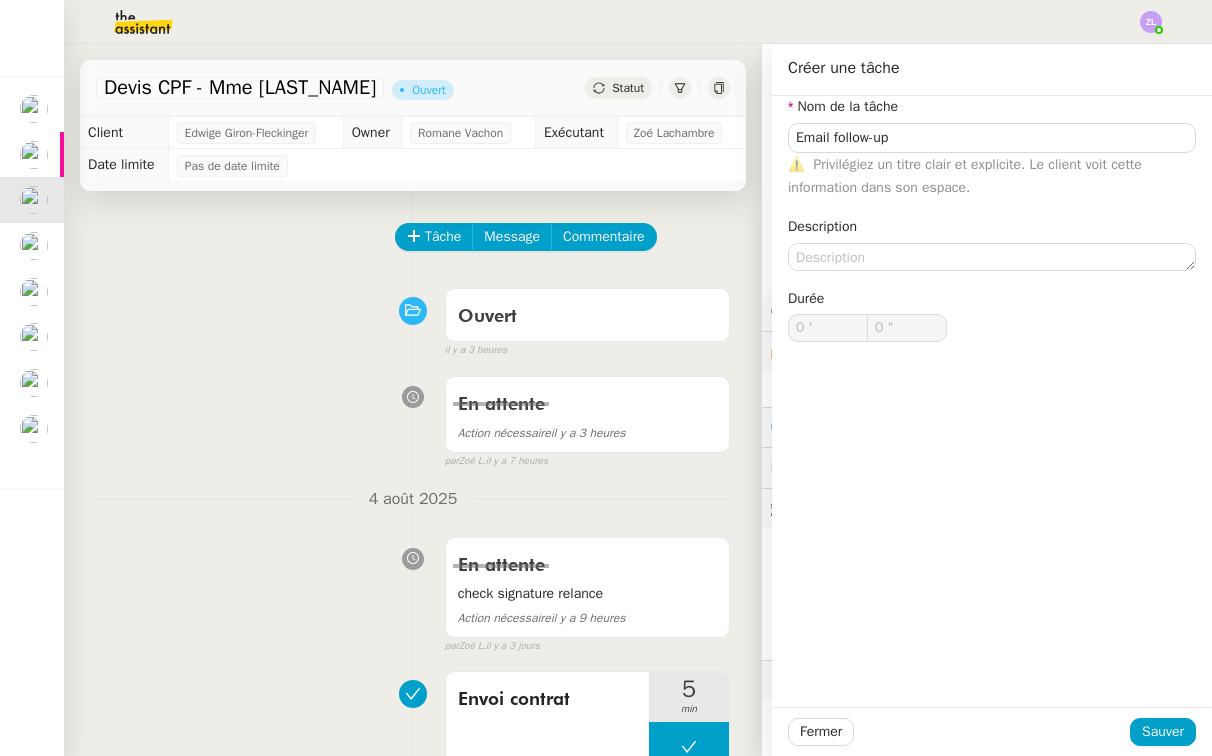 click on "Fermer Sauver" 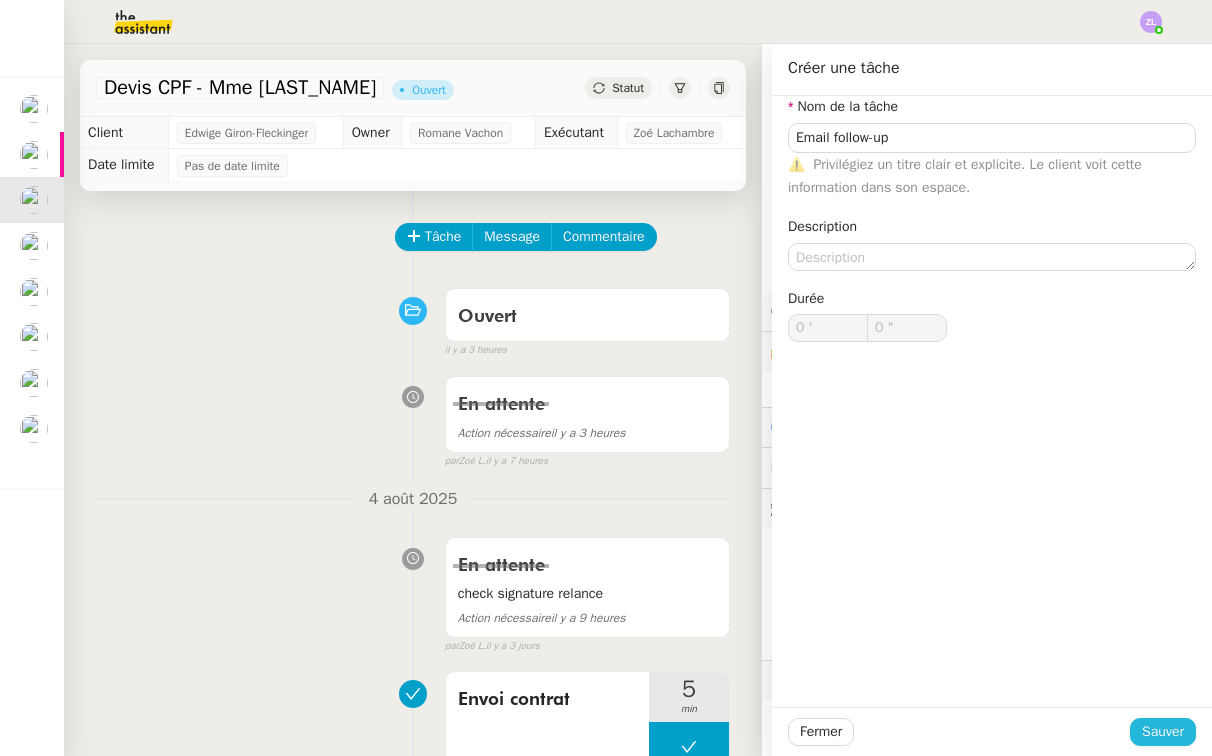 click on "Sauver" 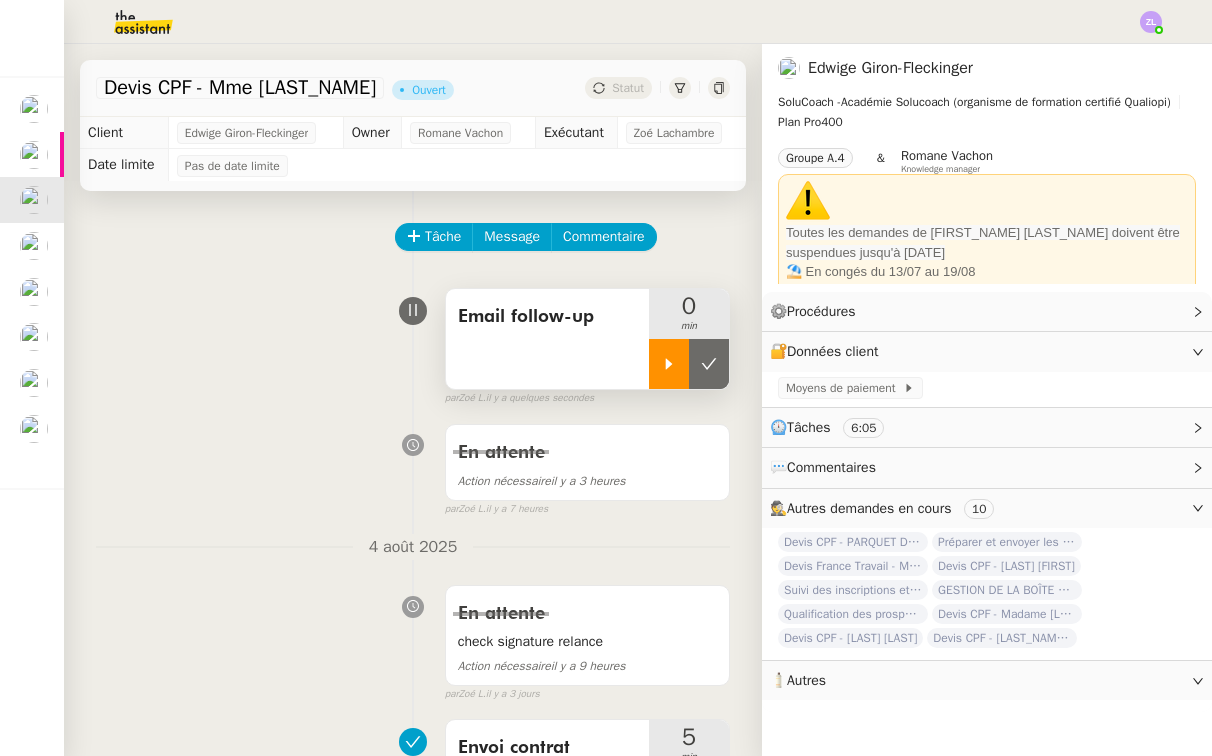 click at bounding box center (669, 364) 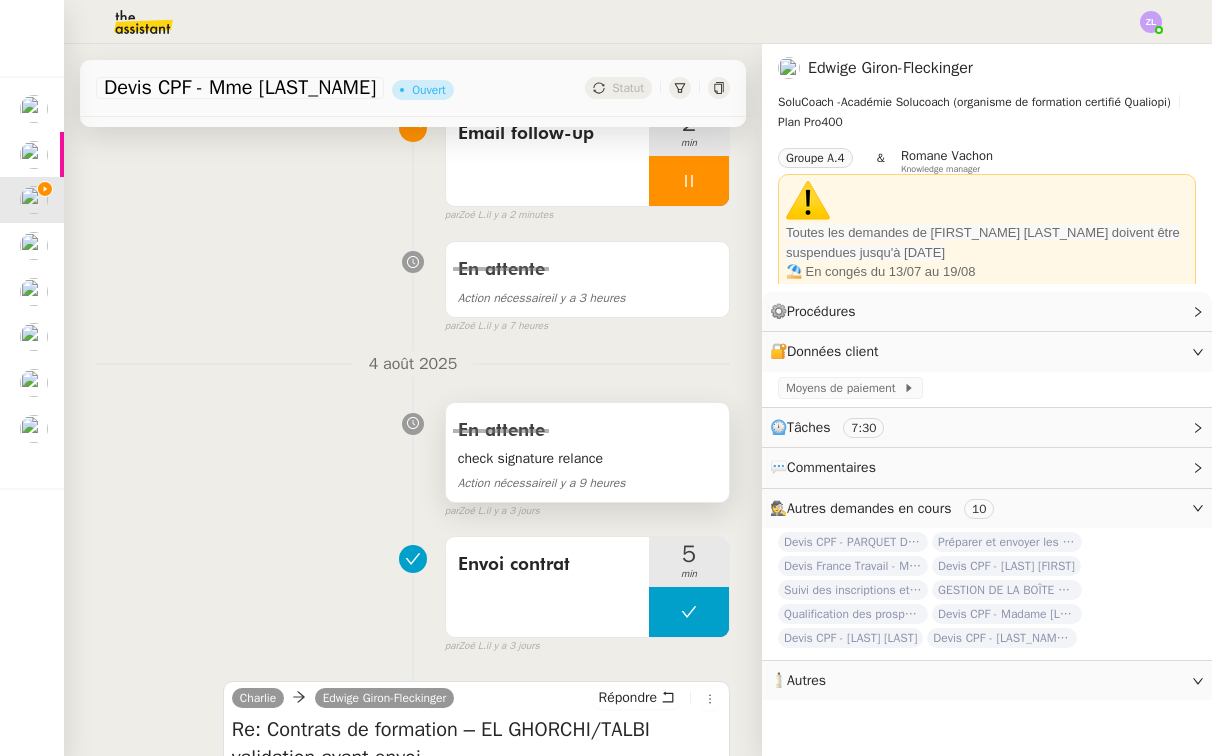 scroll, scrollTop: 289, scrollLeft: 0, axis: vertical 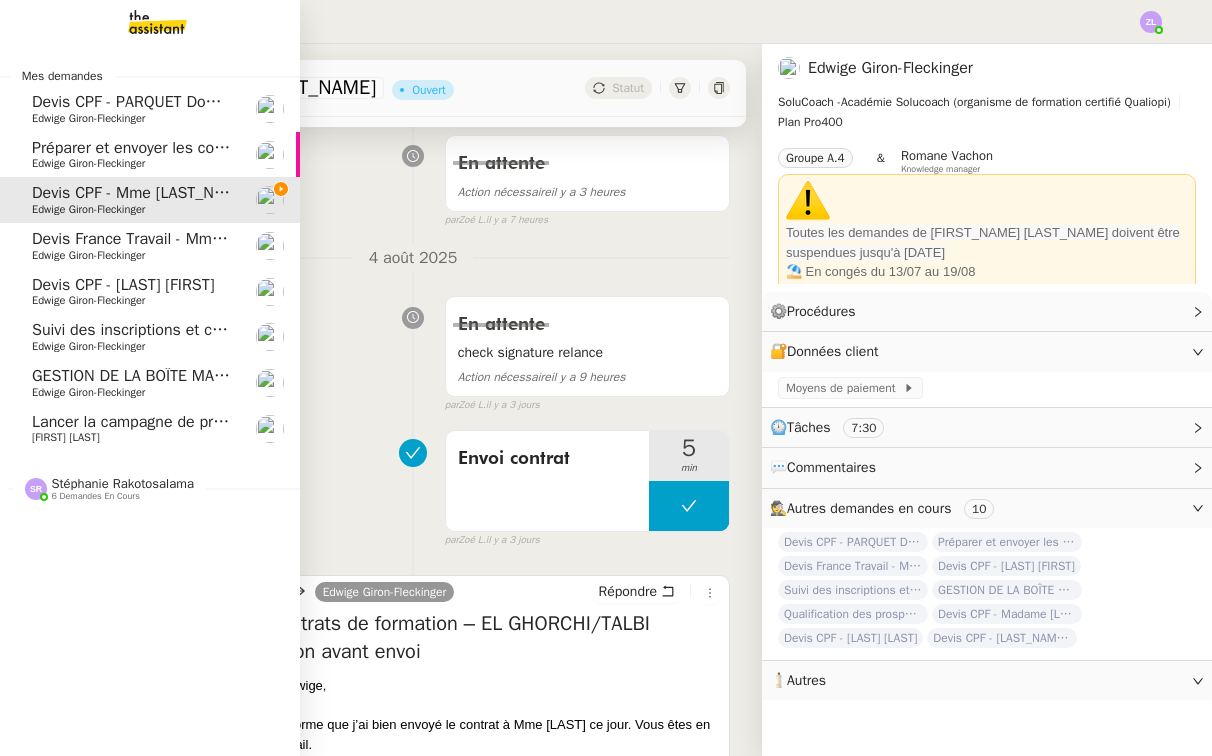 click on "Edwige Giron-Fleckinger" 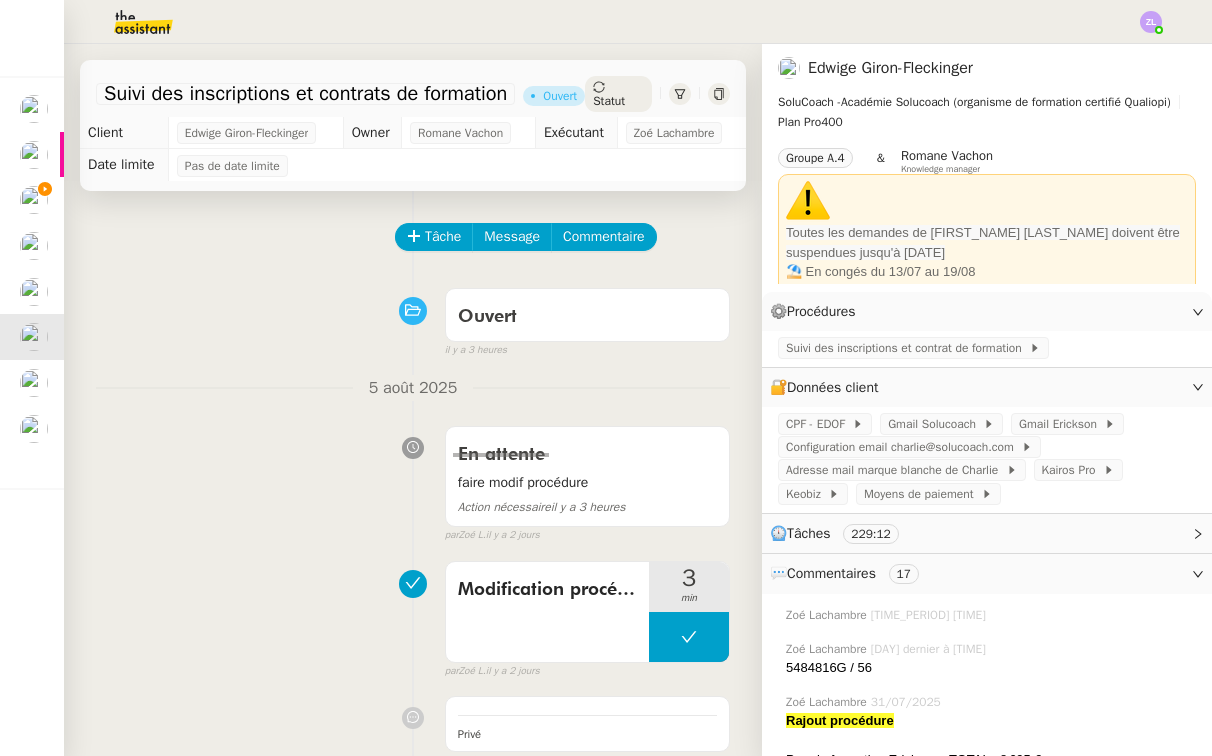 scroll, scrollTop: 94, scrollLeft: 0, axis: vertical 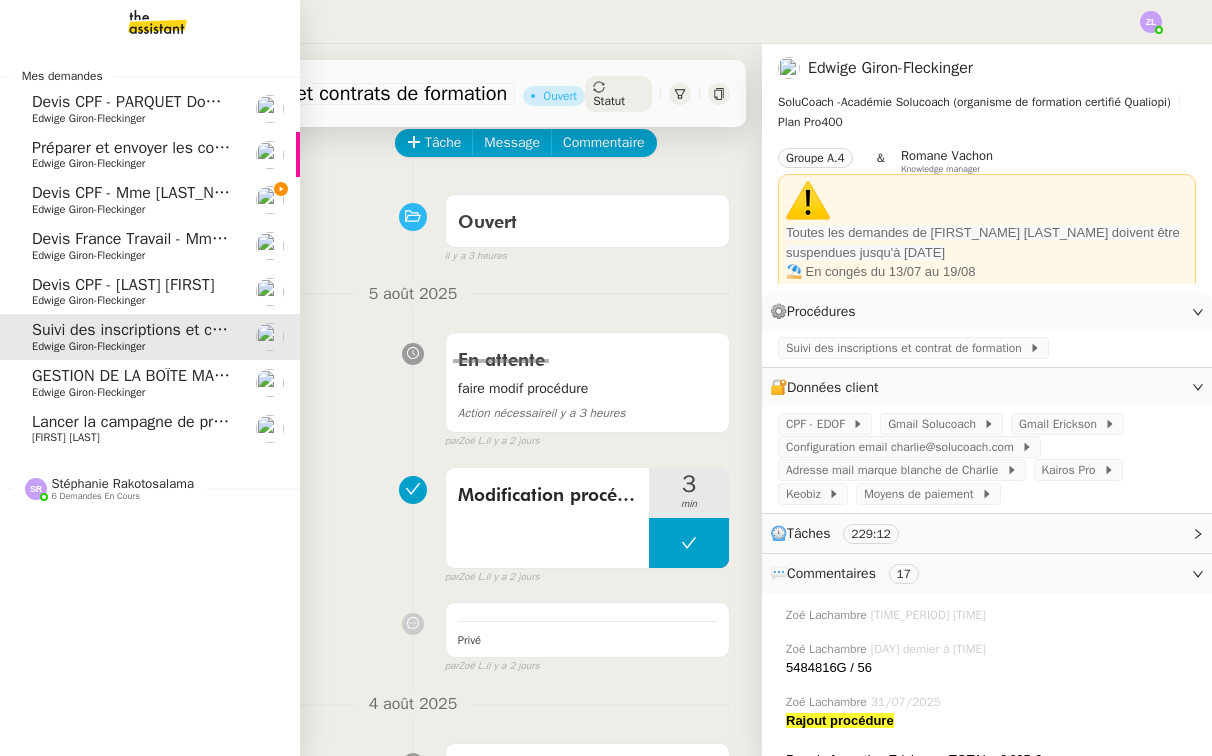 click on "Edwige Giron-Fleckinger" 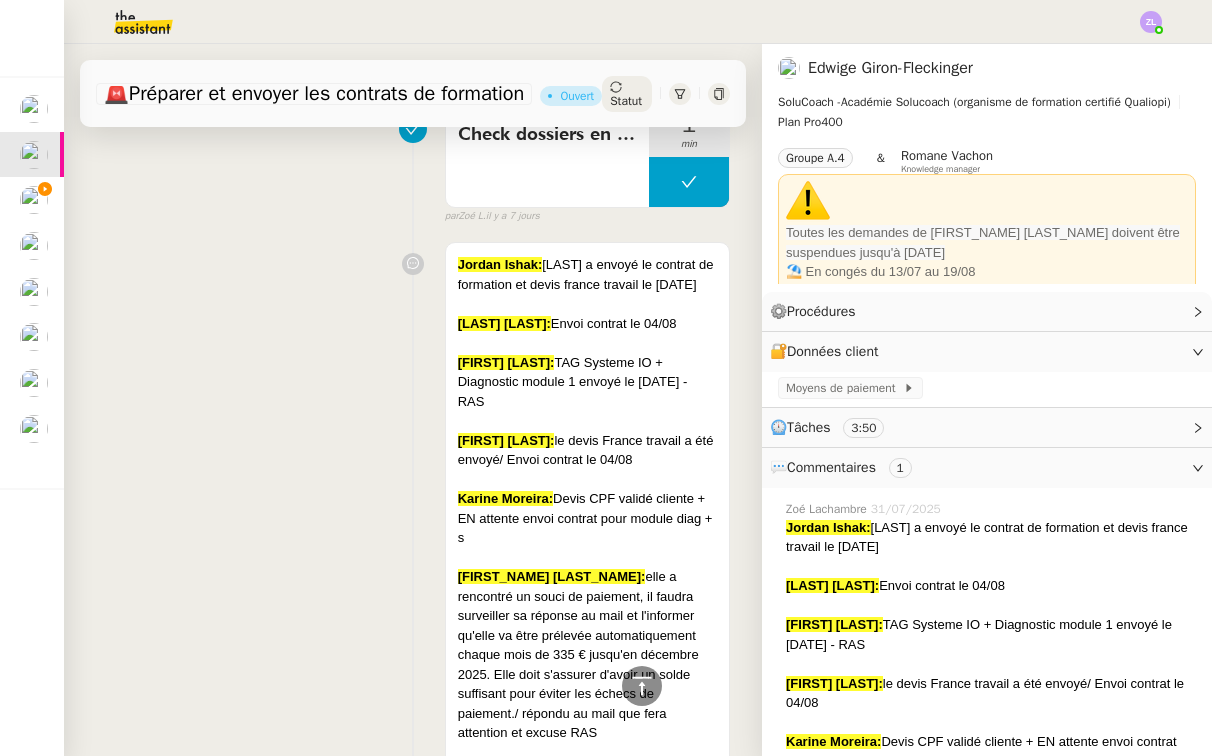 scroll, scrollTop: 1151, scrollLeft: 0, axis: vertical 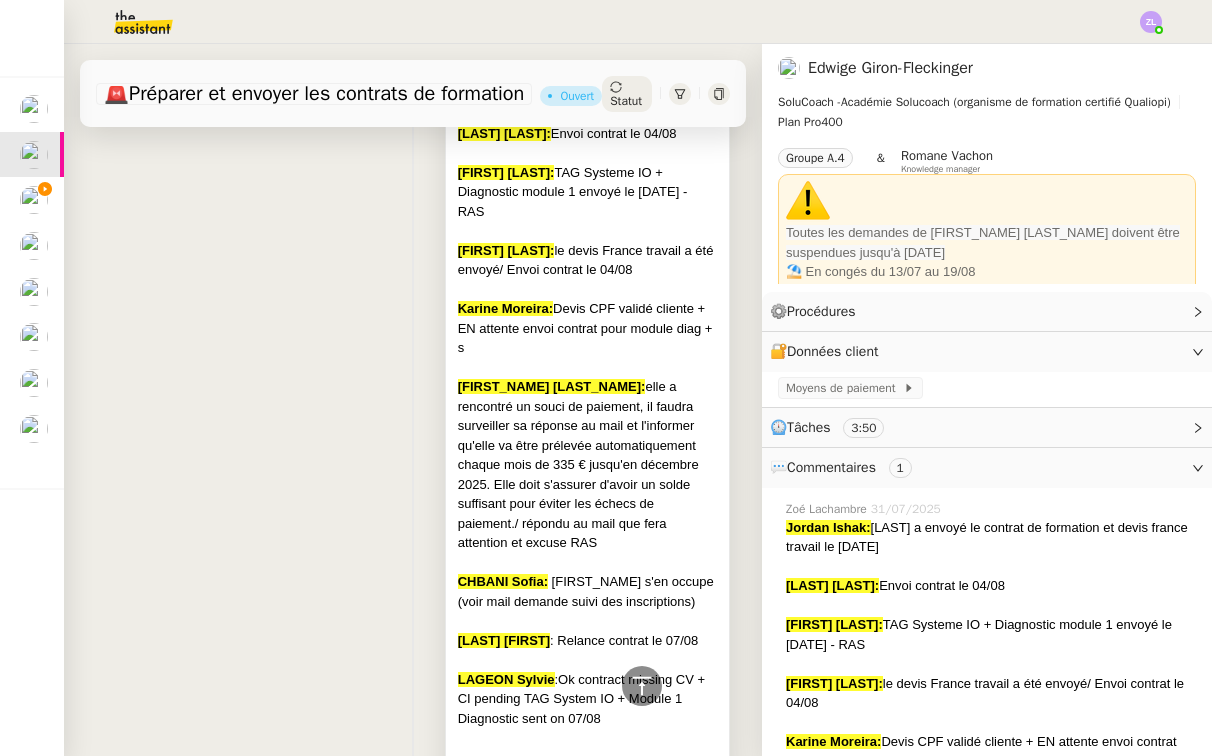 click on "[FIRST_NAME] [LAST_NAME]: elle a rencontré un souci de paiement, il faudra surveiller sa réponse au mail et l'informer qu'elle va être prélevée automatiquement chaque mois de 335 € jusqu'en décembre 2025. Elle doit s'assurer d'avoir un solde suffisant pour éviter les échecs de paiement./ répondu au mail que fera attention et excuse RAS" at bounding box center (587, 465) 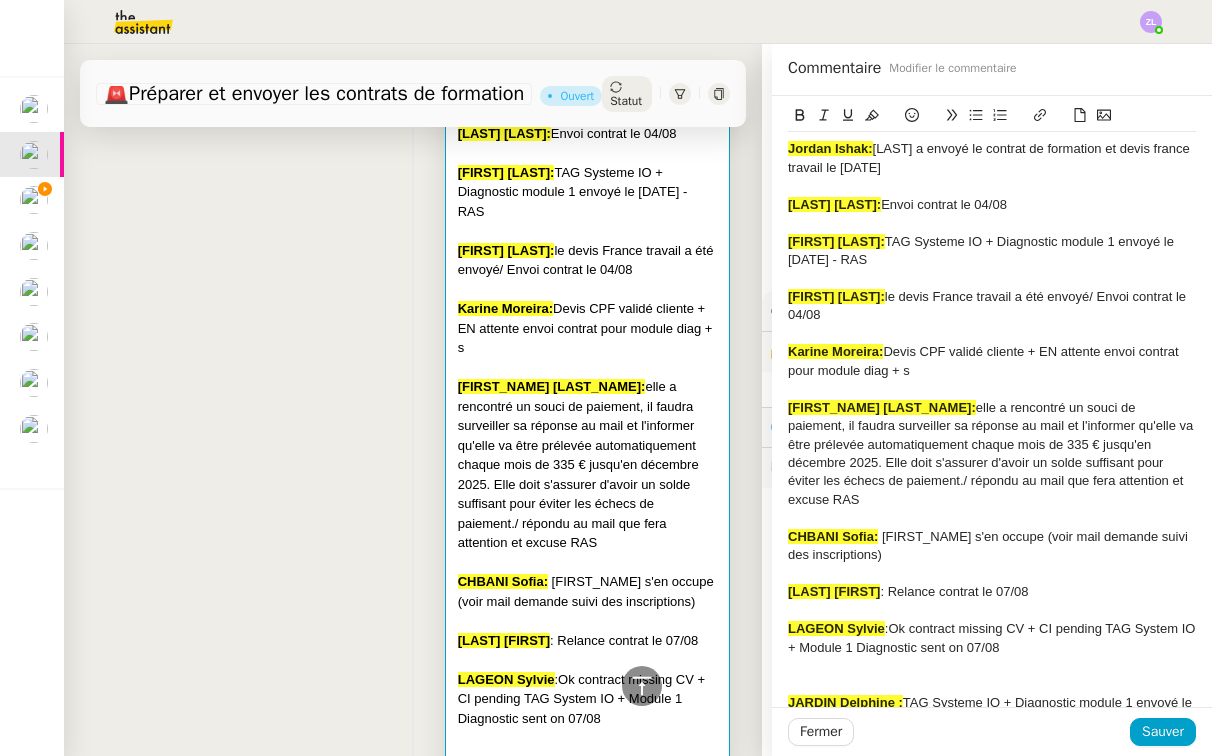 scroll, scrollTop: 0, scrollLeft: 0, axis: both 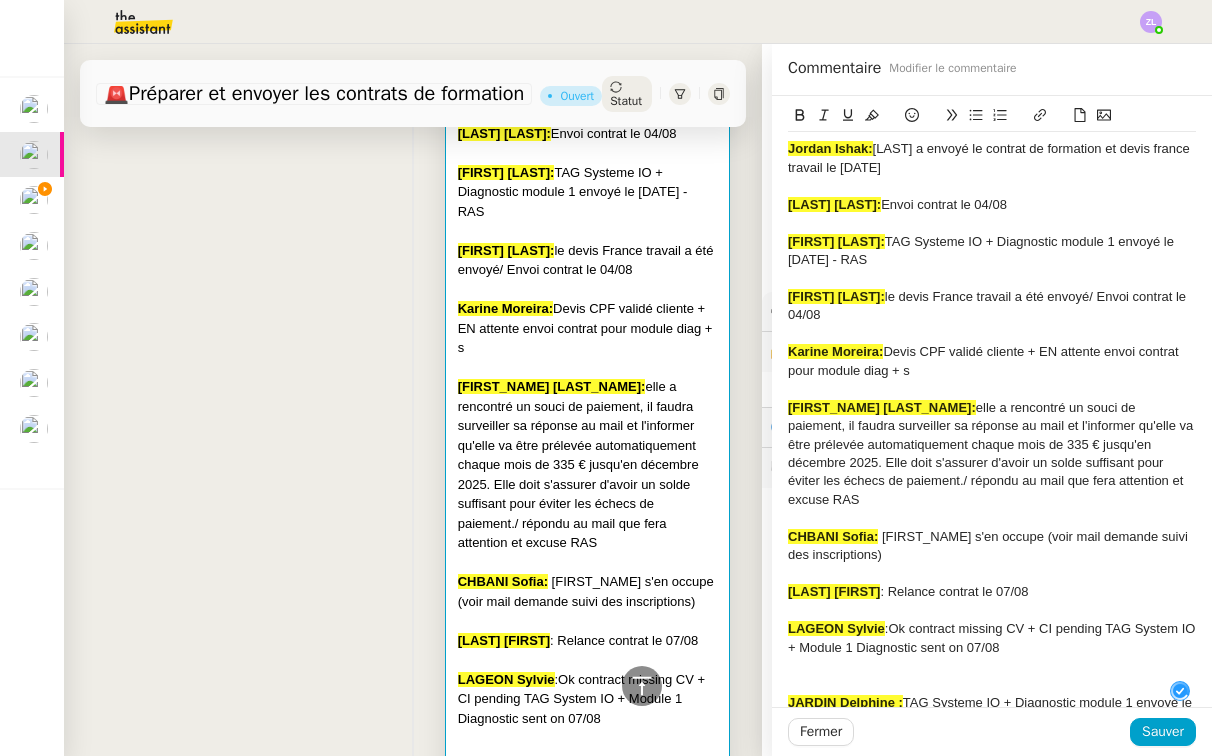 type 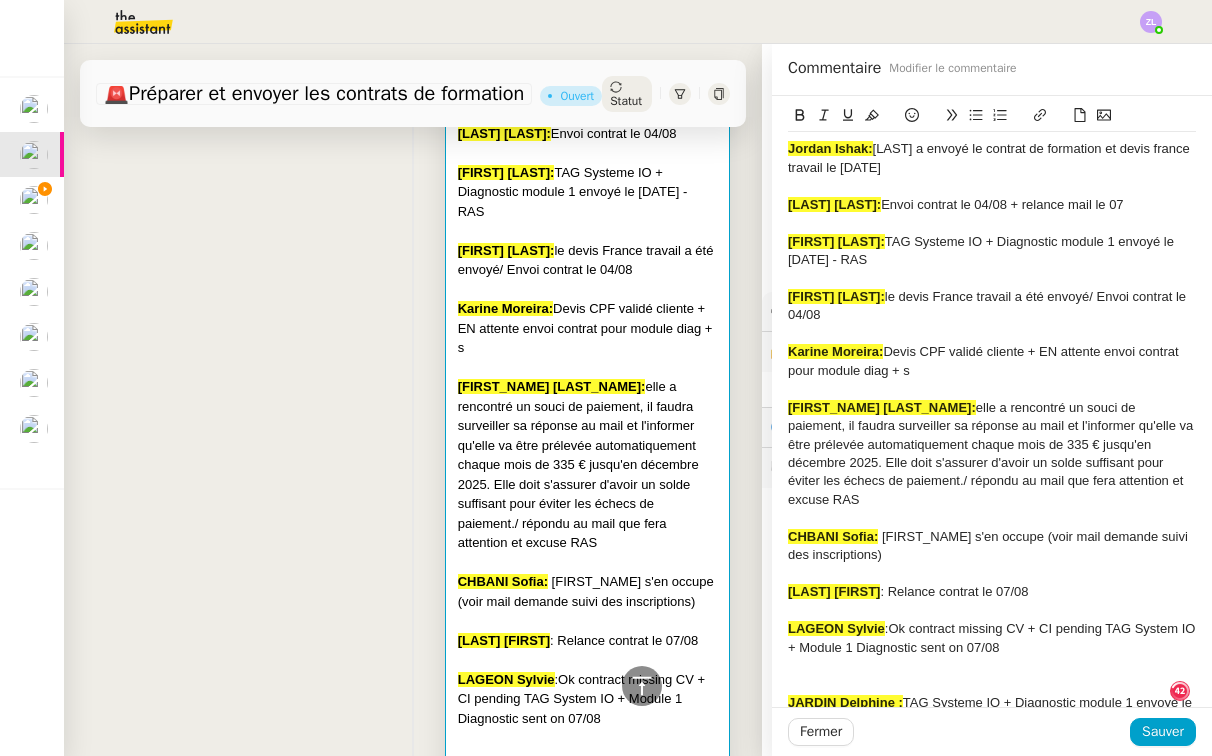 click on "Sauver" 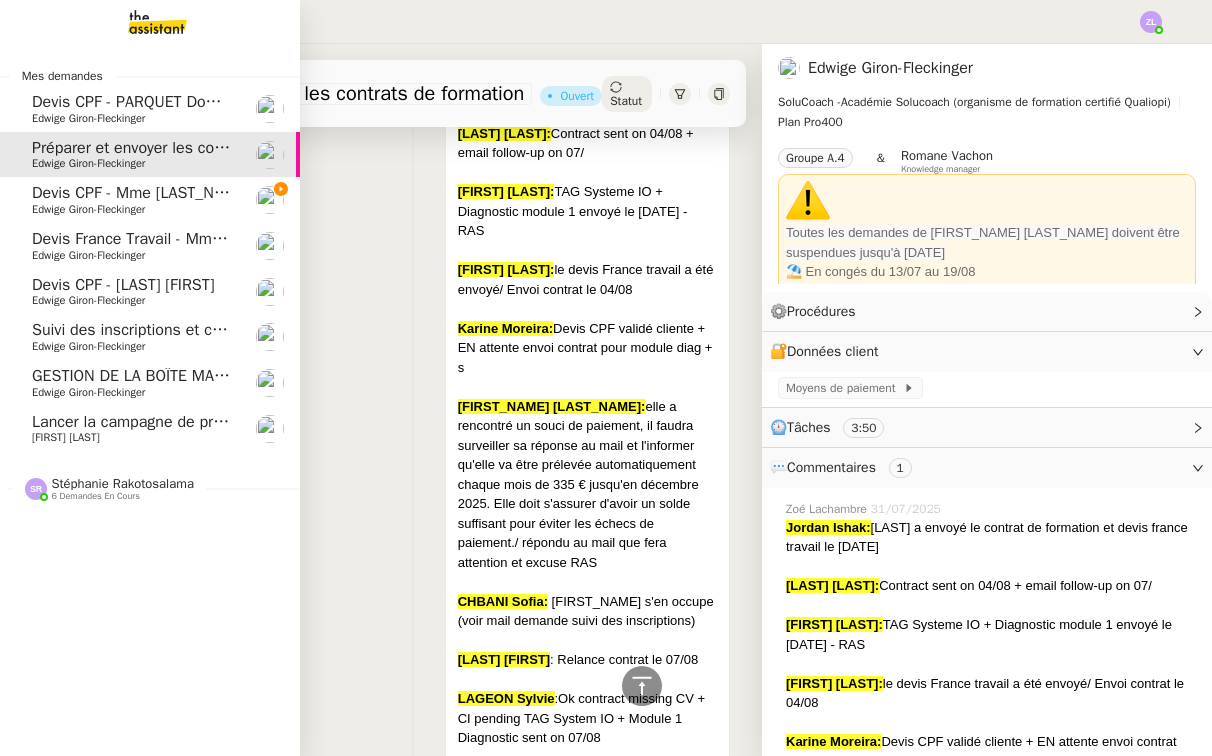 click on "Edwige Giron-Fleckinger" 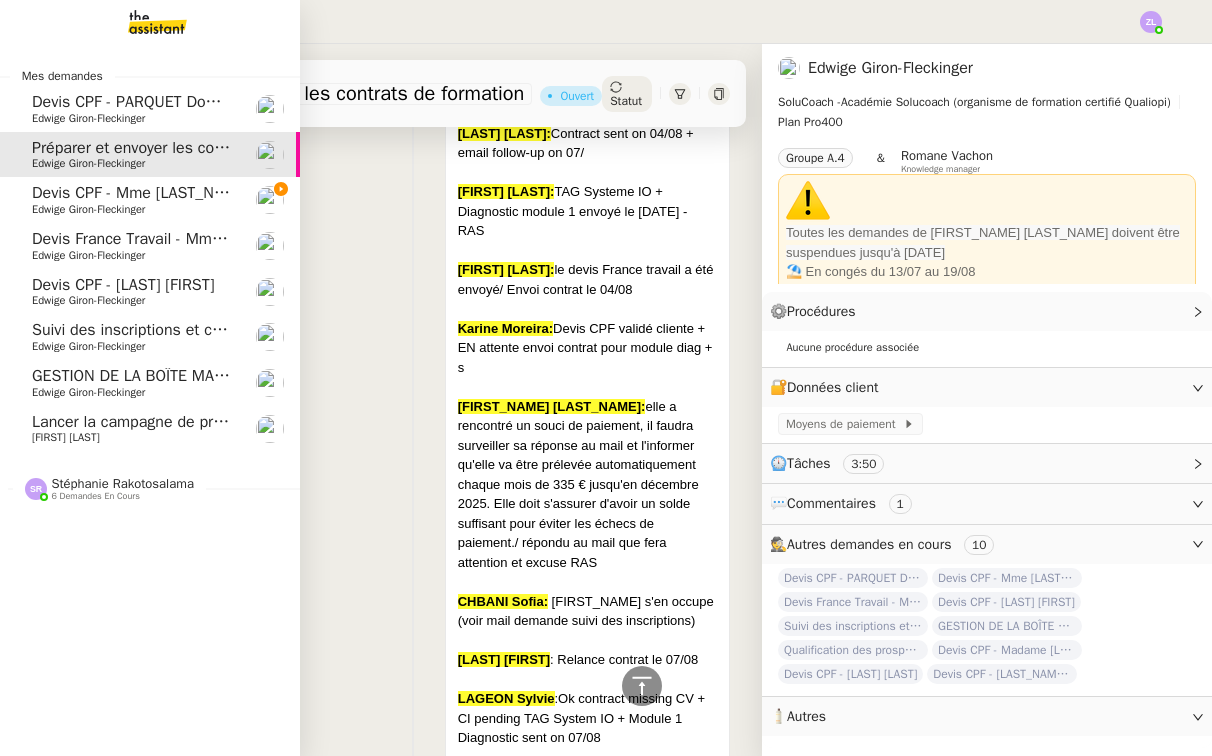 click on "Devis CPF - Mme [LAST]   Edwige Giron-Fleckinger" 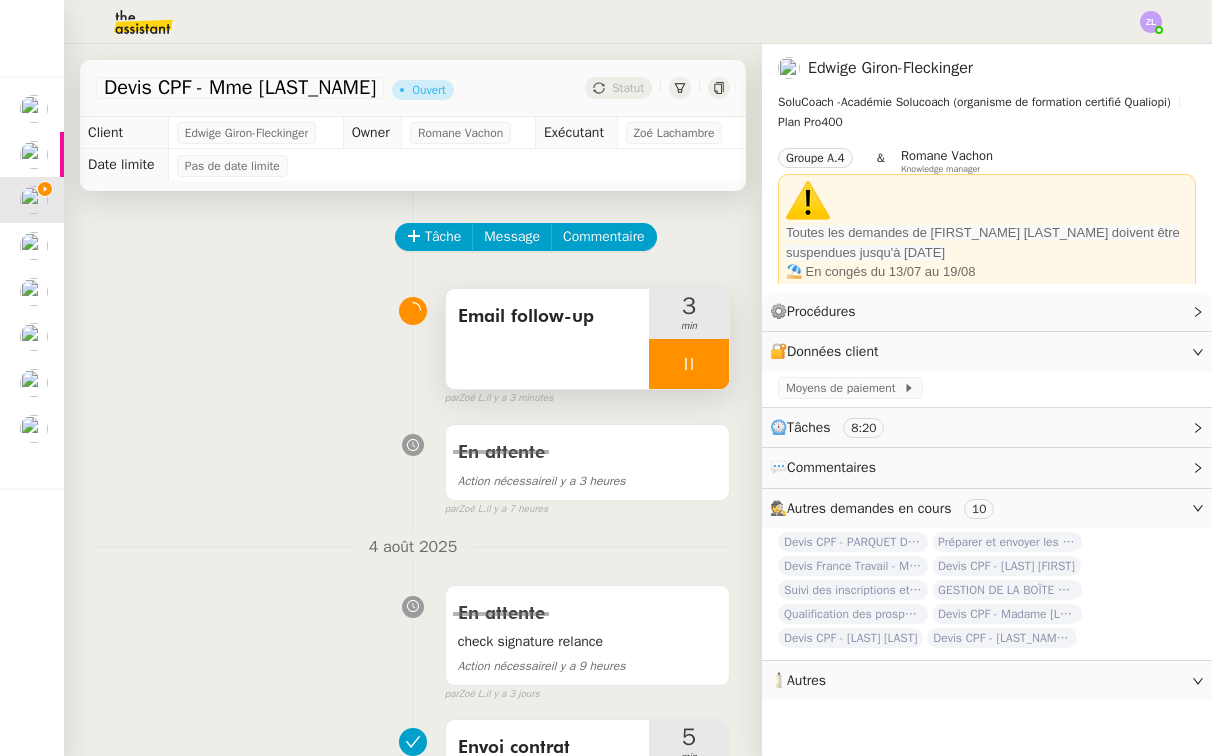 scroll, scrollTop: 0, scrollLeft: 0, axis: both 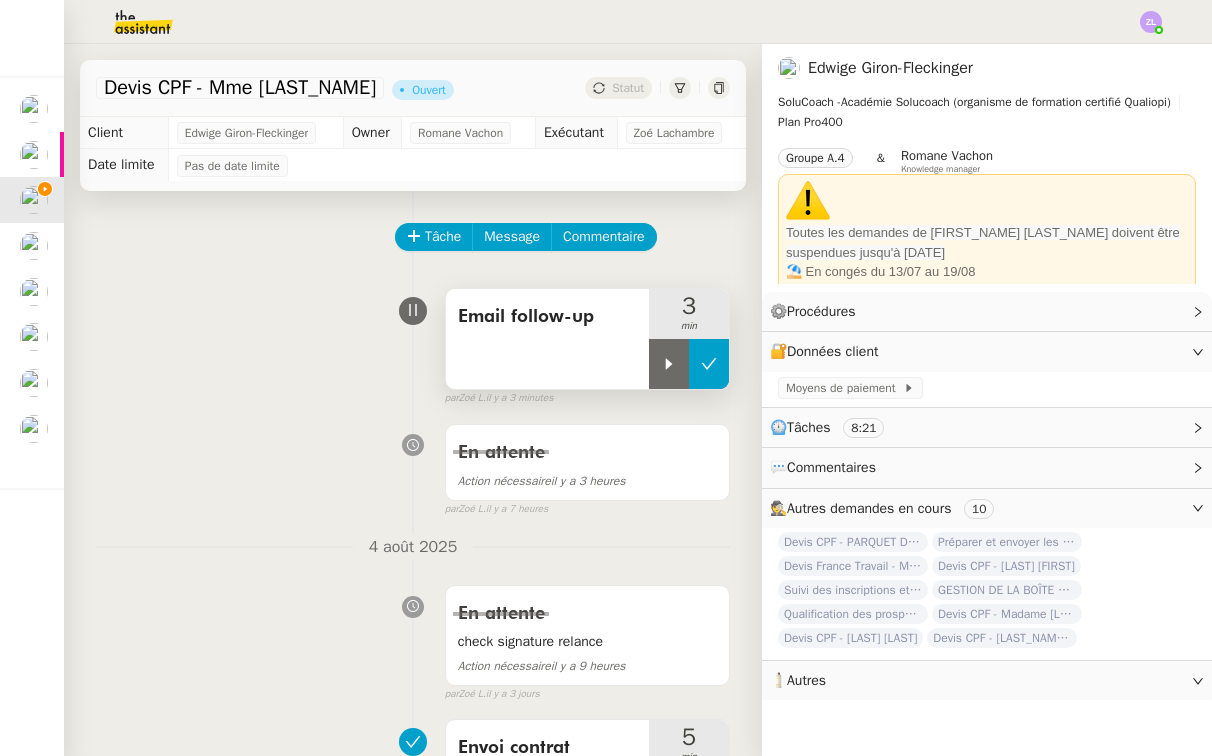click at bounding box center [709, 364] 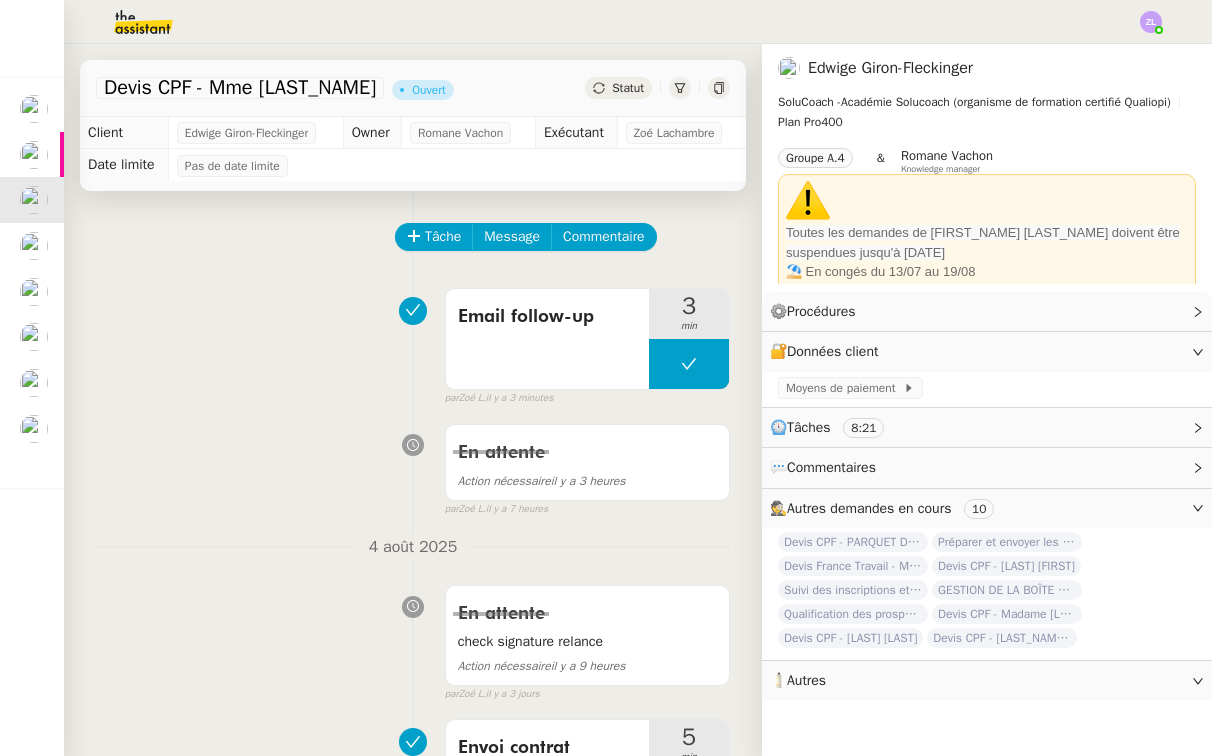 click on "Statut" 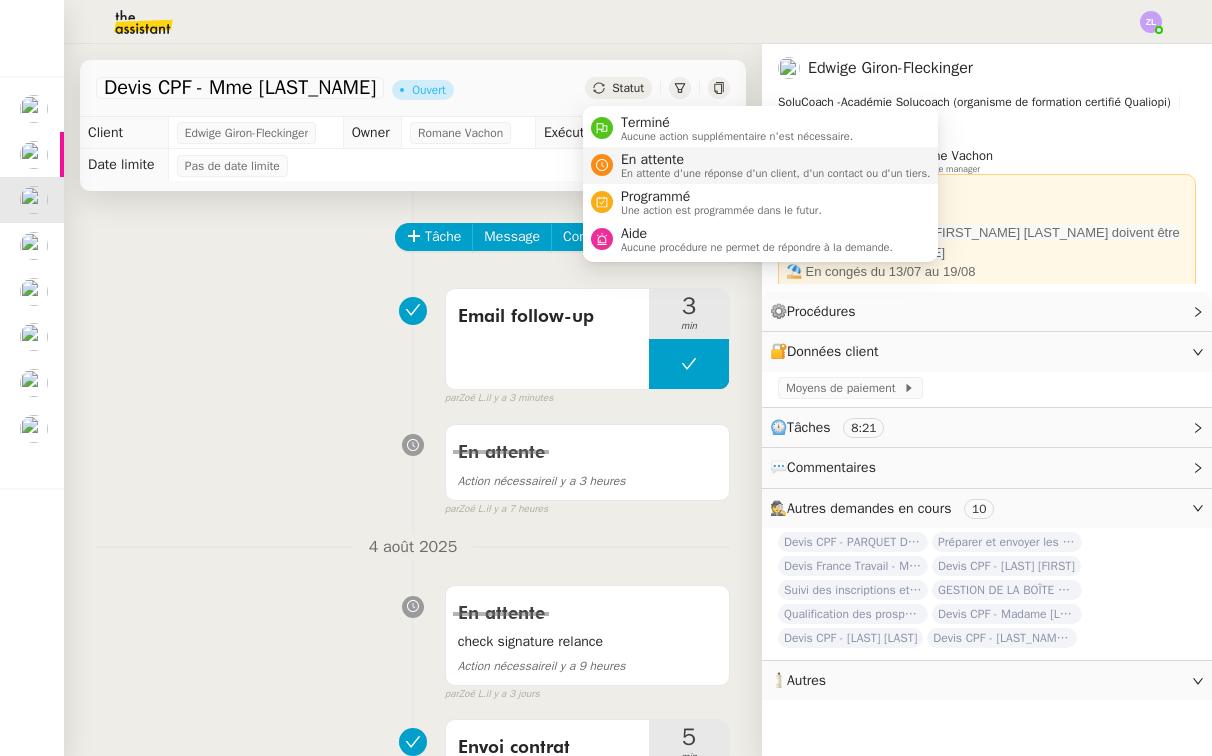 click on "En attente d'une réponse d'un client, d'un contact ou d'un tiers." at bounding box center (776, 173) 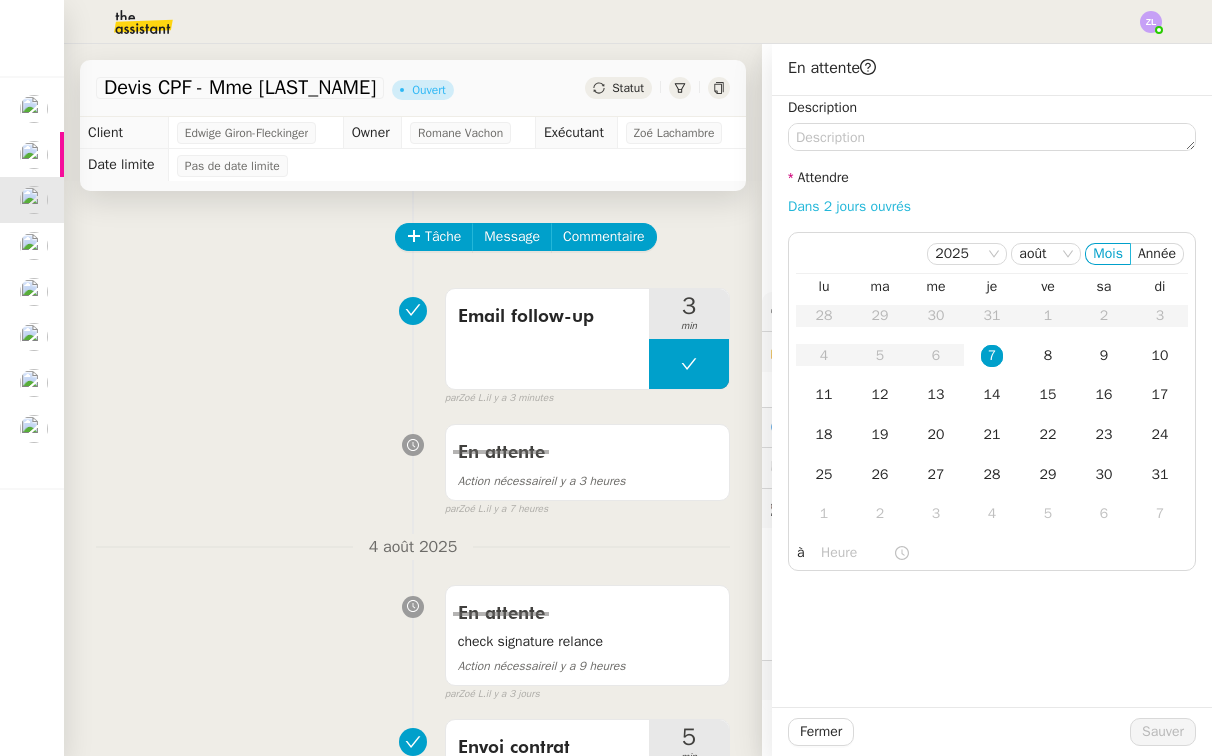 click on "Dans 2 jours ouvrés" 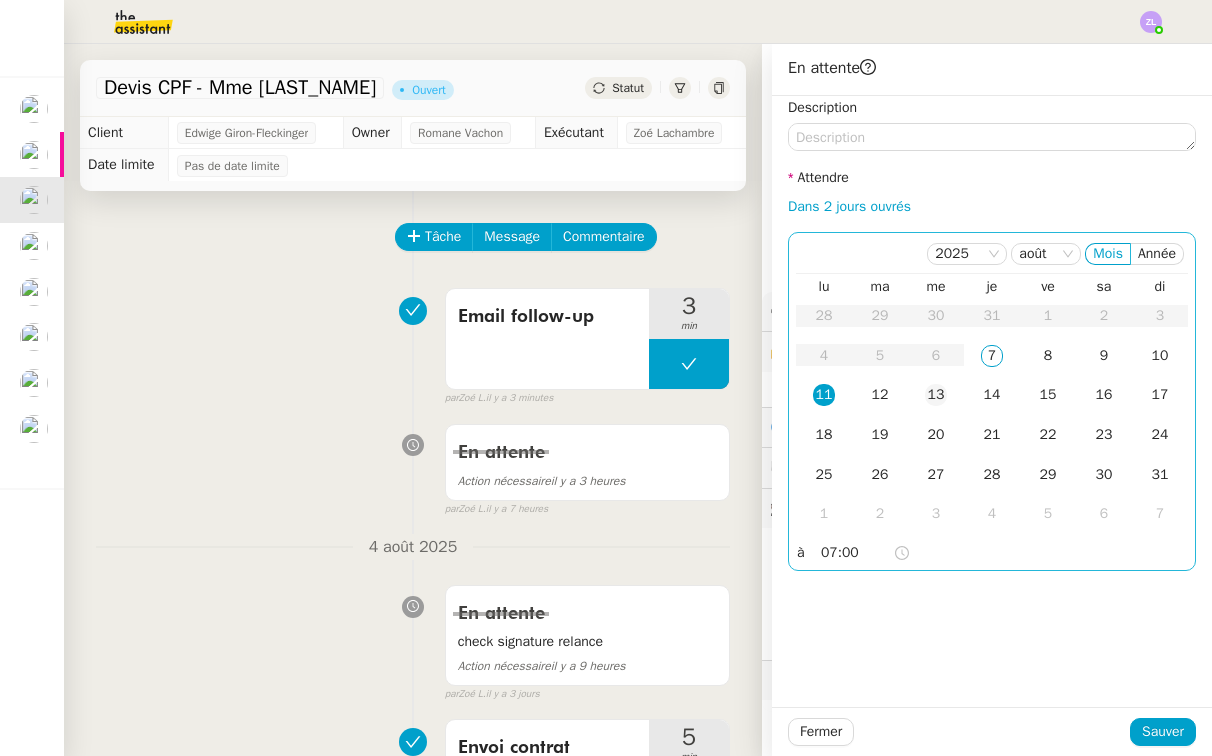 click on "13" 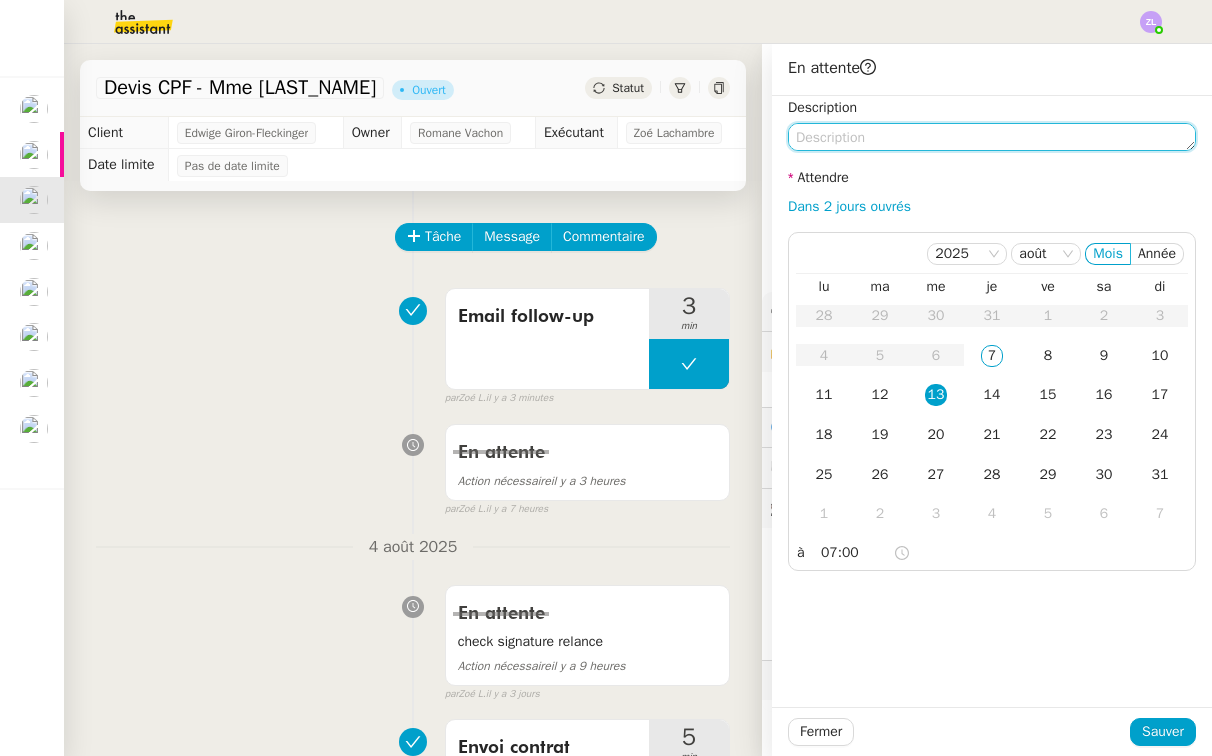click 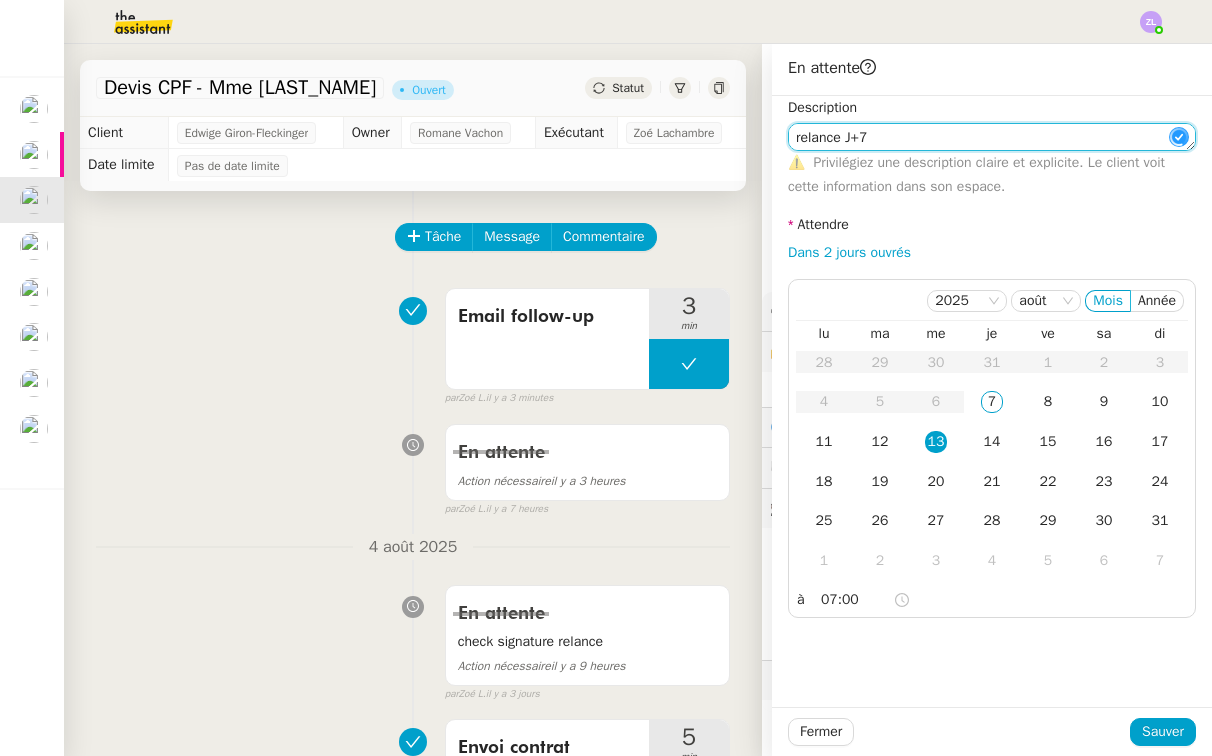 type on "relance J+7" 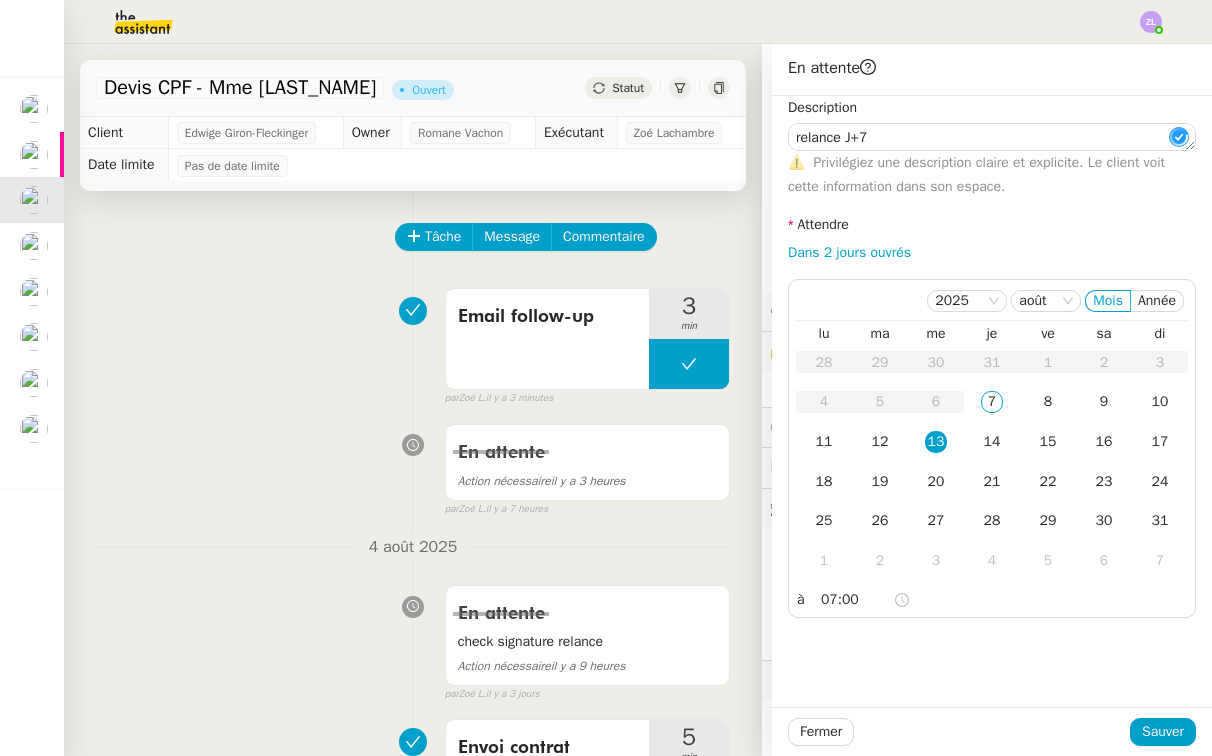 click on "Sauver" 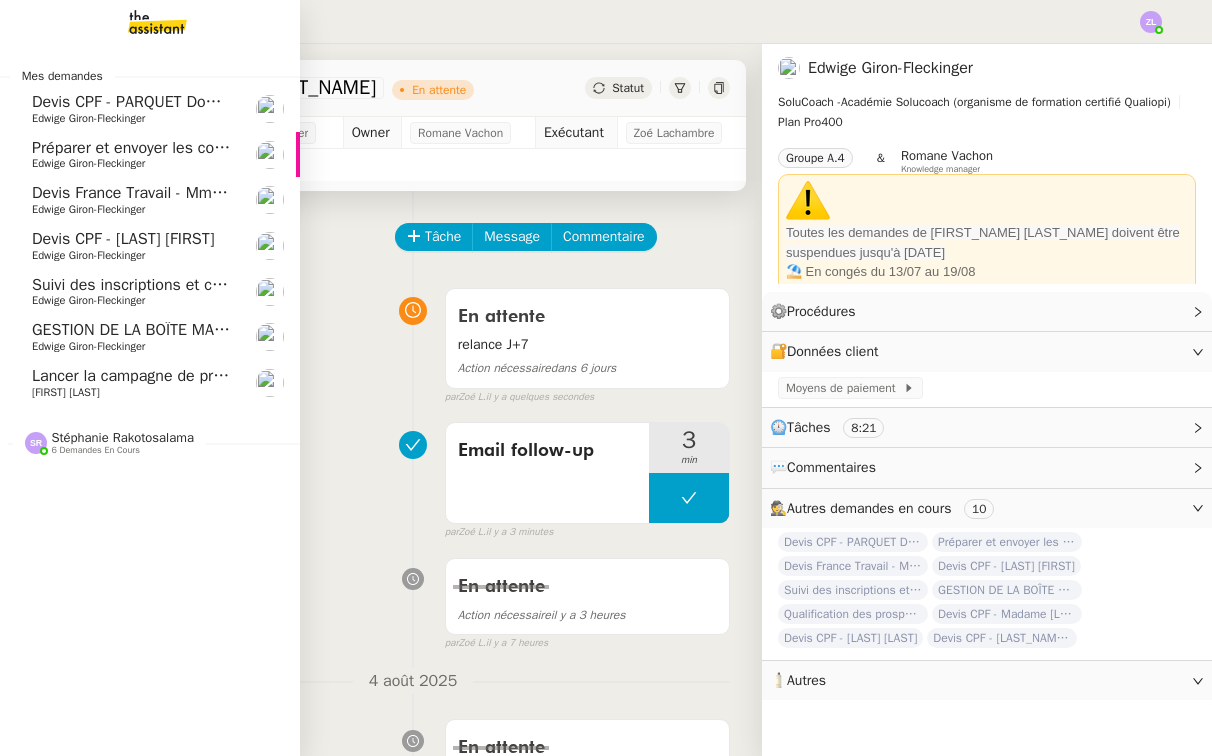 click on "Edwige Giron-Fleckinger" 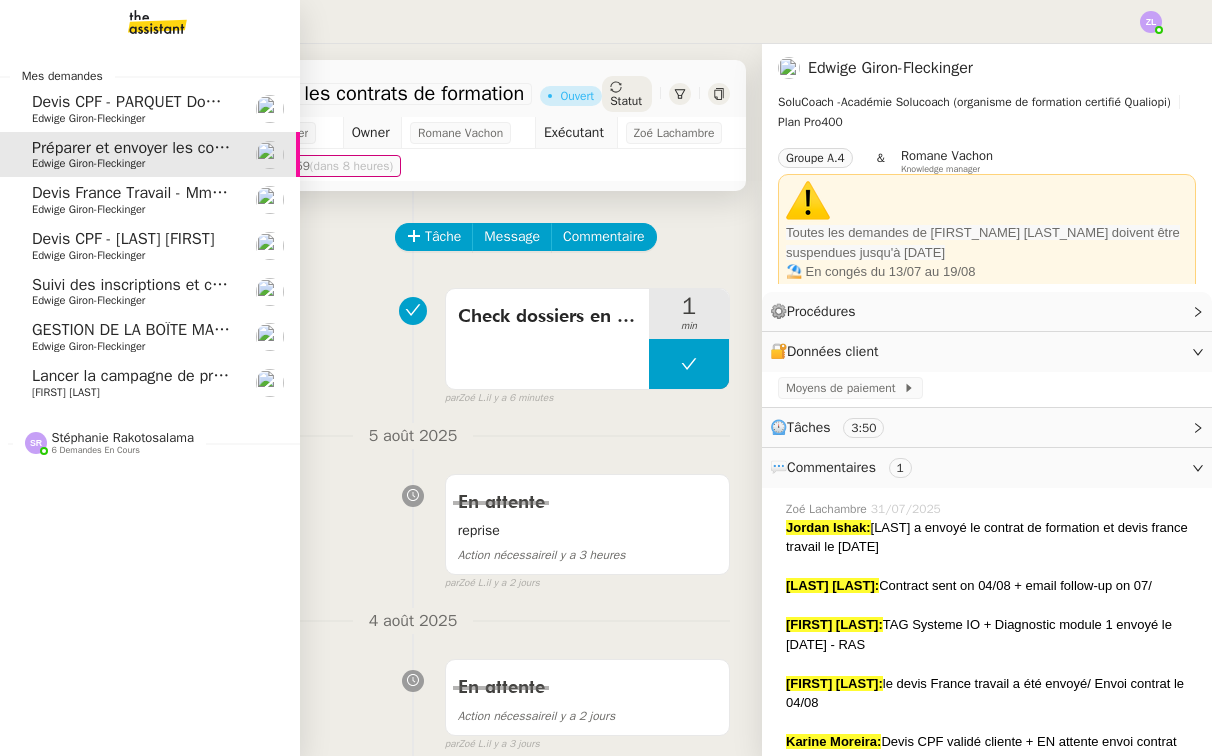 click on "Devis France Travail - Mme Talbi" 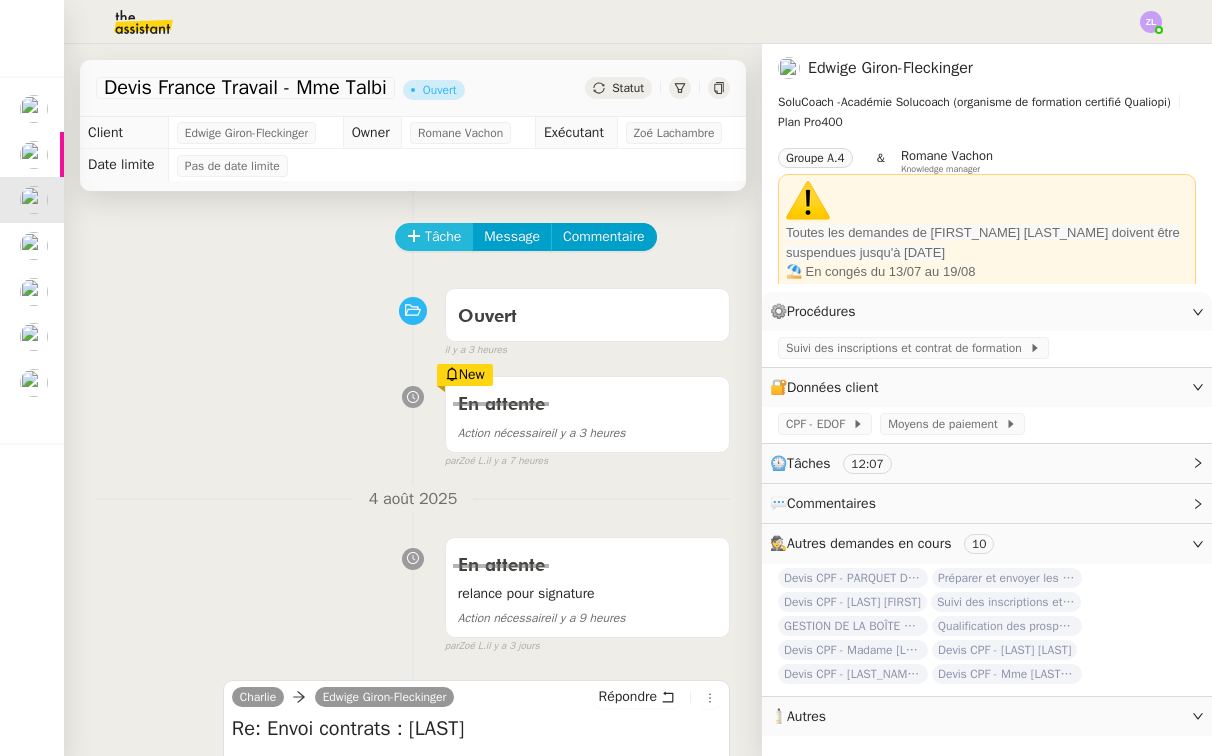 click on "Tâche" 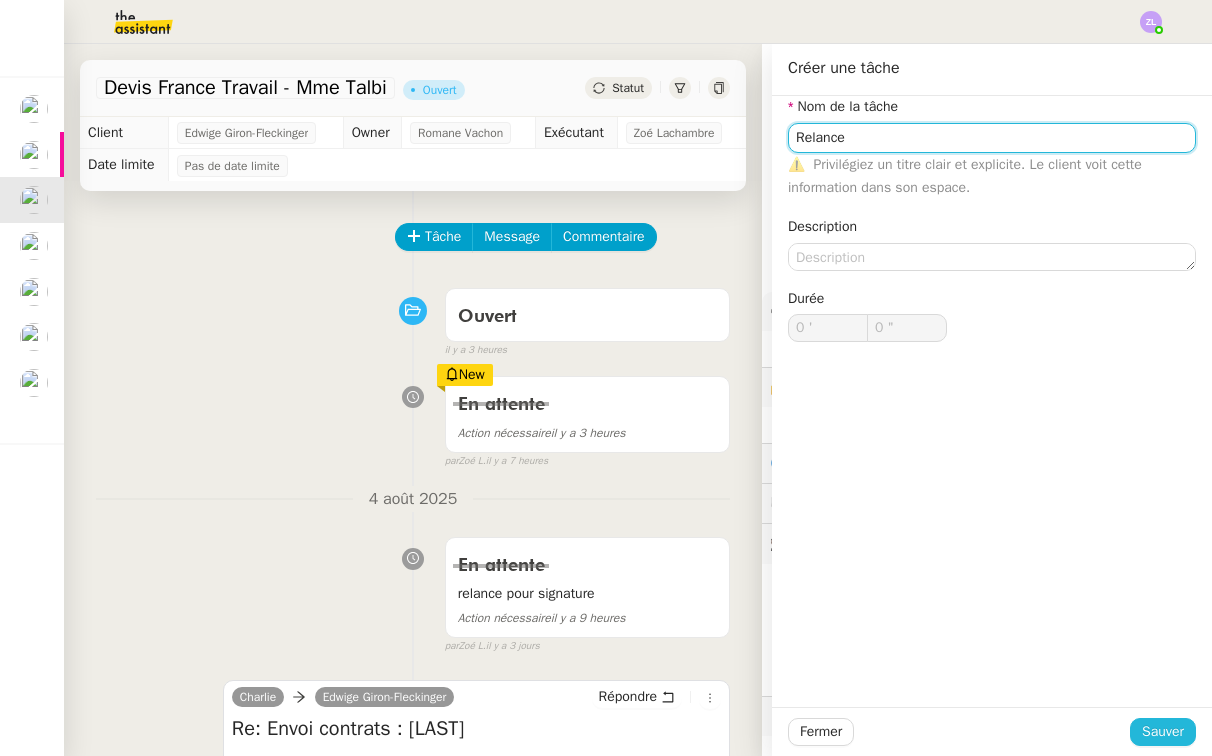 type on "Relance" 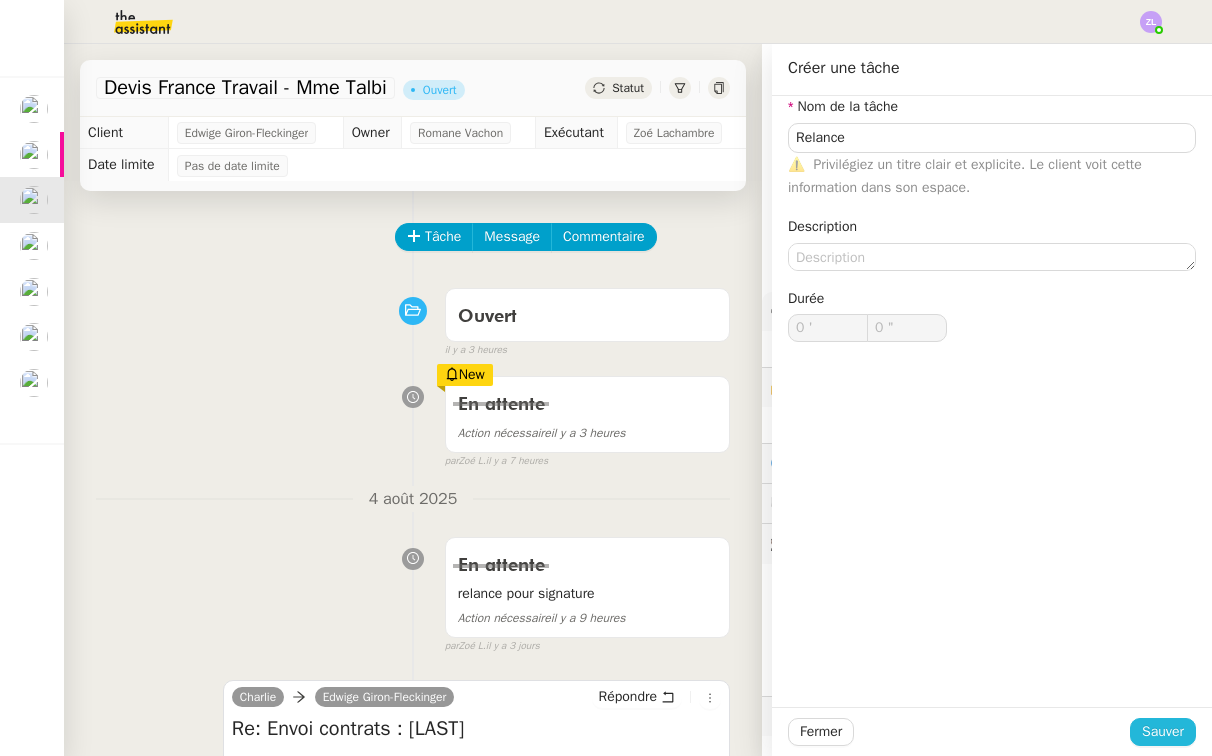 click on "Sauver" 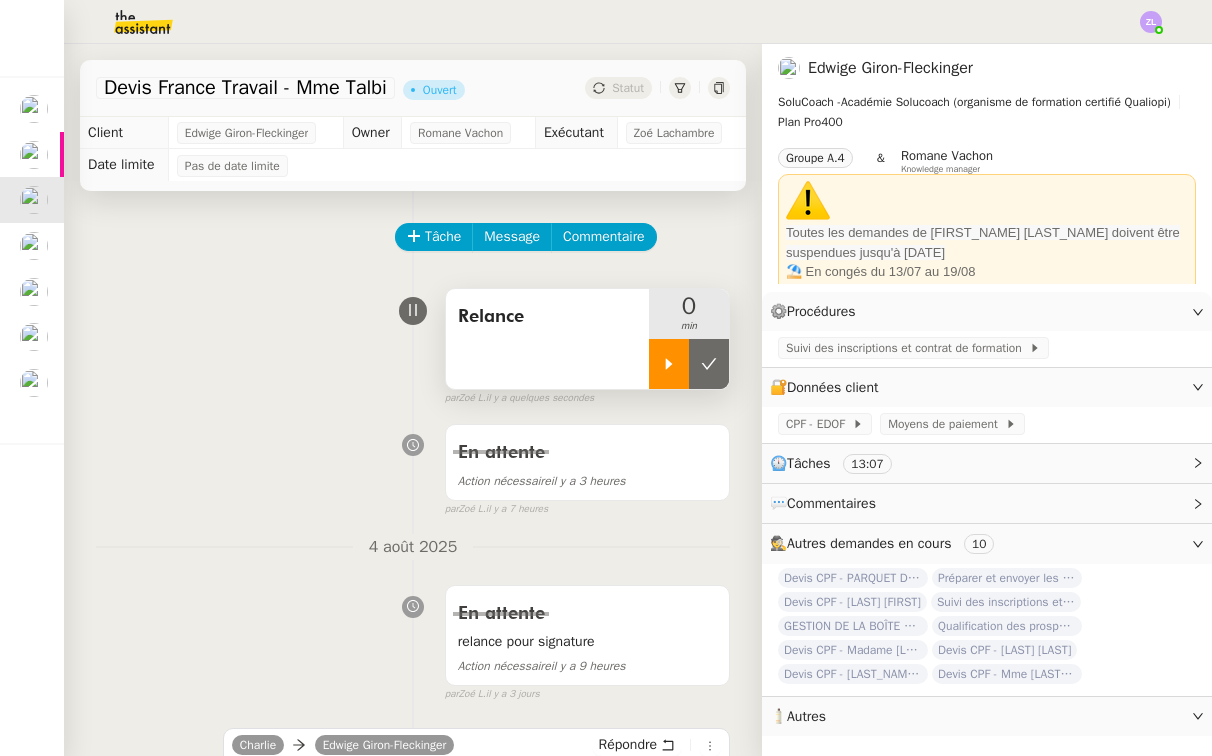 click 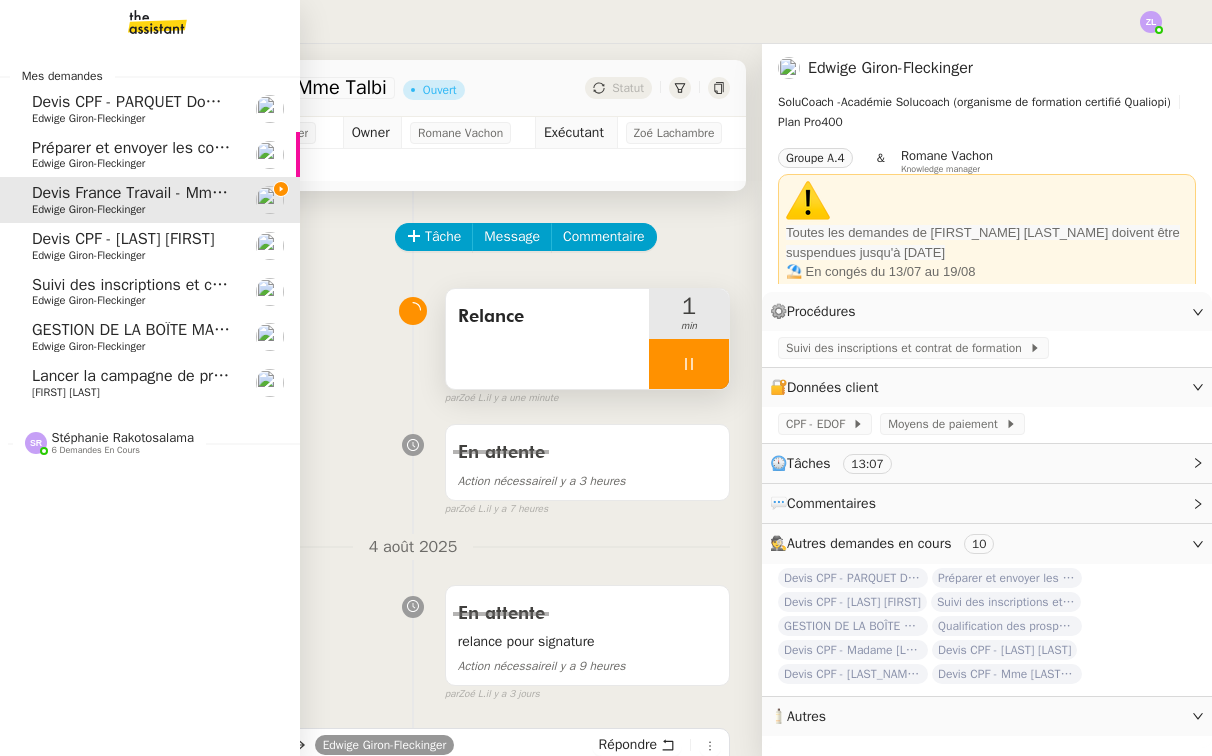 click on "Edwige Giron-Fleckinger" 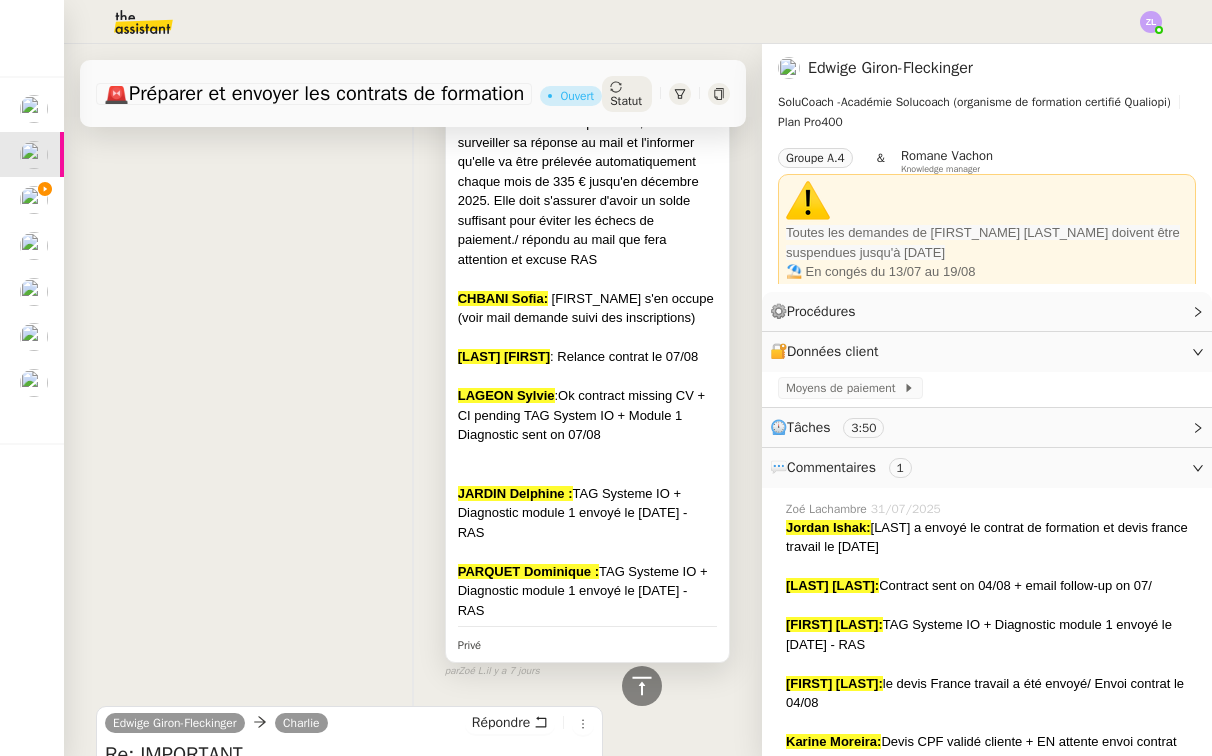 scroll, scrollTop: 1455, scrollLeft: 0, axis: vertical 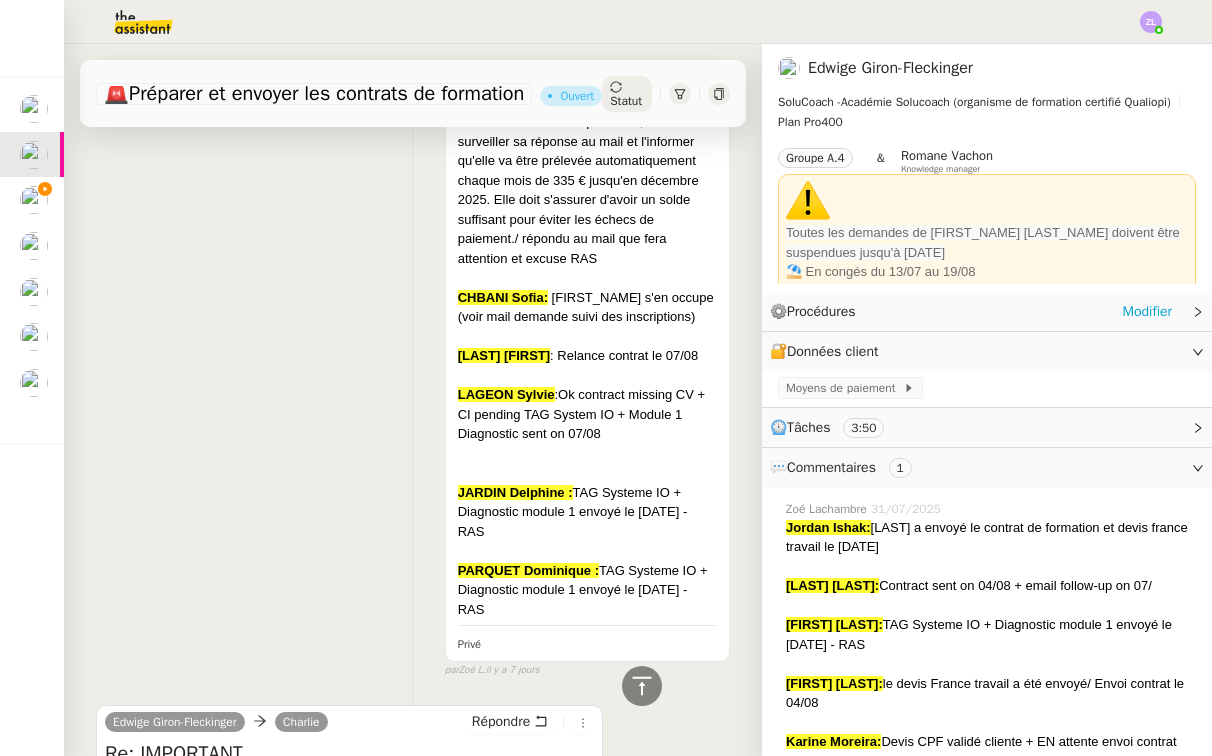 click on "⚙️  Procédures     Modifier" 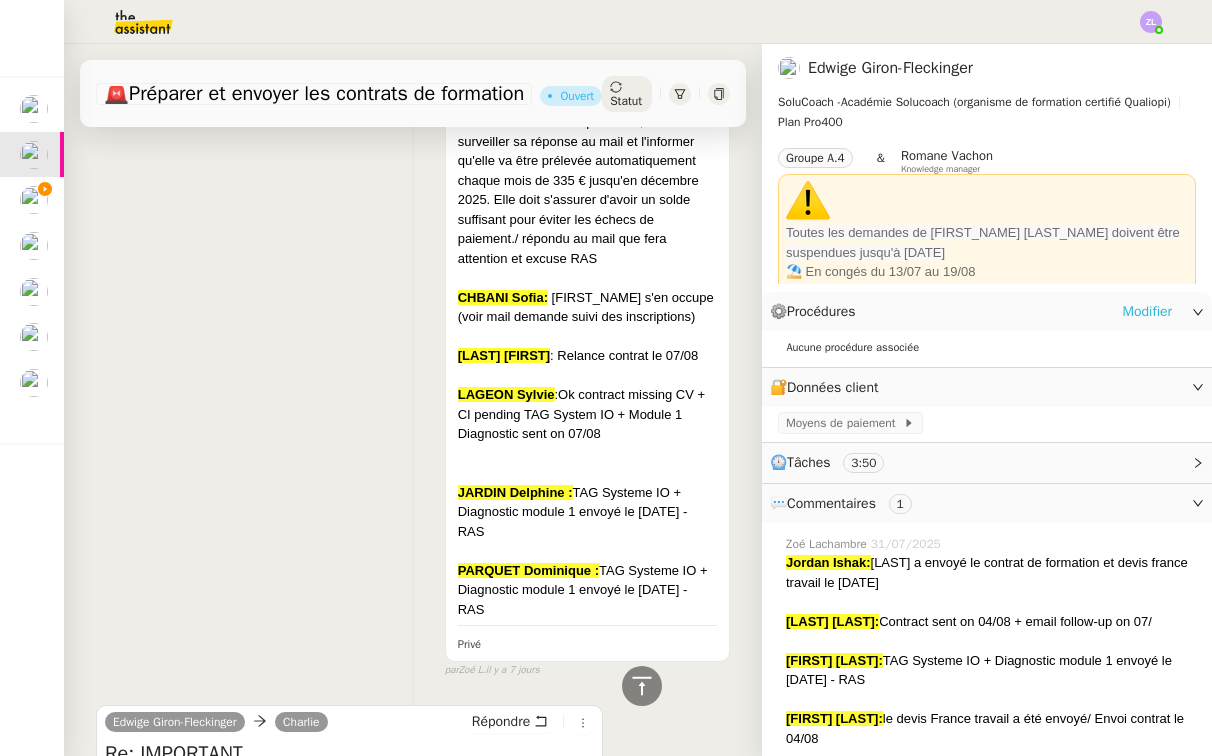 click on "Modifier" 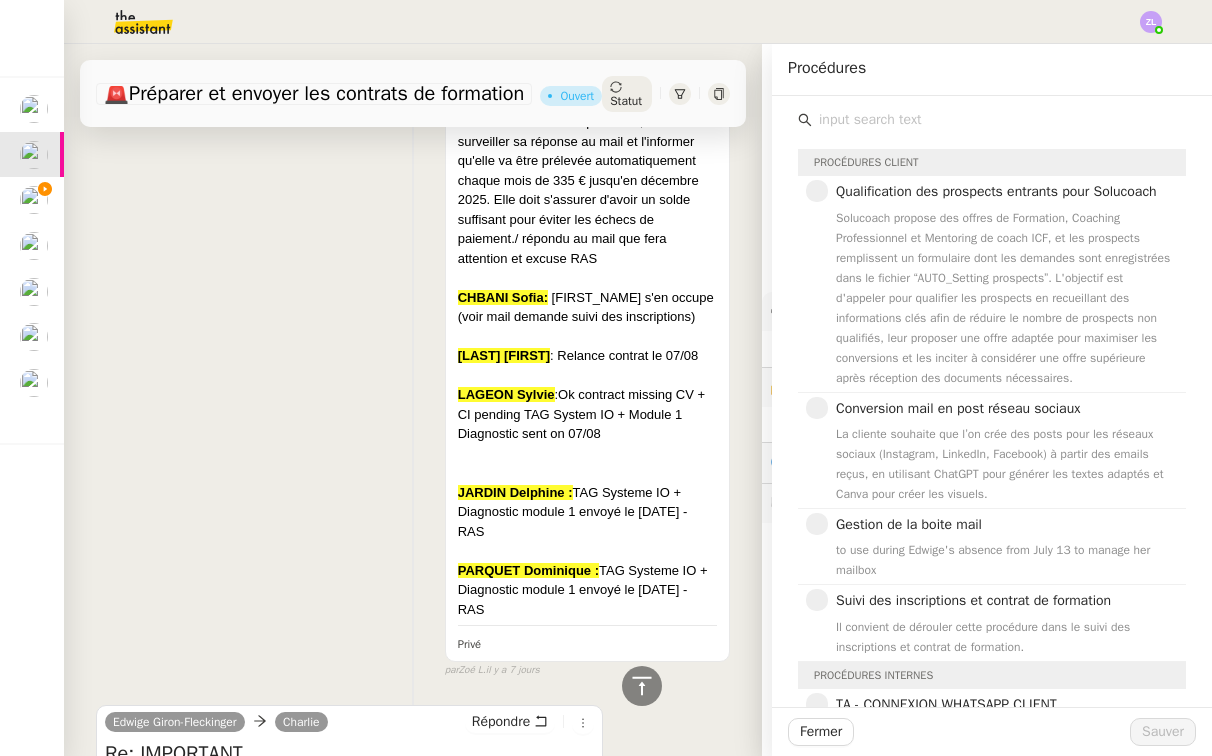 scroll, scrollTop: 0, scrollLeft: 0, axis: both 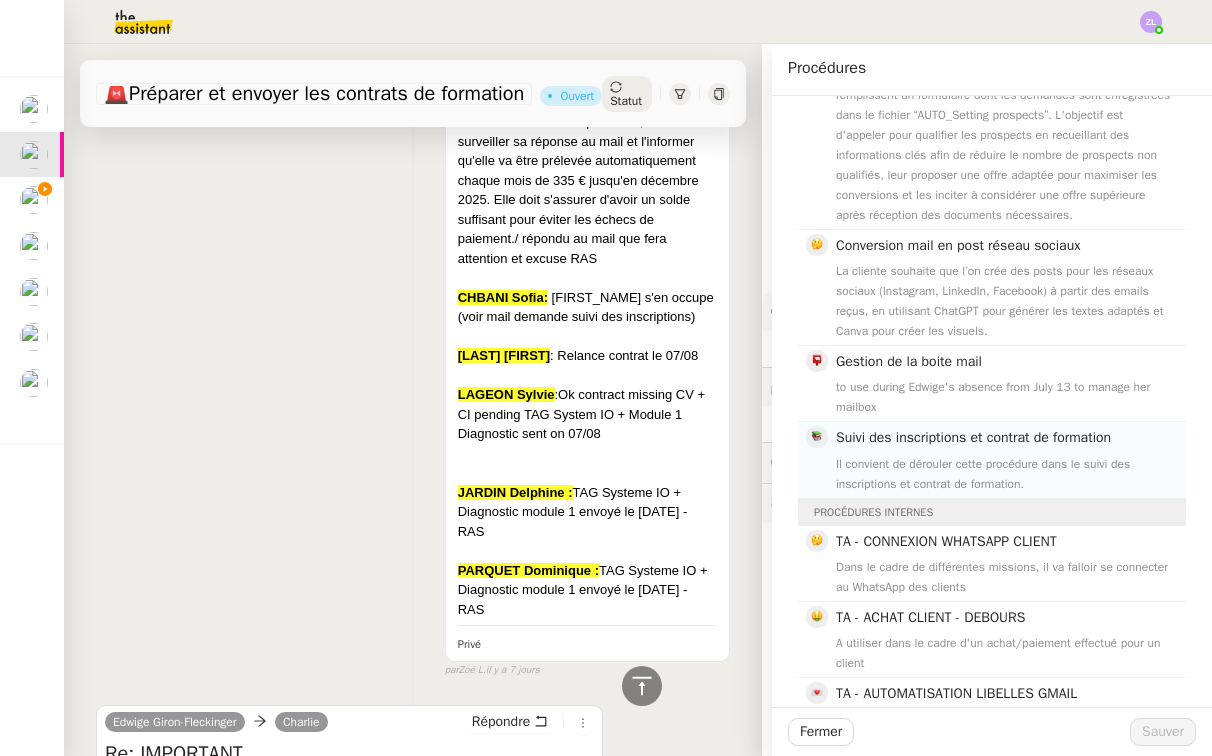 click on "Suivi des inscriptions et contrat de formation" 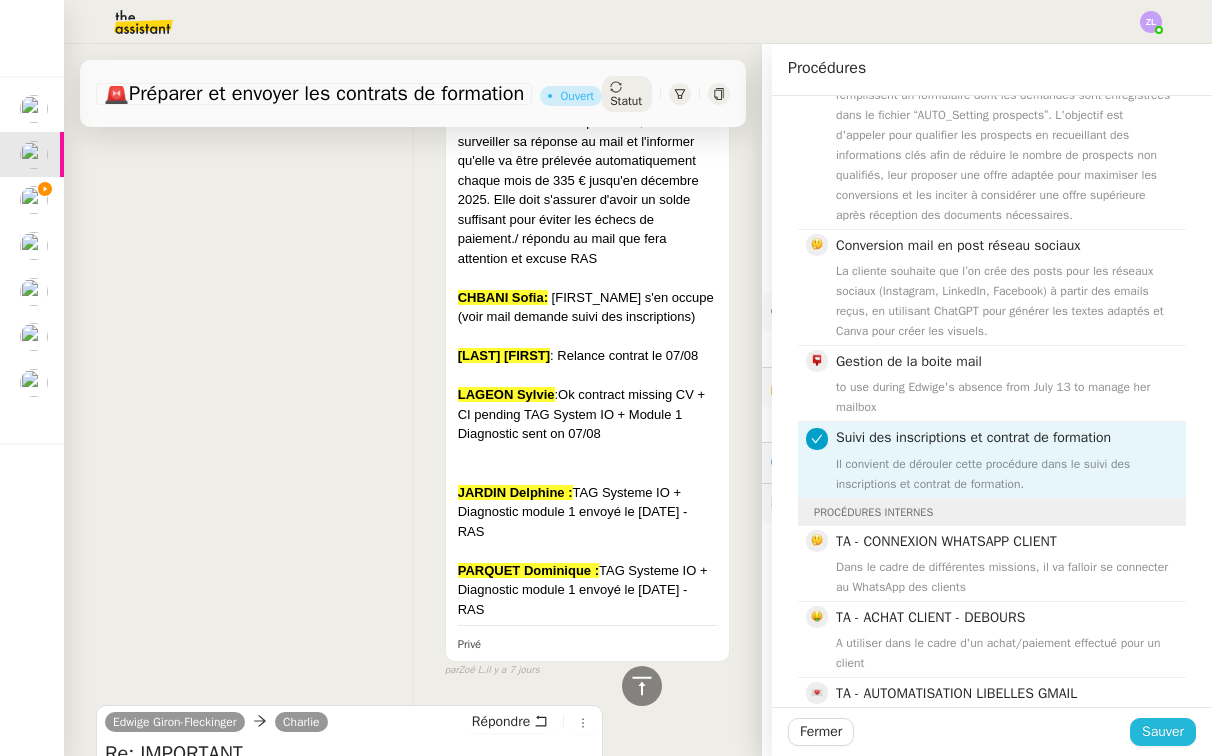 click on "Sauver" 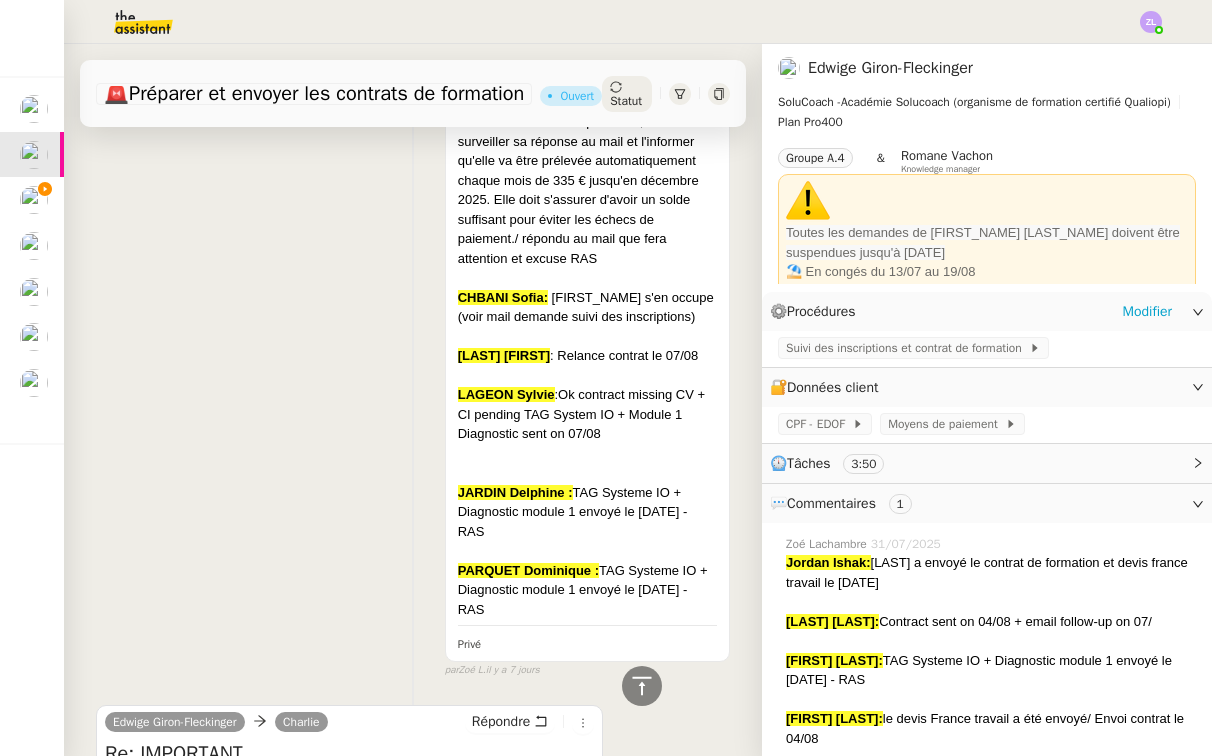 click on "Suivi des inscriptions et contrat de formation" 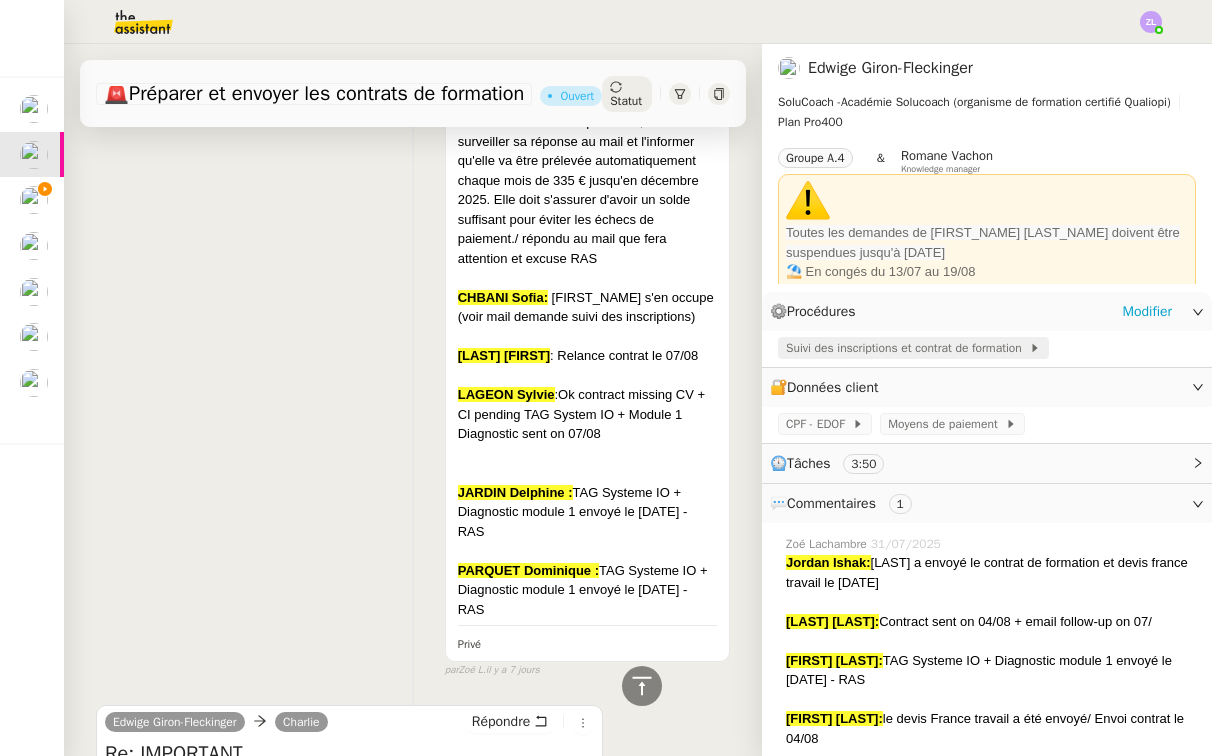 click on "Suivi des inscriptions et contrat de formation" 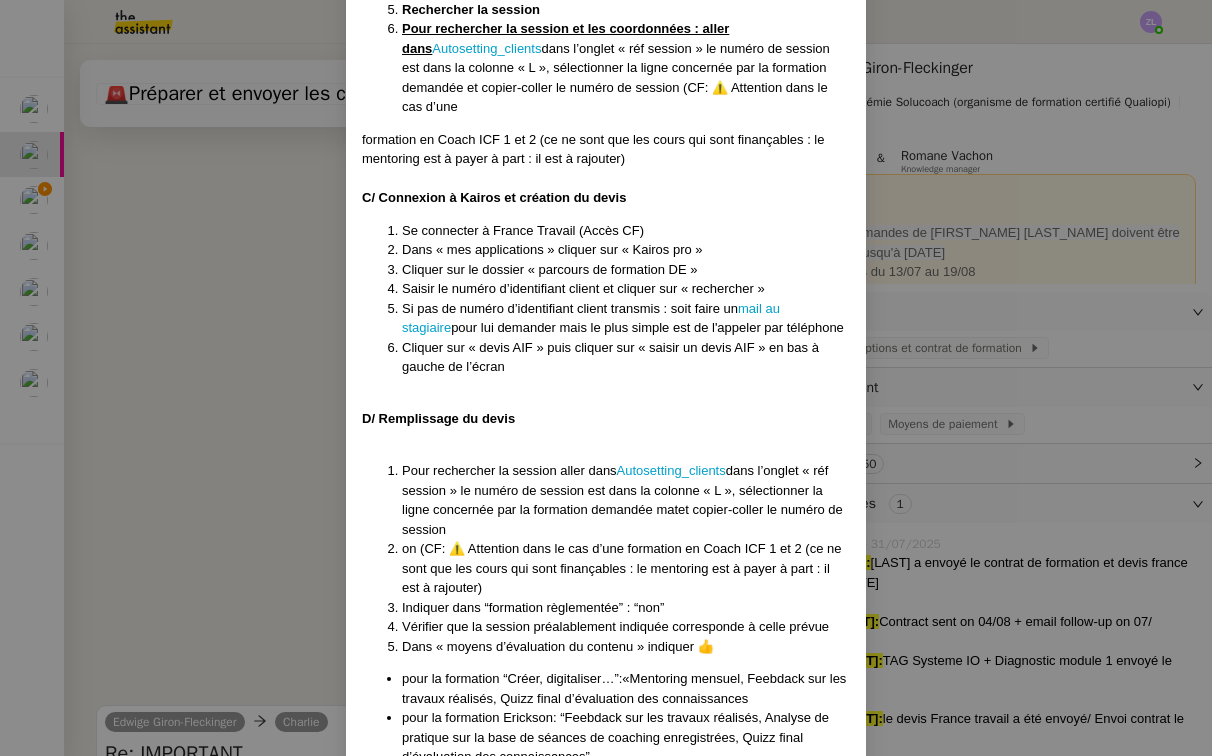 scroll, scrollTop: 7430, scrollLeft: 0, axis: vertical 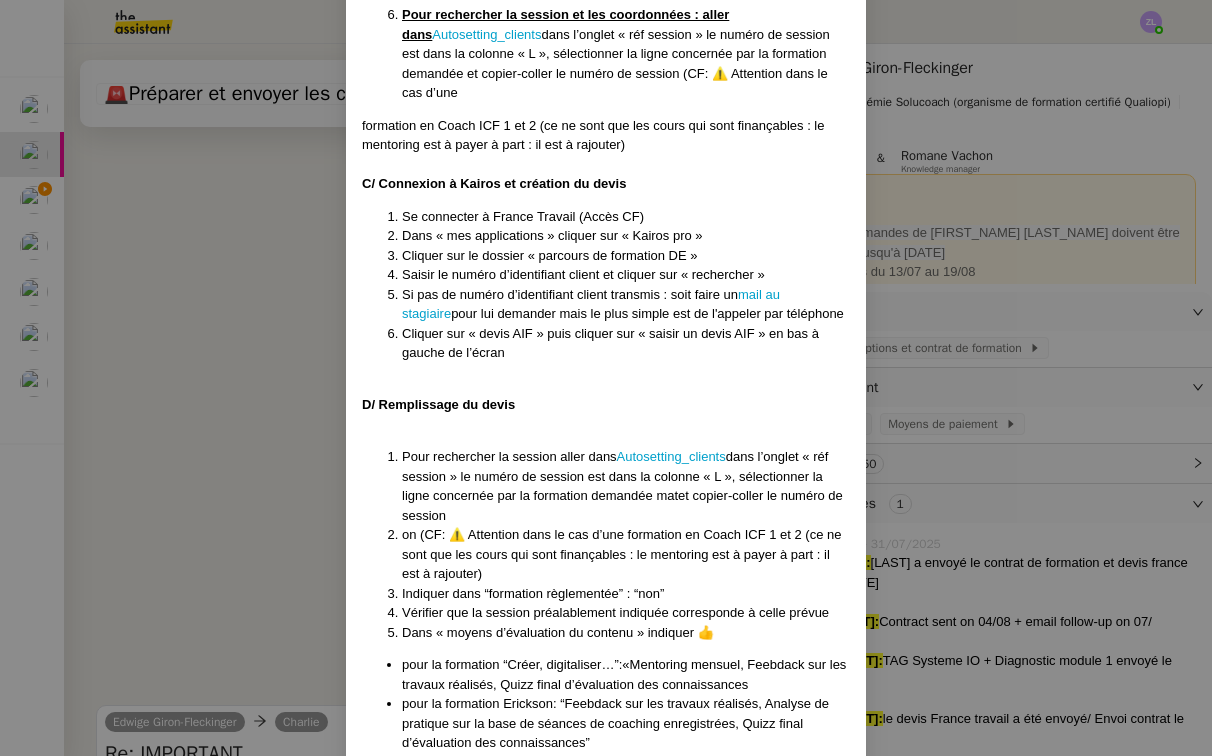 click on "Créé le [DATE] MAJ le [DATE]   Contexte :  Chez SoluCoach, chaque nouvelle inscription à une formation déclenche un processus administratif précis visant à garantir que le stagiaire dispose d’un dossier complet et conforme avant le démarrage de la session. Cela comprend la collecte des informations, la création, l’envoi et le suivi du devis, la préparation du contrat de formation, l’envoi pour signature, et le suivi du retour signé dans les délais impartis, et l'ouverture des accès à la formation. Cette mission est essentielle pour assurer la traçabilité, la conformité réglementaire Qualiopi (notamment en cas de prise en charge OPCO), et une expérience fluide pour le stagiaire comme pour l’équipe pédagogique.  Le schéma du processus de suivi des Prospects et Clients   Déclenchement :  3 cas   et/ou OPCO : réception d’un accord de financement OPCO avec le devis accepté (entreprise ou autre) CPF : réception devis CPF accepté (notification par email “EDOF”) ICI" at bounding box center [606, 378] 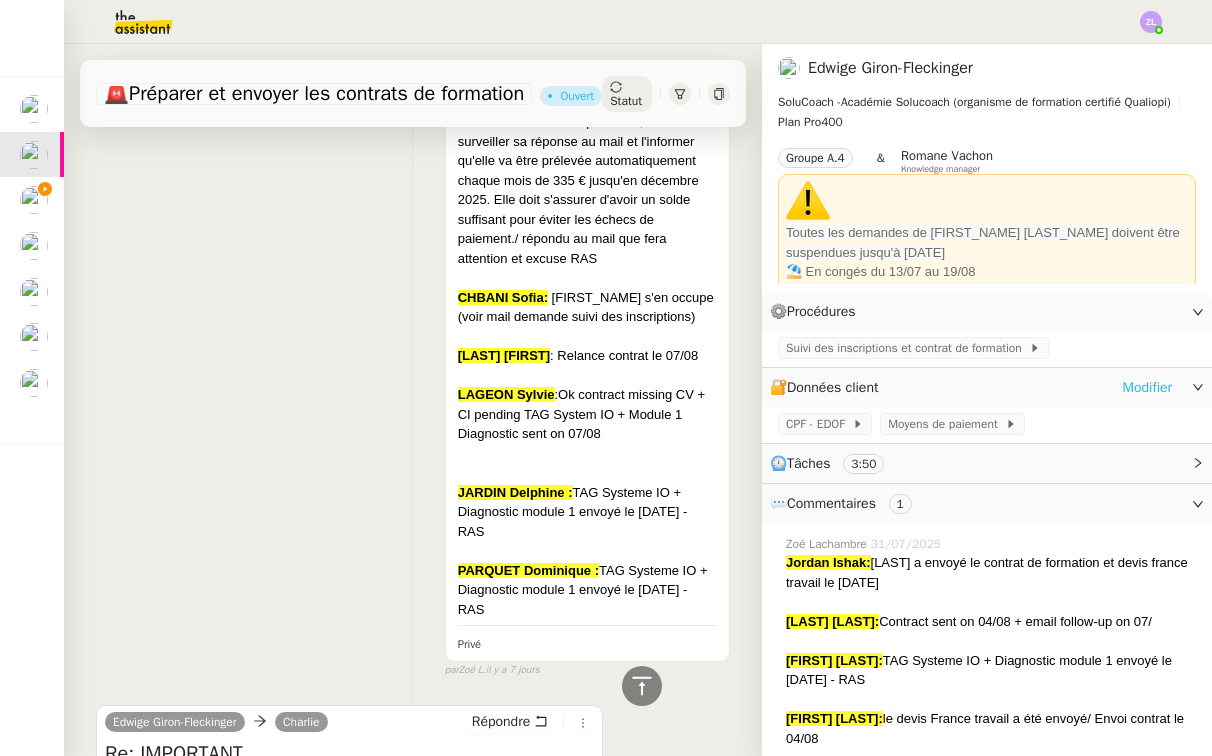 click on "Modifier" 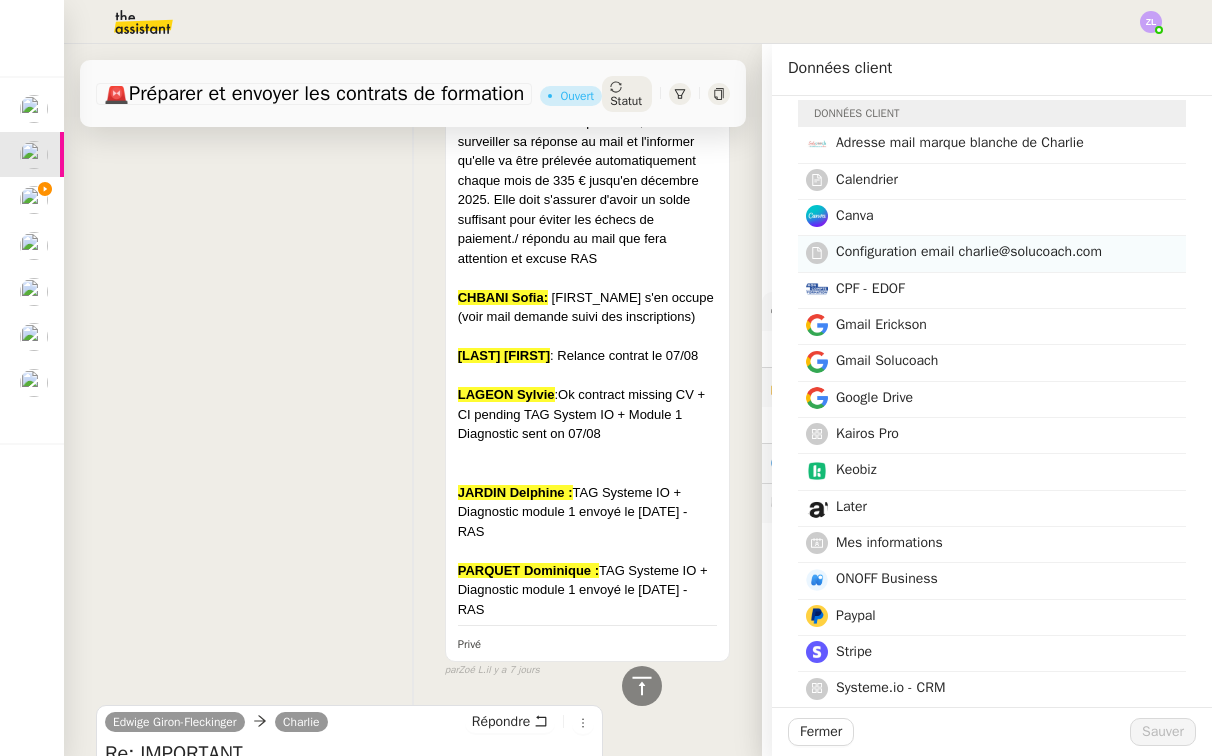 scroll, scrollTop: 21, scrollLeft: 0, axis: vertical 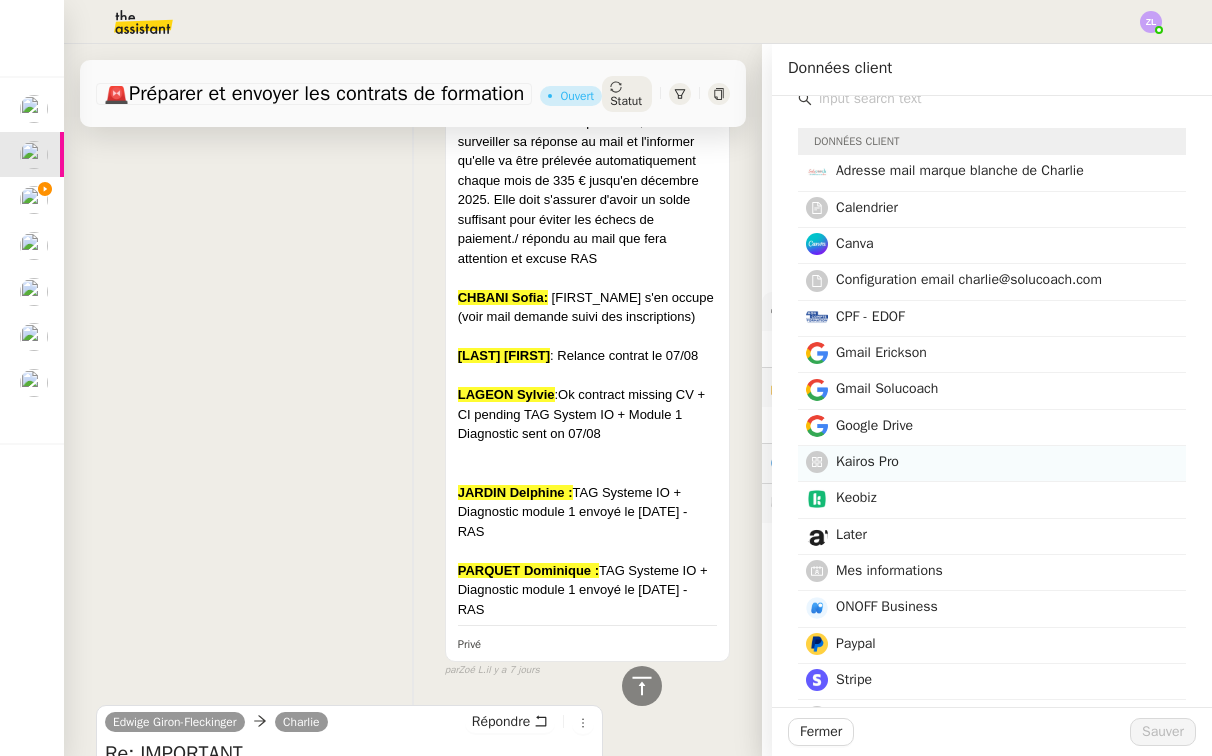click on "Kairos Pro" 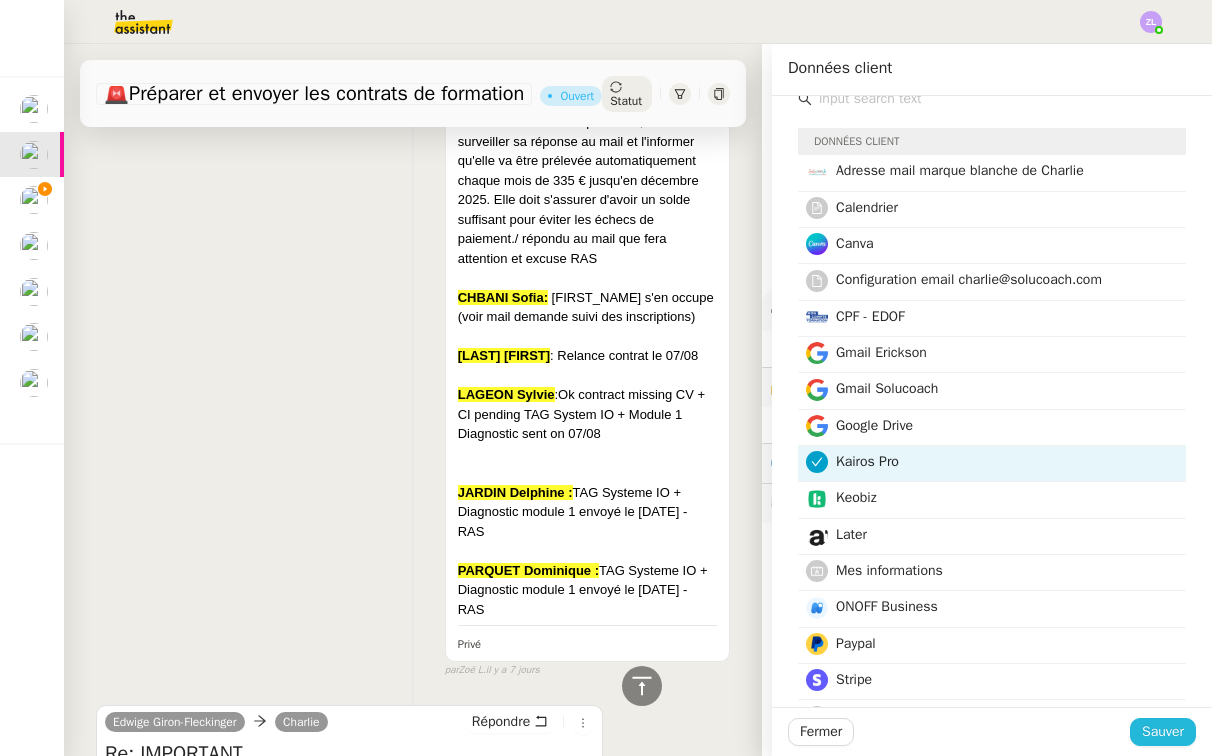 click on "Sauver" 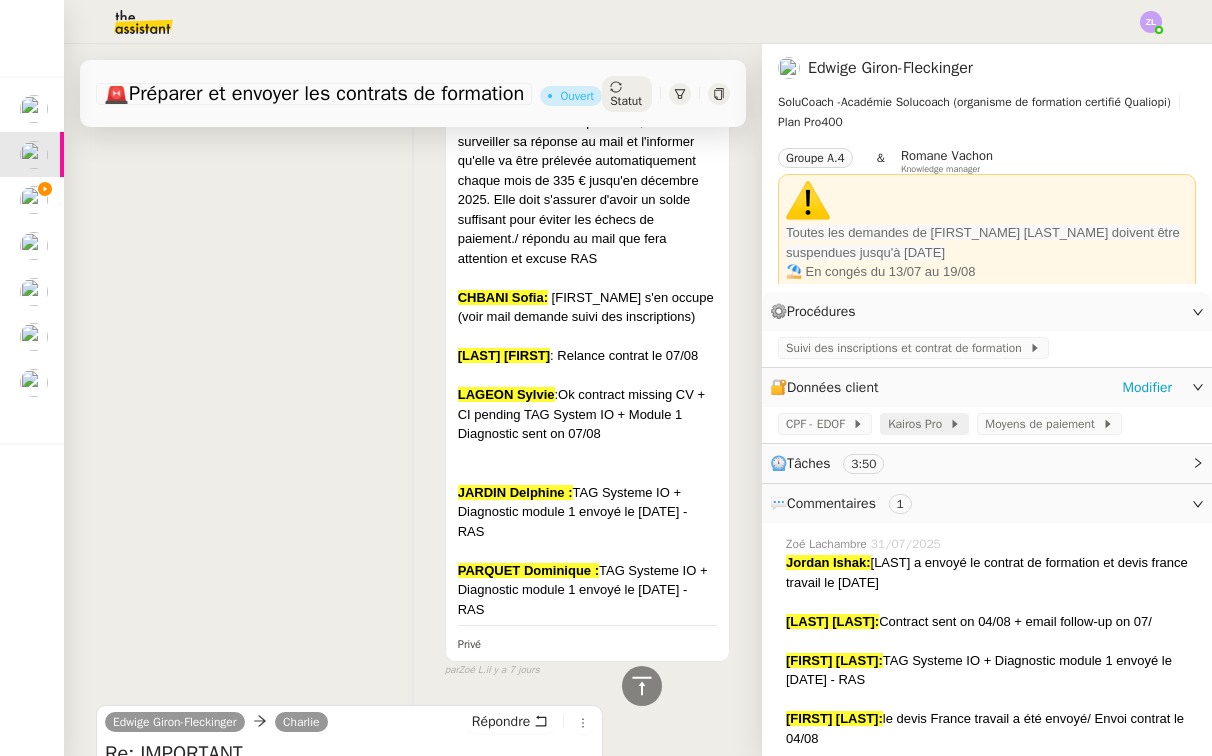click on "Kairos Pro" 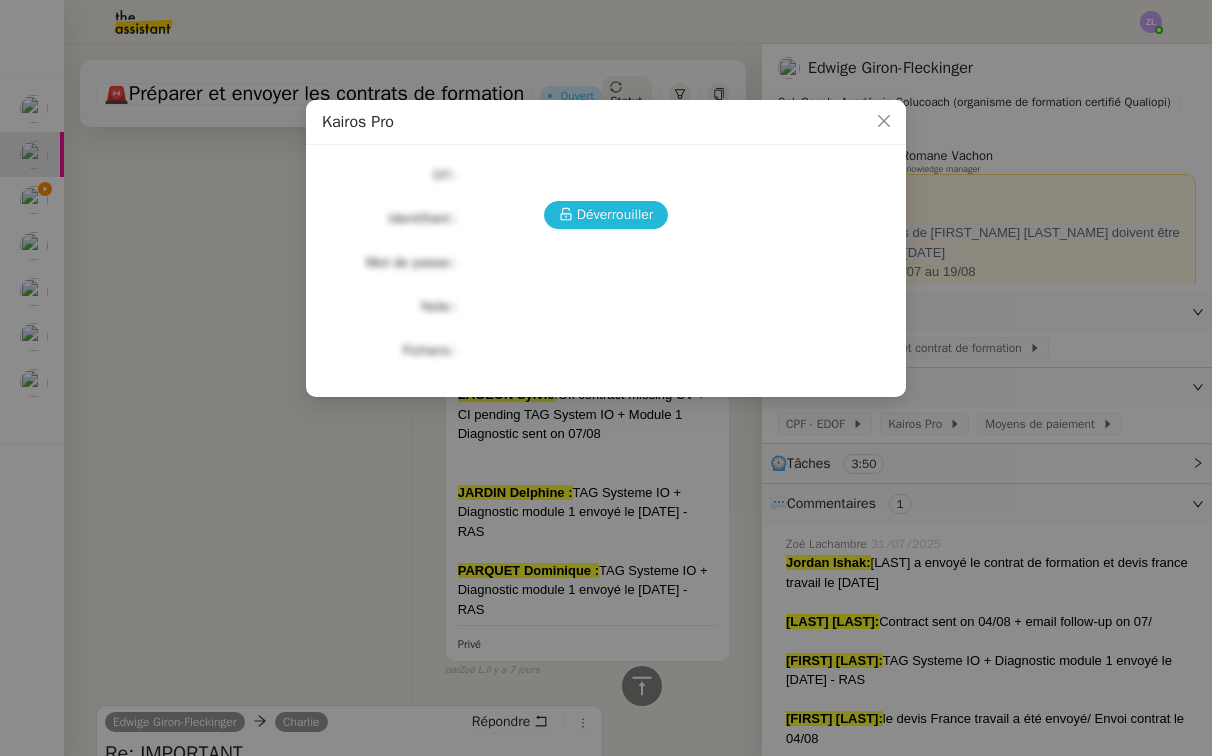 click on "Déverrouiller" at bounding box center (615, 214) 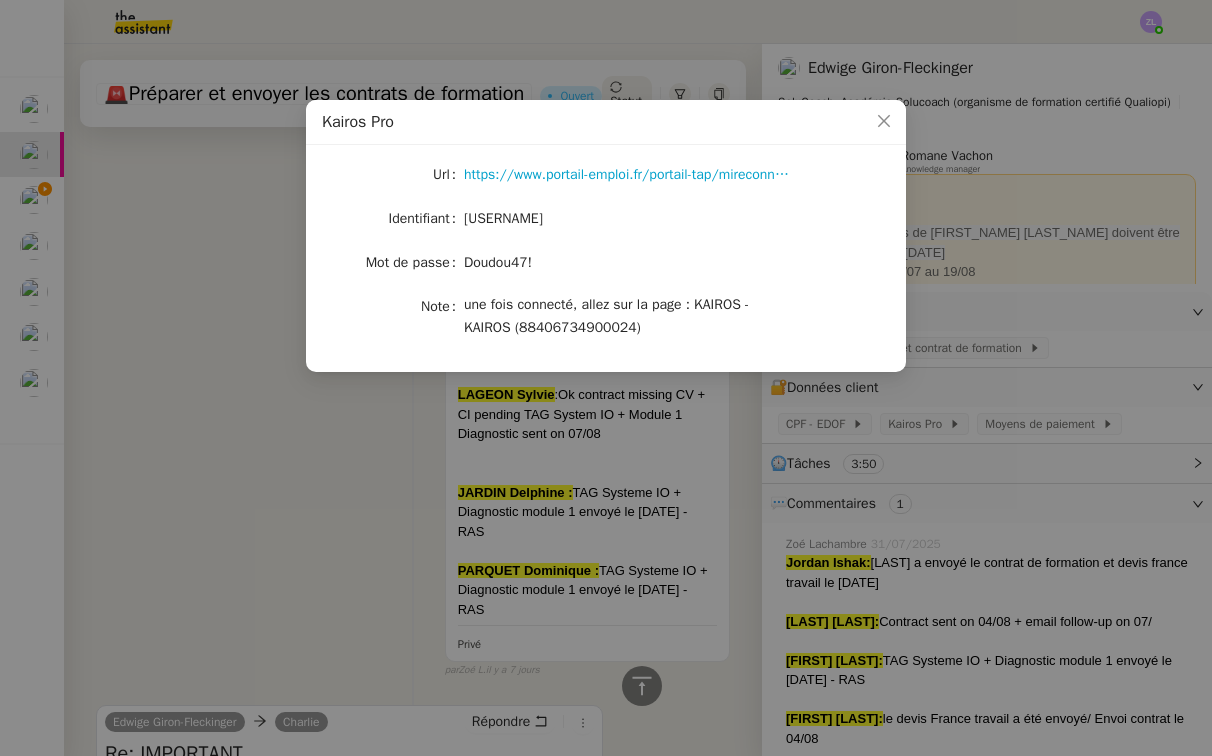 click on "[USERNAME]" 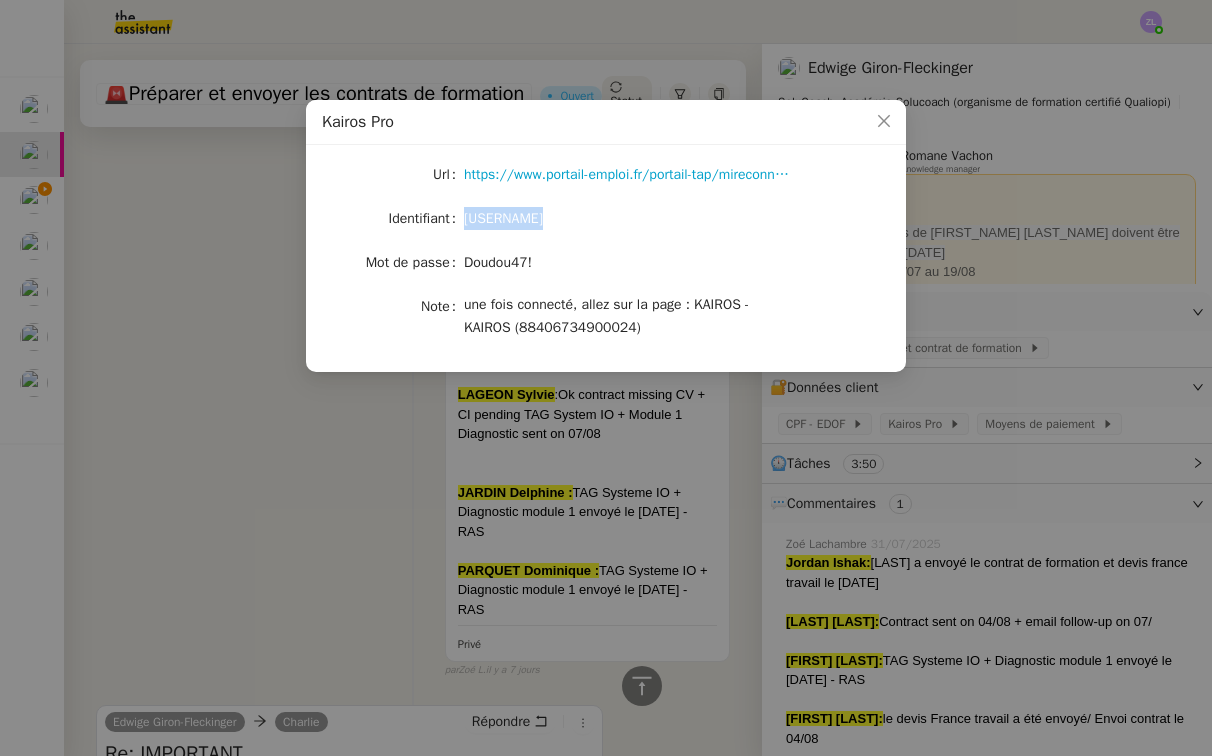 copy on "[USERNAME]" 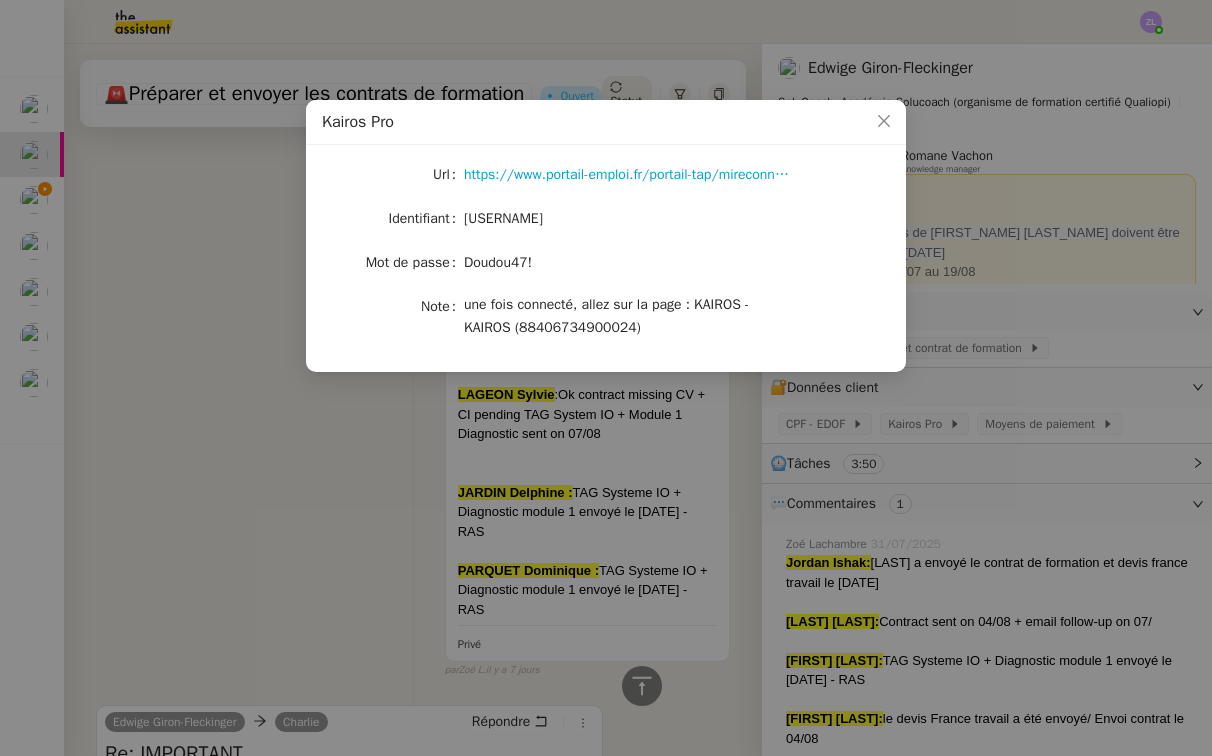 click on "Doudou47!" 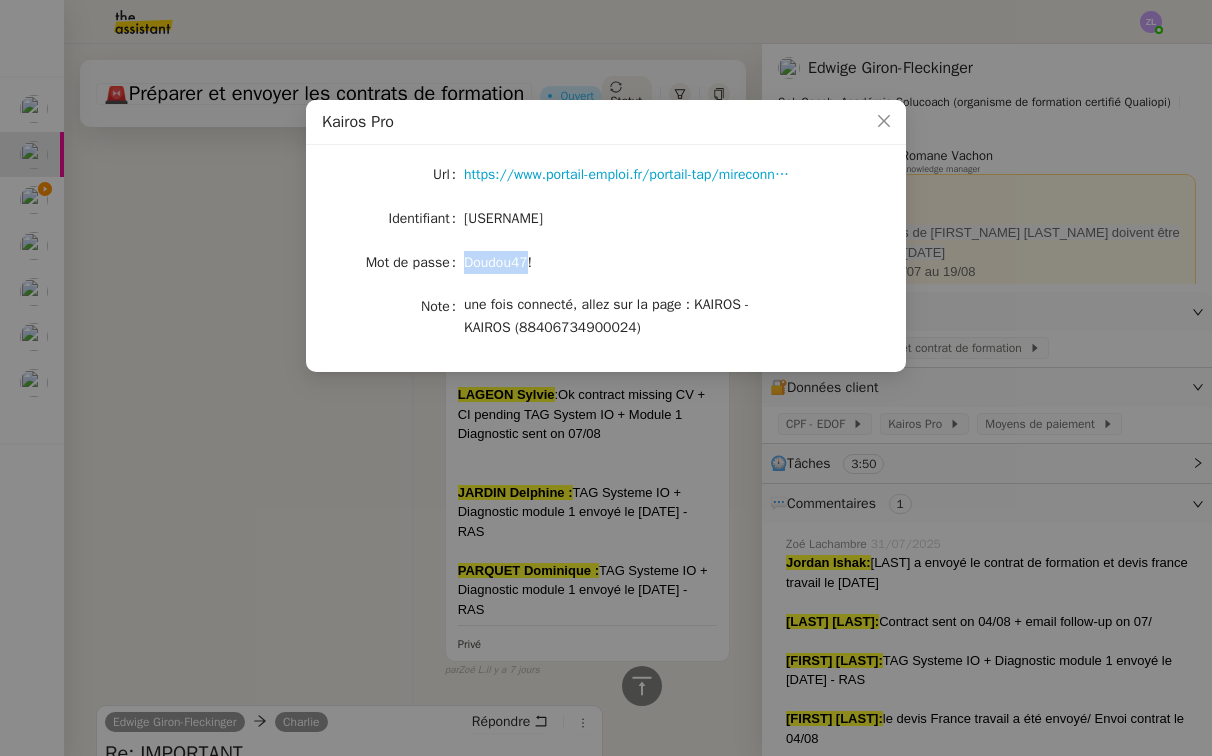 click on "Doudou47!" 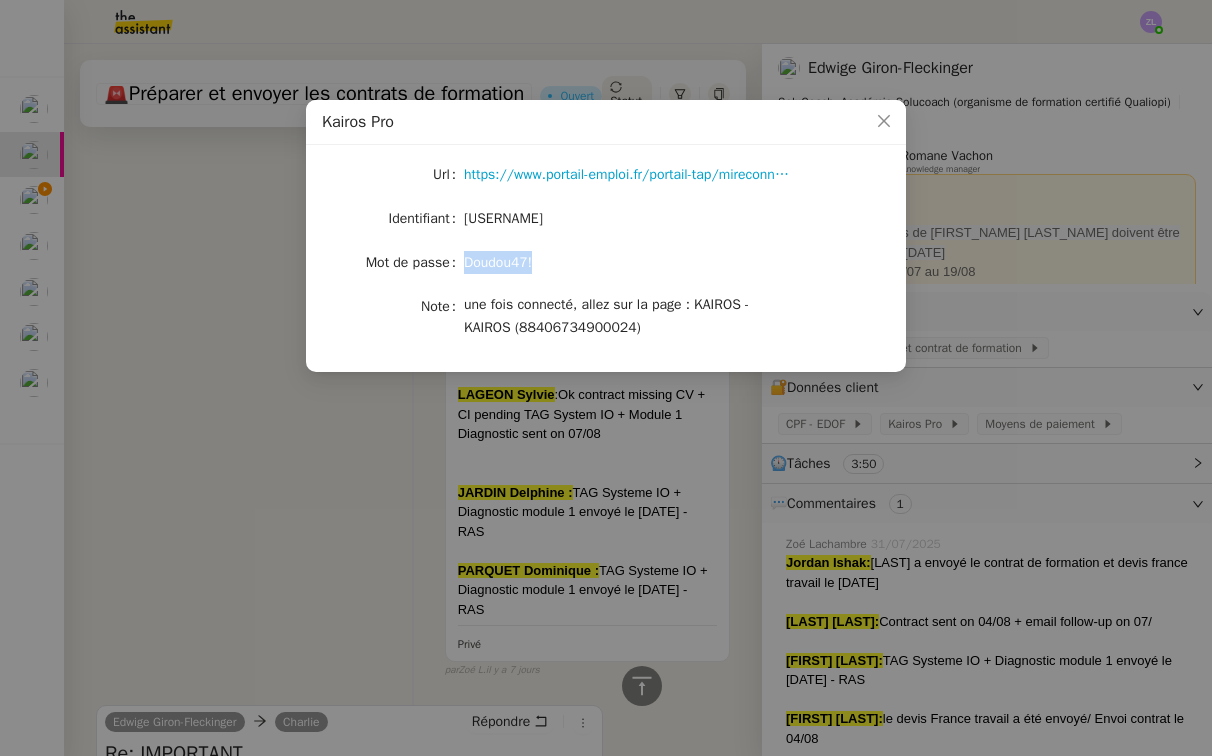 click on "Doudou47!" 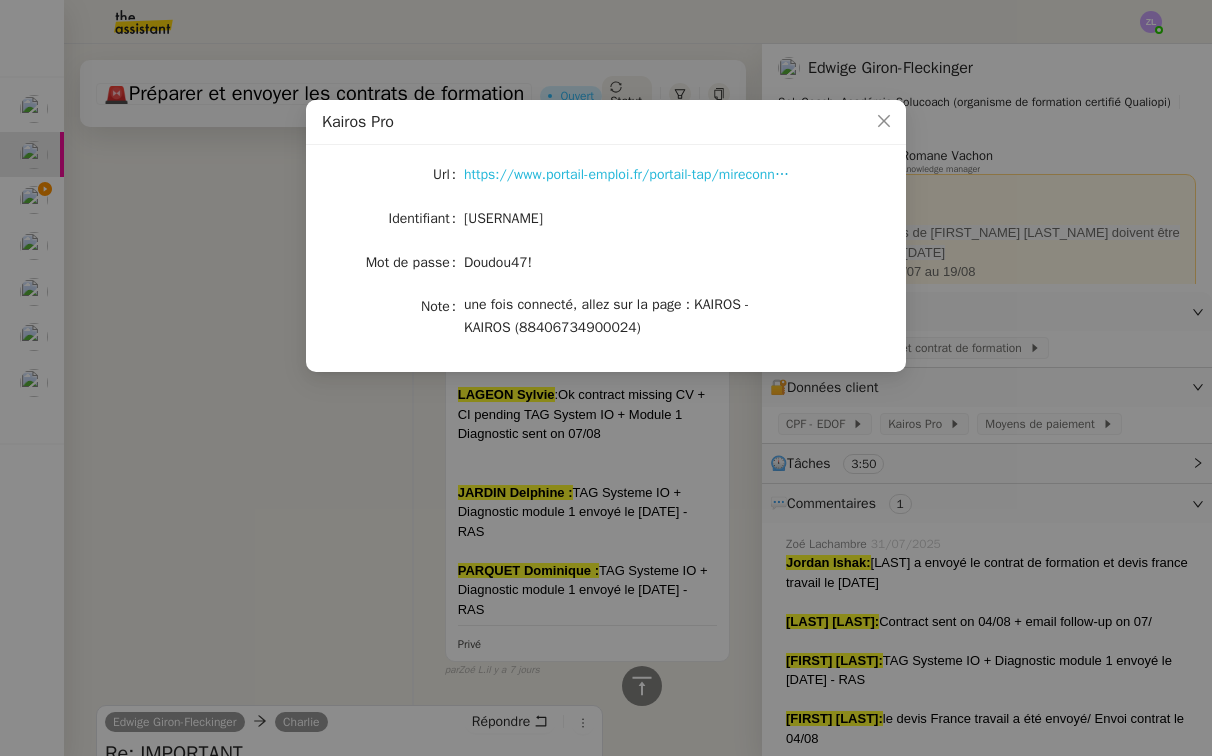click on "https://www.portail-emploi.fr/portail-tap/mireconnexion" 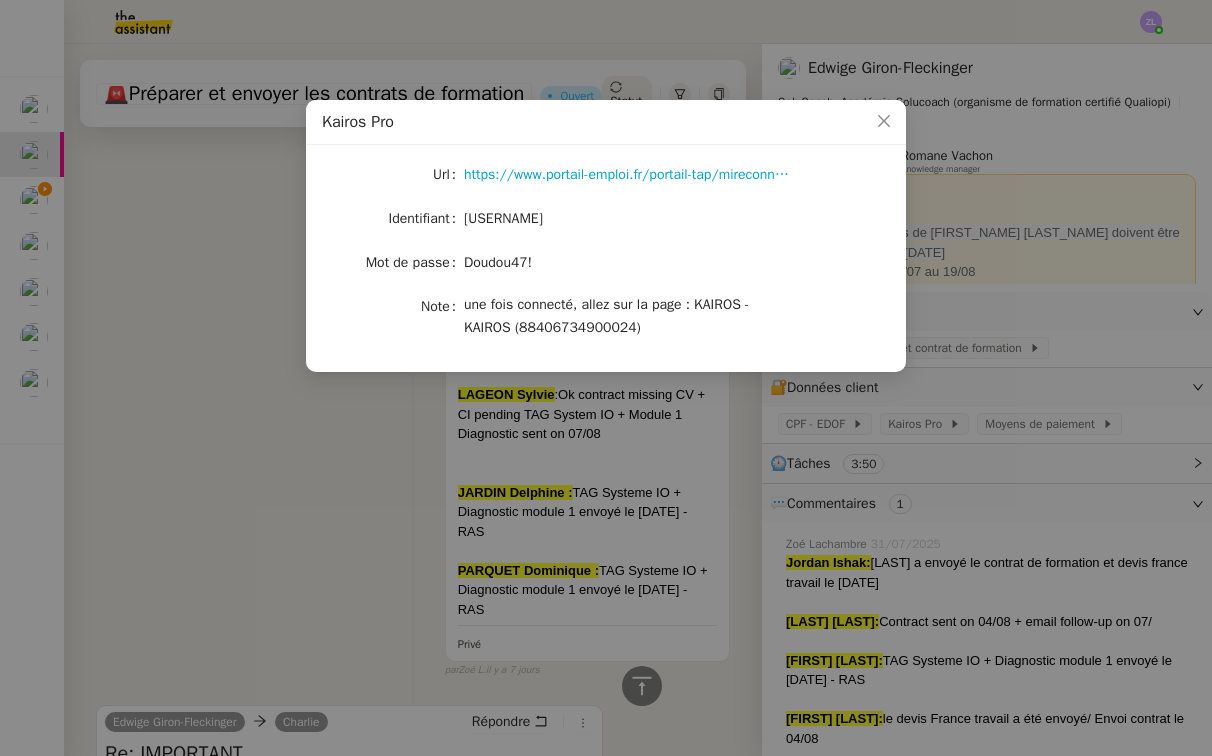 click on "Kairos Pro Url https://www.portail-emploi.fr/portail-tap/mireconnexion    Identifiant [USERNAME] Mot de passe [PASSWORD] Note une fois connecté, allez sur la page : KAIROS - KAIROS ([NUMBER])" at bounding box center [606, 378] 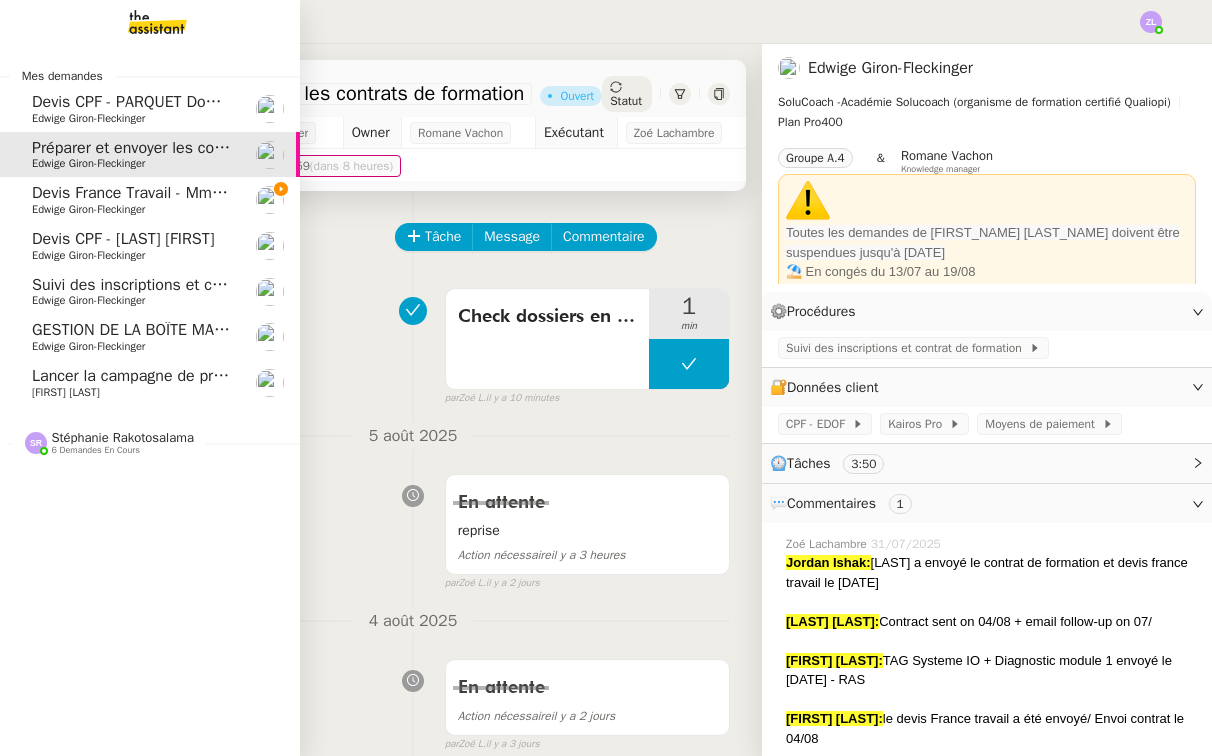 scroll, scrollTop: 0, scrollLeft: 0, axis: both 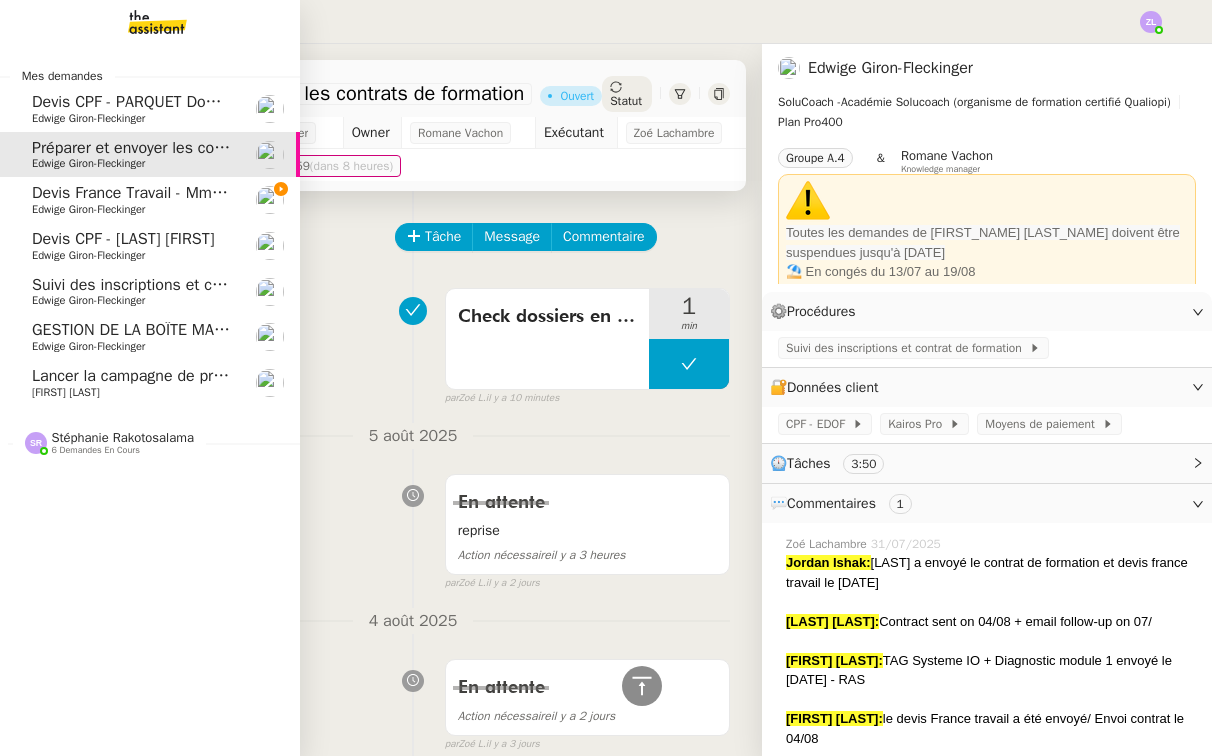 click on "Devis France Travail - Mme Talbi" 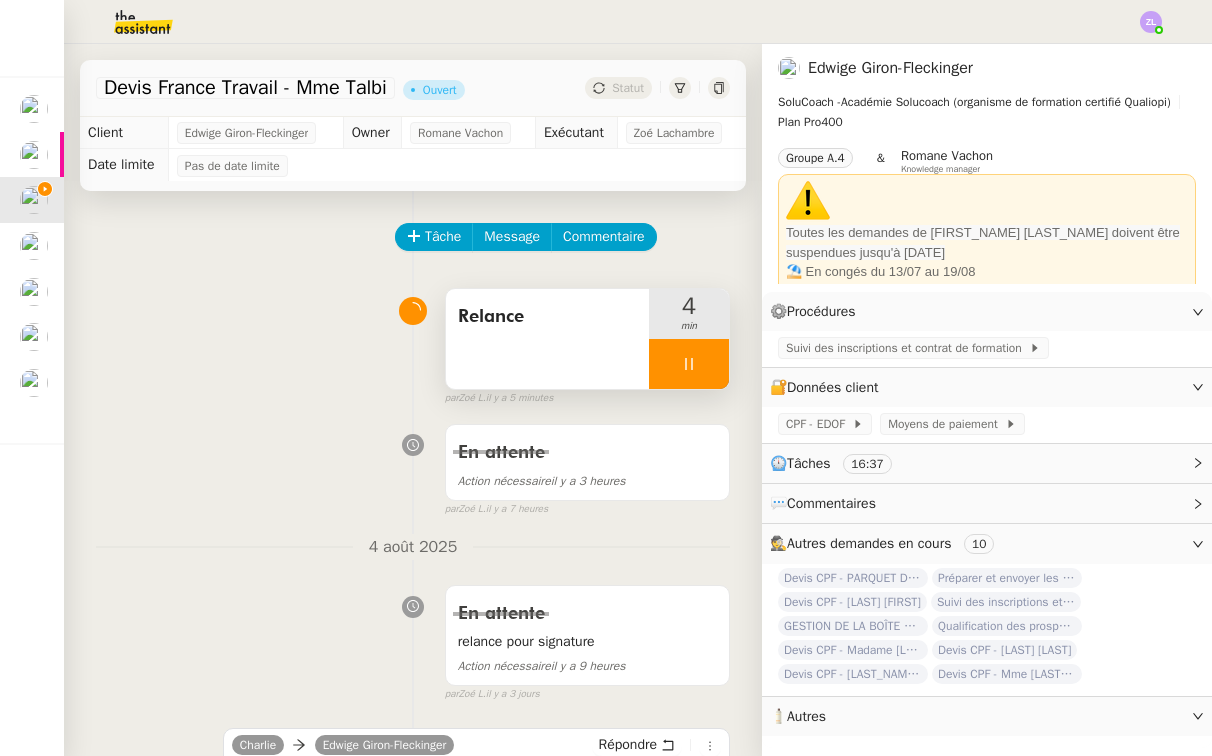 click at bounding box center (689, 364) 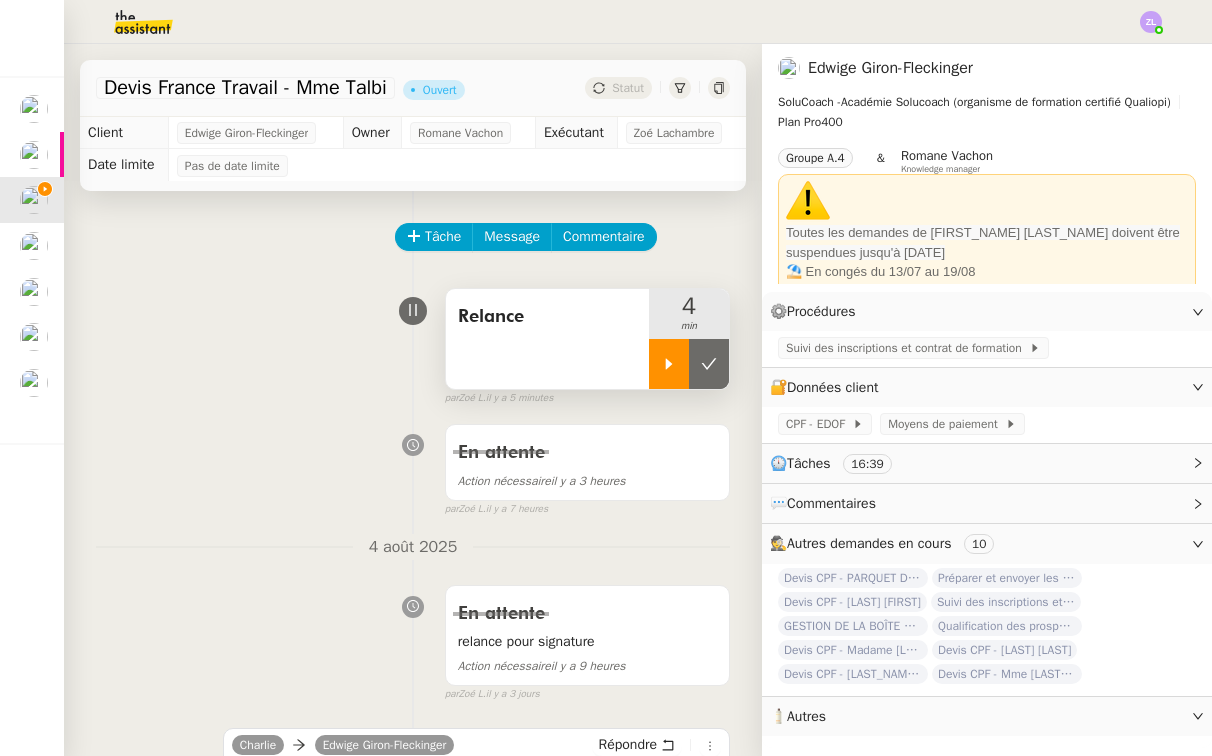 click 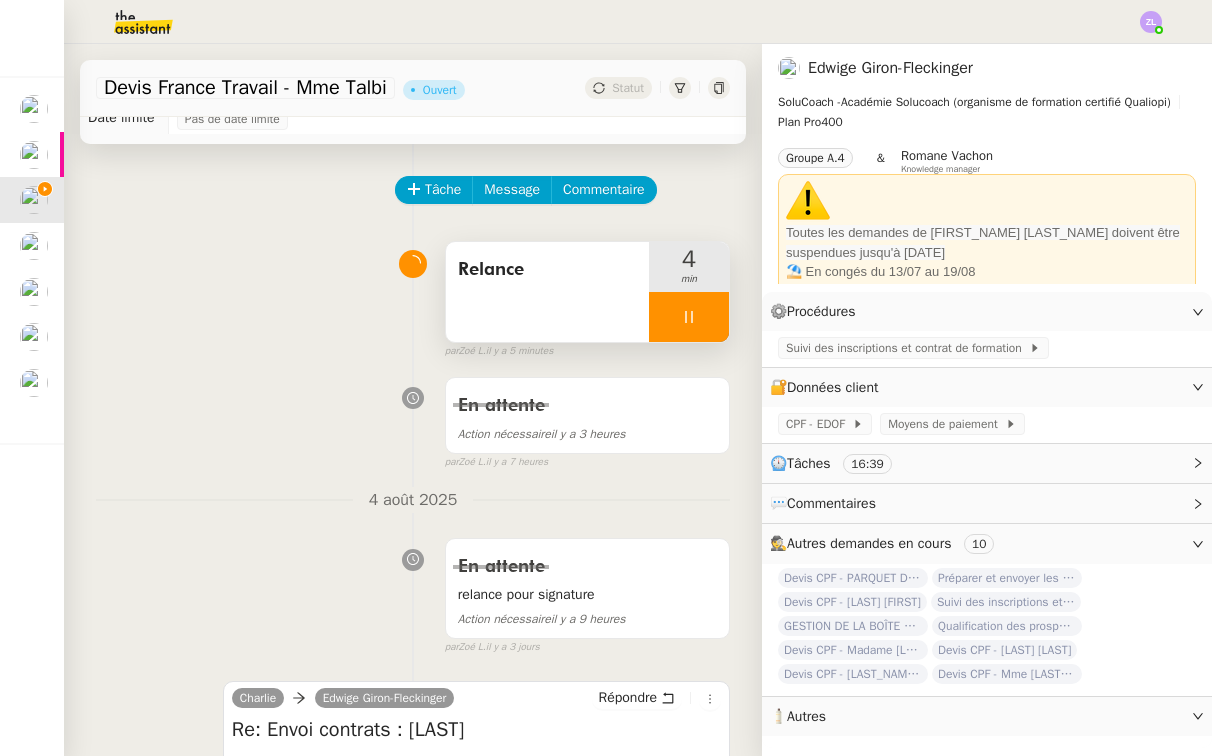 scroll, scrollTop: 32, scrollLeft: 0, axis: vertical 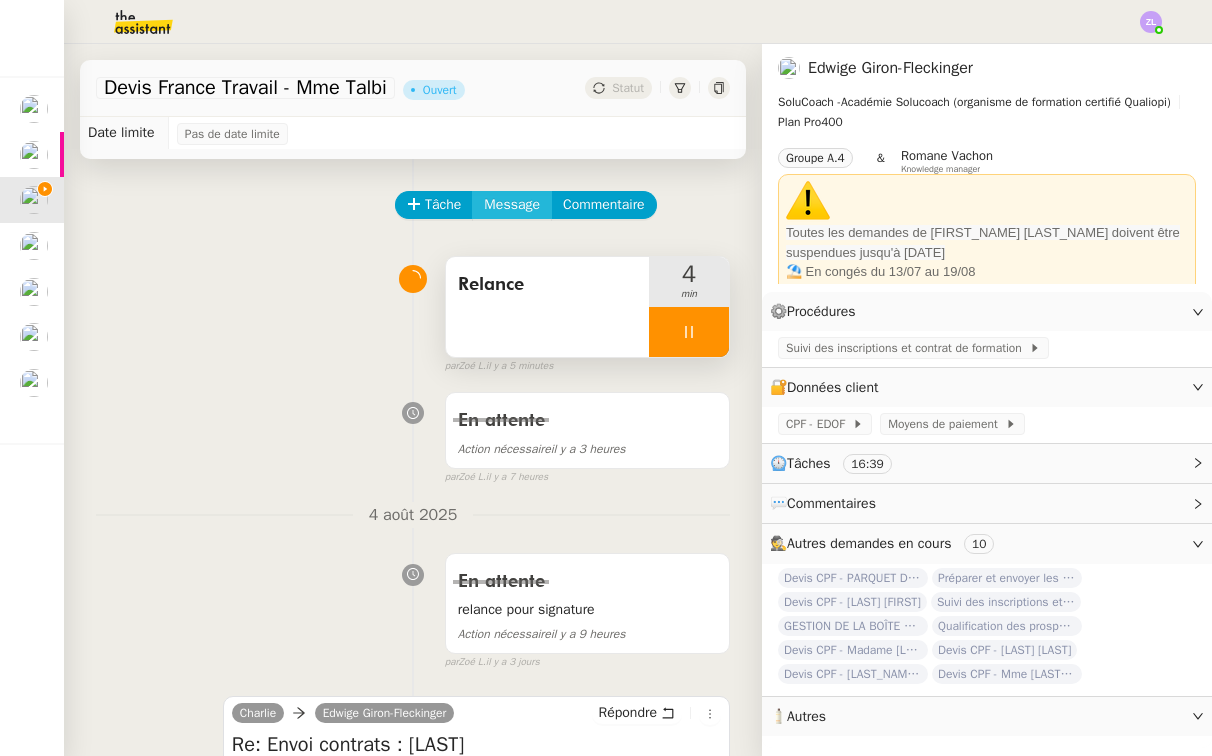 click on "Message" 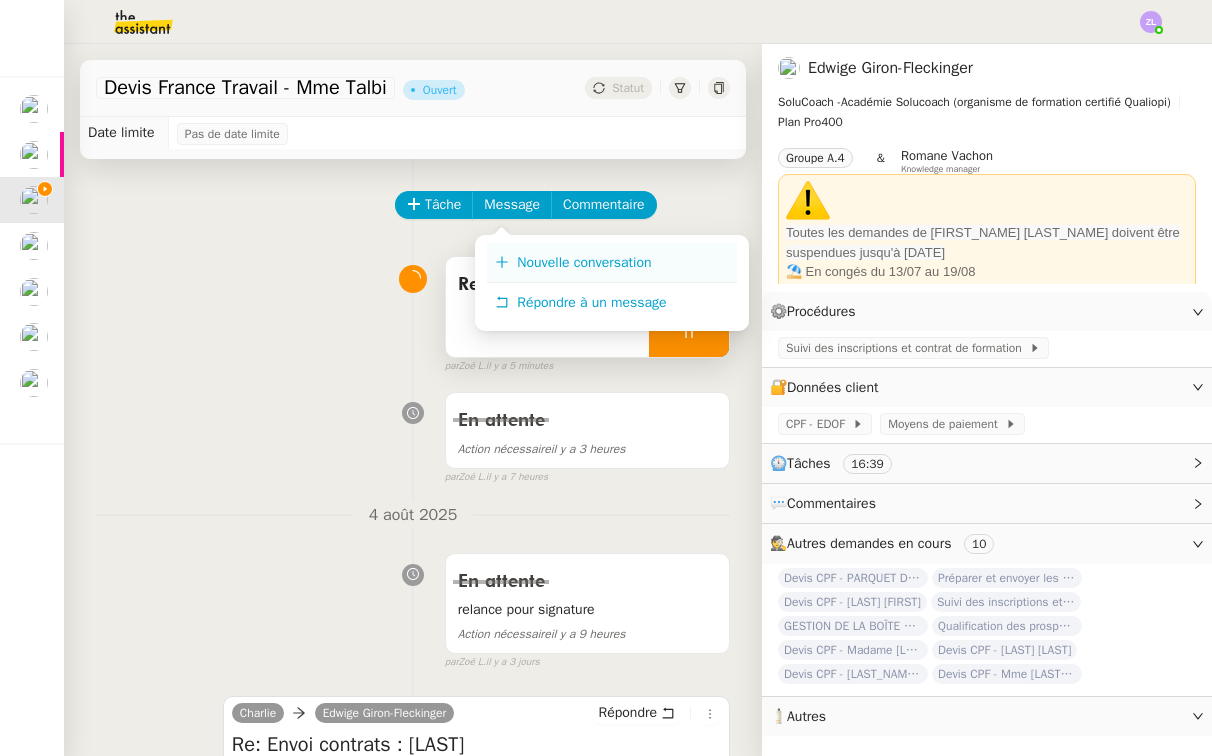 click on "Nouvelle conversation" at bounding box center (612, 263) 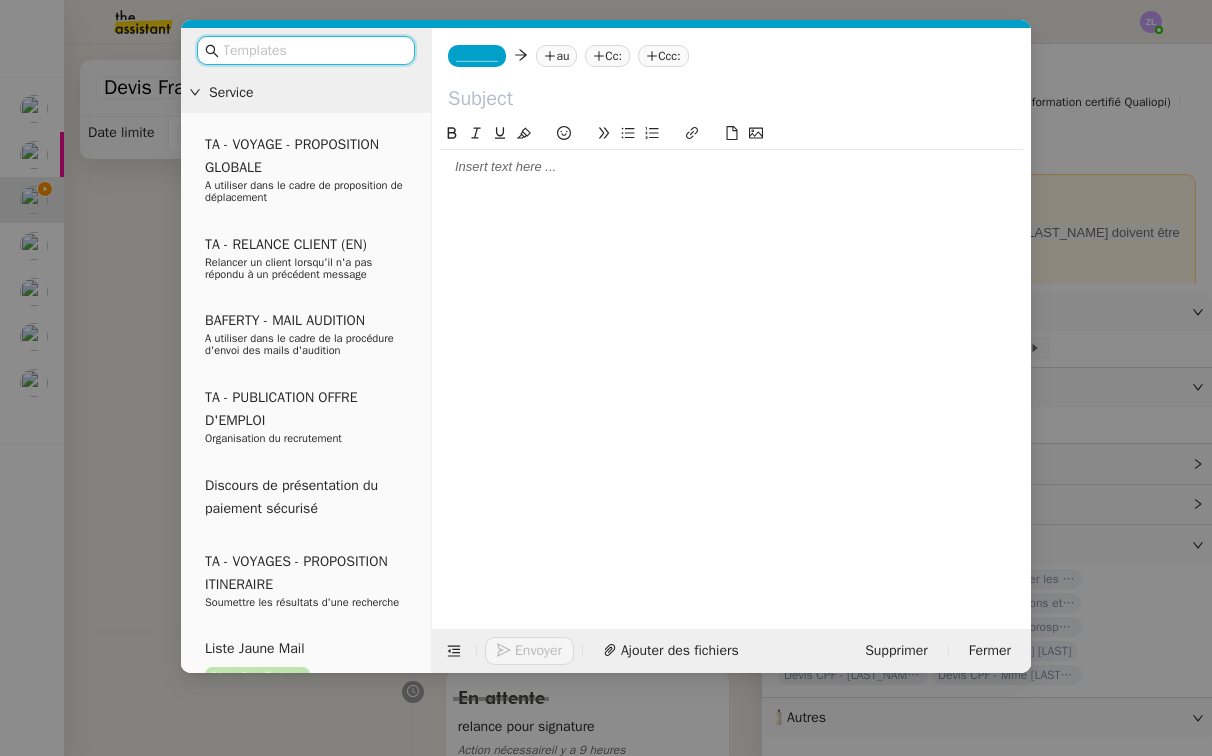 click on "_______" 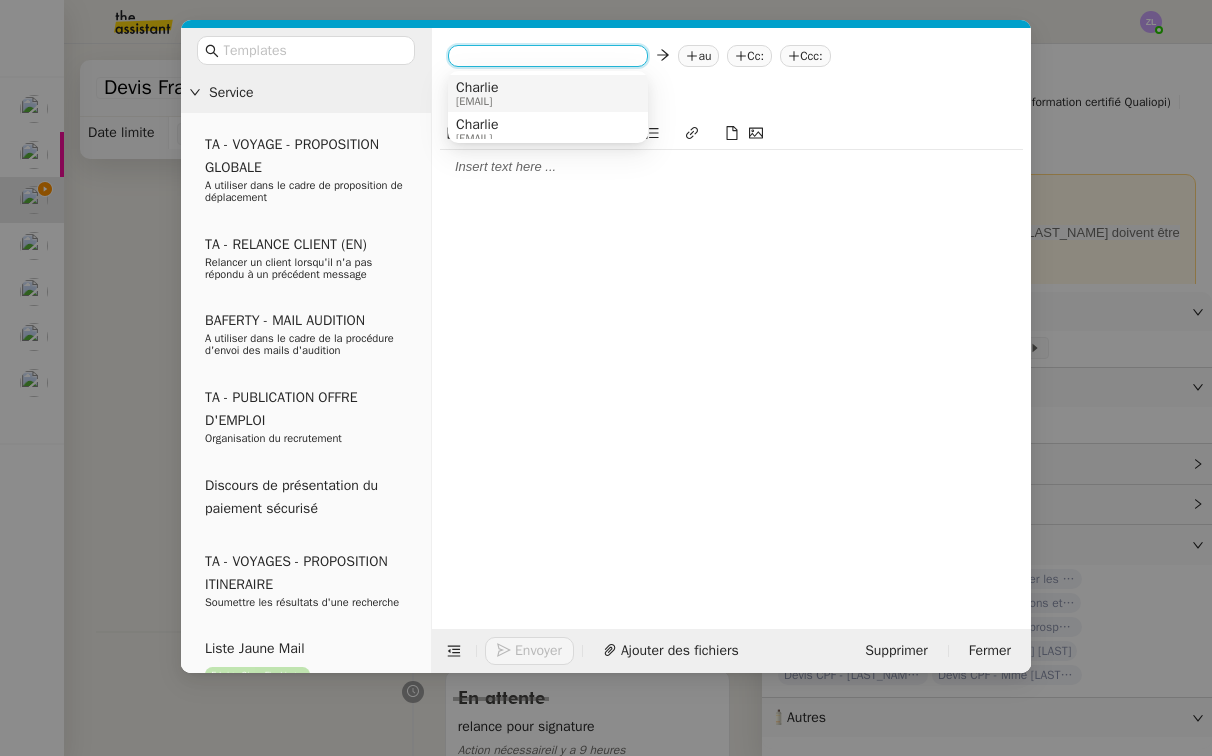 click on "[EMAIL]" at bounding box center [477, 101] 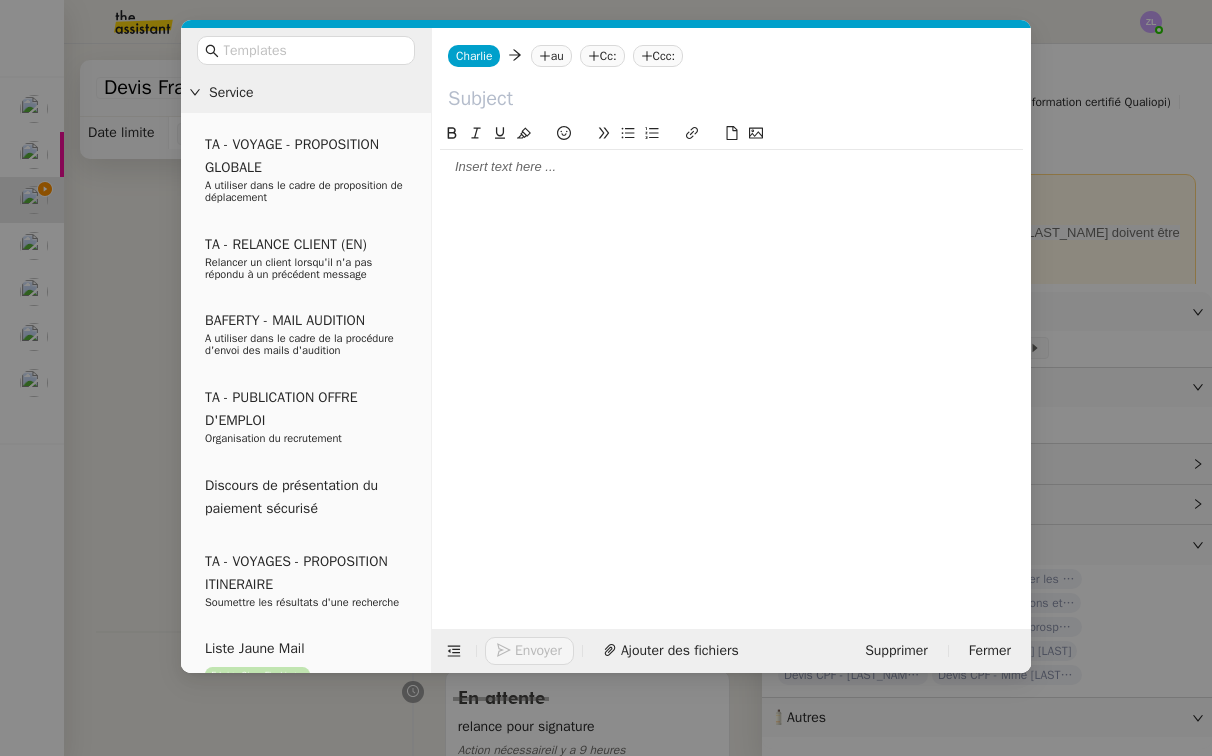 click on "au" 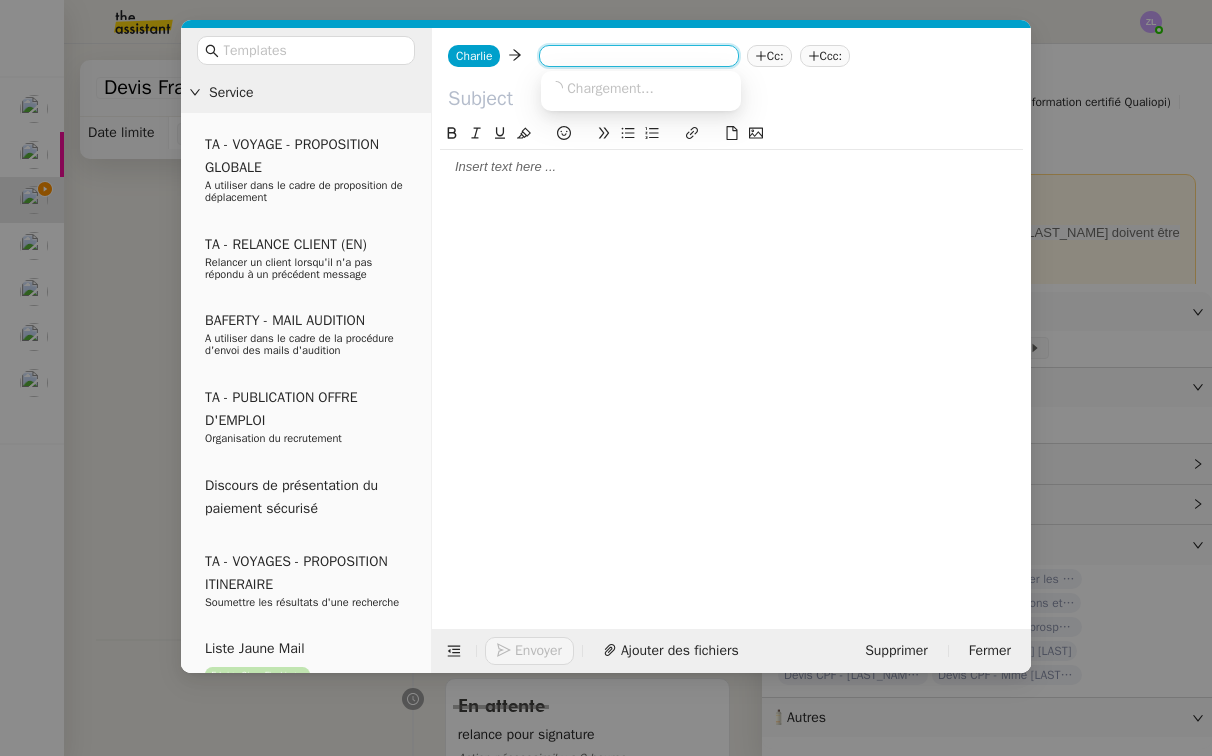 click at bounding box center [639, 58] 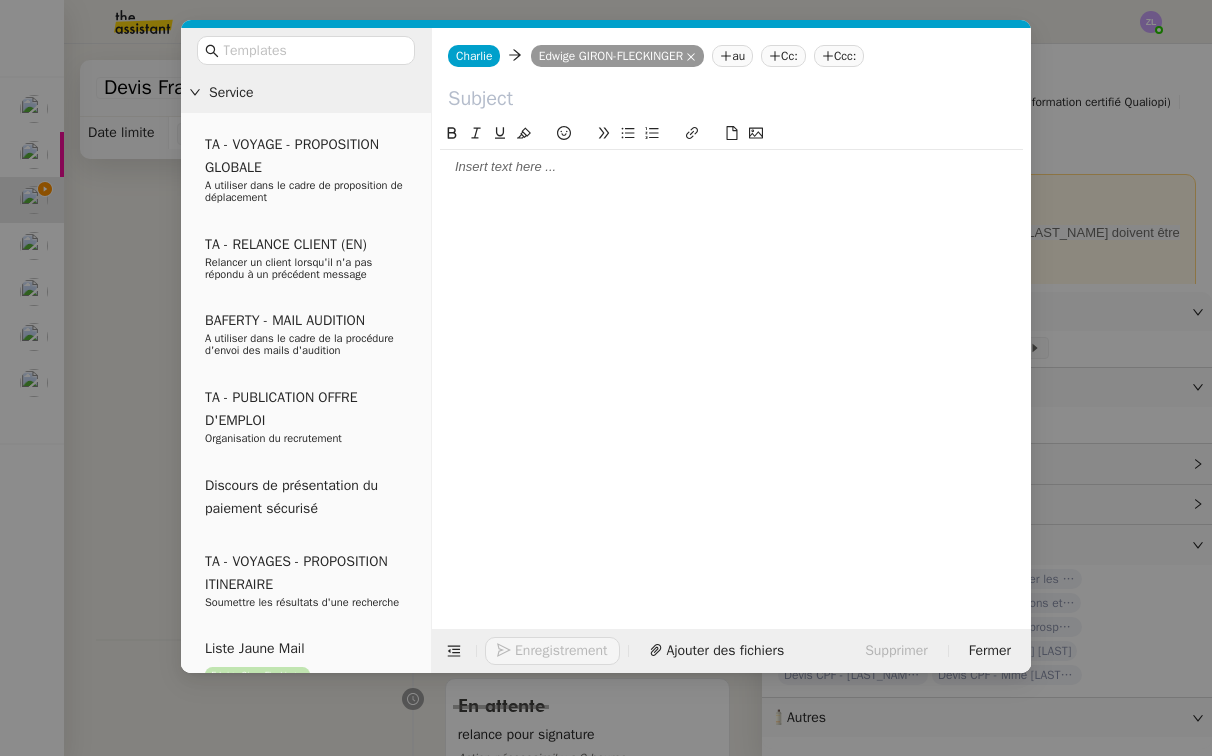 click on "[FIRST] [LAST]    [LAST] [FIRST]
[LAST] [FIRST]   au
Cc:
Ccc:" 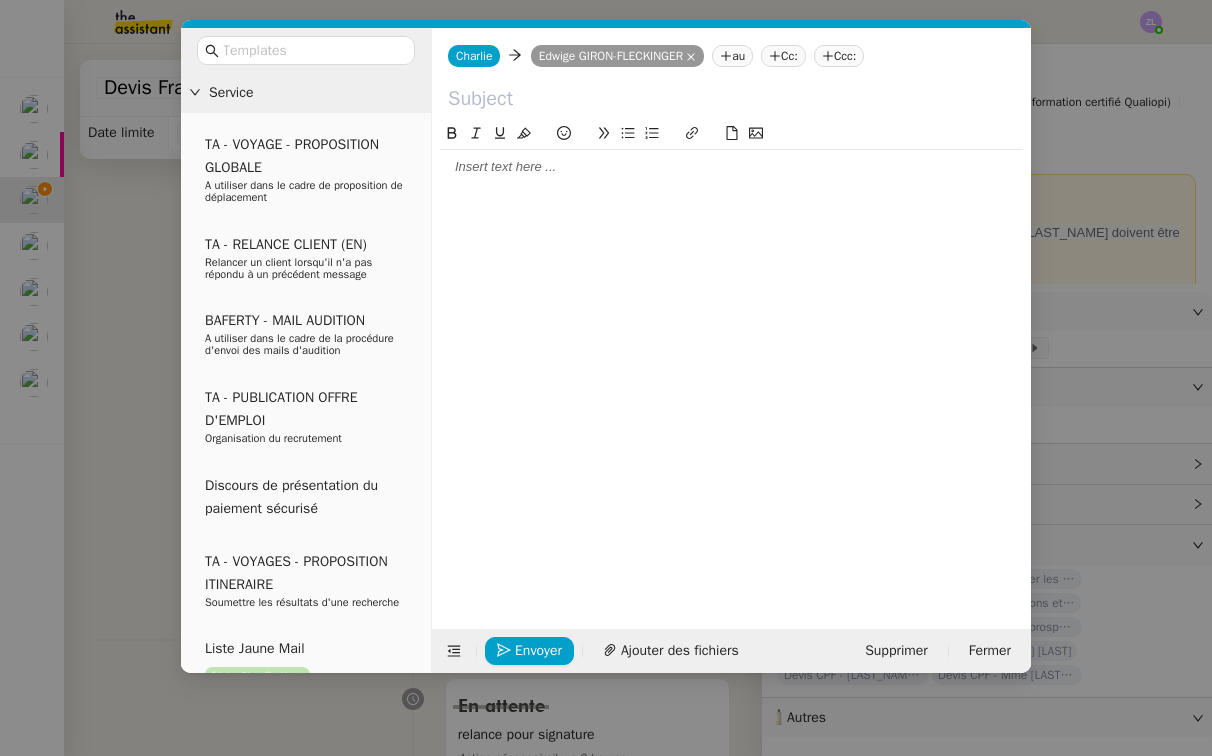 click 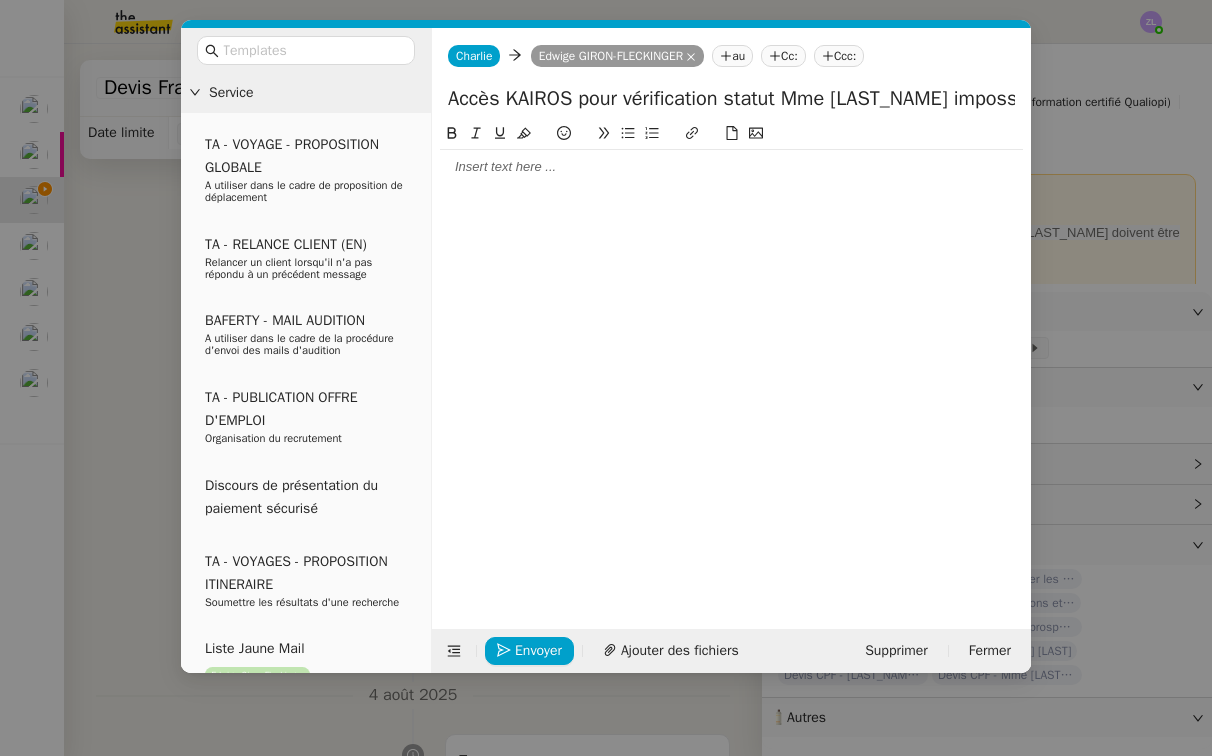 type on "Accès KAIROS pour vérification statut Mme [LAST_NAME] impossible" 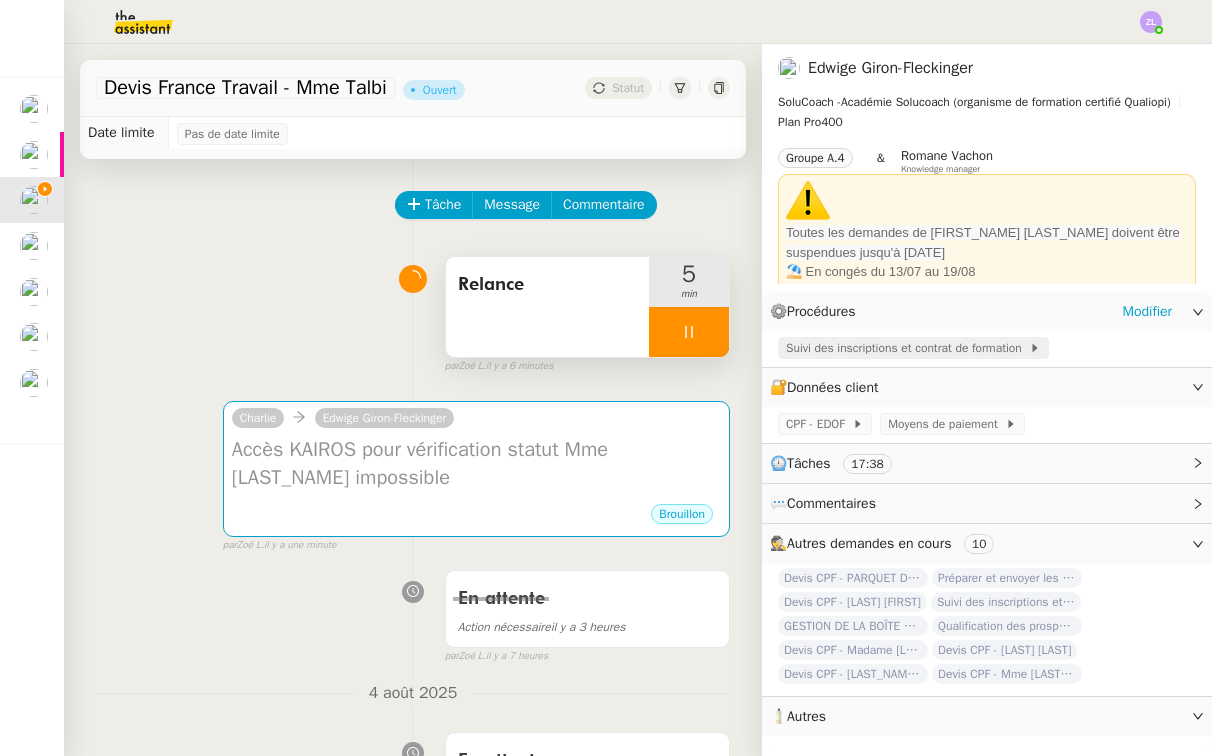 click on "Suivi des inscriptions et contrat de formation" 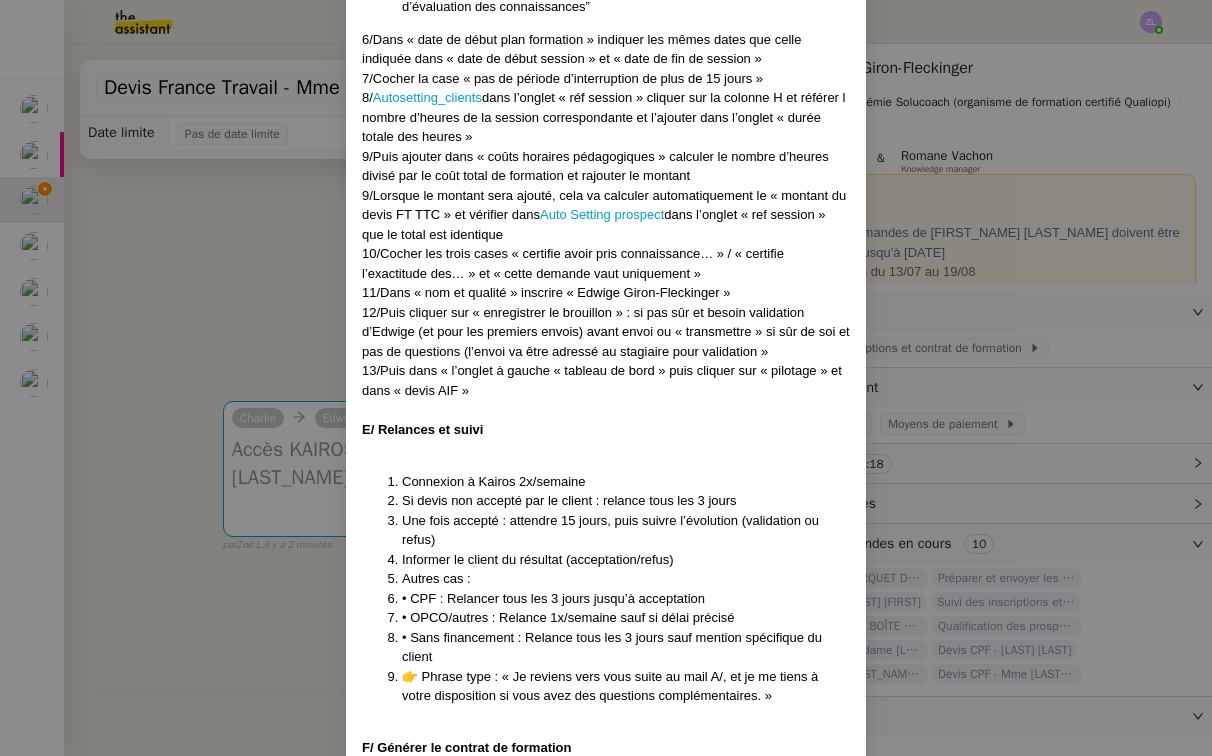 scroll, scrollTop: 8083, scrollLeft: 0, axis: vertical 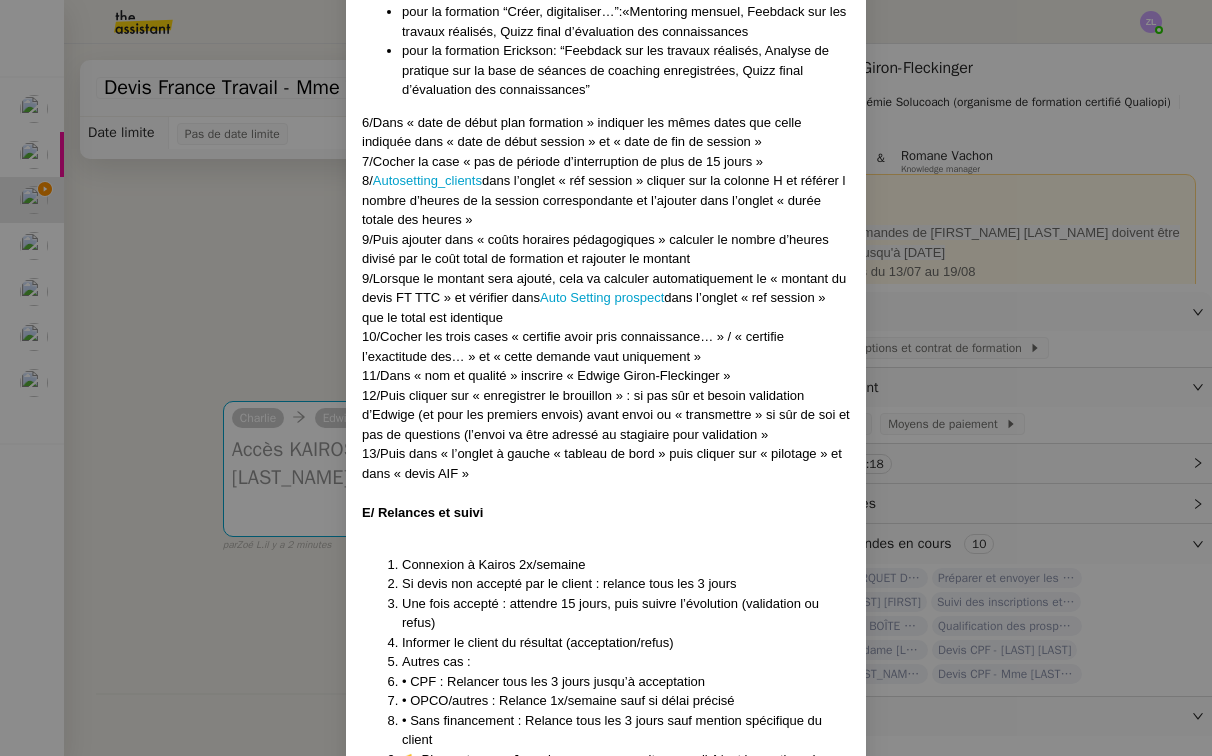 click on "Créé le [DATE] MAJ le [DATE]   Contexte :  Chez SoluCoach, chaque nouvelle inscription à une formation déclenche un processus administratif précis visant à garantir que le stagiaire dispose d’un dossier complet et conforme avant le démarrage de la session. Cela comprend la collecte des informations, la création, l’envoi et le suivi du devis, la préparation du contrat de formation, l’envoi pour signature, et le suivi du retour signé dans les délais impartis, et l'ouverture des accès à la formation. Cette mission est essentielle pour assurer la traçabilité, la conformité réglementaire Qualiopi (notamment en cas de prise en charge OPCO), et une expérience fluide pour le stagiaire comme pour l’équipe pédagogique.  Le schéma du processus de suivi des Prospects et Clients   Déclenchement :  3 cas   et/ou OPCO : réception d’un accord de financement OPCO avec le devis accepté (entreprise ou autre) CPF : réception devis CPF accepté (notification par email “EDOF”) ICI" at bounding box center (606, 378) 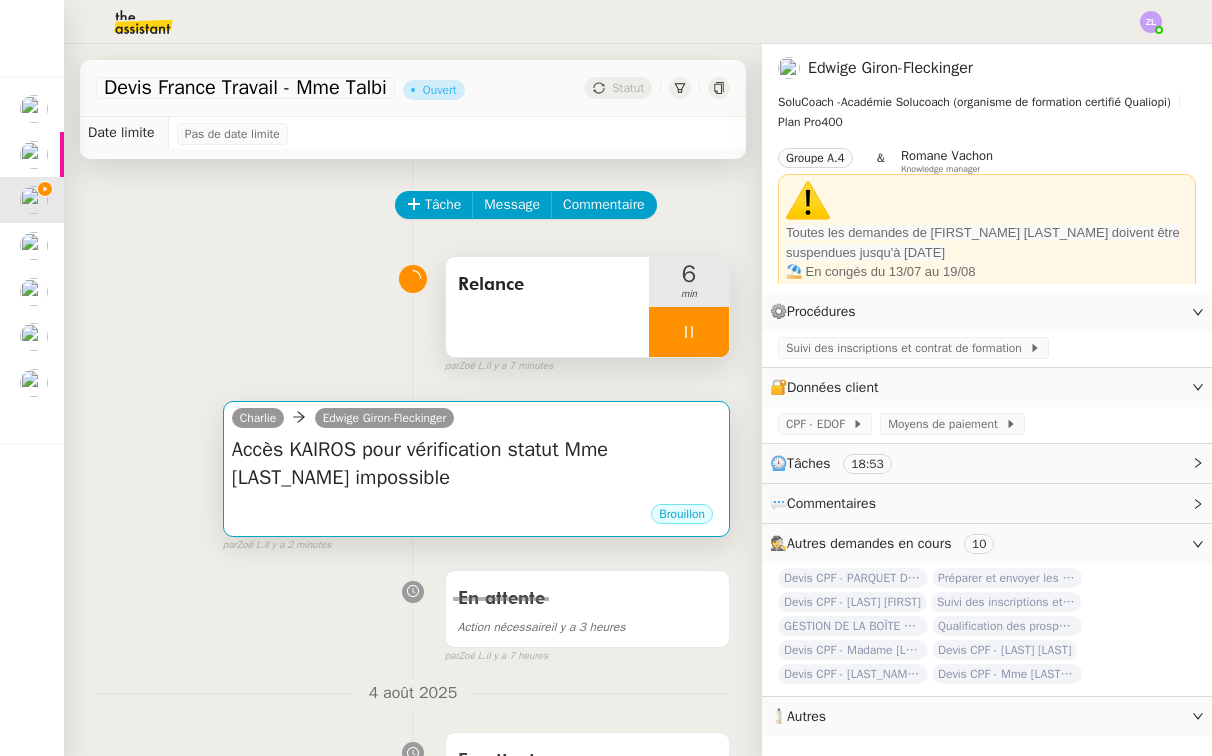 click on "Accès KAIROS pour vérification statut Mme [LAST_NAME] impossible" at bounding box center [476, 464] 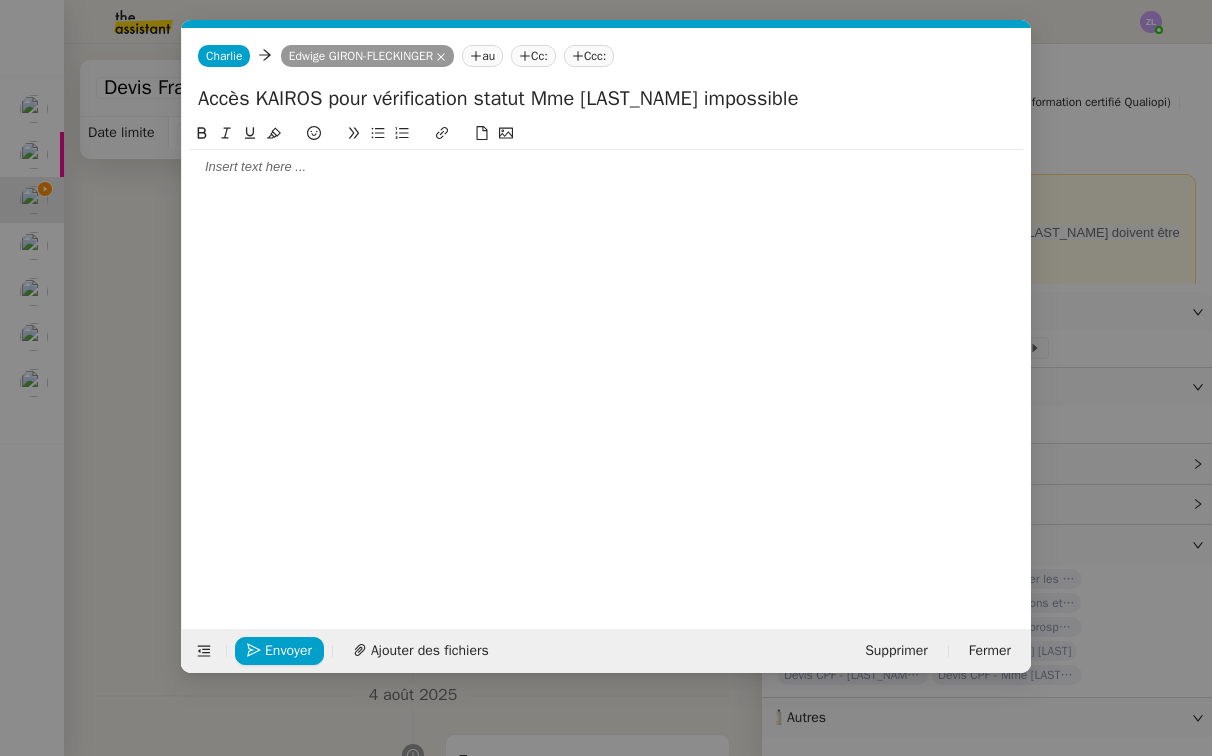 scroll, scrollTop: 0, scrollLeft: 43, axis: horizontal 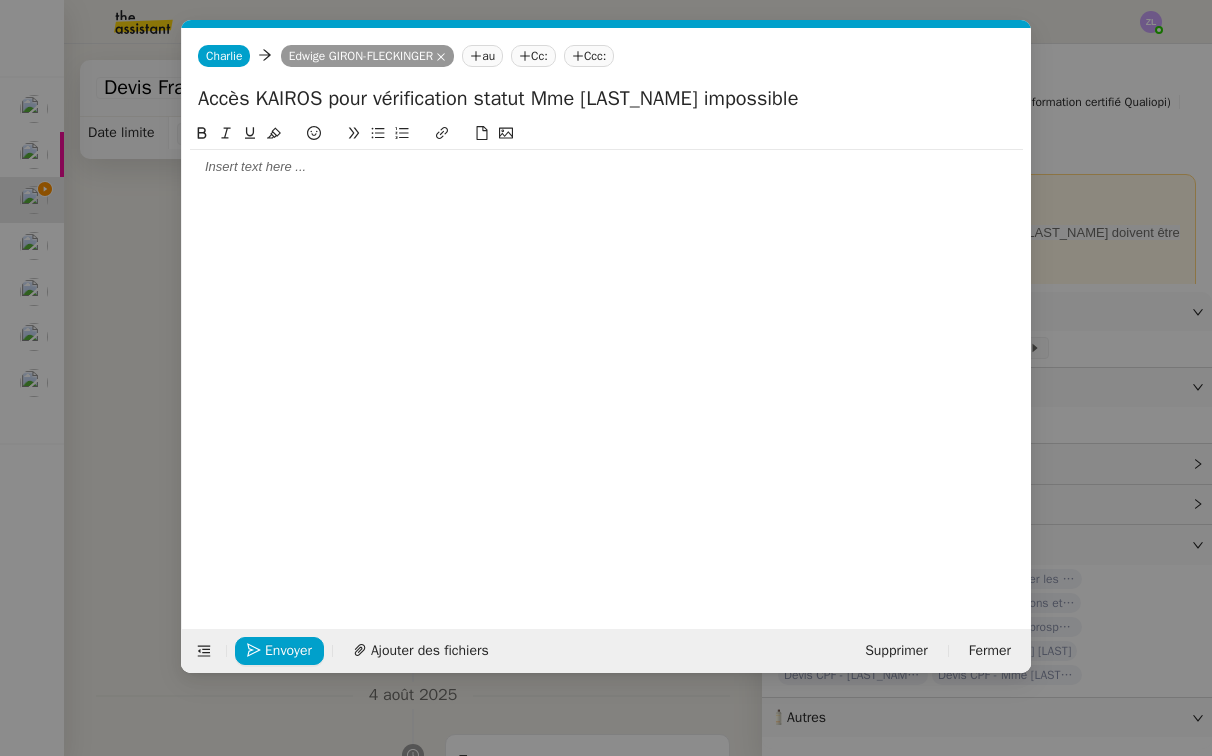click 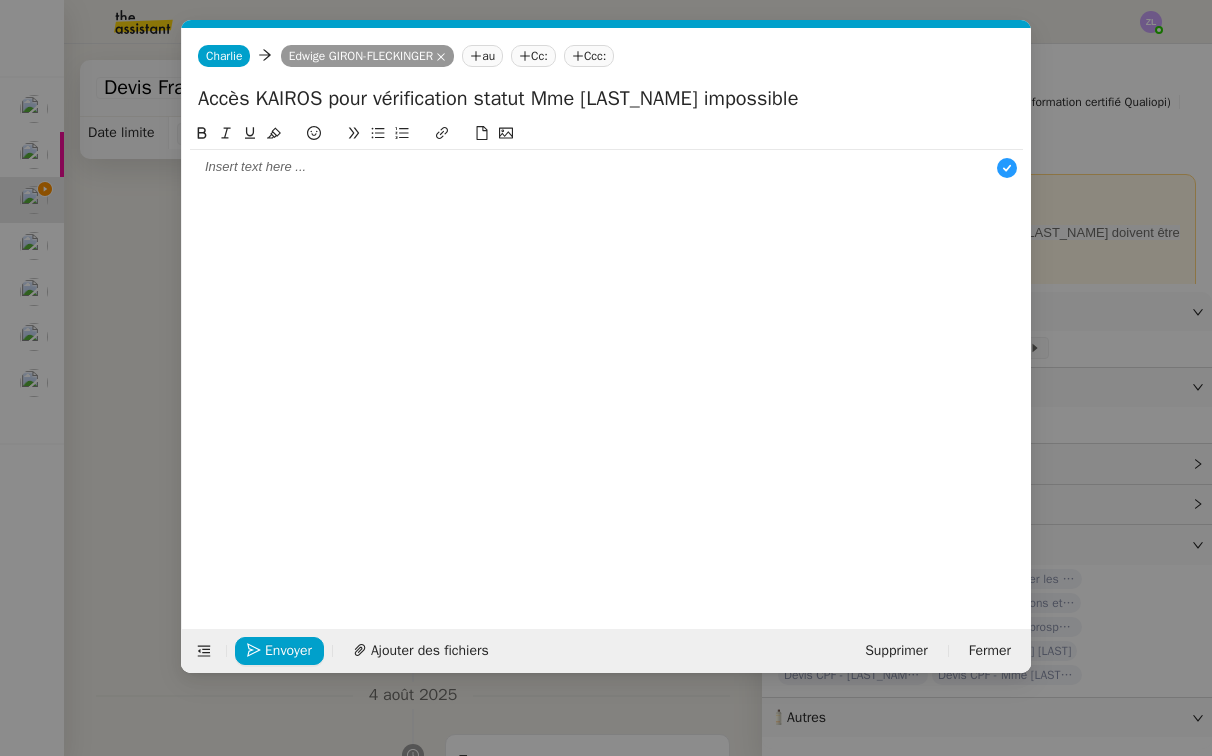 scroll, scrollTop: 21, scrollLeft: 0, axis: vertical 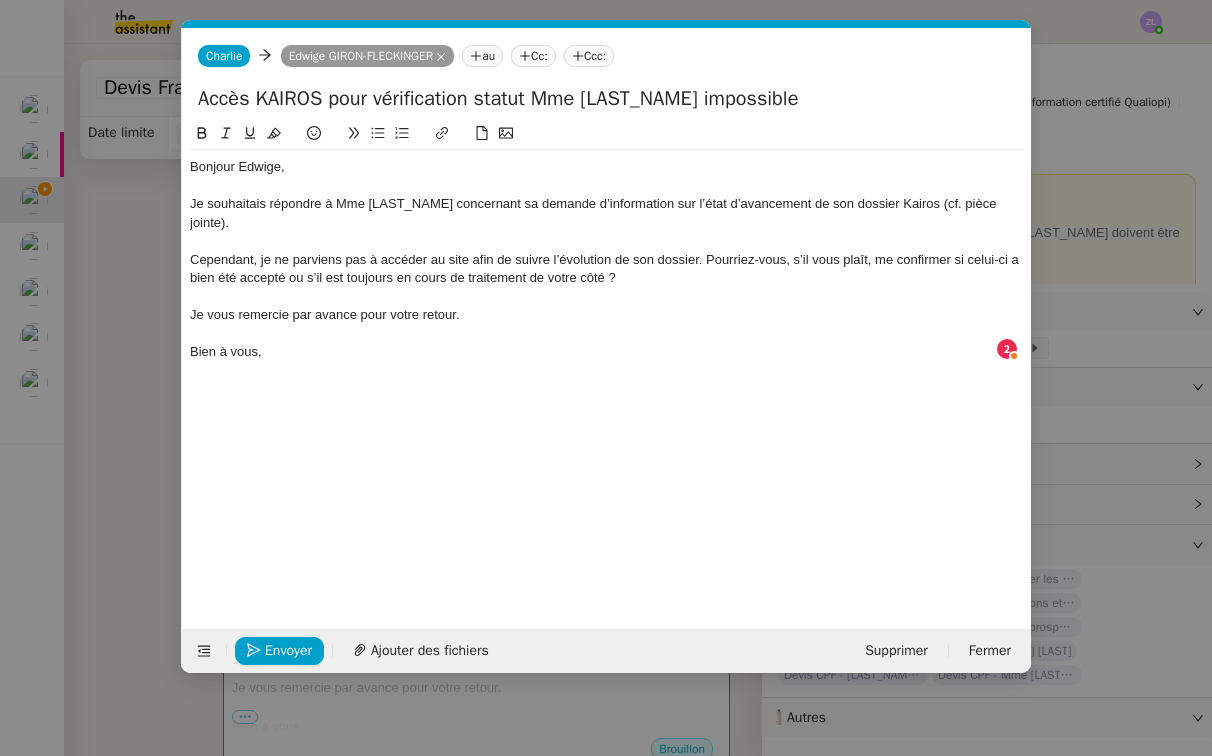 click on "Cependant, je ne parviens pas à accéder au site afin de suivre l’évolution de son dossier. Pourriez-vous, s’il vous plaît, me confirmer si celui-ci a bien été accepté ou s’il est toujours en cours de traitement de votre côté ?" 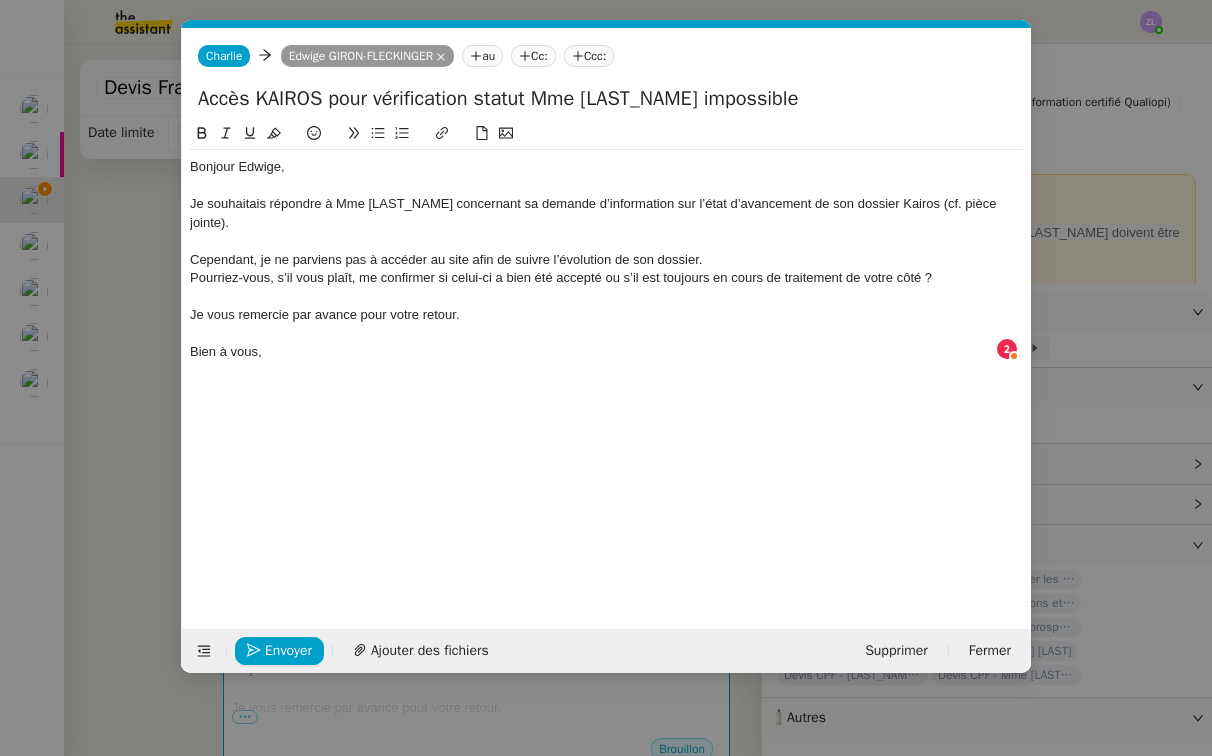 drag, startPoint x: 933, startPoint y: 254, endPoint x: 498, endPoint y: 499, distance: 499.24945 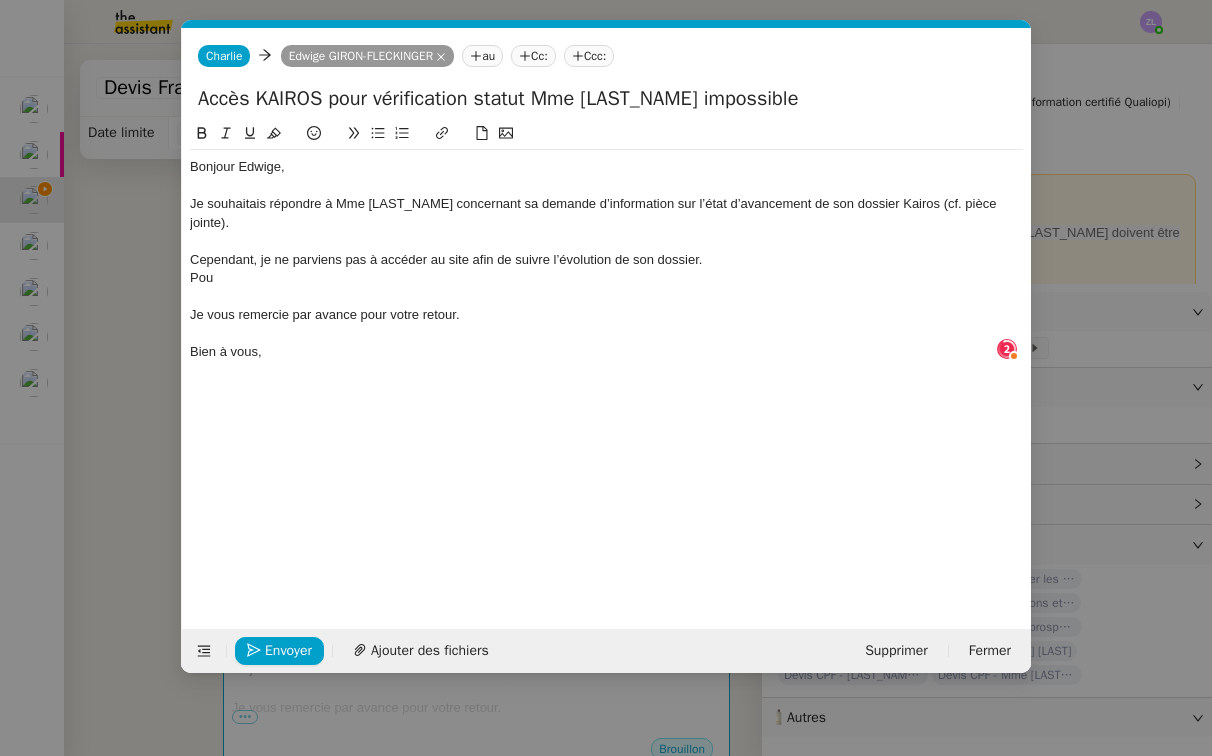 type 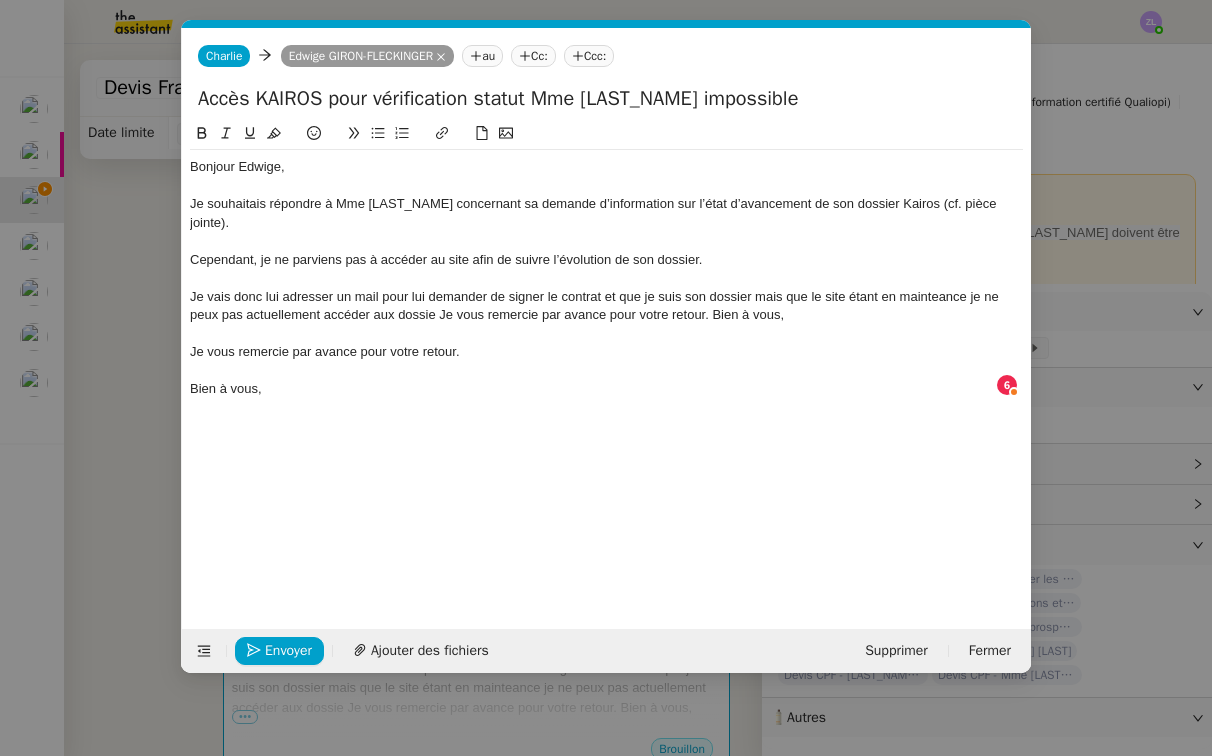 click on "Je souhaitais répondre à Mme [LAST_NAME] concernant sa demande d’information sur l’état d’avancement de son dossier Kairos (cf. pièce jointe)." 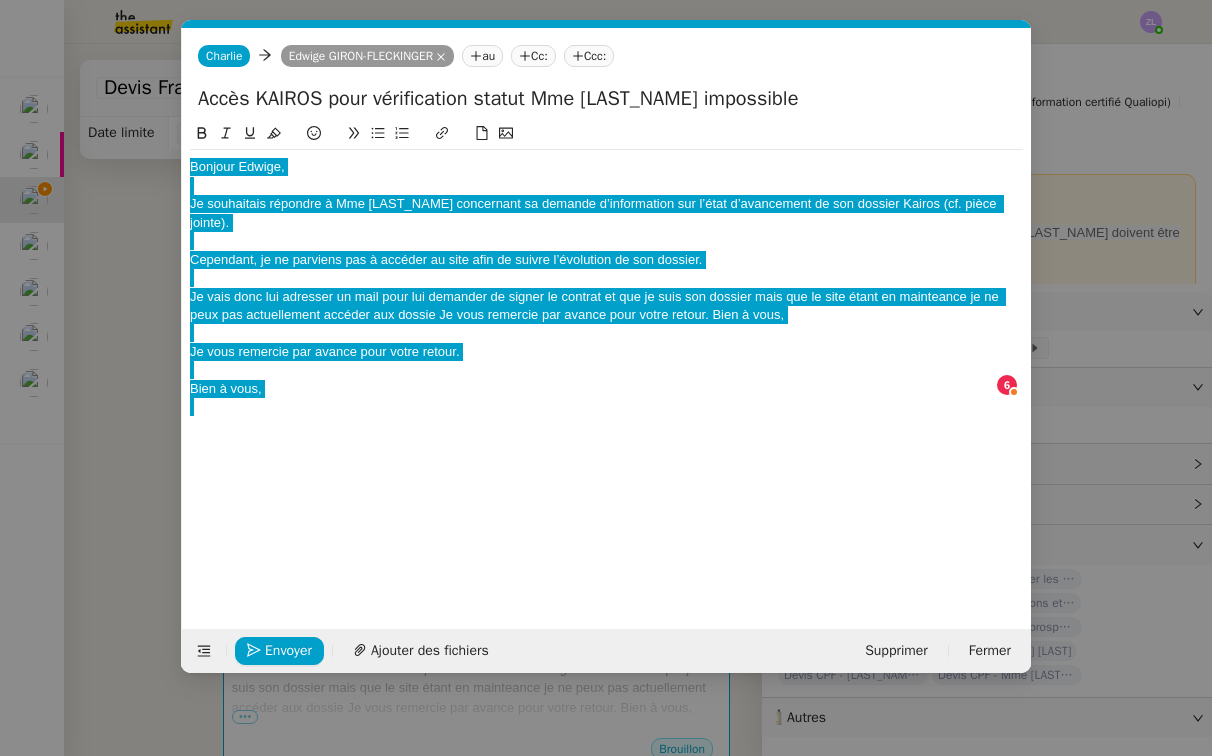 click on "Cependant, je ne parviens pas à accéder au site afin de suivre l’évolution de son dossier." 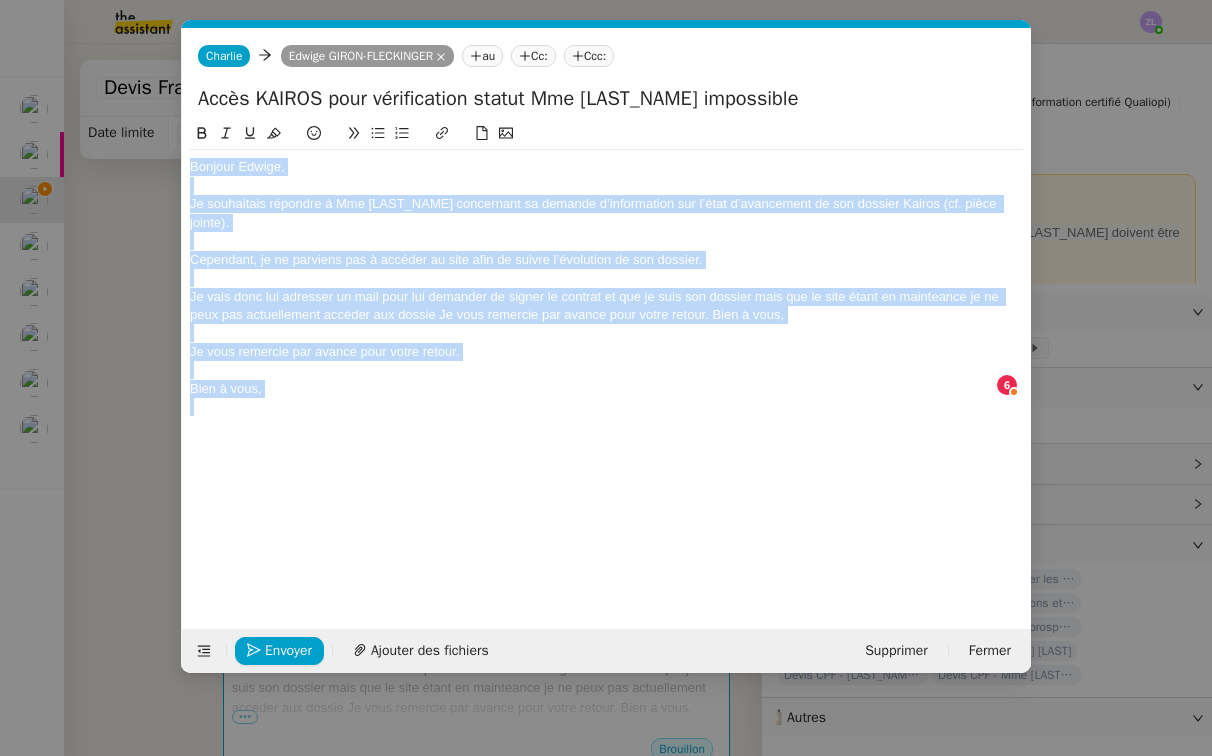 click 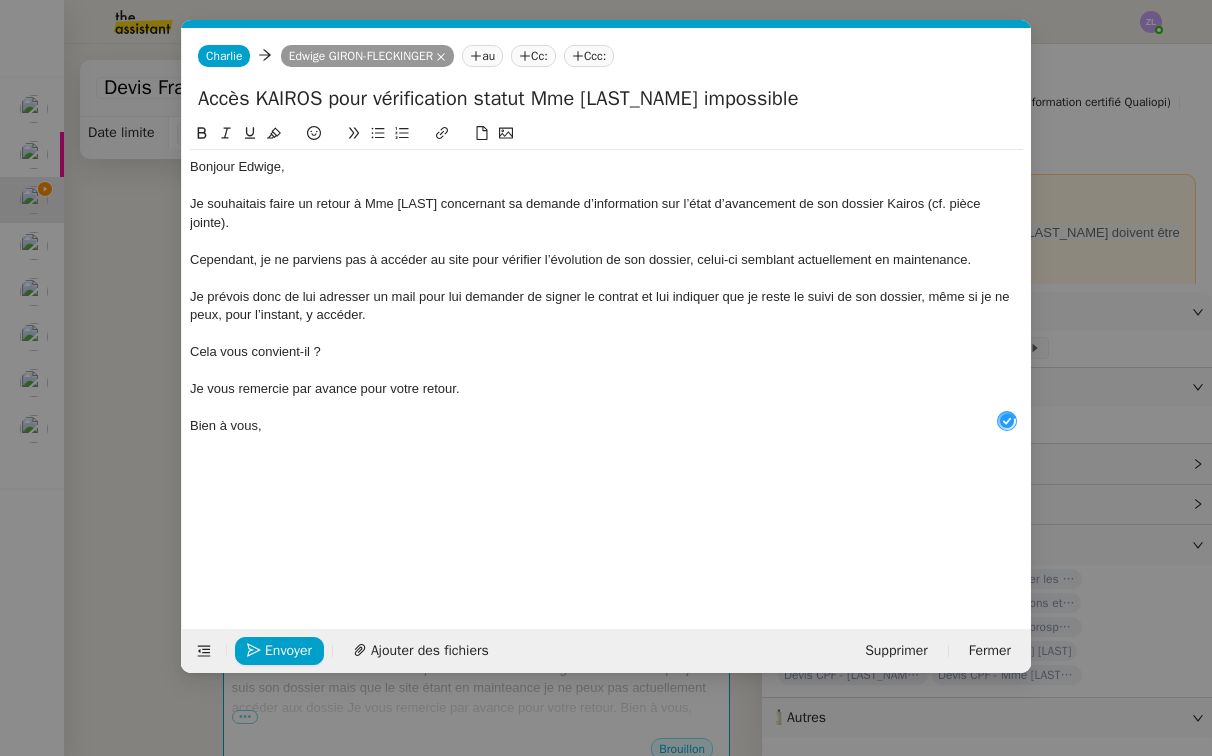 scroll, scrollTop: 21, scrollLeft: 0, axis: vertical 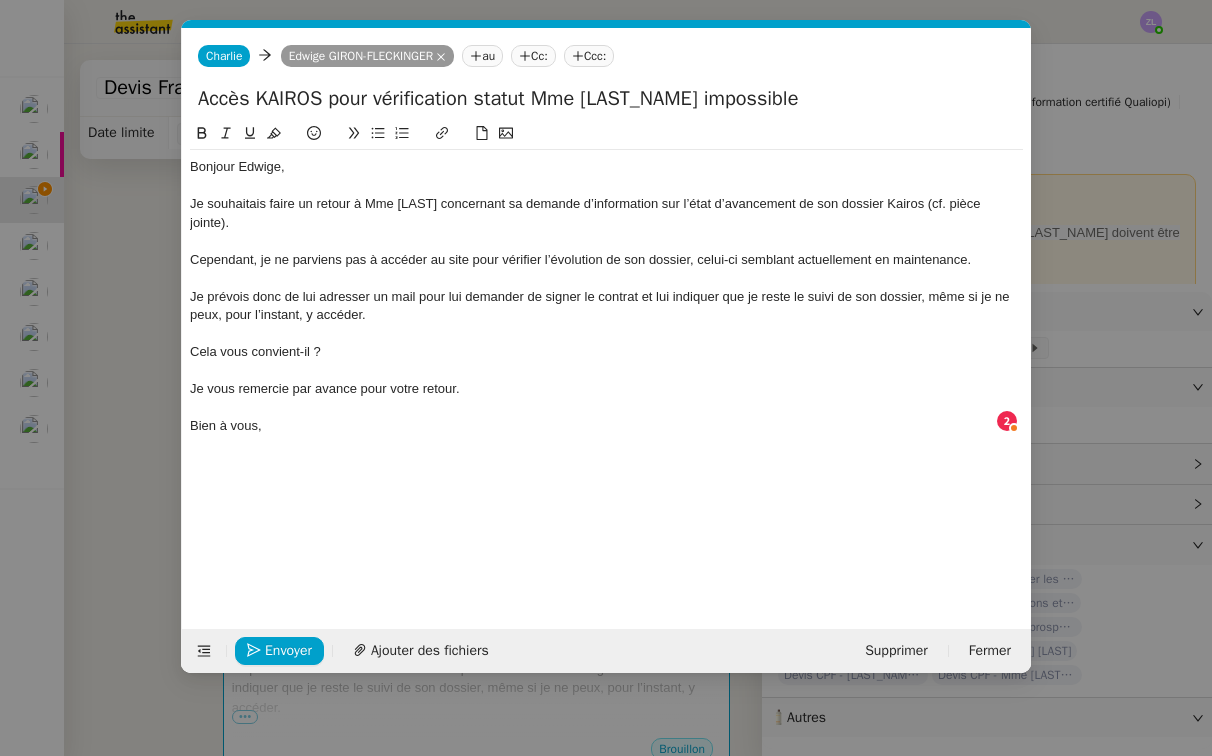 click on "Cela vous convient-il ?" 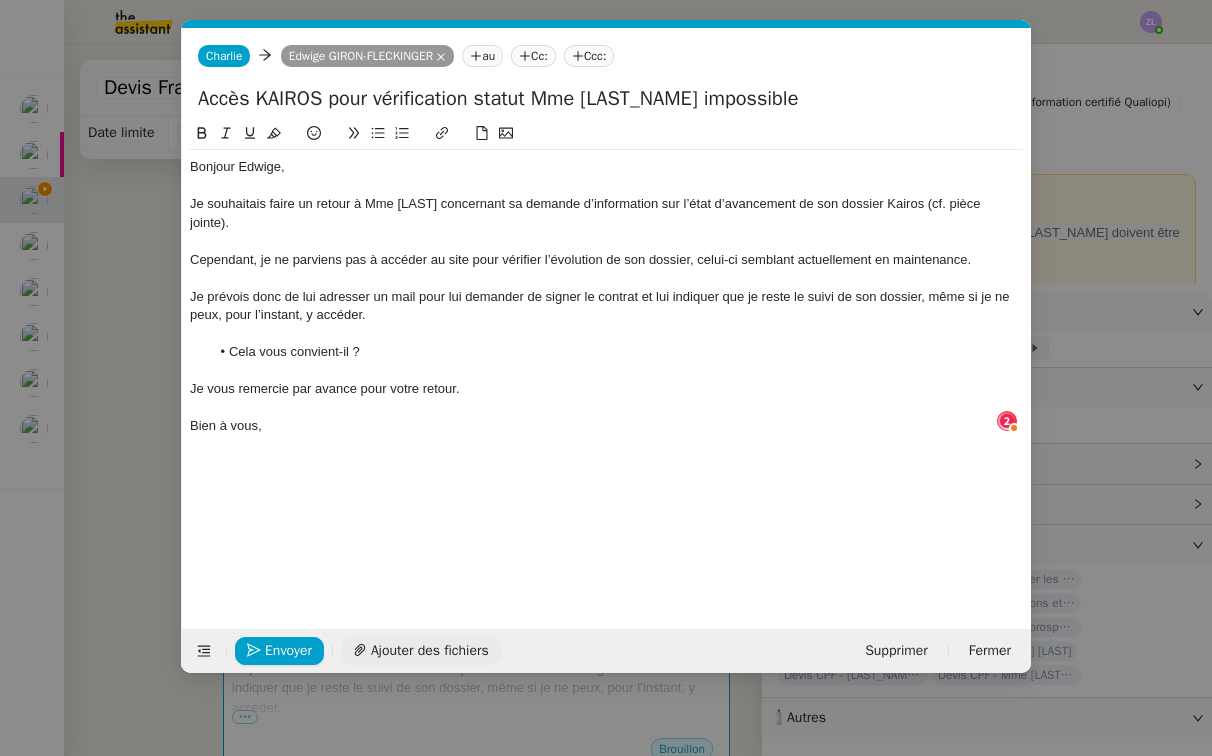 click on "Ajouter des fichiers" 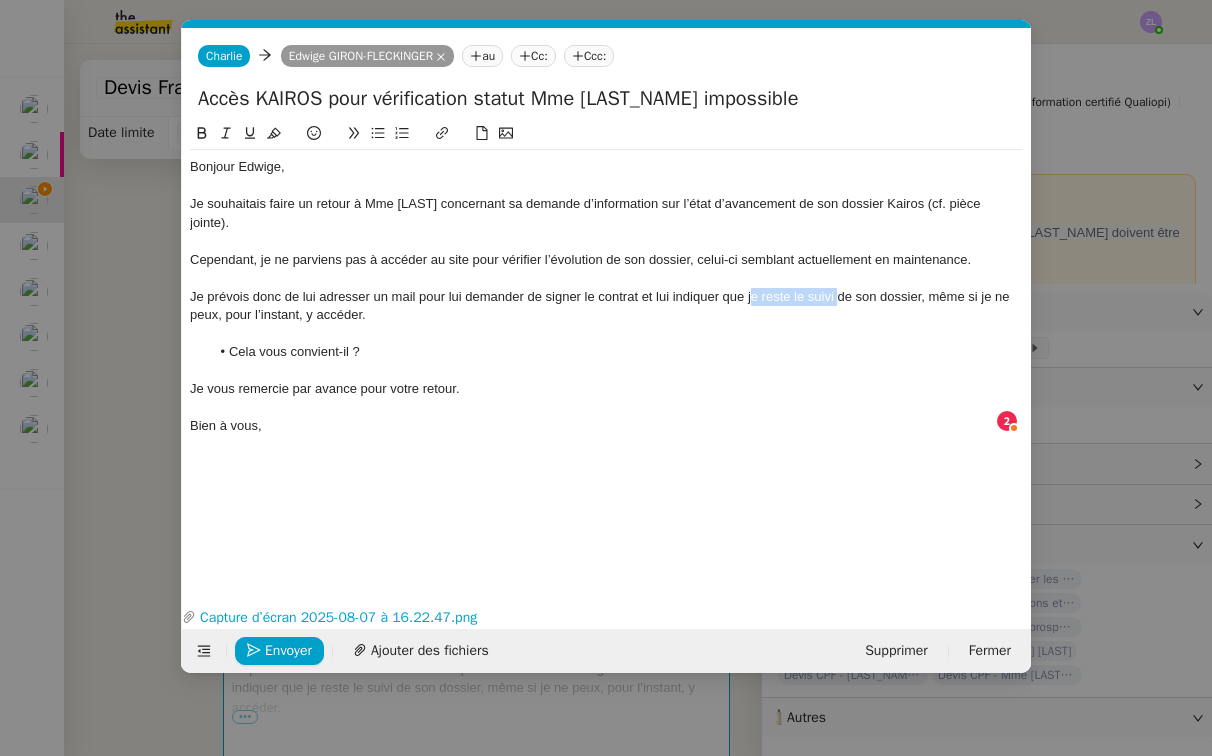 drag, startPoint x: 837, startPoint y: 274, endPoint x: 751, endPoint y: 276, distance: 86.023254 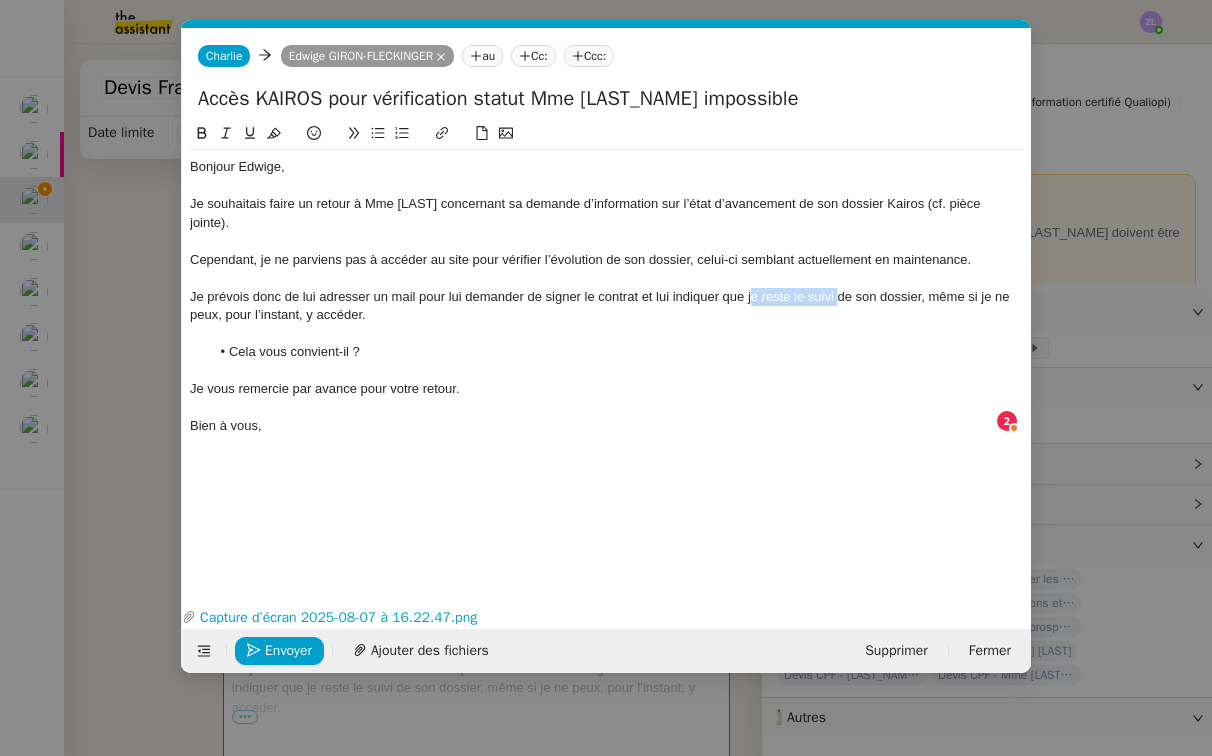 click on "Je prévois donc de lui adresser un mail pour lui demander de signer le contrat et lui indiquer que je reste le suivi de son dossier, même si je ne peux, pour l’instant, y accéder." 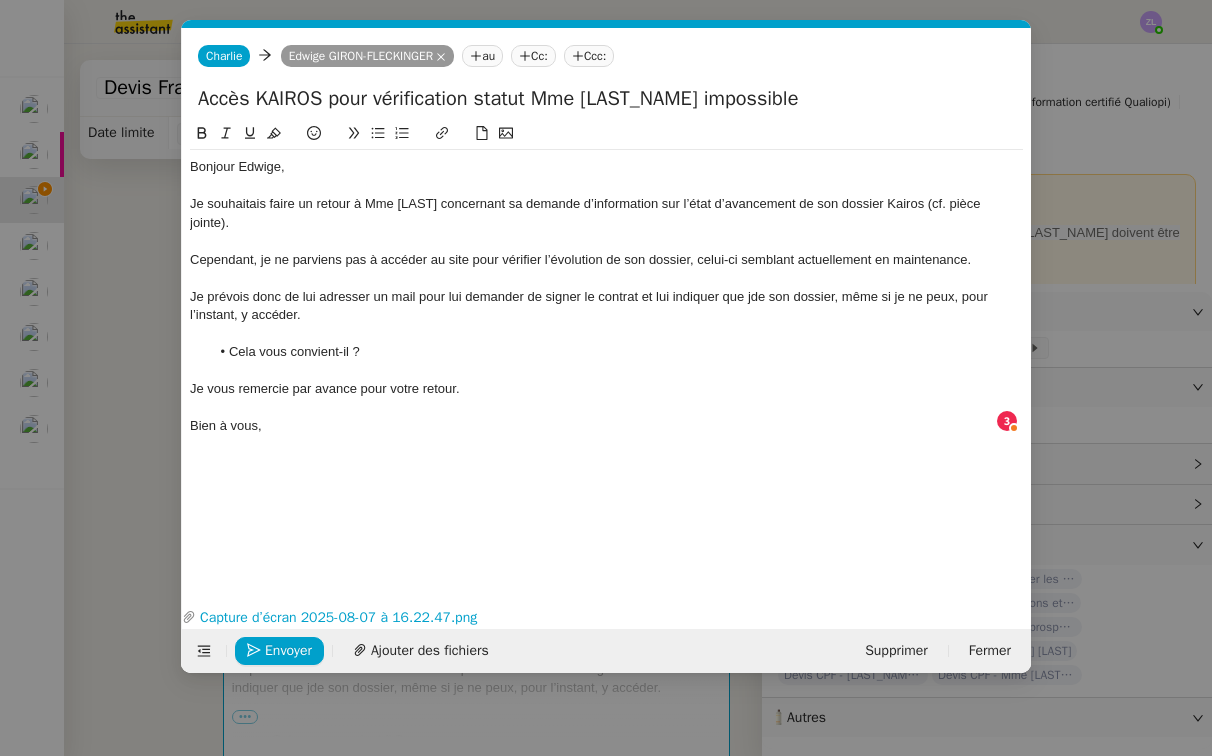 drag, startPoint x: 765, startPoint y: 276, endPoint x: 751, endPoint y: 275, distance: 14.035668 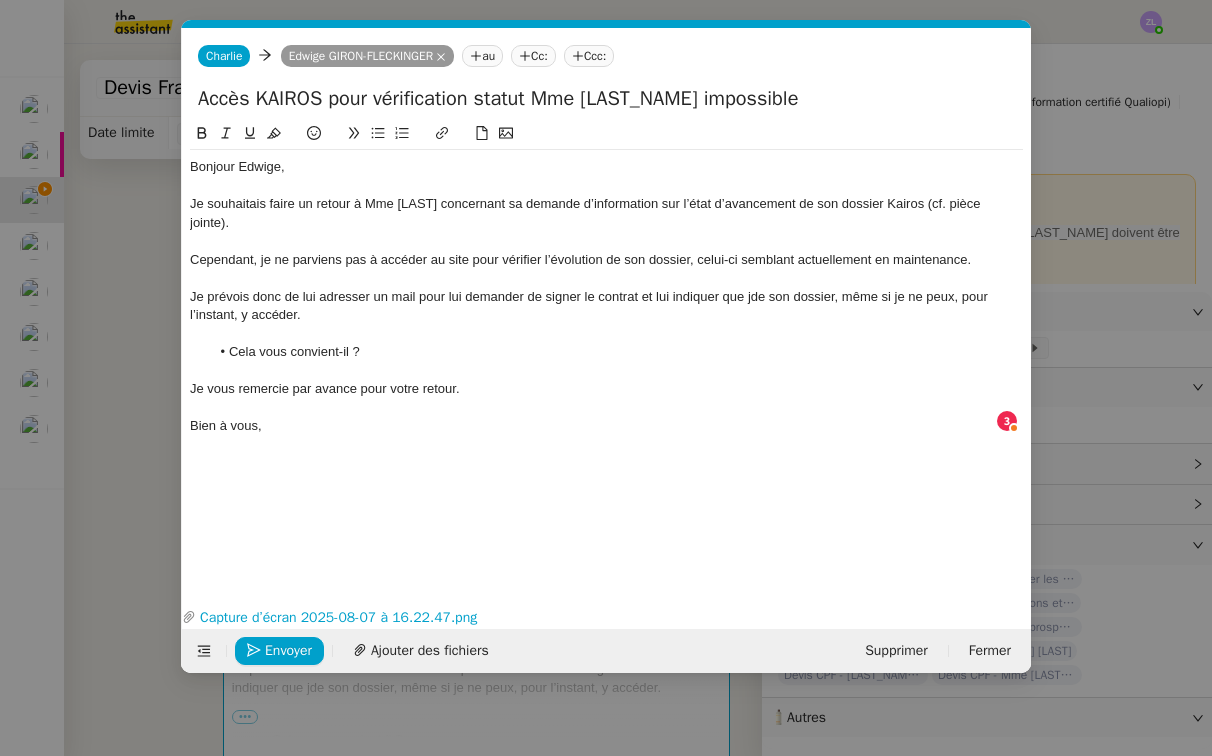 click on "Je prévois donc de lui adresser un mail pour lui demander de signer le contrat et lui indiquer que jde son dossier, même si je ne peux, pour l’instant, y accéder." 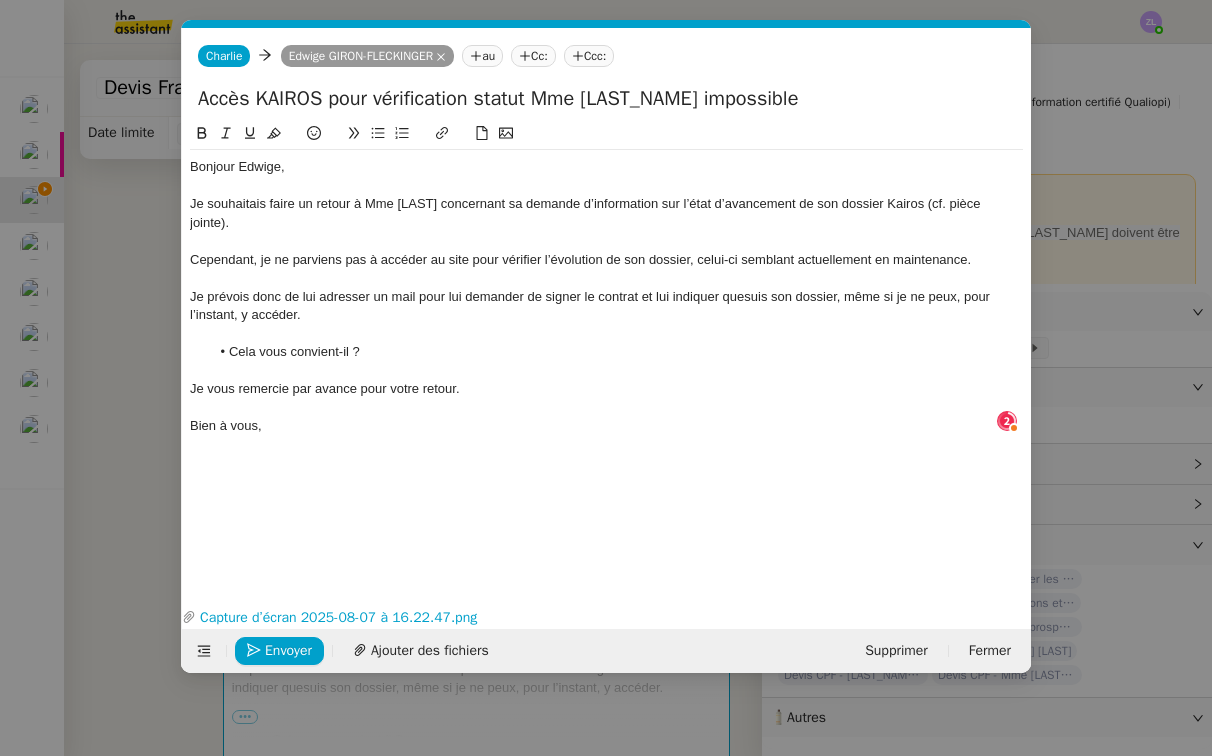 click on "Je prévois donc de lui adresser un mail pour lui demander de signer le contrat et lui indiquer quesuis son dossier, même si je ne peux, pour l’instant, y accéder." 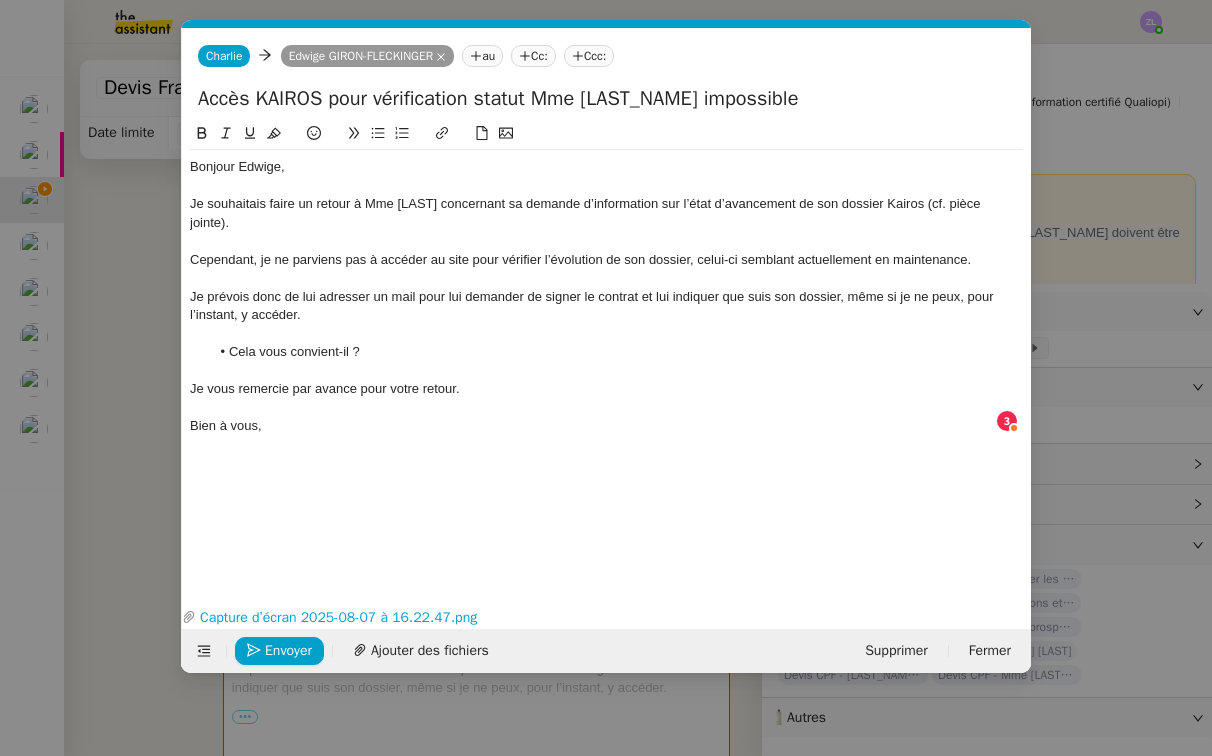 drag, startPoint x: 468, startPoint y: 365, endPoint x: 289, endPoint y: 367, distance: 179.01117 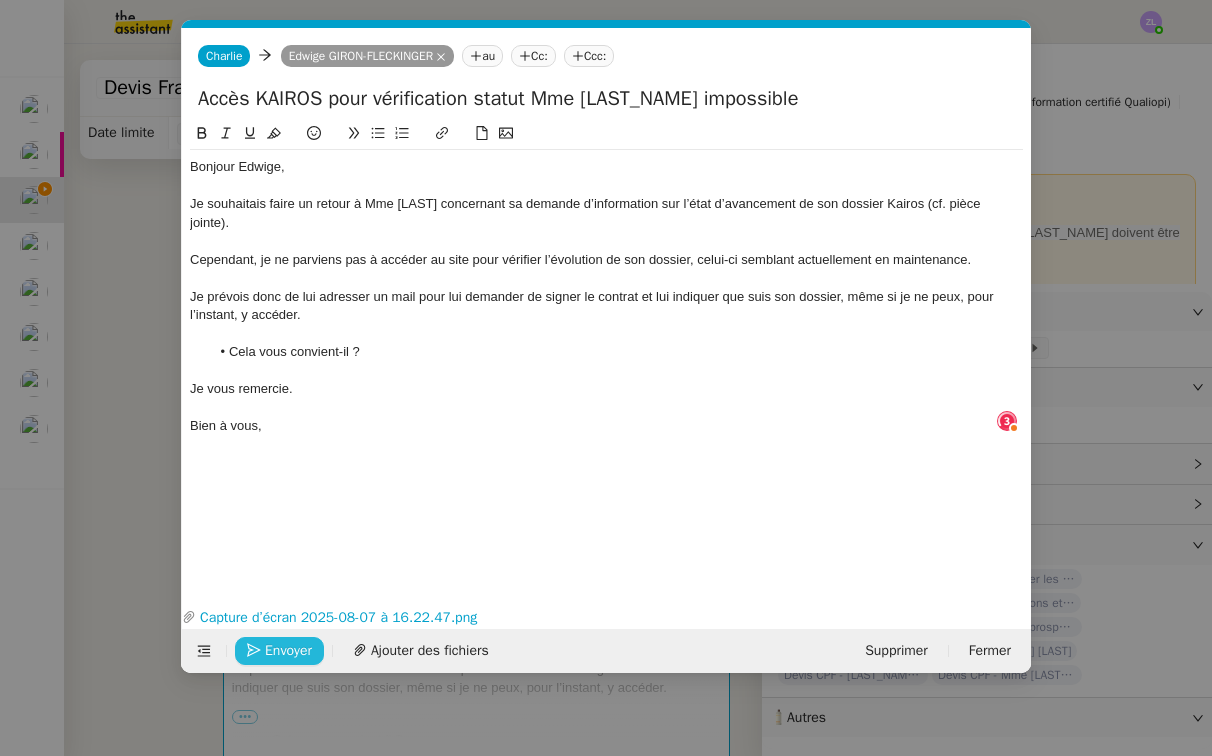 click on "Envoyer" 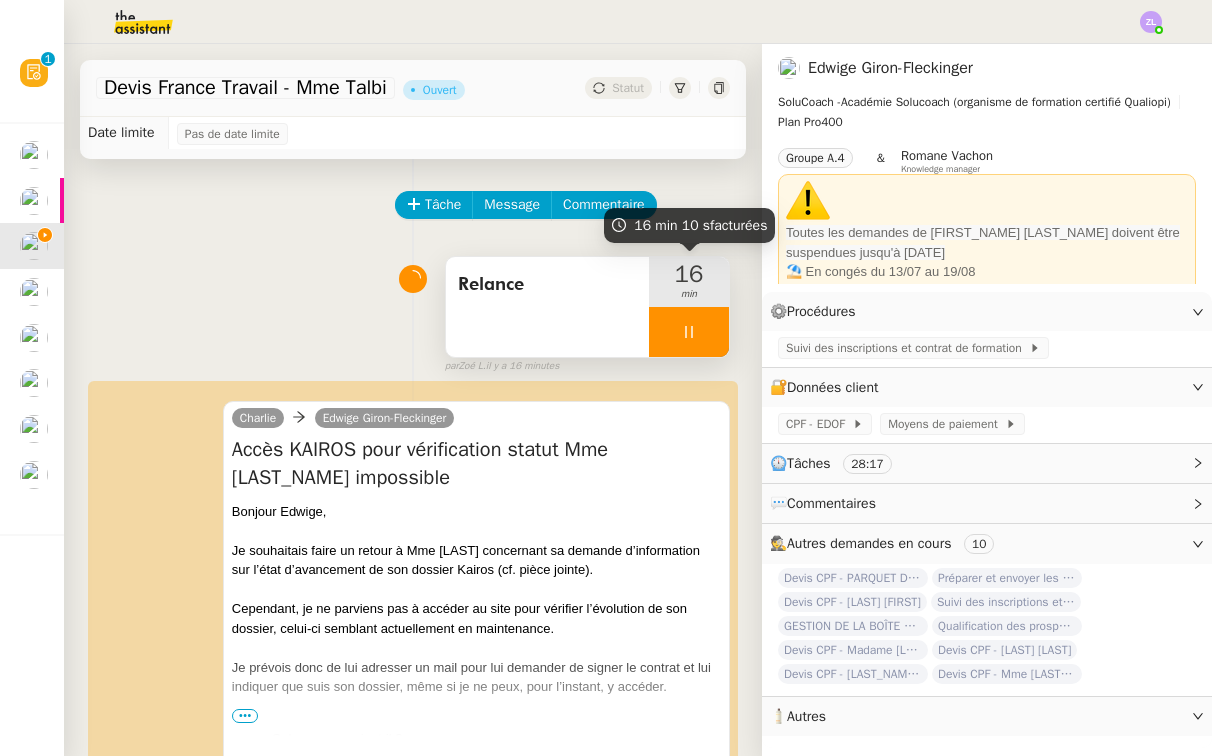 drag, startPoint x: 668, startPoint y: 330, endPoint x: 590, endPoint y: 297, distance: 84.693565 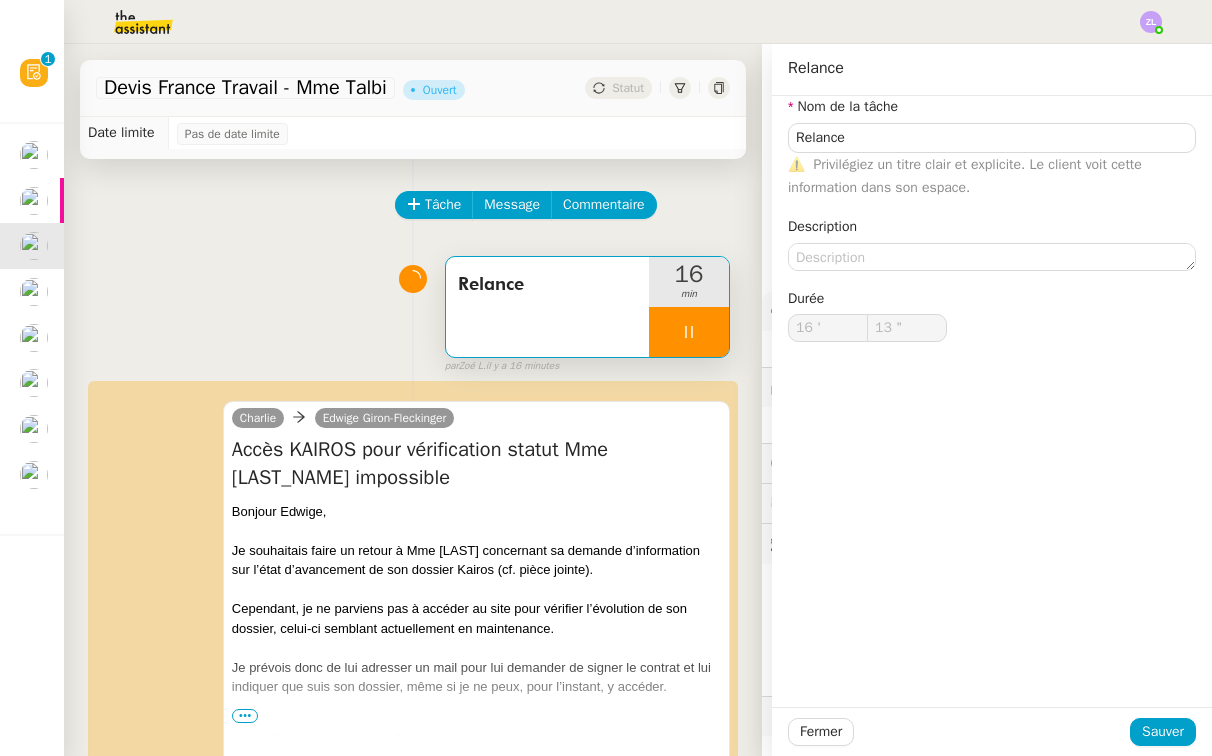 type on "Relance" 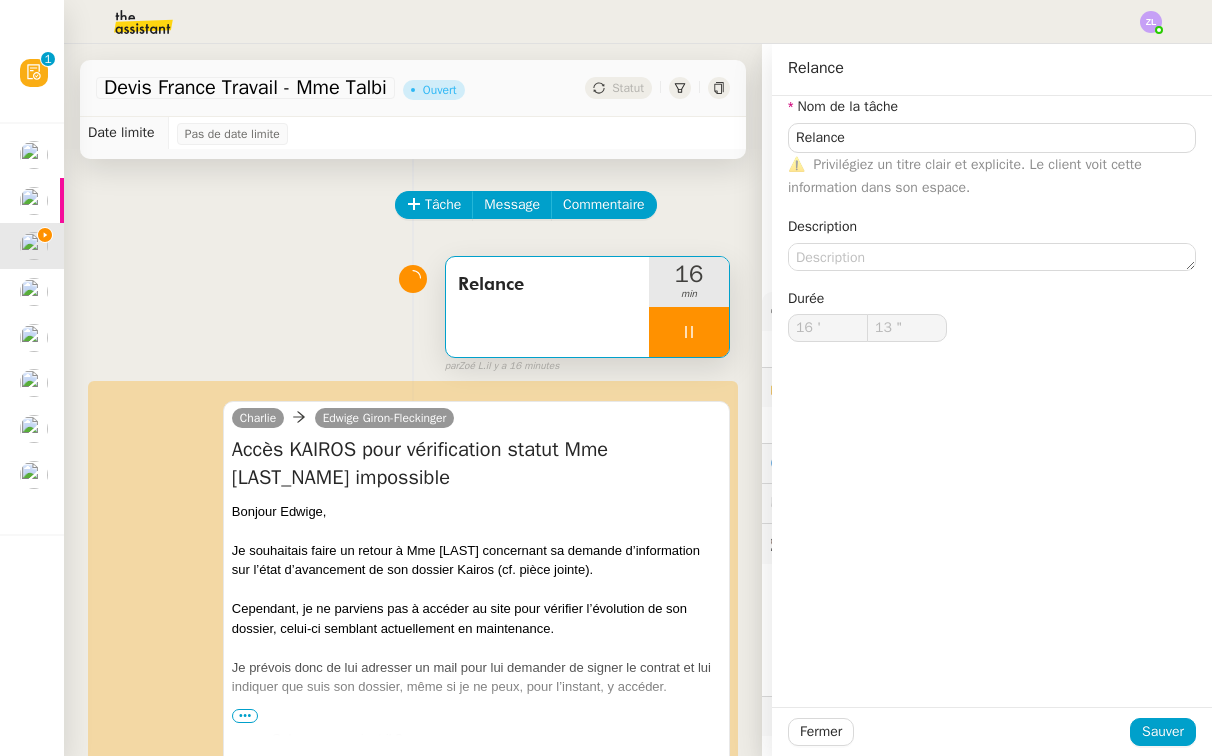 click at bounding box center [689, 332] 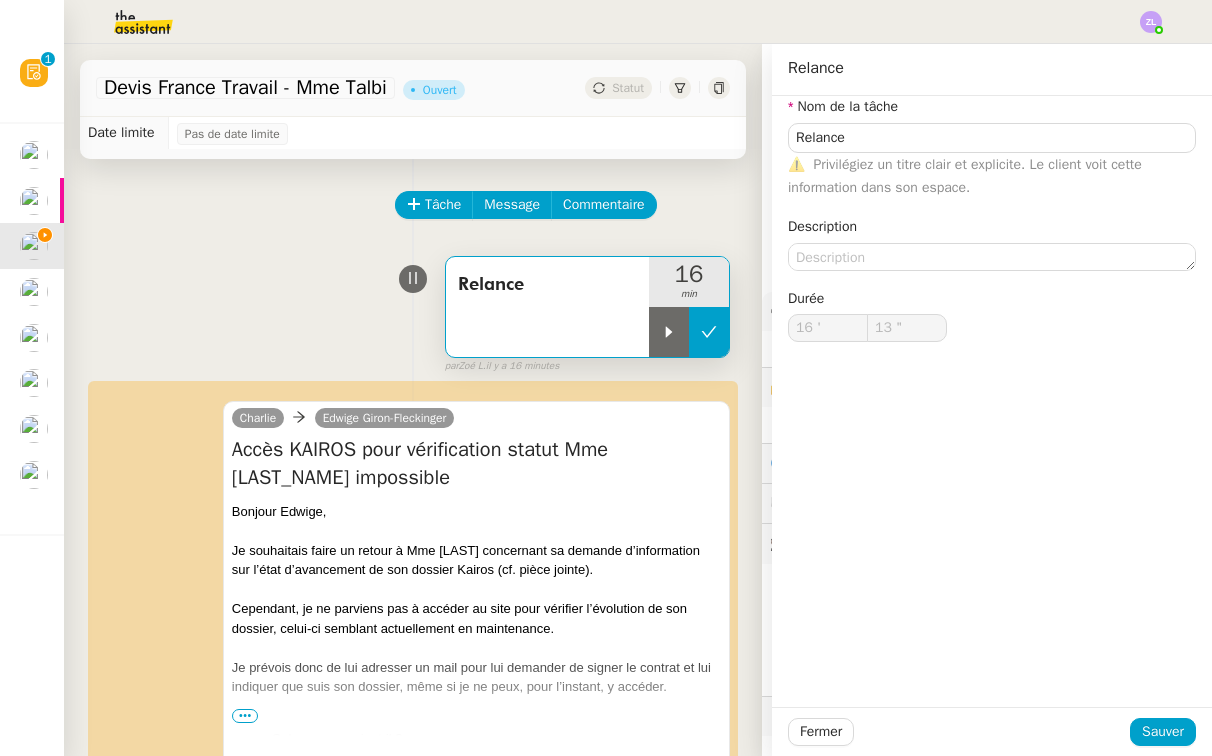 type on "Relance" 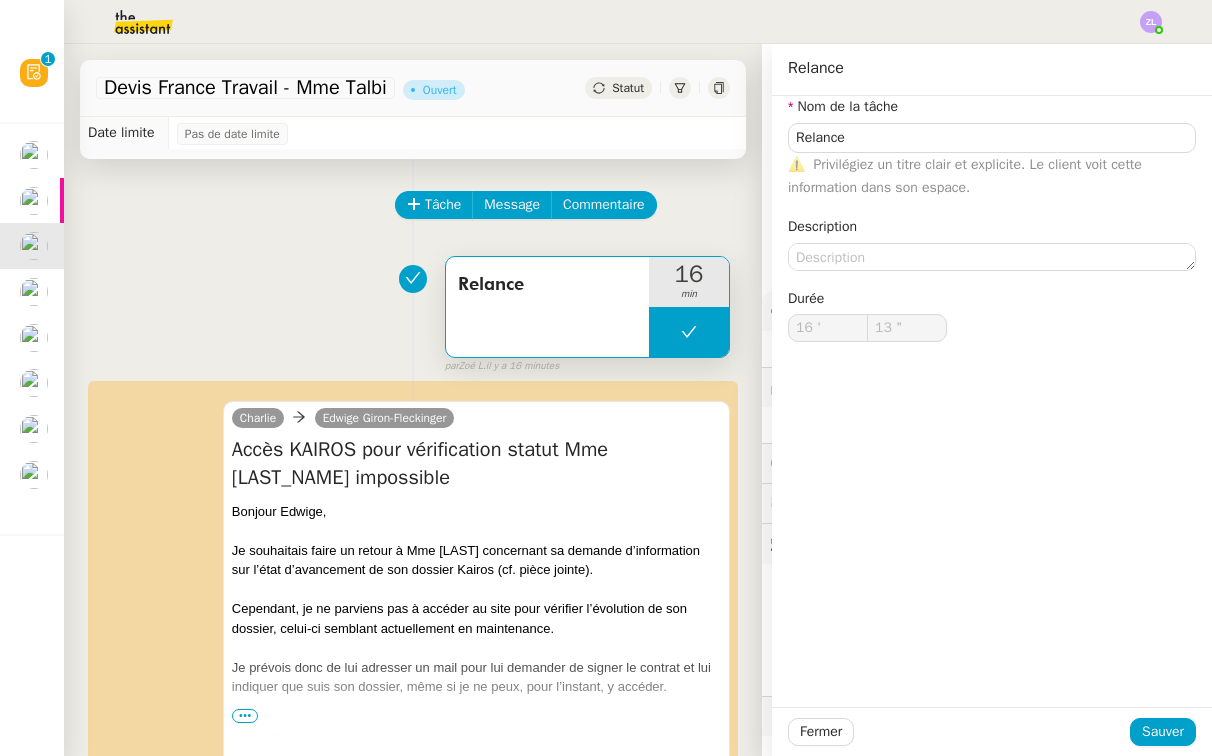 type on "Relance" 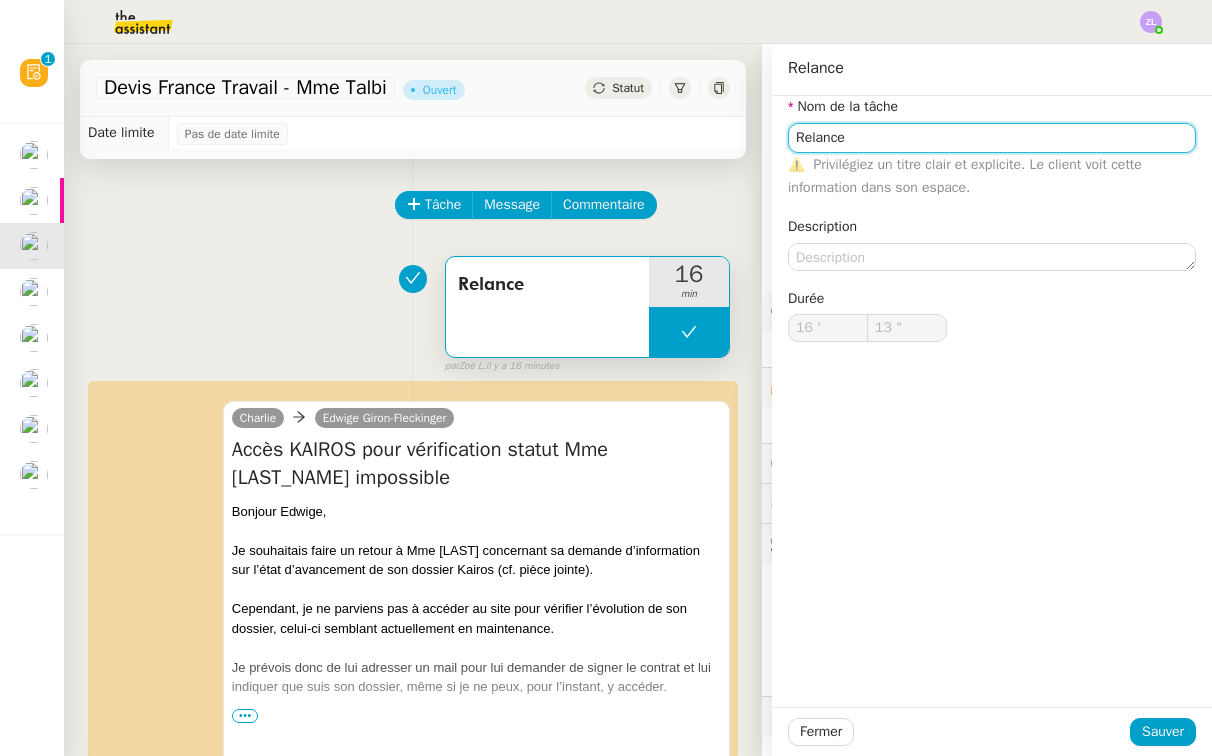 click on "Relance" 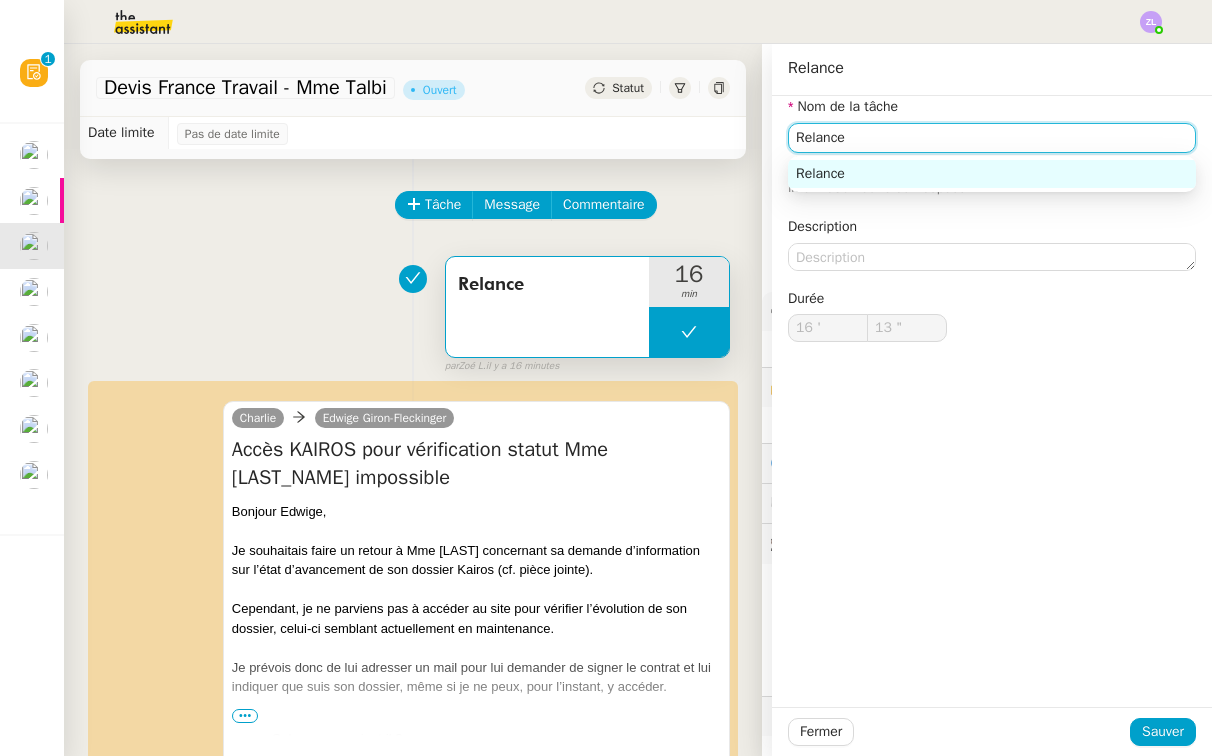 type on "Relance" 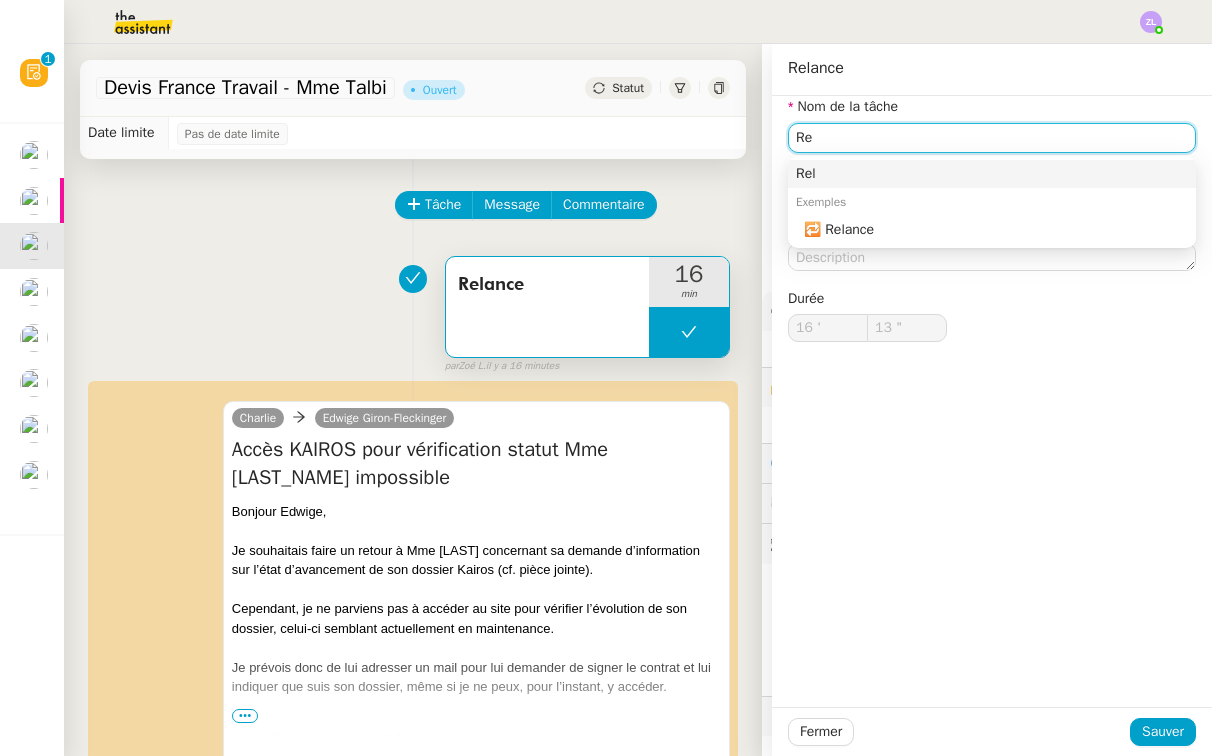 type on "R" 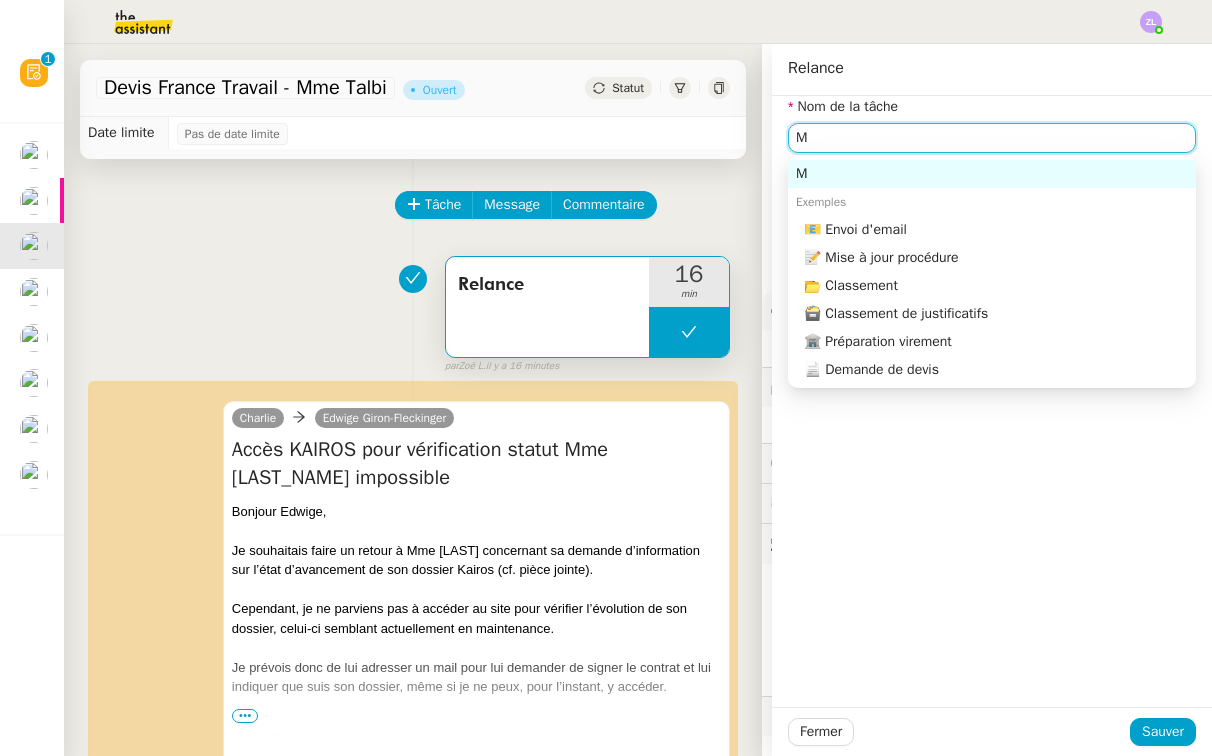 scroll, scrollTop: 0, scrollLeft: 0, axis: both 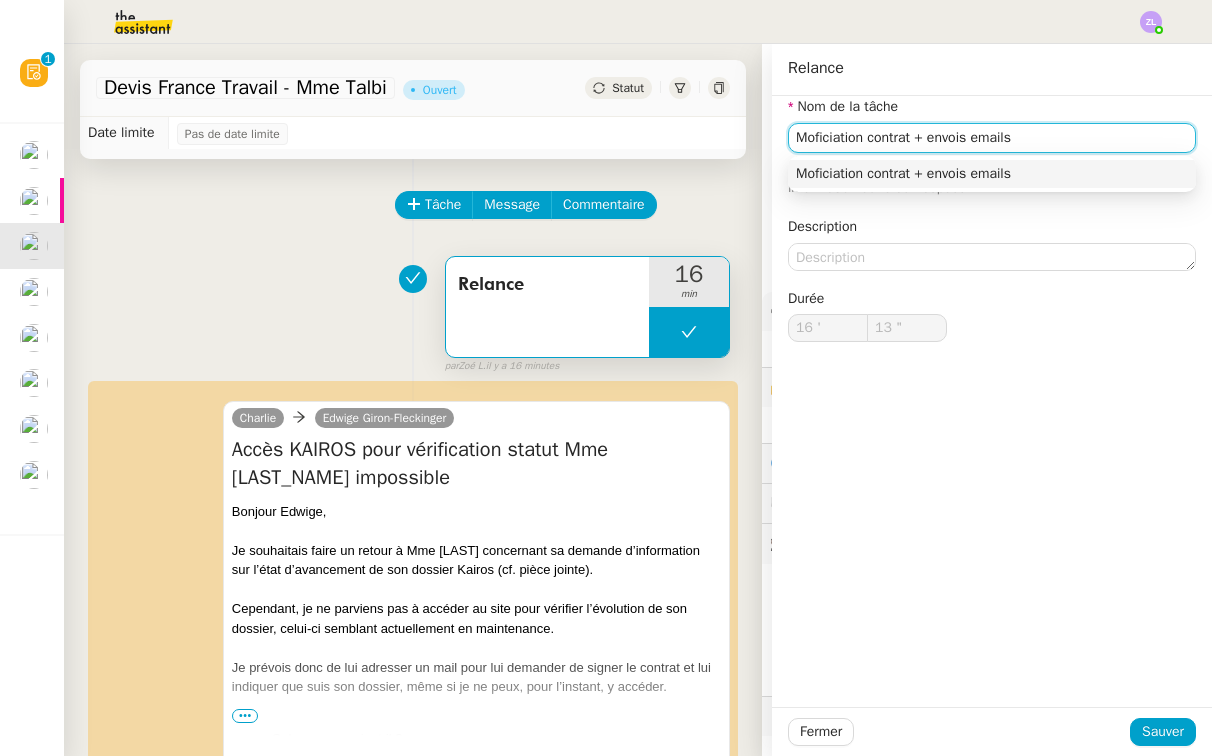 click on "Moficiation contrat + envois emails" 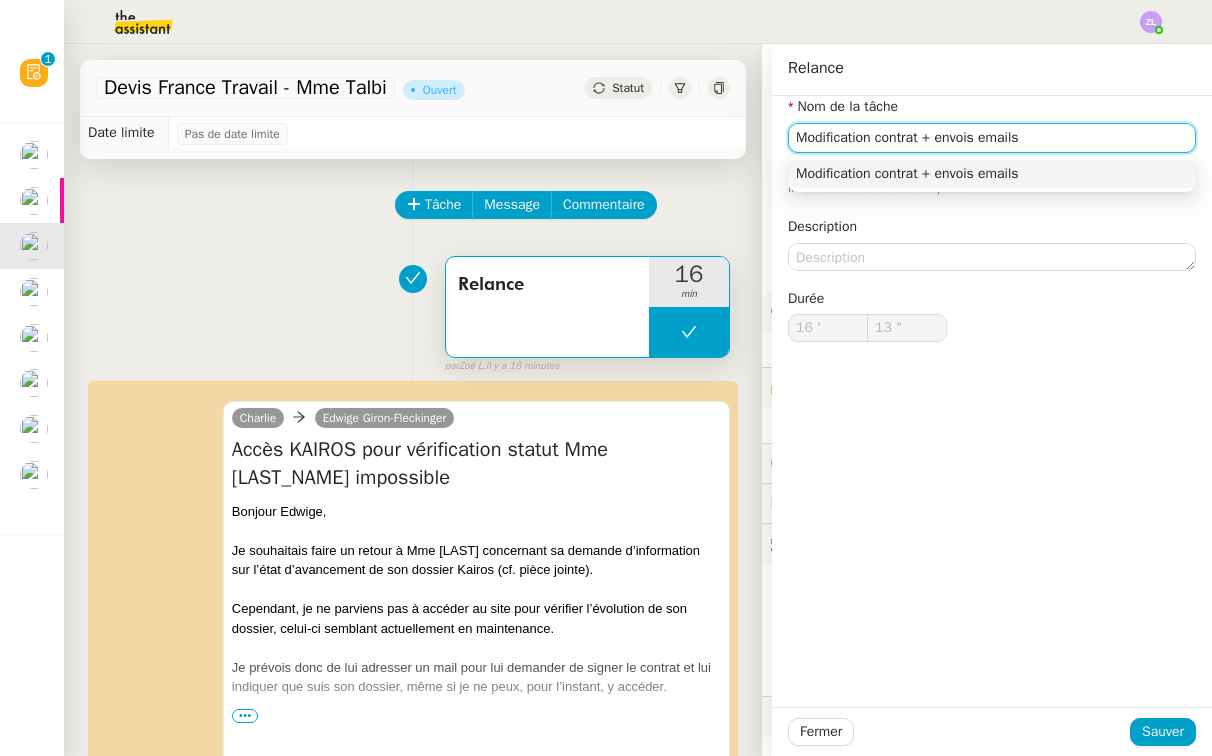 click on "Modification contrat + envois emails" 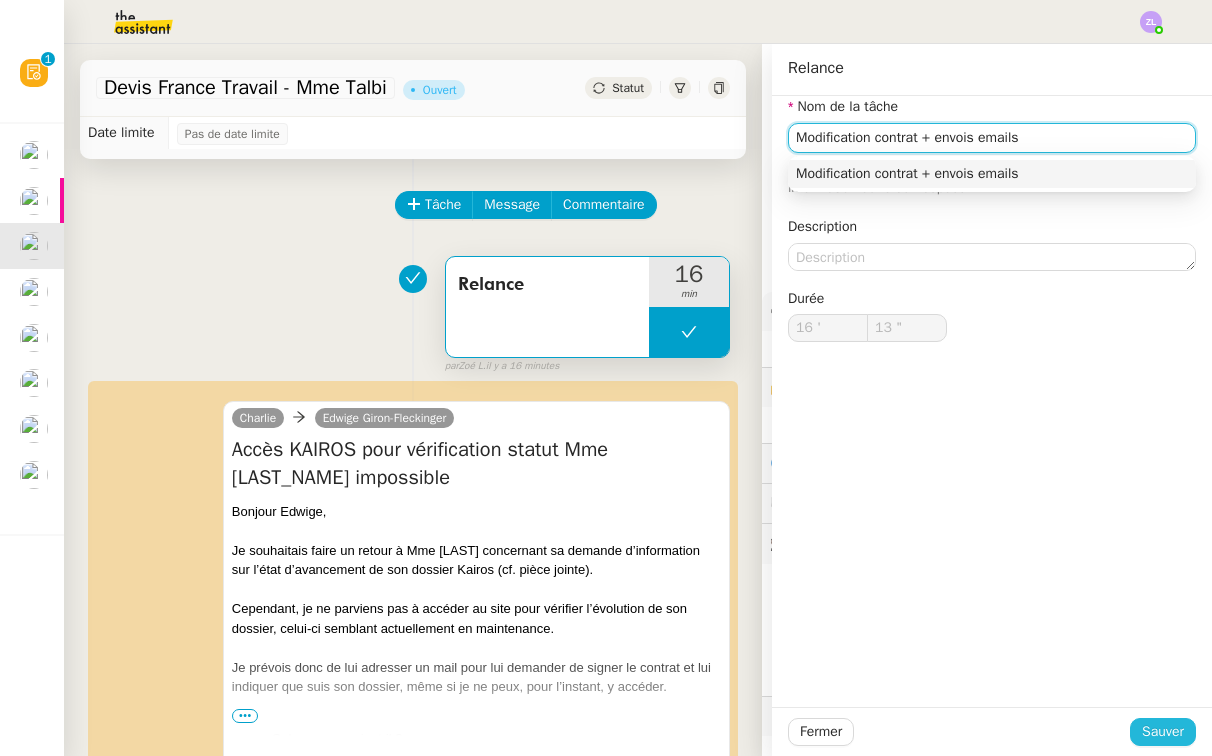 type on "Modification contrat + envois emails" 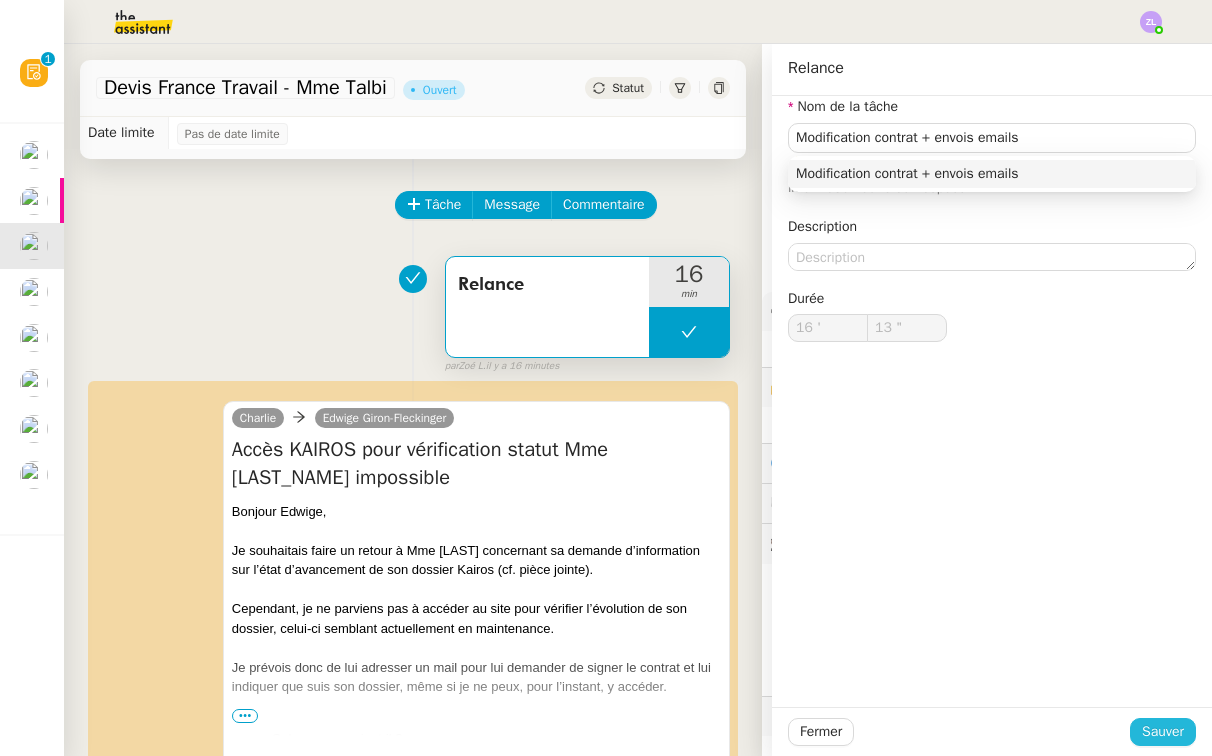 click on "Sauver" 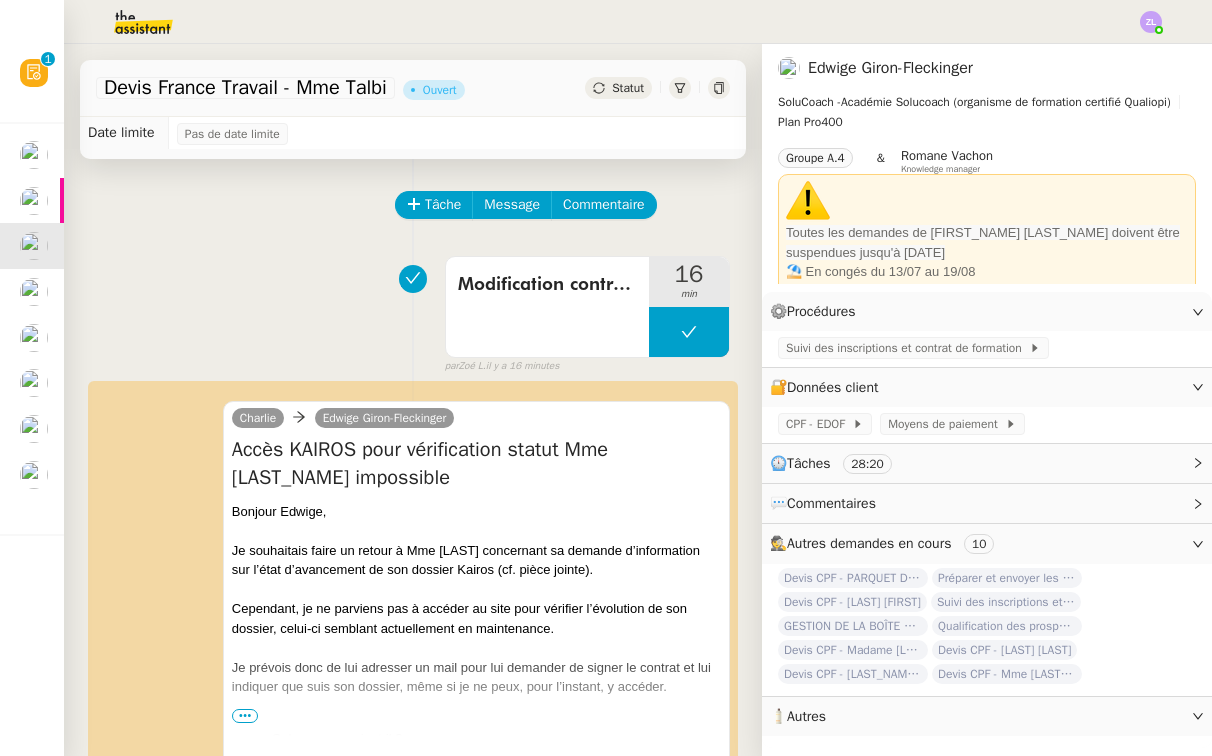 click on "Statut" 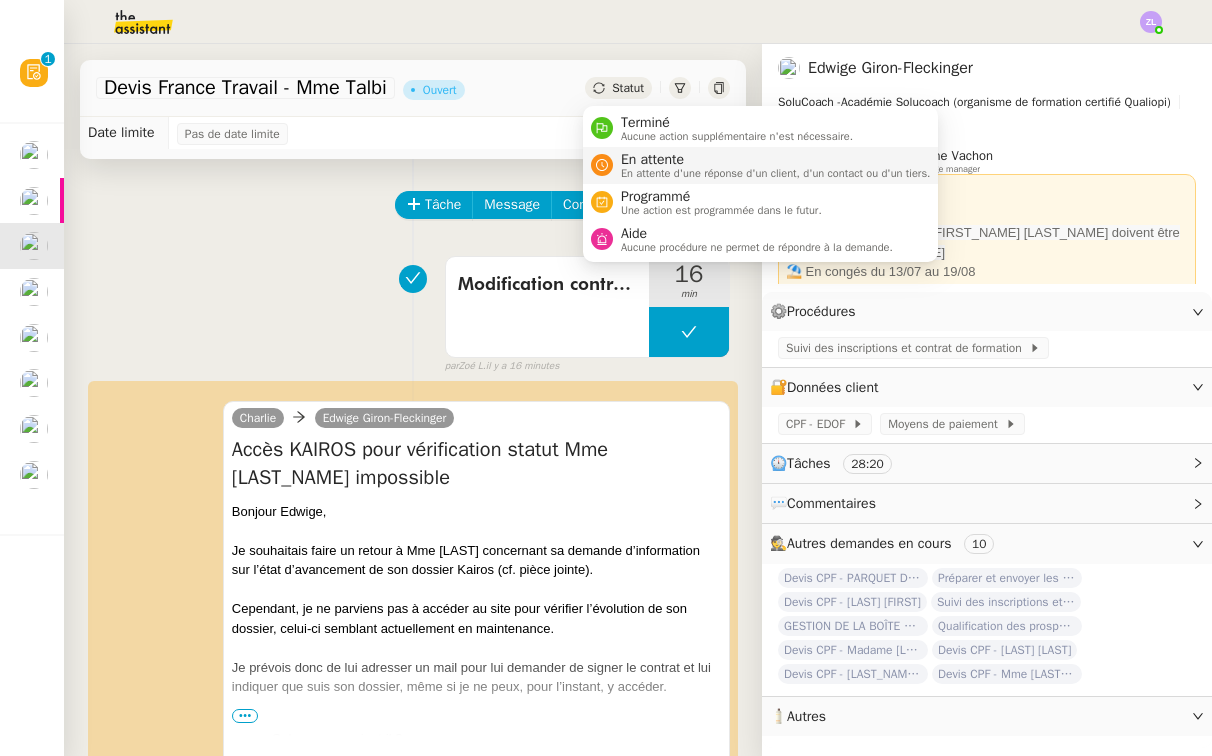 click on "En attente" at bounding box center [776, 160] 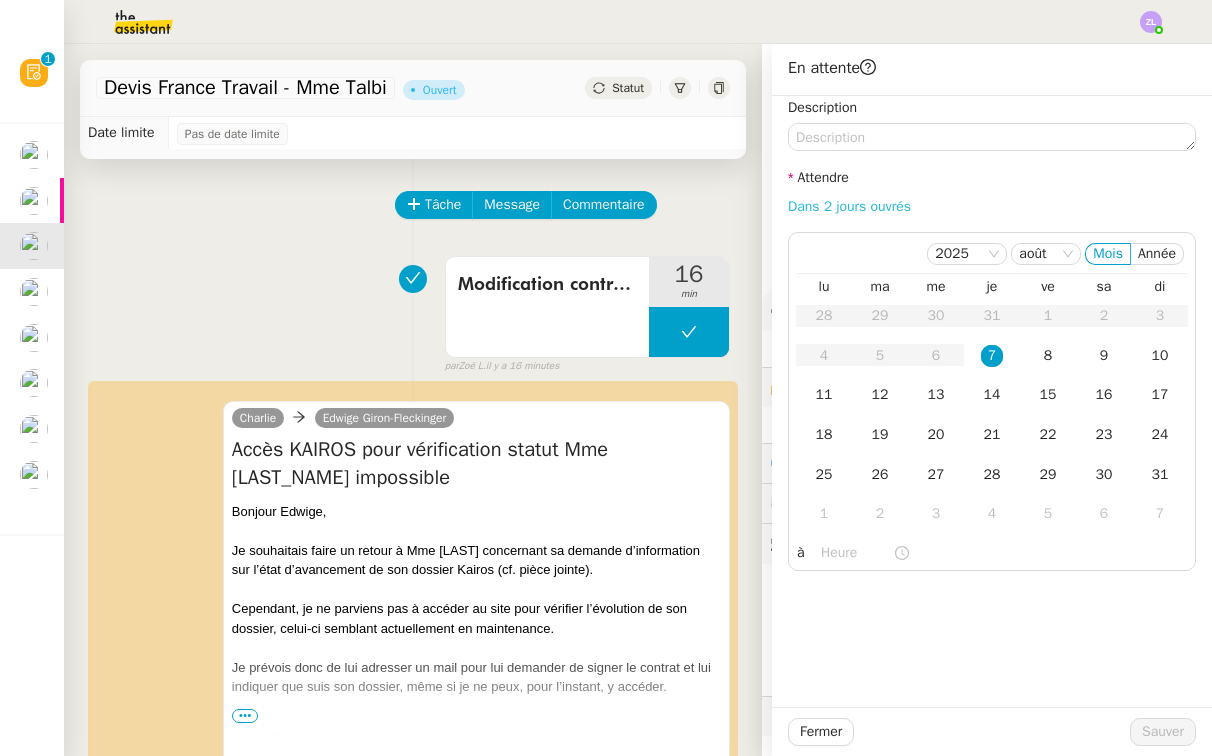 click on "Dans 2 jours ouvrés" 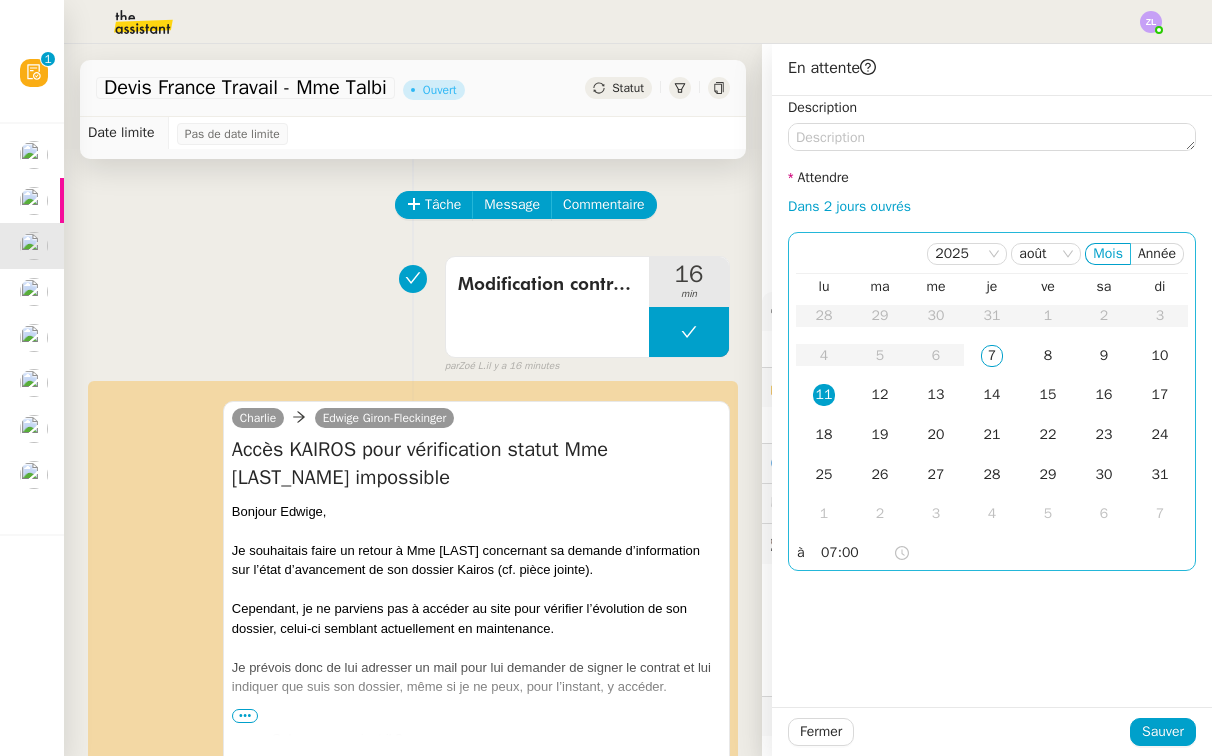 click on "07:00" 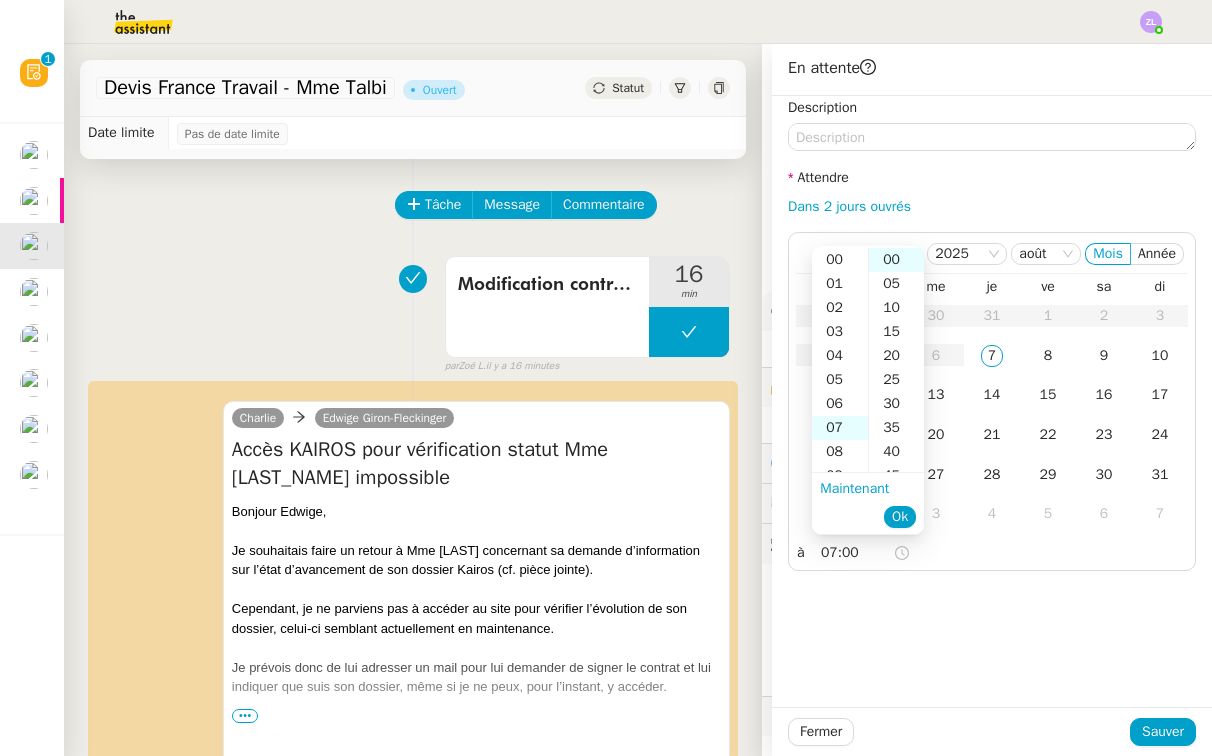scroll, scrollTop: 168, scrollLeft: 0, axis: vertical 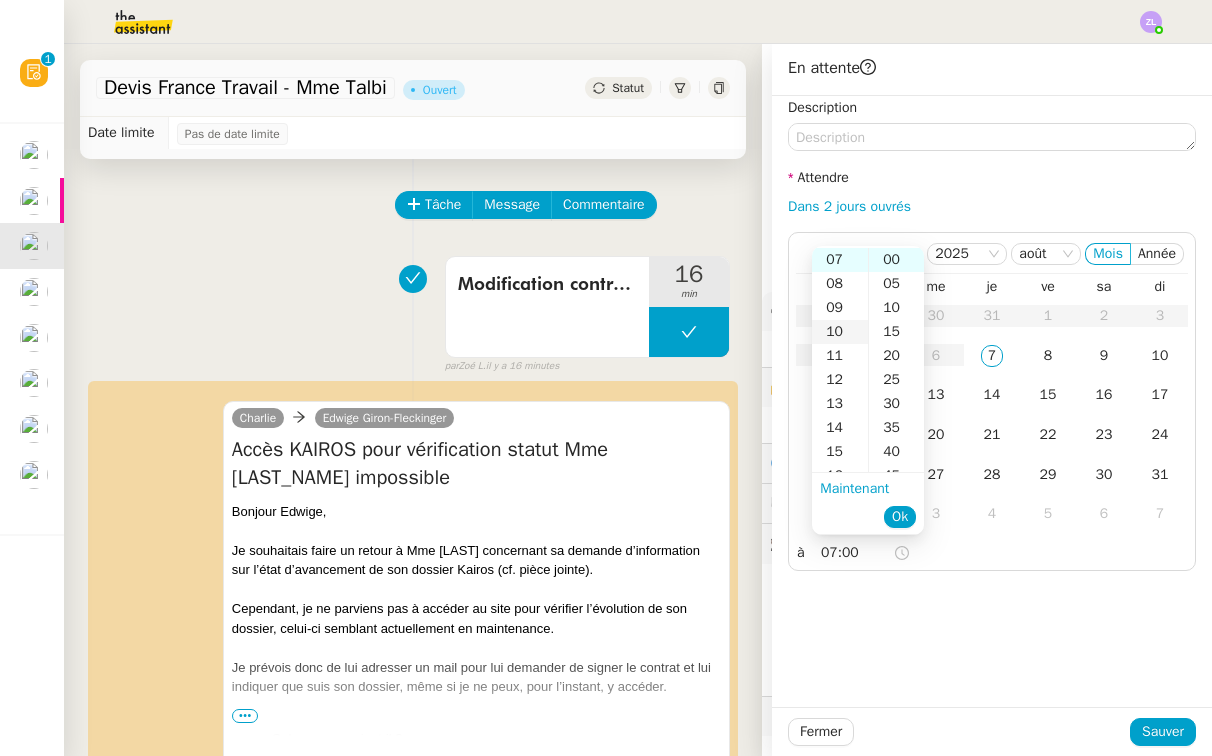click on "10" at bounding box center (840, 332) 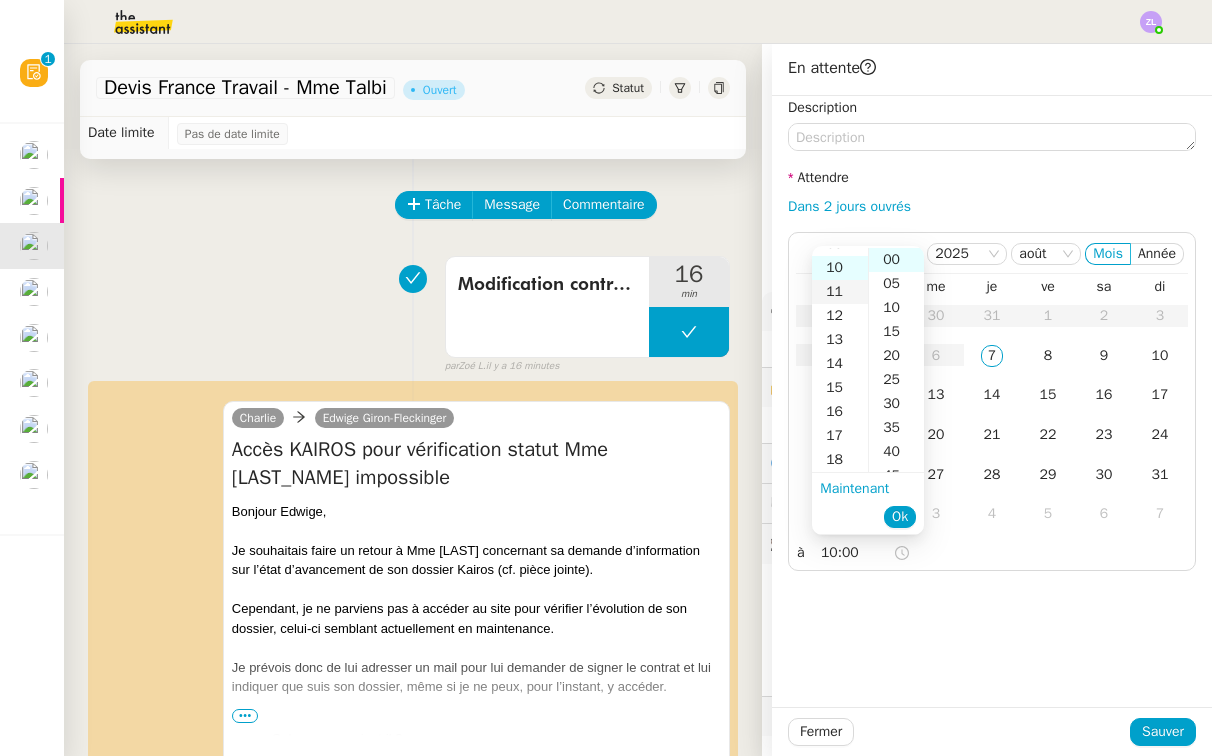 scroll, scrollTop: 240, scrollLeft: 0, axis: vertical 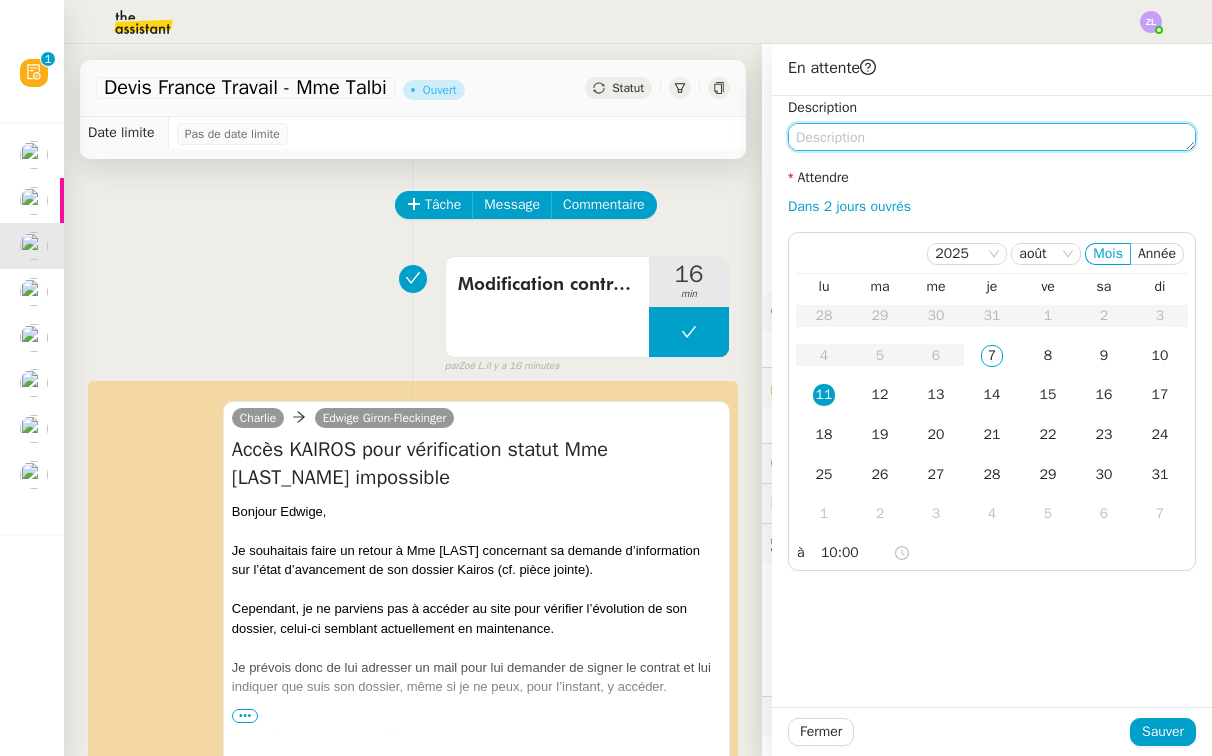 click 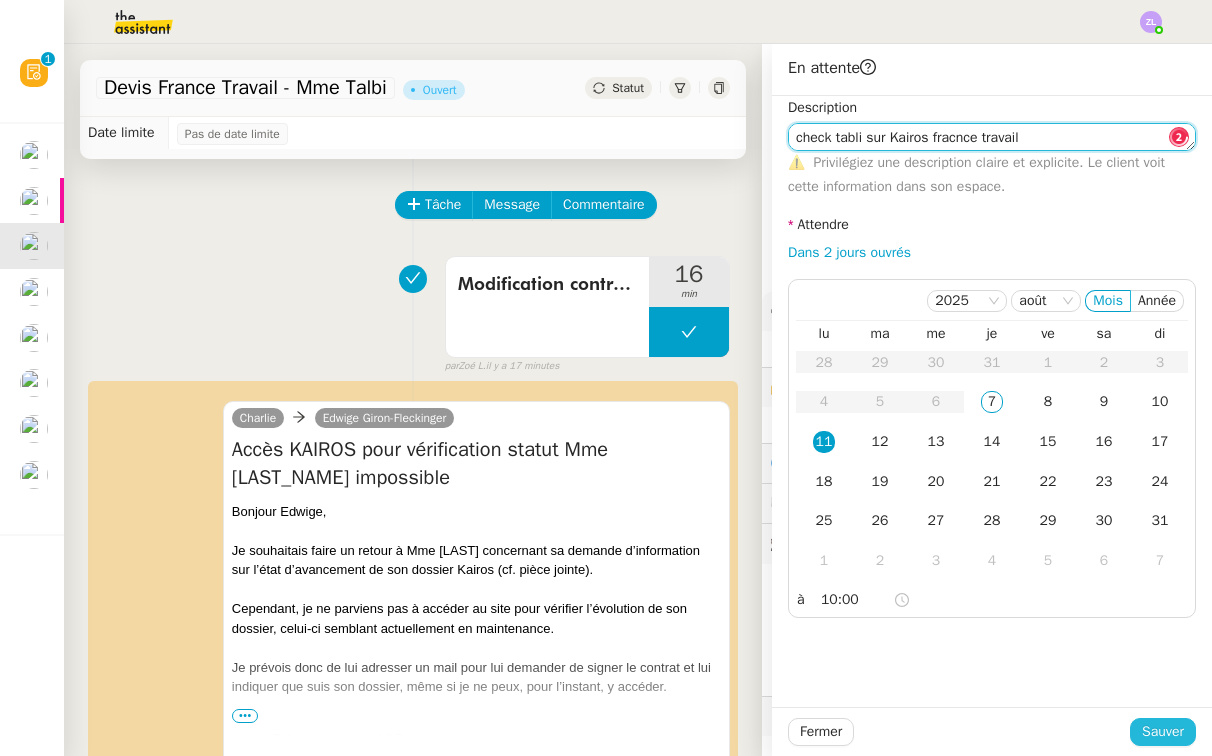 type on "check tabli sur Kairos fracnce travail" 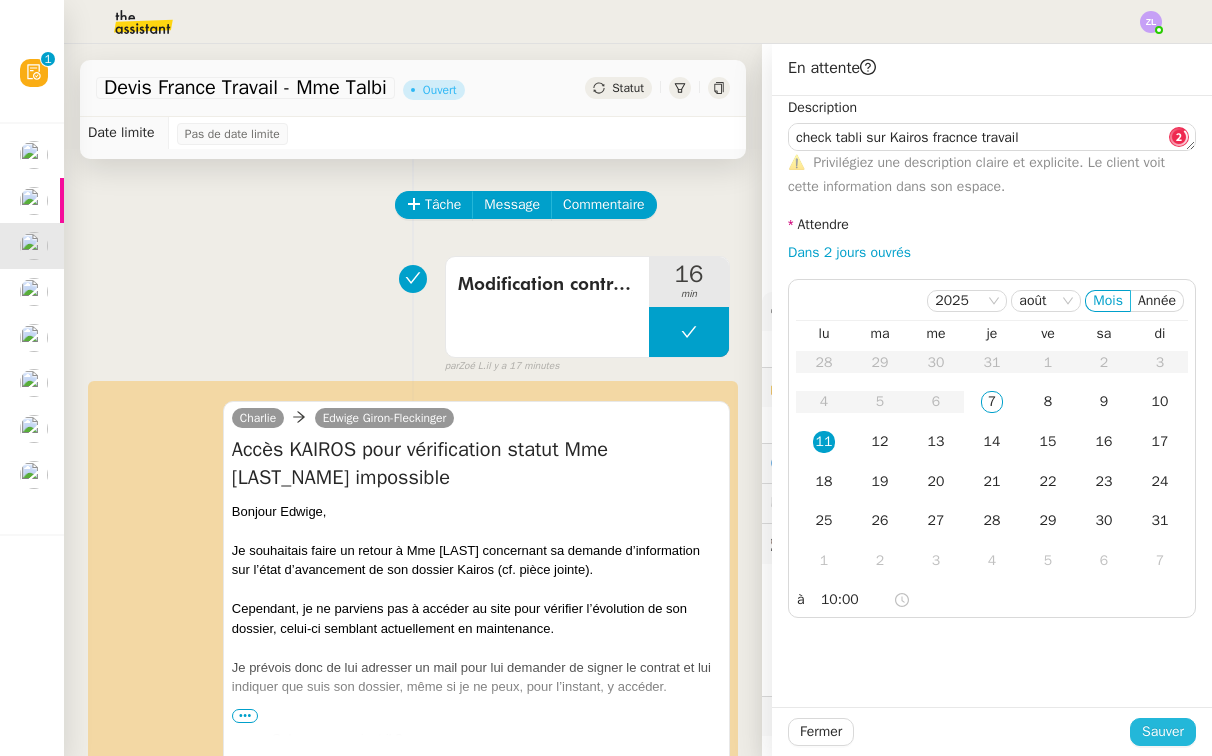 click on "Sauver" 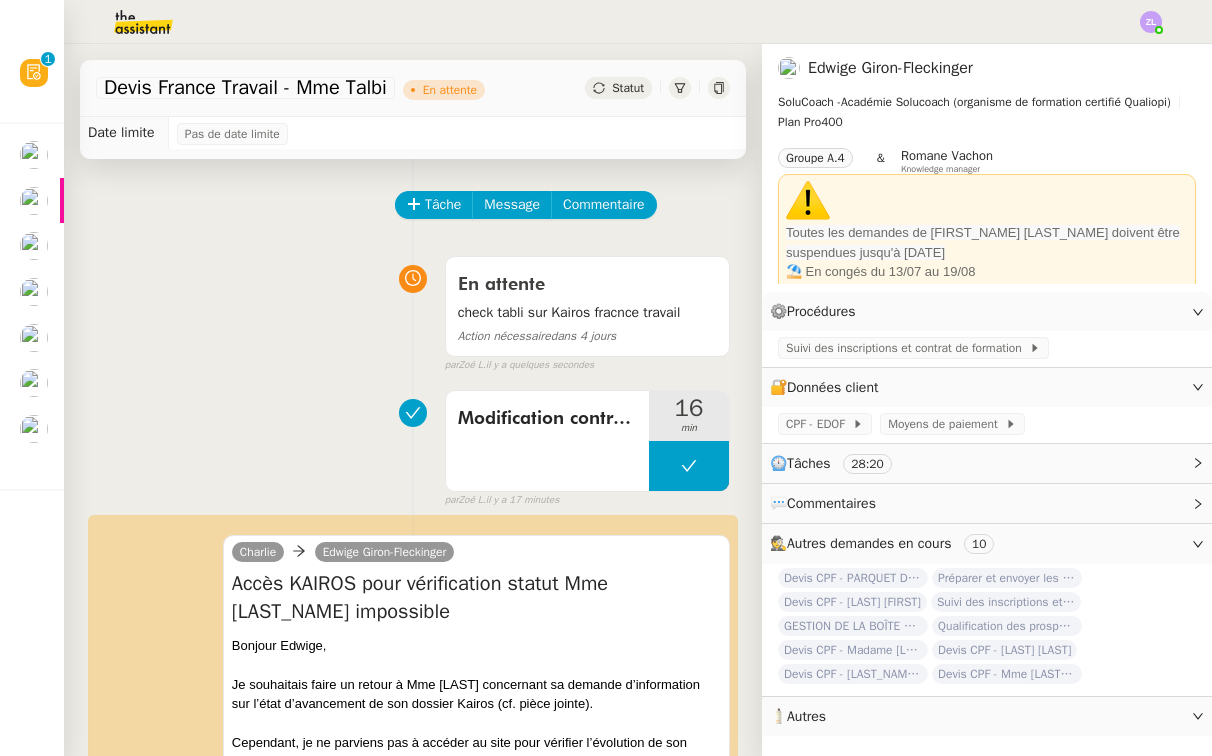drag, startPoint x: 1165, startPoint y: 749, endPoint x: 1149, endPoint y: 725, distance: 28.84441 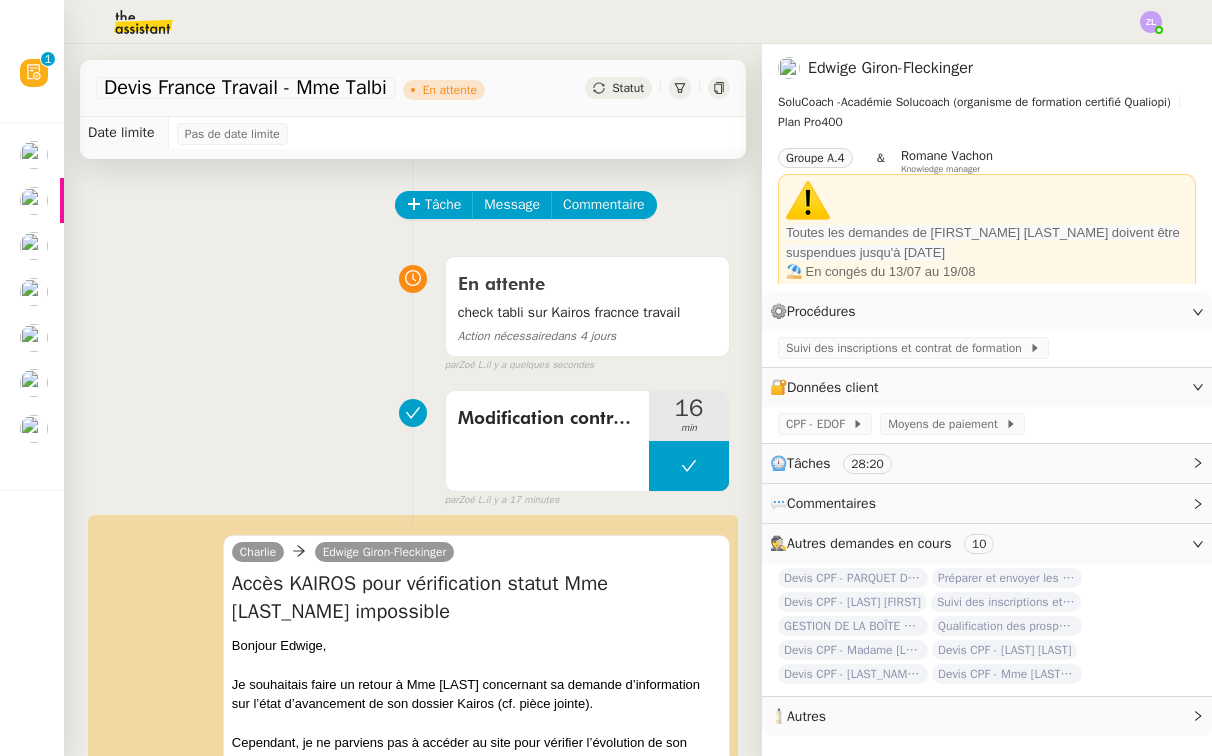click on "🧴  Autres" 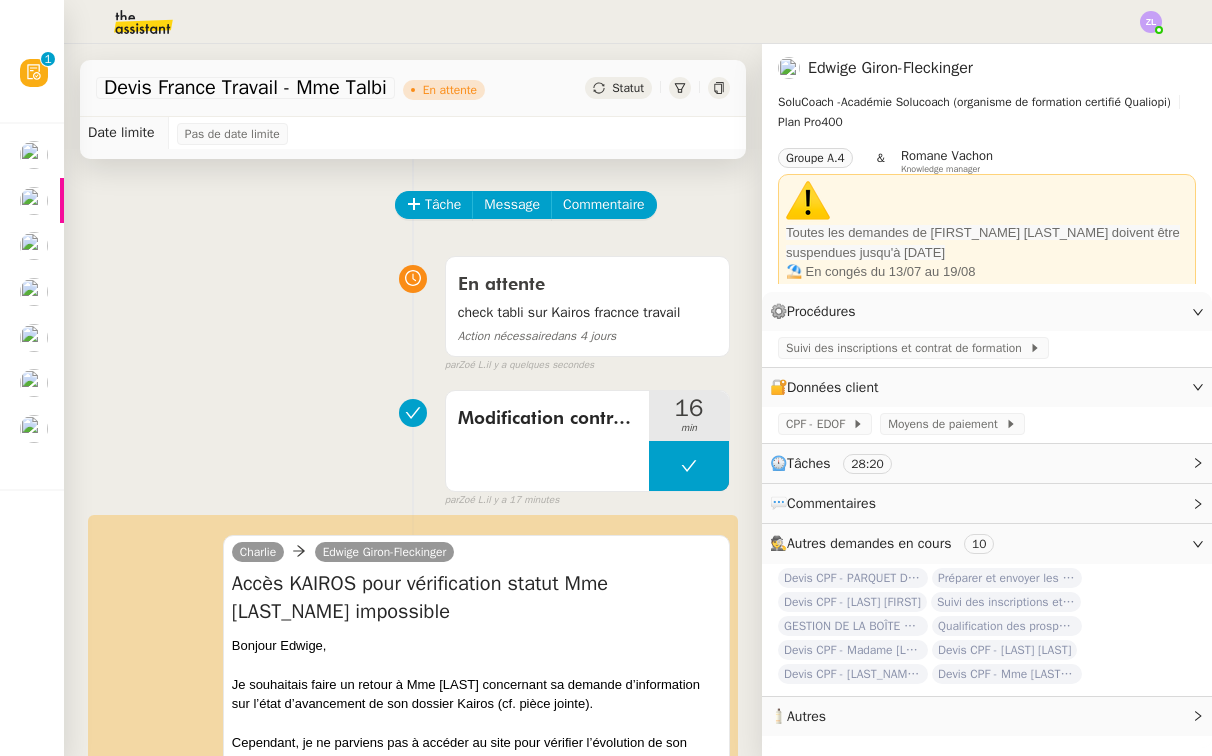 click on "Suivi des inscriptions et contrats de formation    [LAST] [FIRST]" 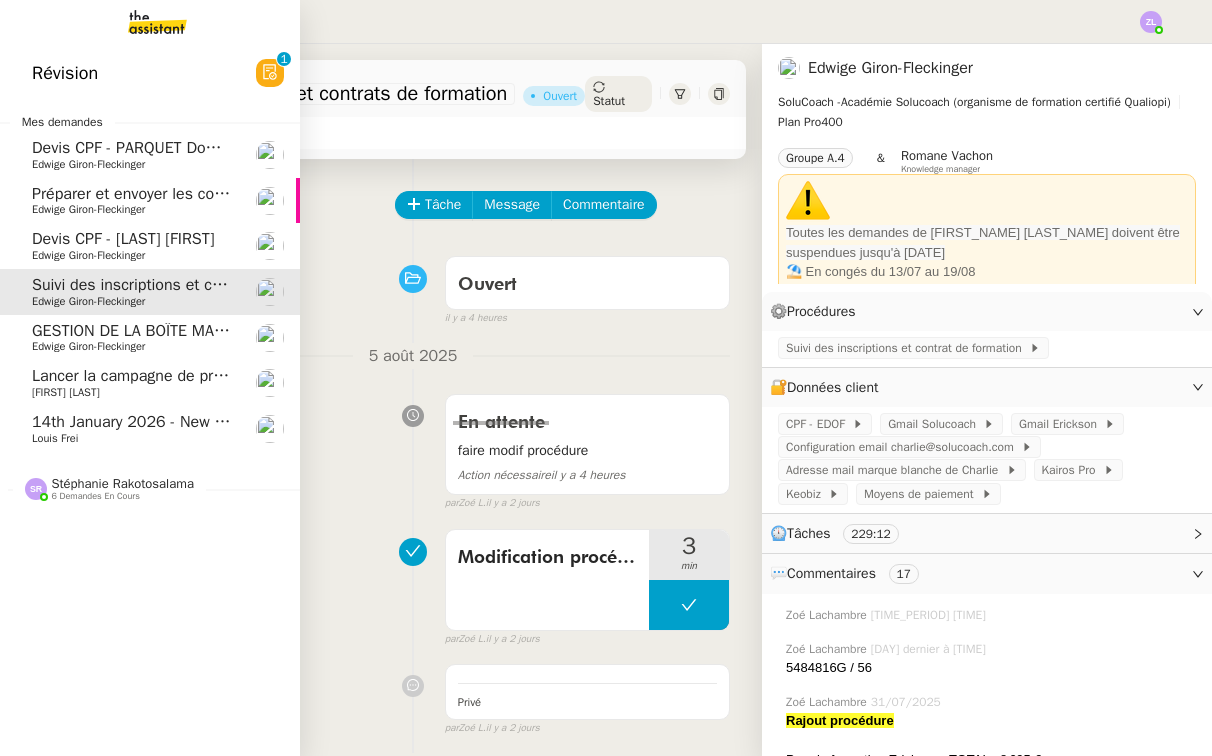 click on "GESTION DE LA BOÎTE MAIL*  - 4 août 2025 *" 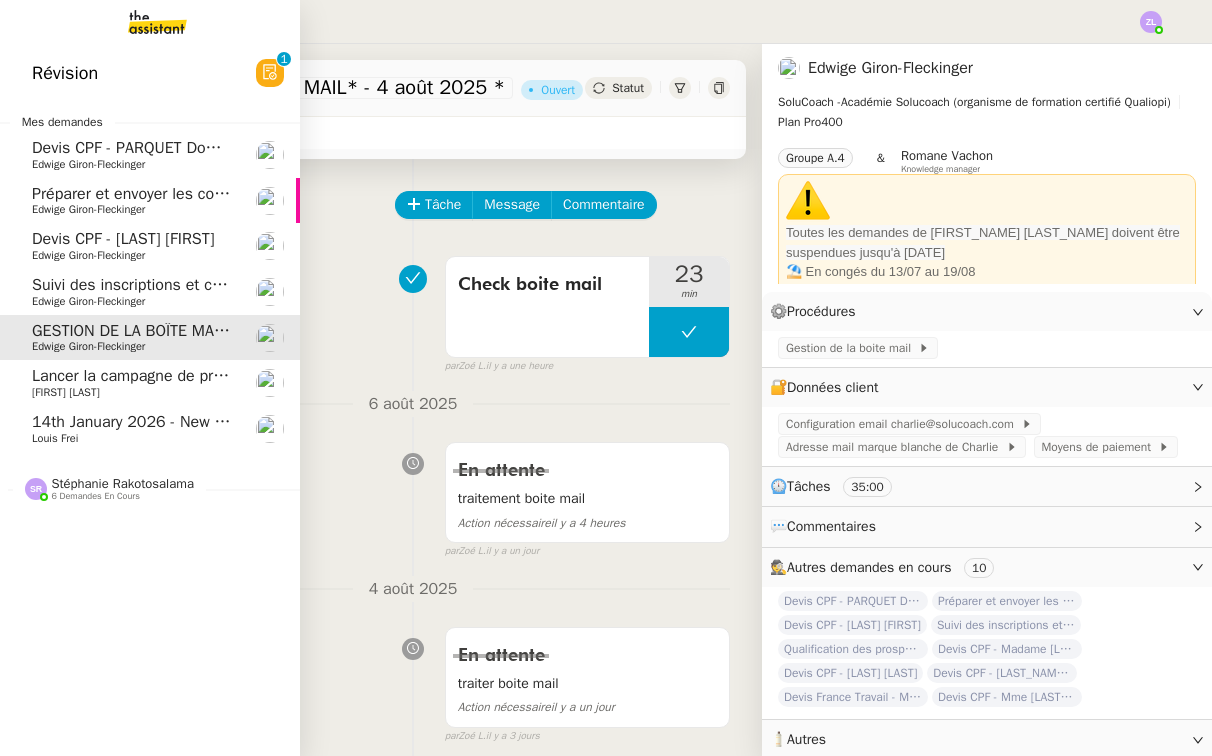 click on "Suivi des inscriptions et contrats de formation" 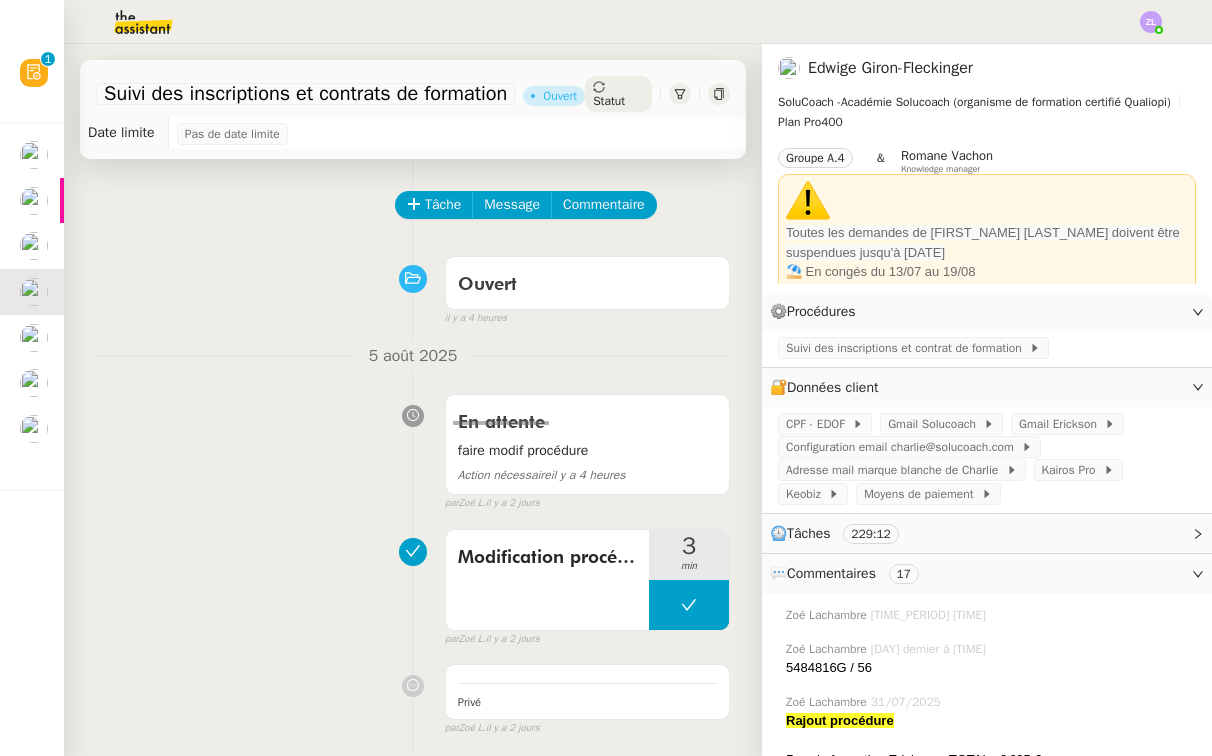 click on "Statut" 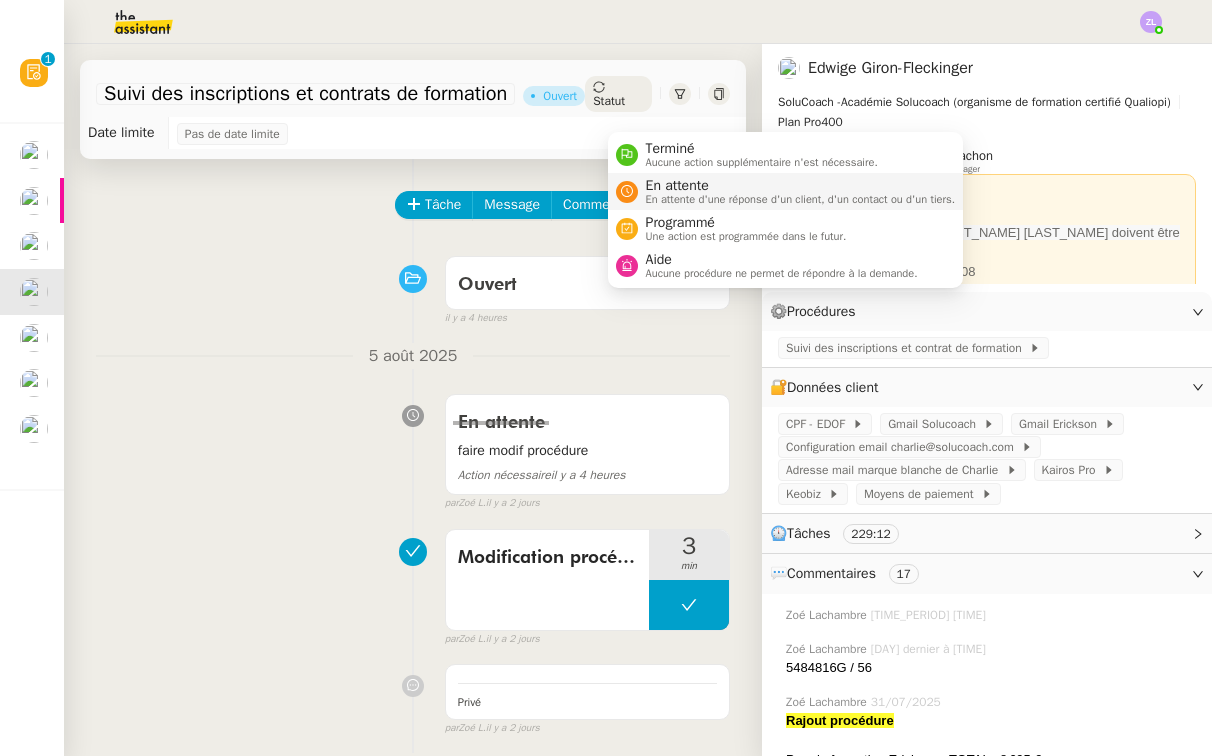 click on "En attente" at bounding box center [801, 186] 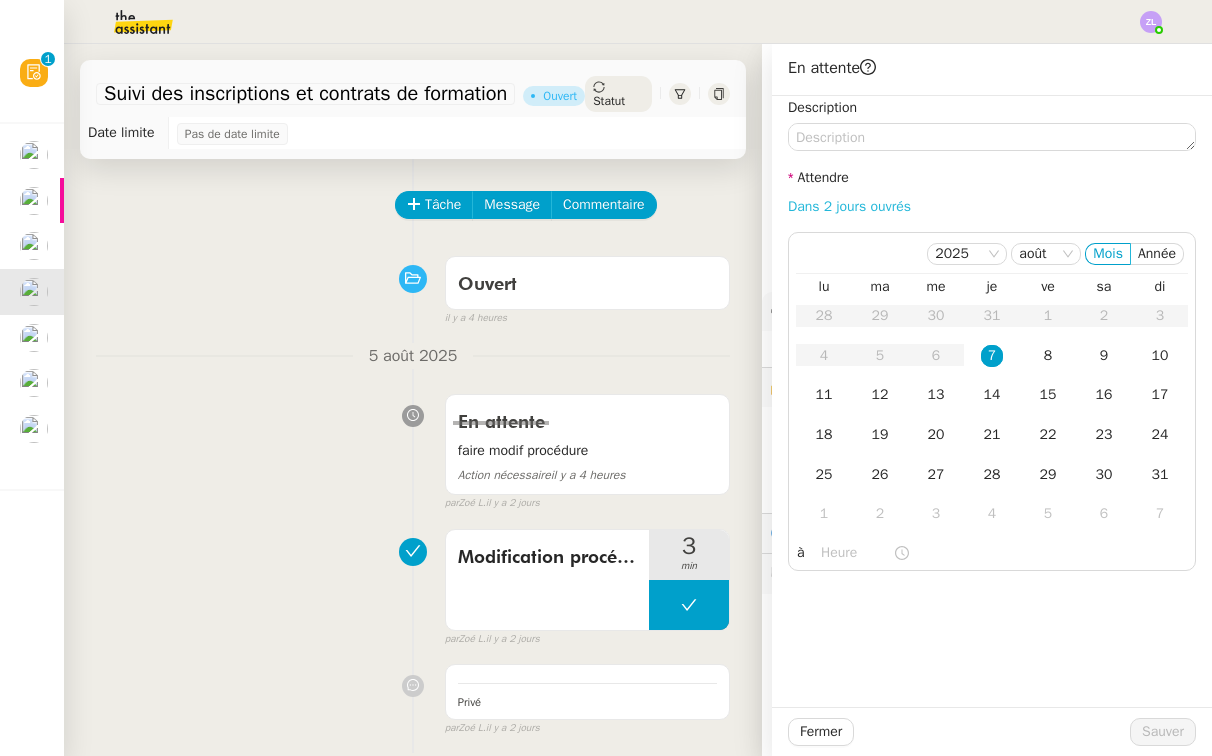 click on "Dans 2 jours ouvrés" 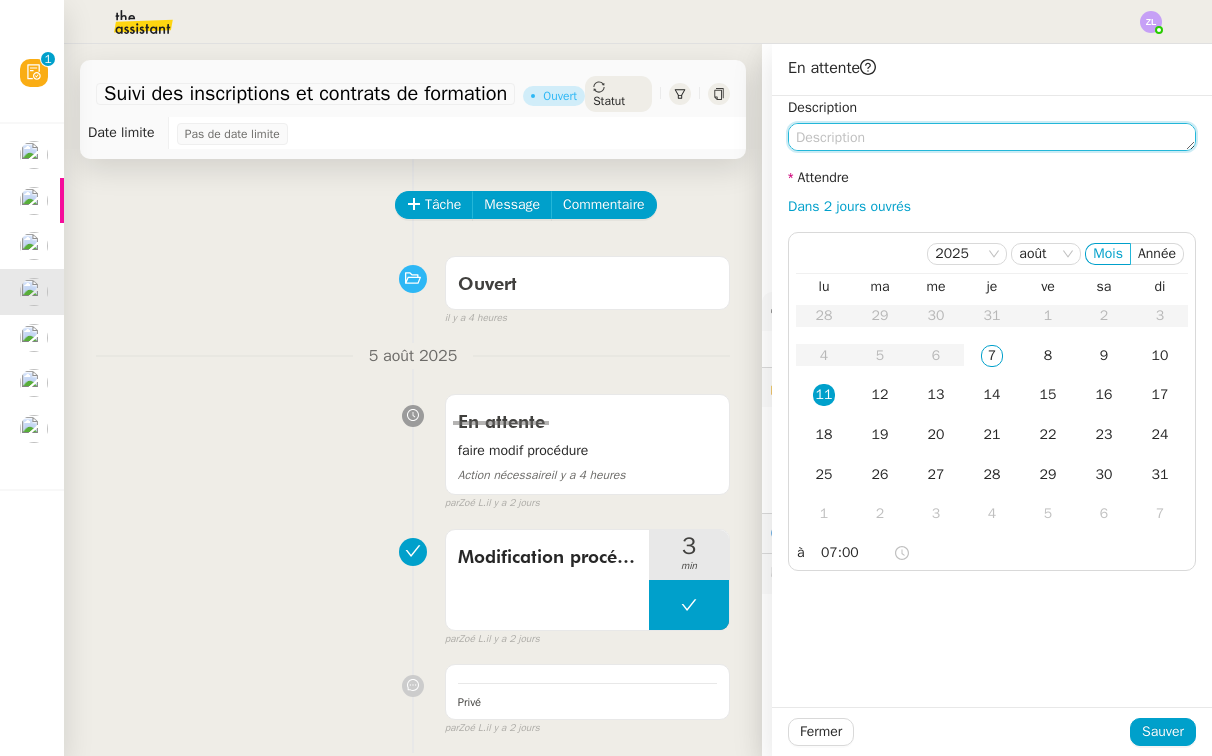 click 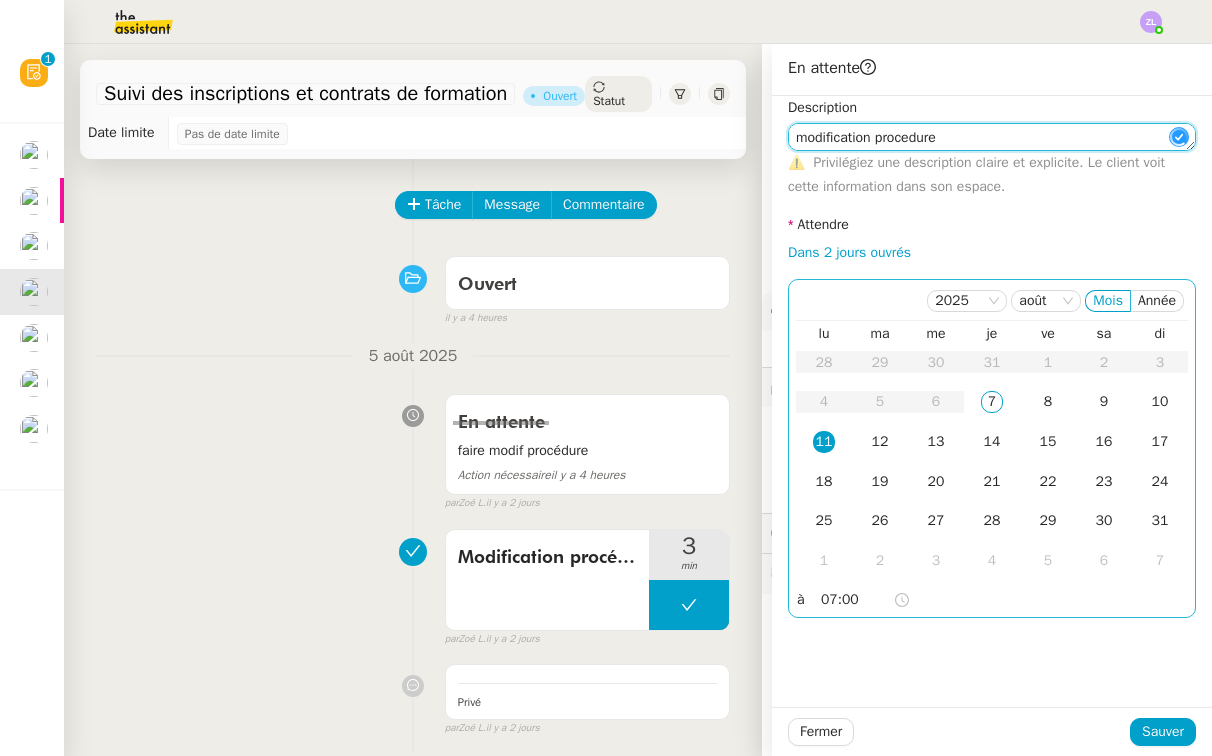 type on "modification procedure" 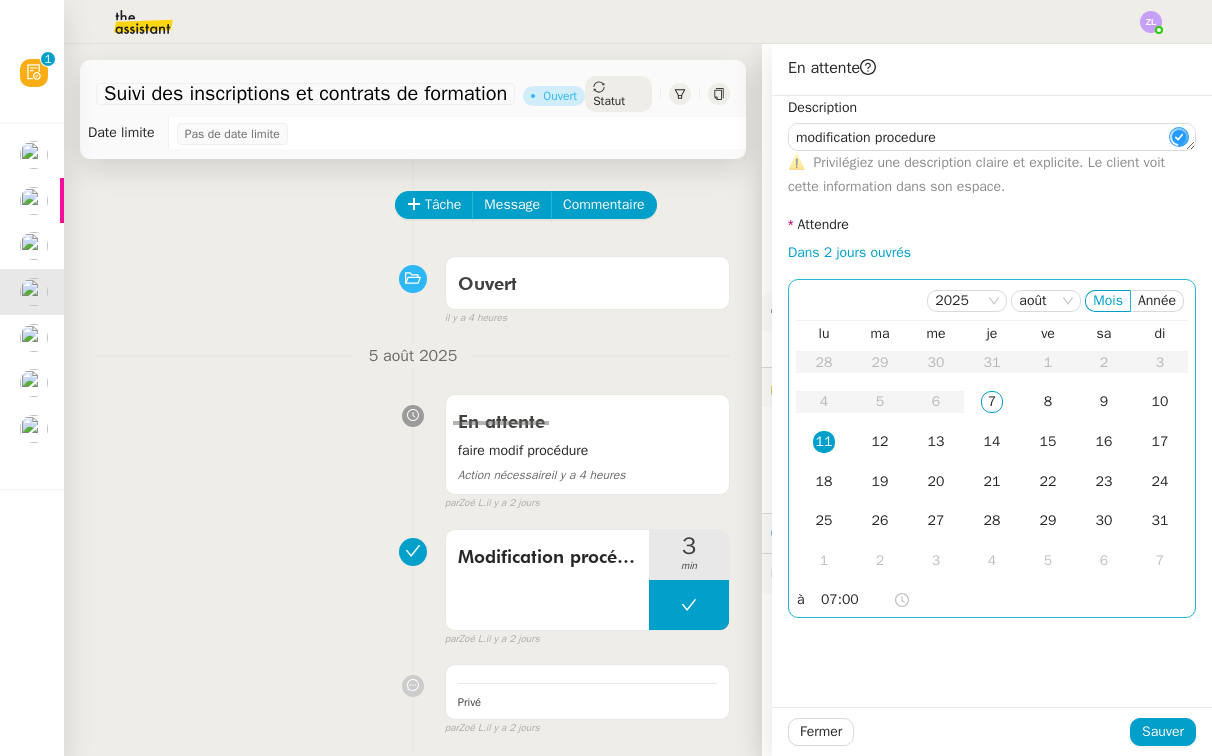 click on "07:00" 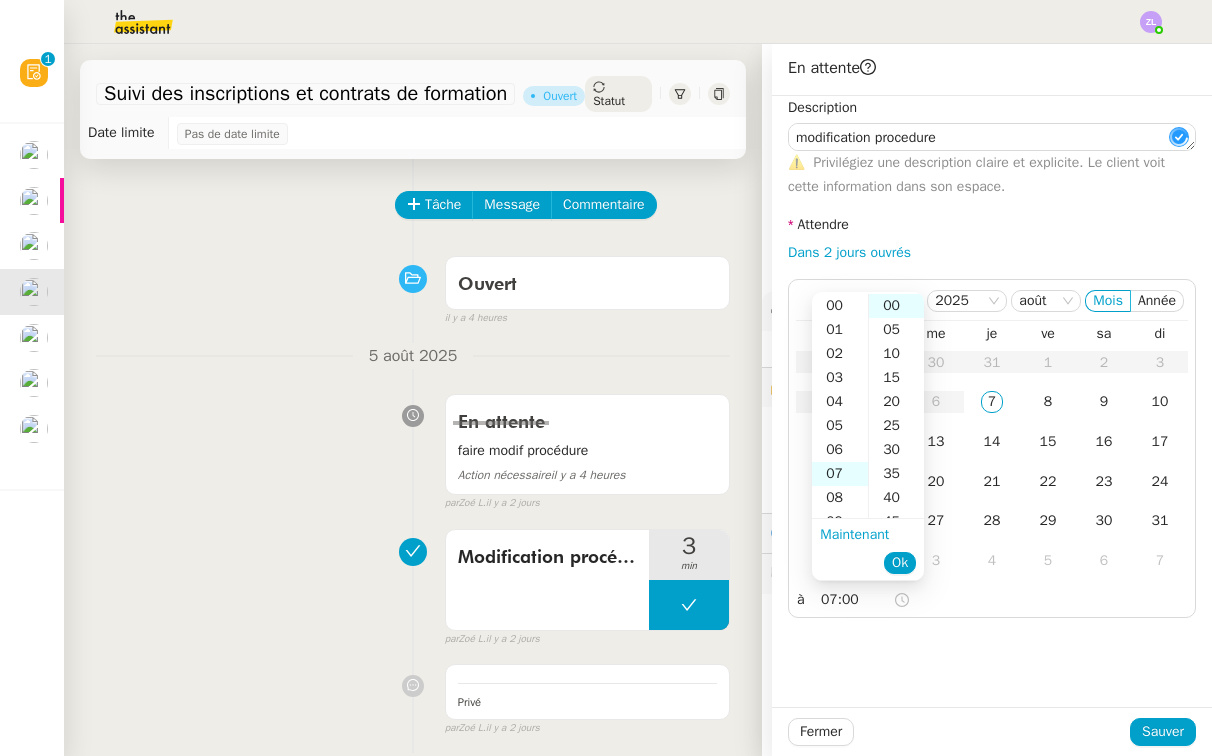 scroll, scrollTop: 168, scrollLeft: 0, axis: vertical 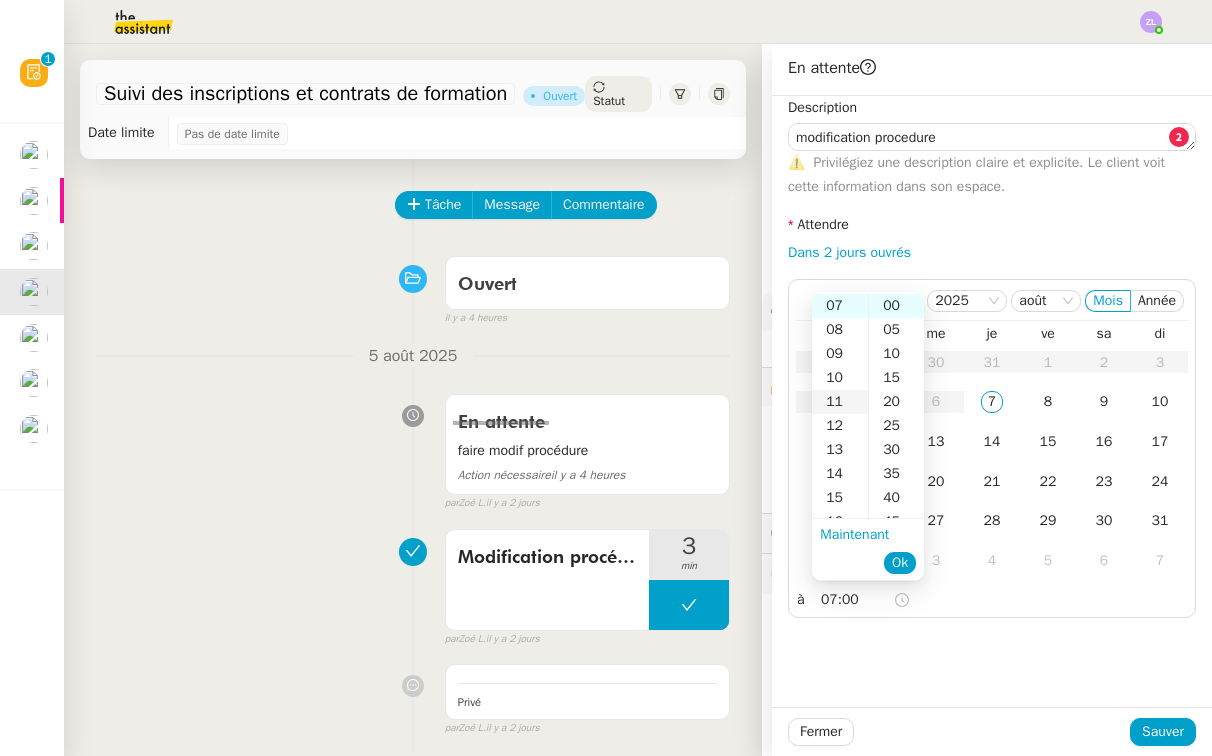 click on "11" at bounding box center [840, 402] 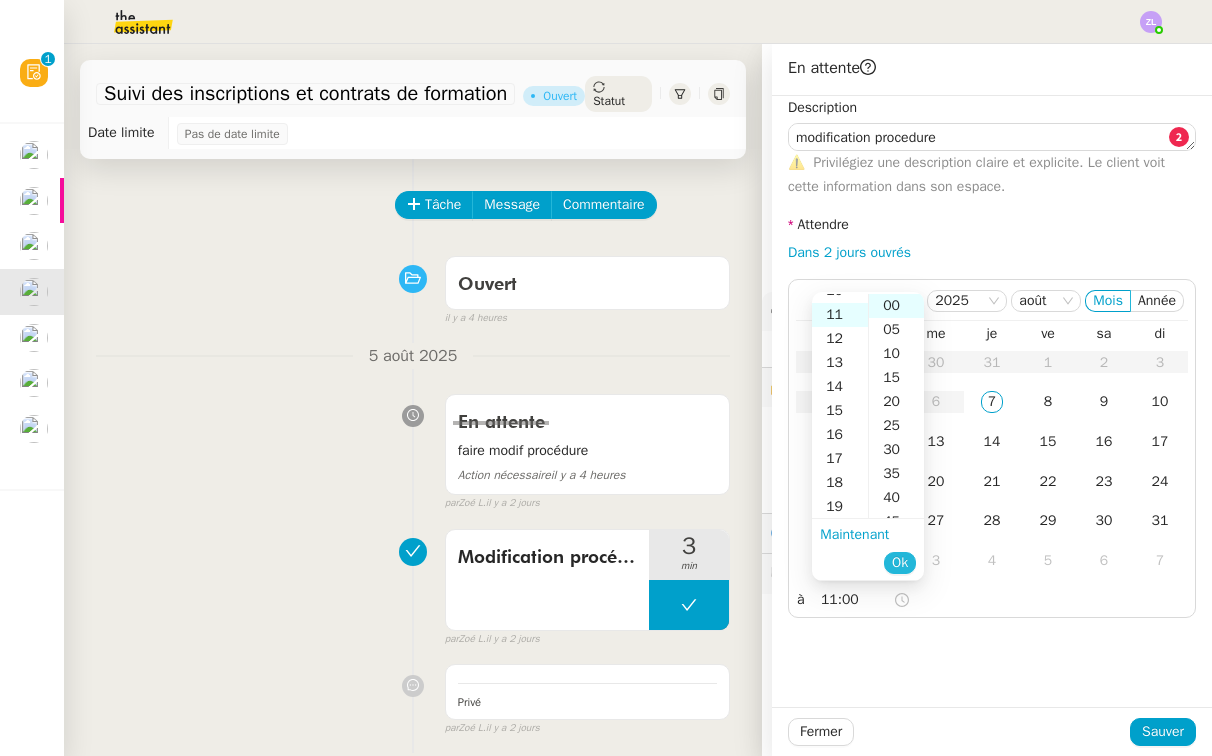 scroll, scrollTop: 264, scrollLeft: 0, axis: vertical 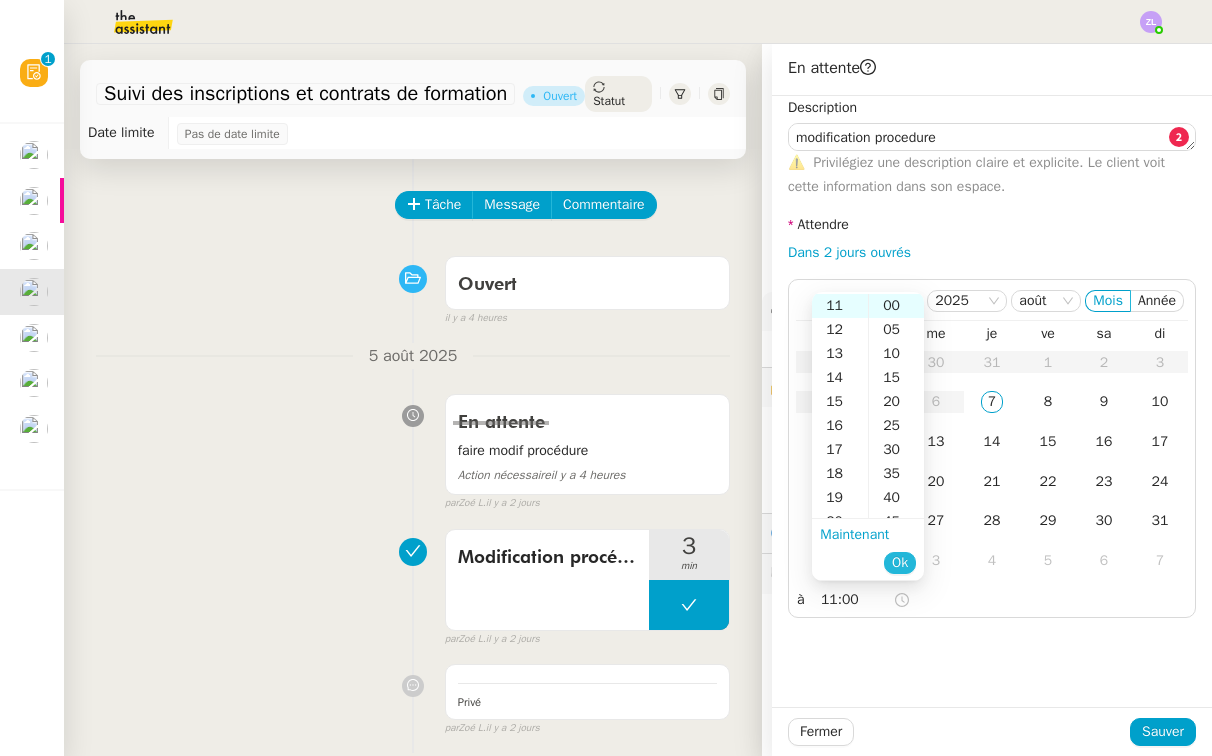 click on "Ok" at bounding box center [900, 563] 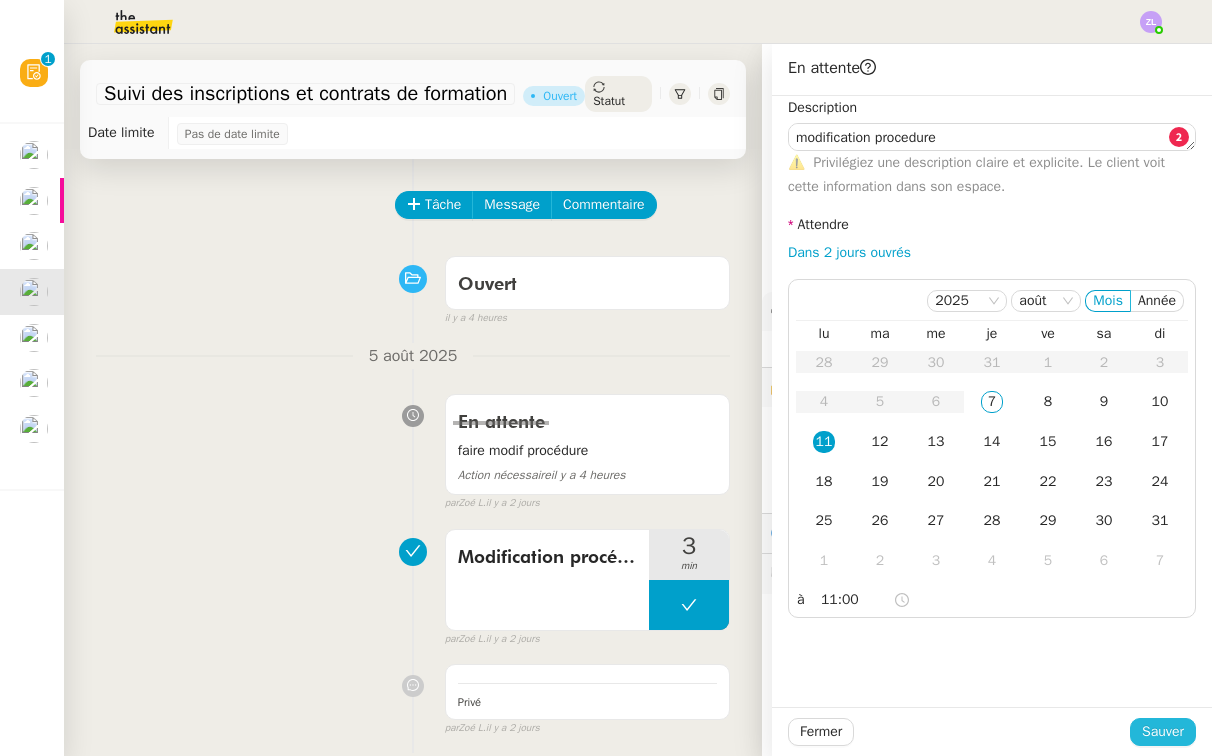 click on "Sauver" 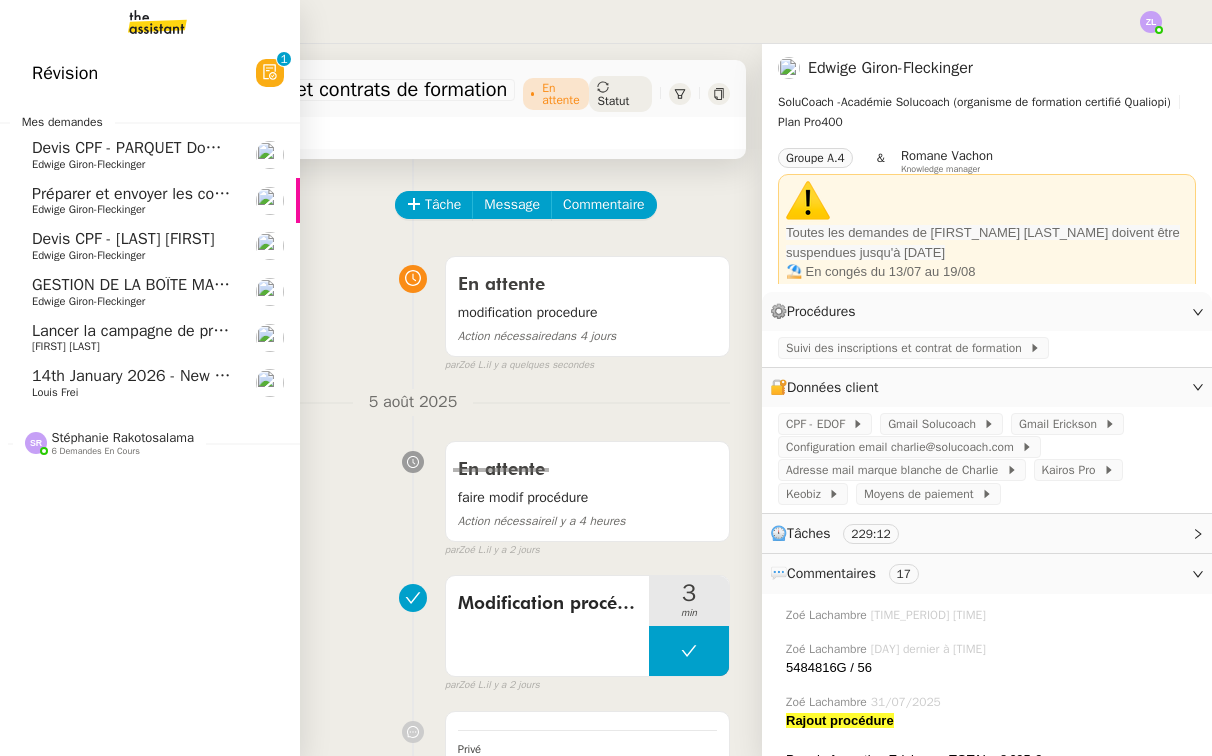 click on "Edwige Giron-Fleckinger" 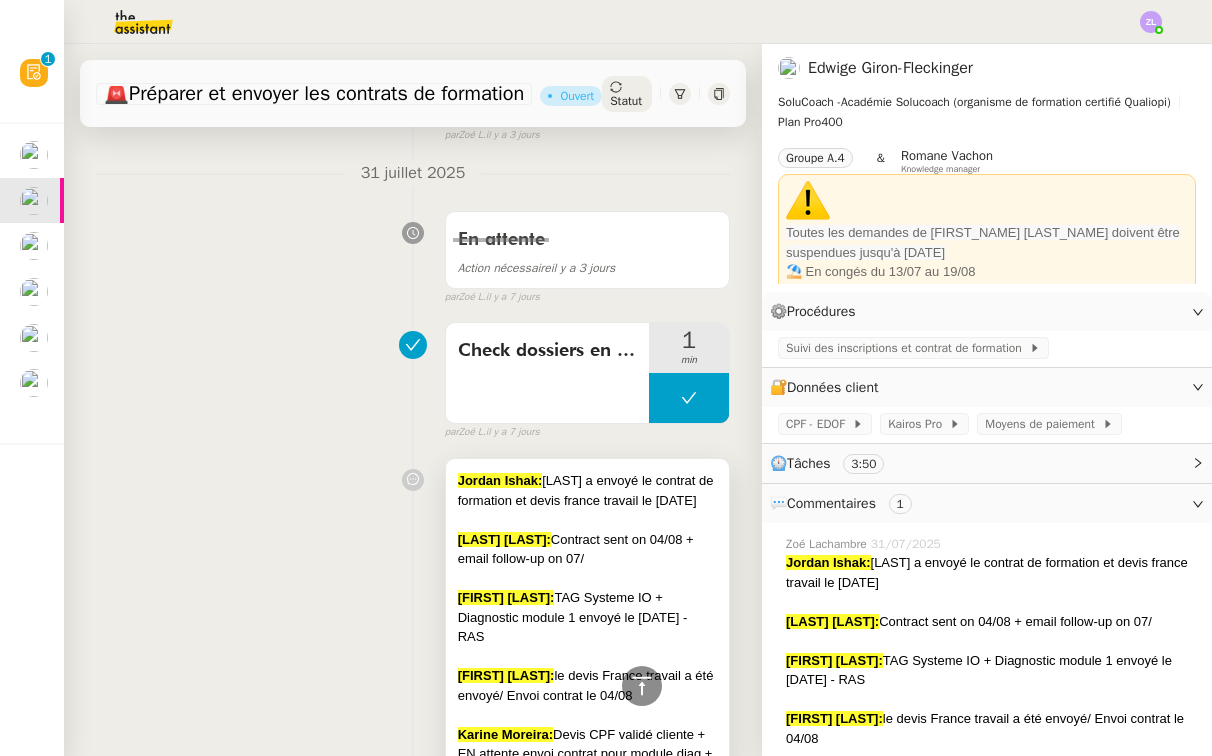 scroll, scrollTop: 849, scrollLeft: 0, axis: vertical 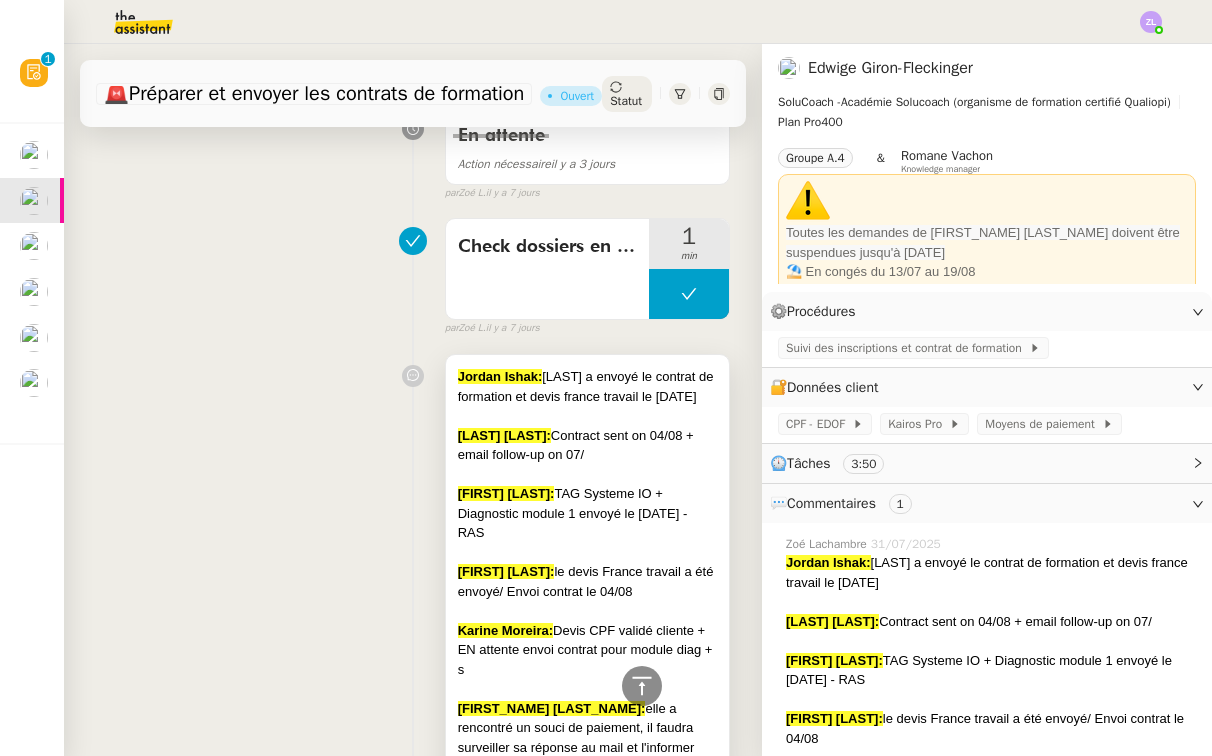 click on "[LAST] [LAST]:  le devis France travail a été envoyé/ Envoi contrat le [DATE]" at bounding box center (587, 581) 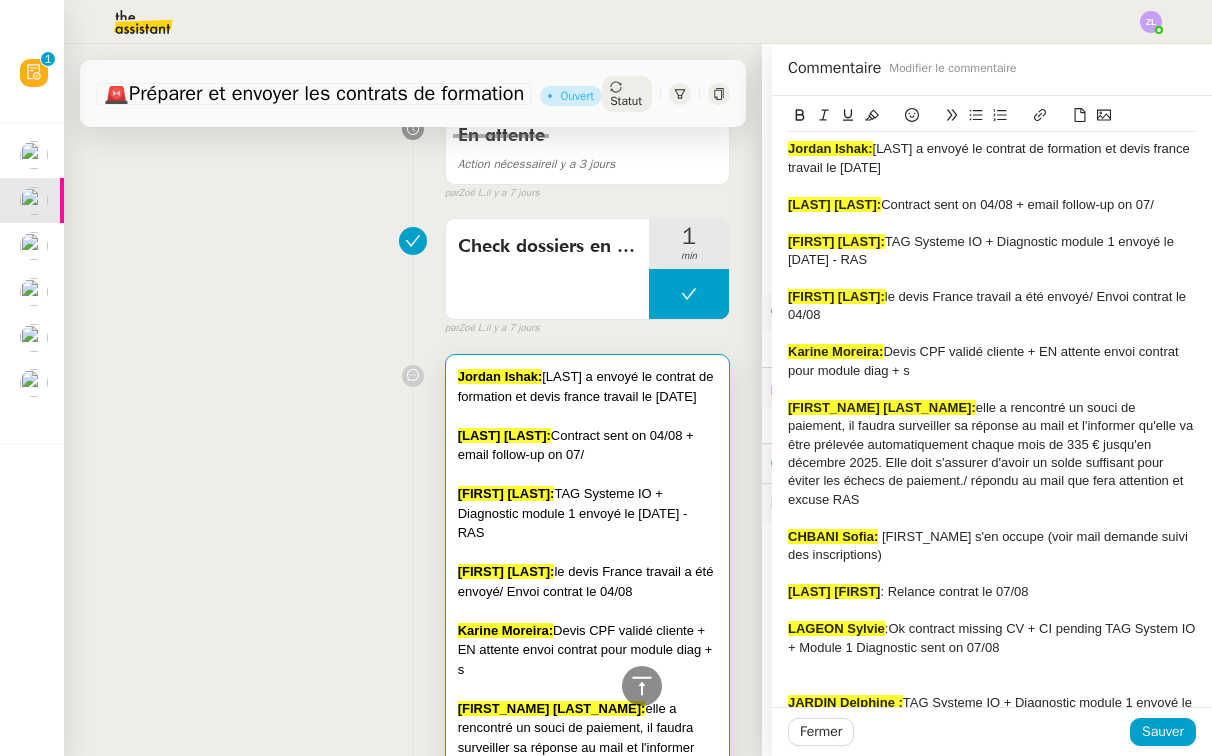 click on "[LAST] [LAST]:  le devis France travail a été envoyé/ Envoi contrat le [DATE]" 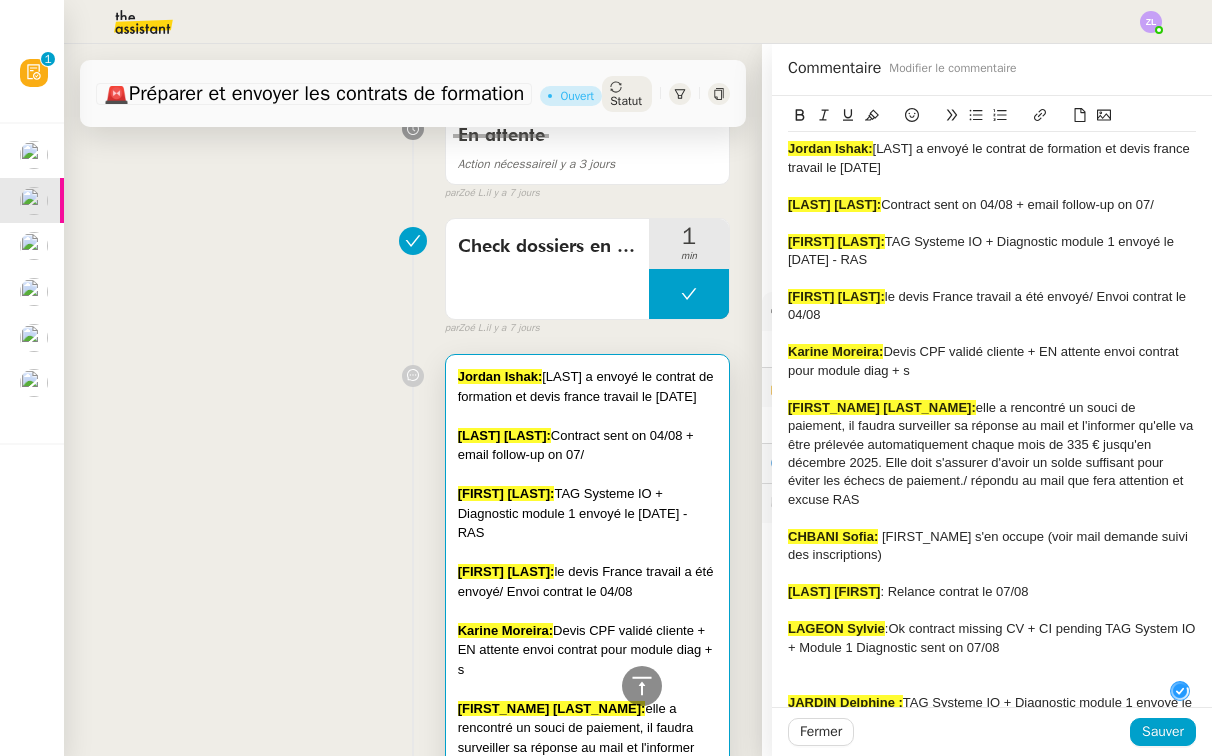 type 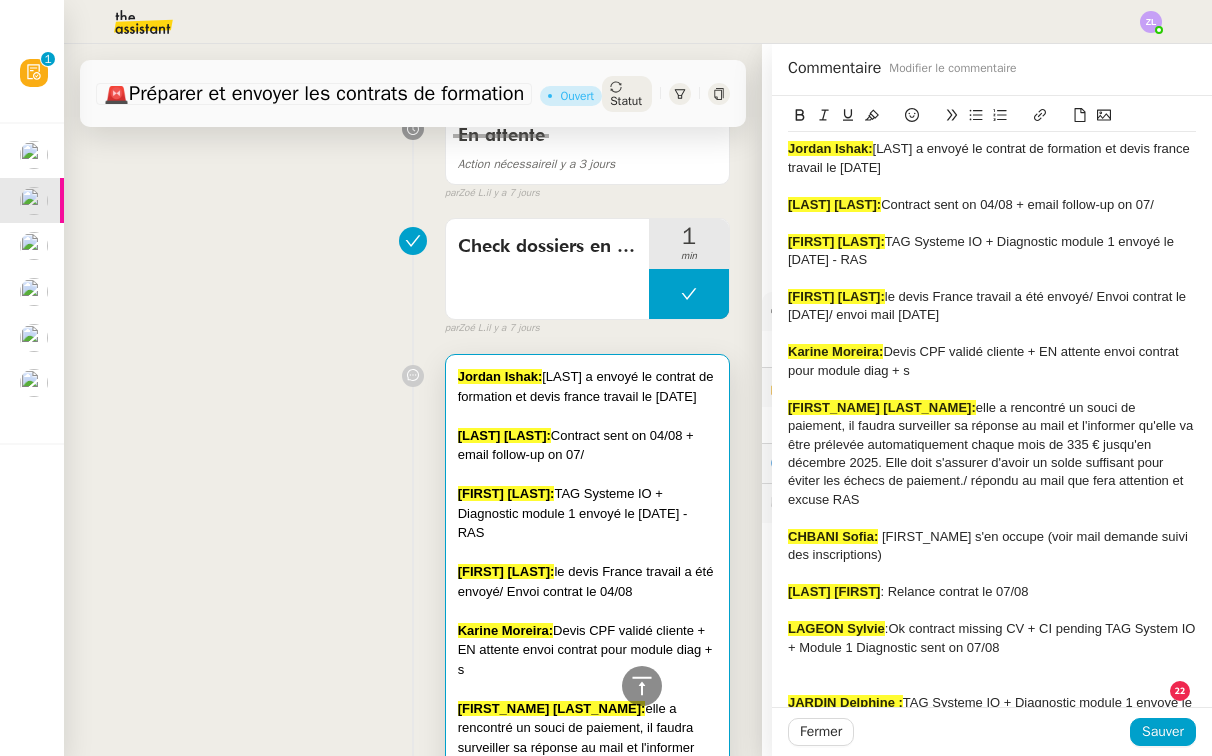 click on "[FIRST] [LAST]:  Envoi contrat le 04/08 + relance mail le 07/" 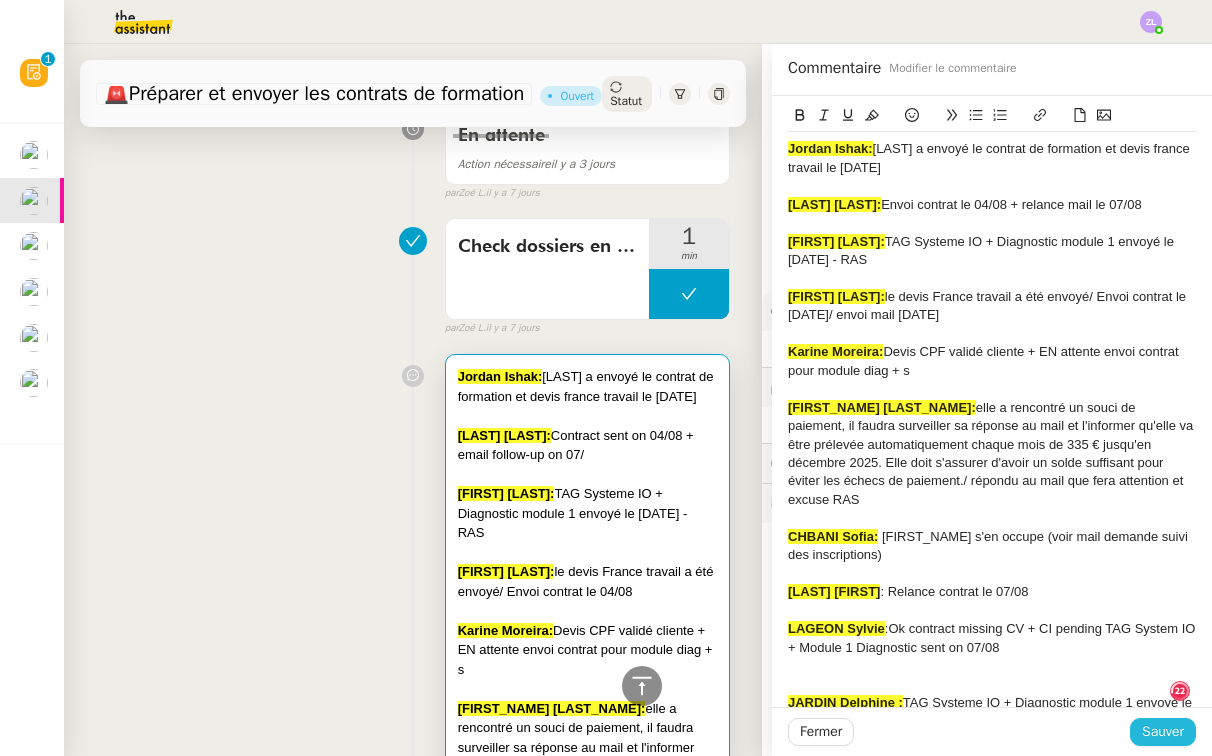 click on "Sauver" 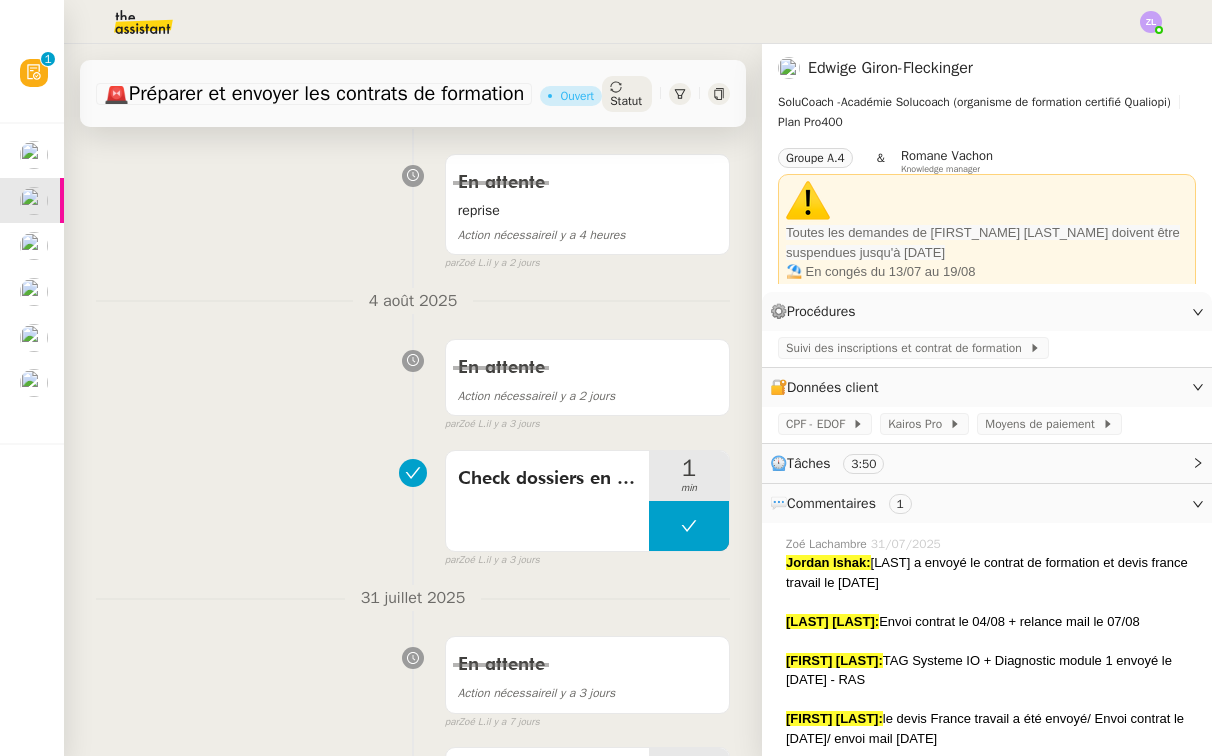 scroll, scrollTop: 0, scrollLeft: 0, axis: both 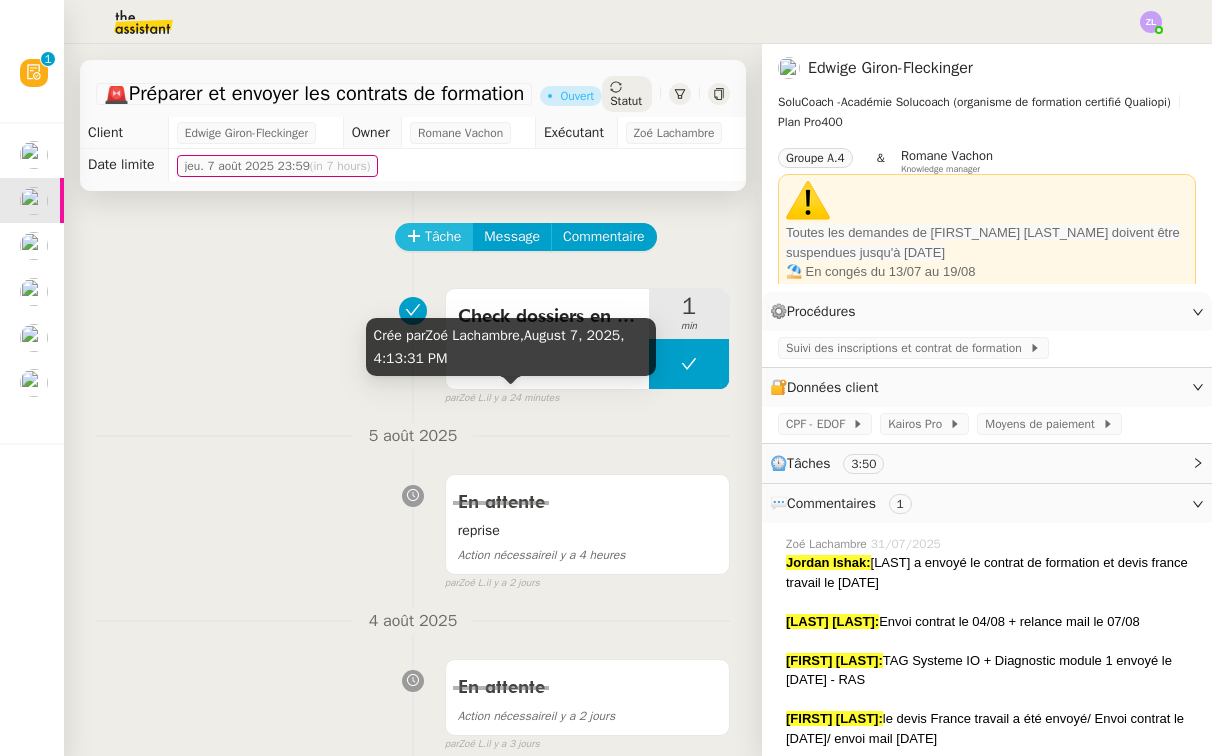 drag, startPoint x: 442, startPoint y: 239, endPoint x: 453, endPoint y: 239, distance: 11 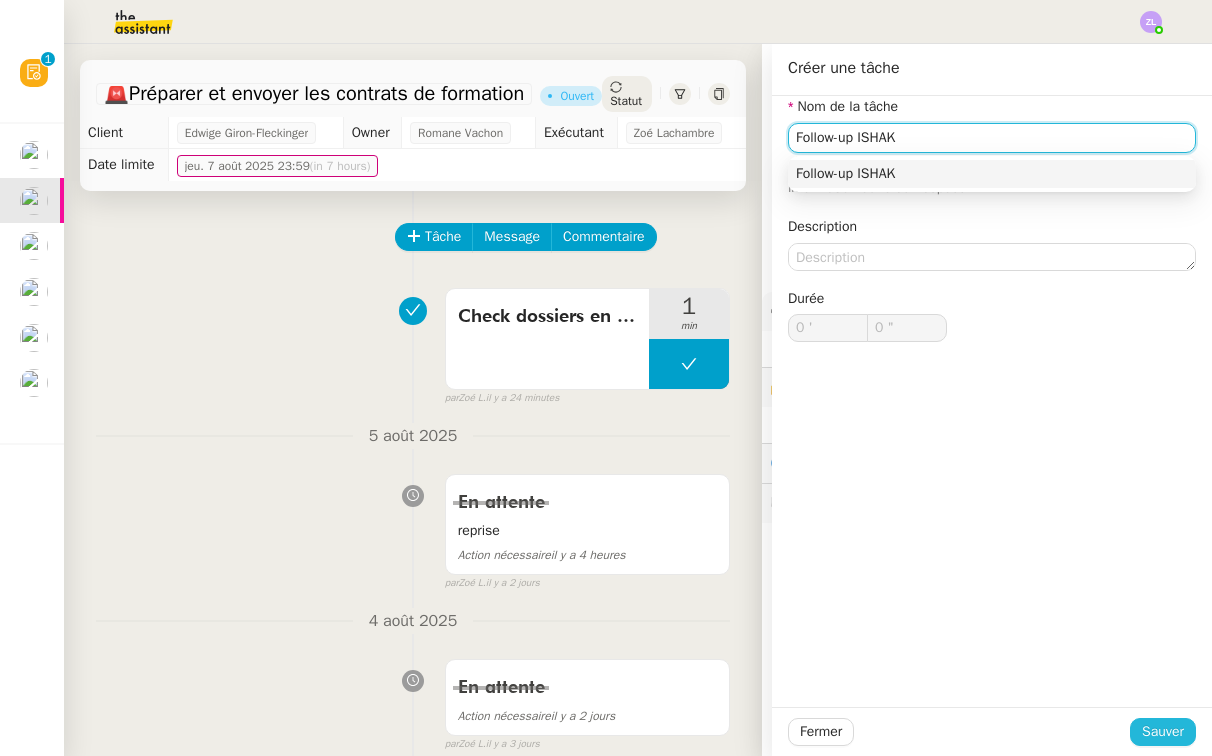 type on "Follow-up ISHAK" 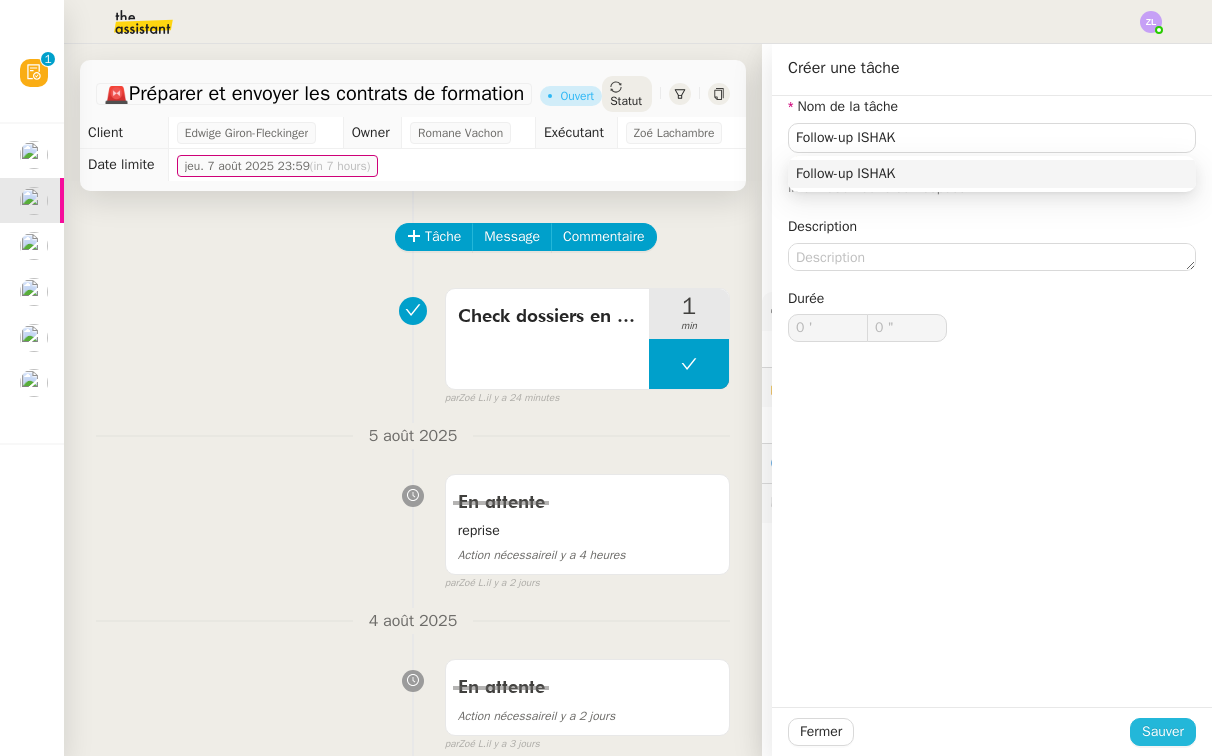 click on "Sauver" 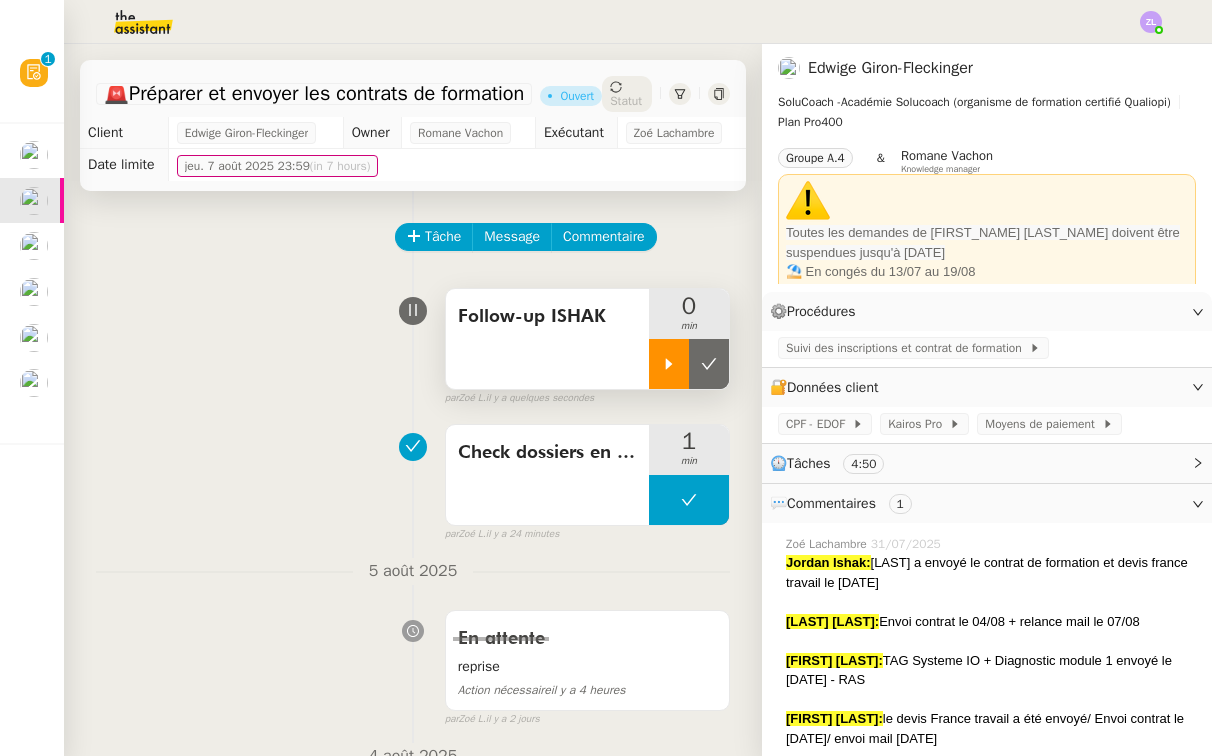 click 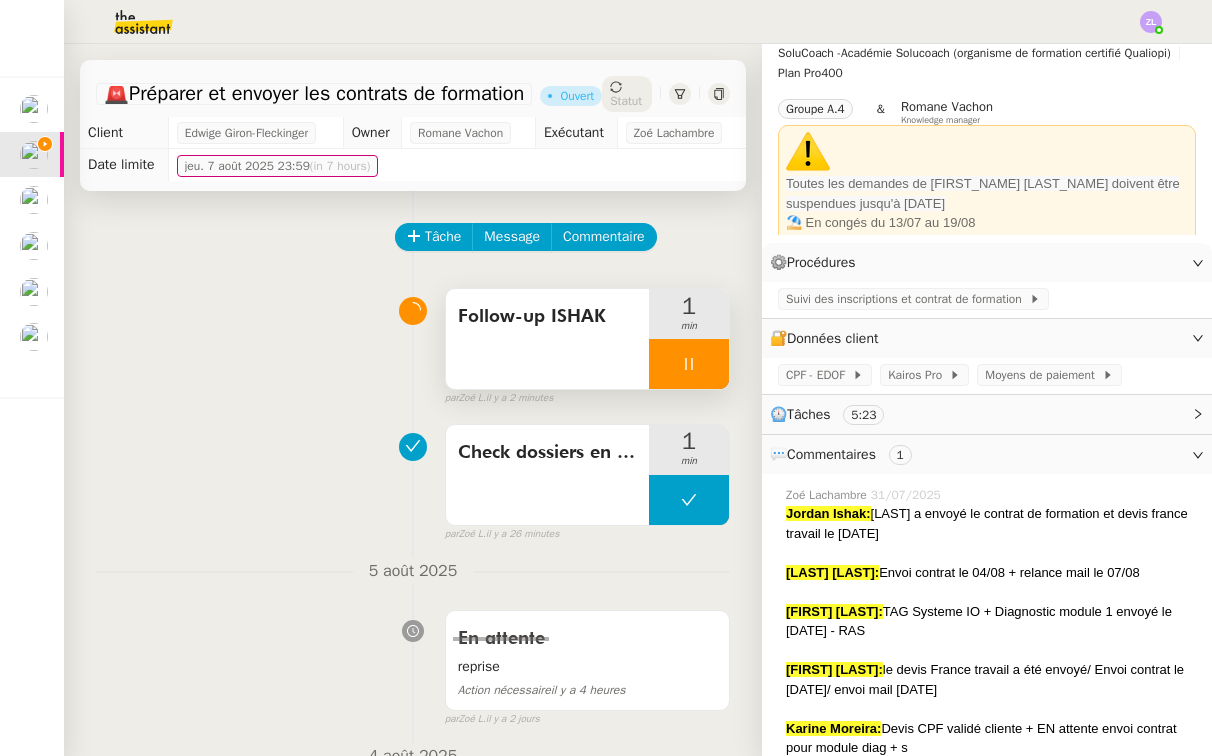 scroll, scrollTop: 48, scrollLeft: 0, axis: vertical 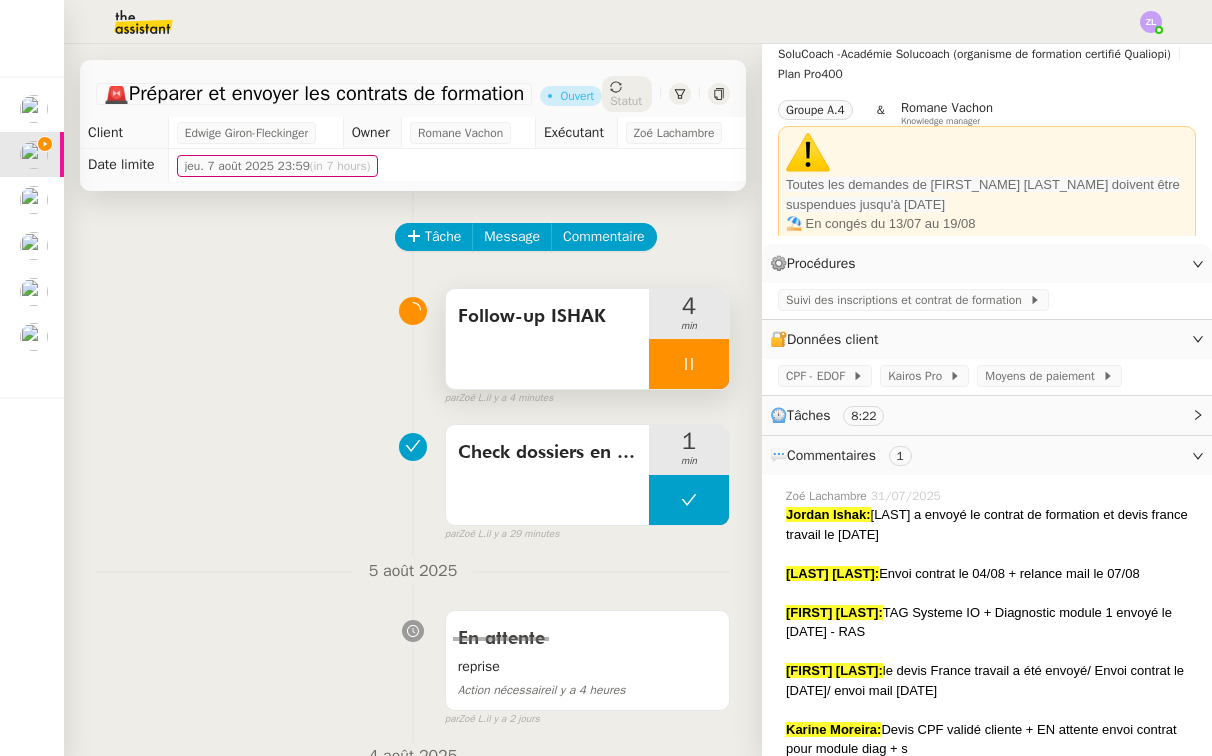 click at bounding box center [689, 364] 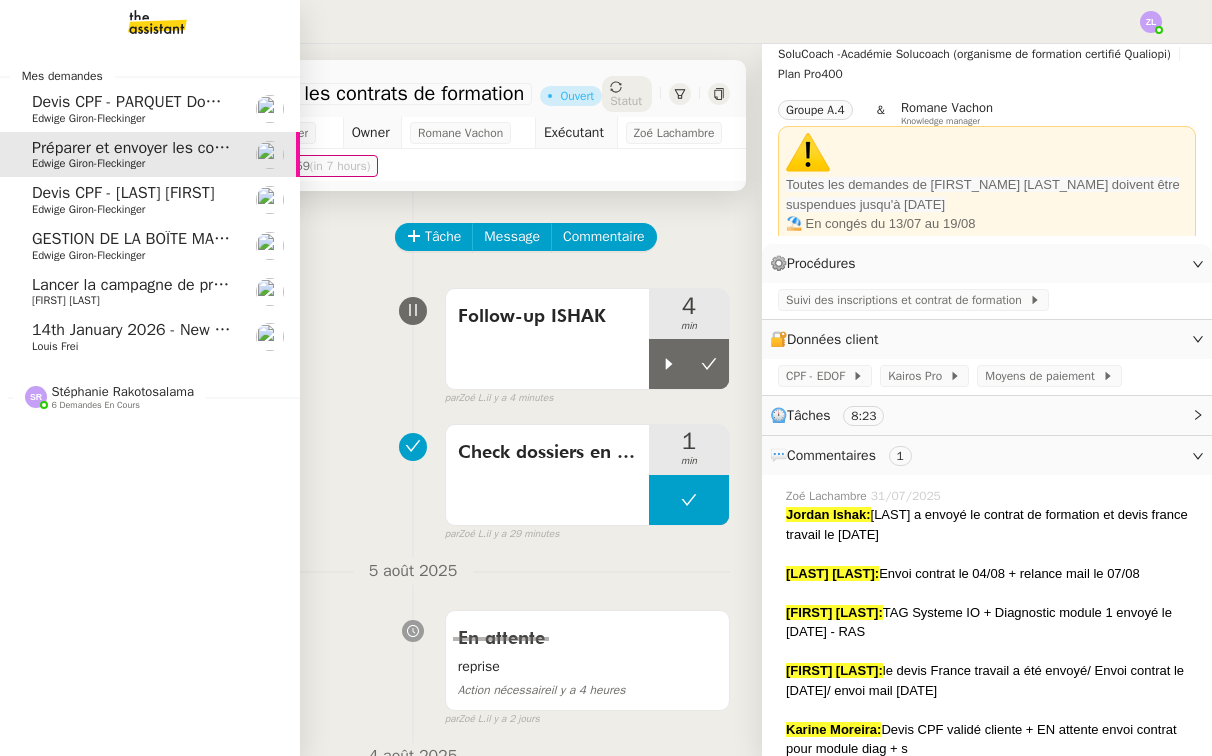 click on "Edwige Giron-Fleckinger" 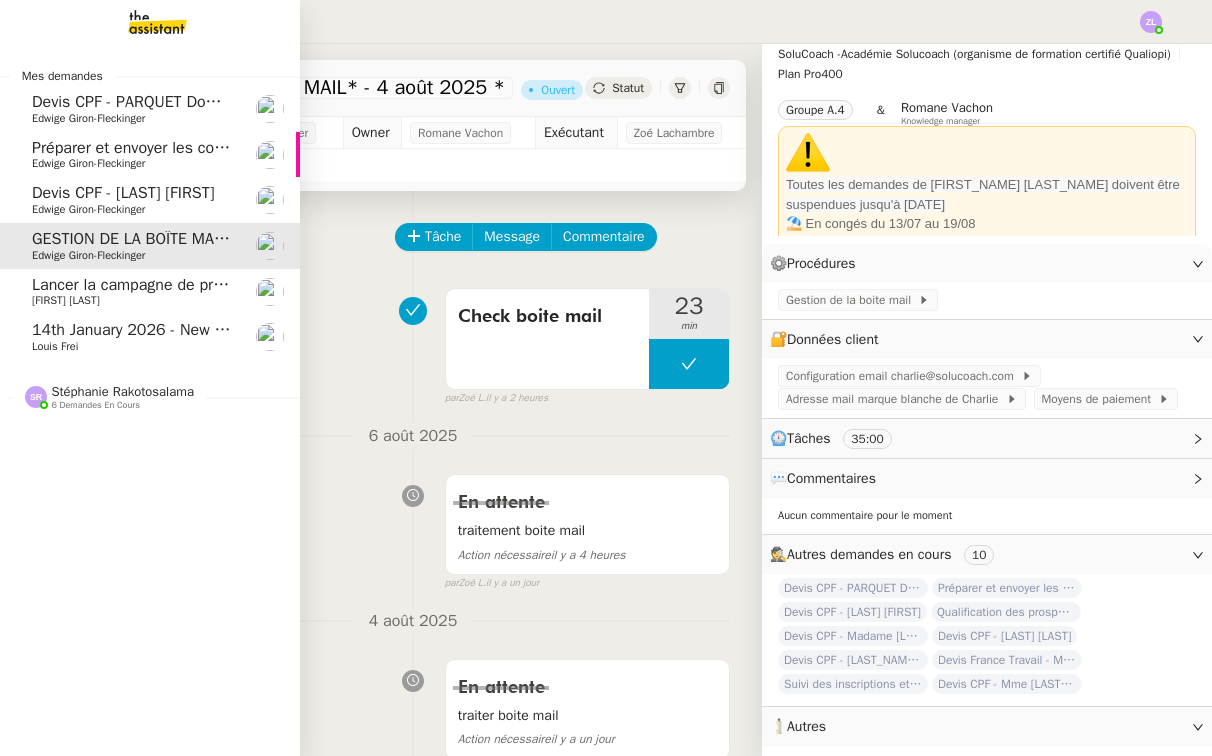 scroll, scrollTop: 38, scrollLeft: 0, axis: vertical 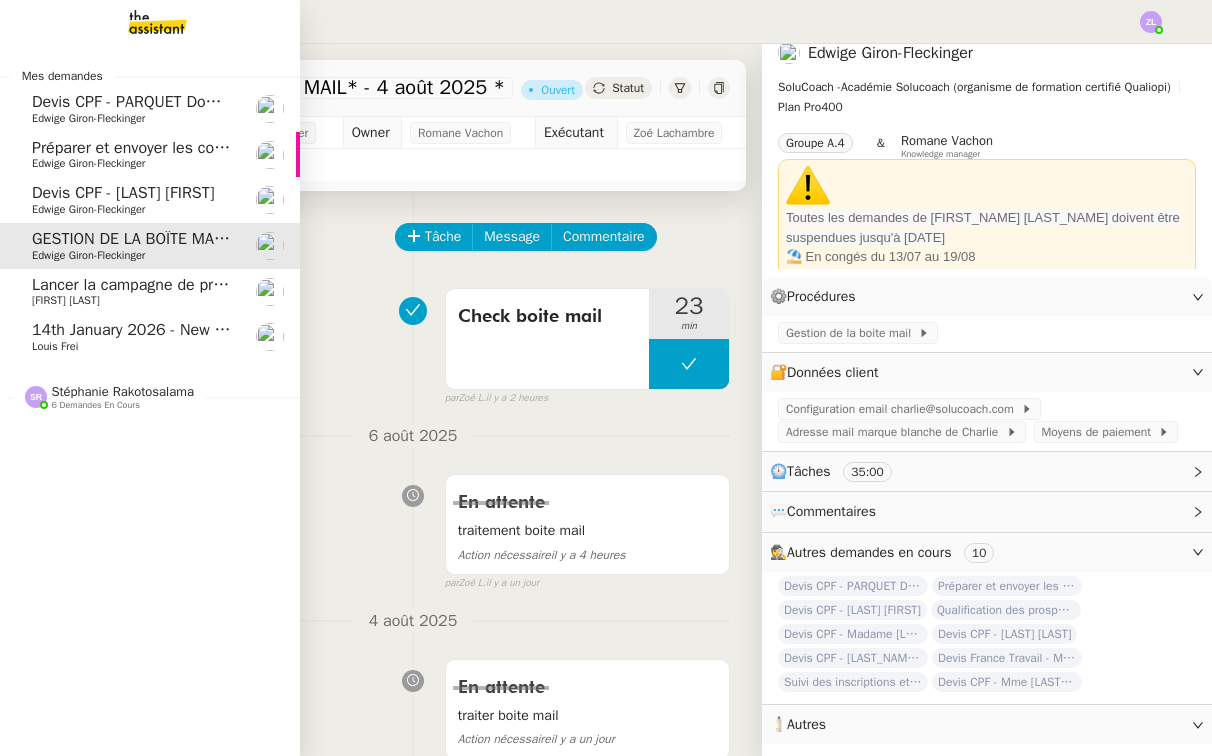 click on "Edwige Giron-Fleckinger" 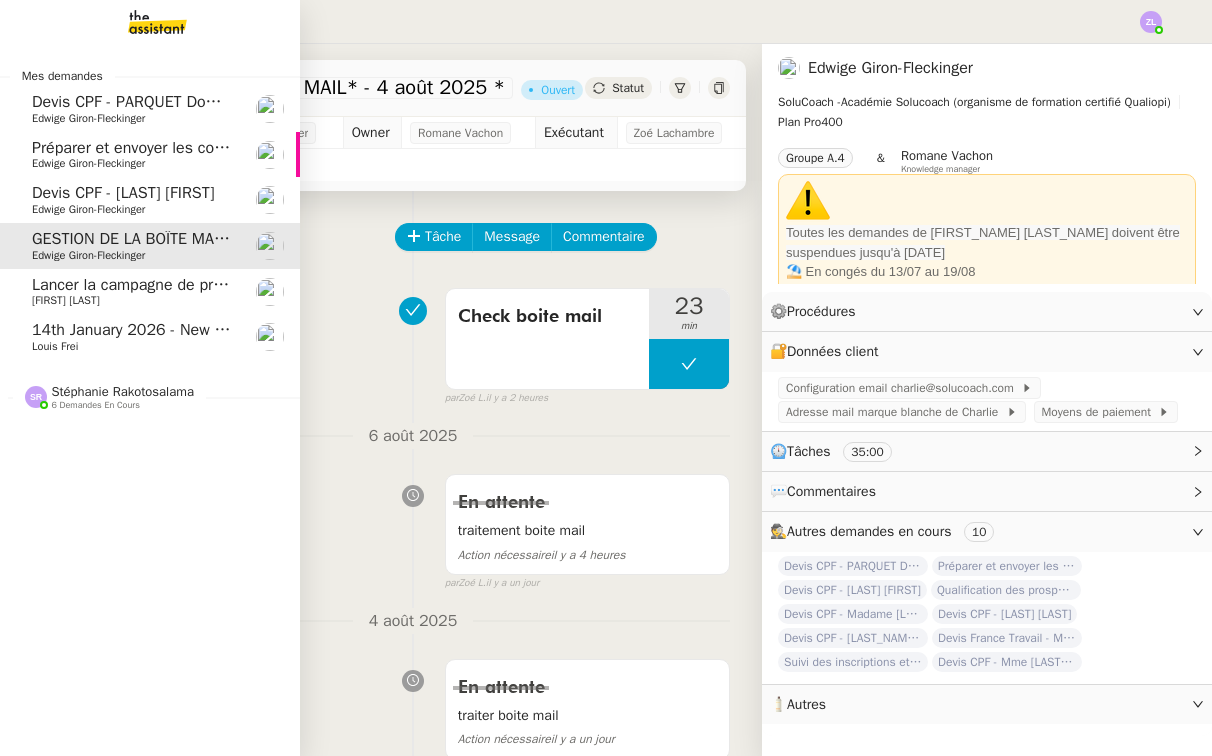 scroll, scrollTop: 0, scrollLeft: 0, axis: both 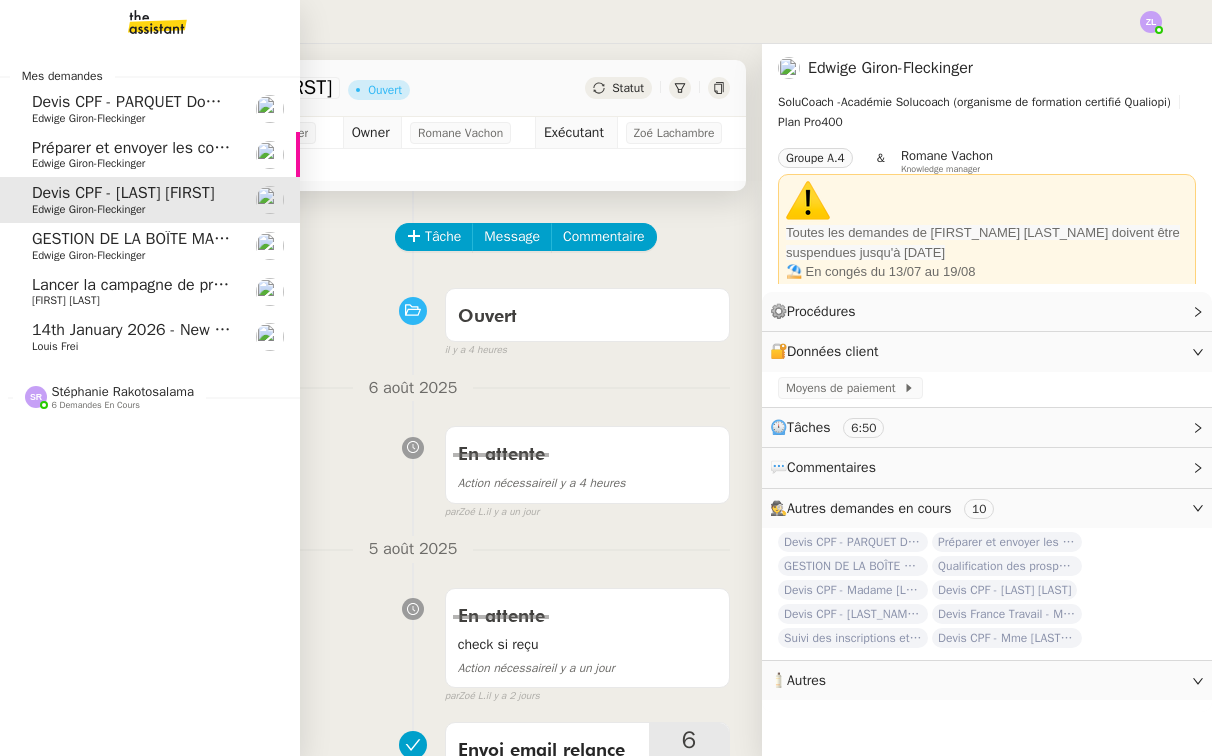 click on "Edwige Giron-Fleckinger" 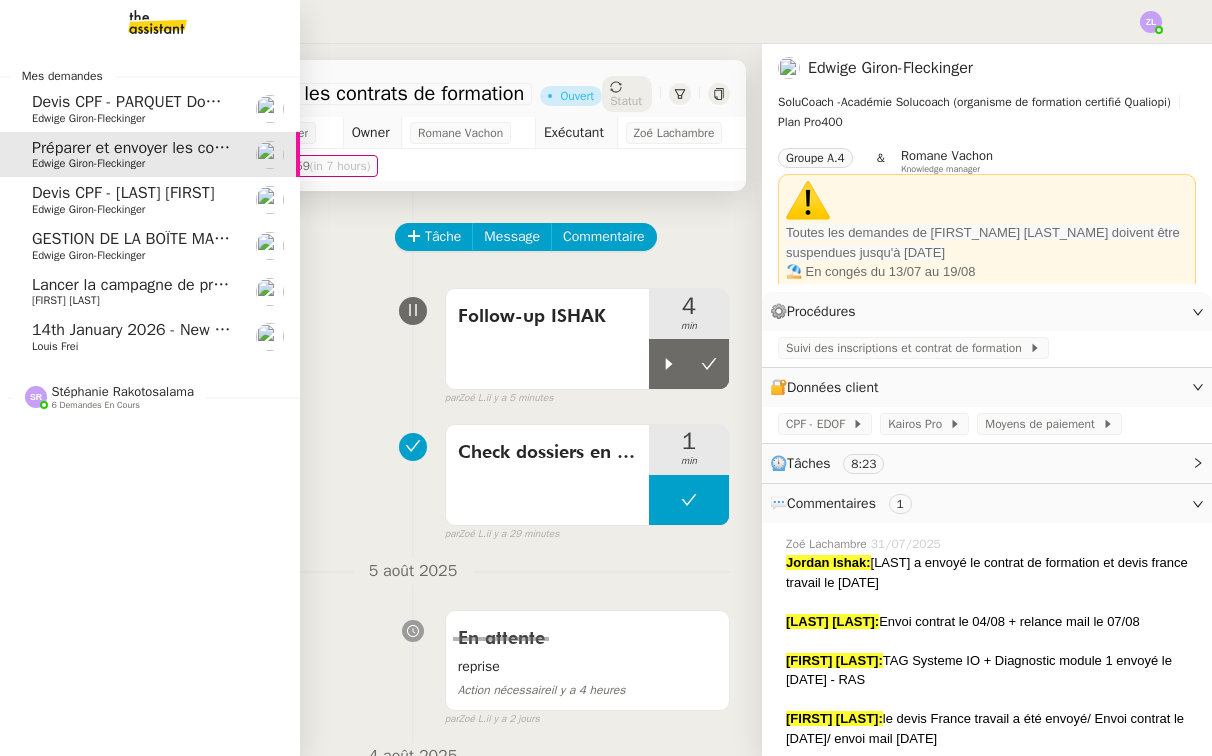 scroll, scrollTop: 0, scrollLeft: 0, axis: both 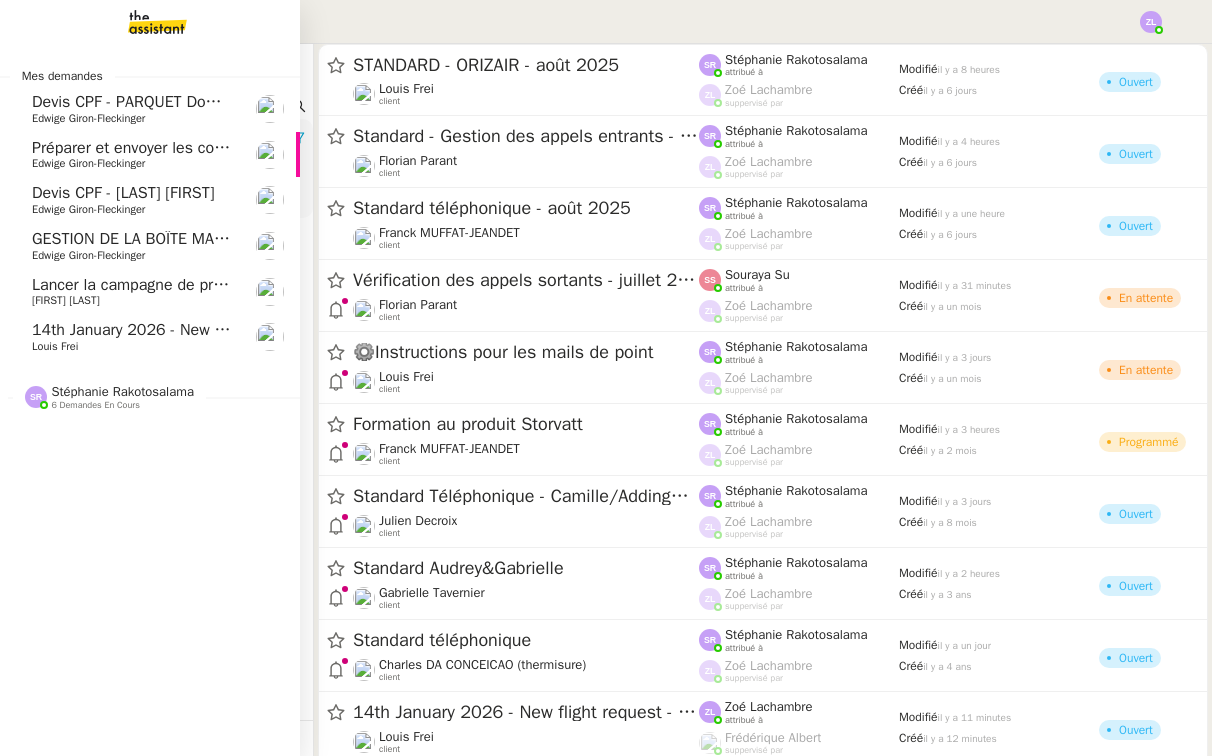 click on "Edwige Giron-Fleckinger" 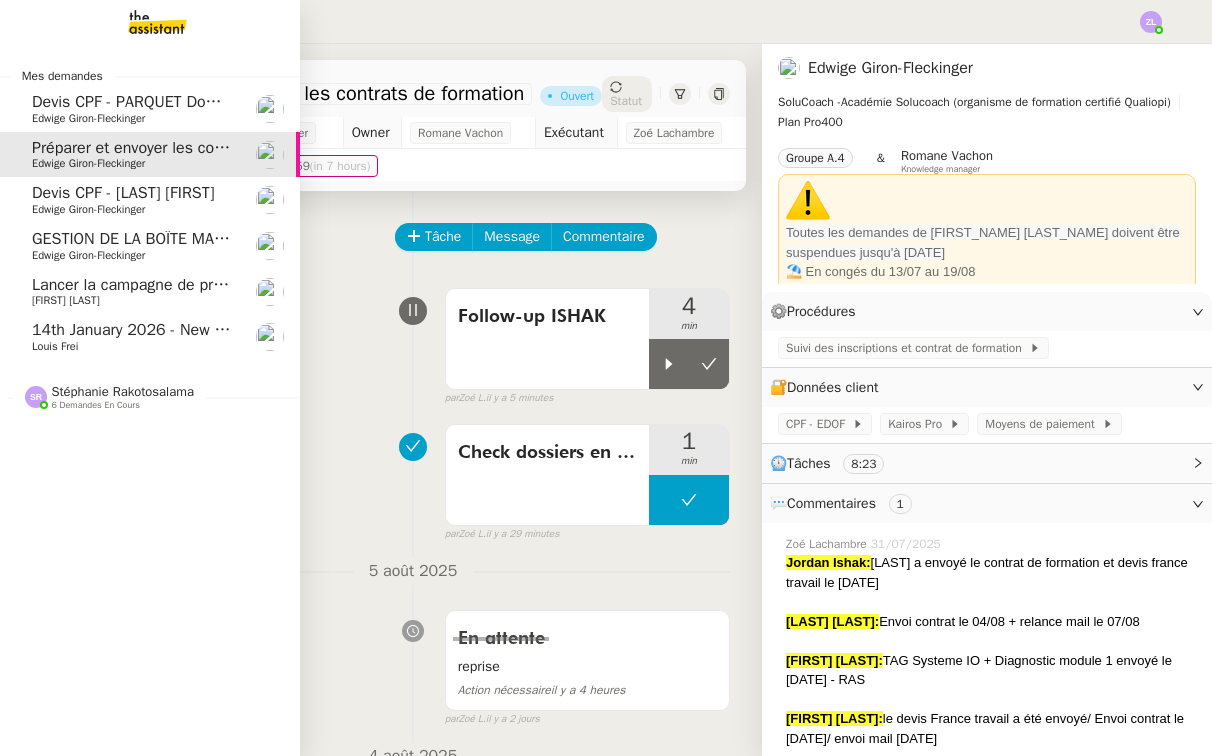 click on "GESTION DE LA BOÎTE MAIL*  - 4 août 2025 *" 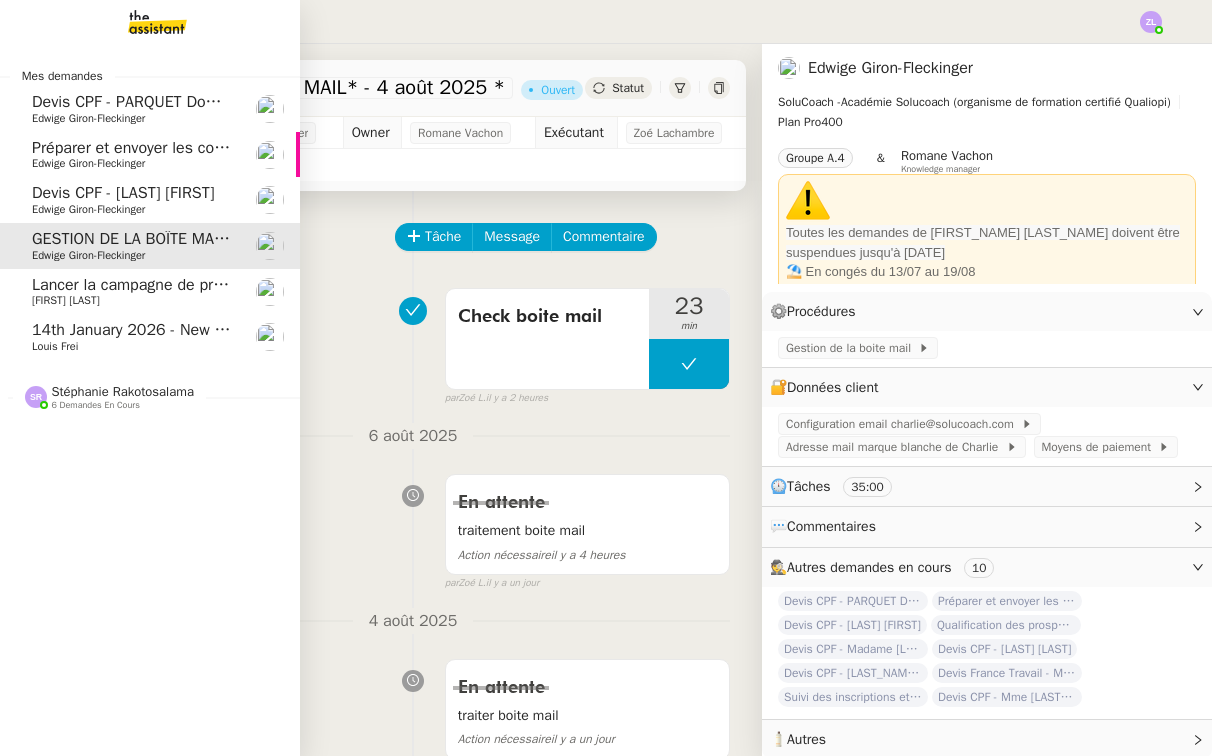 click at bounding box center [141, 22] 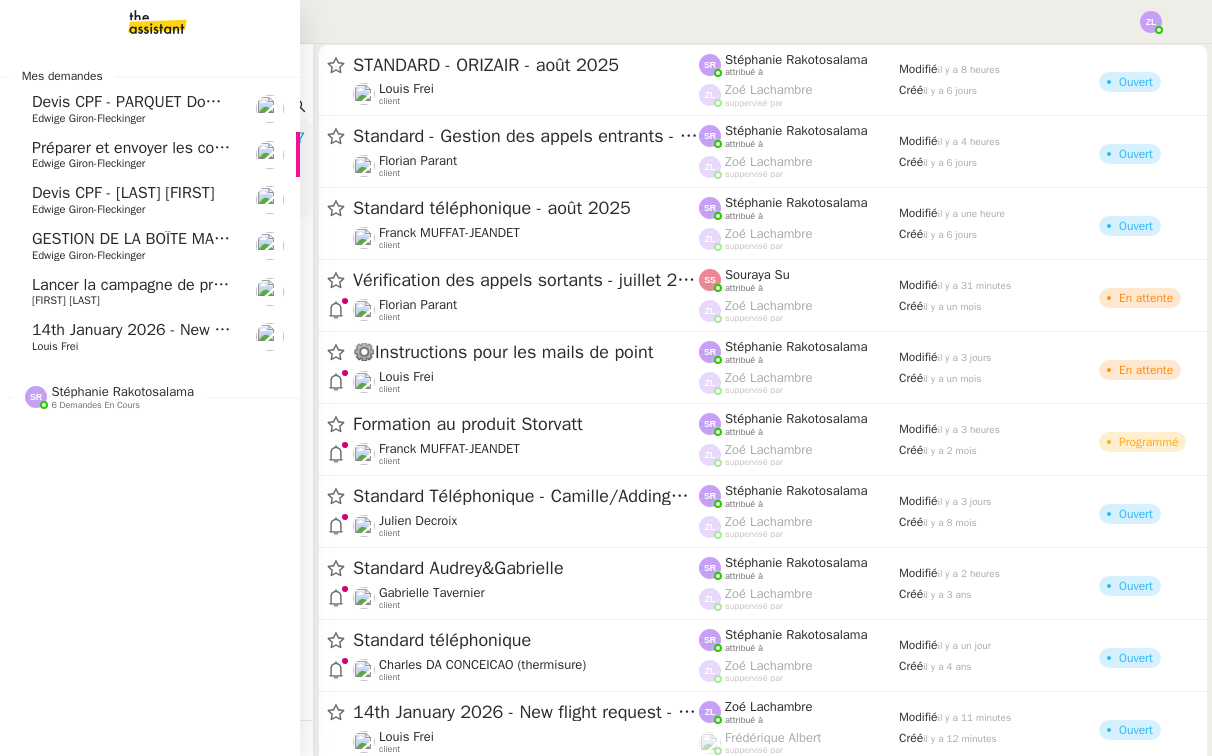 click at bounding box center (141, 22) 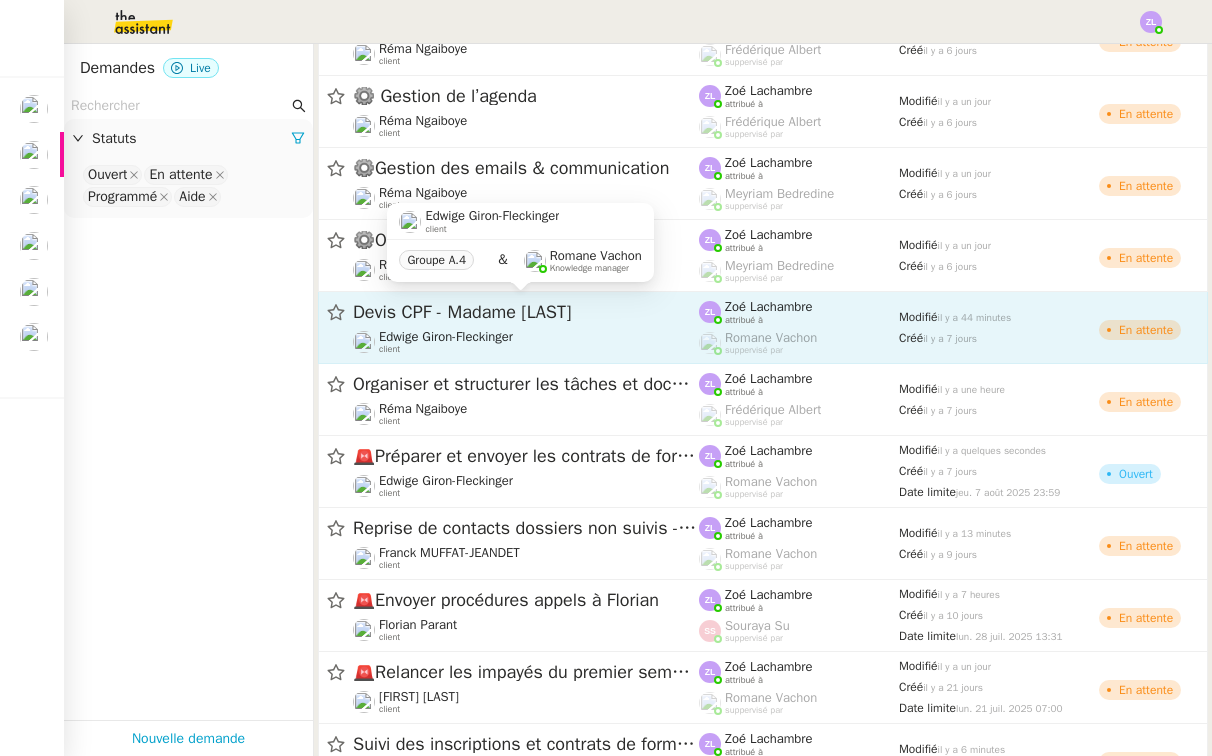 scroll, scrollTop: 2082, scrollLeft: 0, axis: vertical 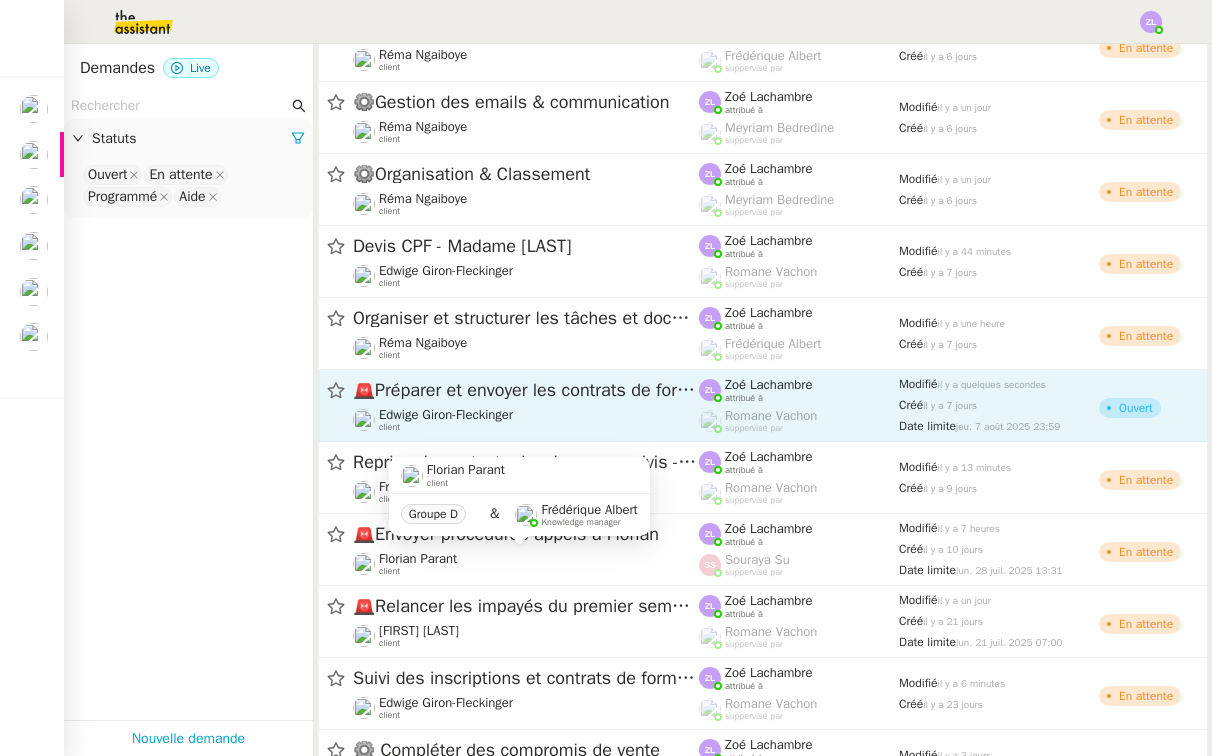 click on "Edwige Giron-Fleckinger client" 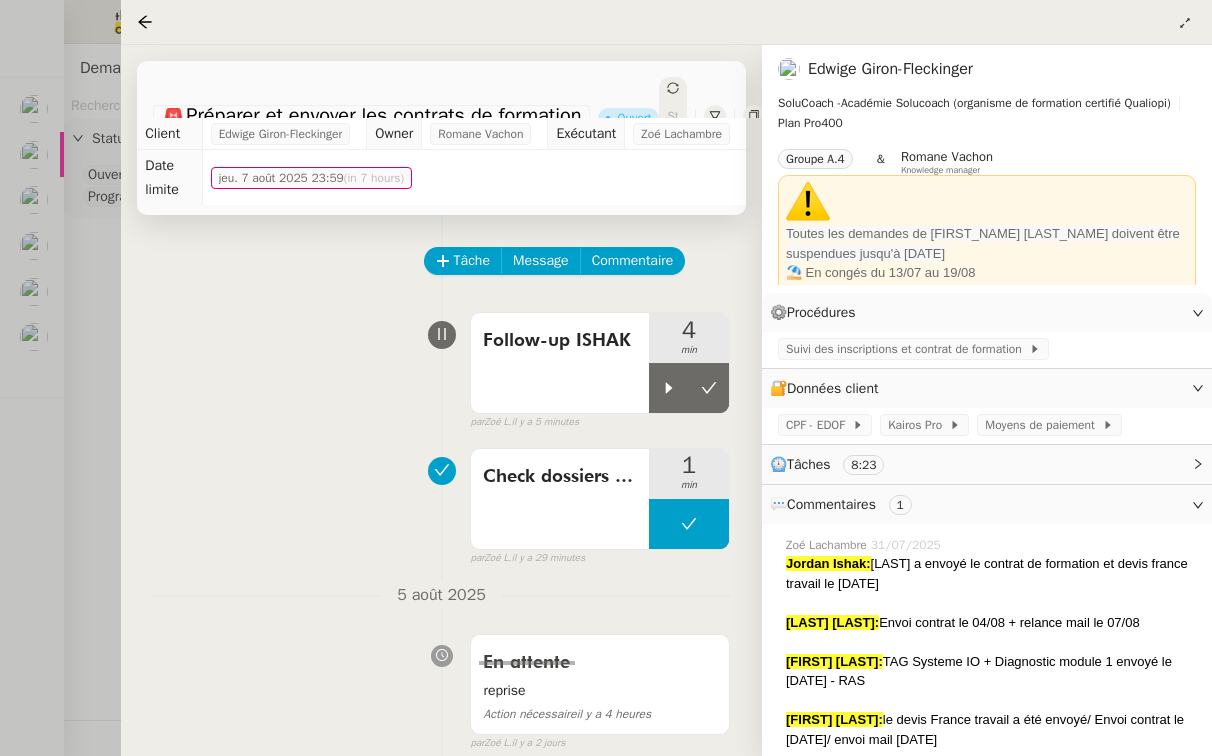 click at bounding box center (606, 378) 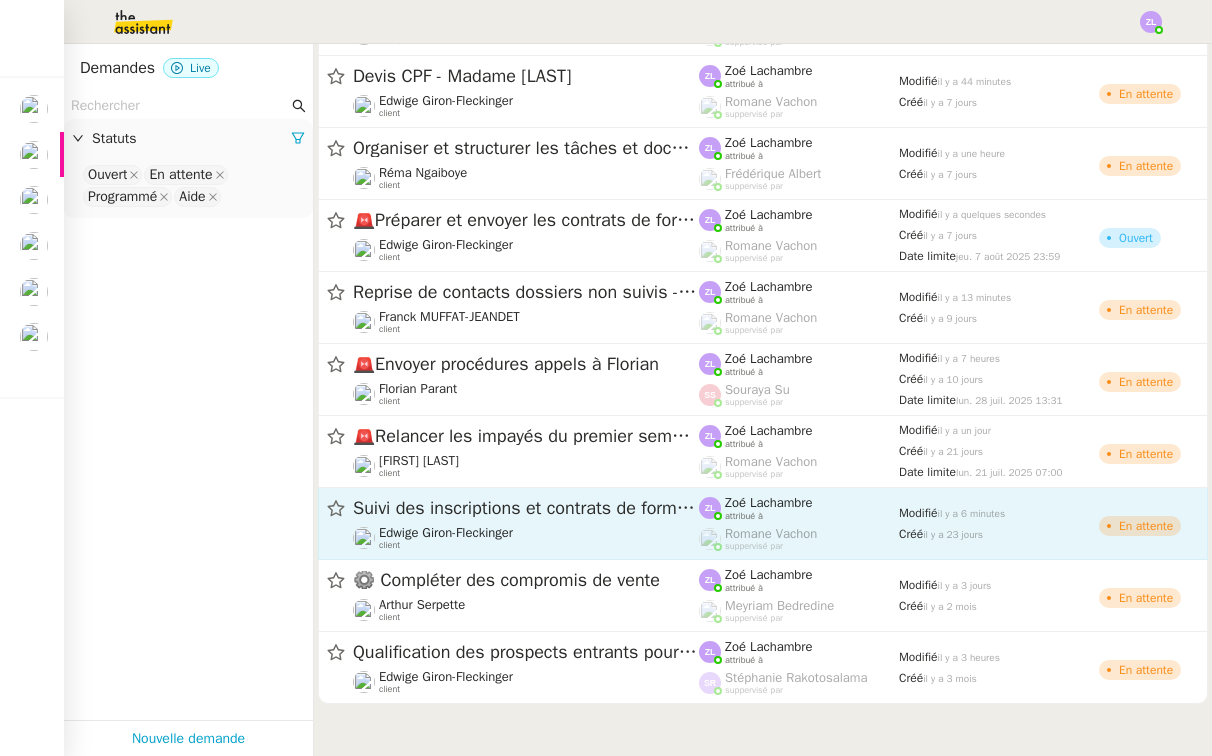 scroll, scrollTop: 2252, scrollLeft: 0, axis: vertical 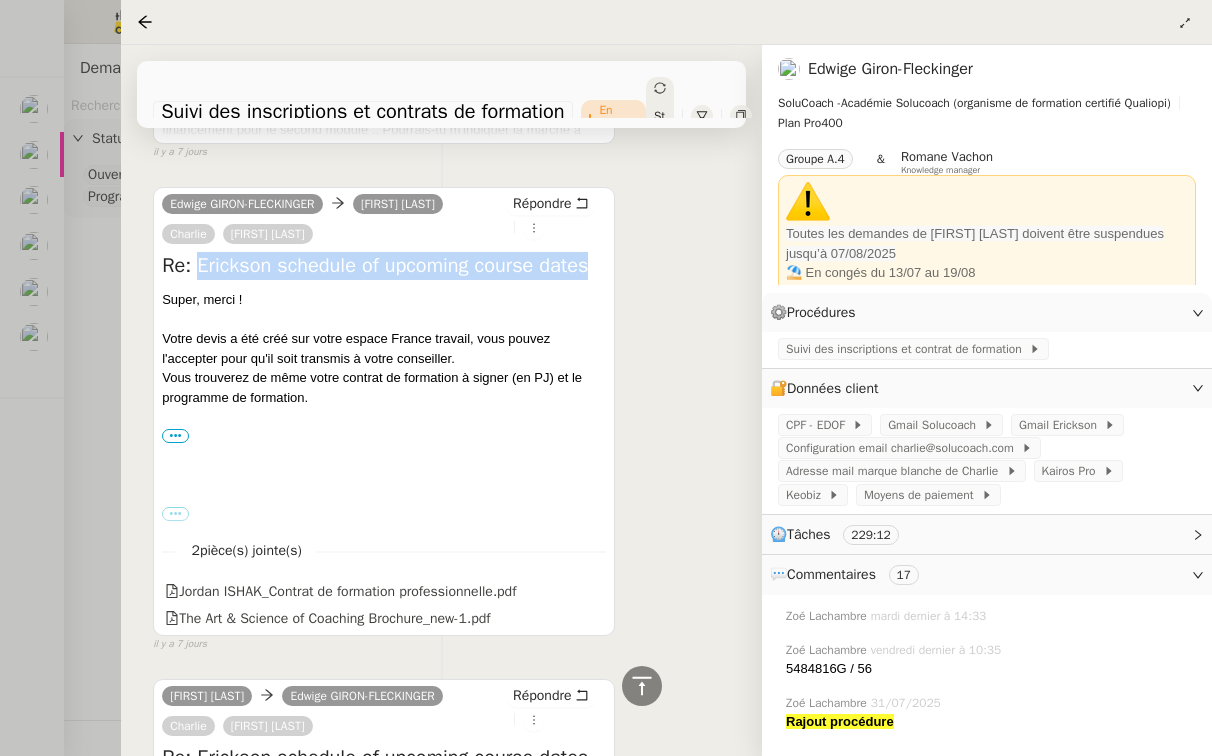 drag, startPoint x: 200, startPoint y: 273, endPoint x: 224, endPoint y: 299, distance: 35.383614 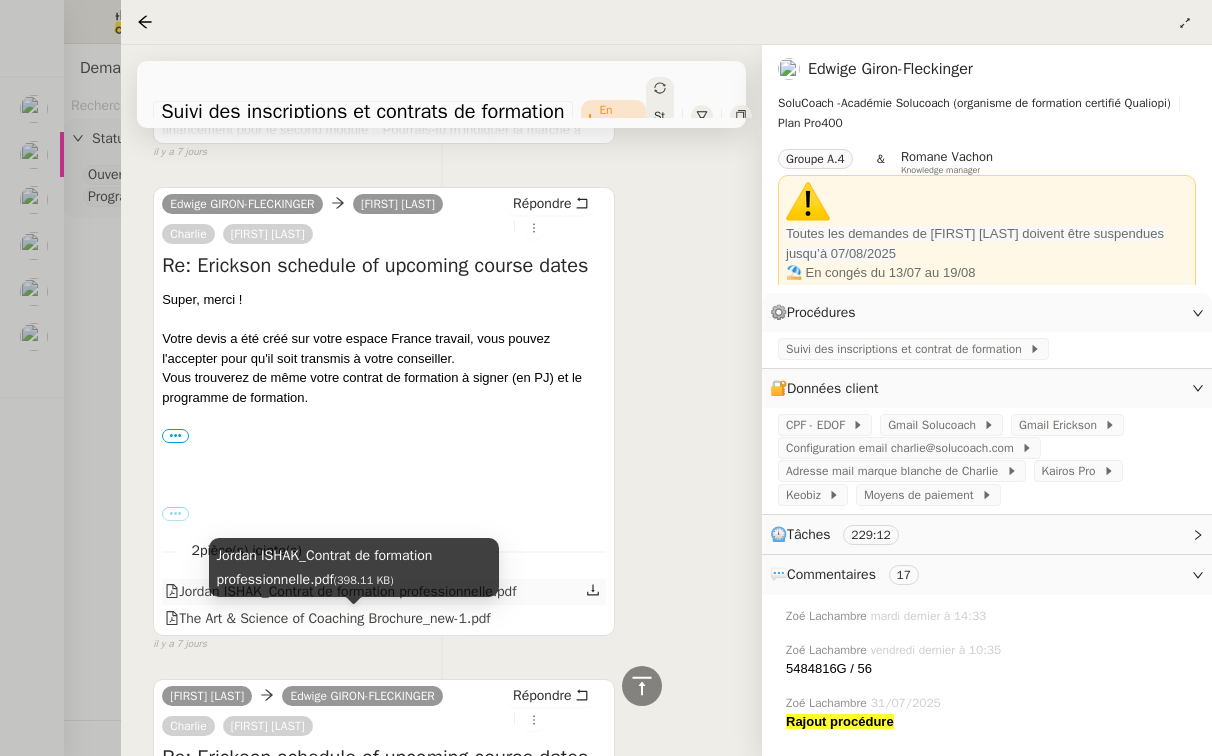 click 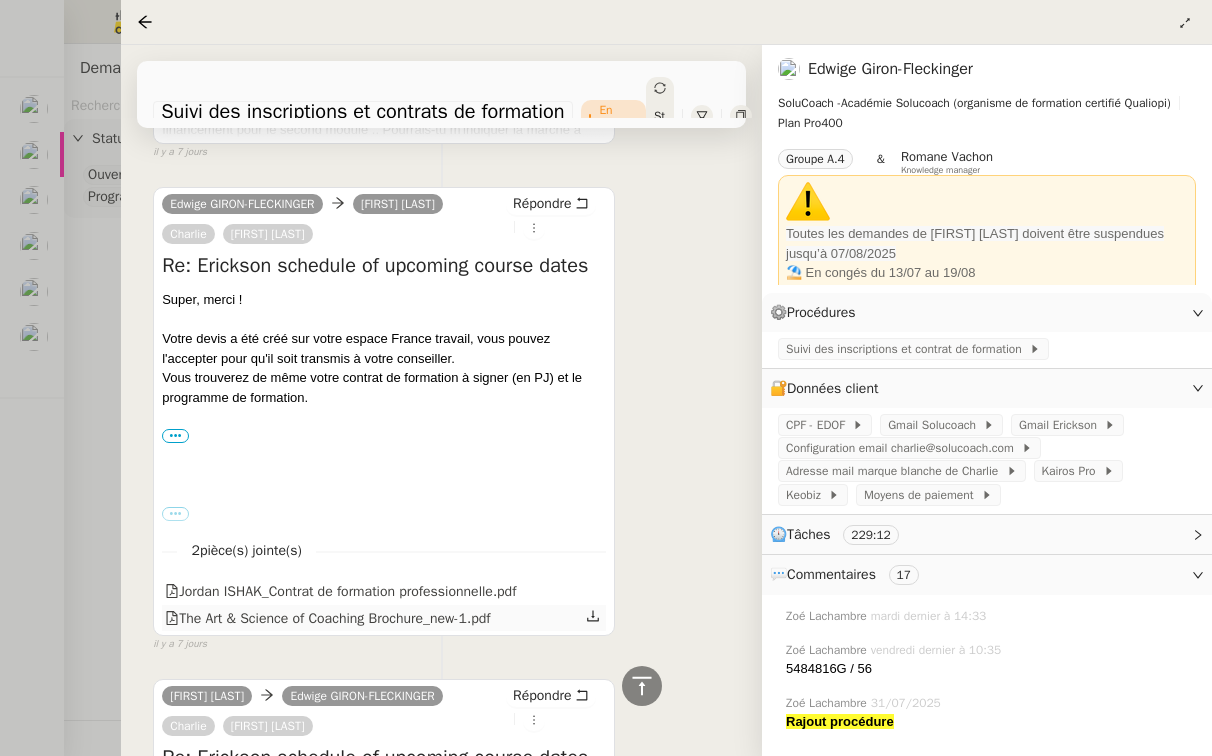 click 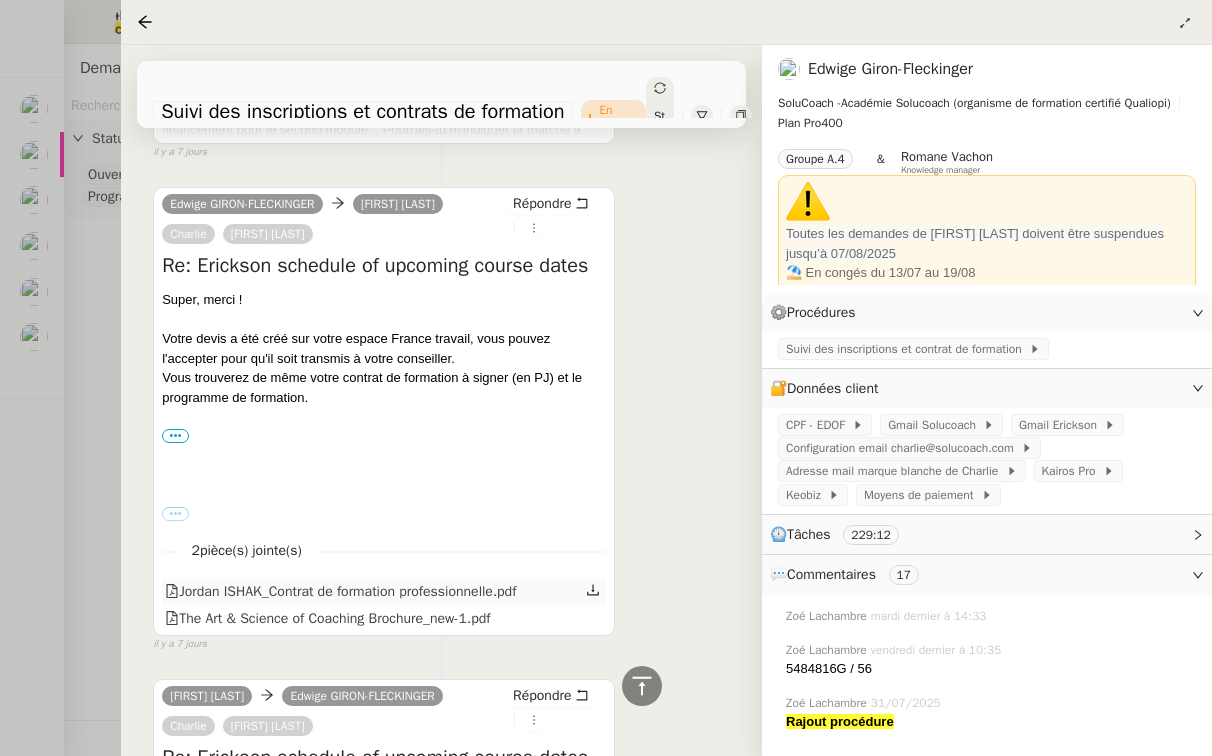 click 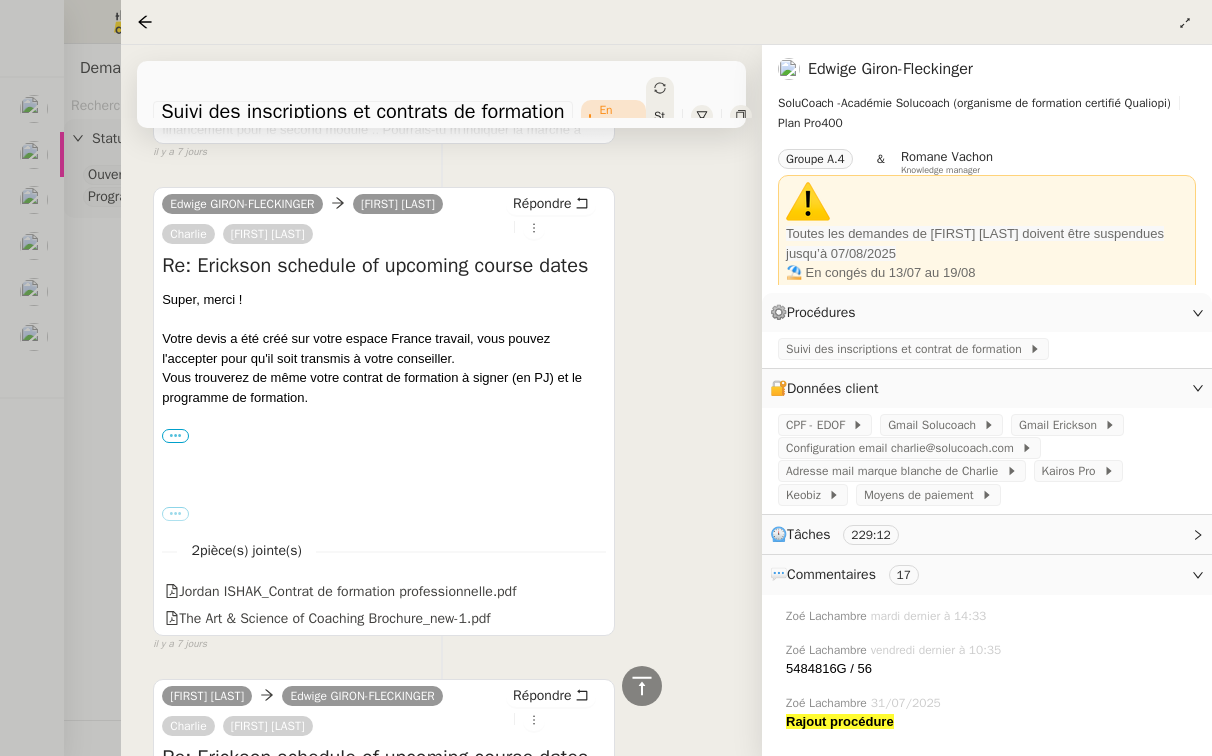 click on "•••" at bounding box center [175, 436] 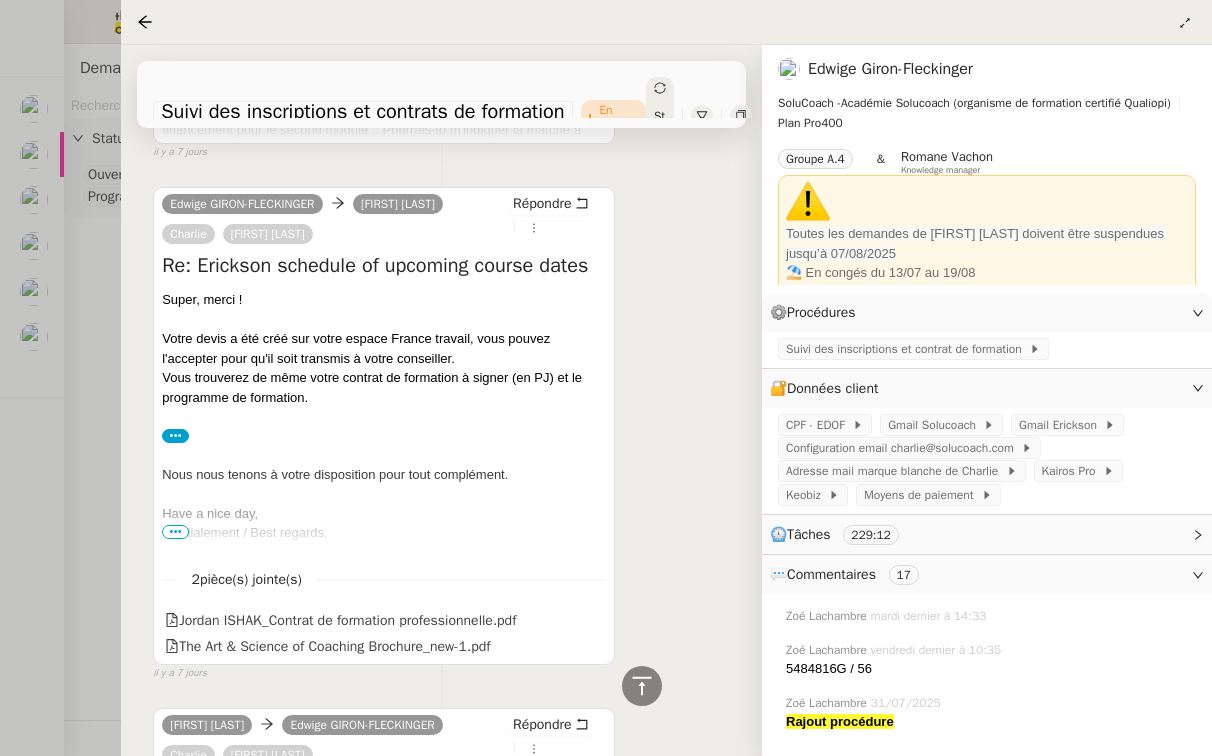 click on "•••" at bounding box center [175, 532] 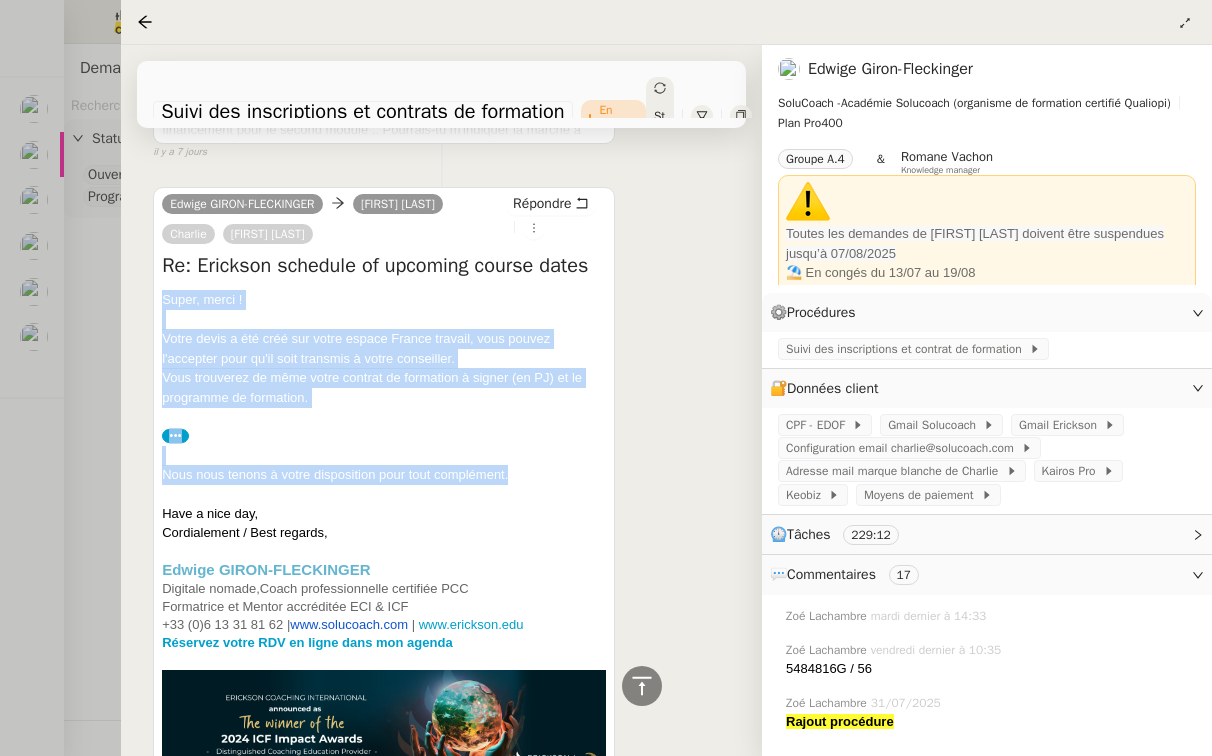 drag, startPoint x: 532, startPoint y: 499, endPoint x: 164, endPoint y: 337, distance: 402.0796 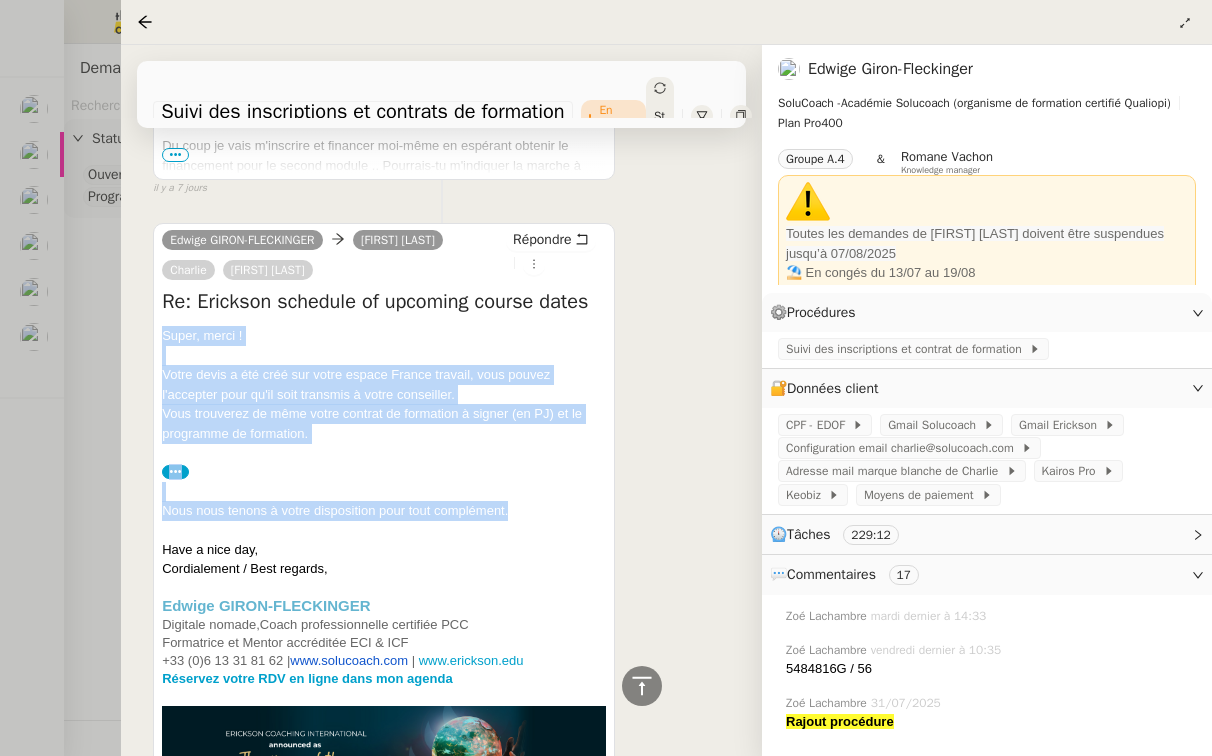 scroll, scrollTop: 4352, scrollLeft: 0, axis: vertical 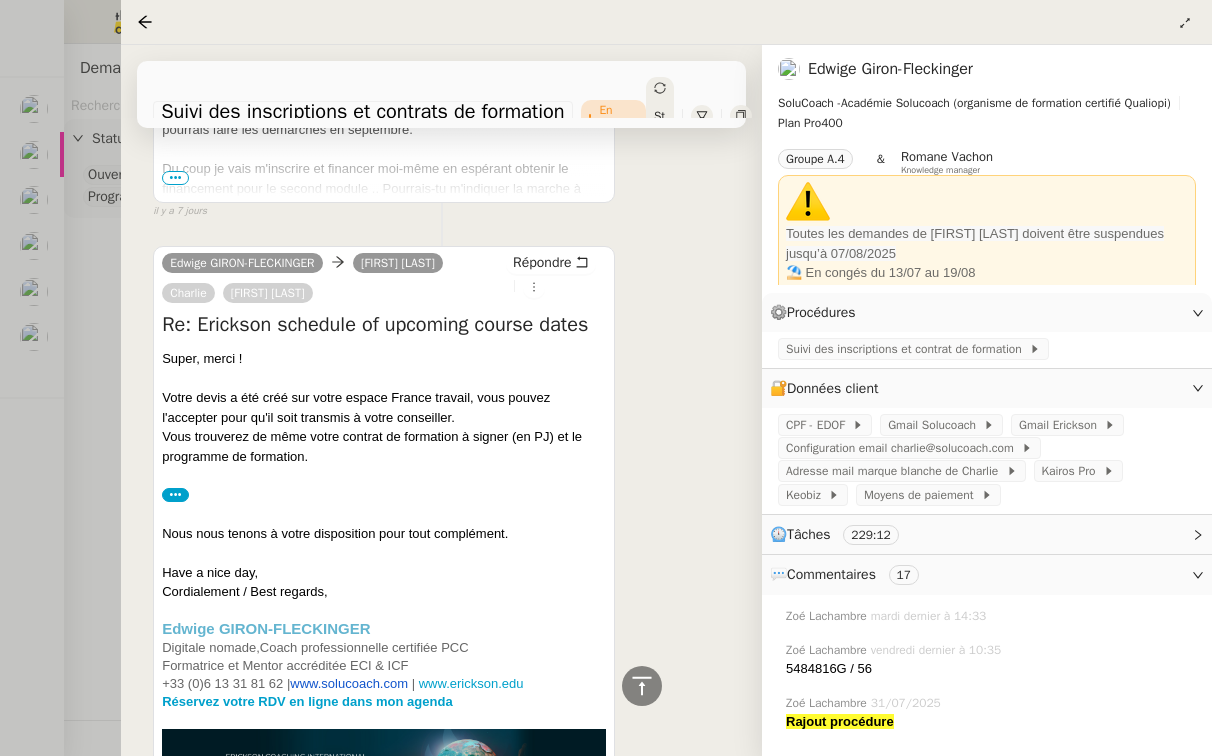 click at bounding box center (606, 378) 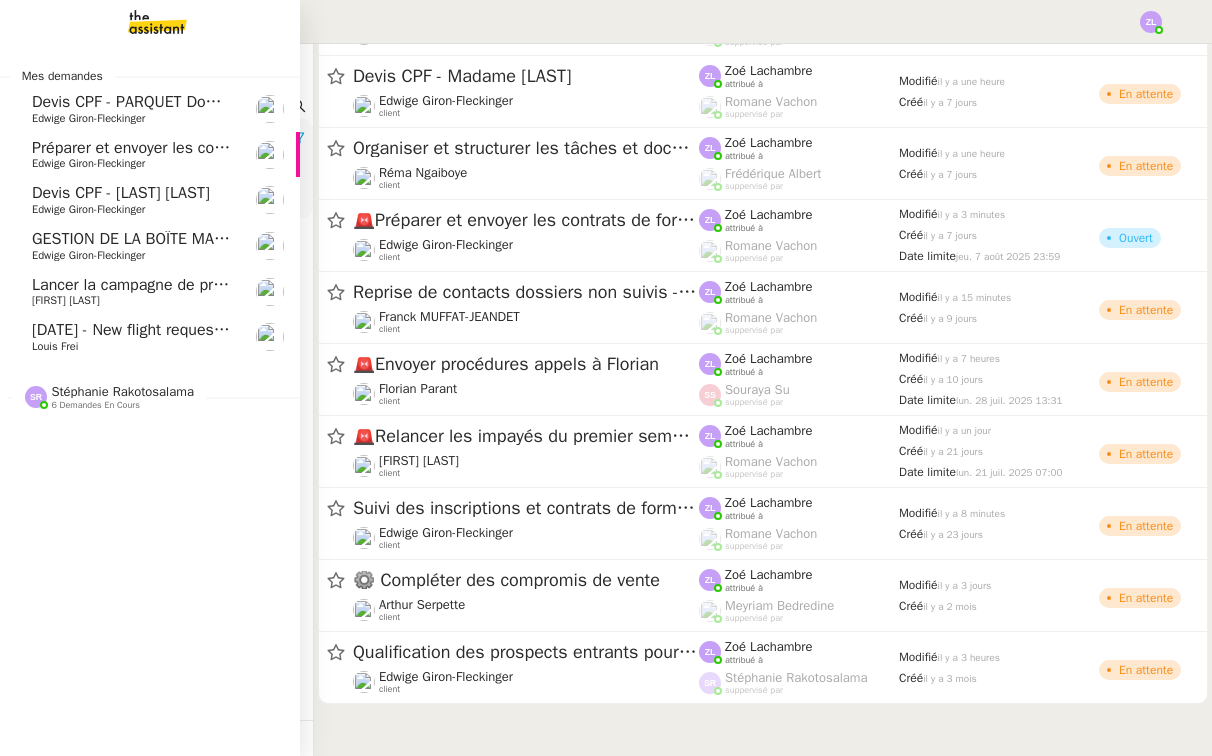 click on "Edwige Giron-Fleckinger" 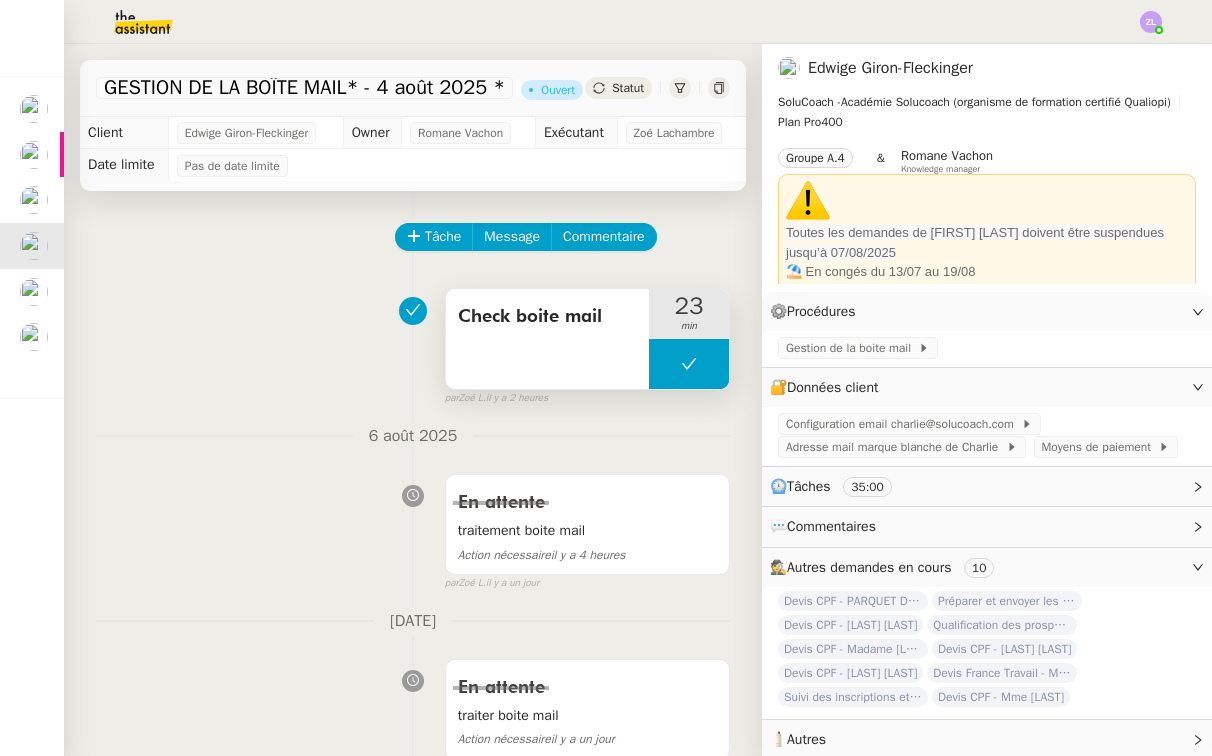 click at bounding box center (689, 364) 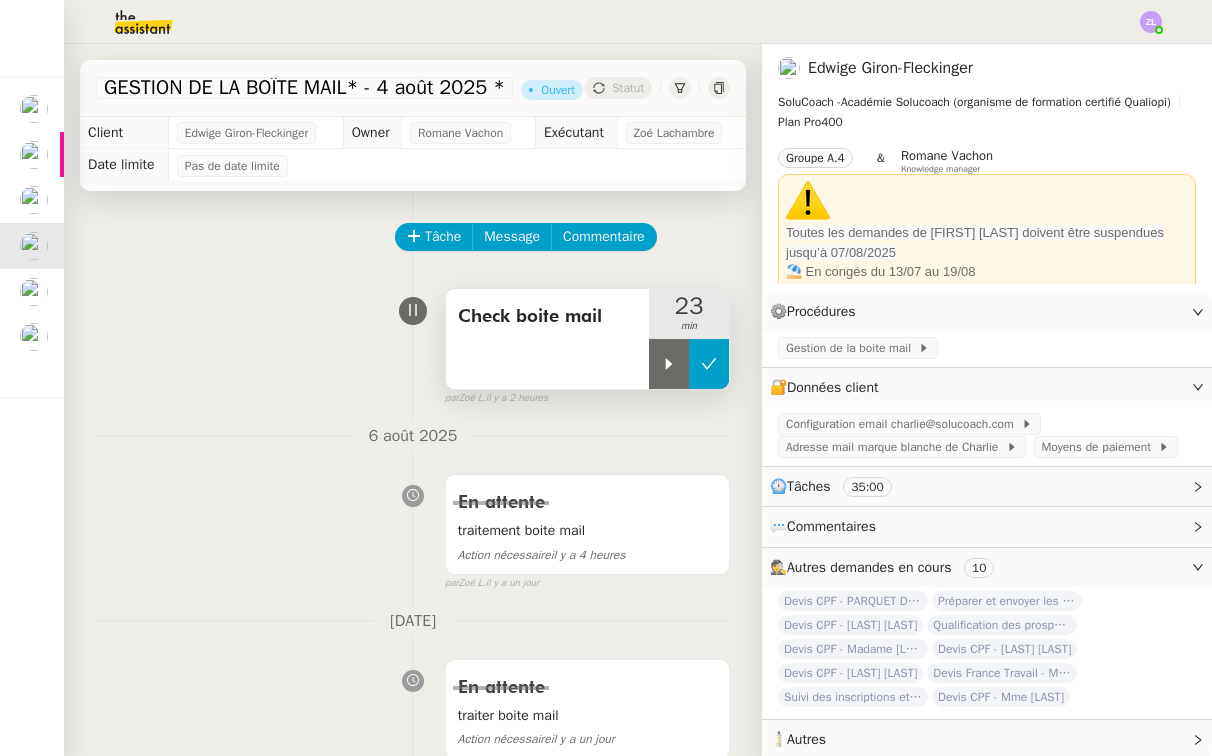 click 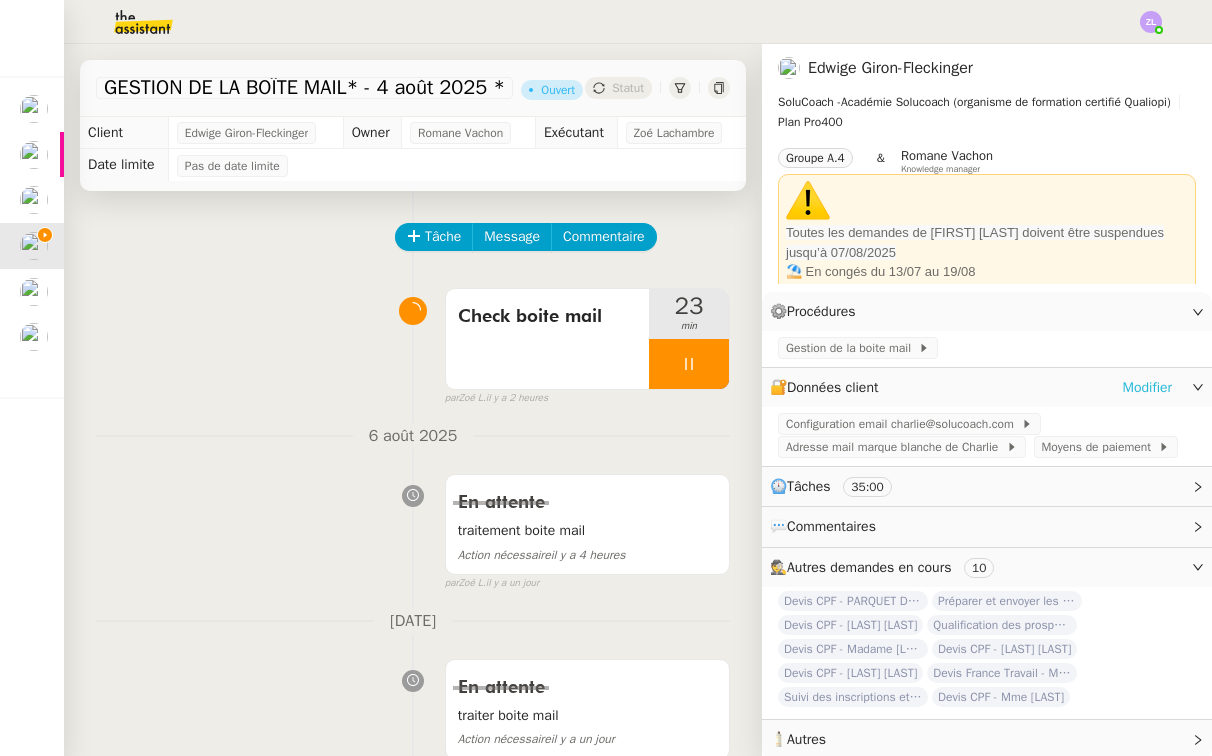 click on "Modifier" 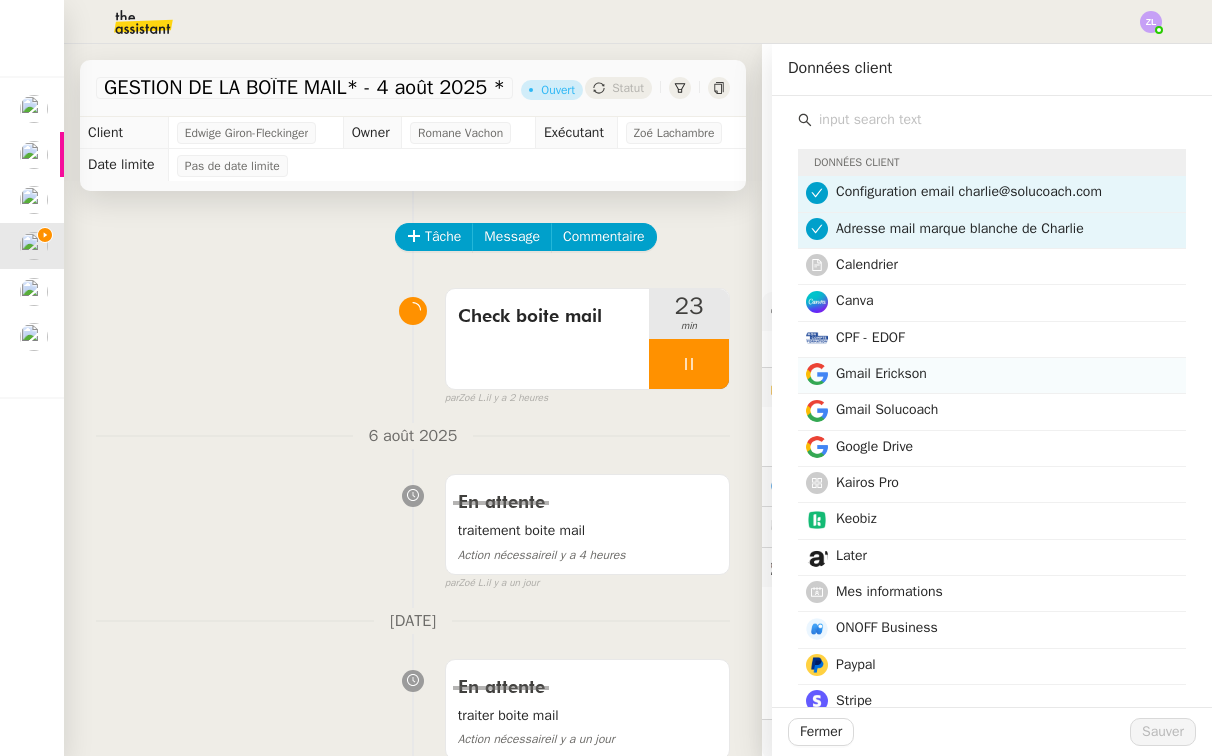 click on "Gmail Erickson" 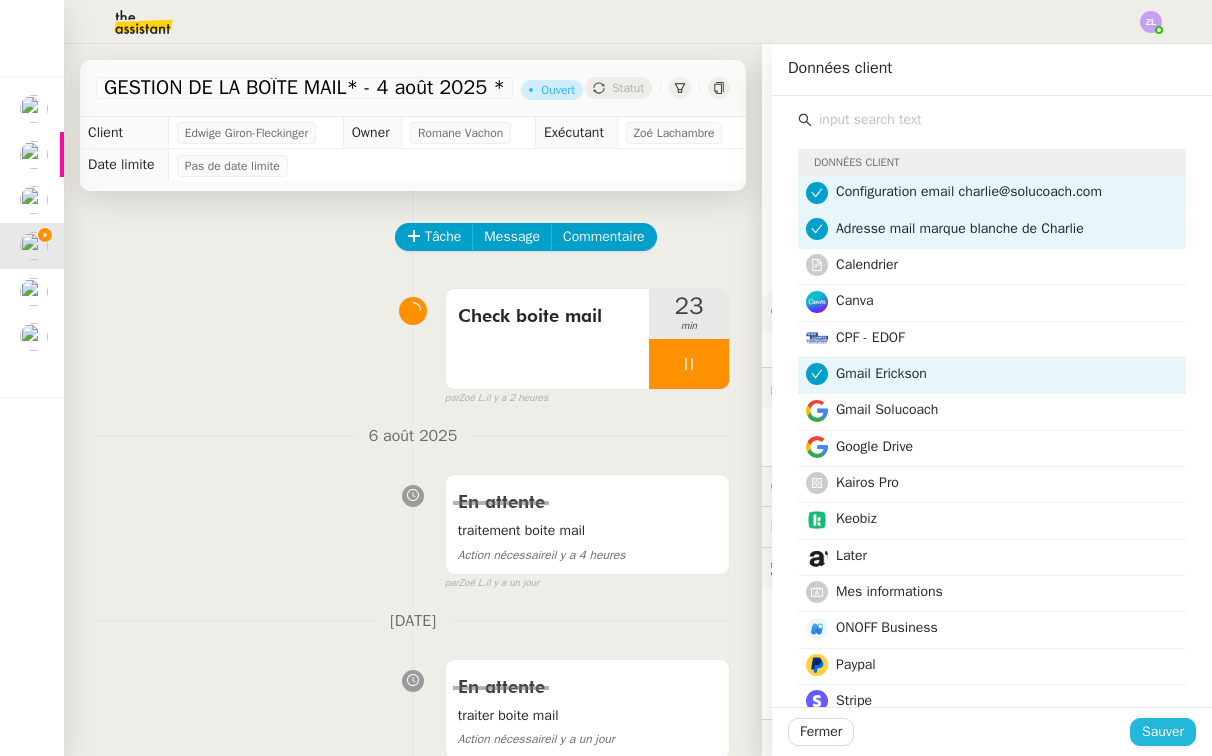 click on "Sauver" 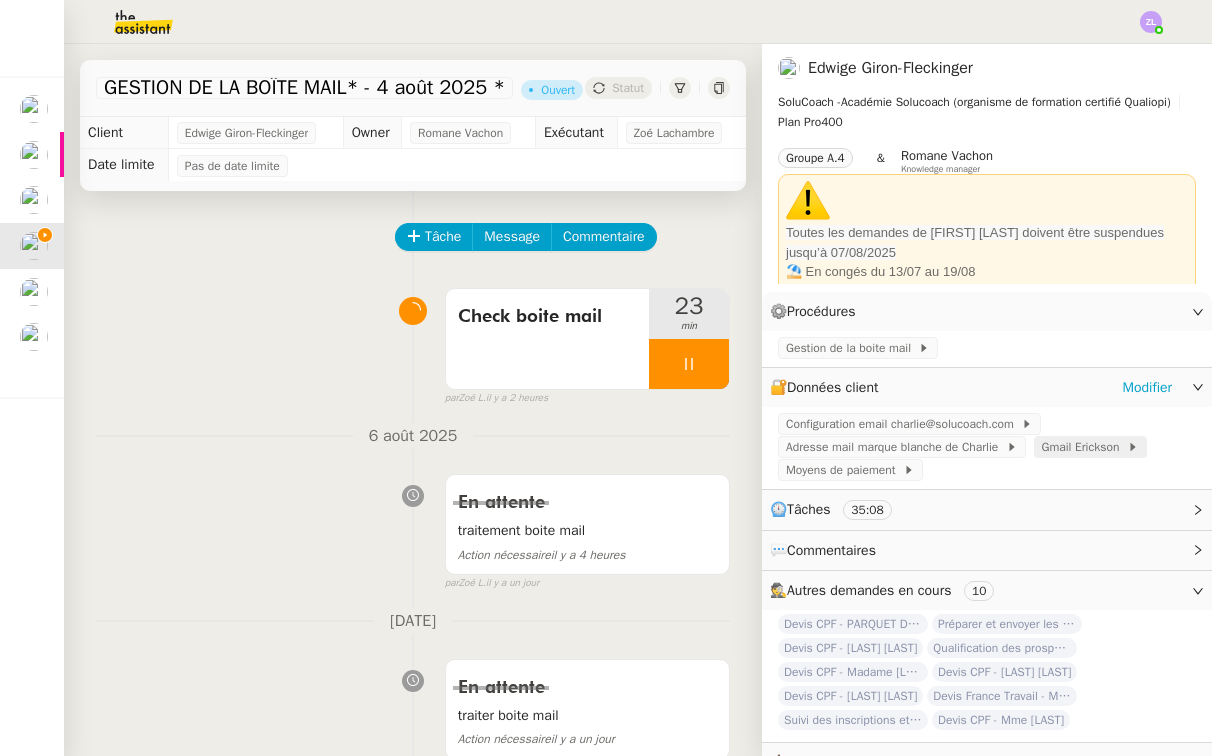 click on "Gmail Erickson" 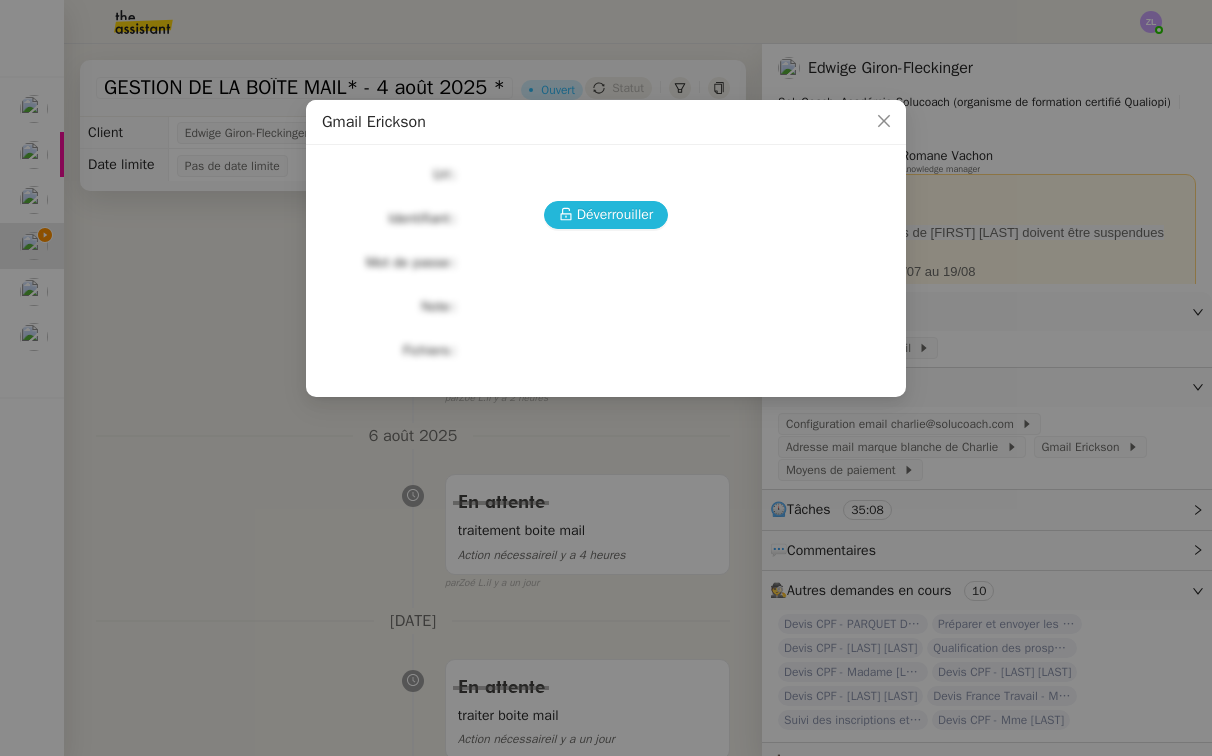 click on "Déverrouiller" at bounding box center [615, 214] 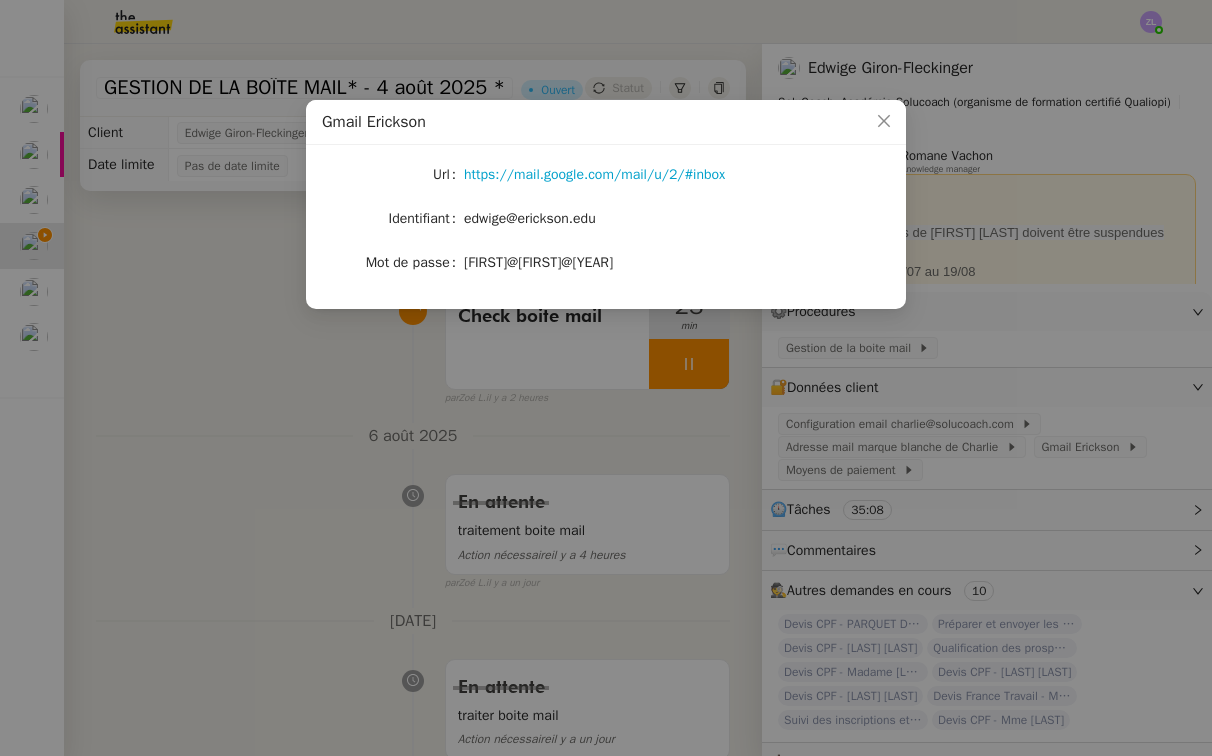 click on "Edwige@Erickson@2022" 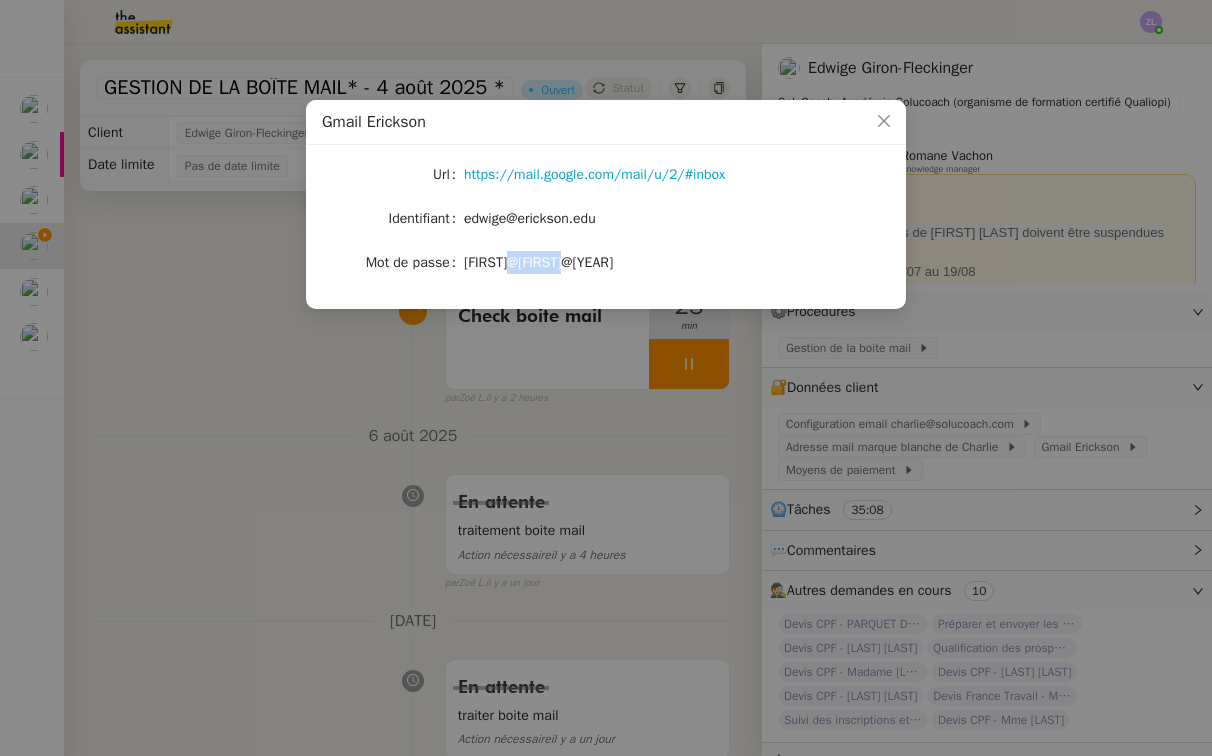 click on "Edwige@Erickson@2022" 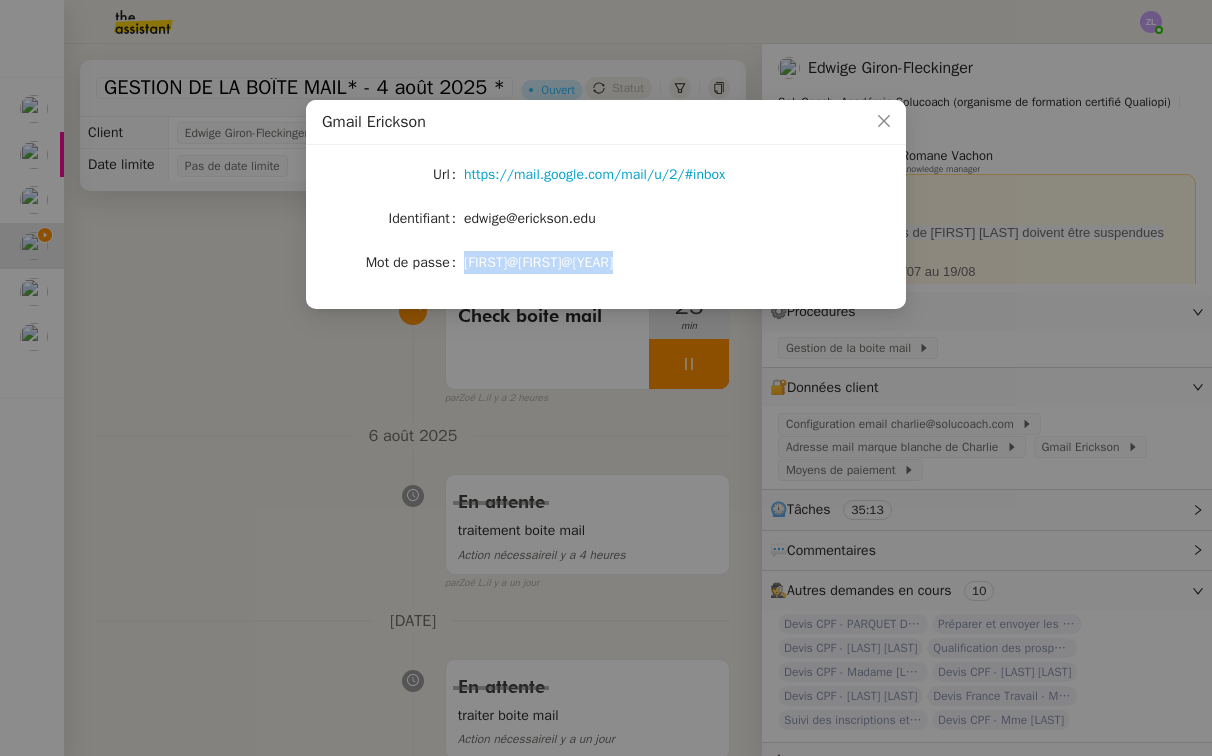 click on "Edwige@Erickson@2022" 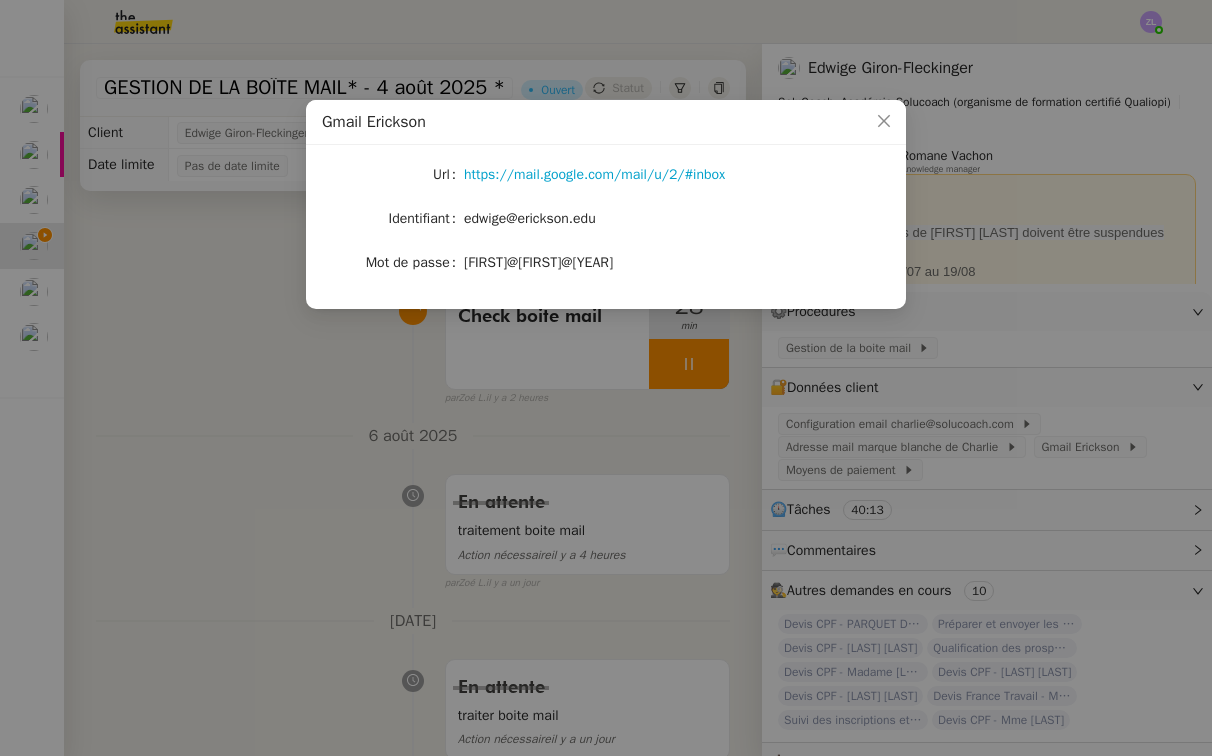 click on "Gmail Erickson Url https://mail.google.com/mail/u/2/#inbox    Identifiant edwige@erickson.edu Mot de passe Edwige@Erickson@2022" at bounding box center (606, 378) 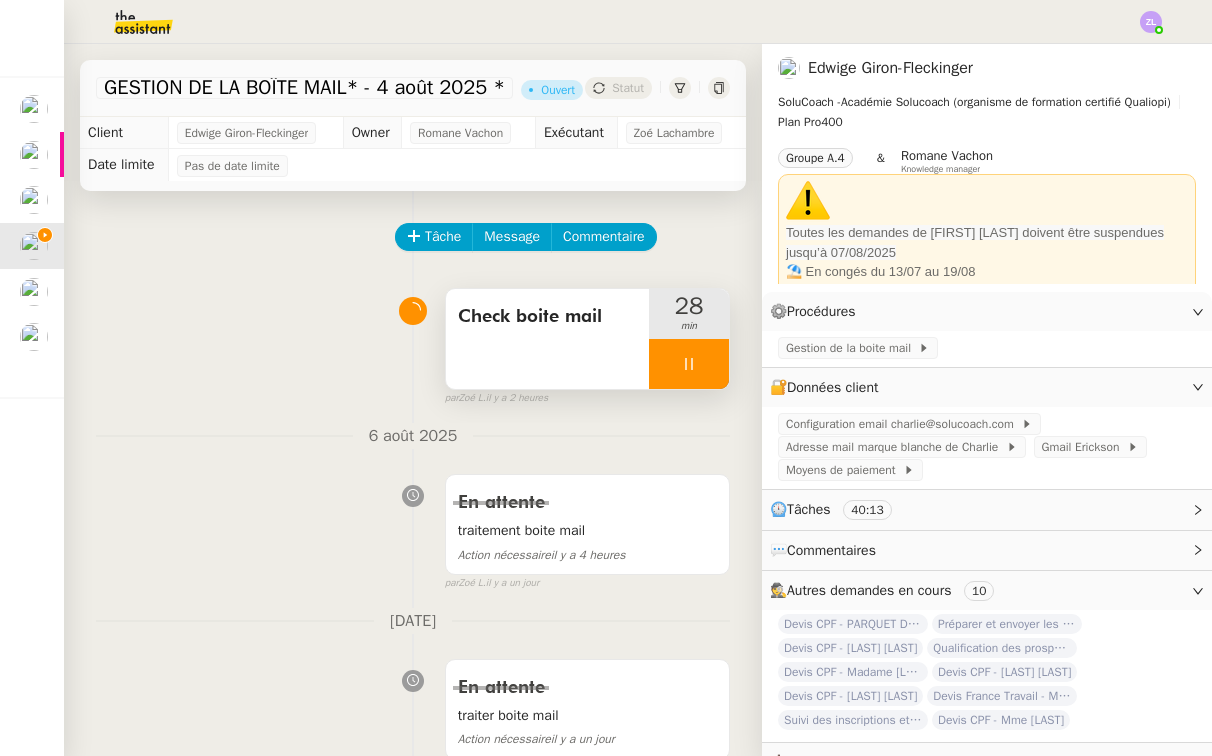 click at bounding box center [689, 364] 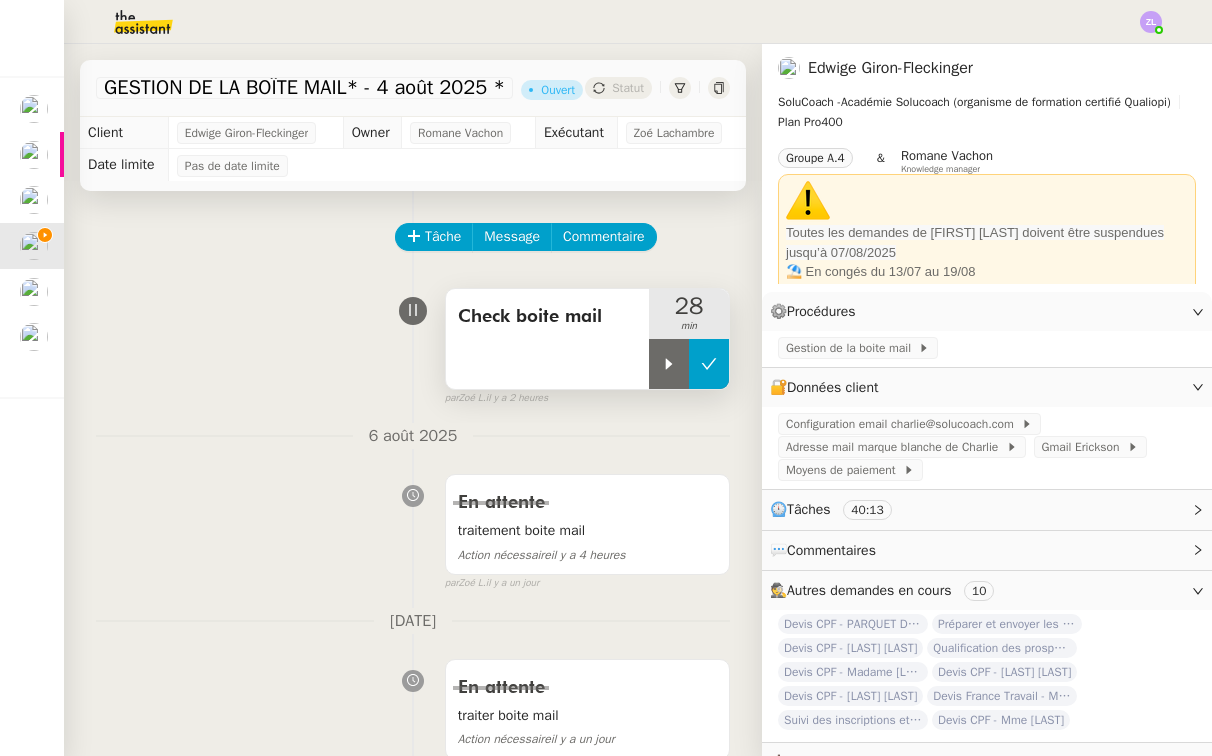 click at bounding box center [709, 364] 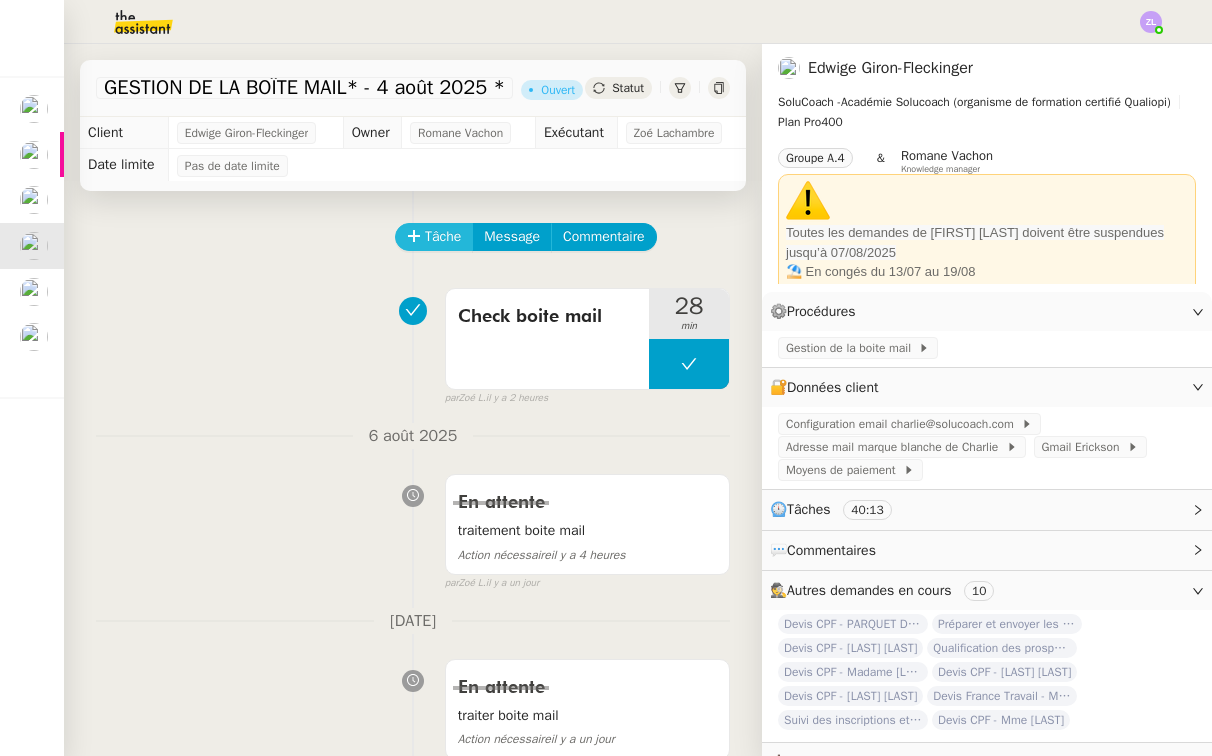 click on "Tâche" 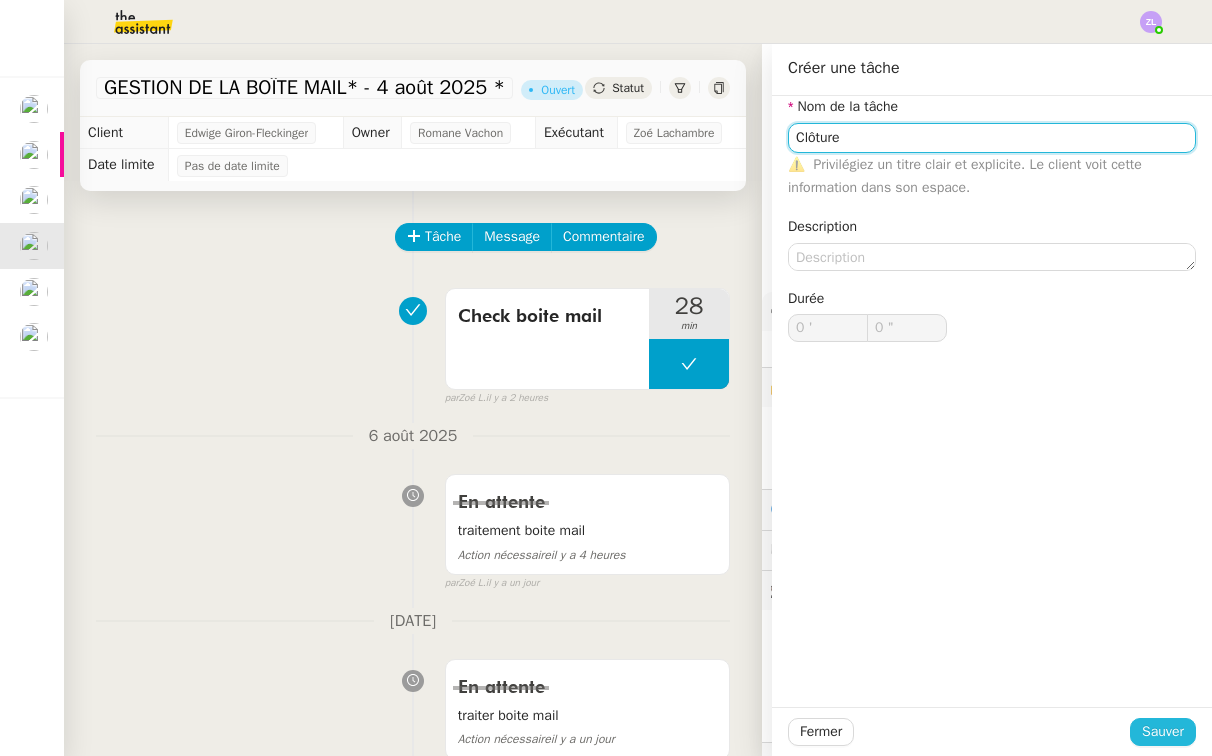 type on "Clôture" 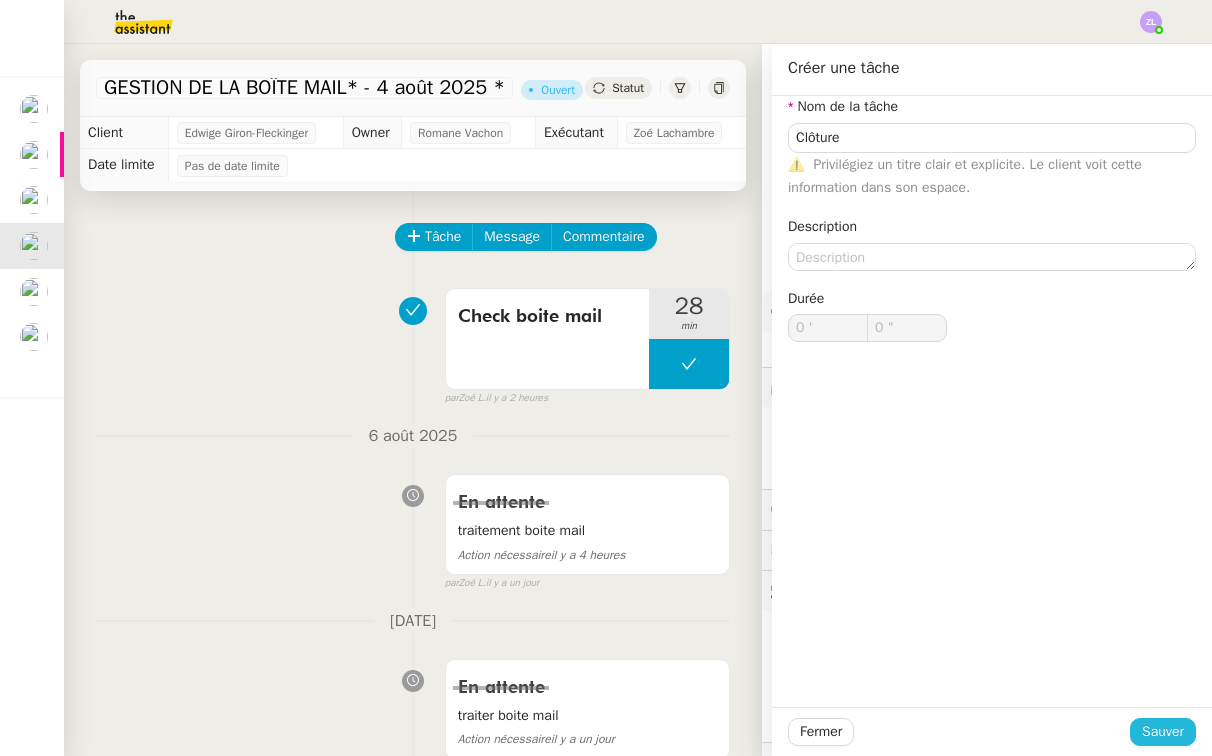 click on "Sauver" 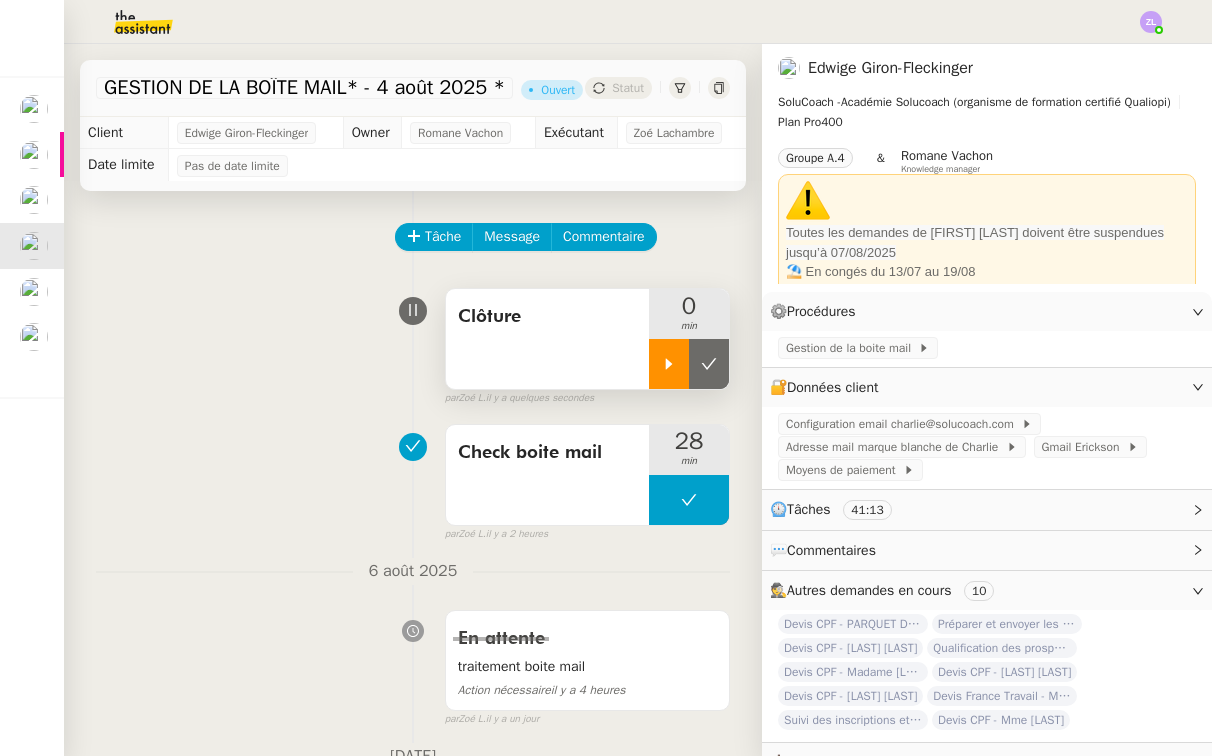 click 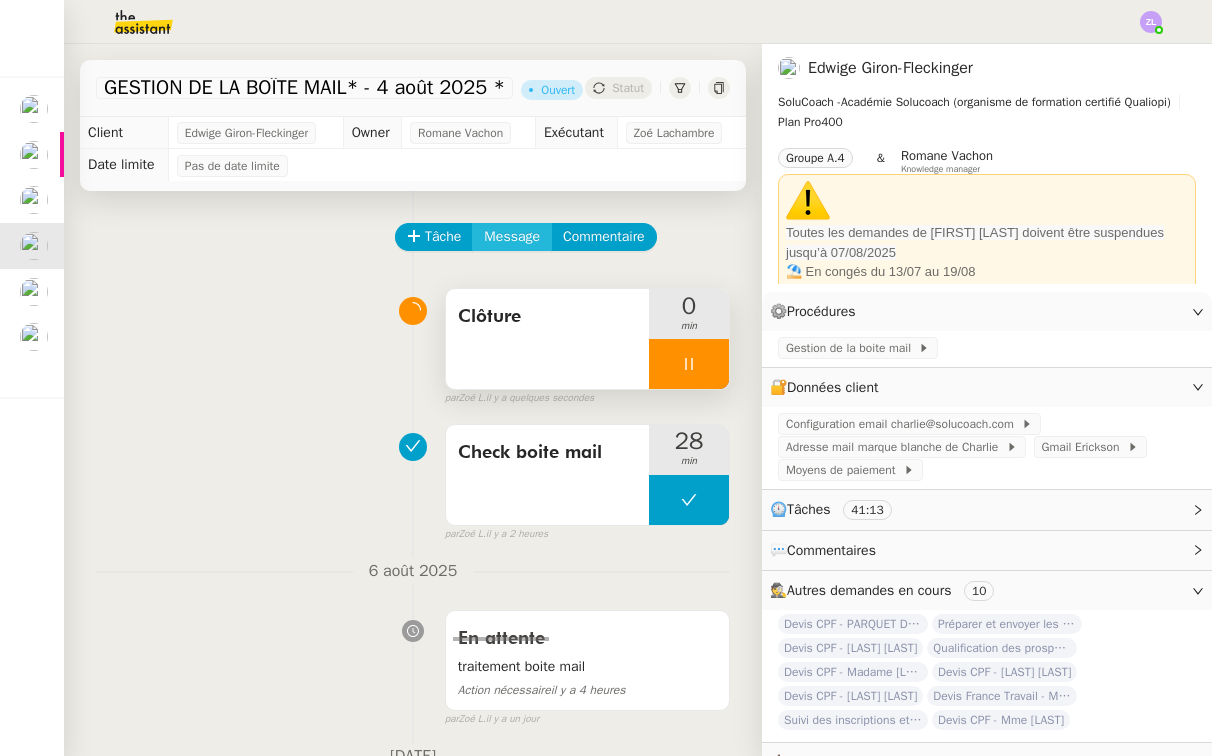 click on "Message" 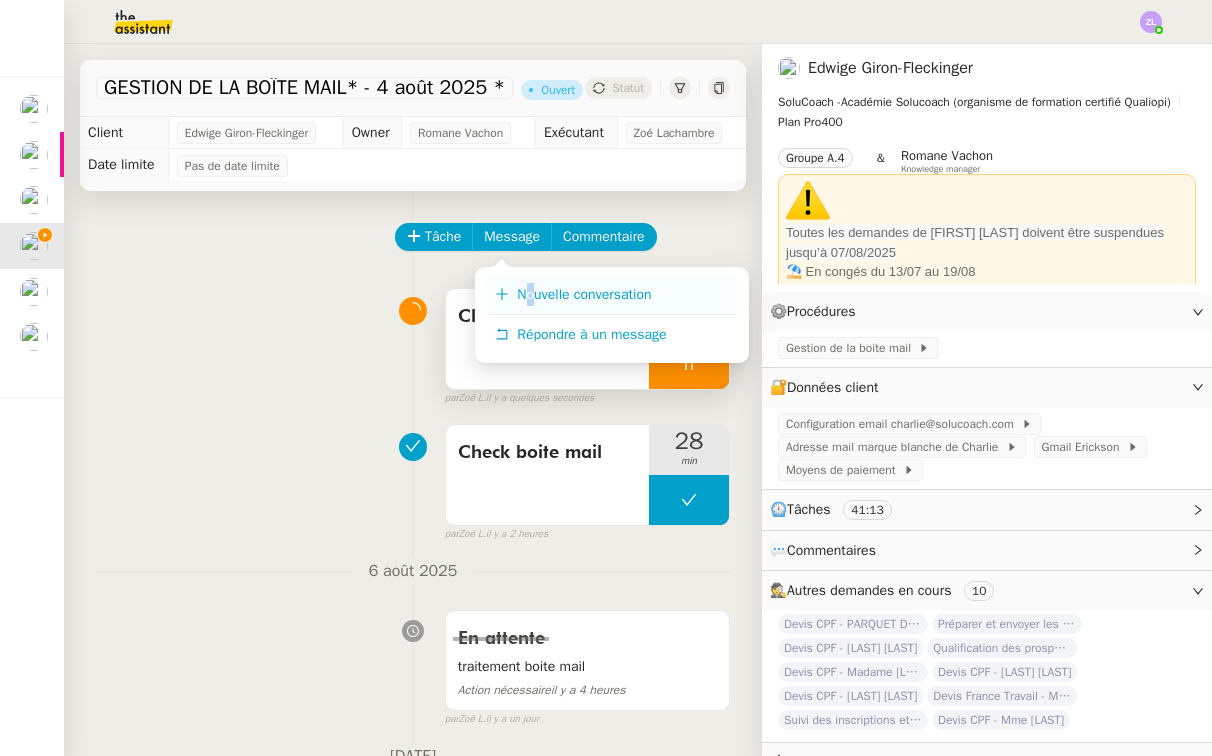 click on "Nouvelle conversation" at bounding box center (584, 294) 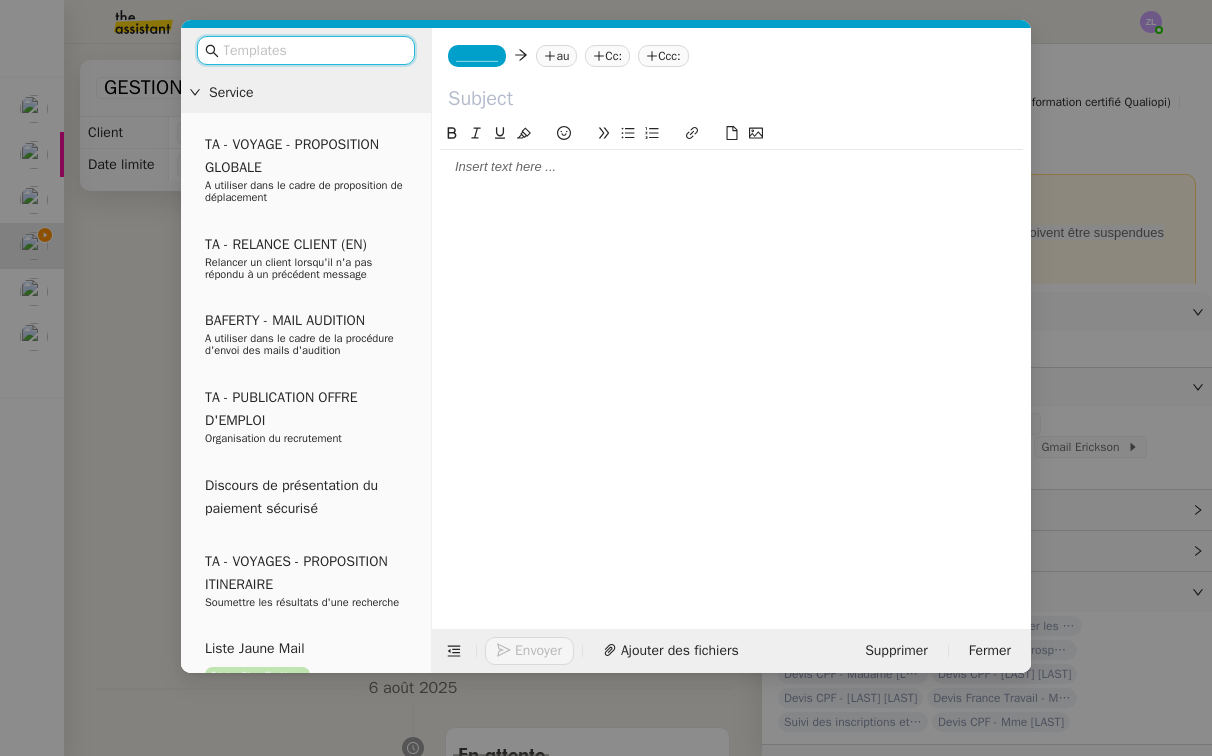 click 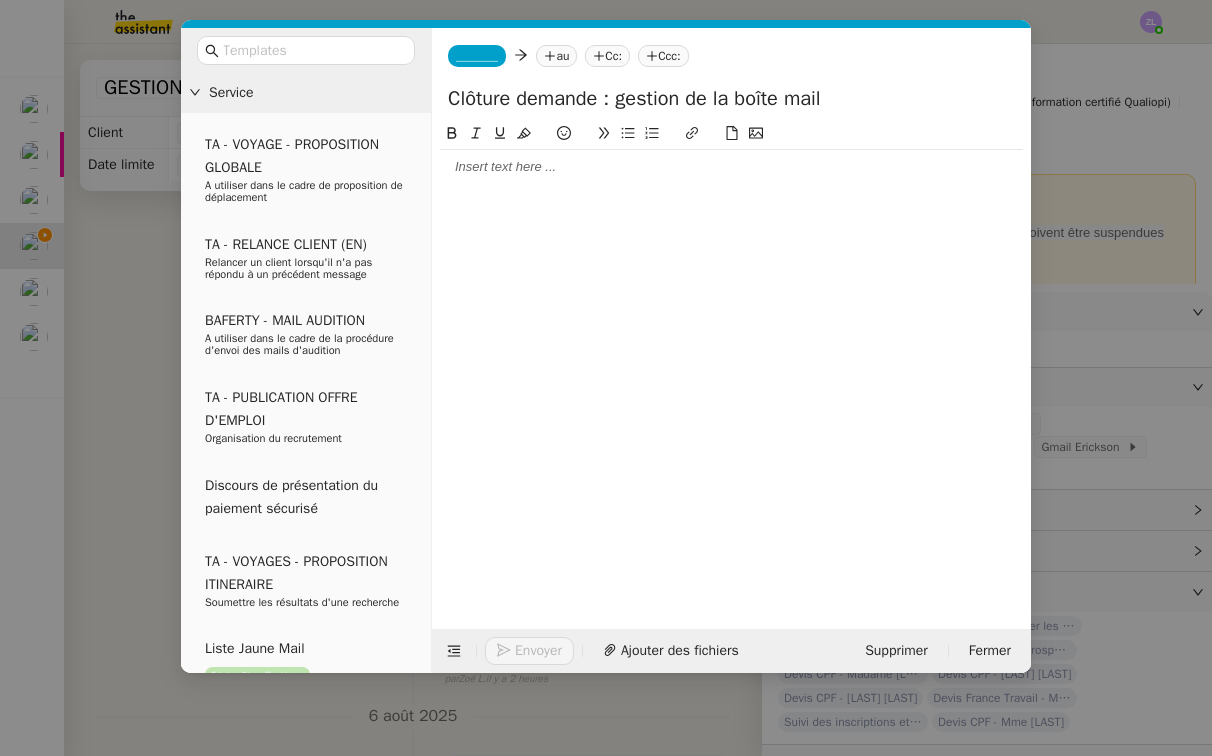 type on "Clôture demande : gestion de la boîte mail" 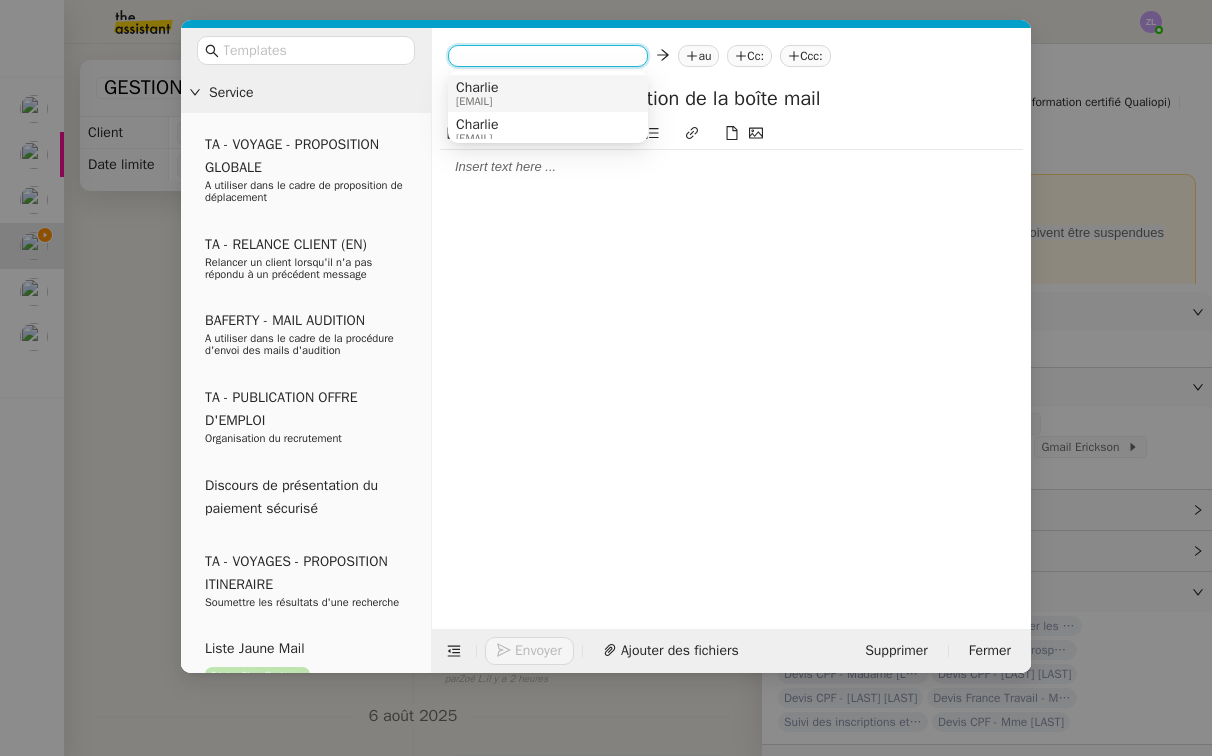click on "Charlie" at bounding box center (477, 88) 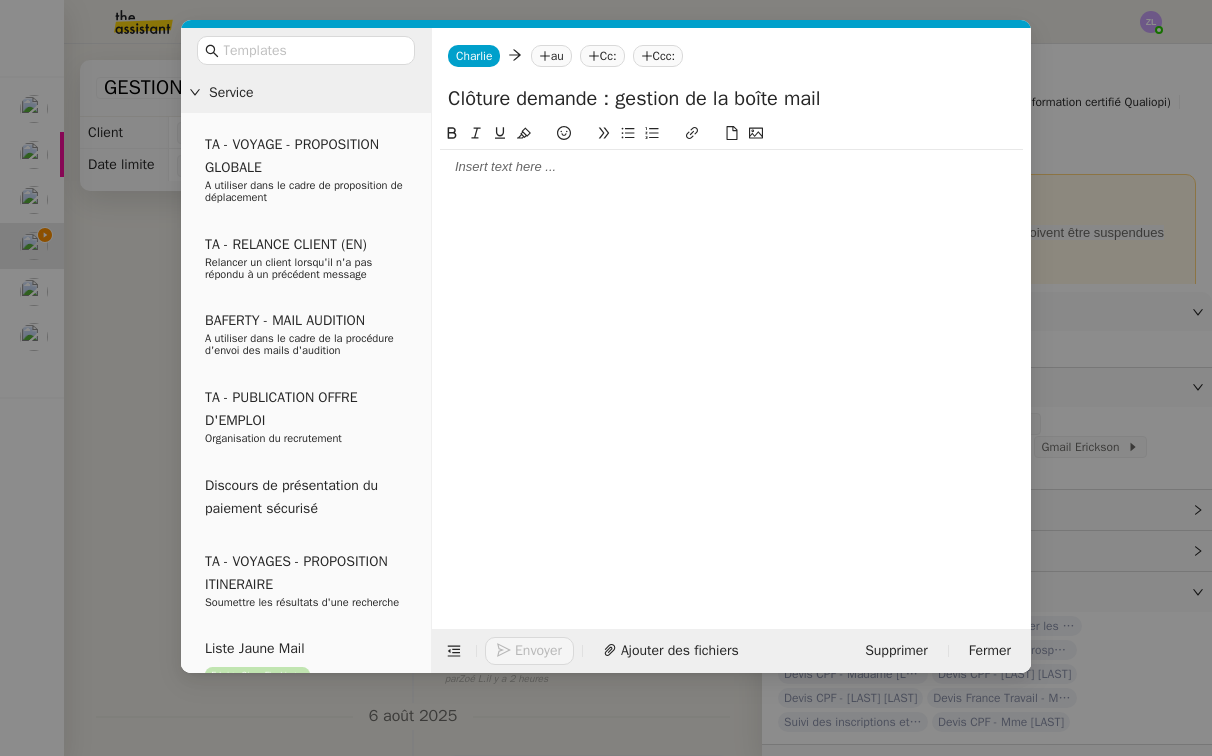 click on "au" 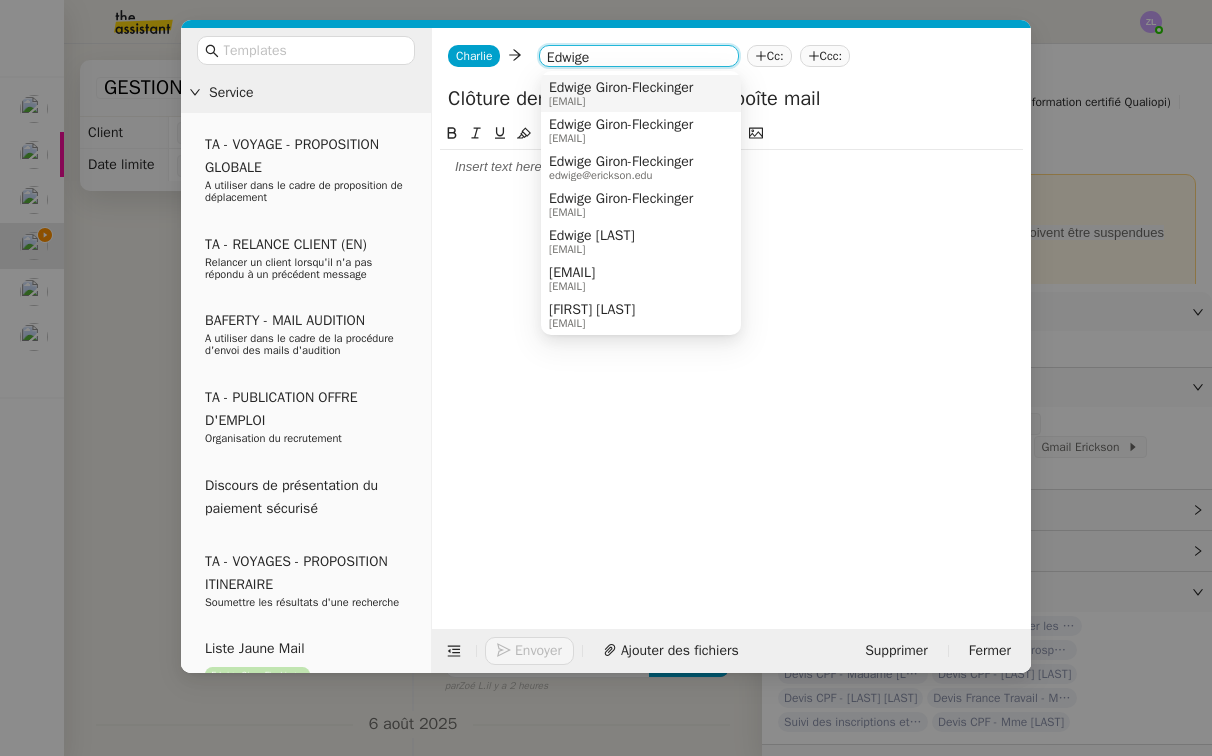 type on "Edwige" 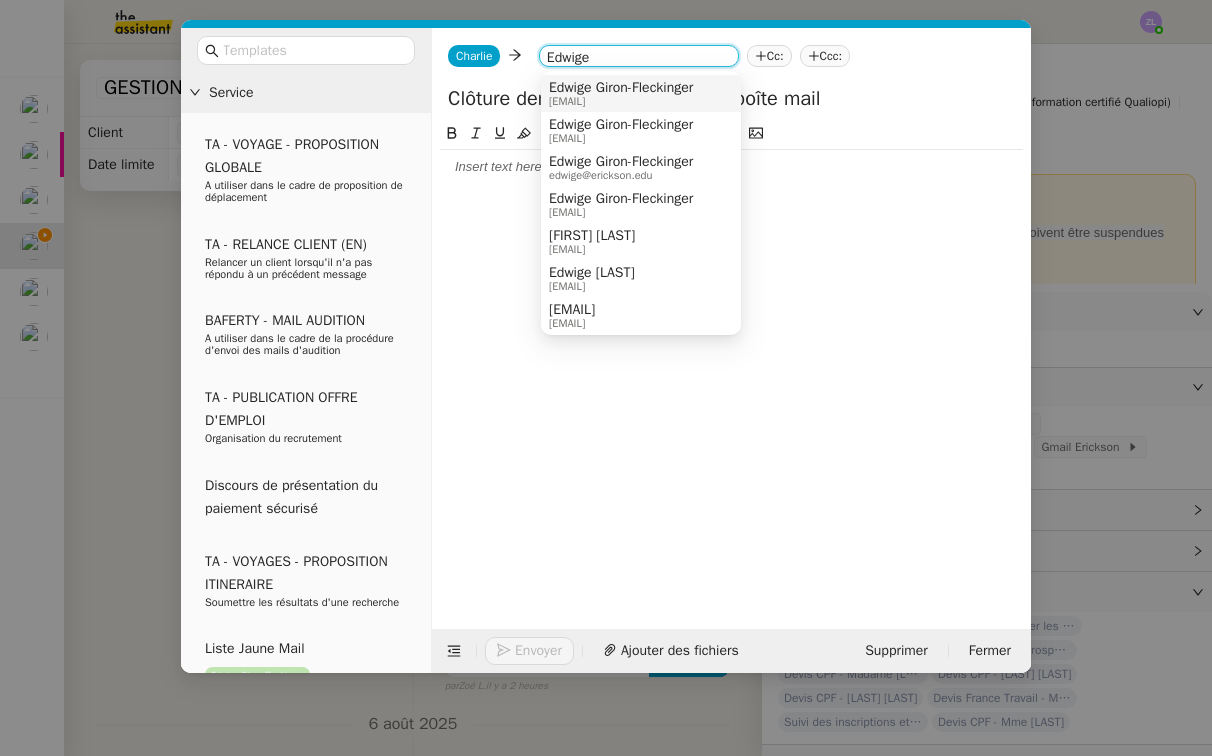 click on "Edwige Giron-Fleckinger" at bounding box center [621, 88] 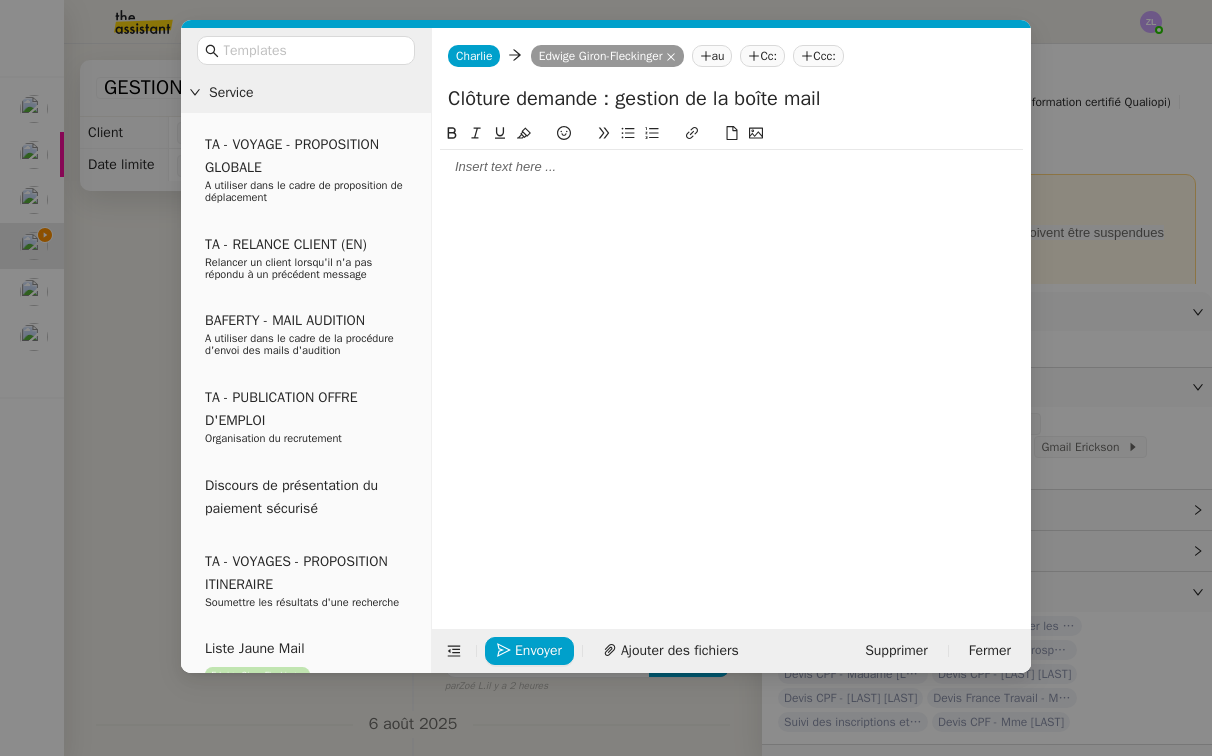 click 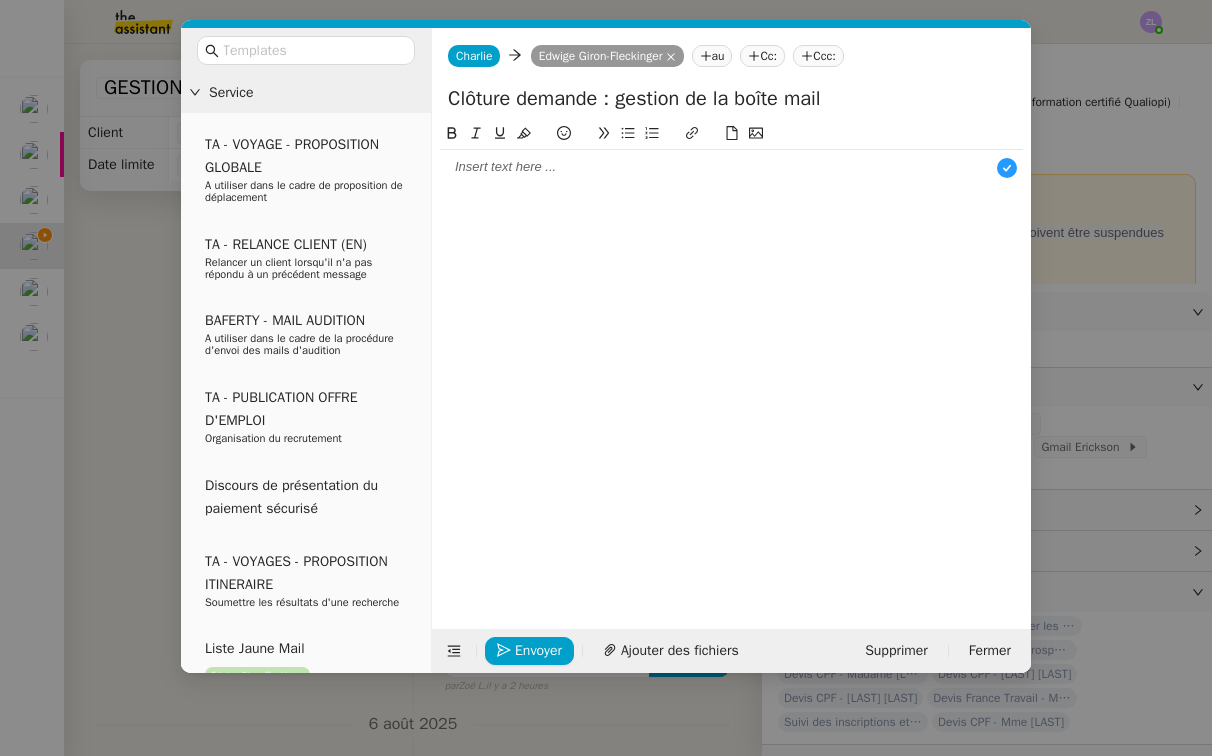 scroll, scrollTop: 21, scrollLeft: 0, axis: vertical 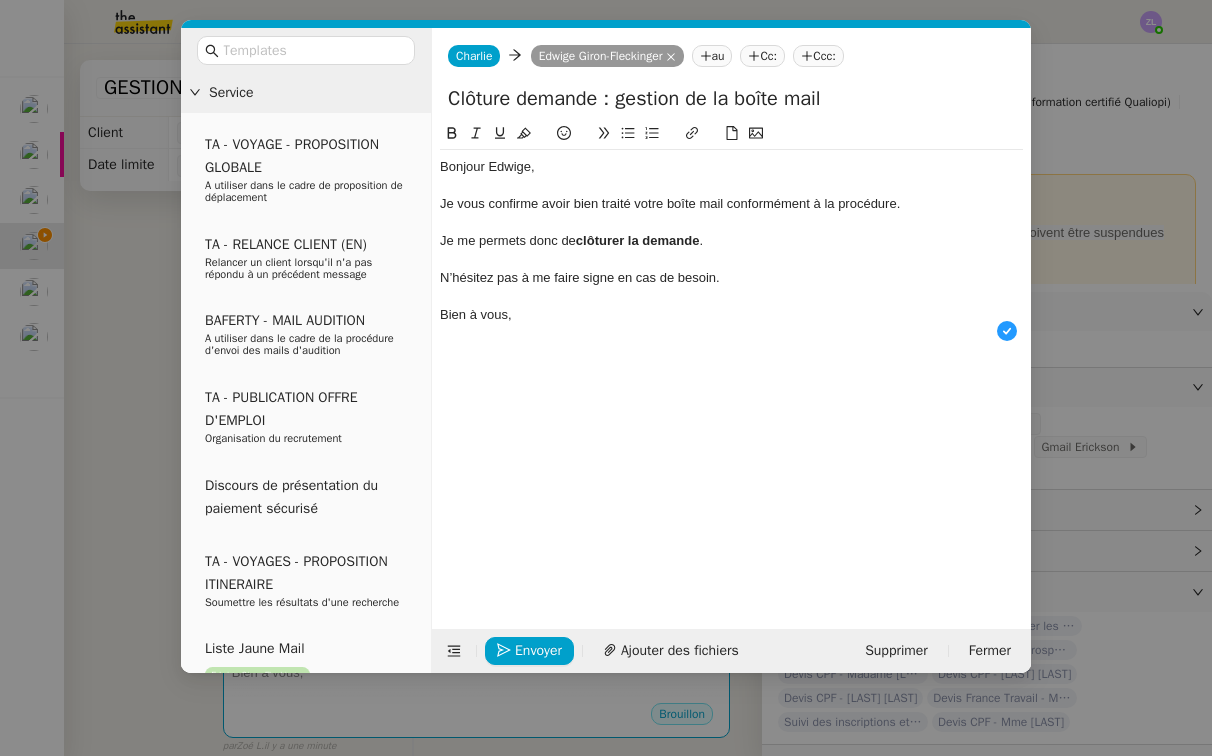 drag, startPoint x: 709, startPoint y: 243, endPoint x: 581, endPoint y: 243, distance: 128 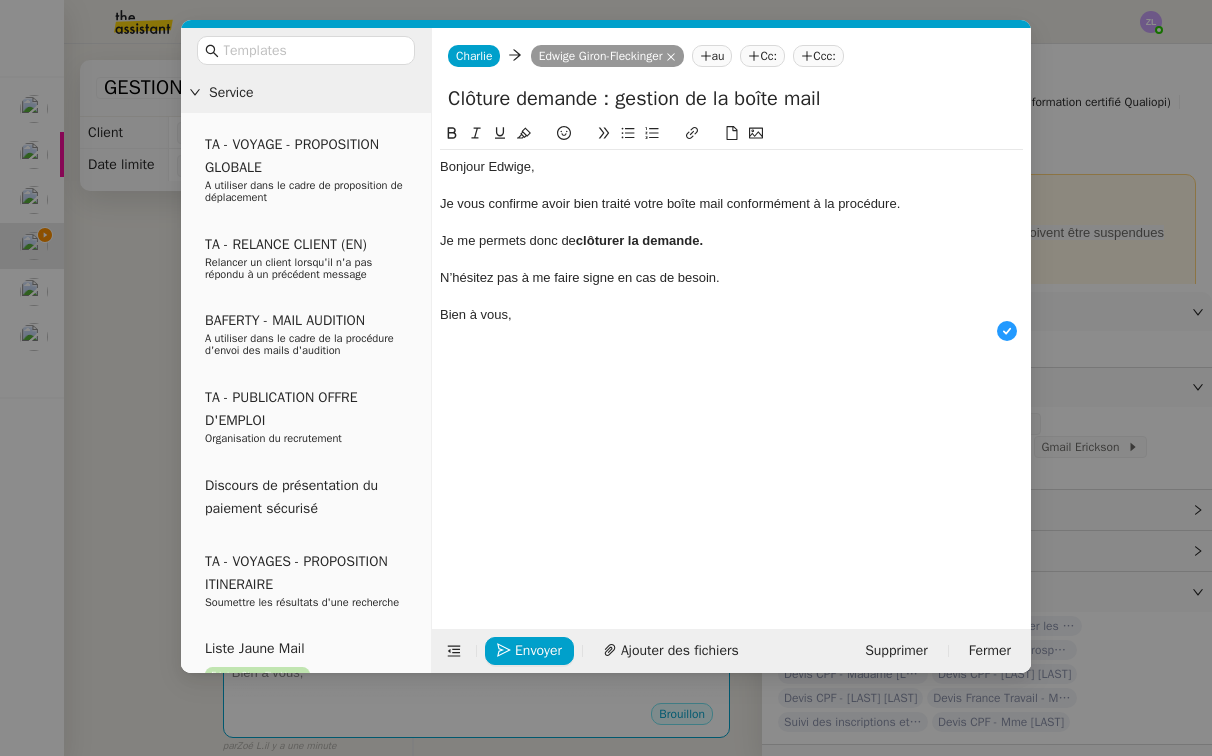 click 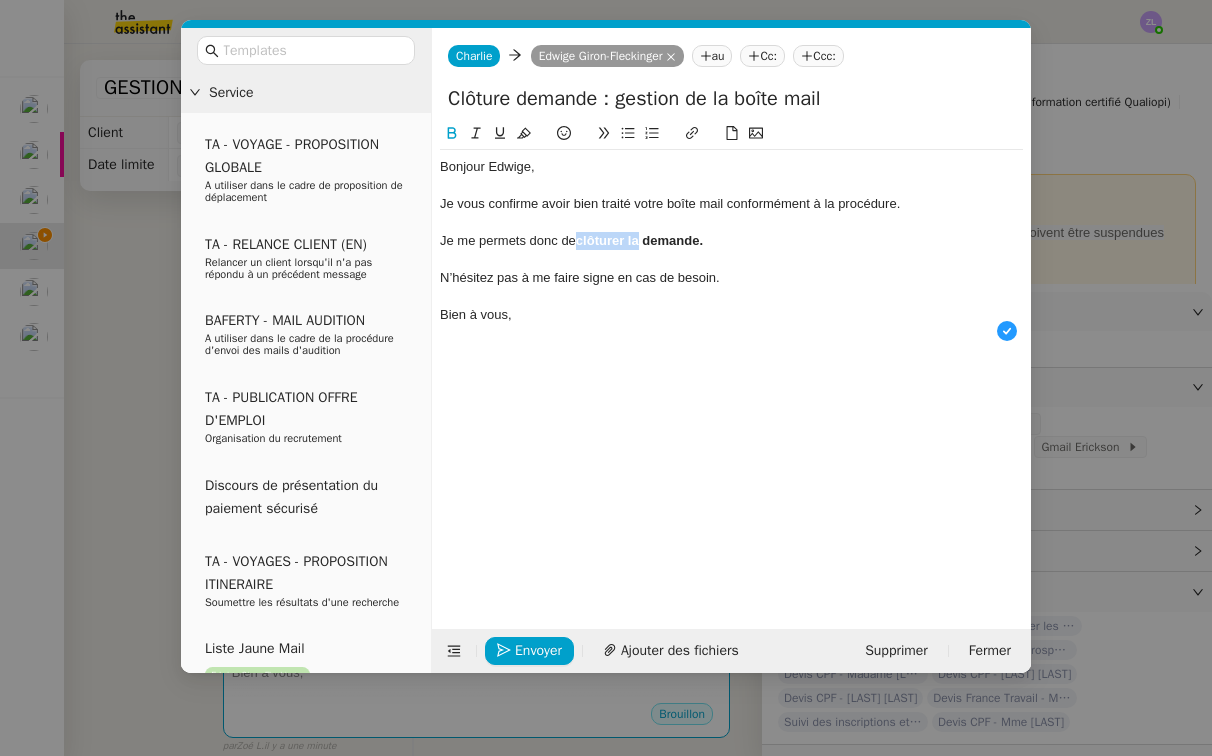 drag, startPoint x: 577, startPoint y: 241, endPoint x: 641, endPoint y: 239, distance: 64.03124 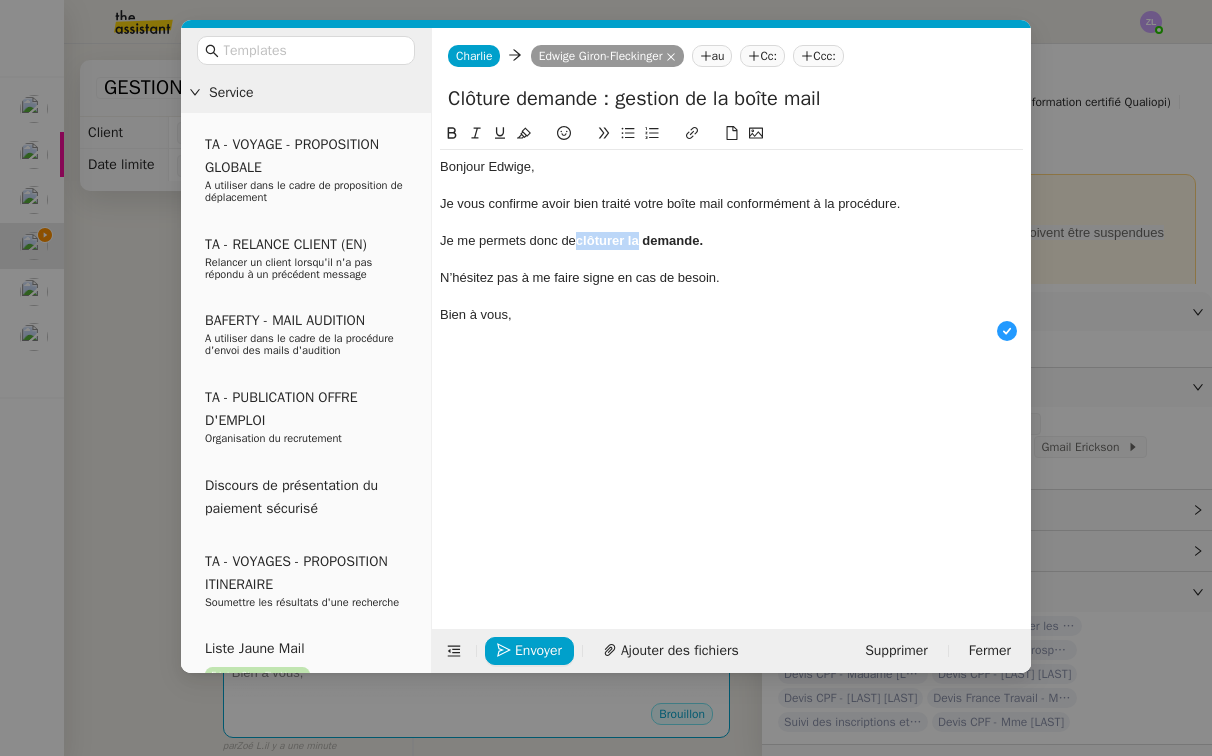 drag, startPoint x: 705, startPoint y: 237, endPoint x: 581, endPoint y: 236, distance: 124.004036 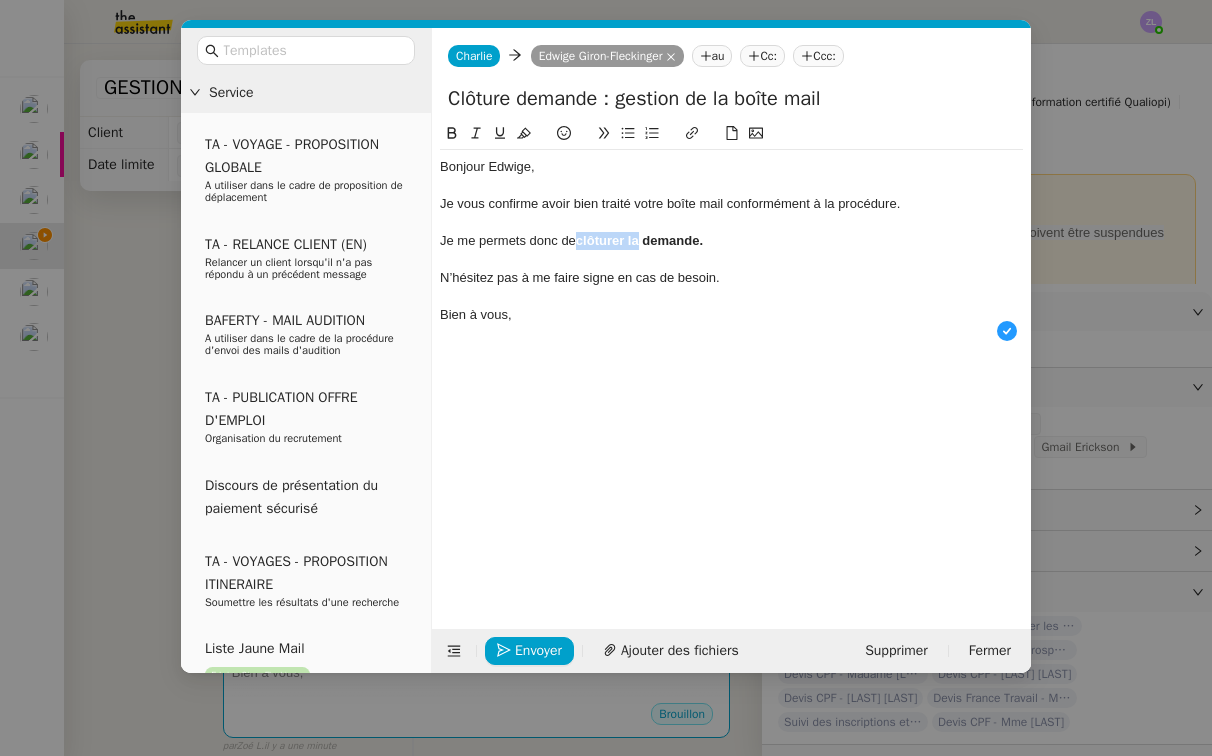 click on "clôturer la demande." 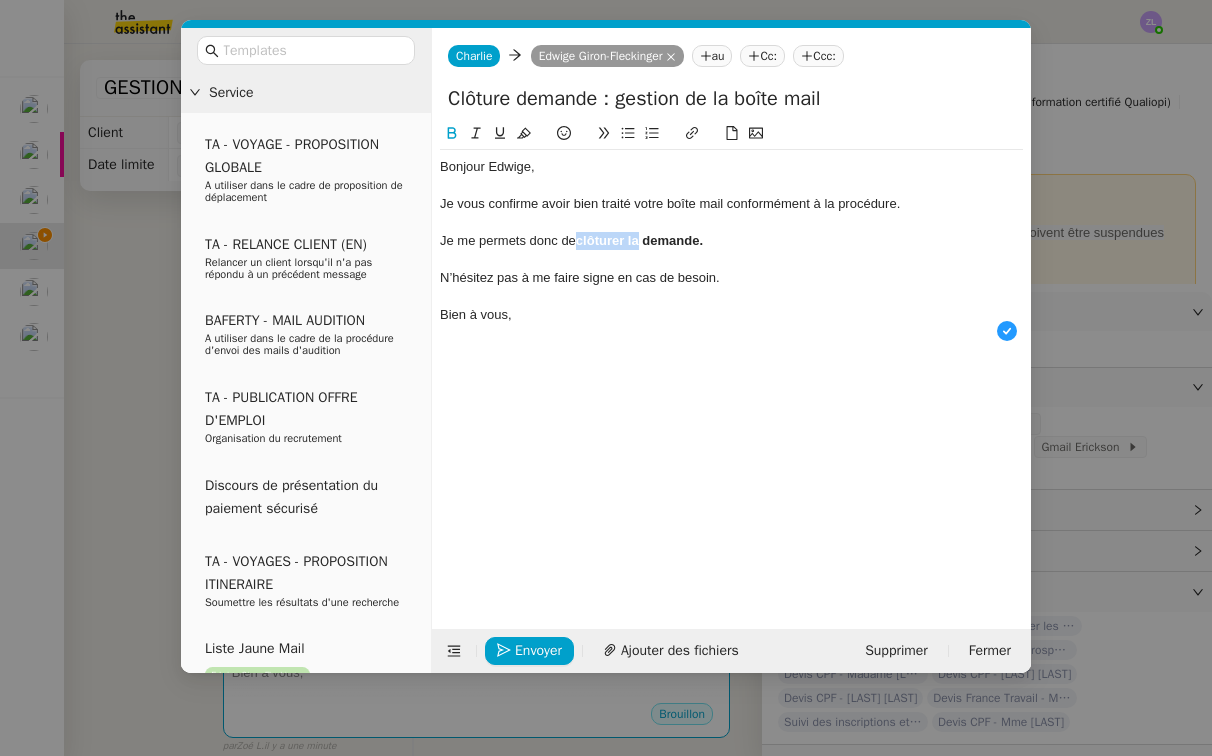 click 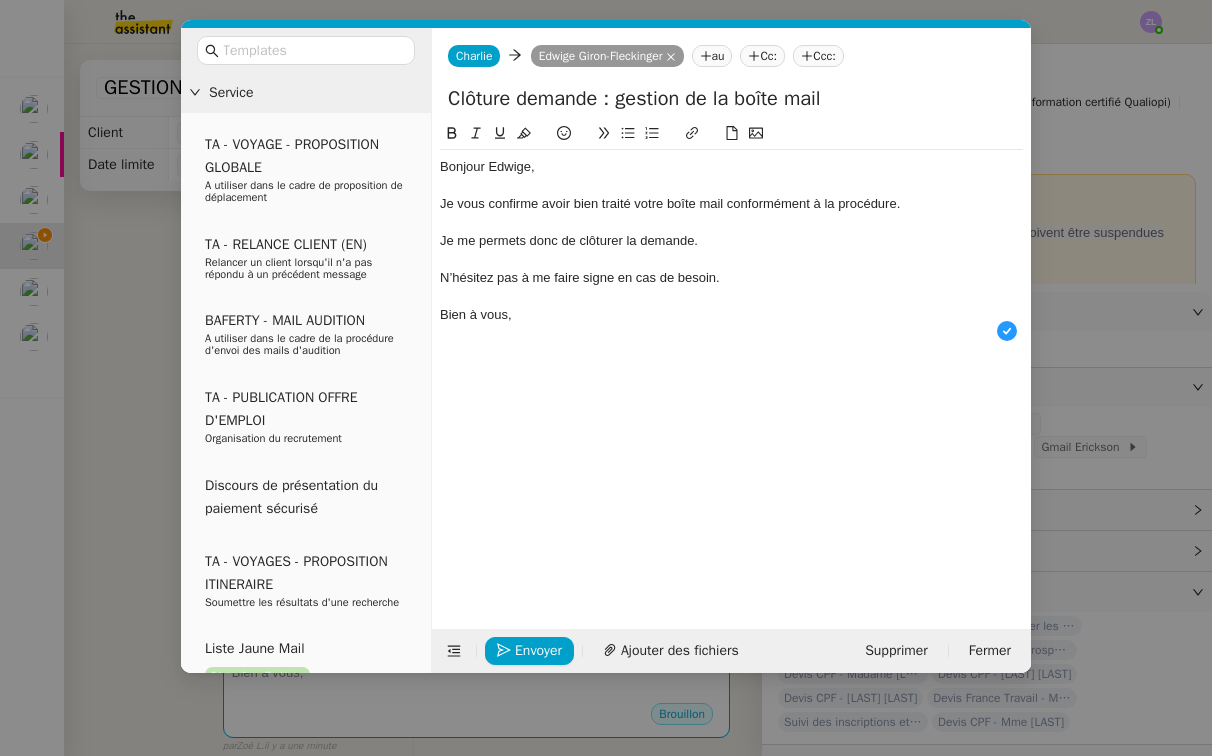 click on "Bien à vous," 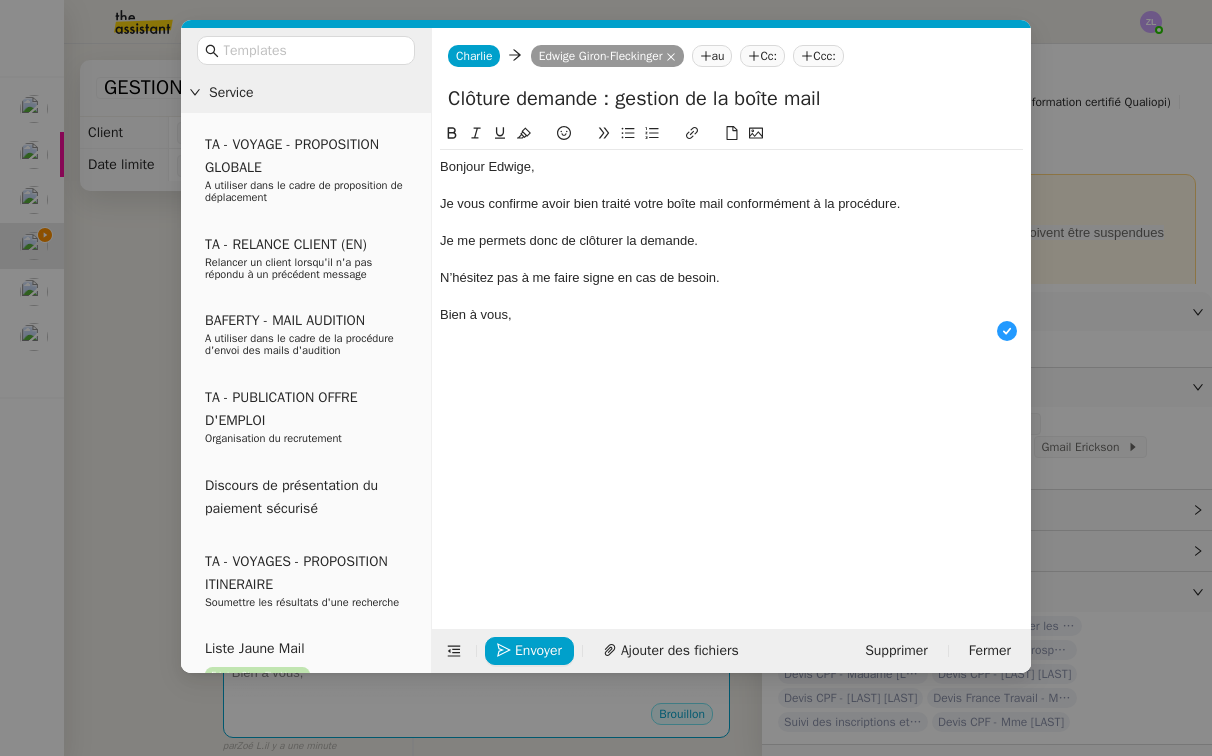 click on "Je vous confirme avoir bien traité votre boîte mail conformément à la procédure." 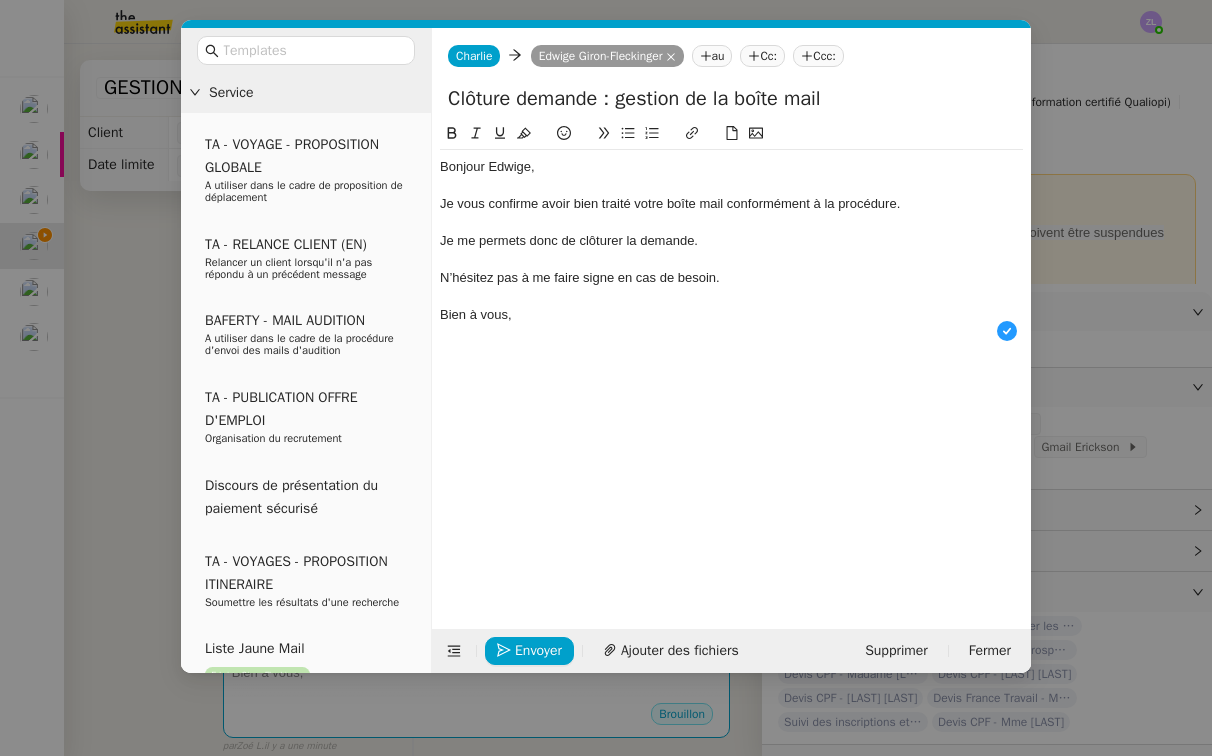 type 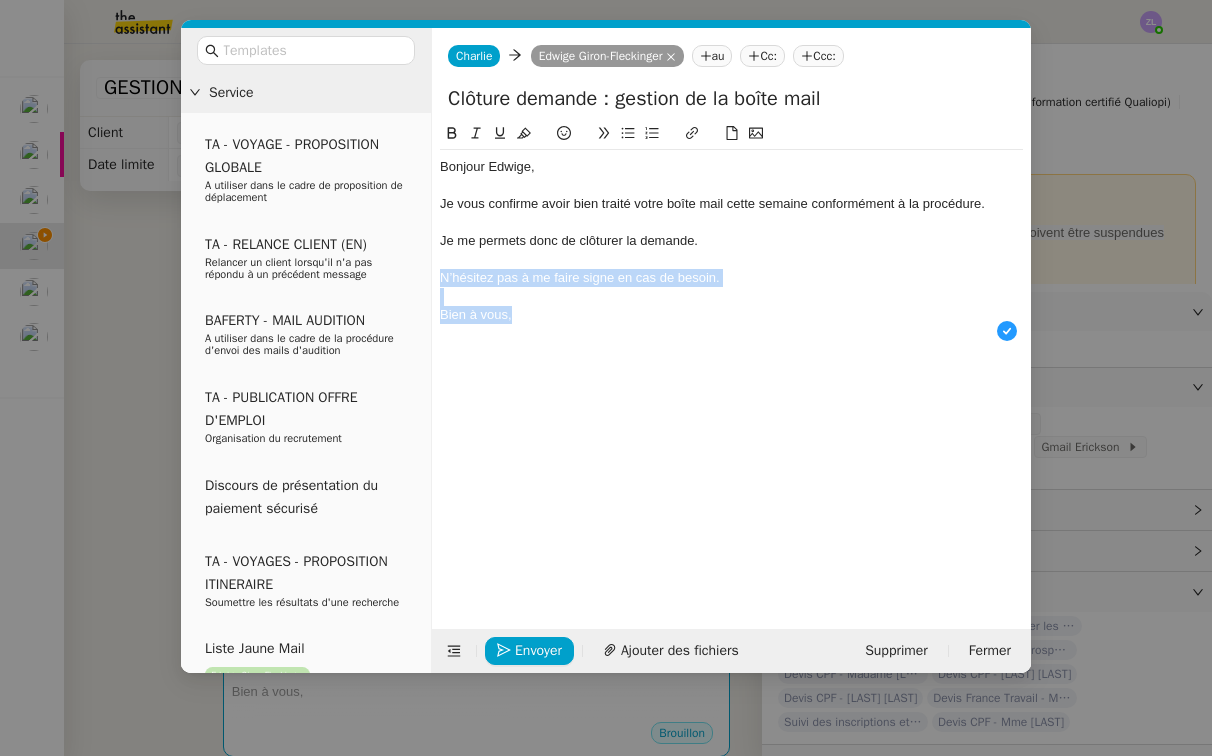 drag, startPoint x: 531, startPoint y: 314, endPoint x: 437, endPoint y: 276, distance: 101.390335 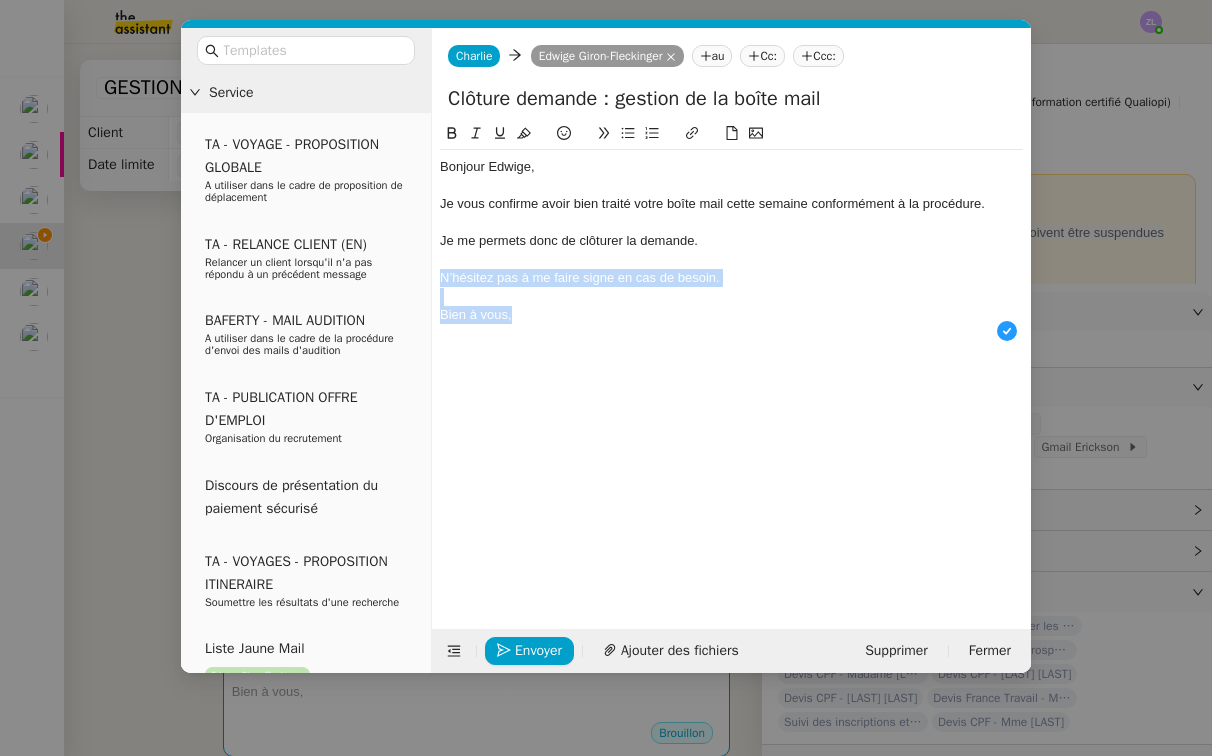 click on "Bonjour Edwige, Je vous confirme avoir bien traité votre boîte mail cette semaine conformément à la procédure. Je me permets donc de clôturer la demande. N’hésitez pas à me faire signe en cas de besoin. Bien à vous," 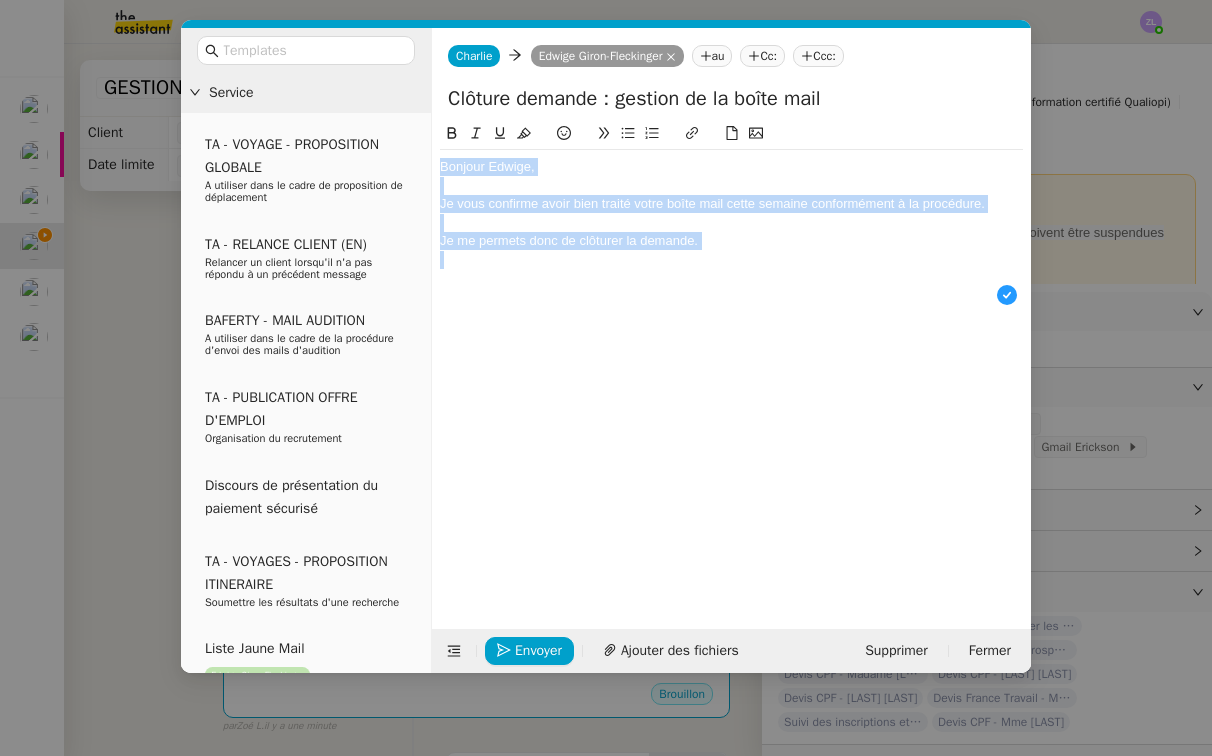 drag, startPoint x: 722, startPoint y: 248, endPoint x: 442, endPoint y: 165, distance: 292.04282 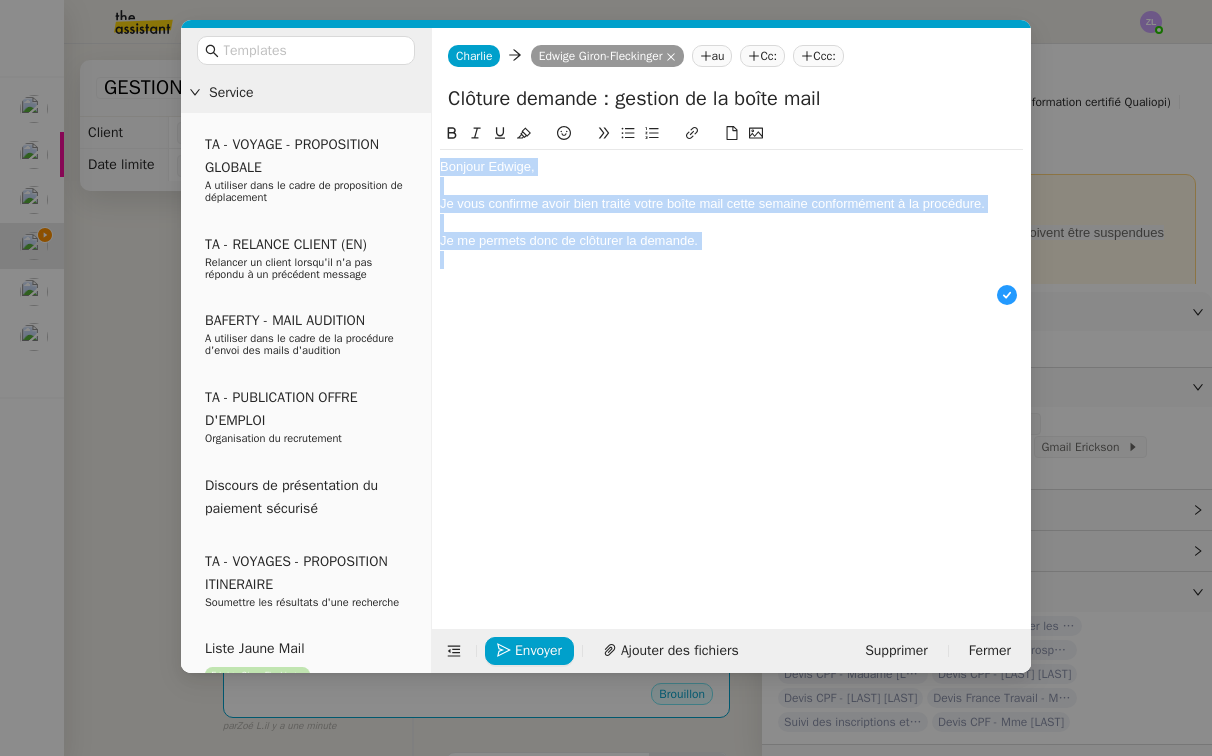 click on "Bonjour Edwige, Je vous confirme avoir bien traité votre boîte mail cette semaine conformément à la procédure. Je me permets donc de clôturer la demande." 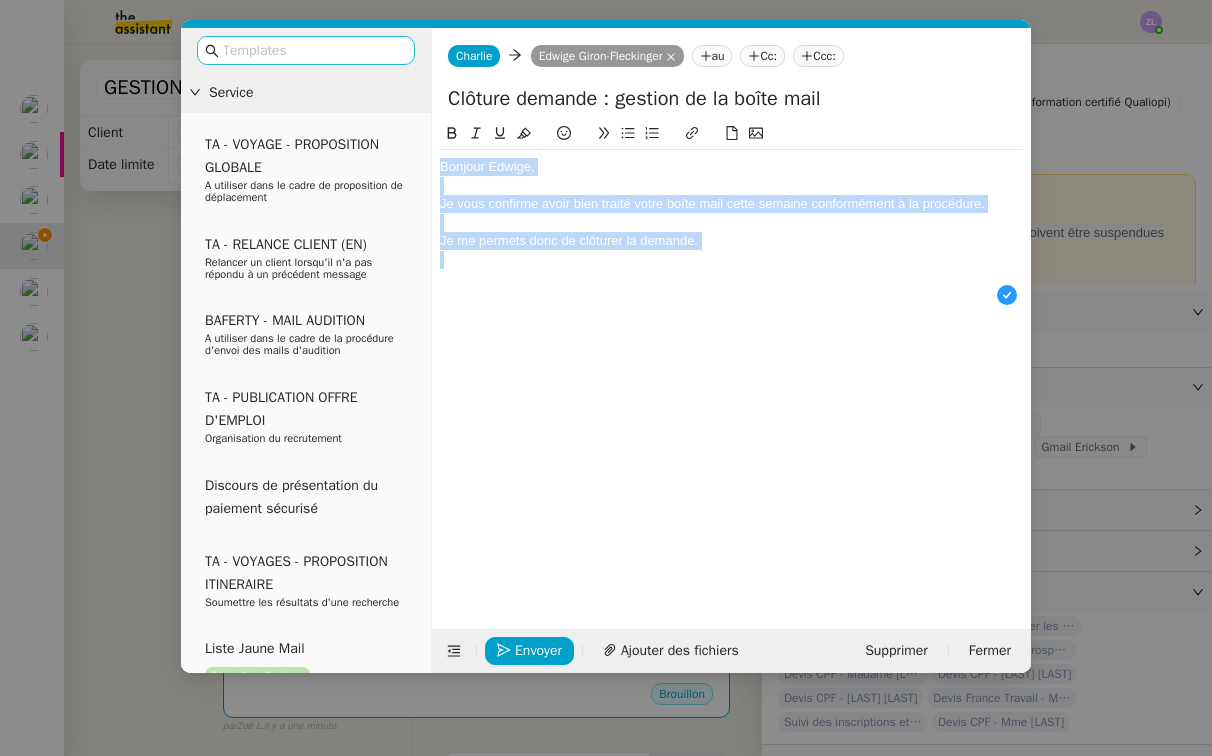 copy on "Bonjour Edwige, Je vous confirme avoir bien traité votre boîte mail cette semaine conformément à la procédure. Je me permets donc de clôturer la demande." 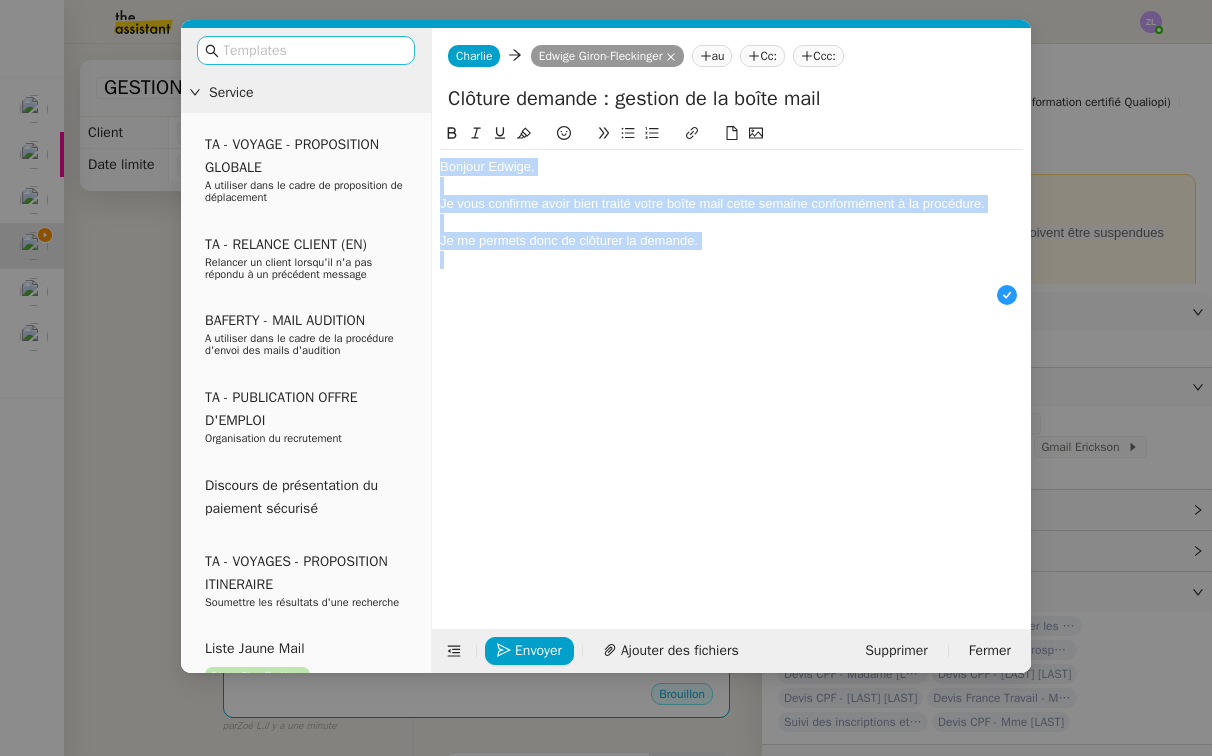 click at bounding box center (306, 50) 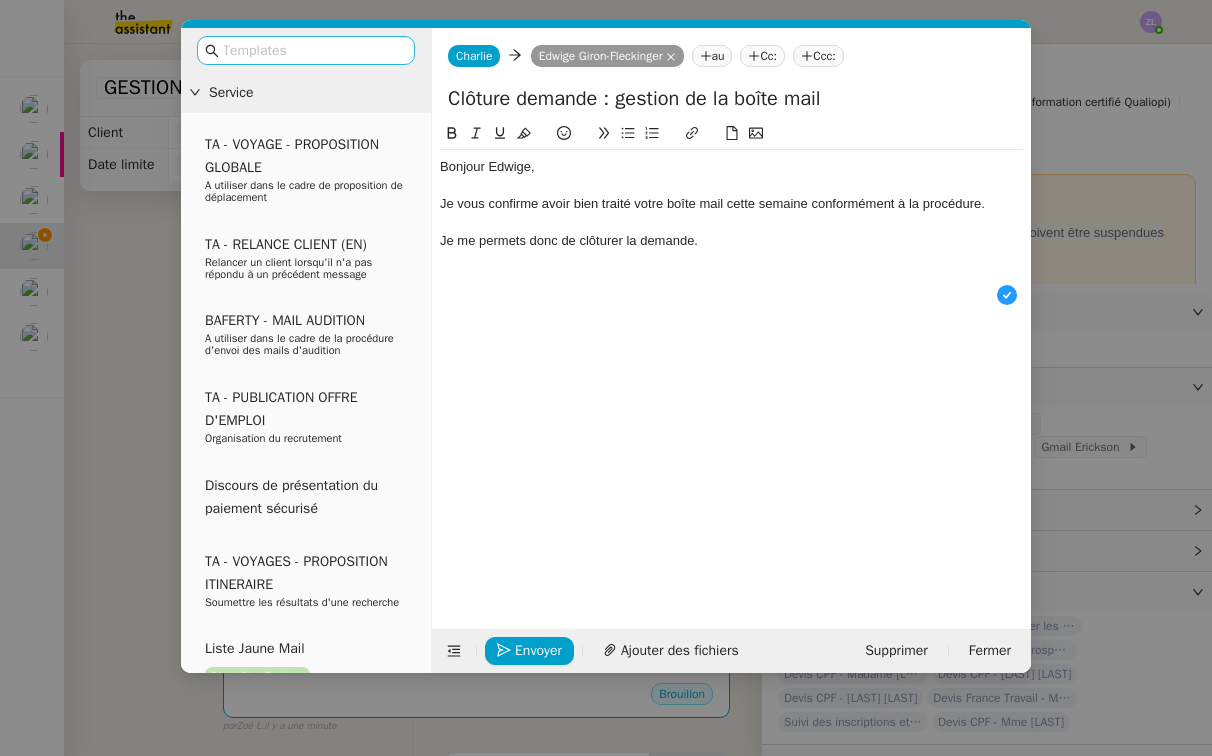 click at bounding box center (313, 50) 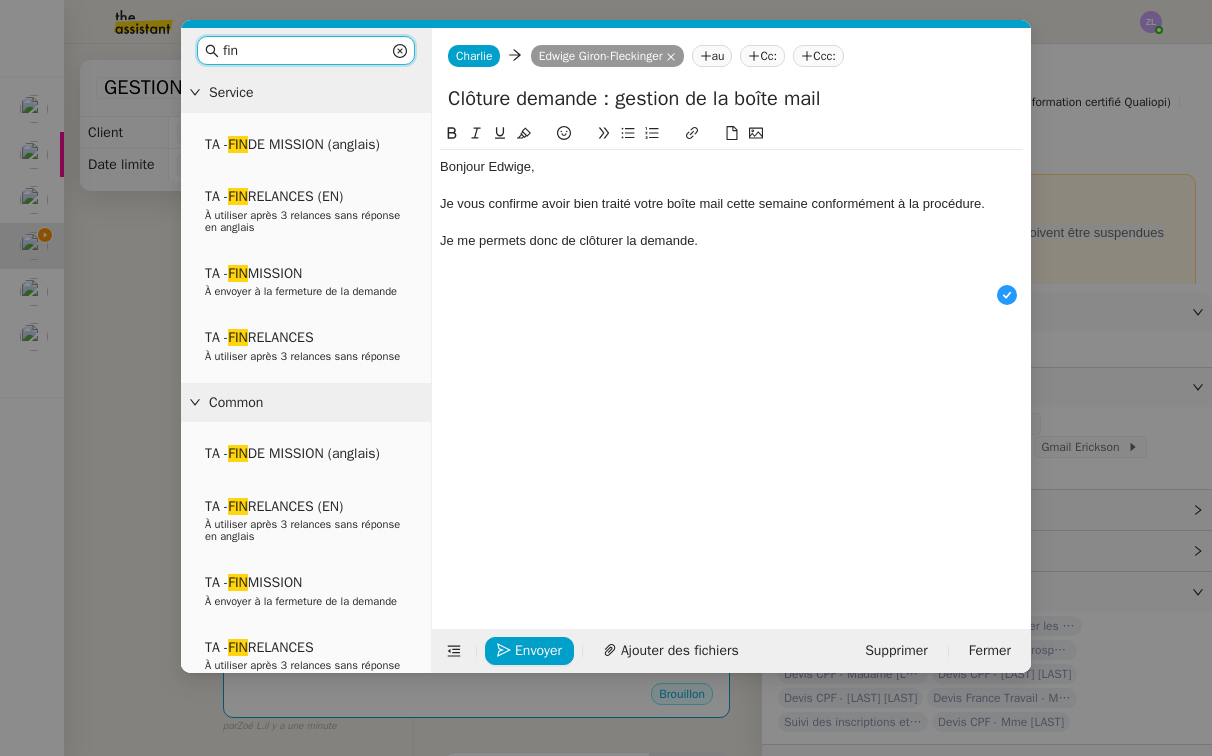 type on "fin" 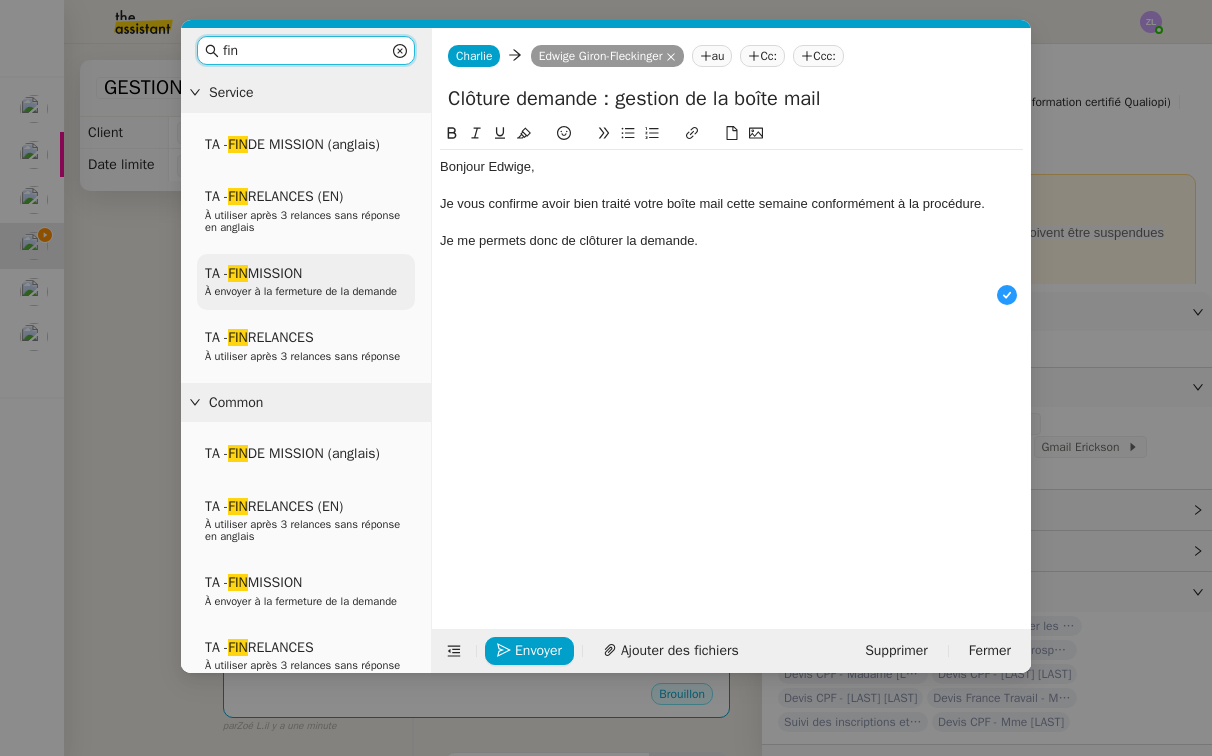 click on "À envoyer à la fermeture de la demande" at bounding box center (301, 291) 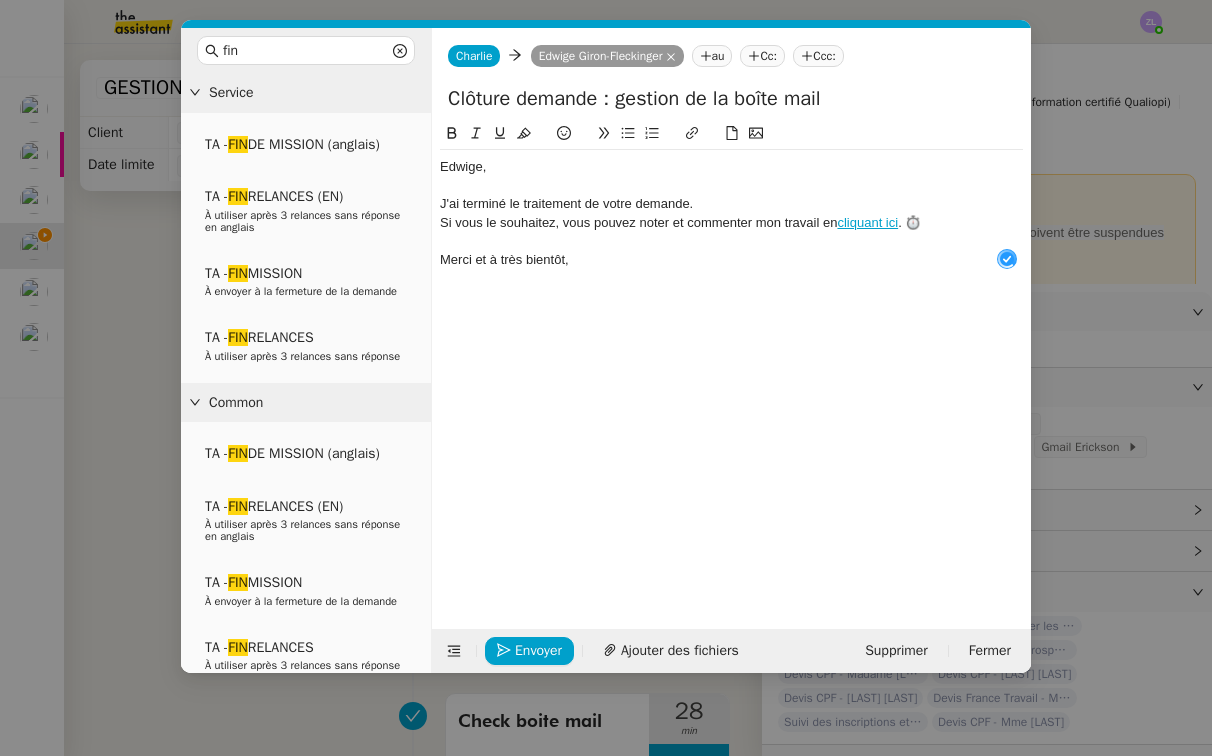 drag, startPoint x: 711, startPoint y: 205, endPoint x: 434, endPoint y: 161, distance: 280.4728 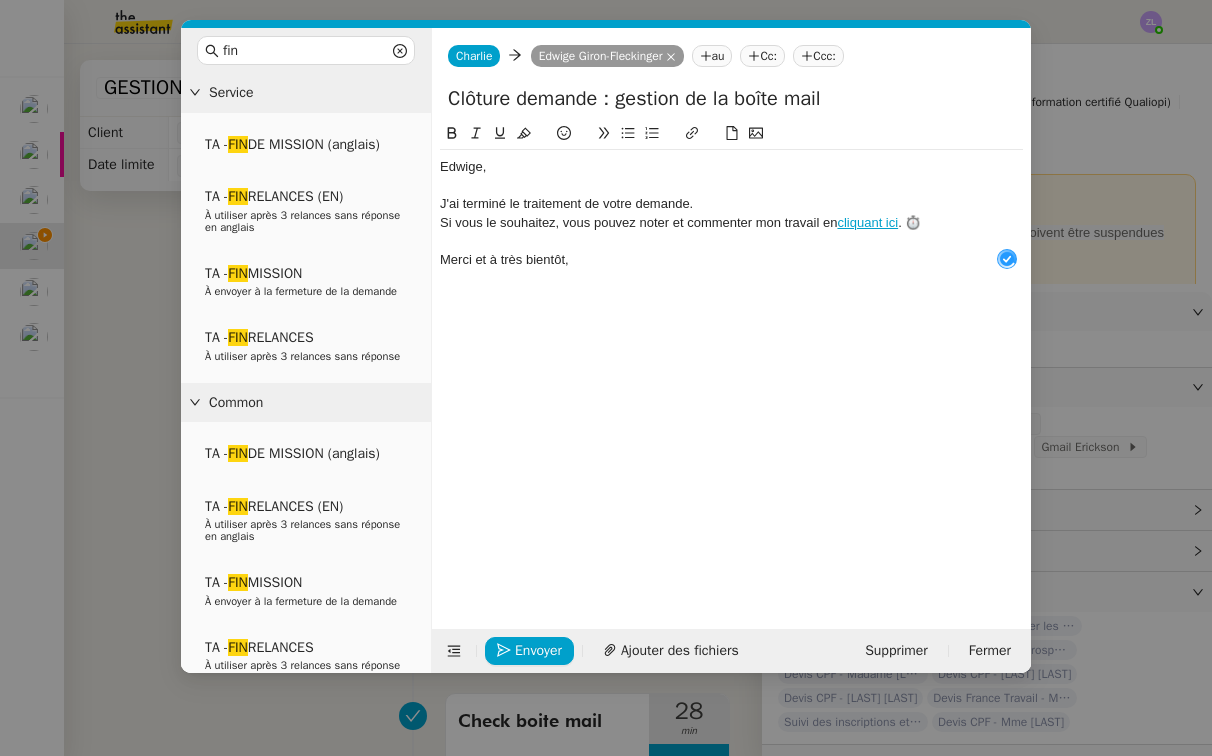 click on "﻿Edwige﻿, J'ai terminé le traitement de votre demande. Si vous le souhaitez, vous pouvez noter et commenter mon travail en  cliquant ici . ⏱️ Merci et à très bientôt," 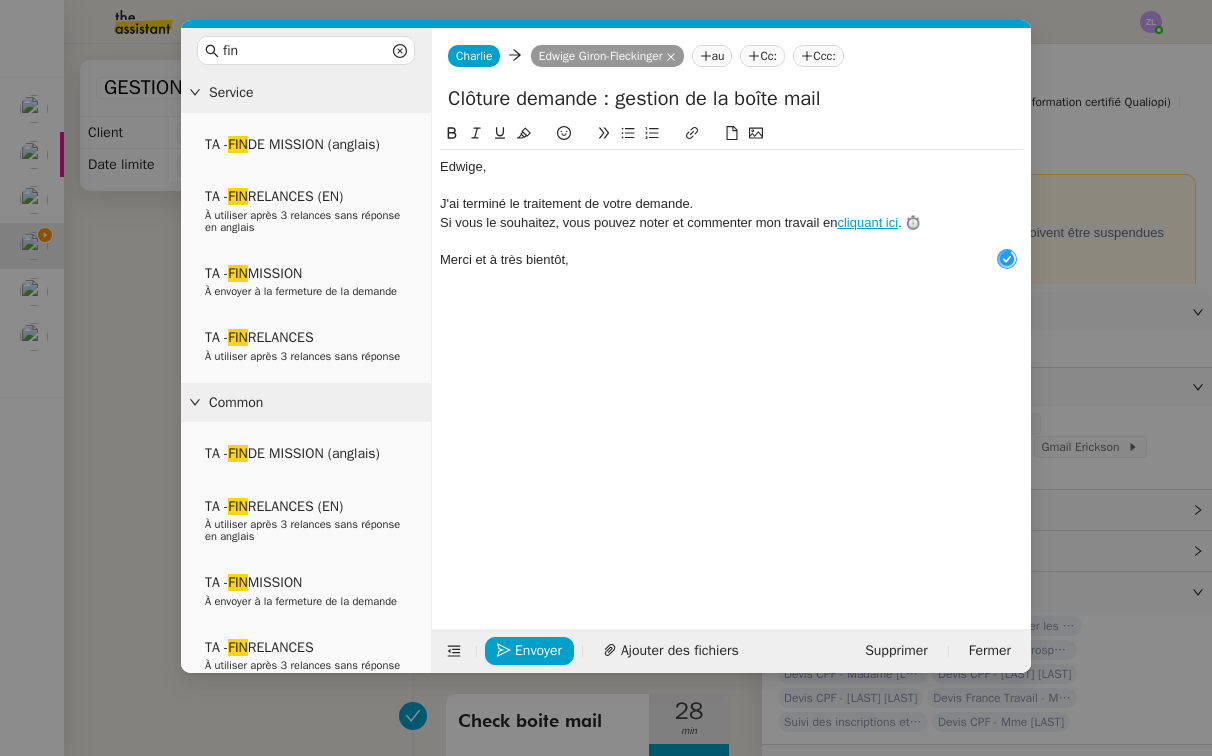 scroll, scrollTop: 21, scrollLeft: 0, axis: vertical 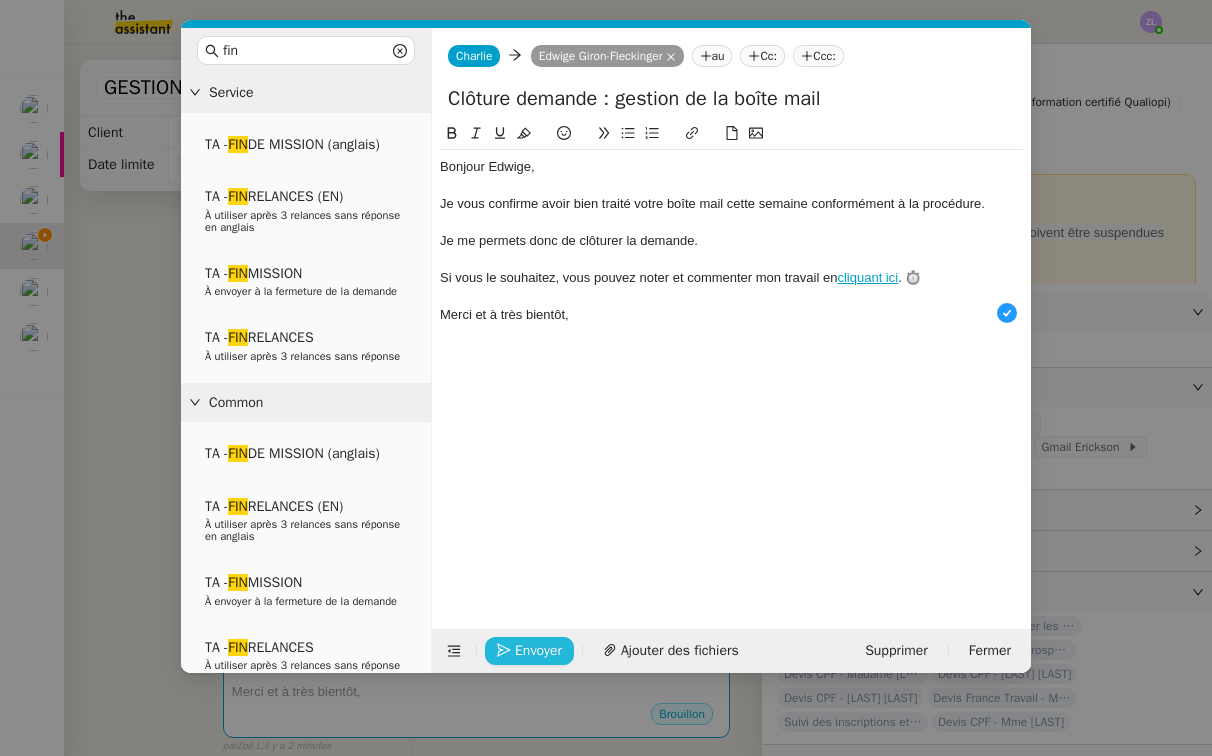 drag, startPoint x: 543, startPoint y: 644, endPoint x: 522, endPoint y: 641, distance: 21.213203 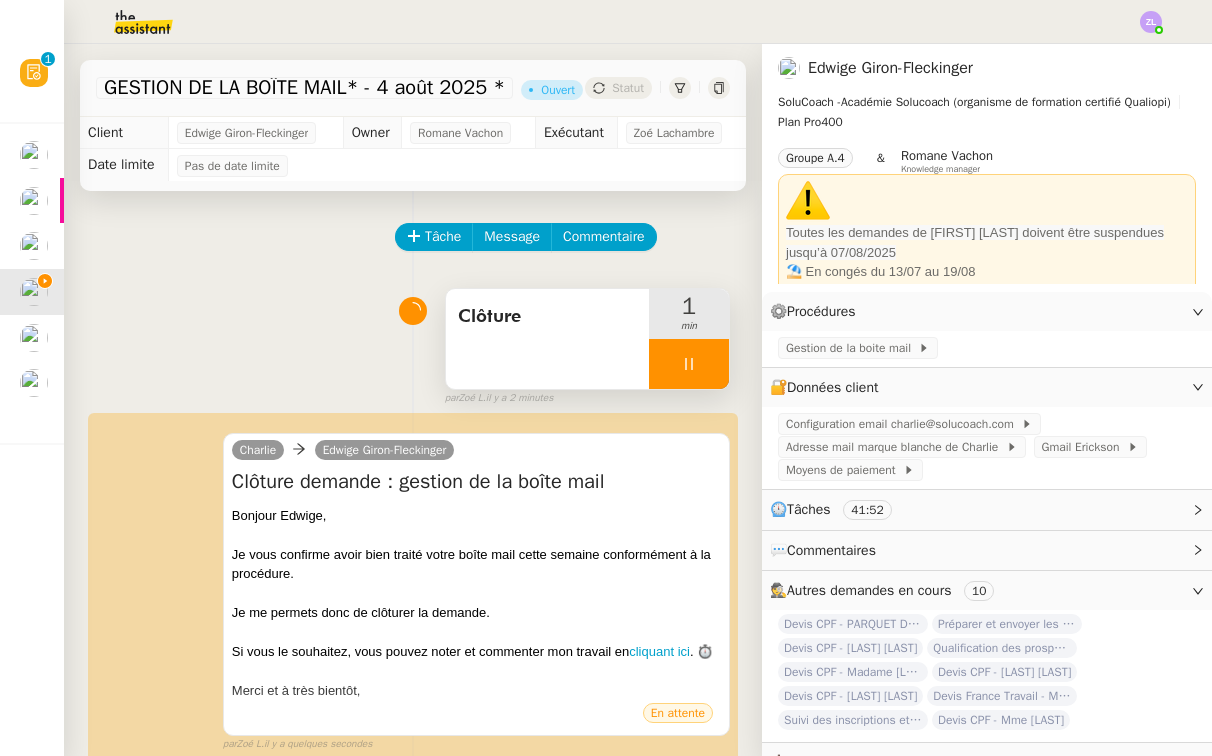 click at bounding box center (689, 364) 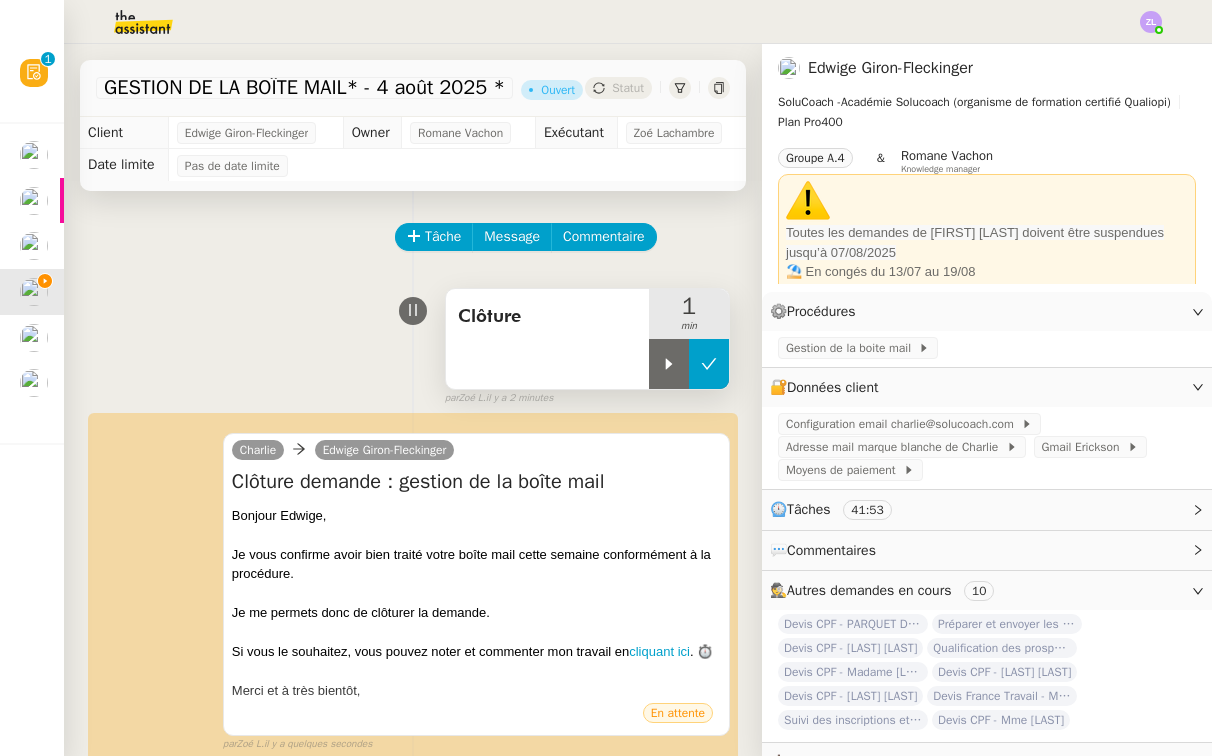 click at bounding box center (709, 364) 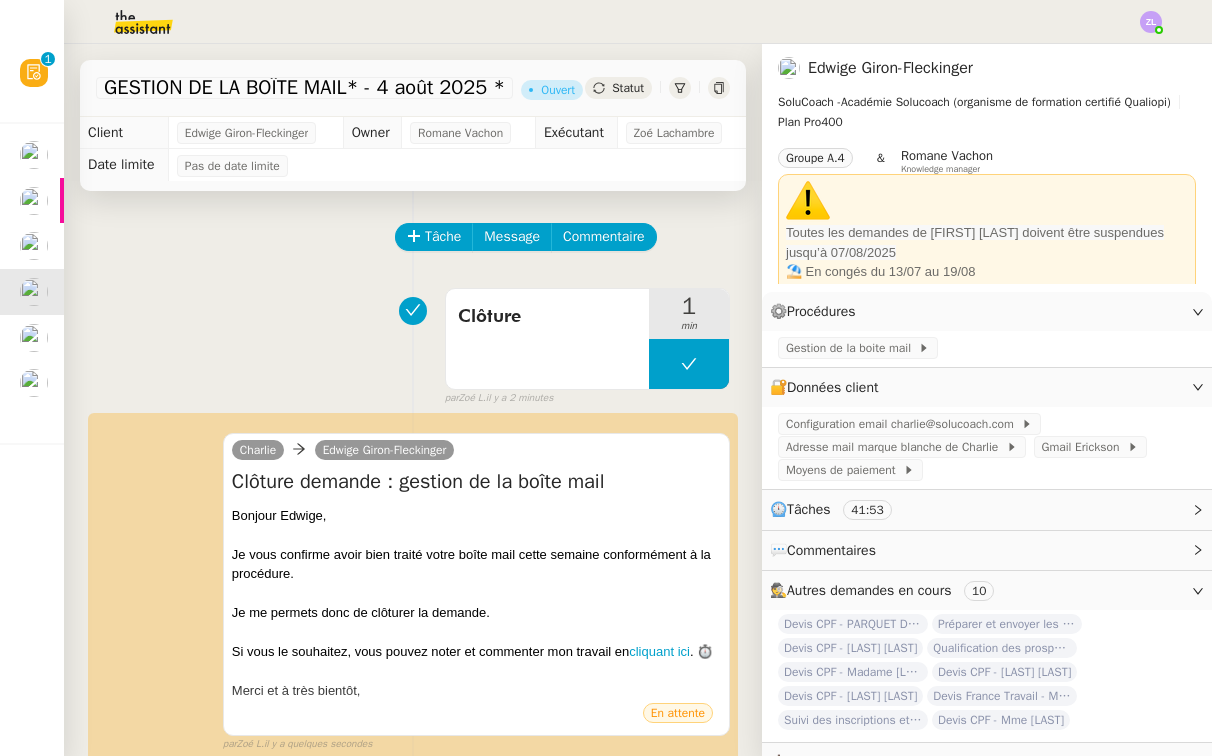 click on "Statut" 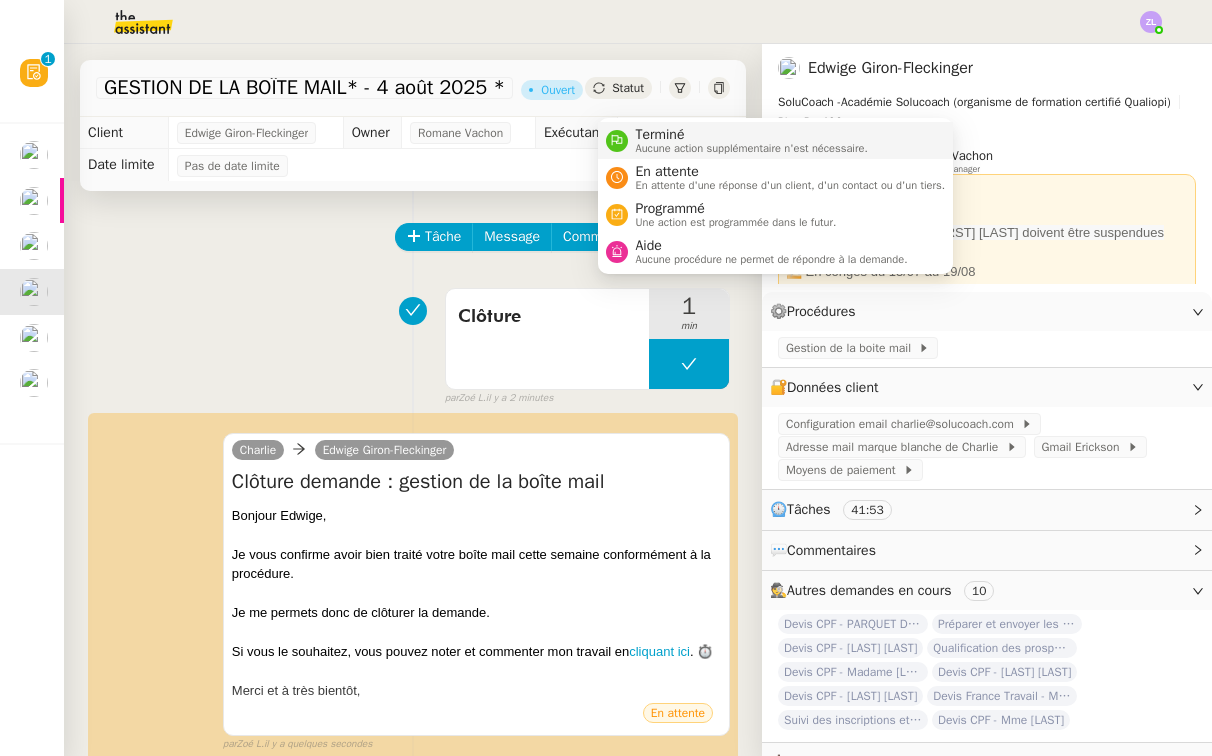click on "Aucune action supplémentaire n'est nécessaire." at bounding box center (752, 148) 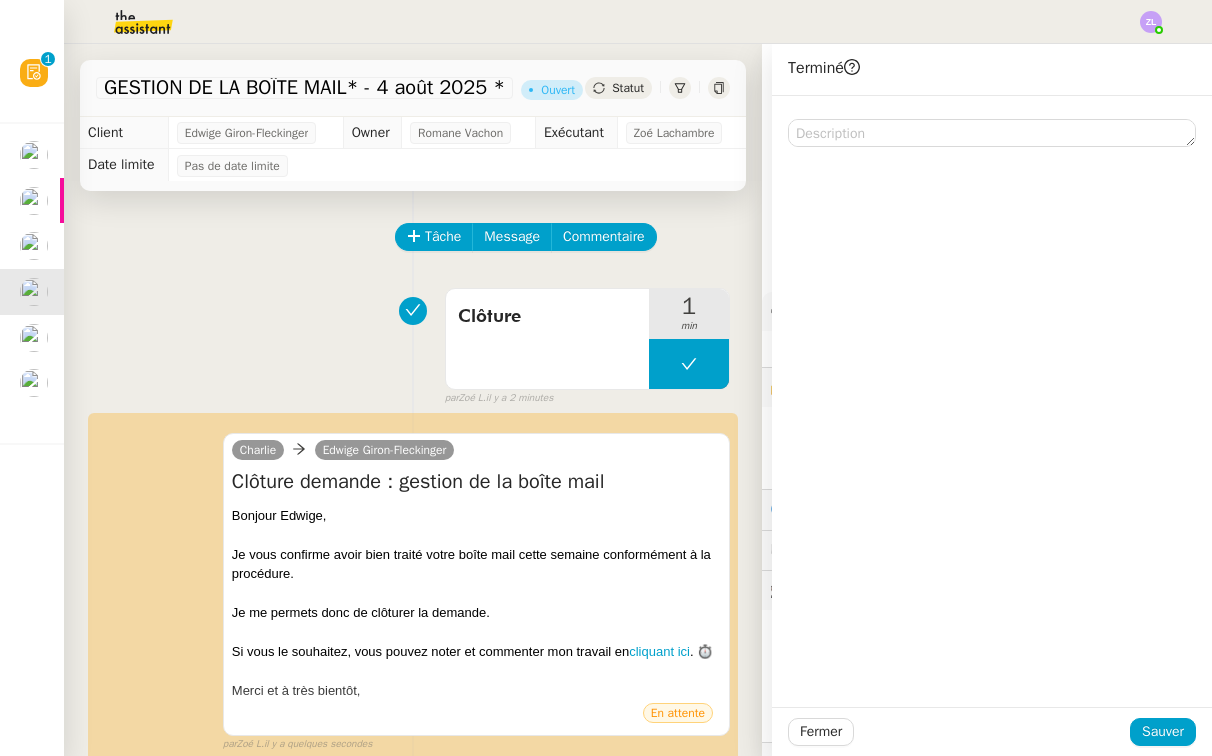 click on "Fermer Sauver" 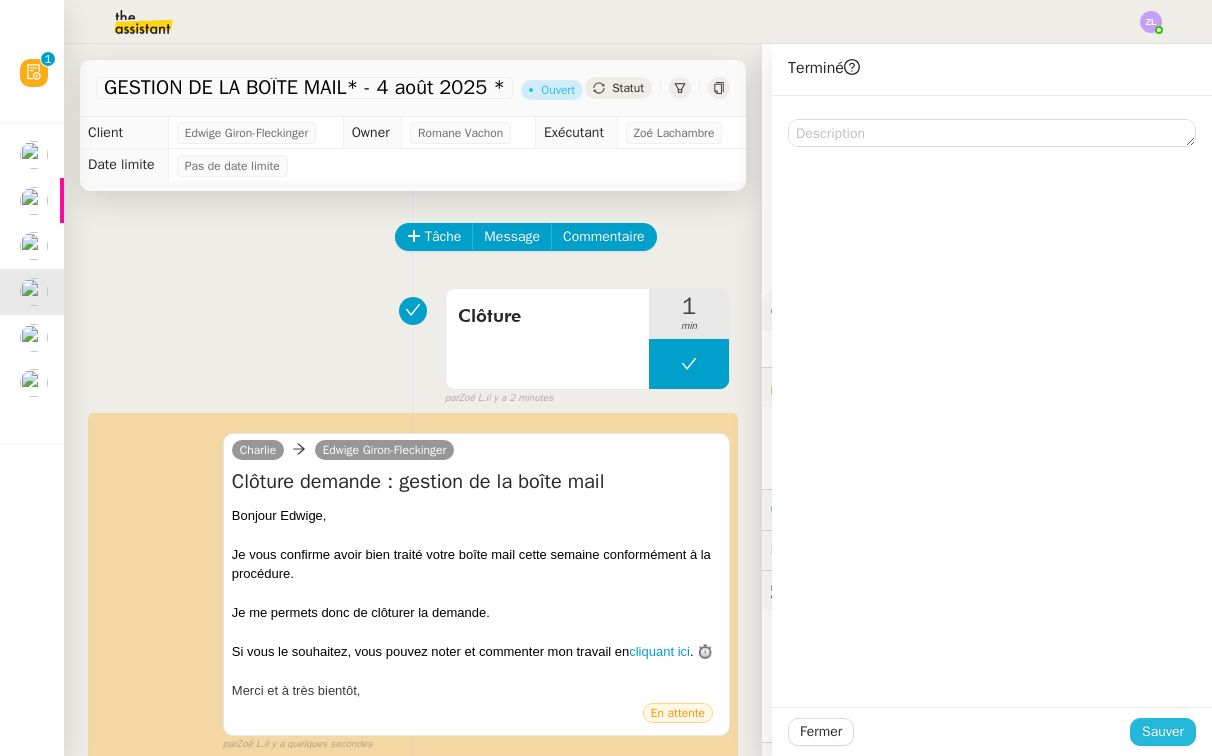 click on "Sauver" 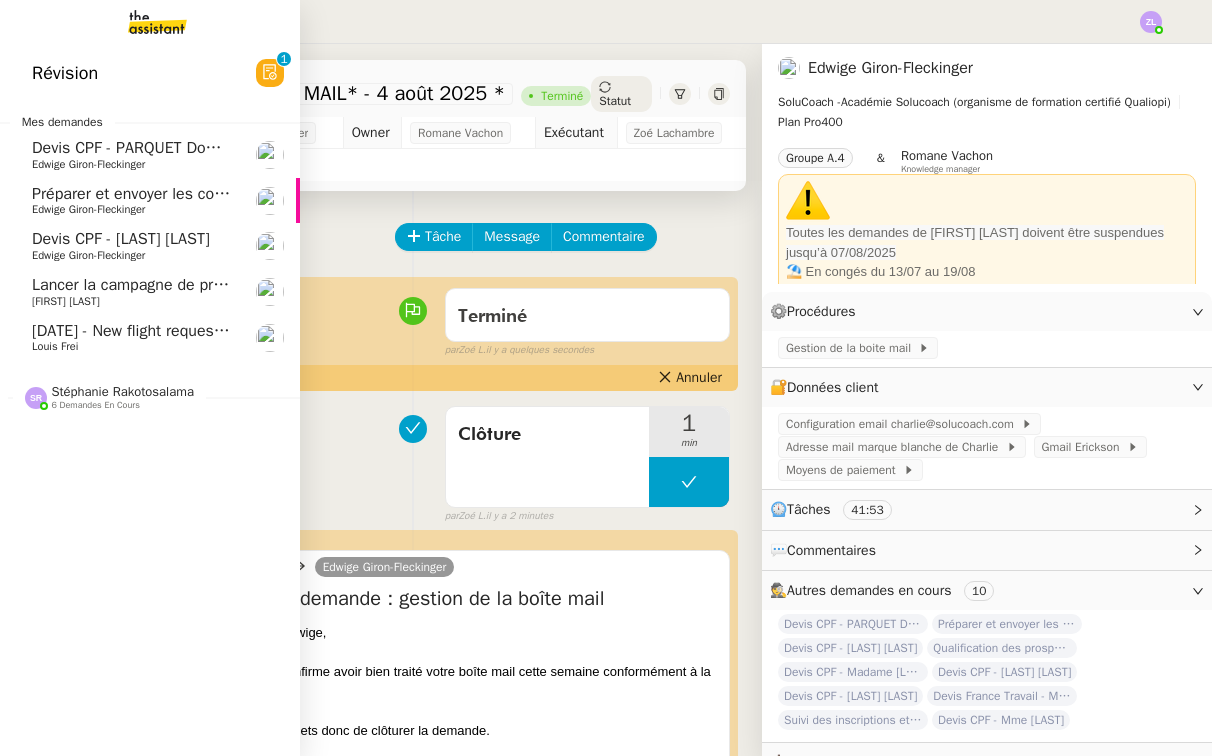 click on "Devis CPF - [LAST] [FIRST]" 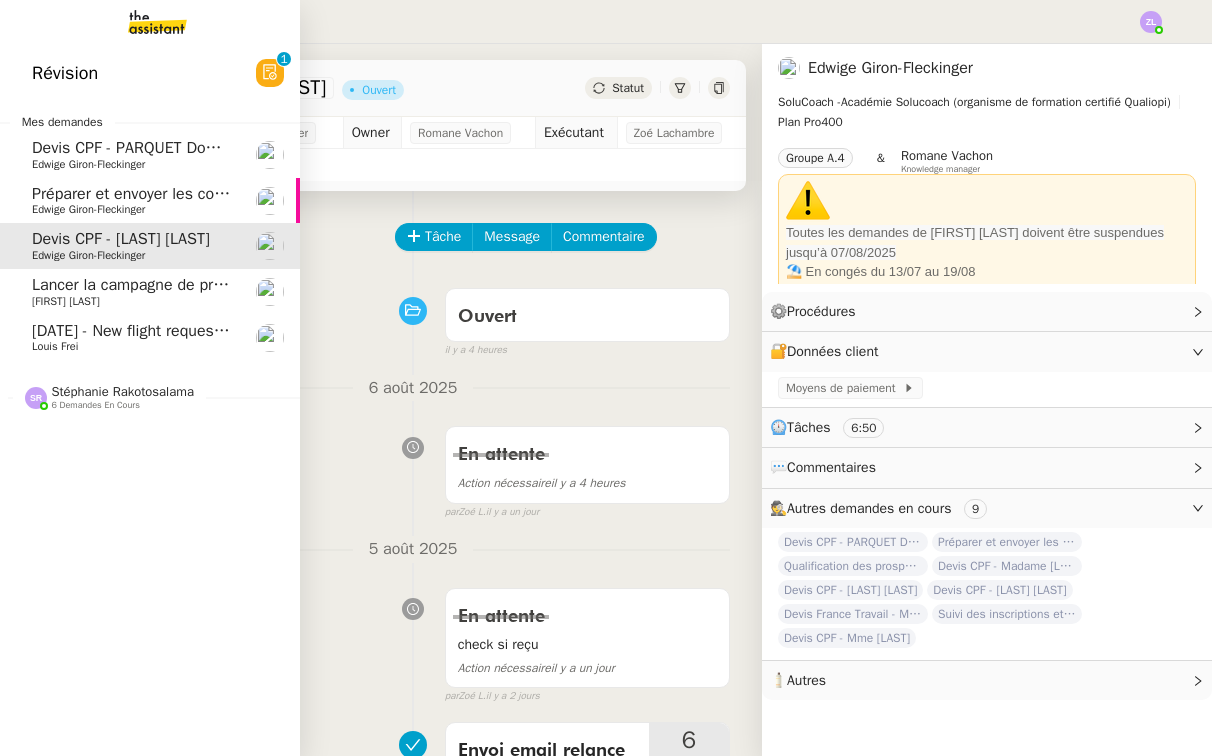 click on "Edwige Giron-Fleckinger" 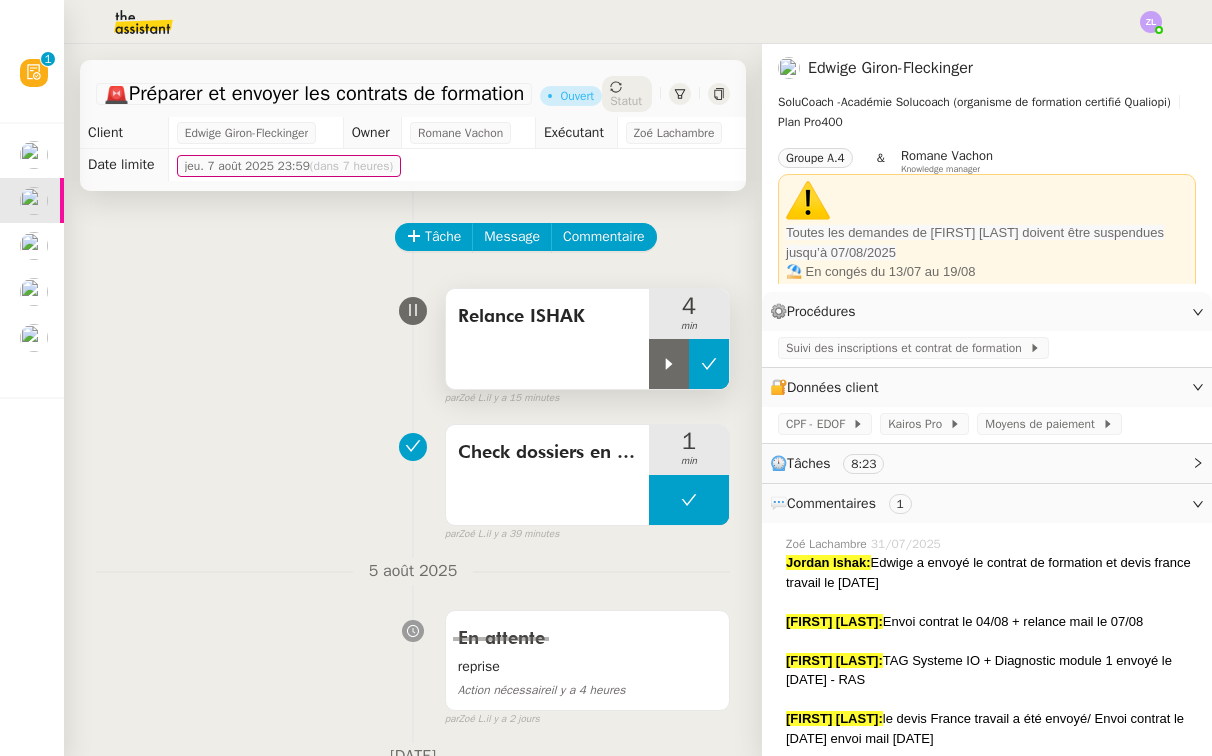 click at bounding box center (709, 364) 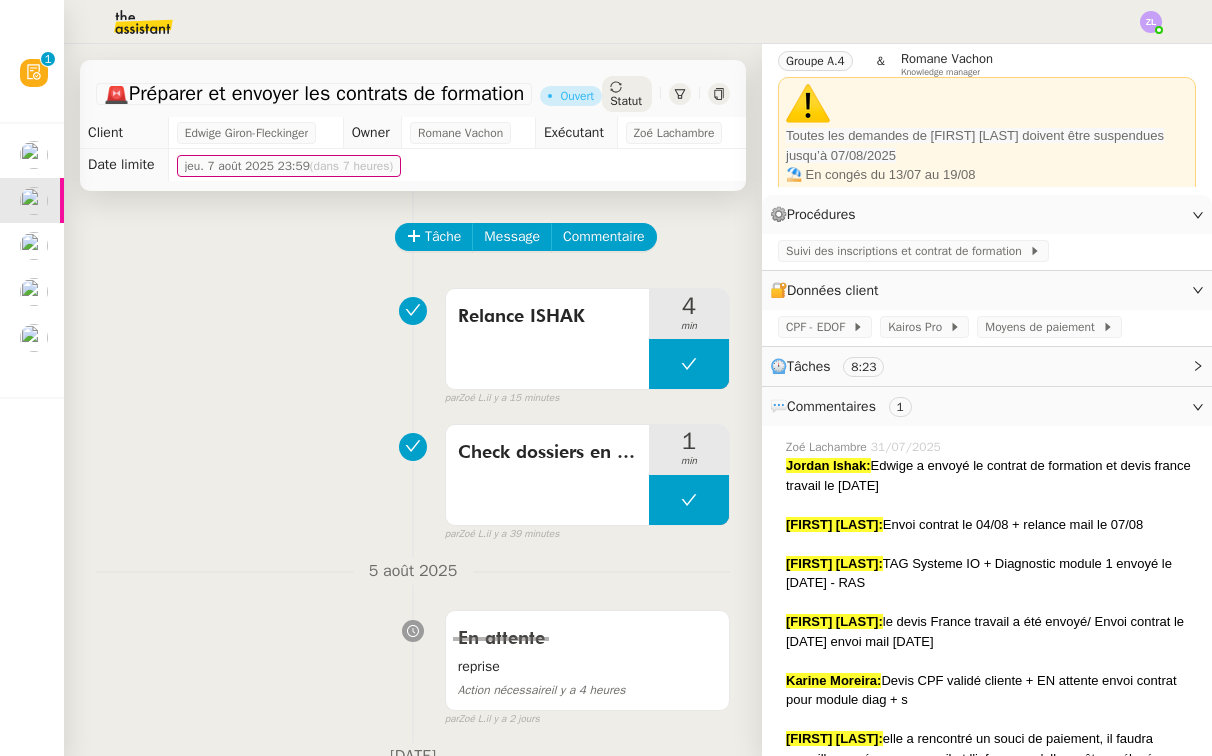scroll, scrollTop: 127, scrollLeft: 0, axis: vertical 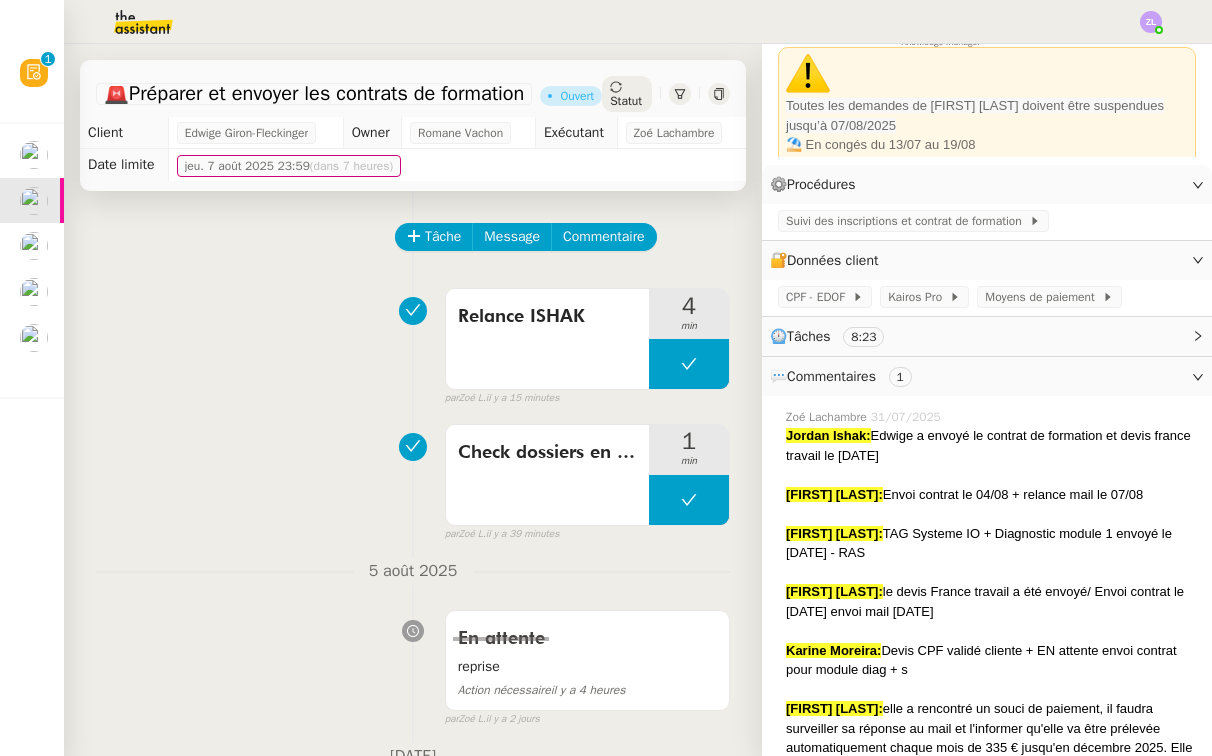 click on "Jordan Ishak:  Edwige a envoyé le contrat de formation et devis france travail le 01/08" 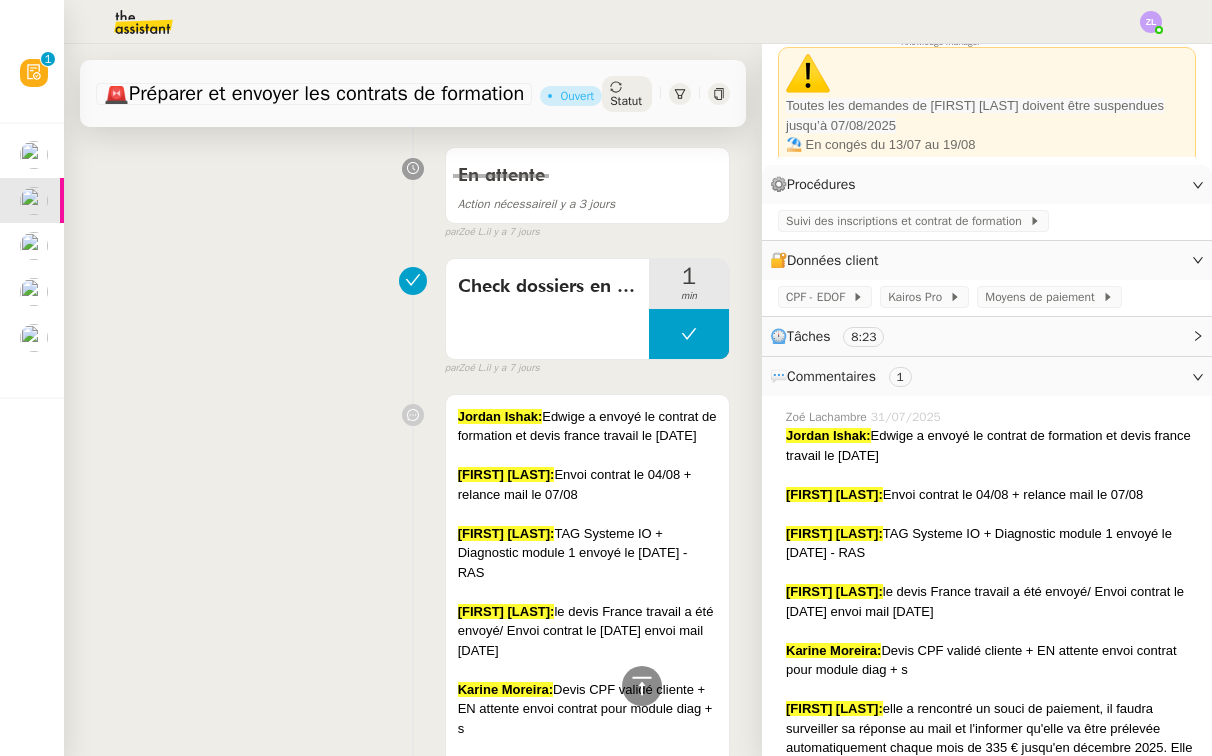 scroll, scrollTop: 1271, scrollLeft: 0, axis: vertical 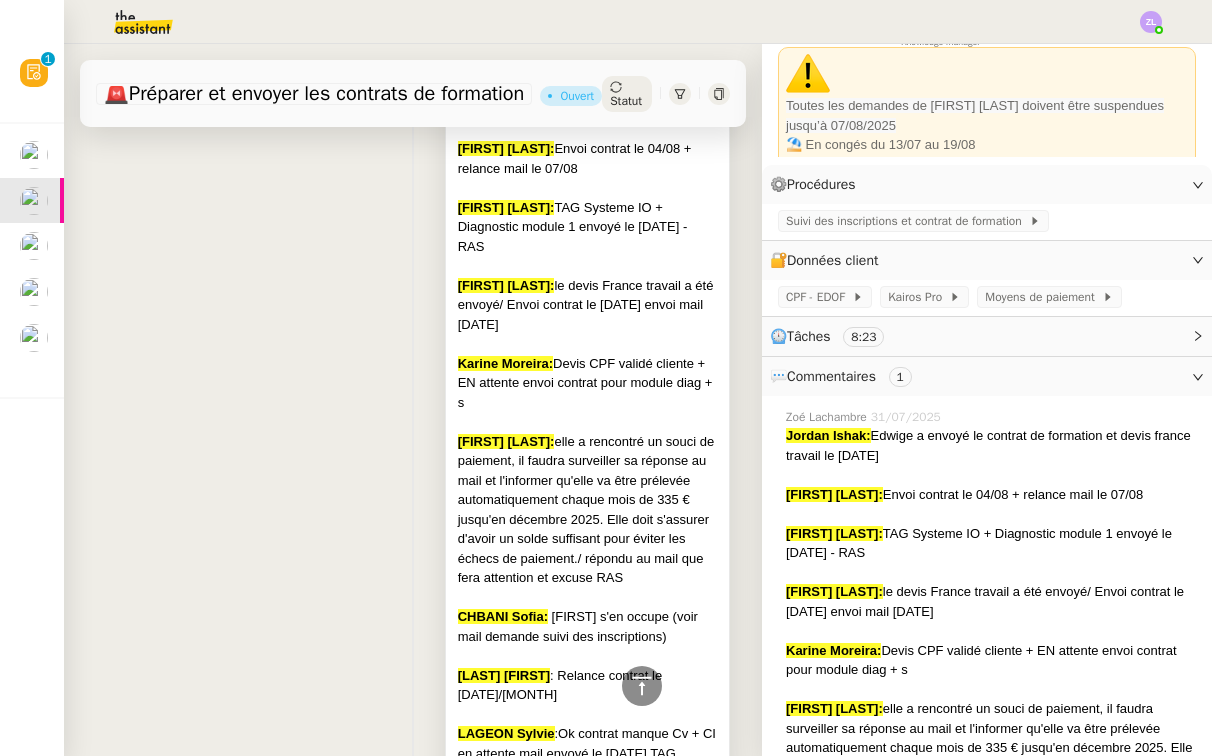 click on "[FIRST_NAME] [LAST_NAME]: elle a rencontré un souci de paiement, il faudra surveiller sa réponse au mail et l'informer qu'elle va être prélevée automatiquement chaque mois de 335 € jusqu'en décembre 2025. Elle doit s'assurer d'avoir un solde suffisant pour éviter les échecs de paiement./ répondu au mail que fera attention et excuse RAS" at bounding box center (587, 510) 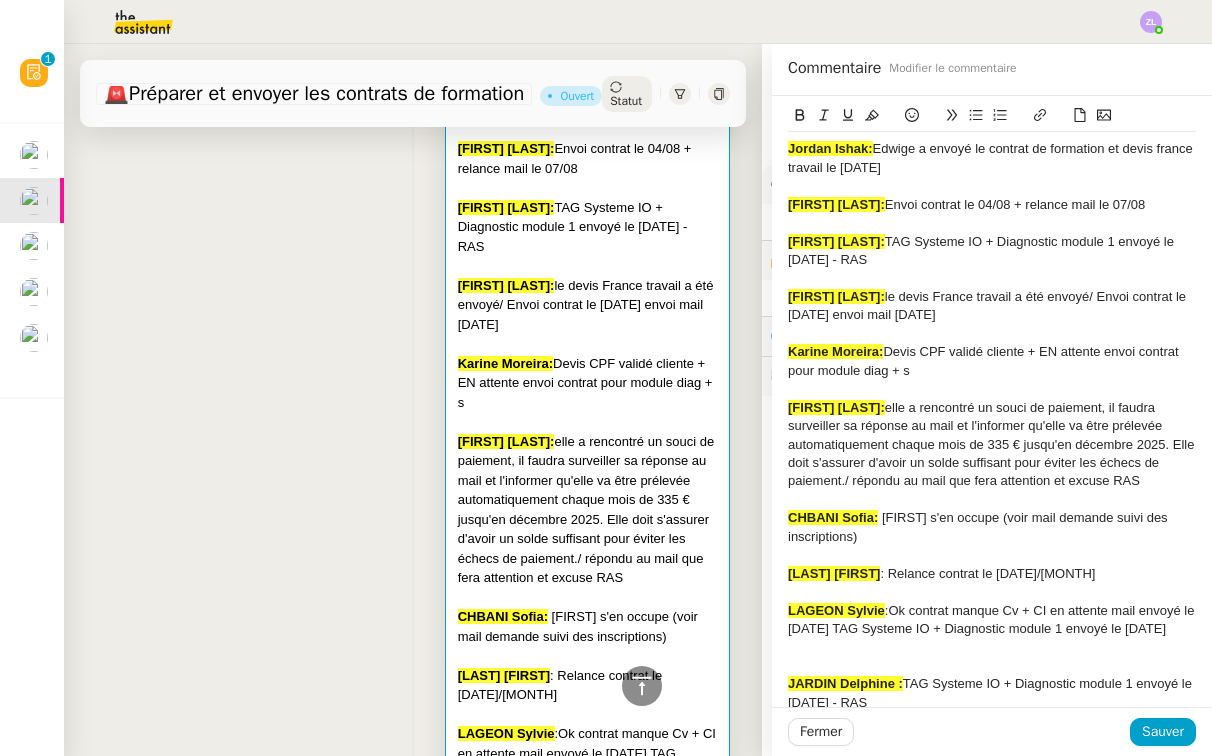 click on "Jordan Ishak:  Edwige a envoyé le contrat de formation et devis france travail le 01/08" 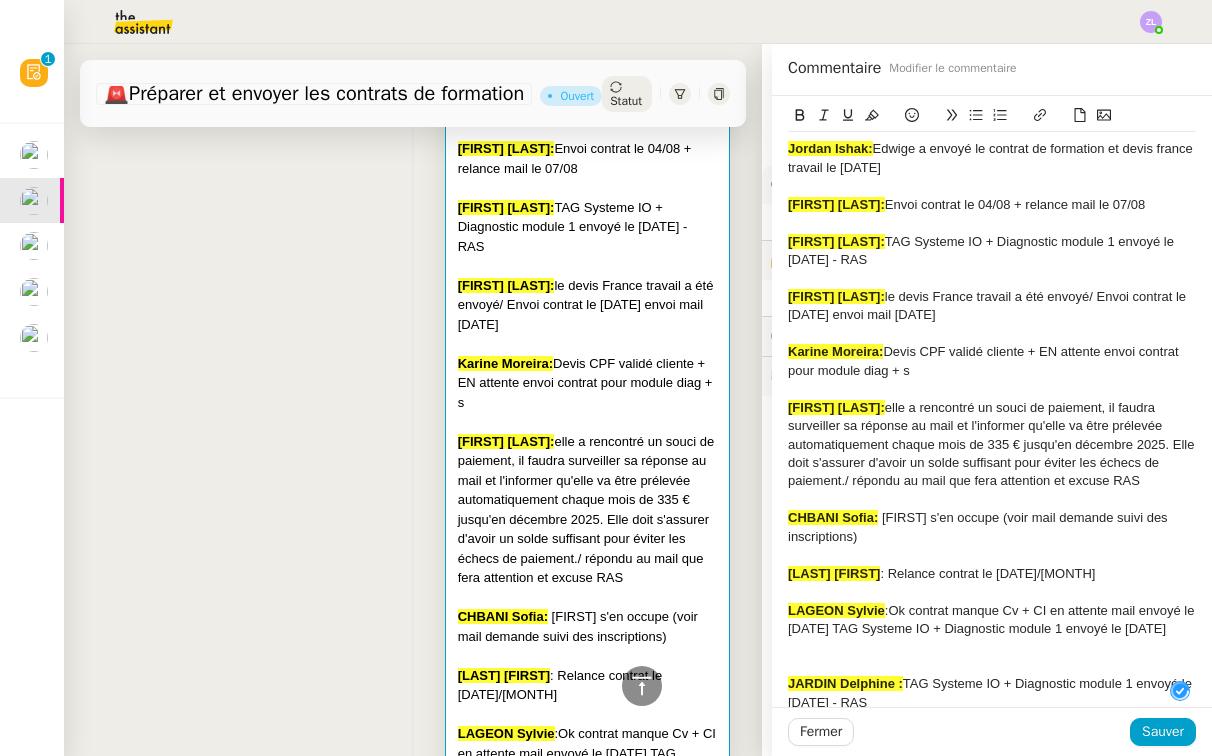 type 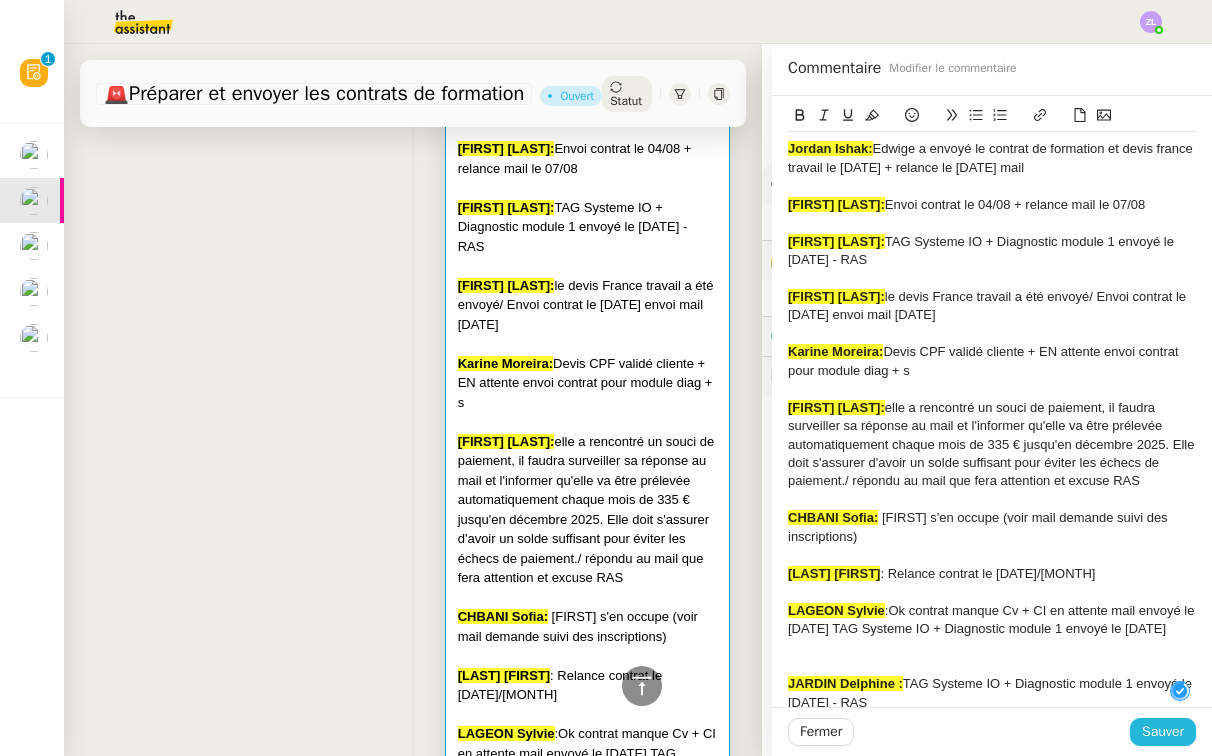 drag, startPoint x: 1151, startPoint y: 726, endPoint x: 1163, endPoint y: 733, distance: 13.892444 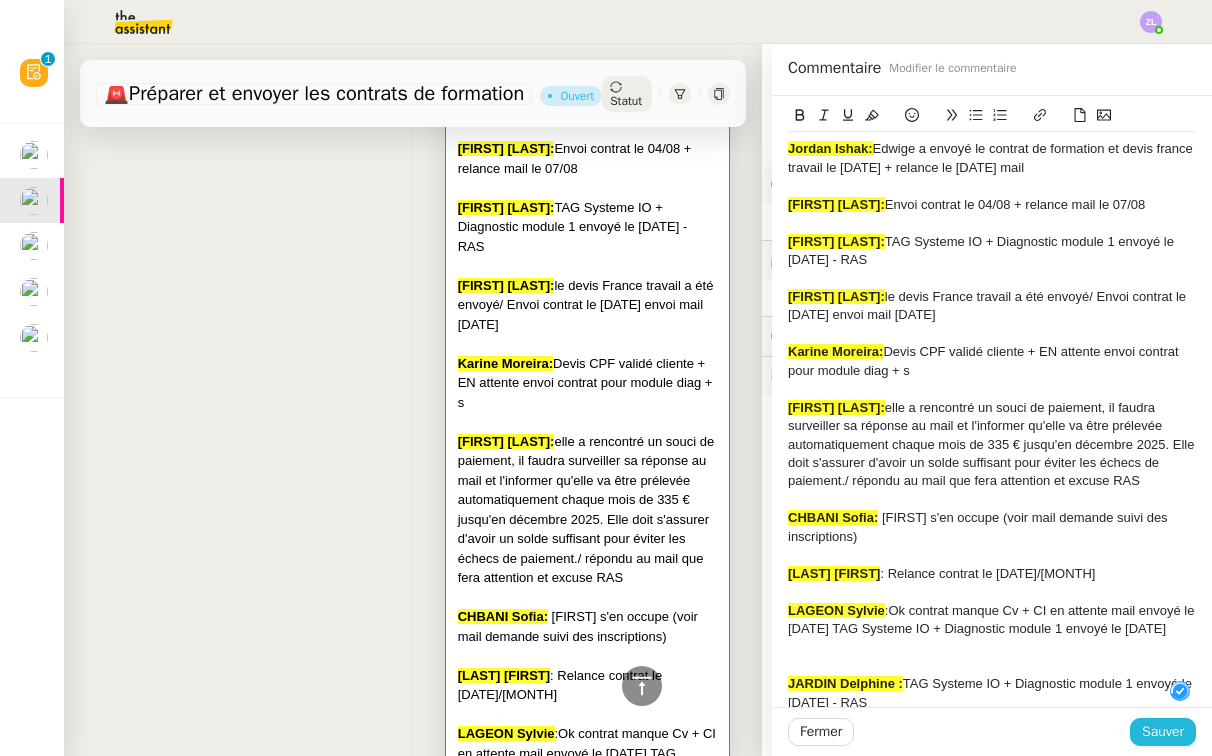 click on "Sauver" 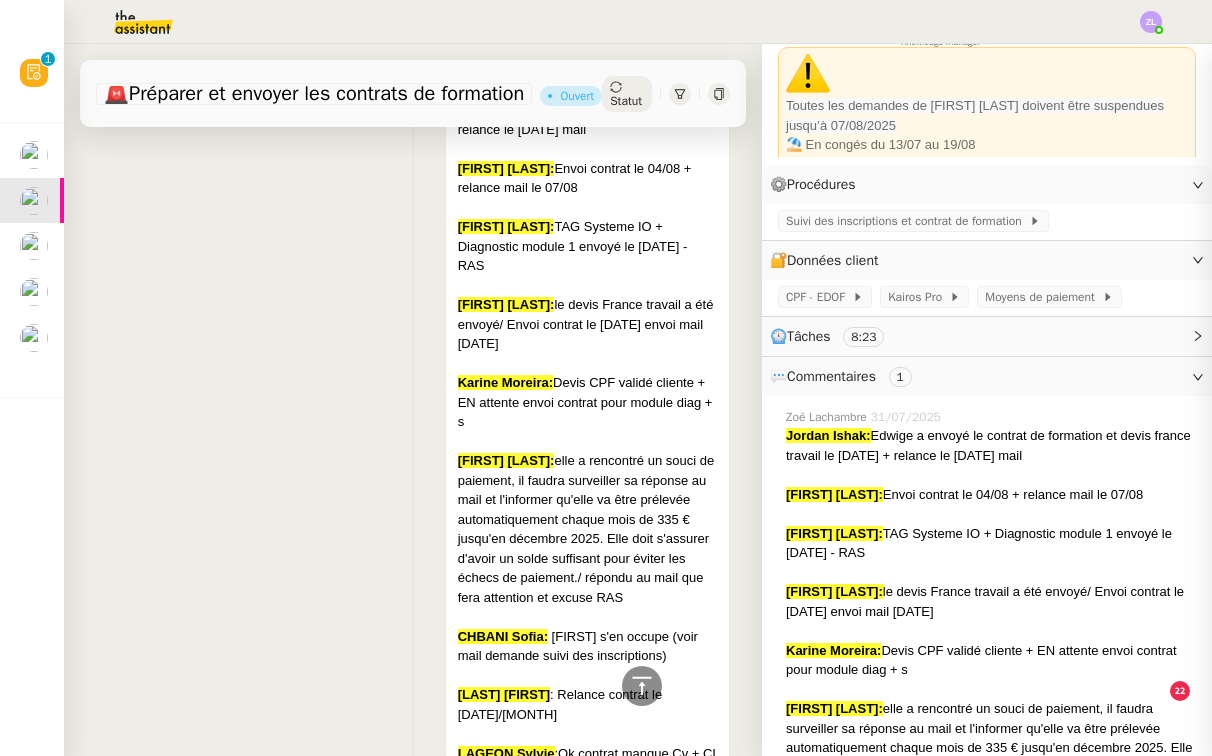 click on "Fermer Sauver" 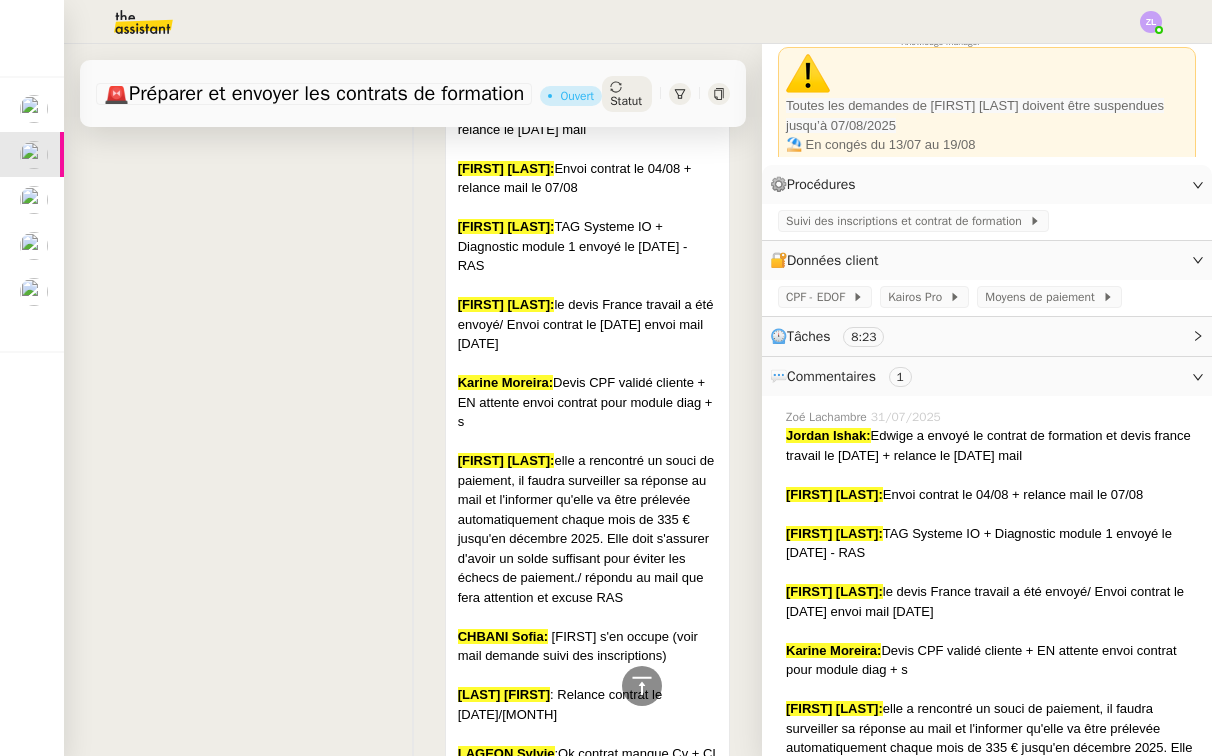 scroll, scrollTop: 1052, scrollLeft: 0, axis: vertical 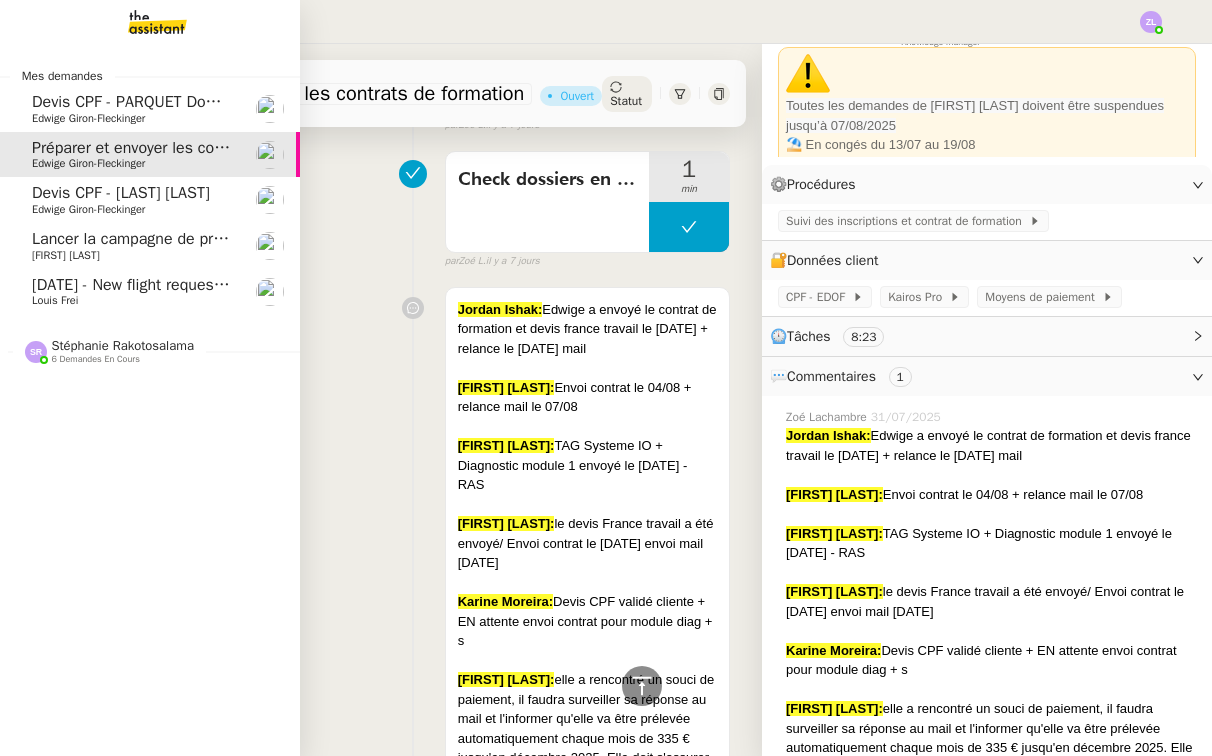 click on "Lancer la campagne de prospection" 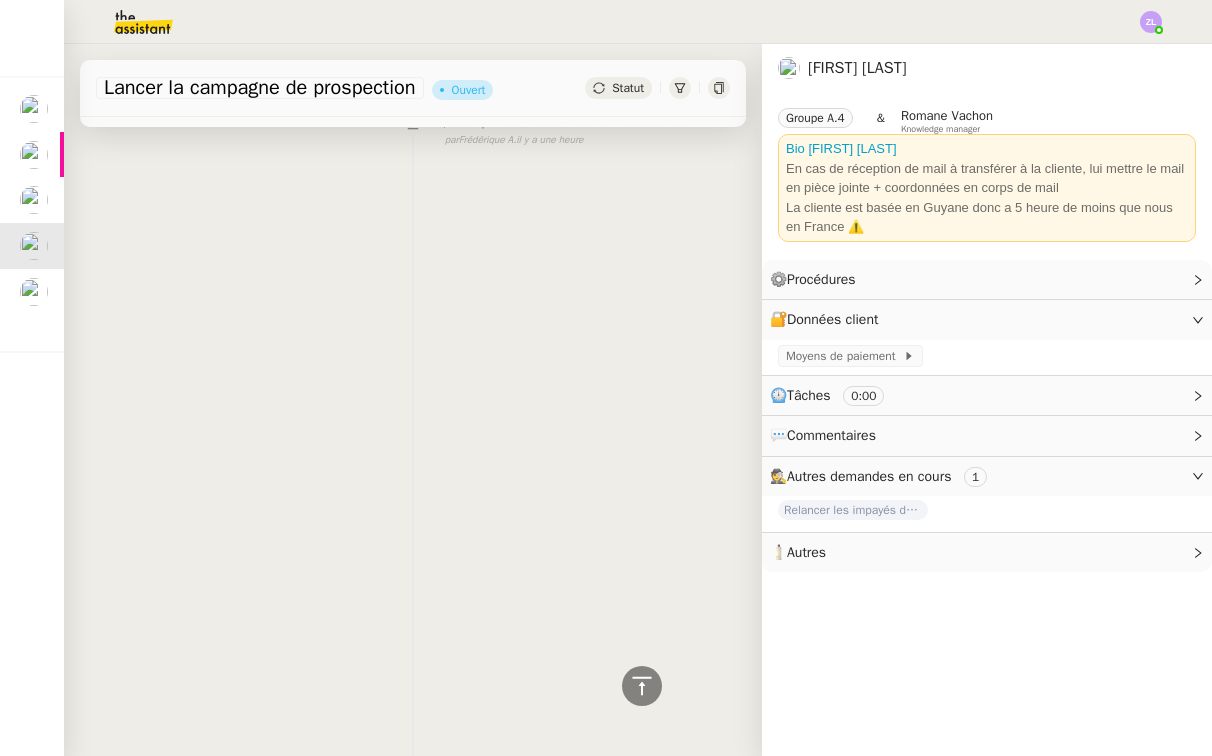 scroll, scrollTop: 0, scrollLeft: 0, axis: both 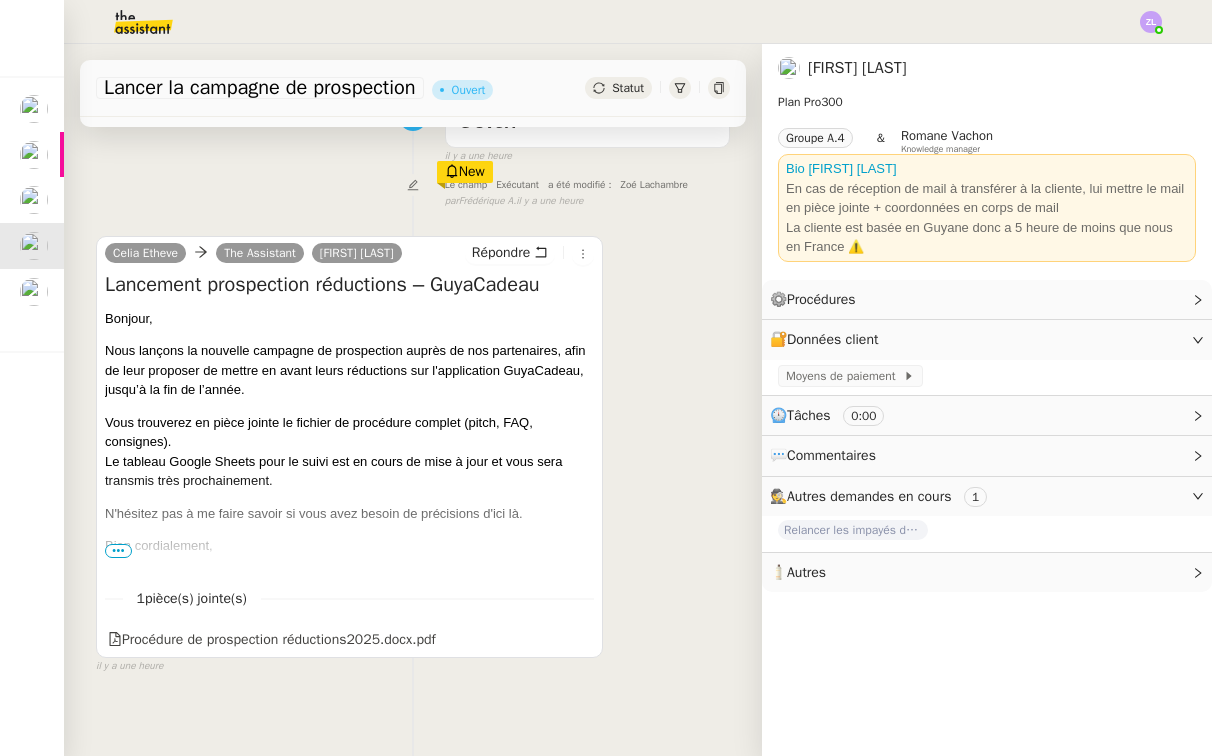 click on "•••" at bounding box center (118, 551) 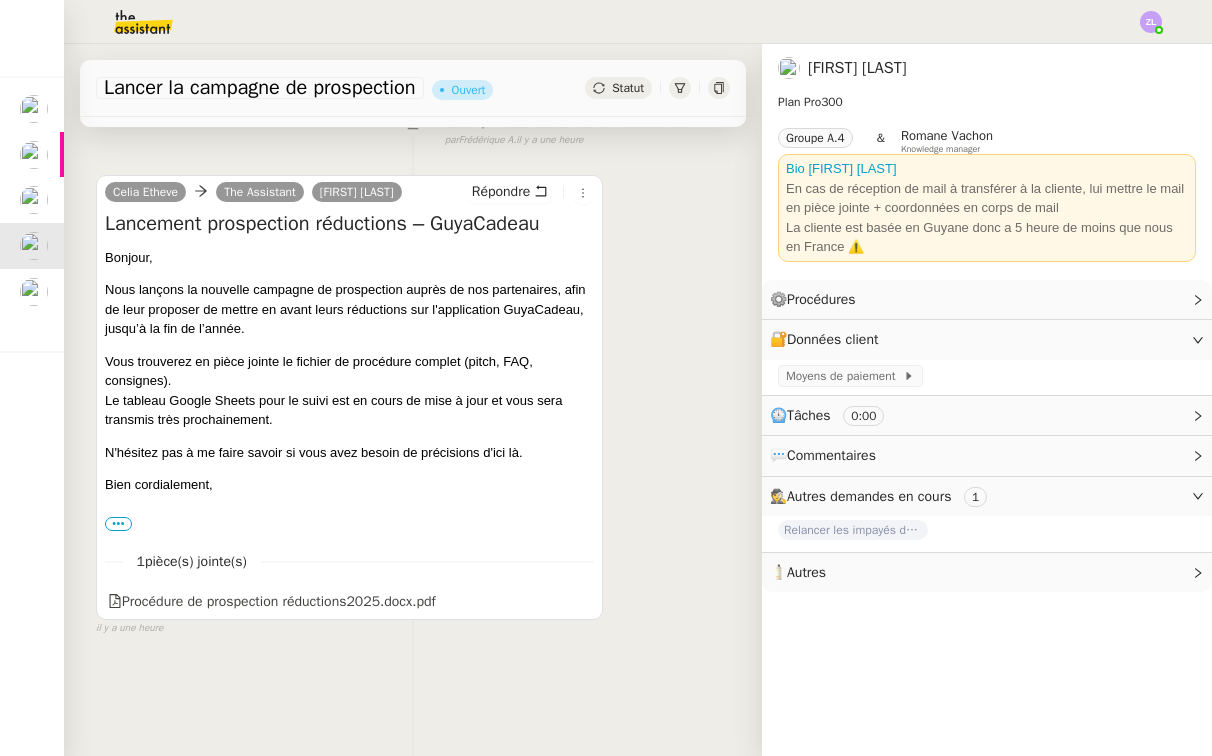 scroll, scrollTop: 220, scrollLeft: 0, axis: vertical 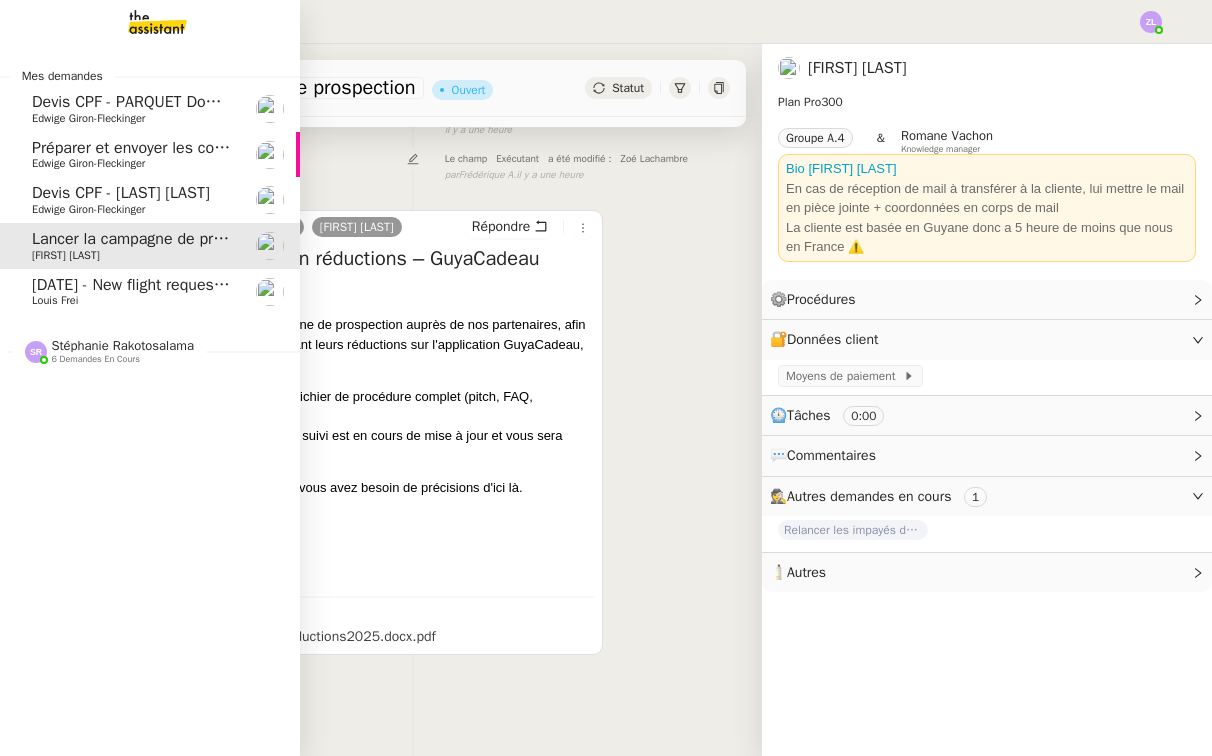 click on "Devis CPF - [LAST] [FIRST]" 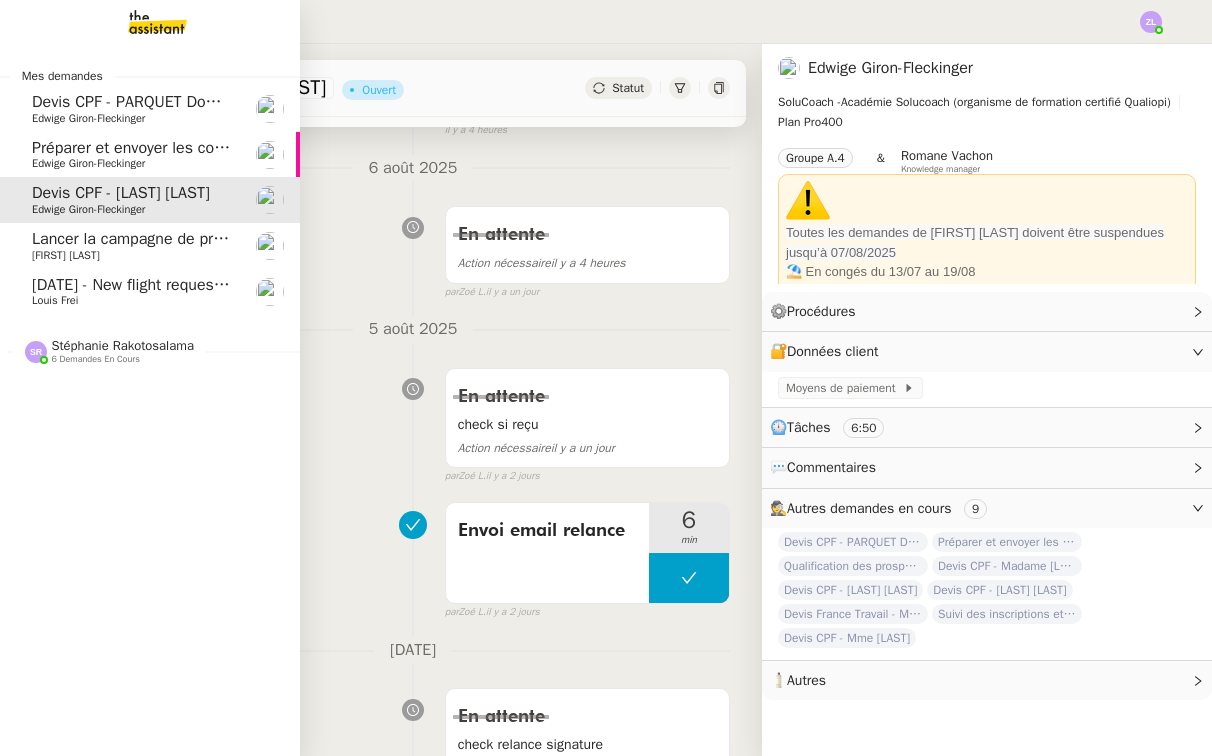 click on "Devis CPF - PARQUET Dominique" 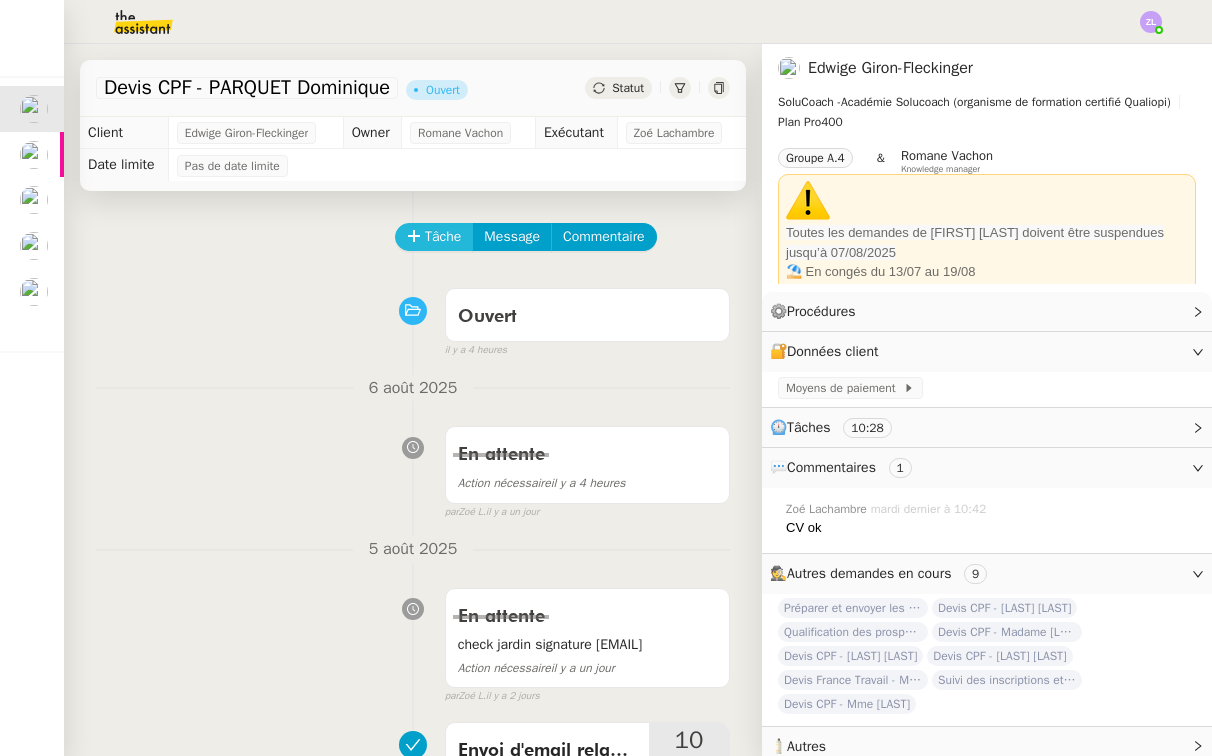 scroll, scrollTop: 0, scrollLeft: 0, axis: both 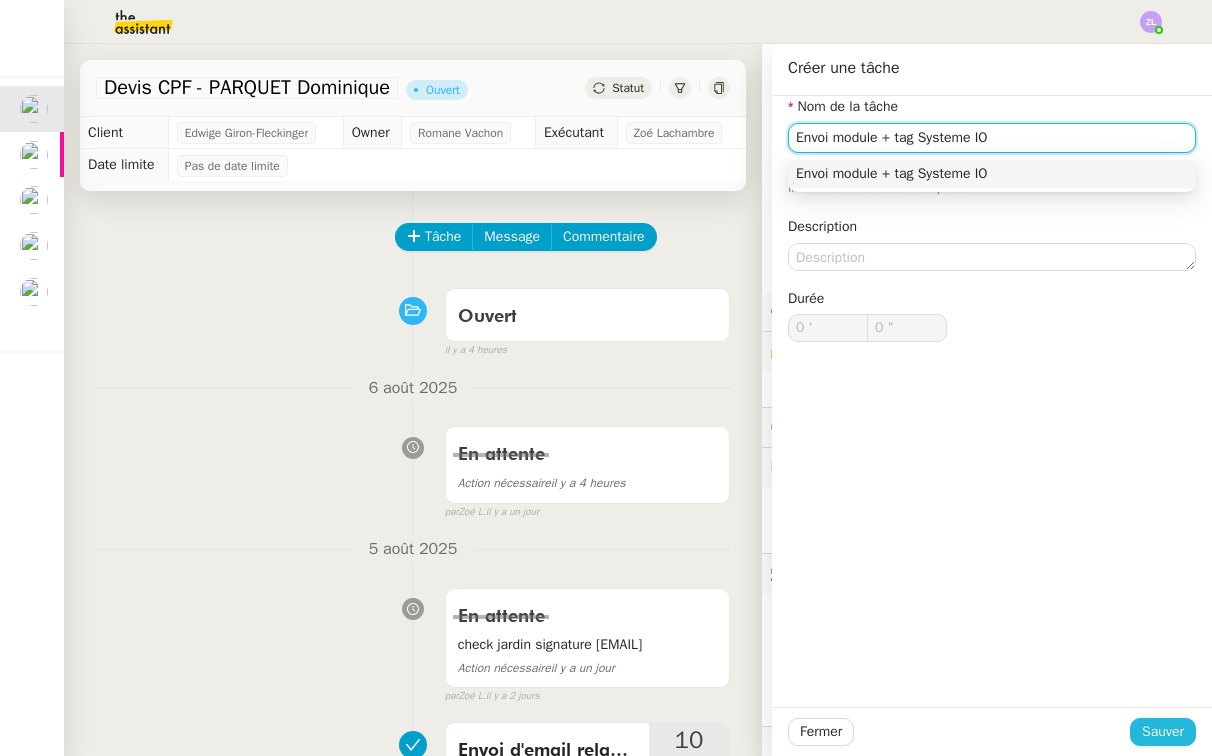 type on "Envoi module + tag Systeme IO" 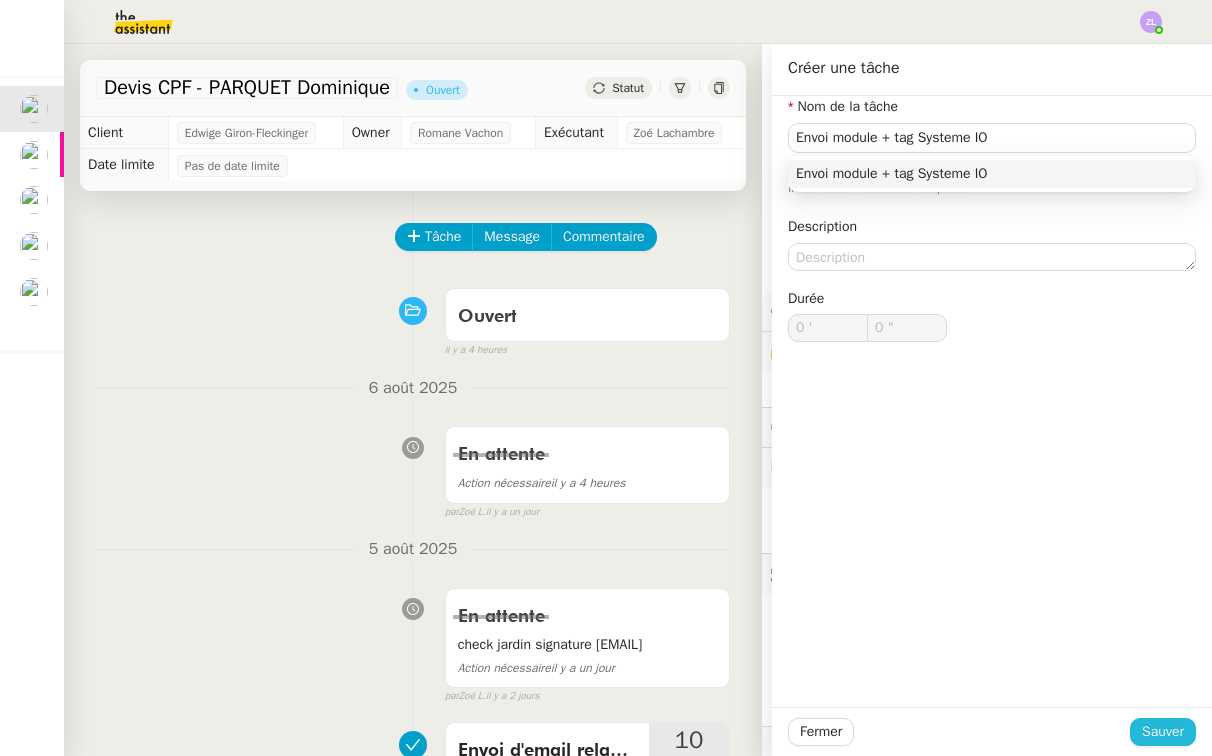 click on "Sauver" 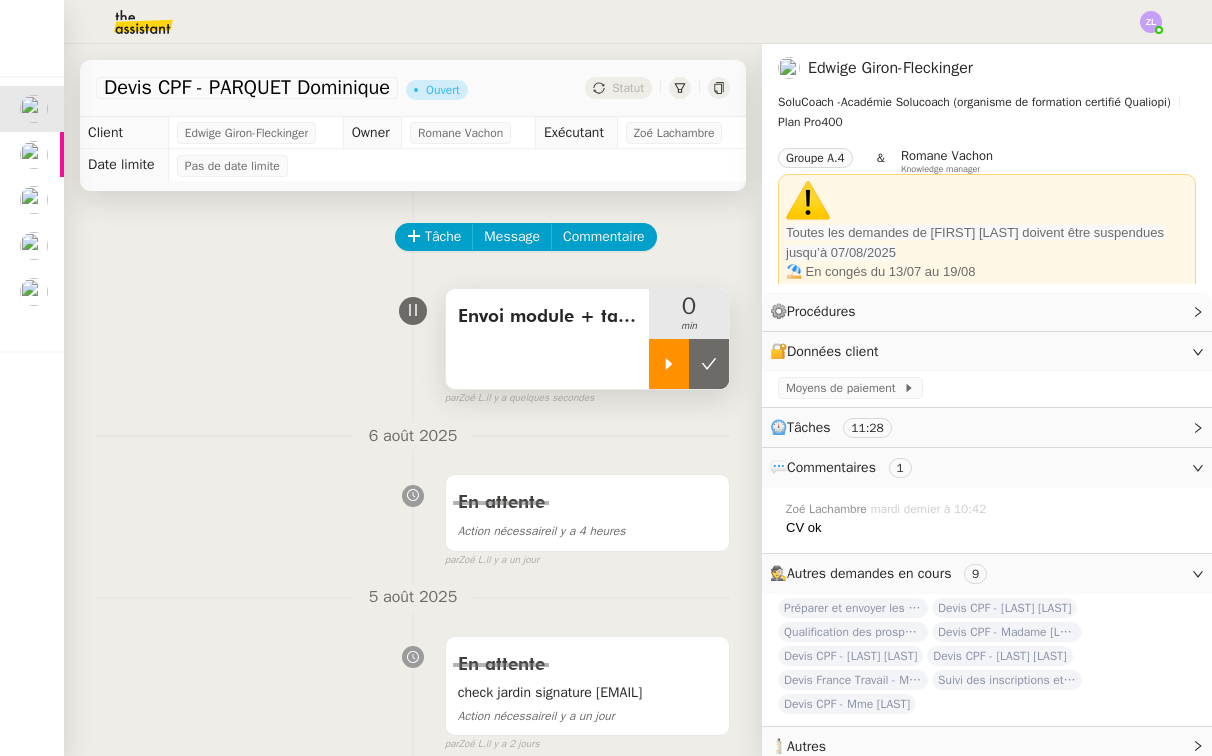 click at bounding box center [669, 364] 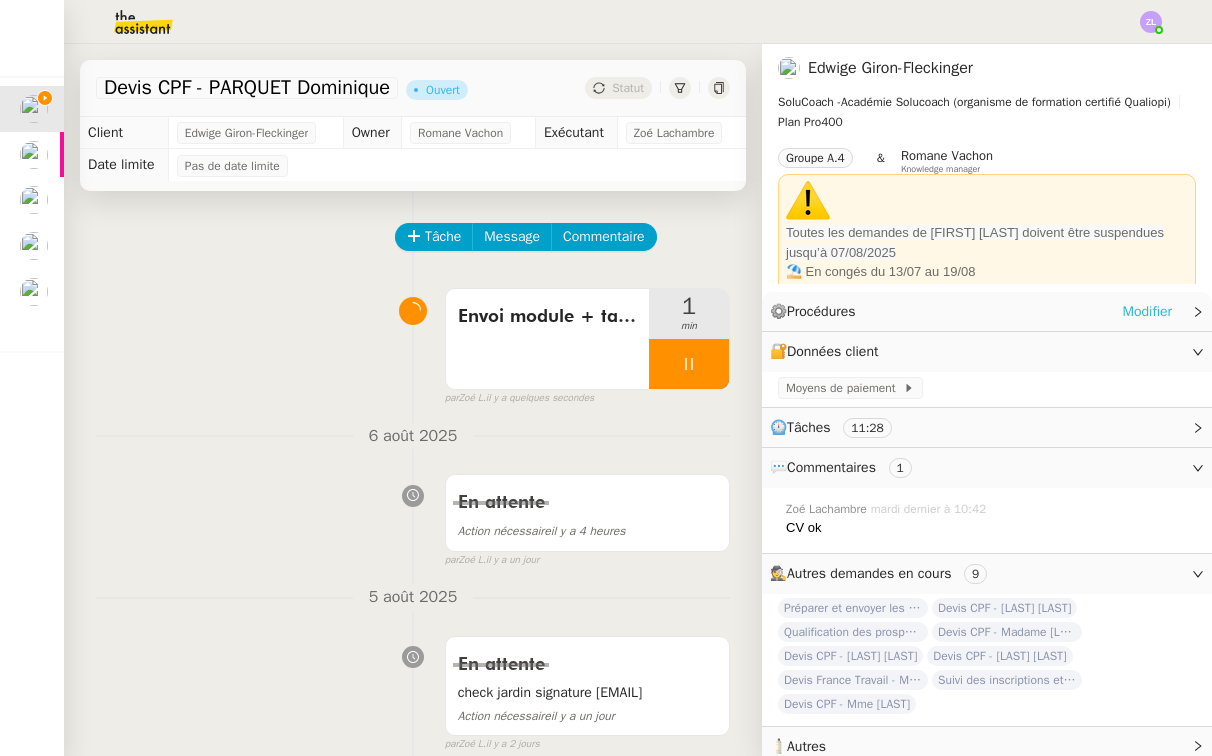click on "Modifier" 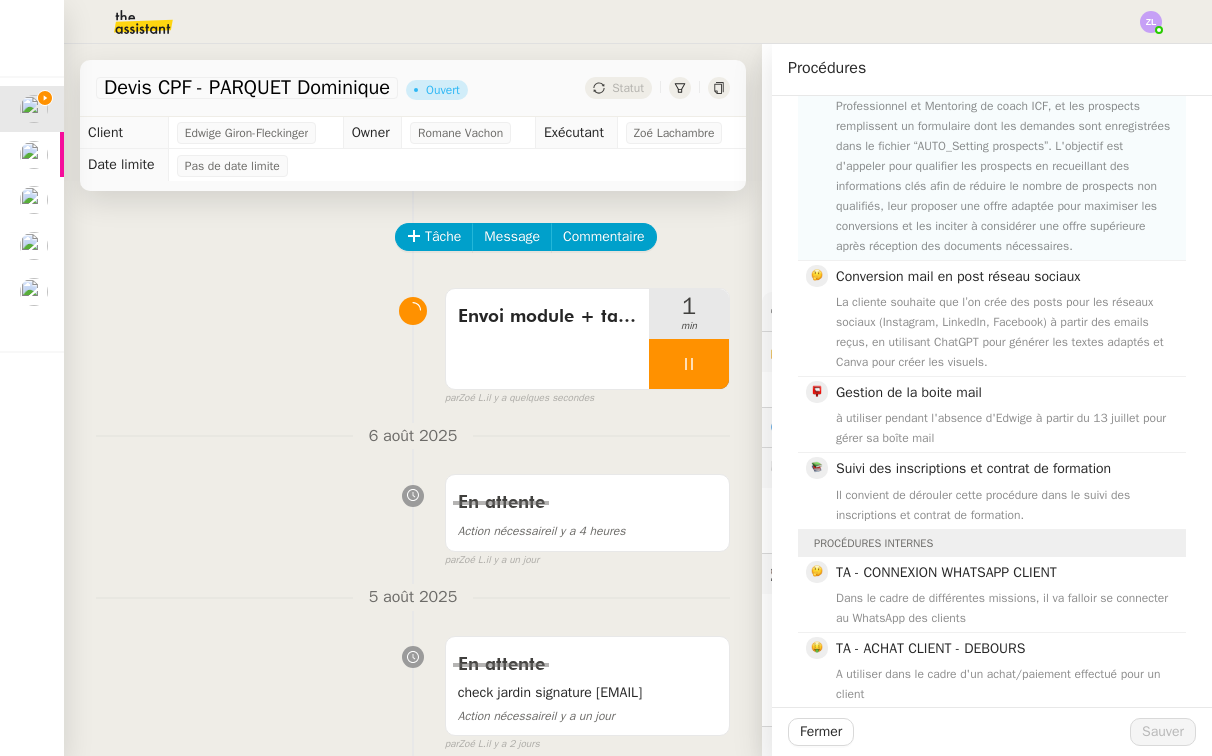 scroll, scrollTop: 177, scrollLeft: 0, axis: vertical 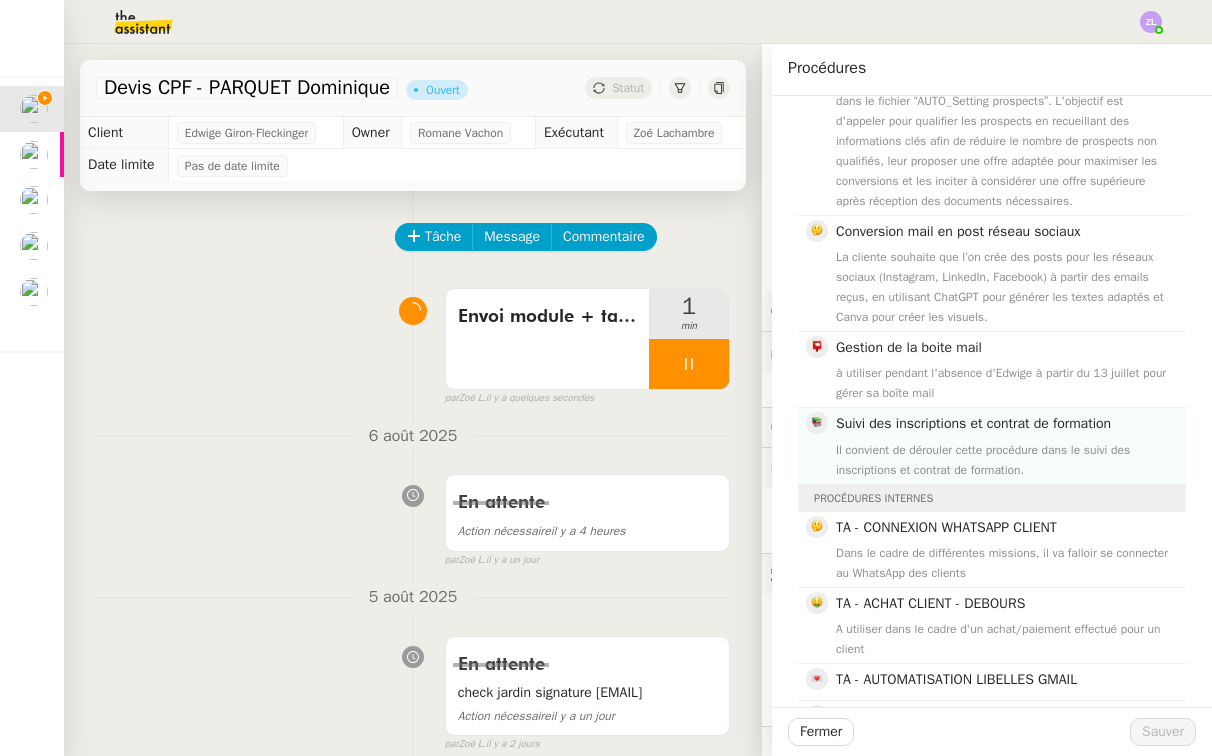click on "Il convient de dérouler cette procédure dans le suivi des inscriptions et contrat de formation." 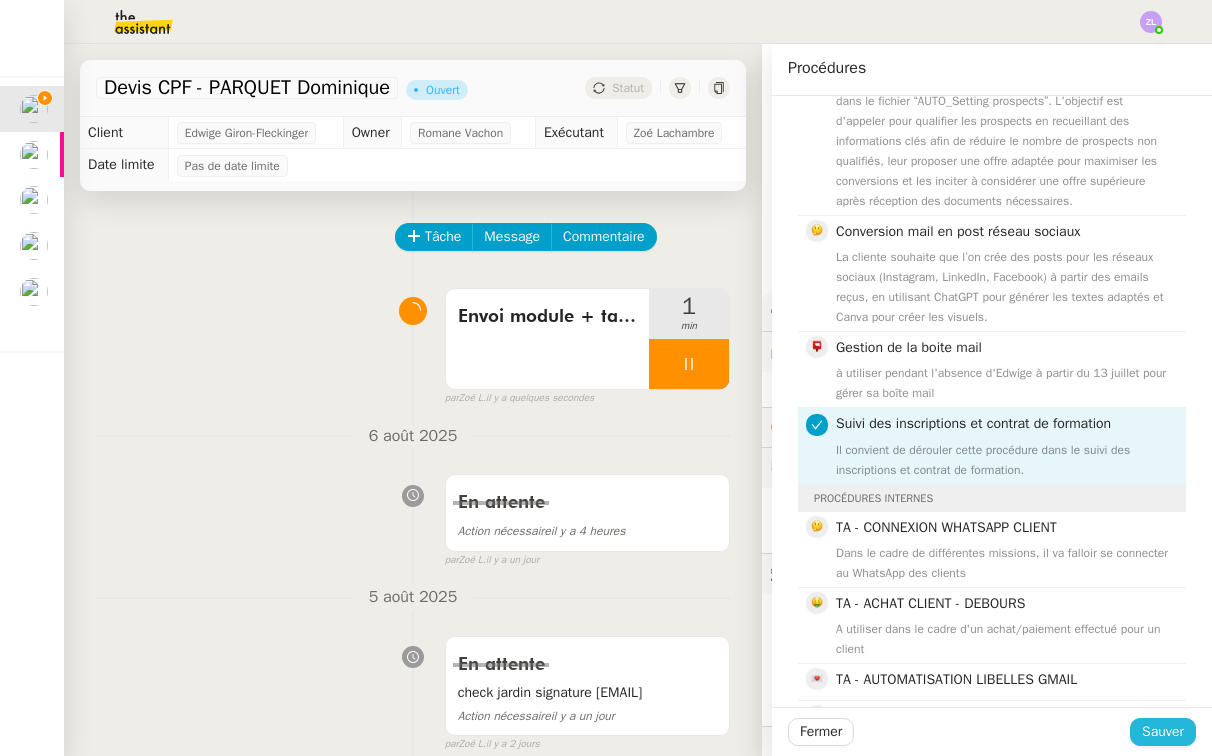 click on "Sauver" 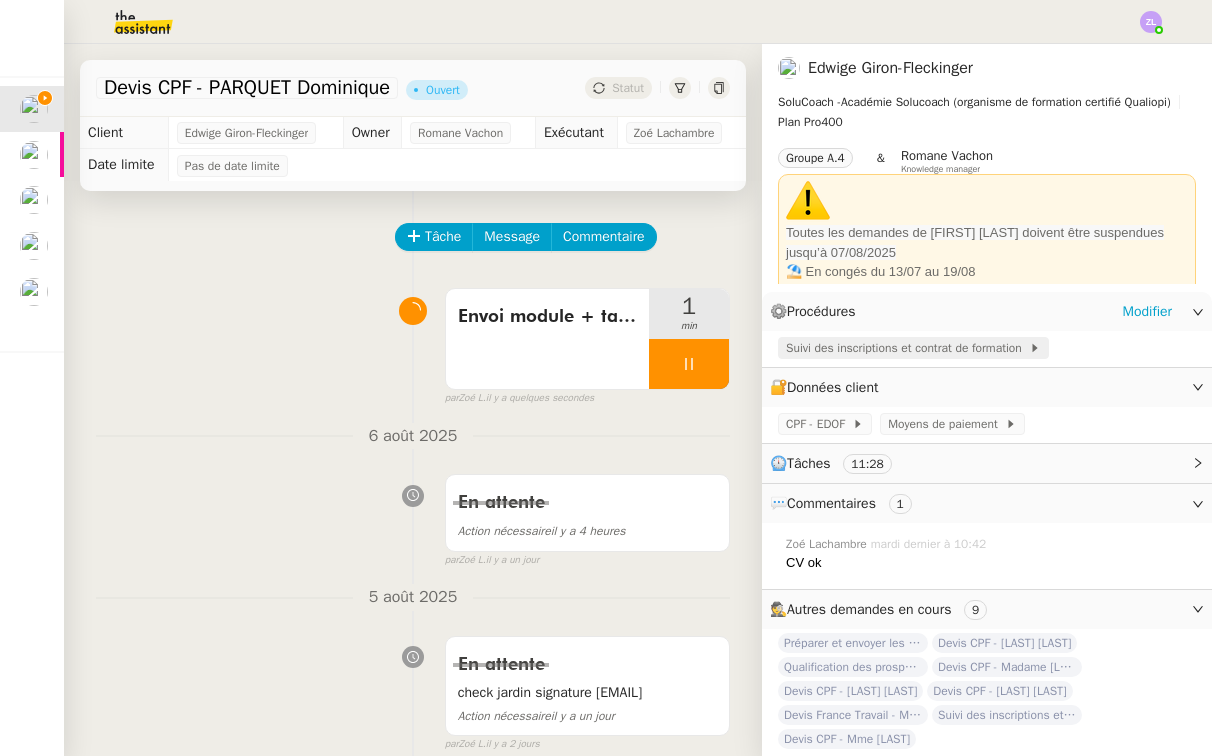 click on "Suivi des inscriptions et contrat de formation" 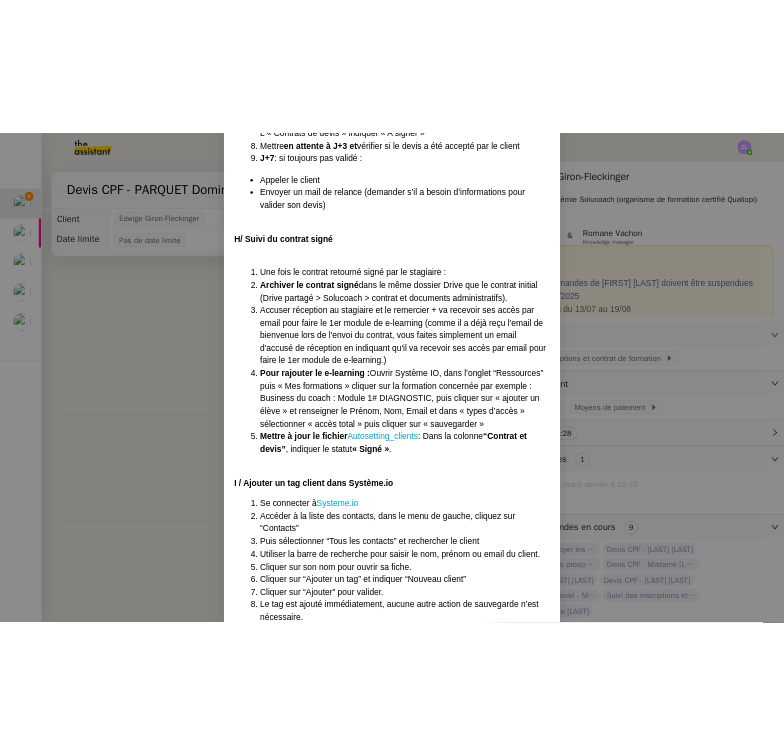 scroll, scrollTop: 6098, scrollLeft: 0, axis: vertical 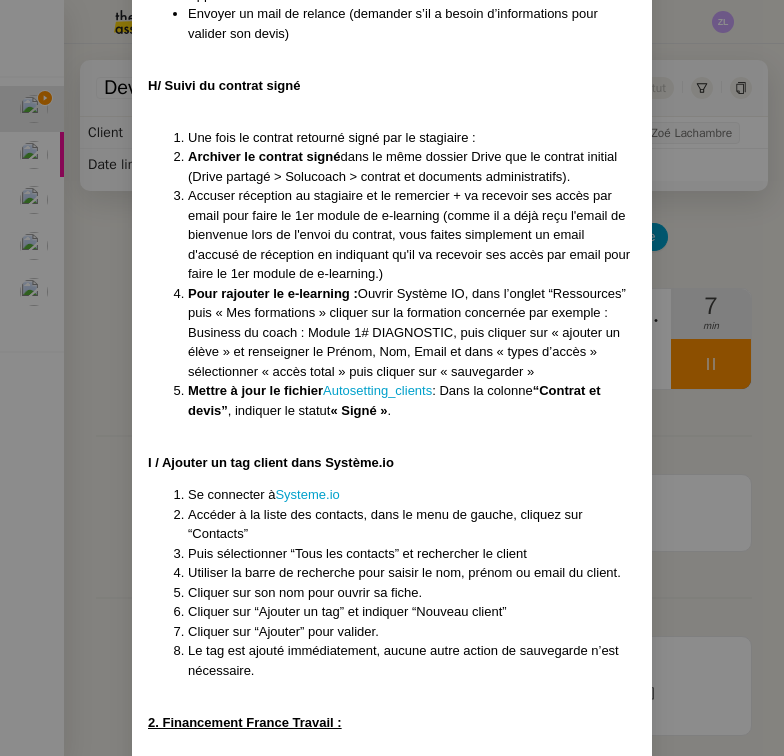 click on "Créé le [DATE] MAJ le [DATE]   Contexte :  Chez SoluCoach, chaque nouvelle inscription à une formation déclenche un processus administratif précis visant à garantir que le stagiaire dispose d’un dossier complet et conforme avant le démarrage de la session. Cela comprend la collecte des informations, la création, l’envoi et le suivi du devis, la préparation du contrat de formation, l’envoi pour signature, et le suivi du retour signé dans les délais impartis, et l'ouverture des accès à la formation. Cette mission est essentielle pour assurer la traçabilité, la conformité réglementaire Qualiopi (notamment en cas de prise en charge OPCO), et une expérience fluide pour le stagiaire comme pour l’équipe pédagogique.  Le schéma du processus de suivi des Prospects et Clients   Déclenchement :  3 cas   et/ou OPCO : réception d’un accord de financement OPCO avec le devis accepté (entreprise ou autre) CPF : réception devis CPF accepté (notification par email “EDOF”) ICI" at bounding box center [392, 378] 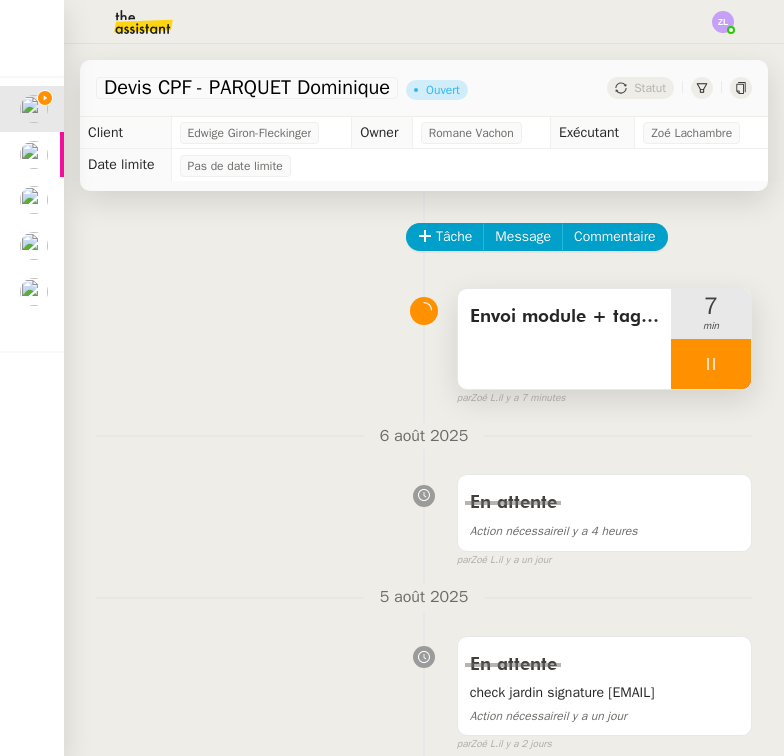 click at bounding box center [711, 364] 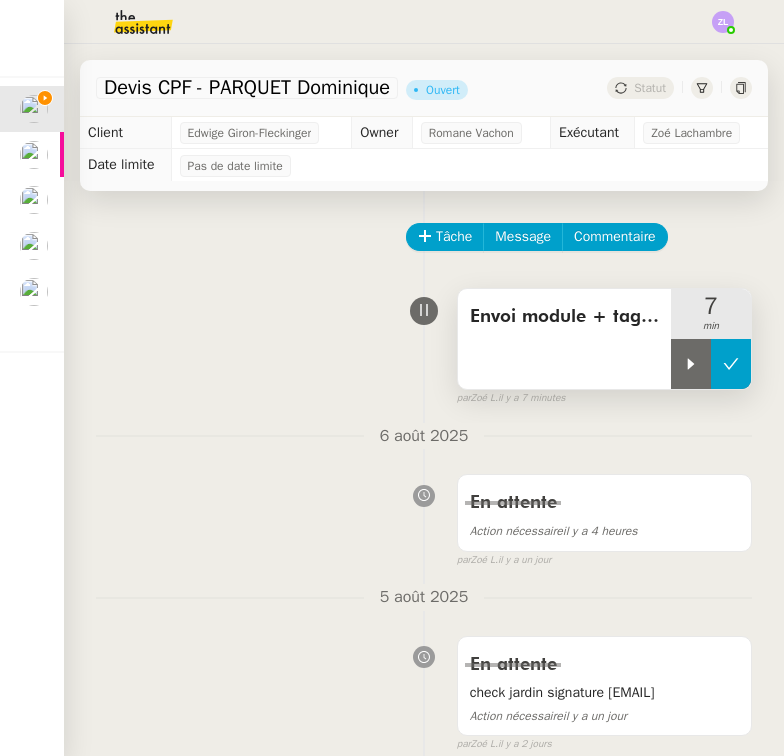 click 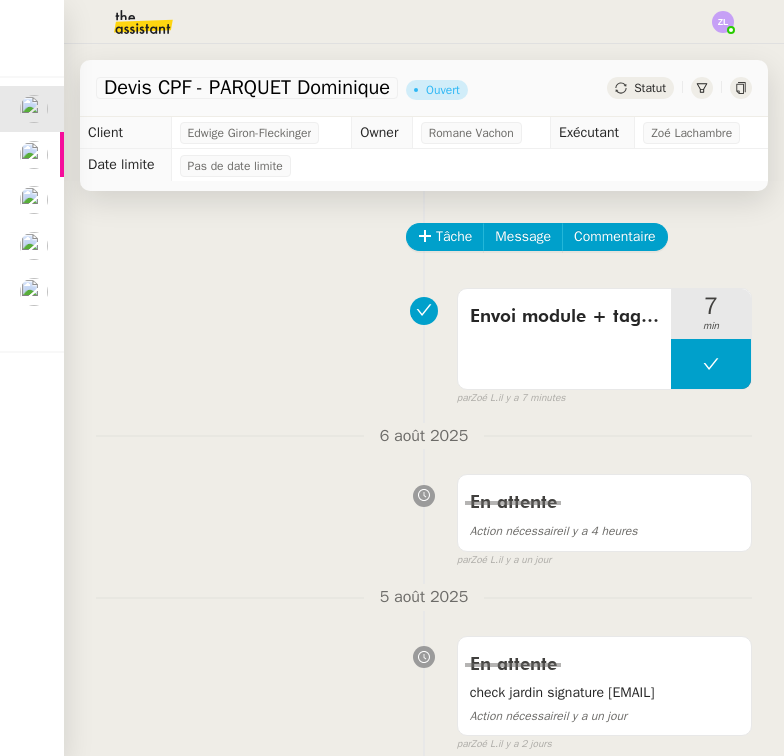 click 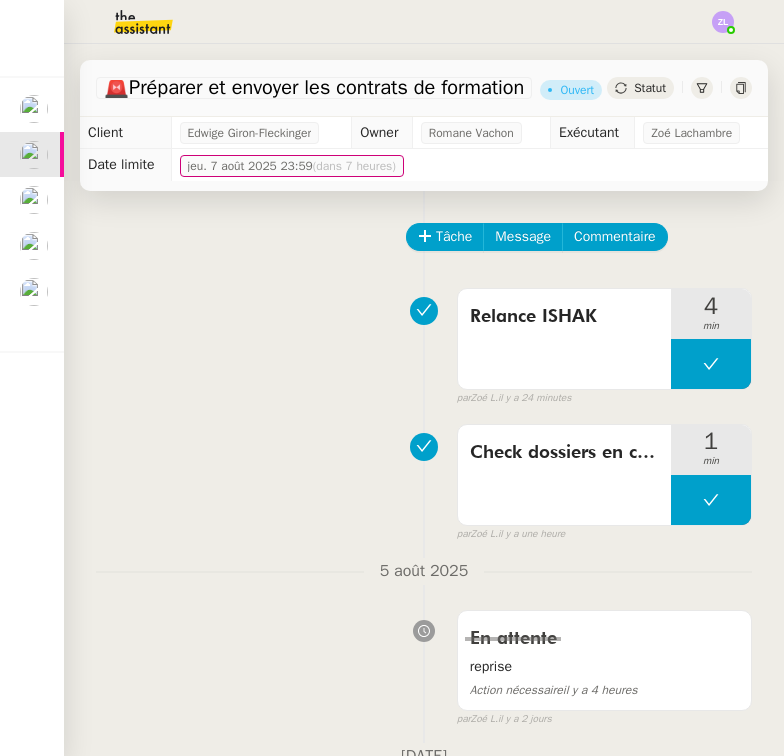 click 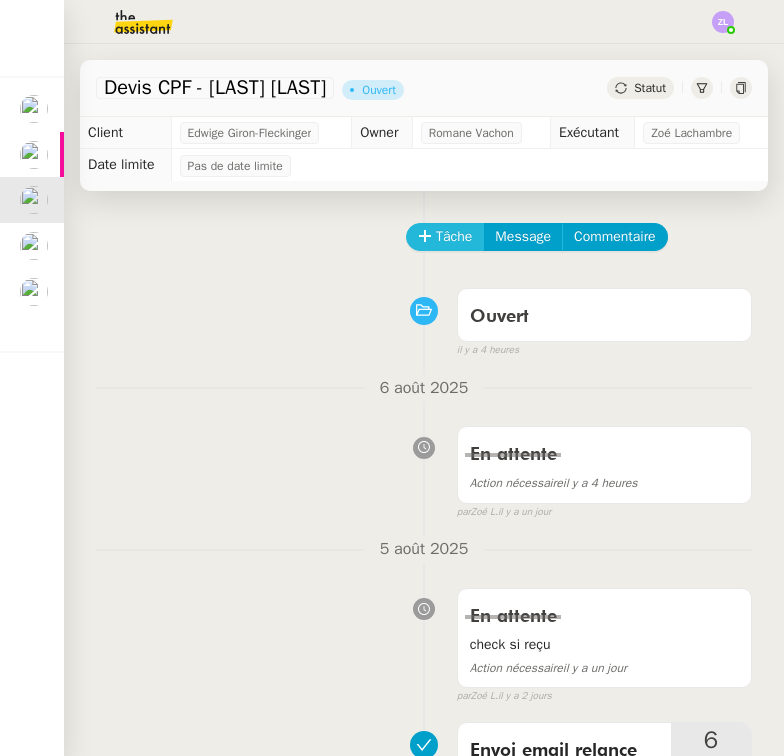 click on "Tâche" 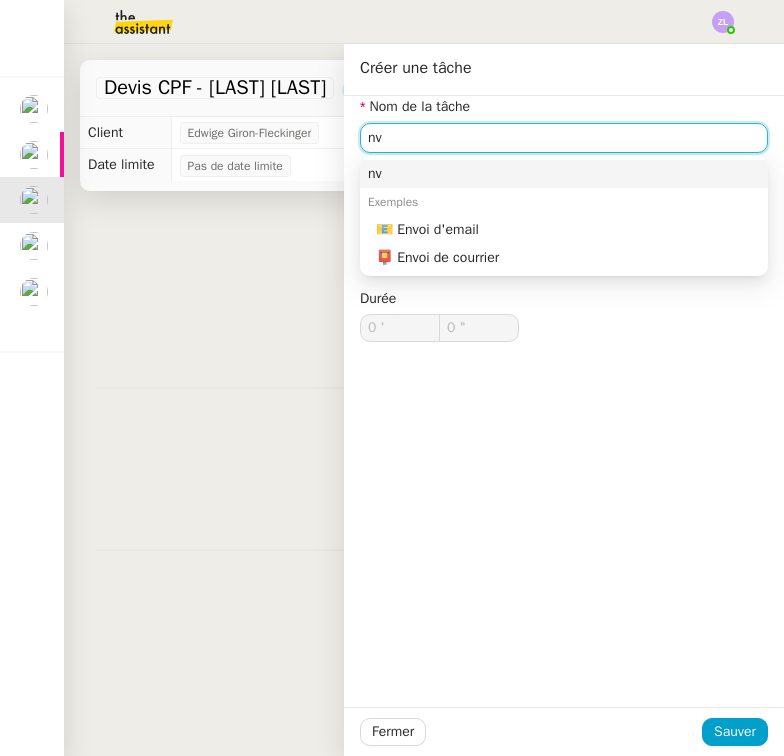 type on "n" 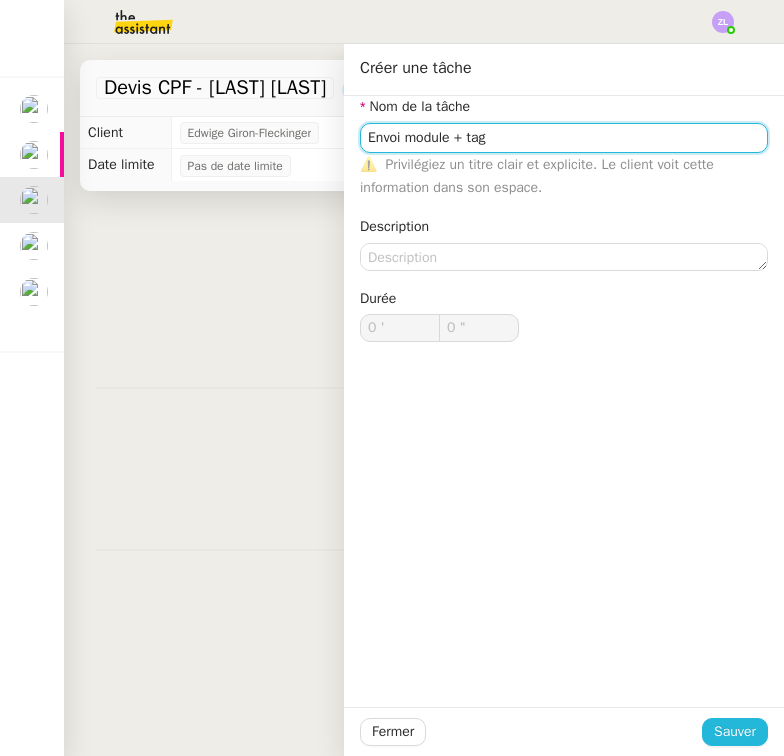 type on "Envoi module + tag" 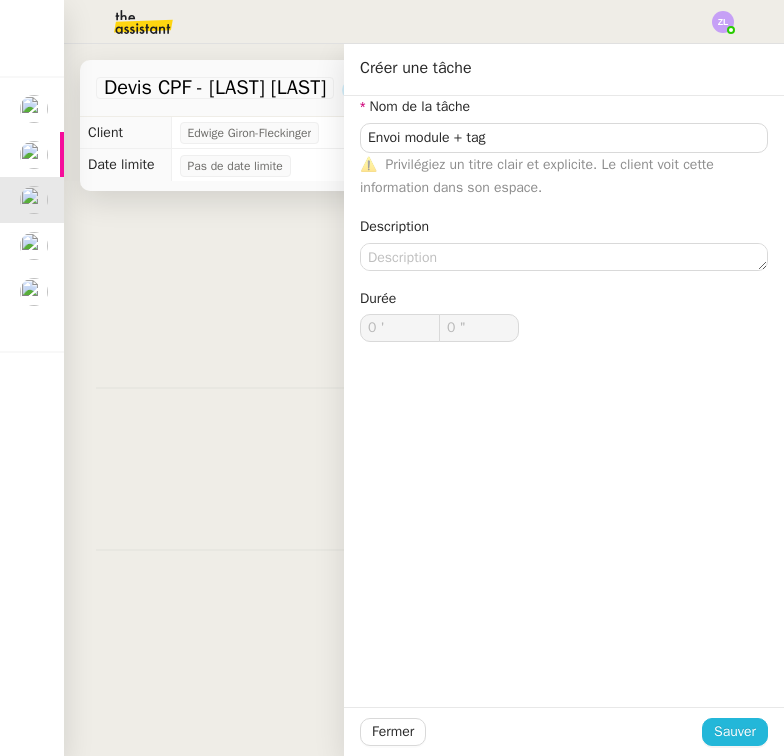 click on "Sauver" 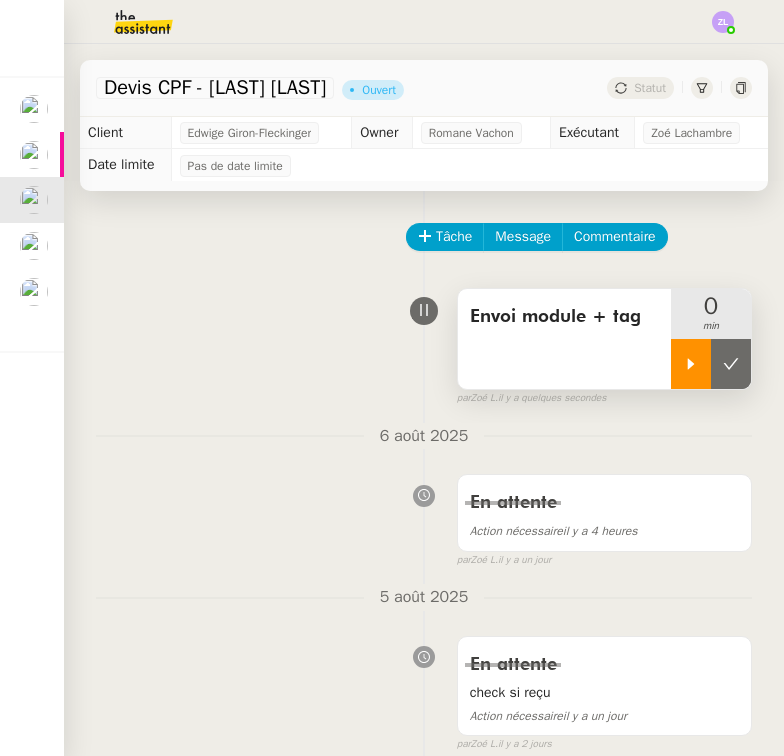 click 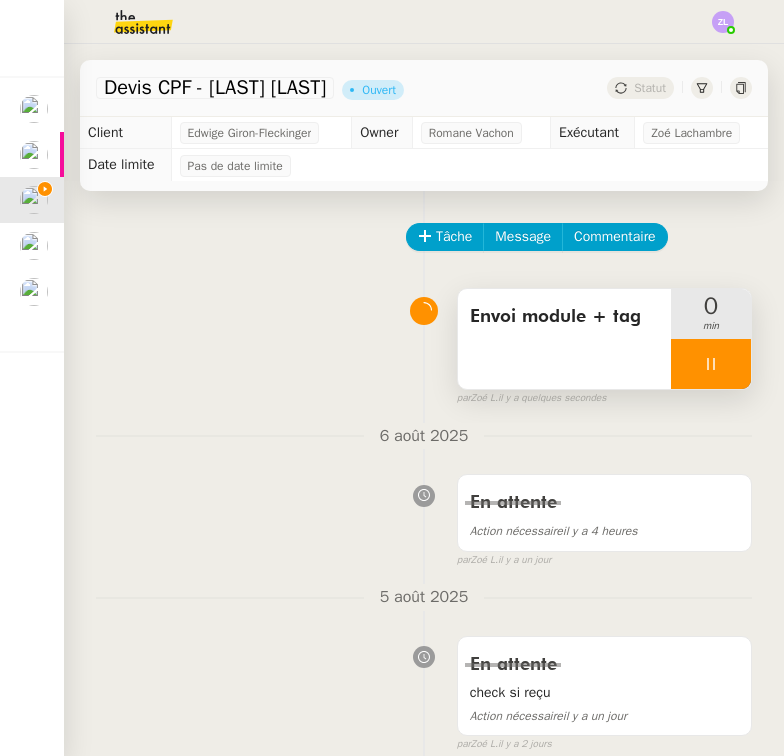 click 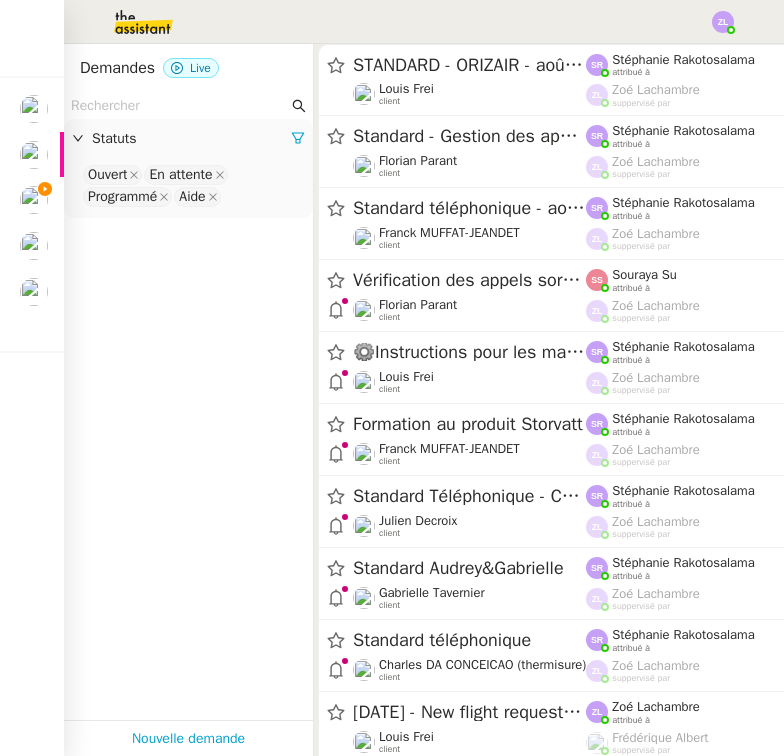 click 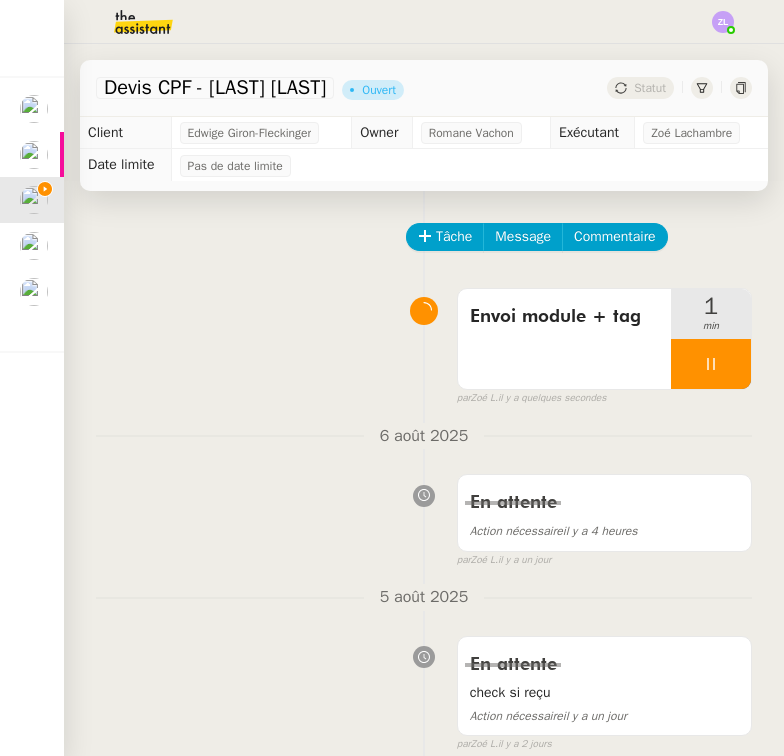 click 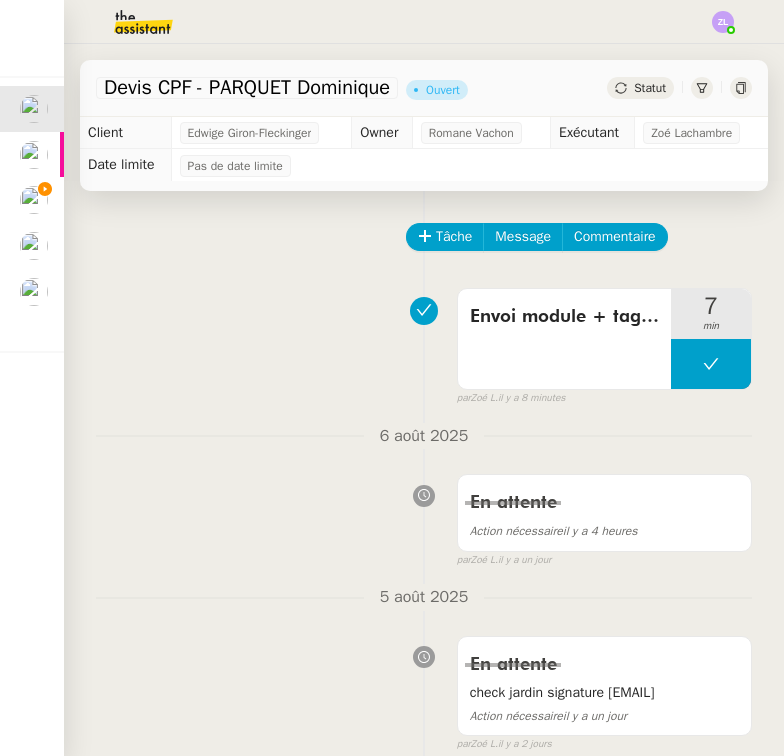 click 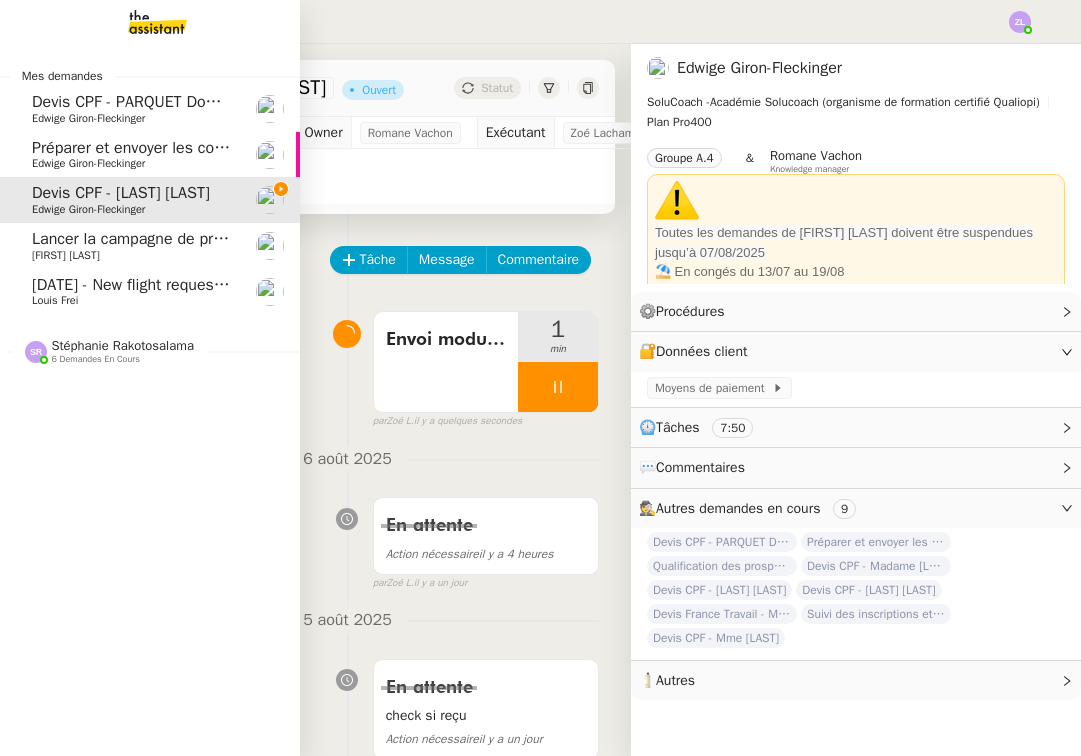 click on "Préparer et envoyer les contrats de formation" 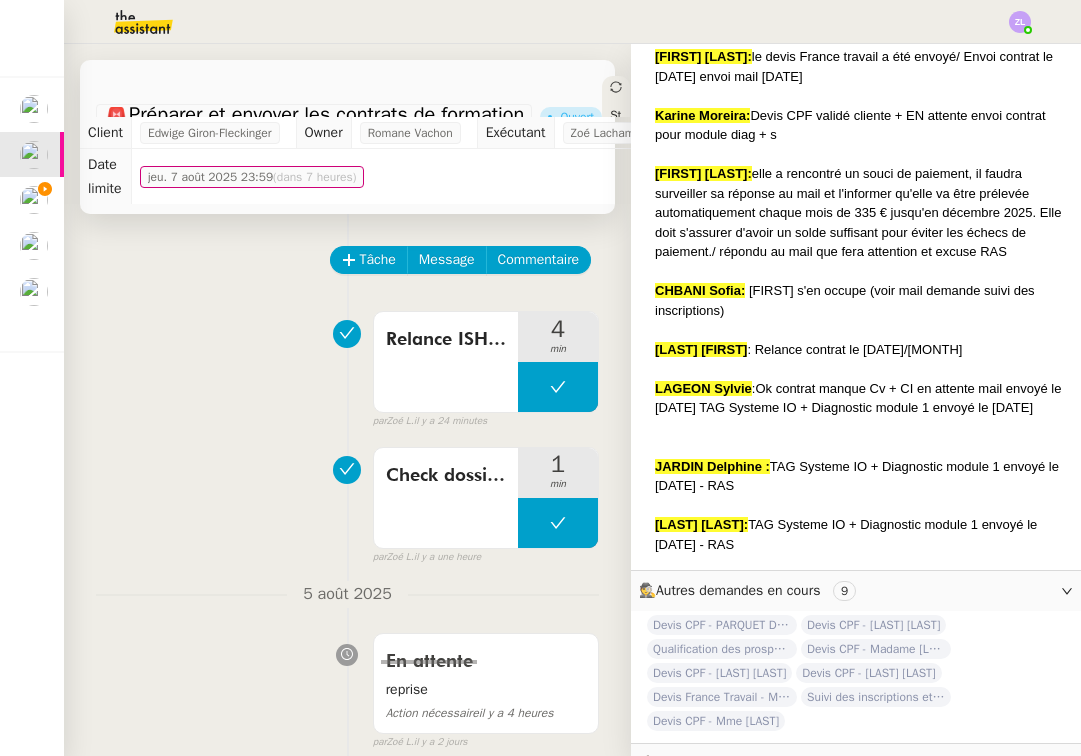 scroll, scrollTop: 658, scrollLeft: 0, axis: vertical 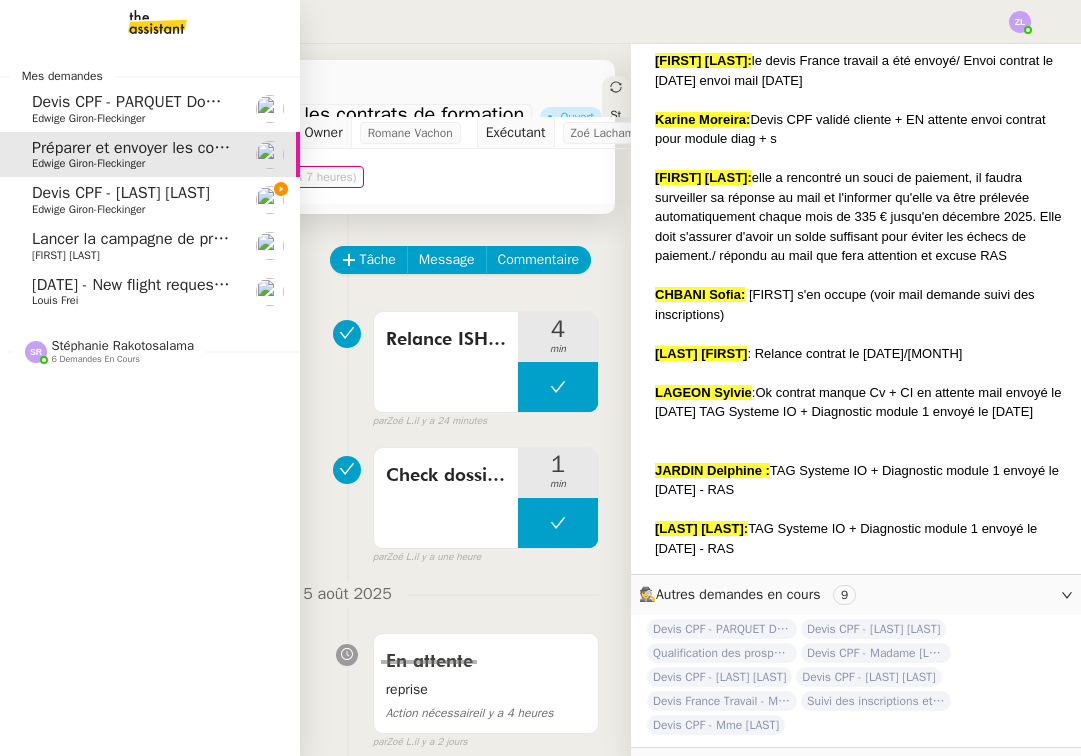 click on "Devis CPF - [LAST] [FIRST]" 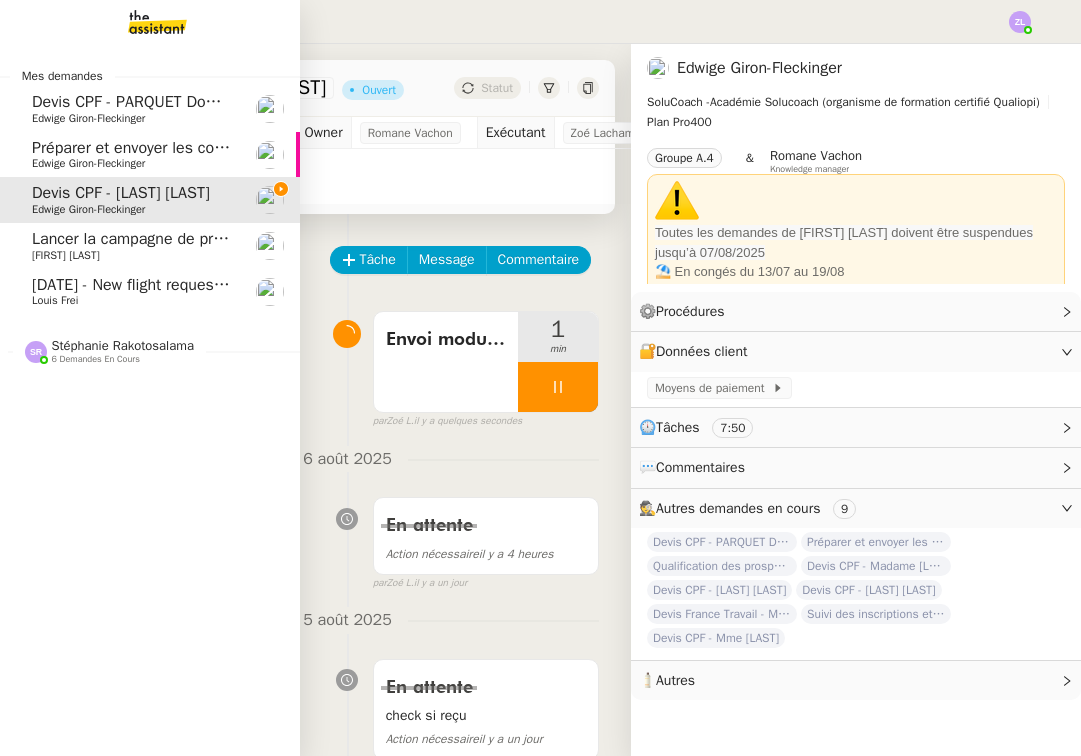 scroll, scrollTop: 0, scrollLeft: 0, axis: both 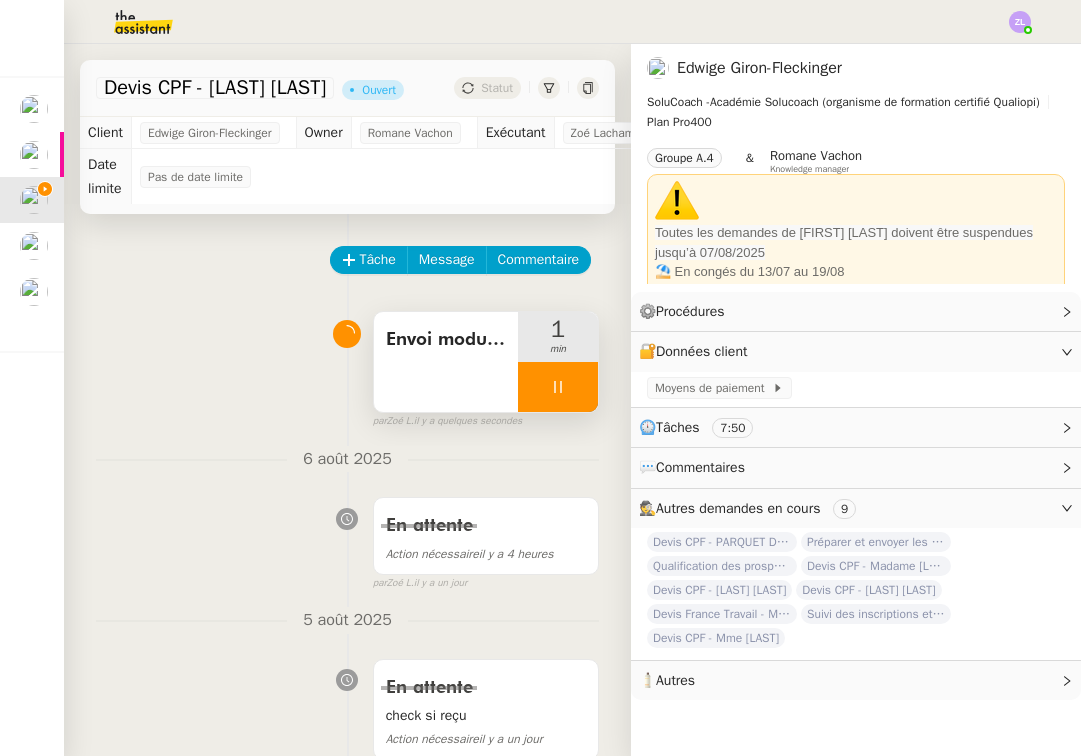 click at bounding box center [558, 387] 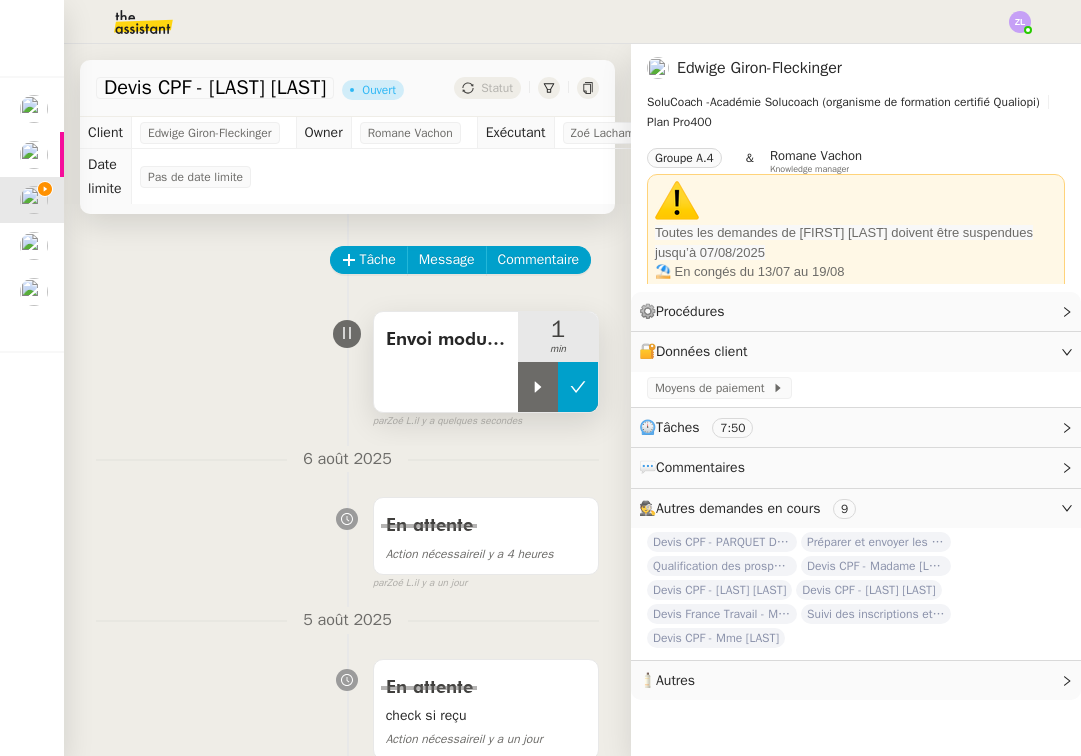click at bounding box center (578, 387) 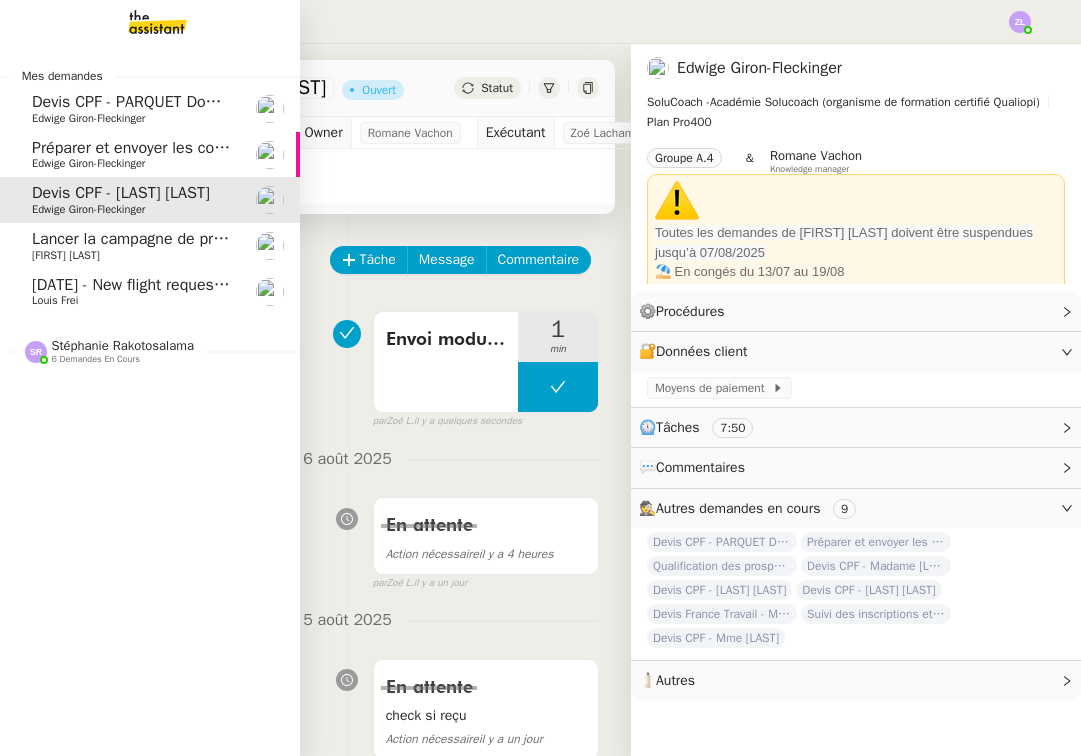 click on "Devis CPF - PARQUET Dominique" 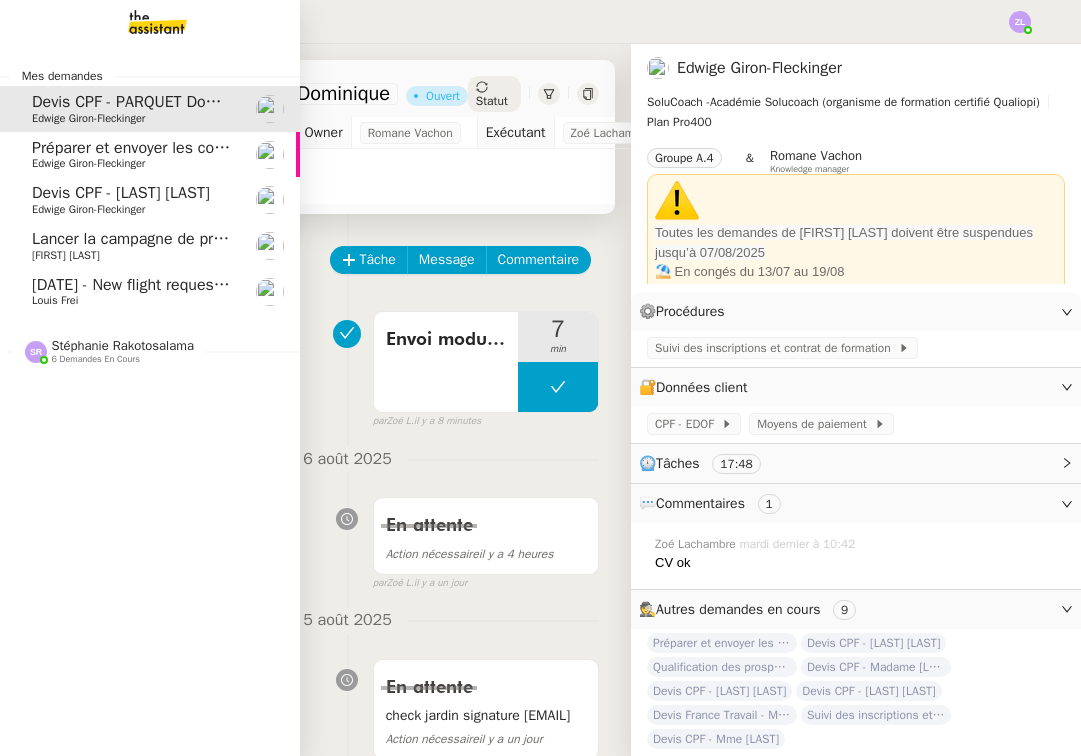 click at bounding box center [141, 22] 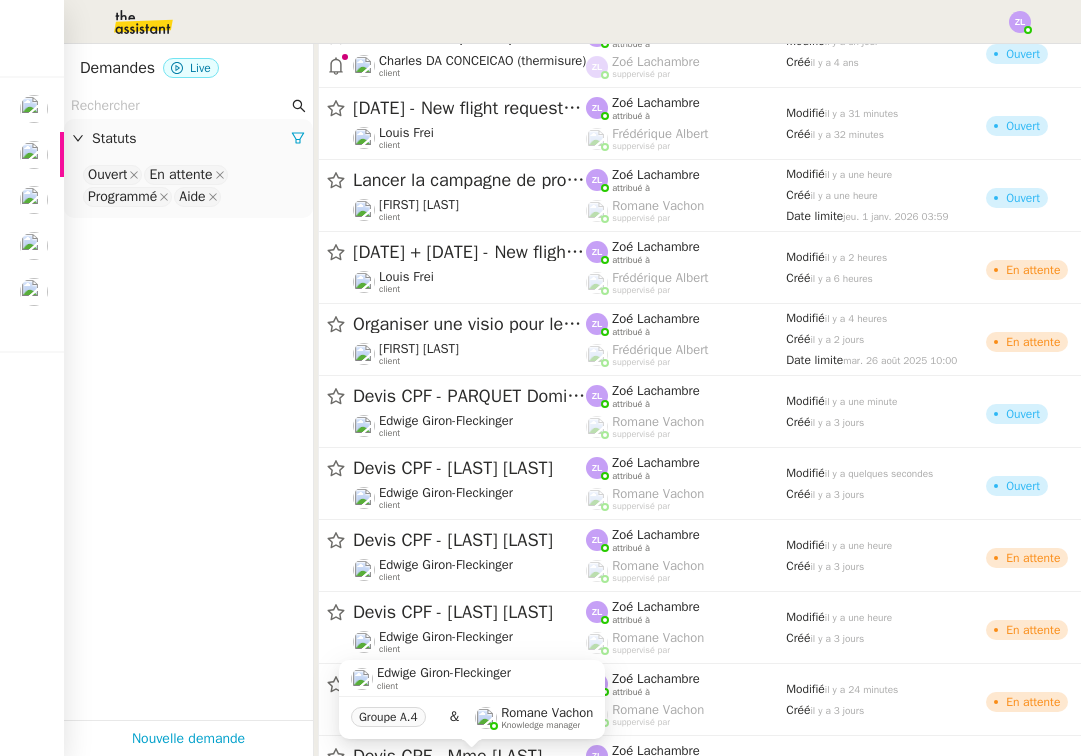 scroll, scrollTop: 654, scrollLeft: 2, axis: both 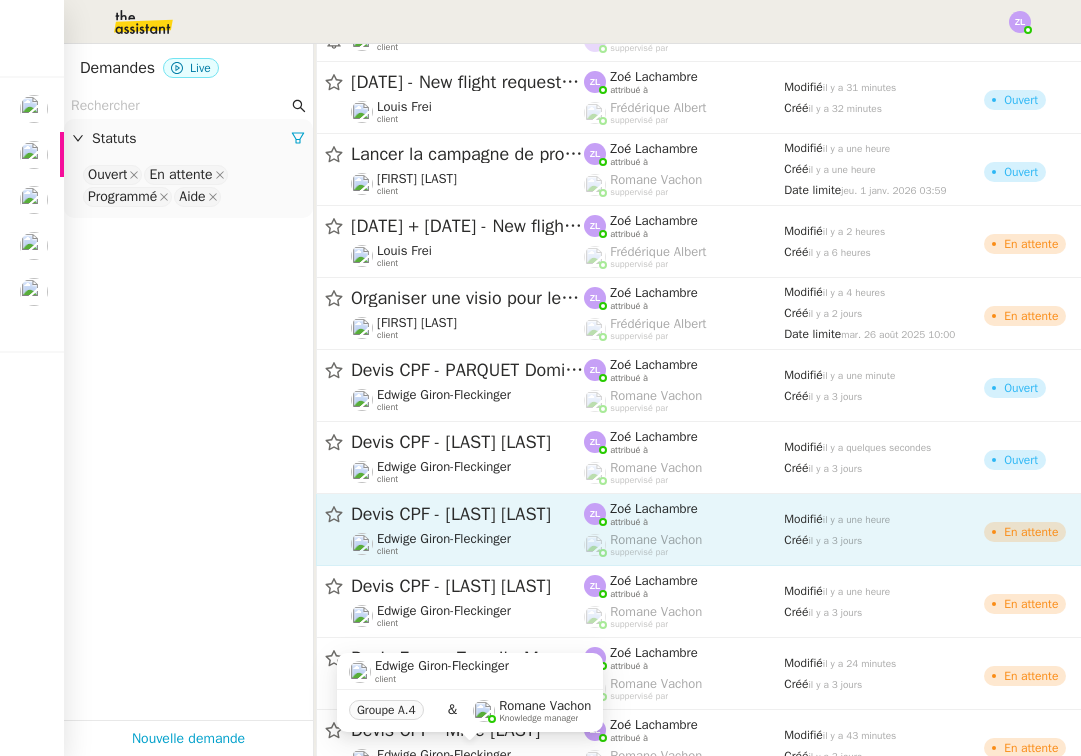 click on "Devis CPF - [LAST] [LAST]" 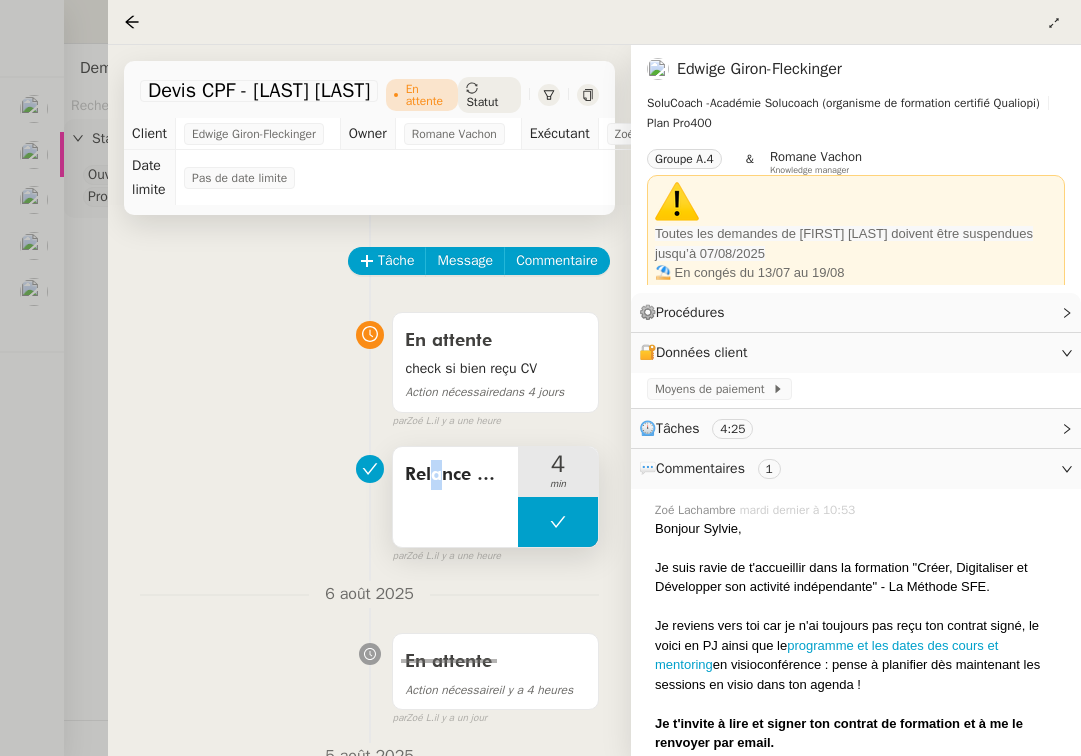 click on "Relance CV + CI" at bounding box center (455, 475) 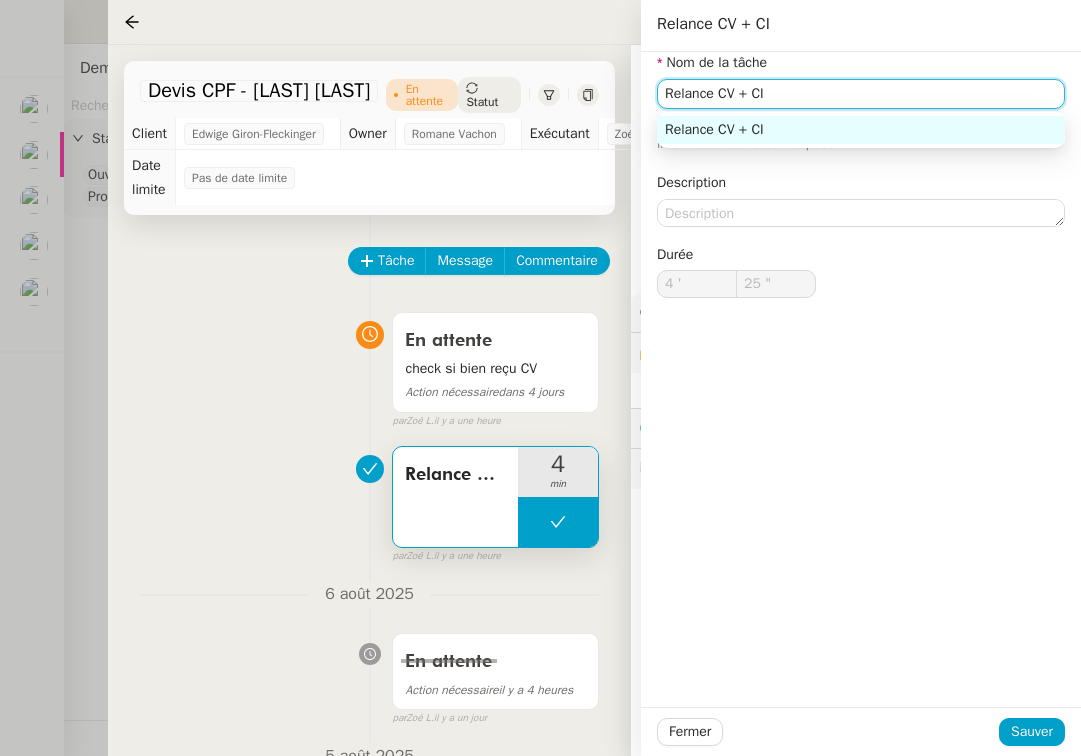 click on "Relance CV + CI" 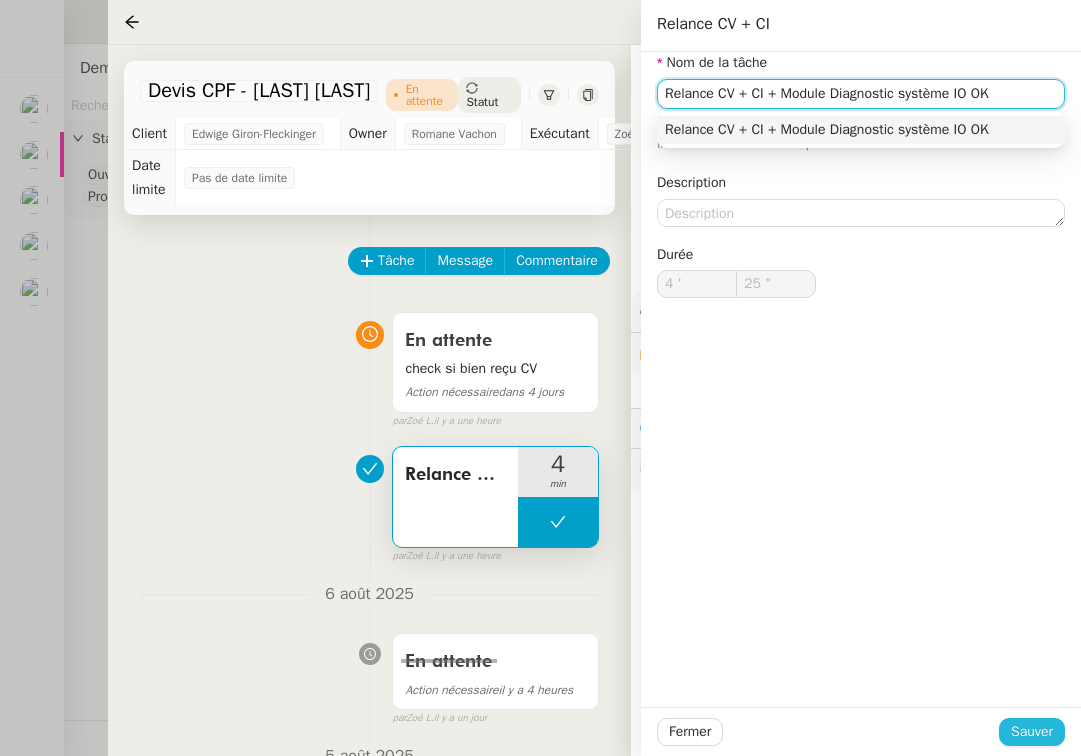 type on "Relance CV + CI + Module Diagnostic système IO OK" 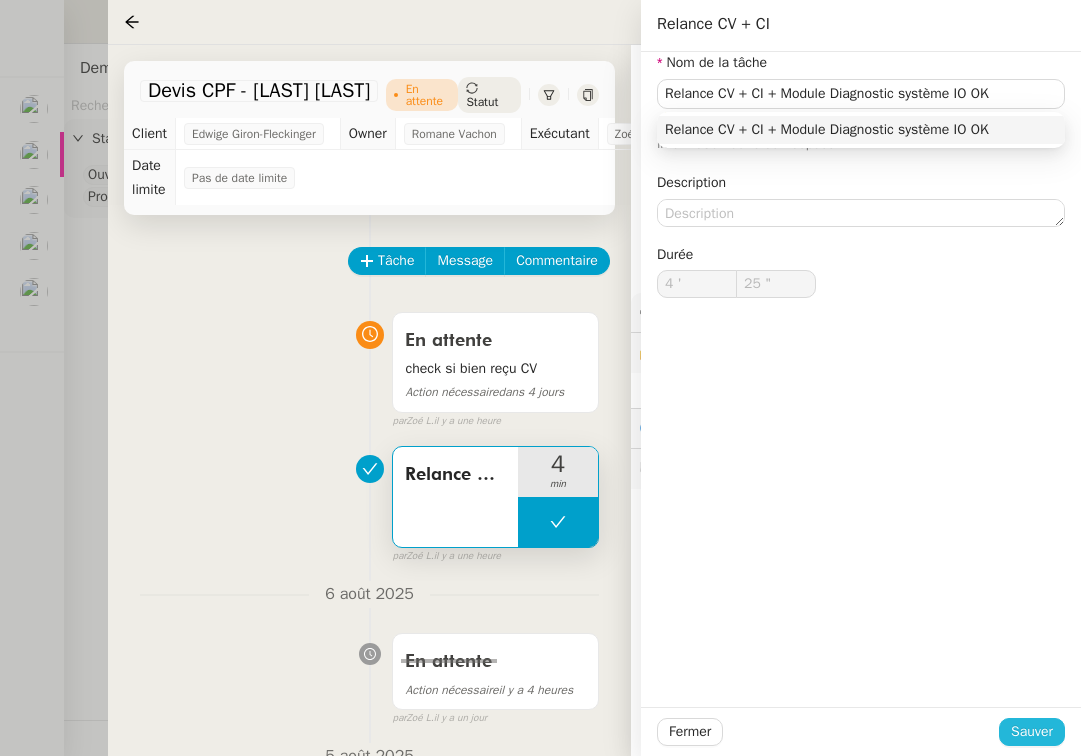 click on "Sauver" 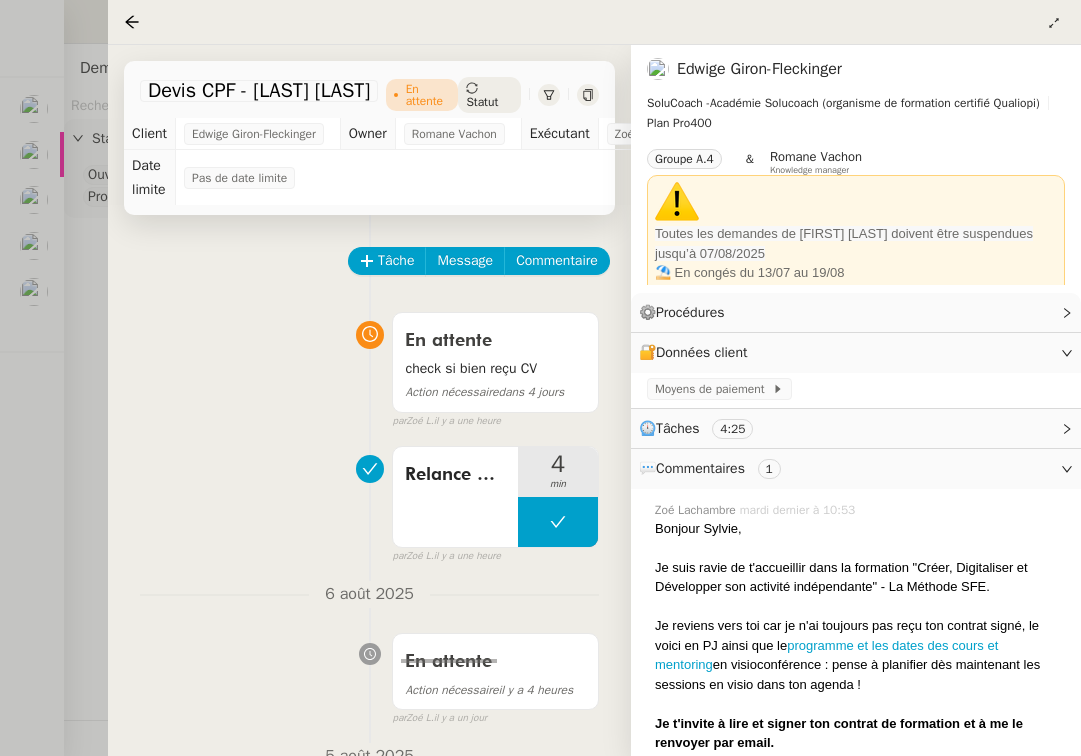 click at bounding box center [540, 378] 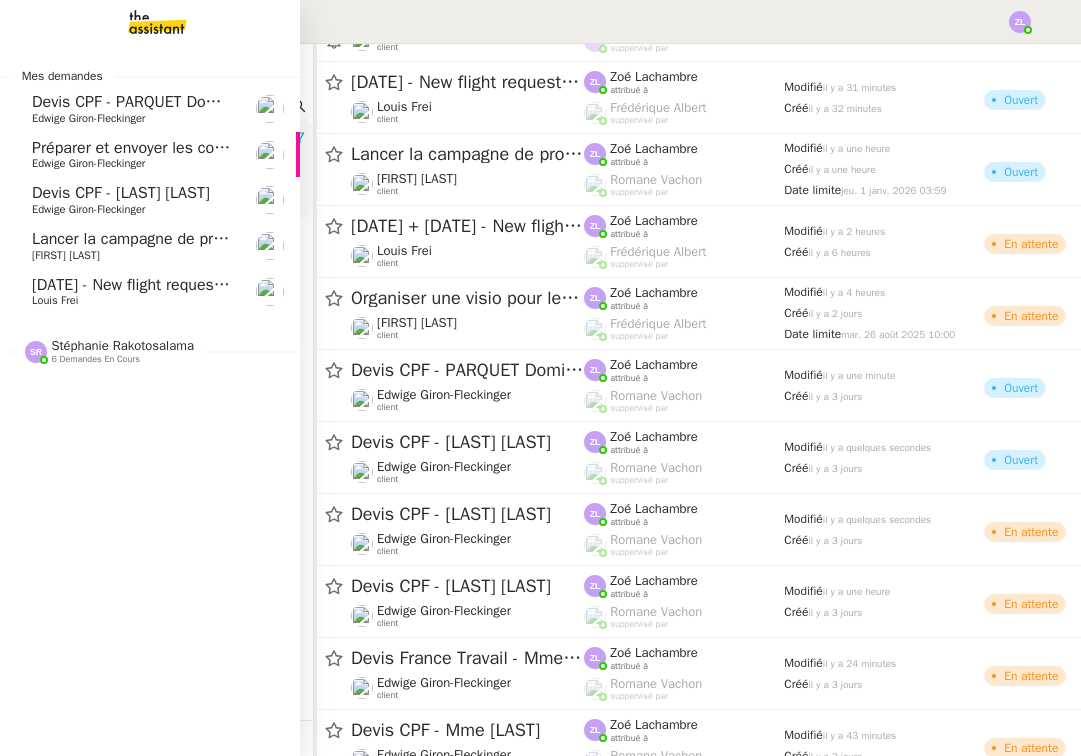 click on "Edwige Giron-Fleckinger" 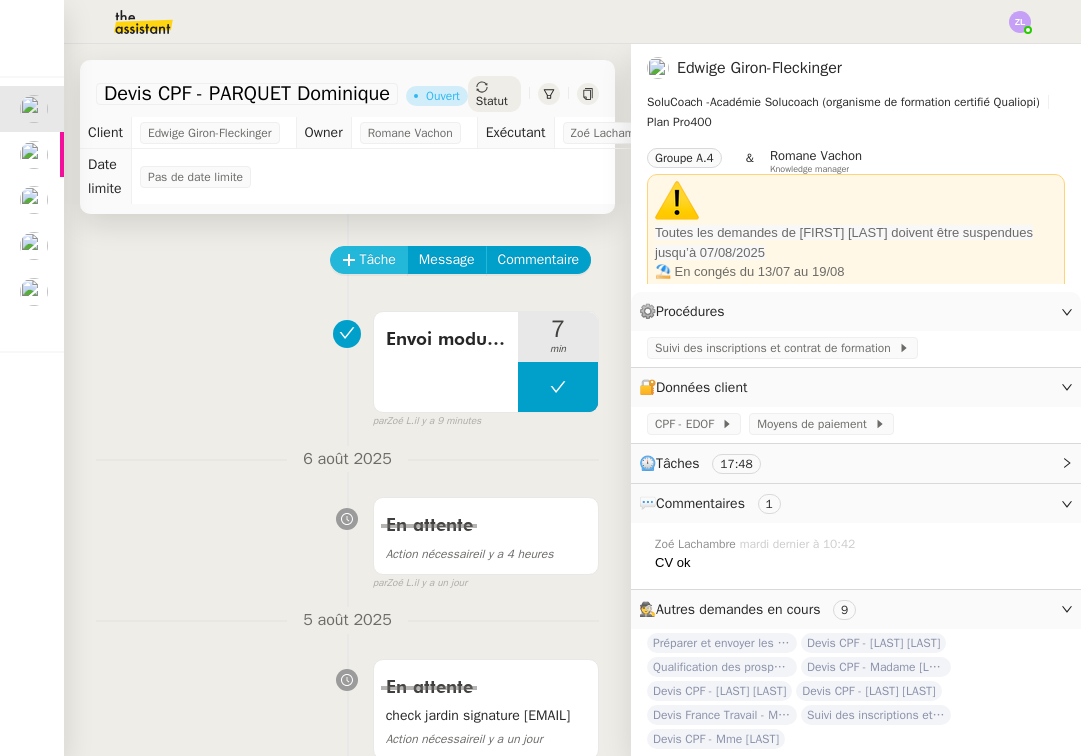 click on "Tâche" 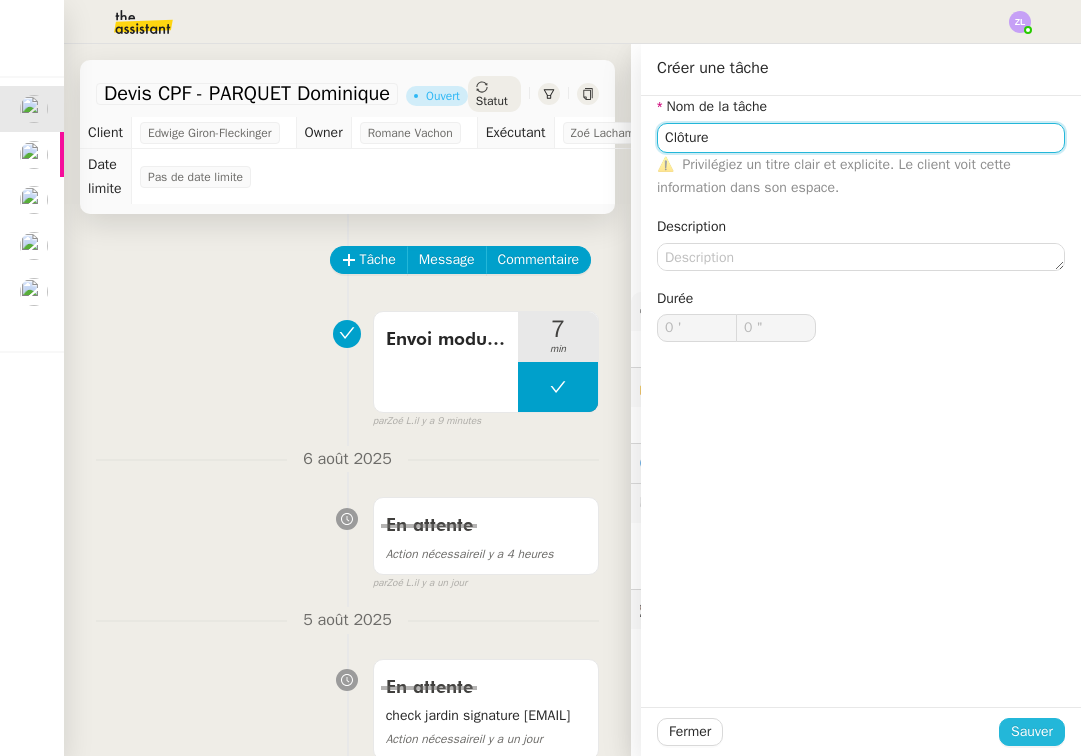 type on "Clôture" 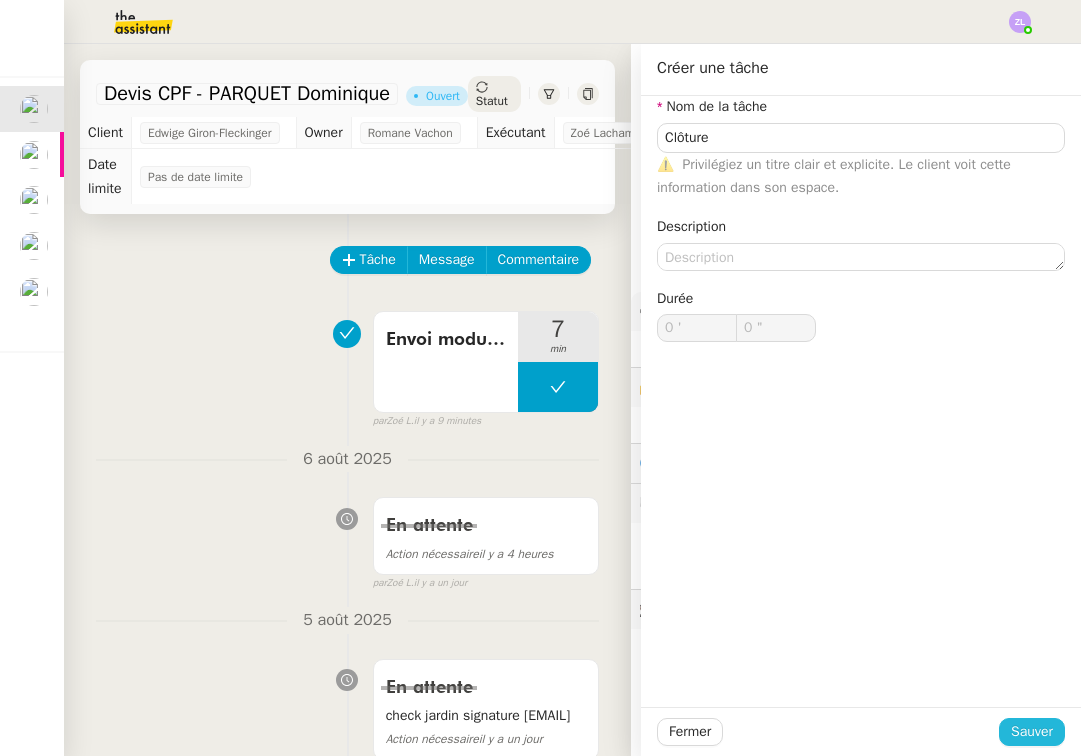 click on "Sauver" 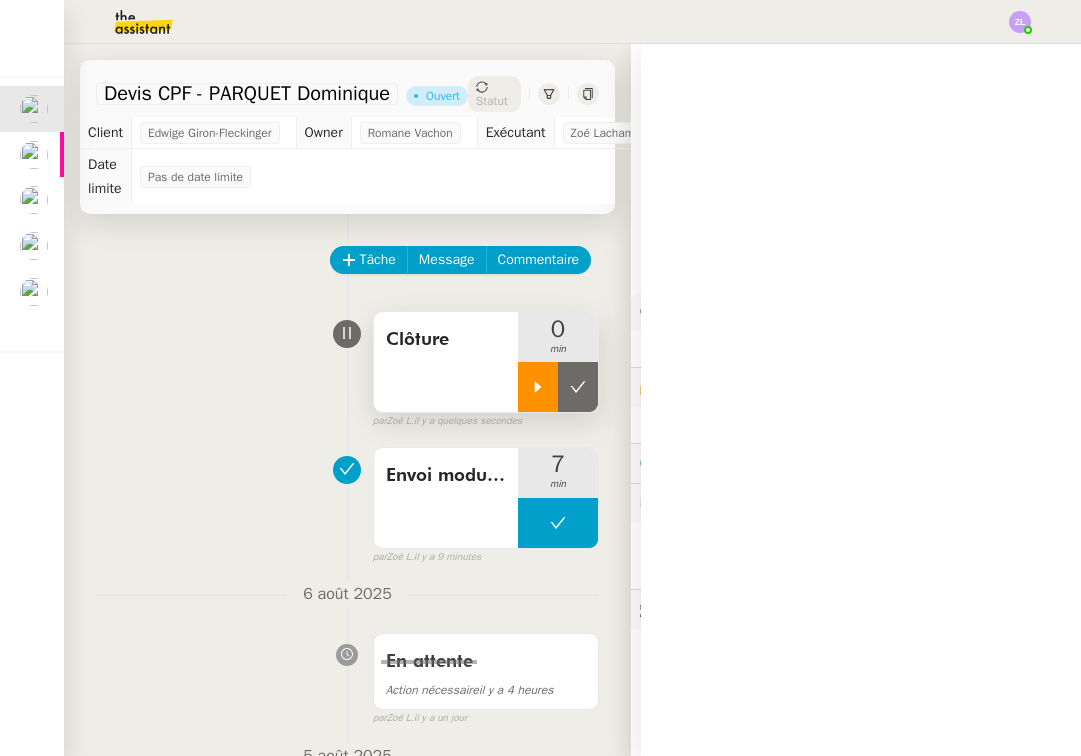 click at bounding box center [538, 387] 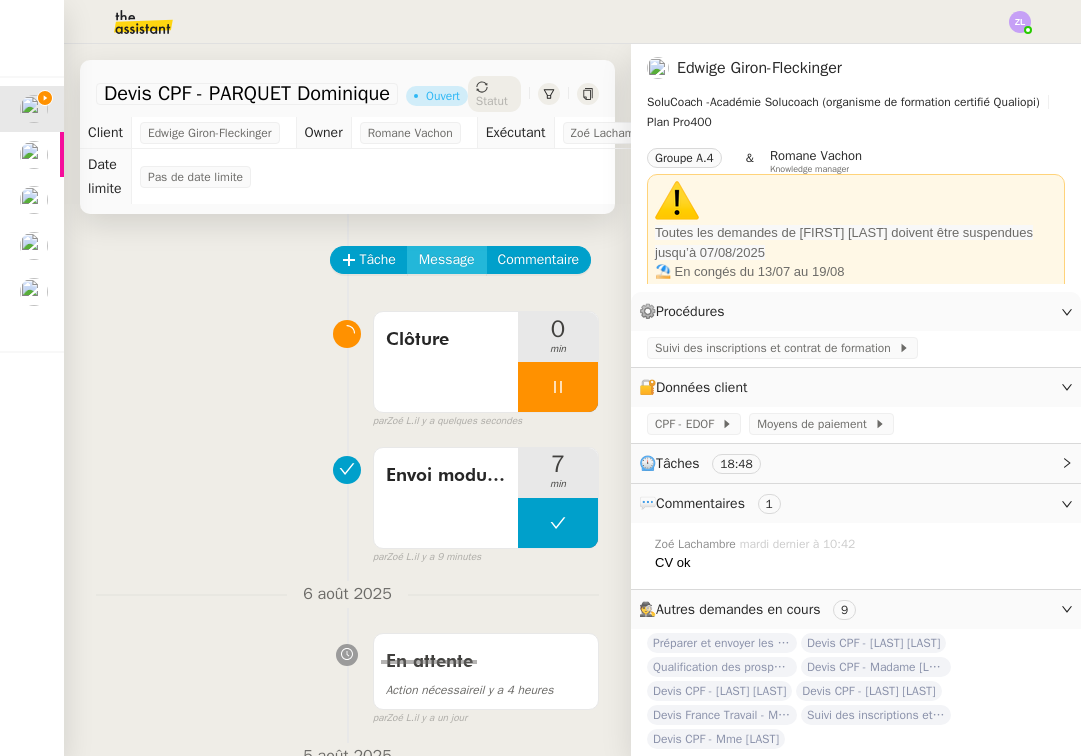 click on "Message" 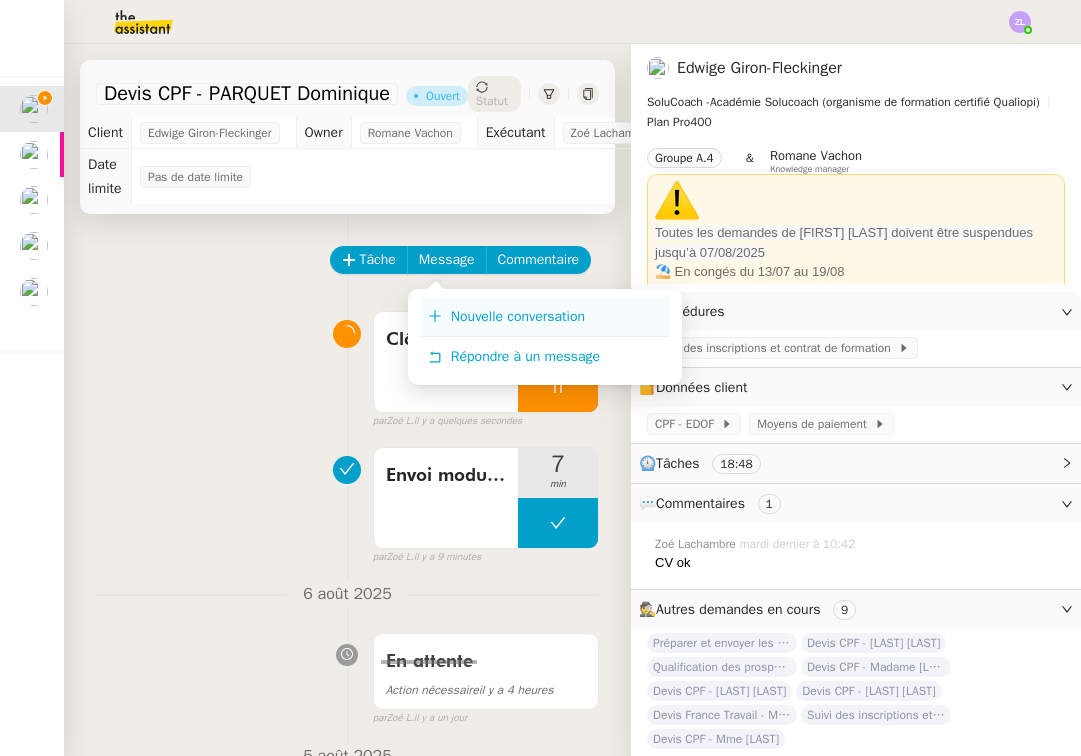 click on "Nouvelle conversation" at bounding box center (545, 317) 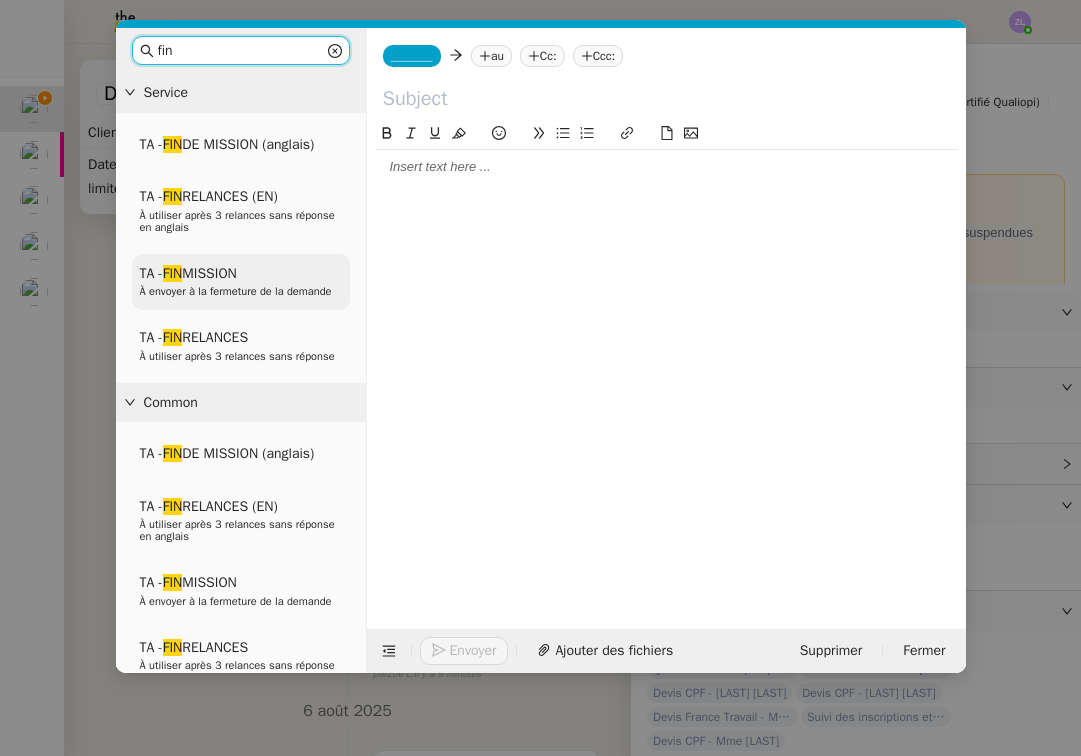 type on "fin" 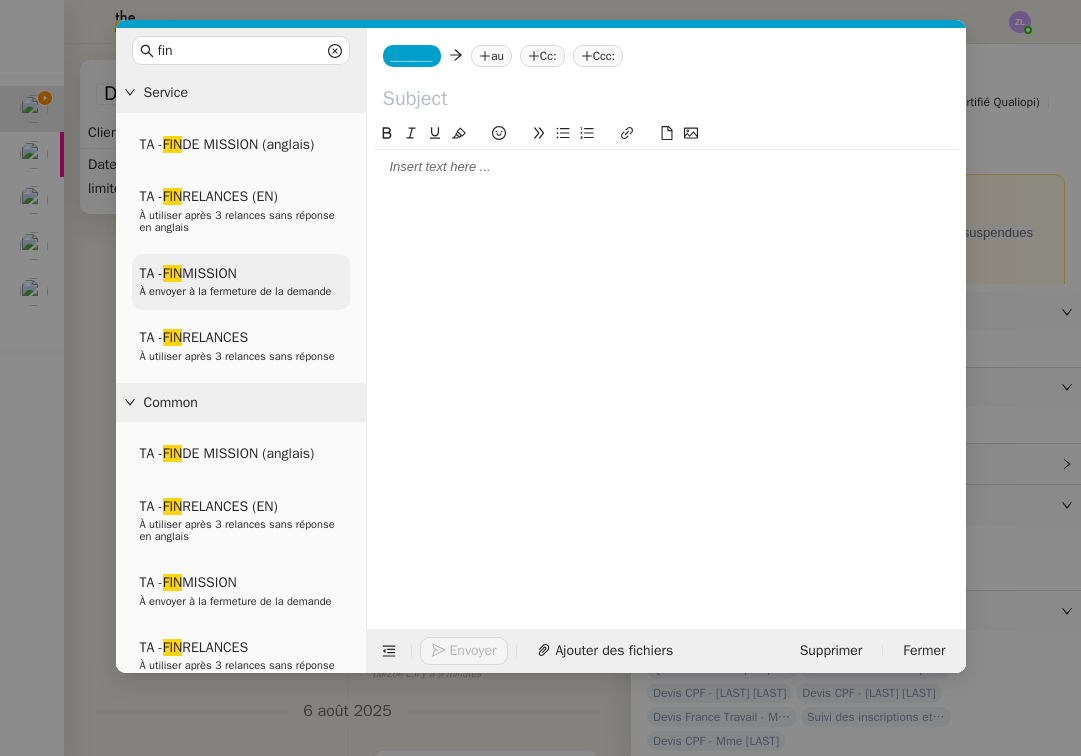 click on "TA -  FIN  MISSION" at bounding box center (188, 273) 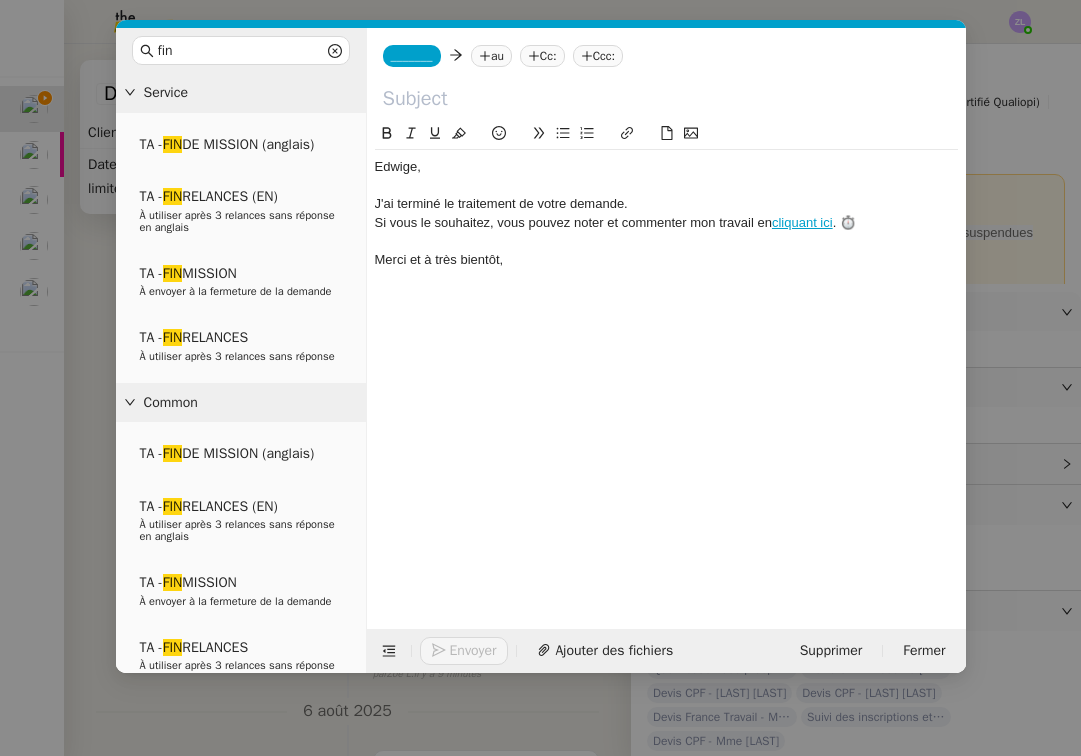click on "_______" 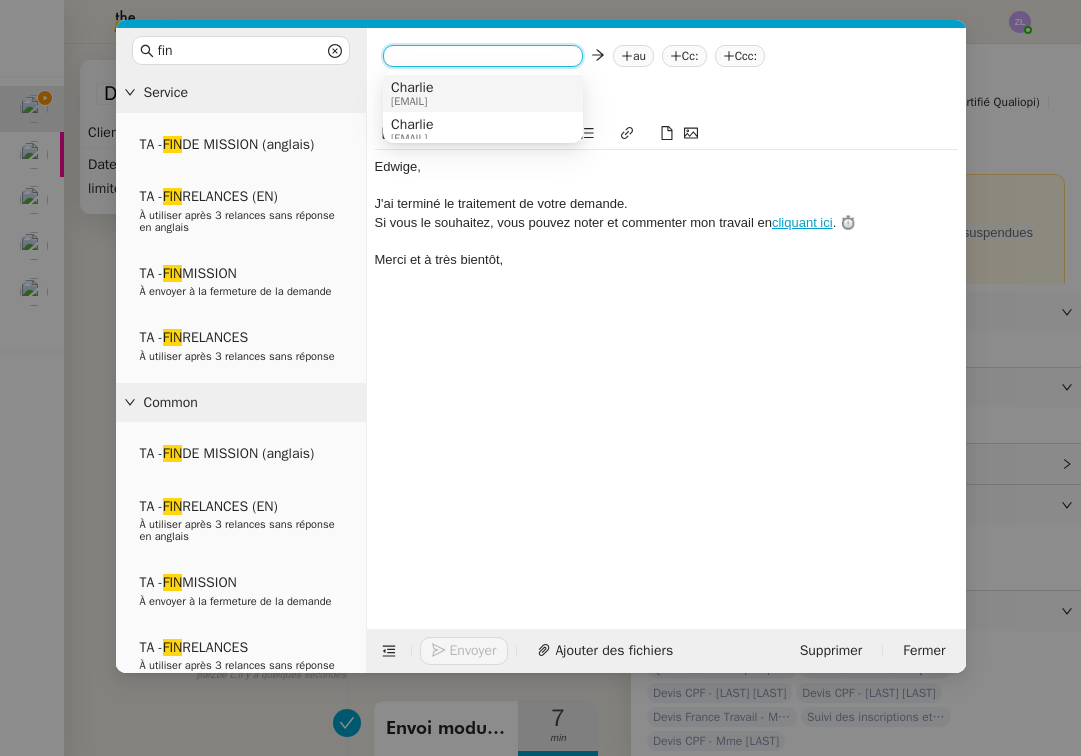 click on "Charlie" at bounding box center [412, 88] 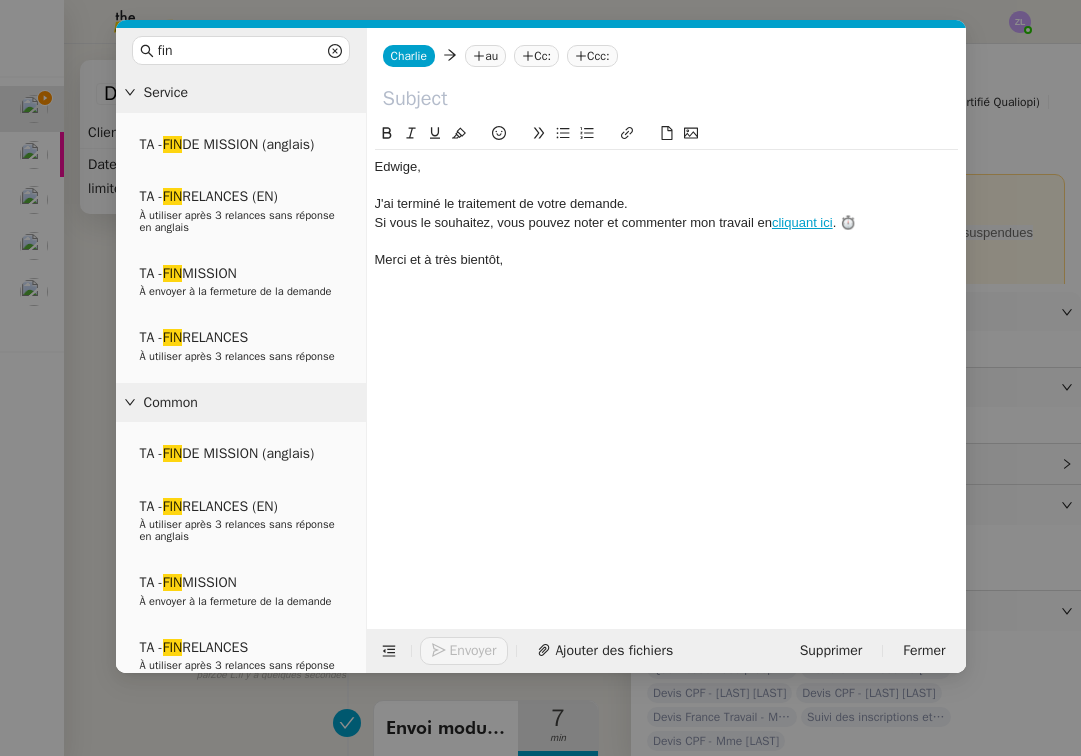 click on "au" 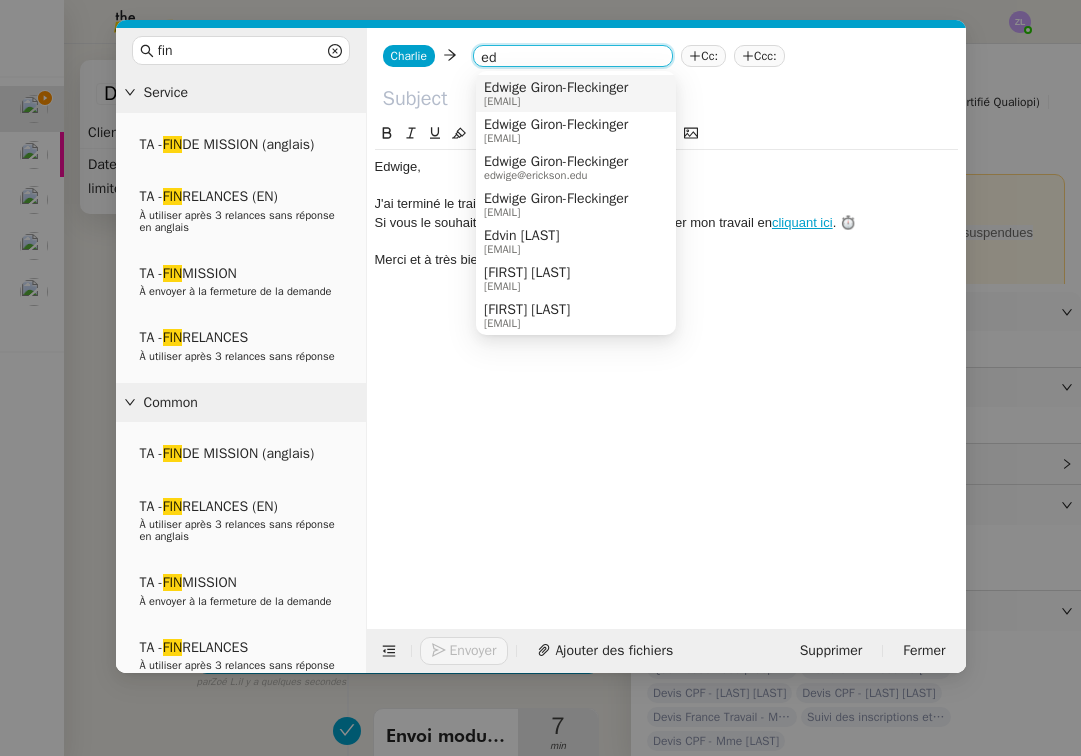 type on "ed" 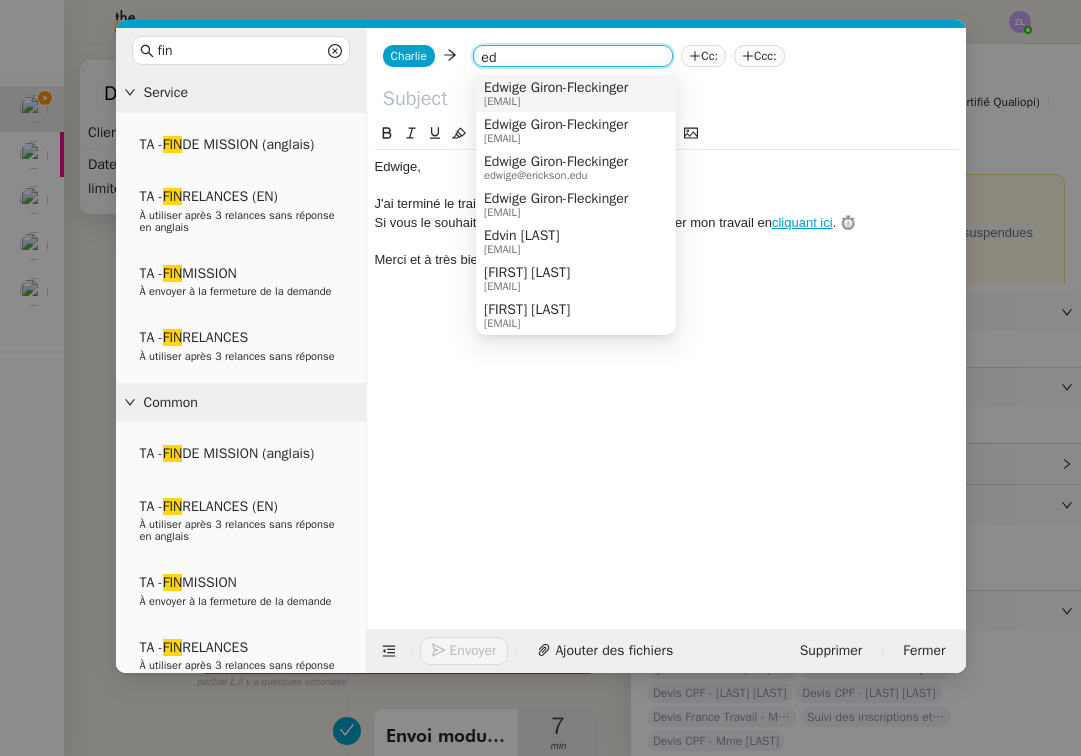 click on "Edwige Giron-Fleckinger" at bounding box center (556, 88) 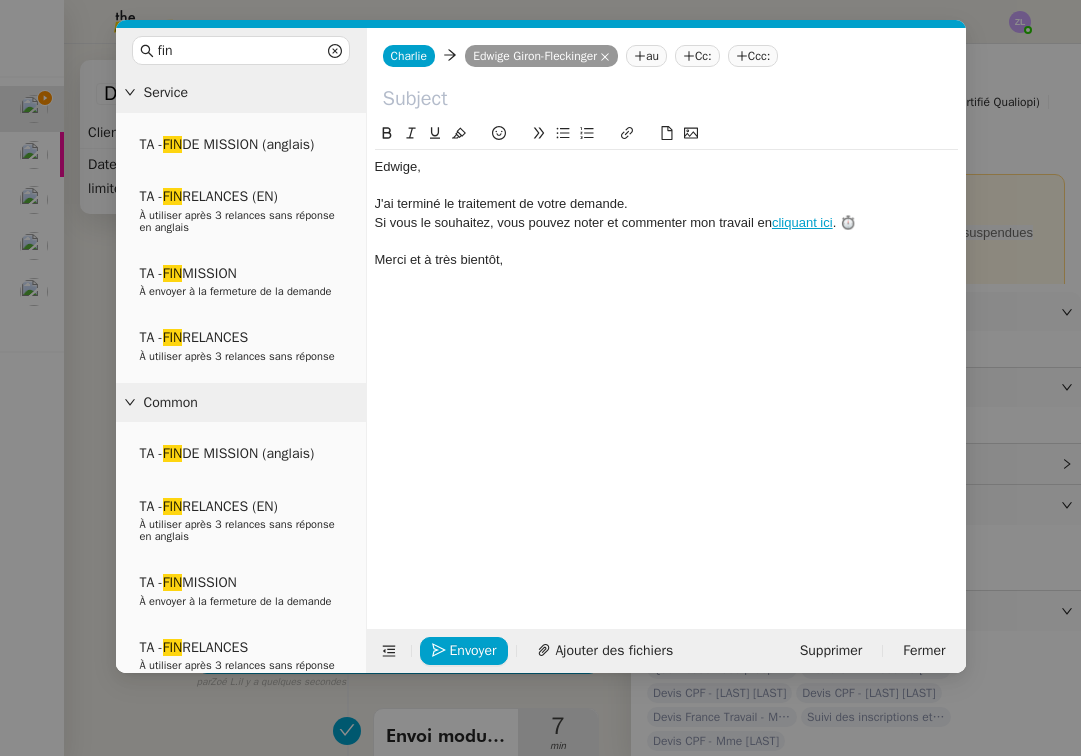 click 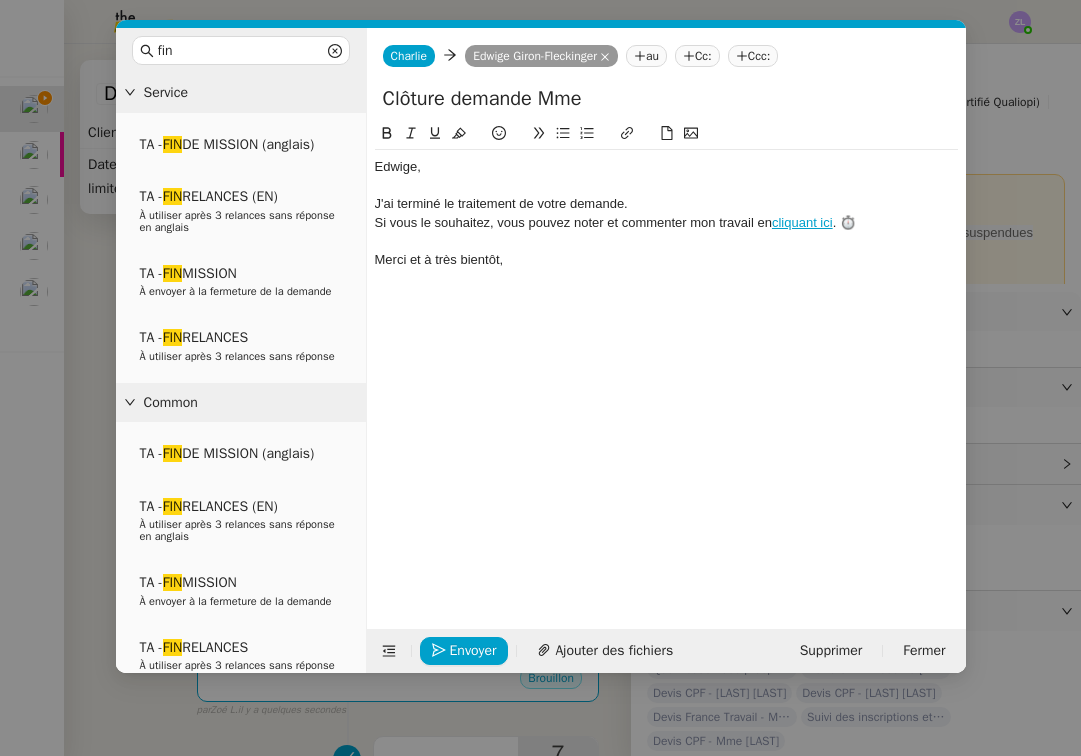 type on "Clôture demande Mme" 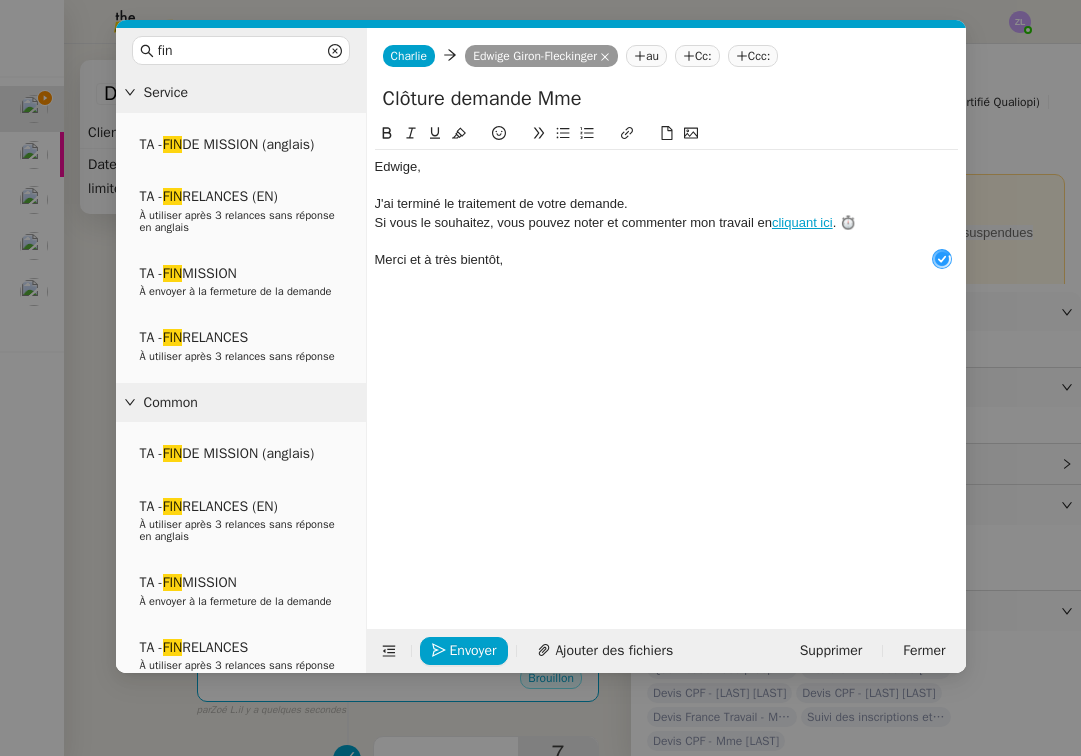 type 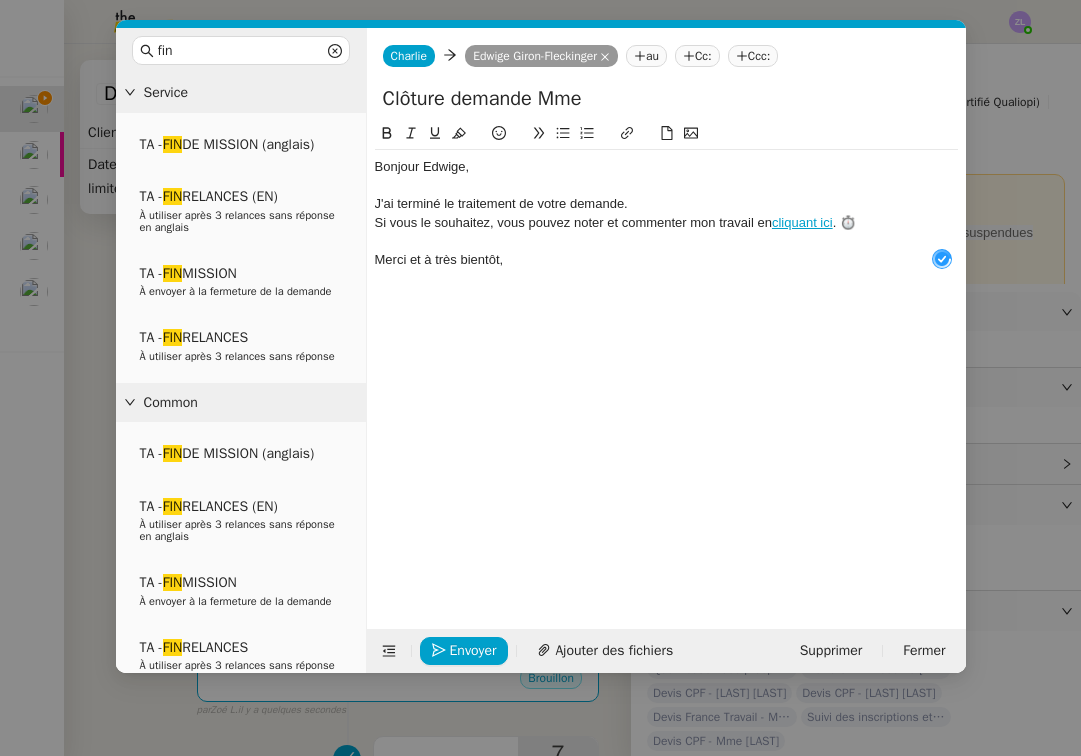 click on "J'ai terminé le traitement de votre demande." 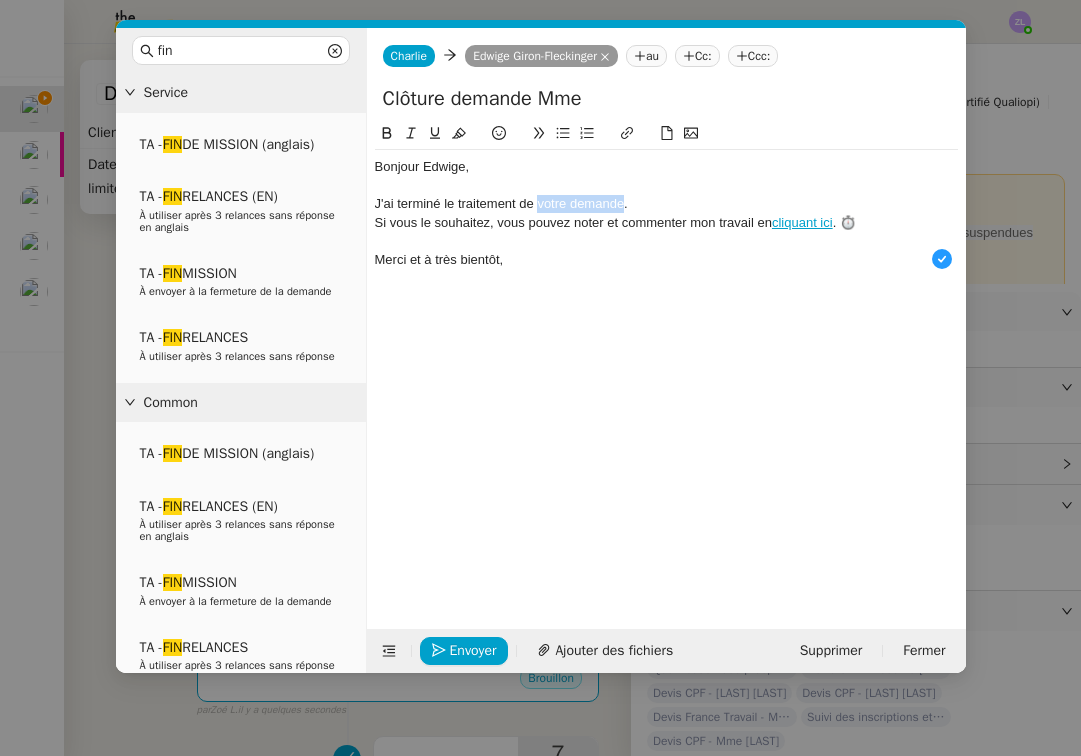 click on "J'ai terminé le traitement de votre demande." 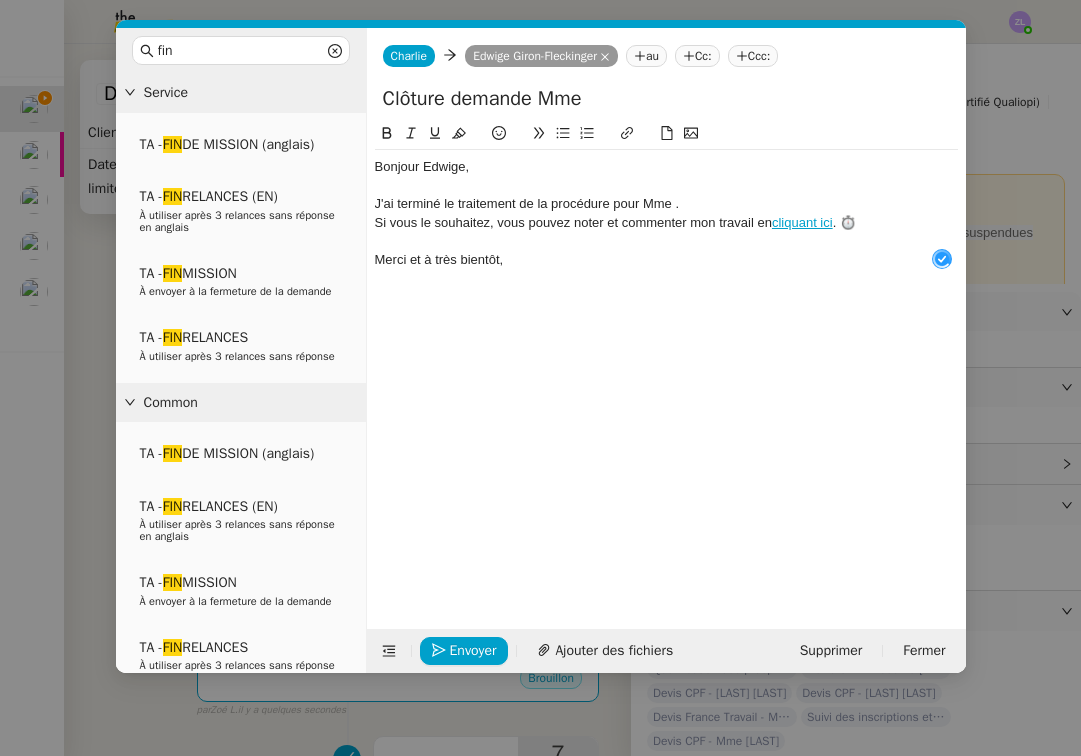 click on "fin Service TA -  FIN  DE MISSION (anglais)    TA -  FIN  RELANCES (EN)    À utiliser après 3 relances sans réponse en anglais  TA -  FIN  MISSION    À envoyer à la fermeture de la demande TA -  FIN  RELANCES     À utiliser après 3 relances sans réponse  Common TA -  FIN  DE MISSION (anglais)    TA -  FIN  RELANCES (EN)    À utiliser après 3 relances sans réponse en anglais  TA -  FIN  MISSION    À envoyer à la fermeture de la demande TA -  FIN  RELANCES     À utiliser après 3 relances sans réponse  Other No Templates Charlie Charlie     Edwige Giron-Fleckinger
Edwige Giron-Fleckinger   au
Cc:
Ccc:
Clôture demande Mme         ﻿Bonjour Edwige﻿, J'ai terminé le traitement de la procédure pour Mme . Si vous le souhaitez, vous pouvez noter et commenter mon travail en  cliquant ici . ⏱️ Merci et à très bientôt, Envoyer Ajouter des fichiers Supprimer Fermer" at bounding box center (540, 378) 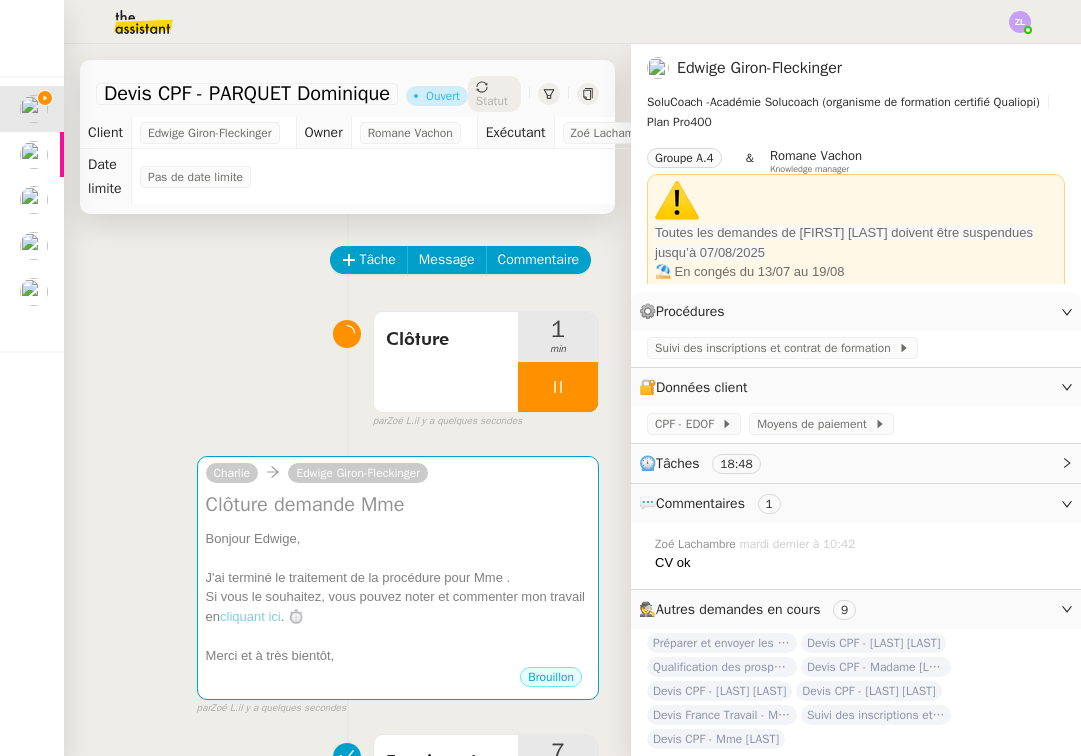 click on "Tâche Message Commentaire Veuillez patienter une erreur s'est produite 👌👌👌 message envoyé ✌️✌️✌️ Veuillez d'abord attribuer un client Une erreur s'est produite, veuillez réessayer  Clôture      1 min false par   Zoé L.   il y a quelques secondes 👌👌👌 message envoyé ✌️✌️✌️ une erreur s'est produite 👌👌👌 message envoyé ✌️✌️✌️ Votre message va être revu ✌️✌️✌️ une erreur s'est produite La taille des fichiers doit être de 10Mb au maximum.  Charlie      Edwige Giron-Fleckinger  Clôture demande Mme
﻿Bonjour Edwige﻿, J'ai terminé le traitement de la procédure pour Mme . Si vous le souhaitez, vous pouvez noter et commenter mon travail en  cliquant ici . ⏱️ Merci et à très bientôt, ••• Brouillon false par   Zoé L.   il y a quelques secondes 👌👌👌 message envoyé ✌️✌️✌️ une erreur s'est produite 👌👌👌 message envoyé ✌️✌️✌️ une erreur s'est produite    7 min false" 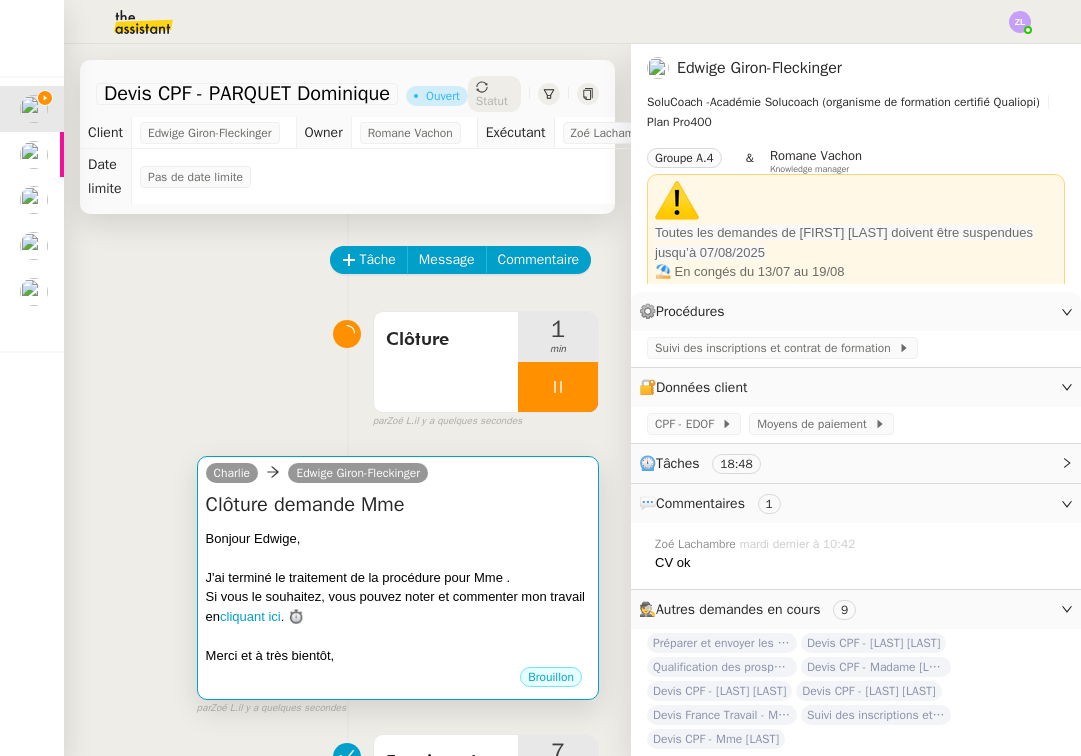 click on "﻿Bonjour Edwige﻿," at bounding box center (398, 539) 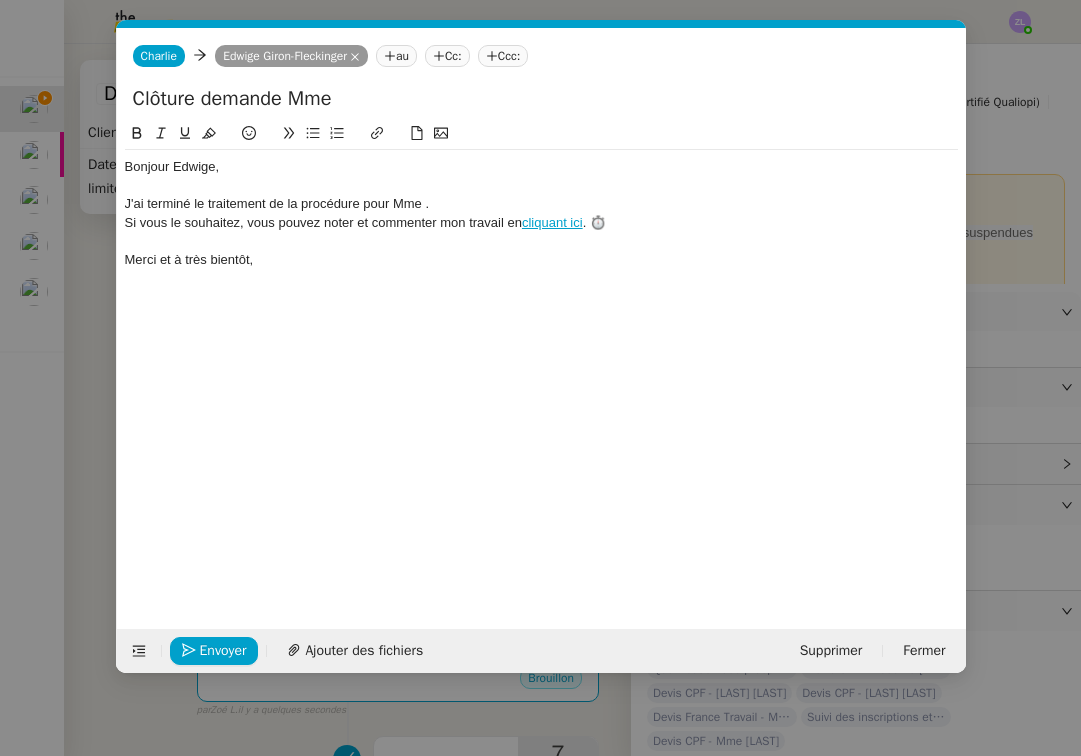 scroll, scrollTop: 0, scrollLeft: 59, axis: horizontal 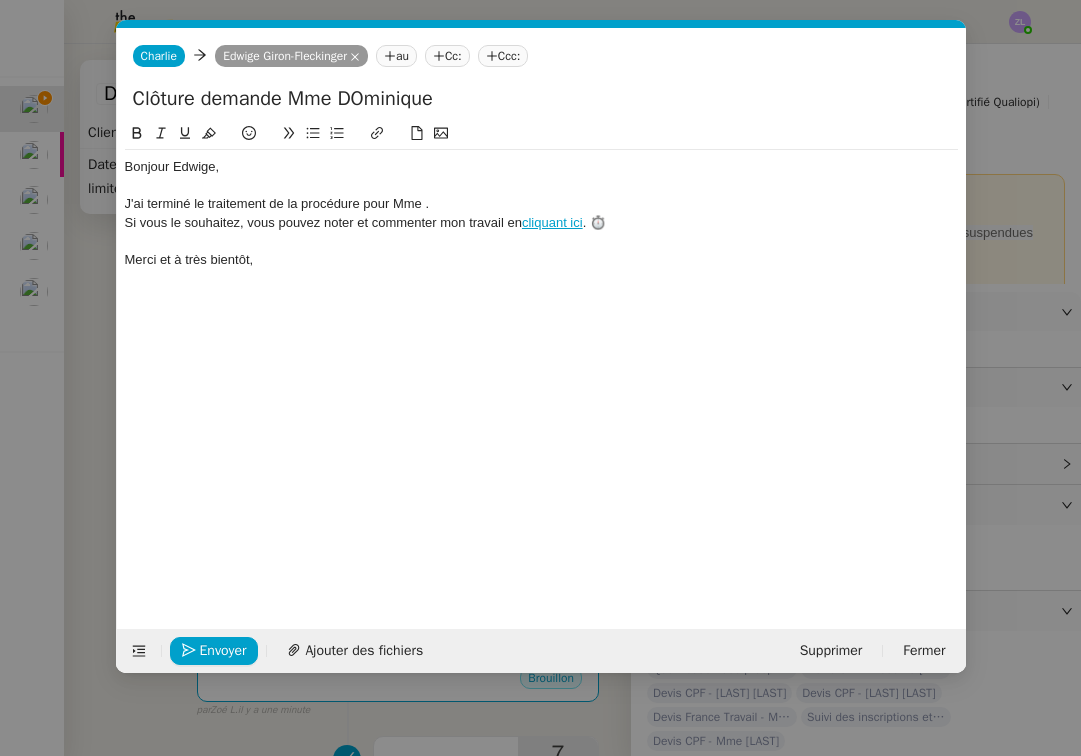 click on "Clôture demande Mme DOminique" 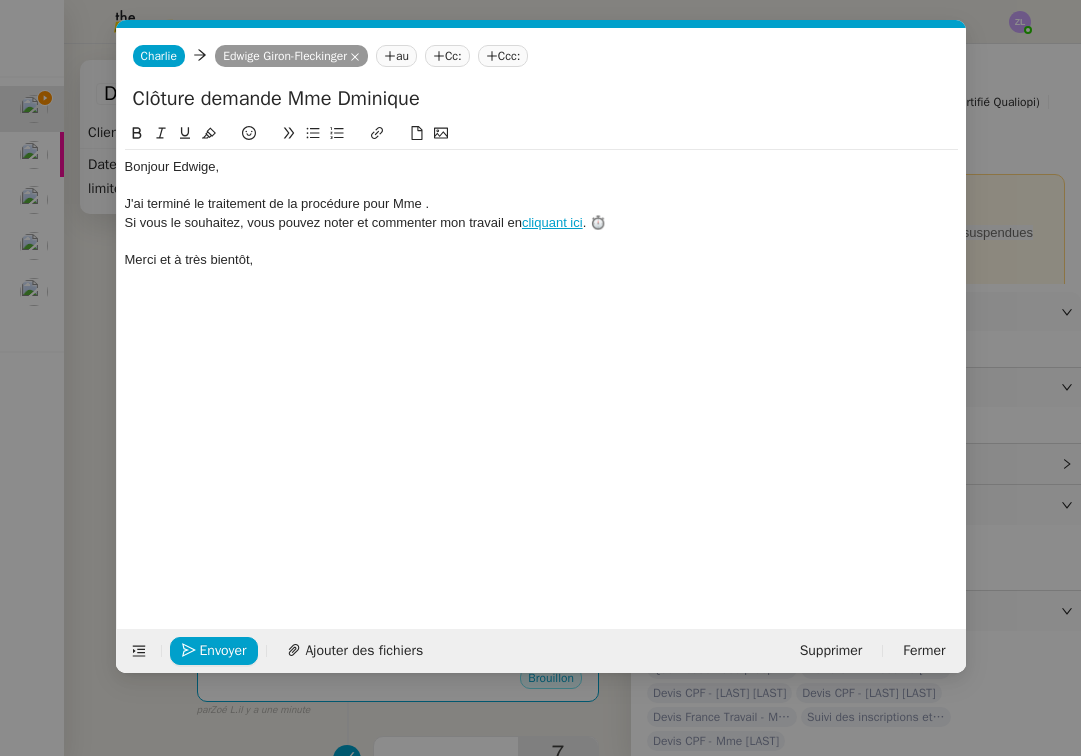 click on "Clôture demande Mme Dminique" 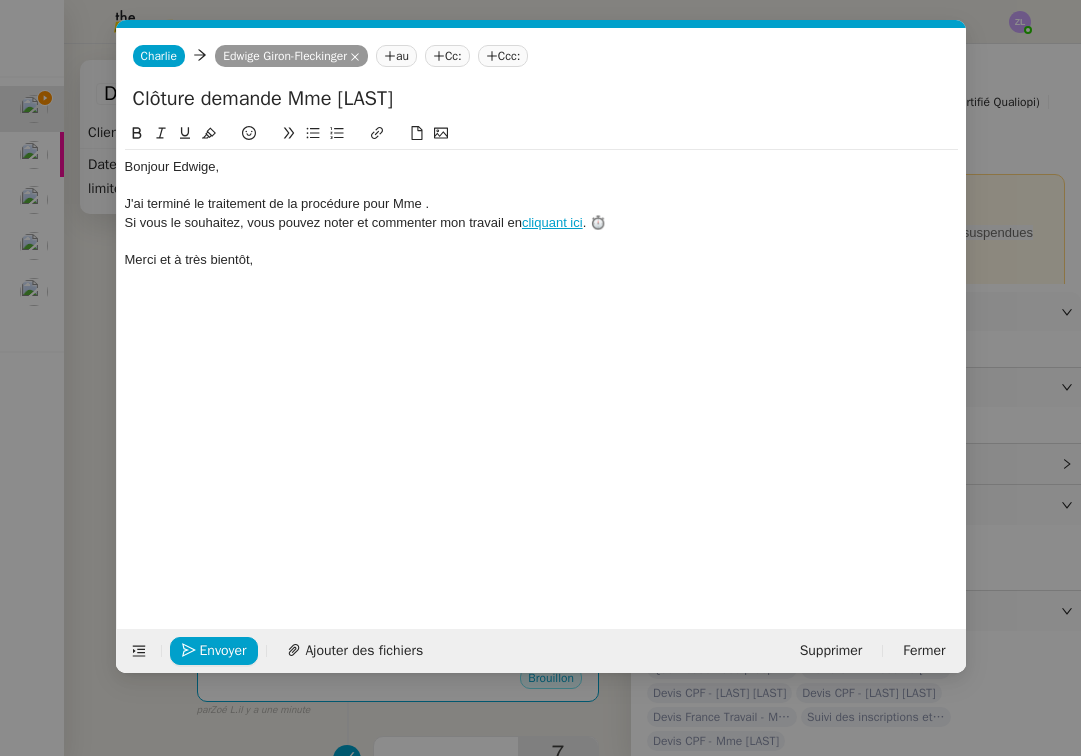 click on "Clôture demande Mme Dominique" 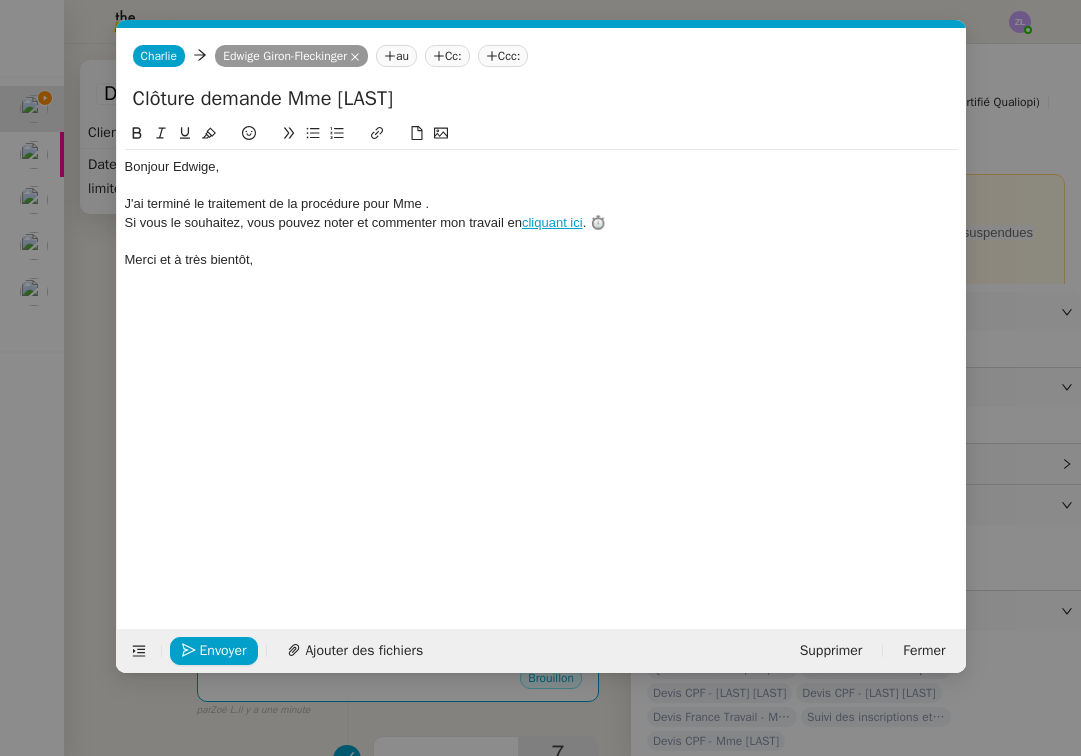 click on "Clôture demande Mme Dominique" 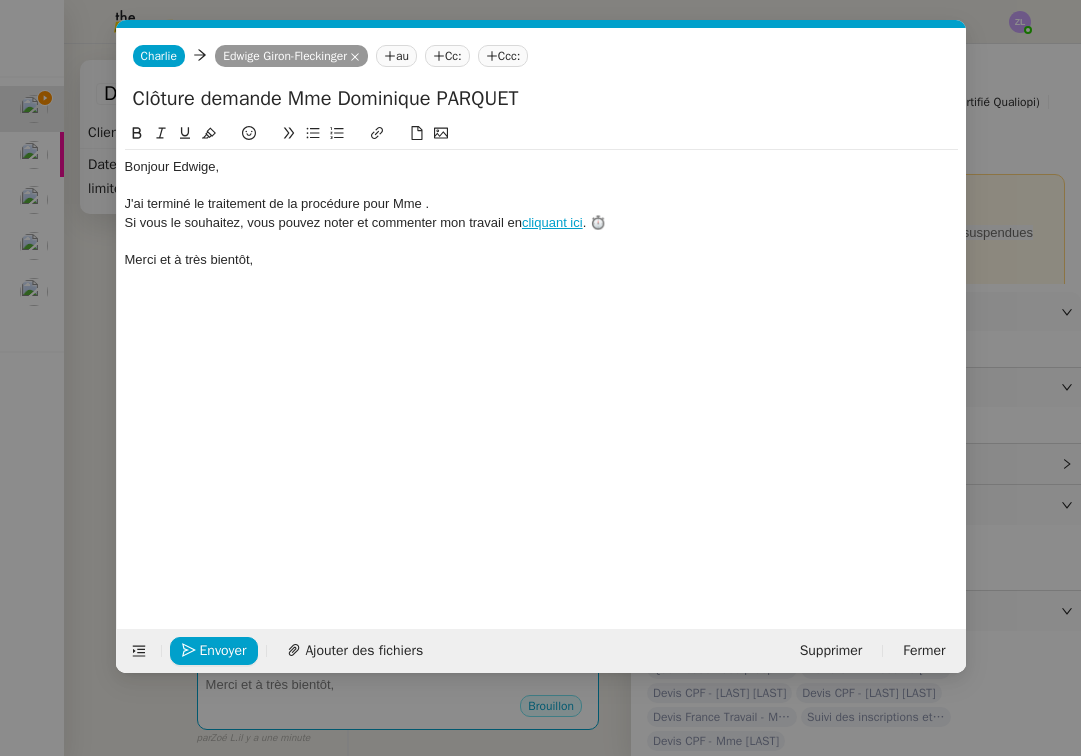 type on "Clôture demande Mme Dominique PARQUET" 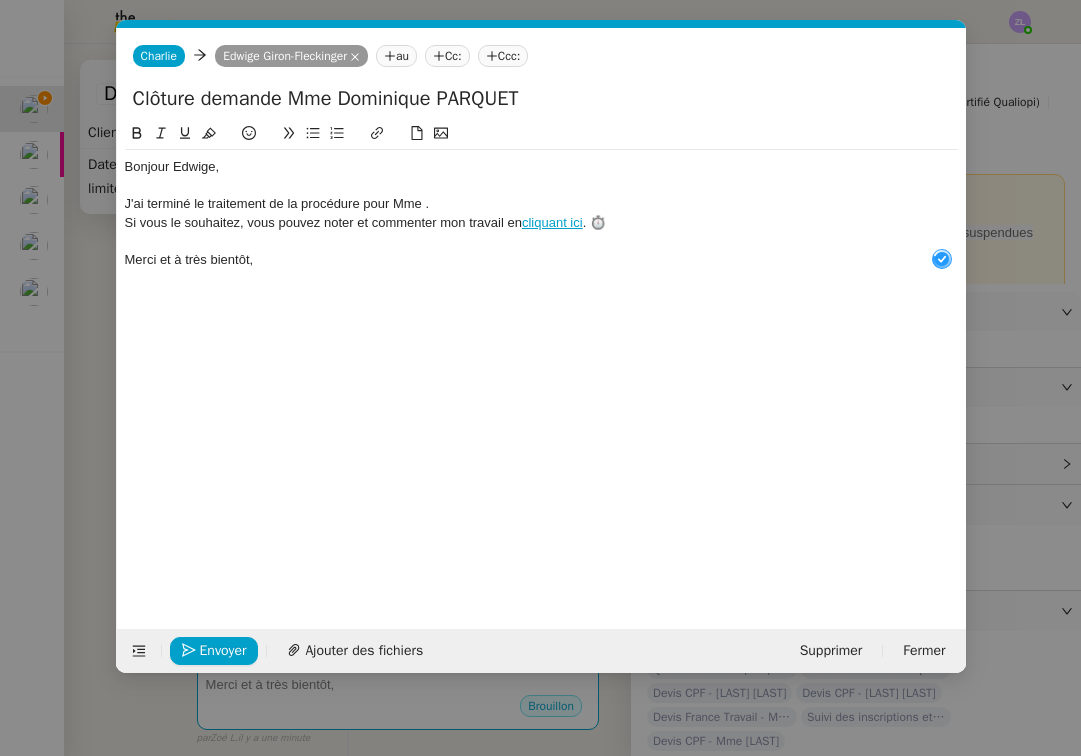type 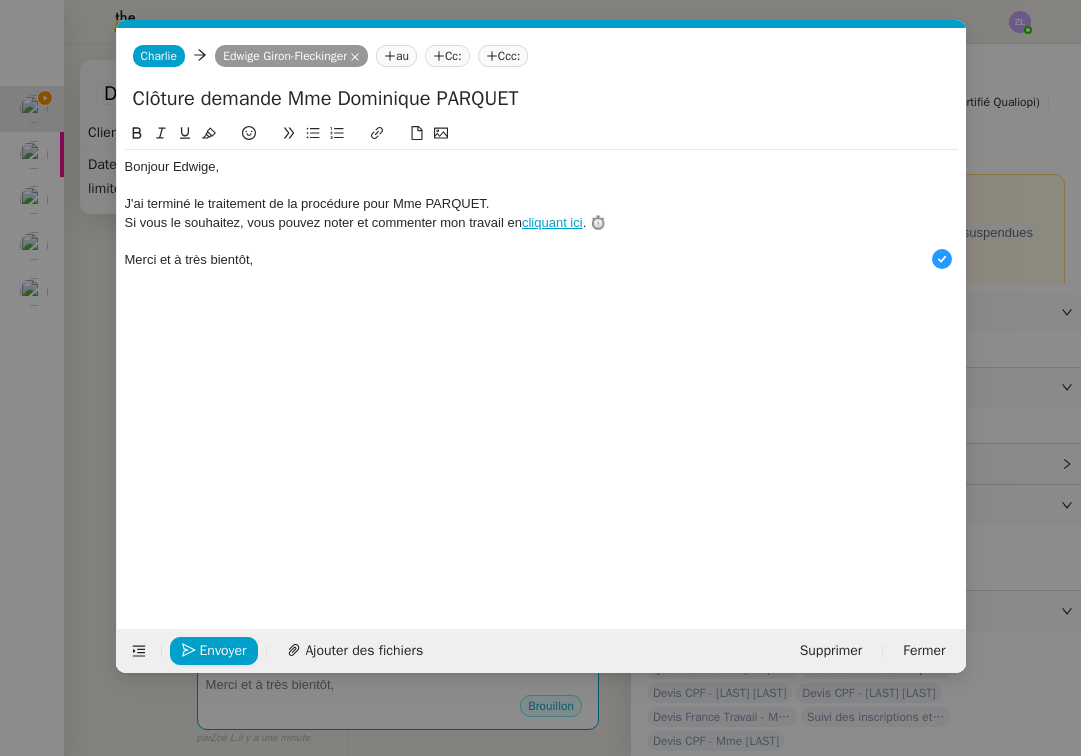 click on "J'ai terminé le traitement de la procédure pour Mme PARQUET." 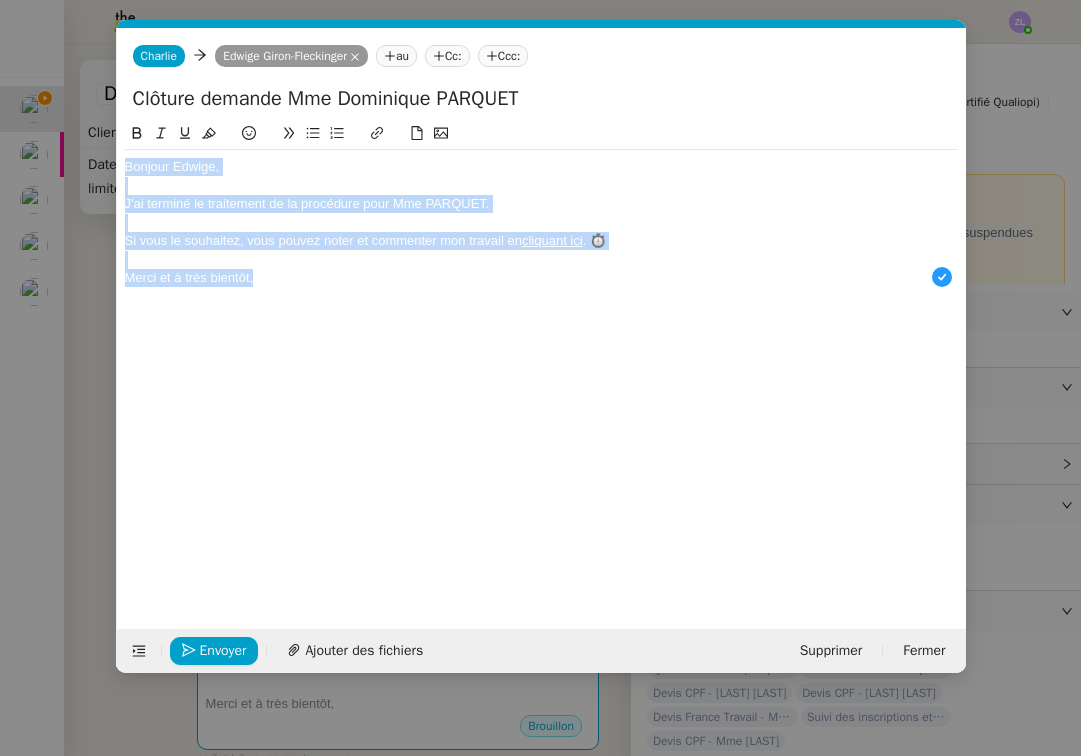 drag, startPoint x: 276, startPoint y: 285, endPoint x: 124, endPoint y: 163, distance: 194.9051 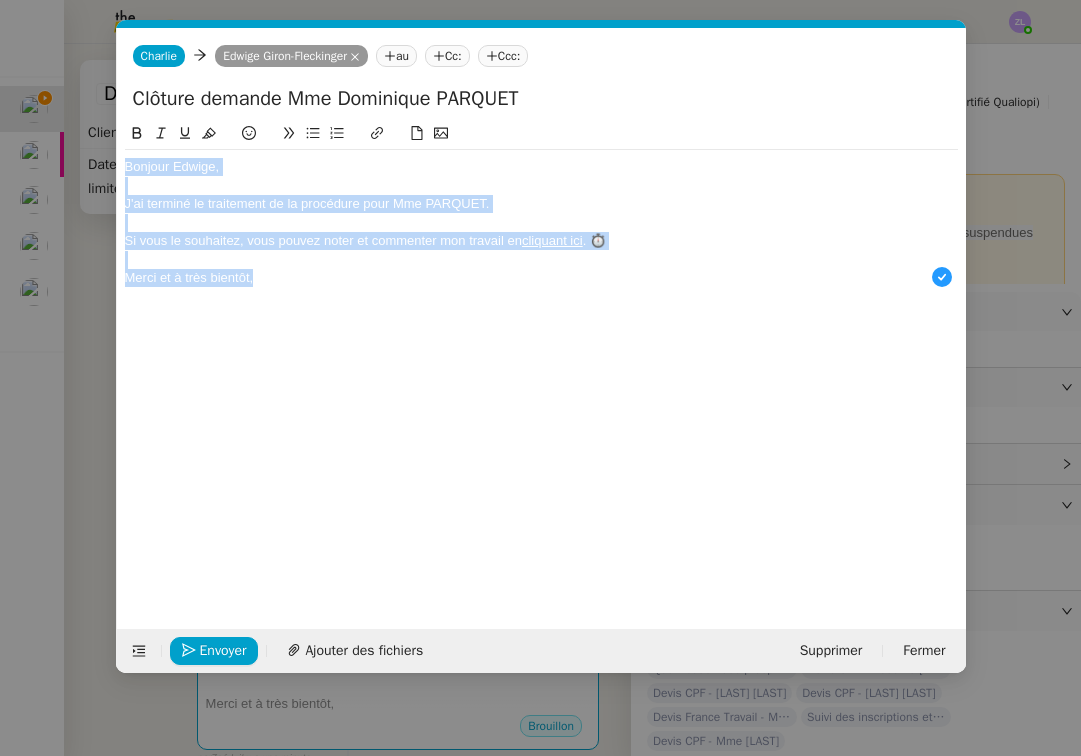 click on "Bonjour Edwige﻿, J'ai terminé le traitement de la procédure pour Mme PARQUET. Si vous le souhaitez, vous pouvez noter et commenter mon travail en  cliquant ici . ⏱️ Merci et à très bientôt," 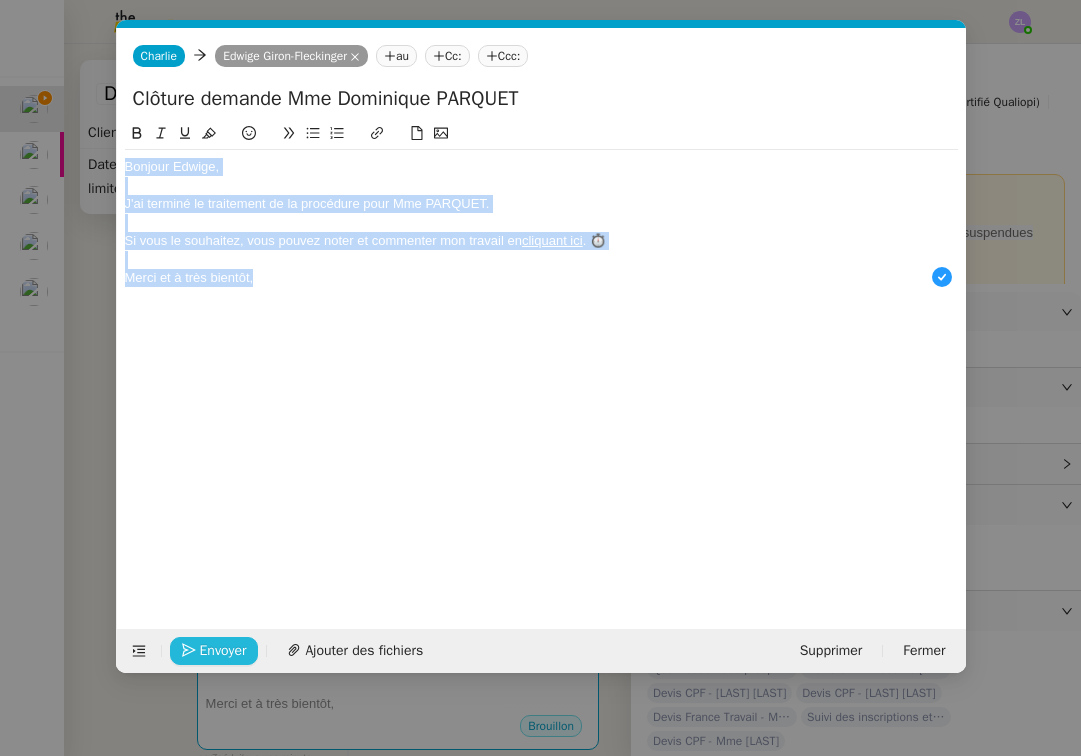 click on "Envoyer" 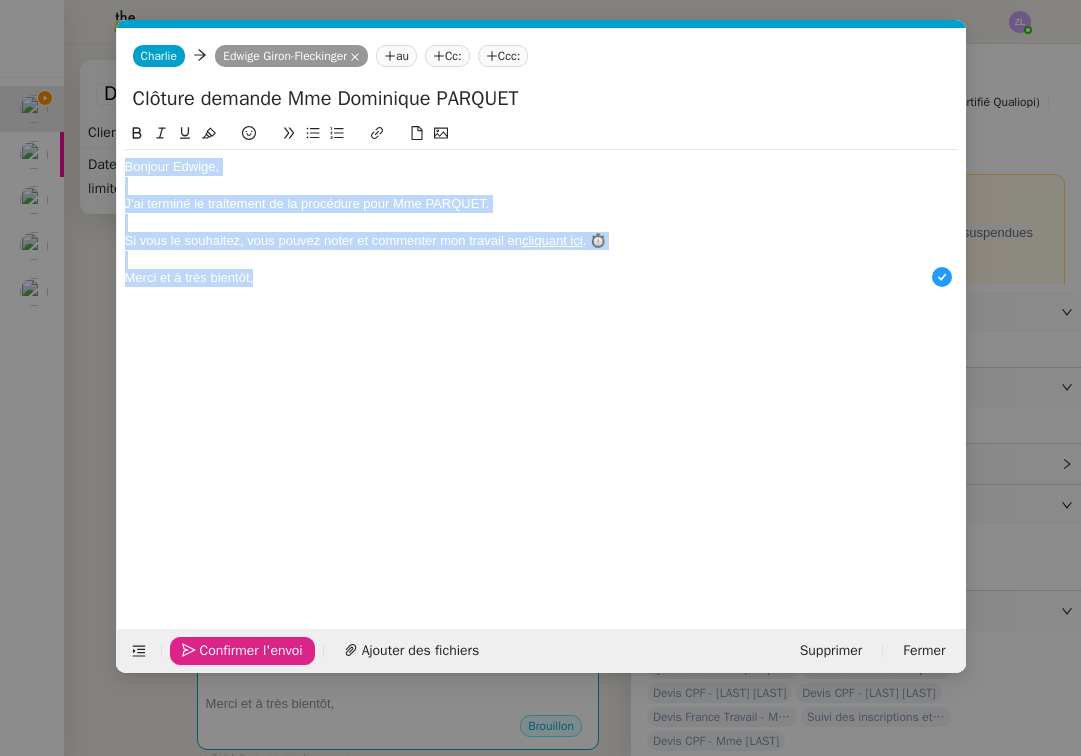 click on "Confirmer l'envoi" 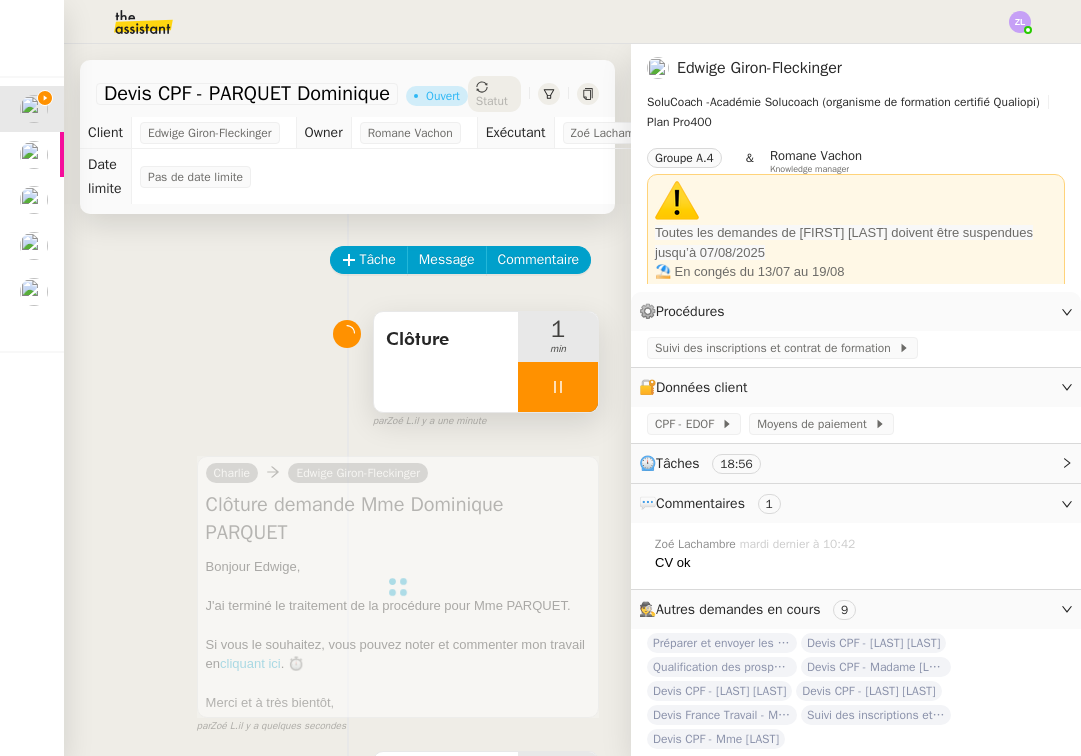 drag, startPoint x: 538, startPoint y: 394, endPoint x: 572, endPoint y: 382, distance: 36.05551 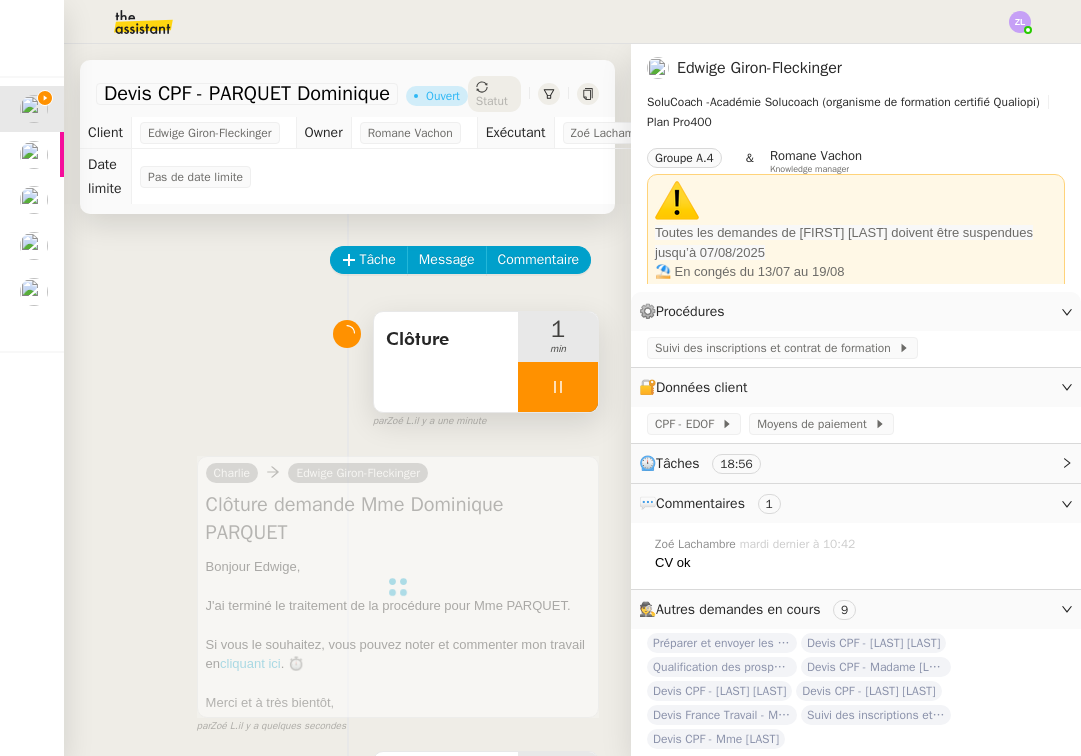 click at bounding box center [558, 387] 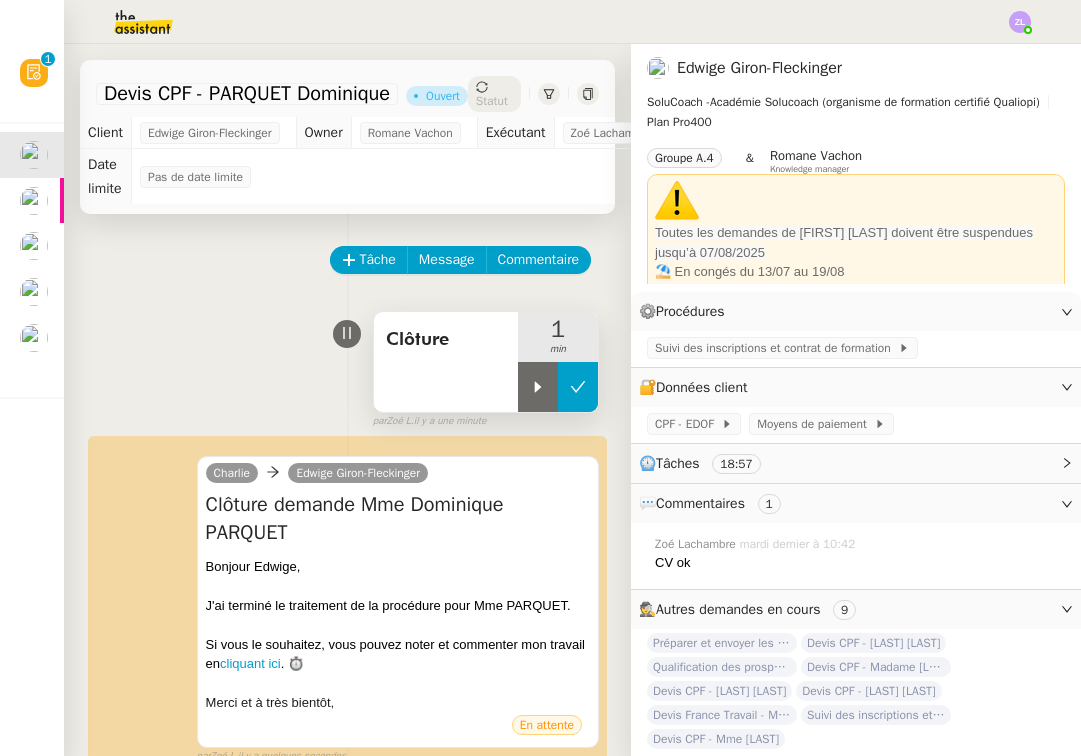 click 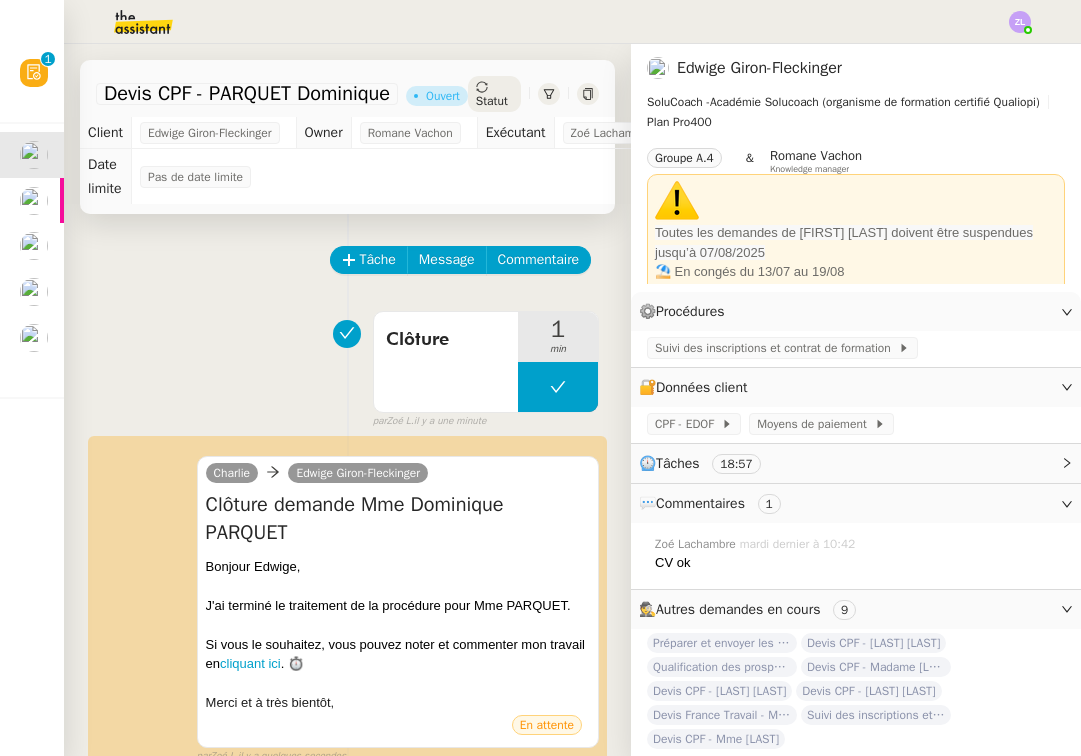 click 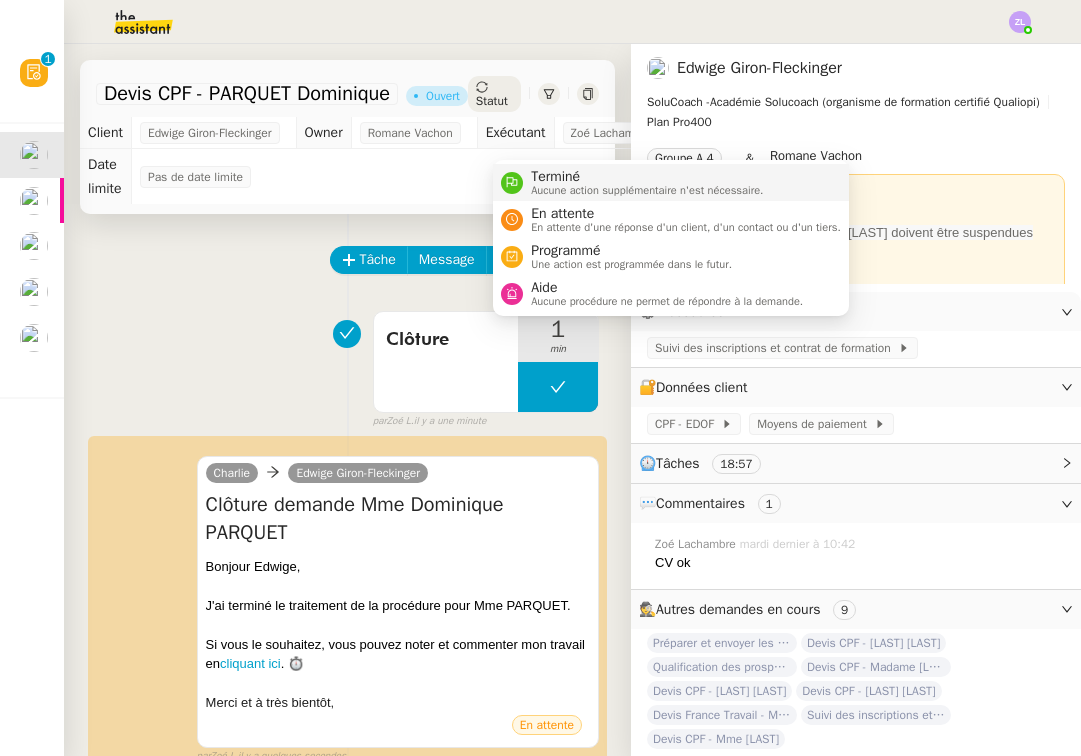 click on "Terminé" at bounding box center (647, 177) 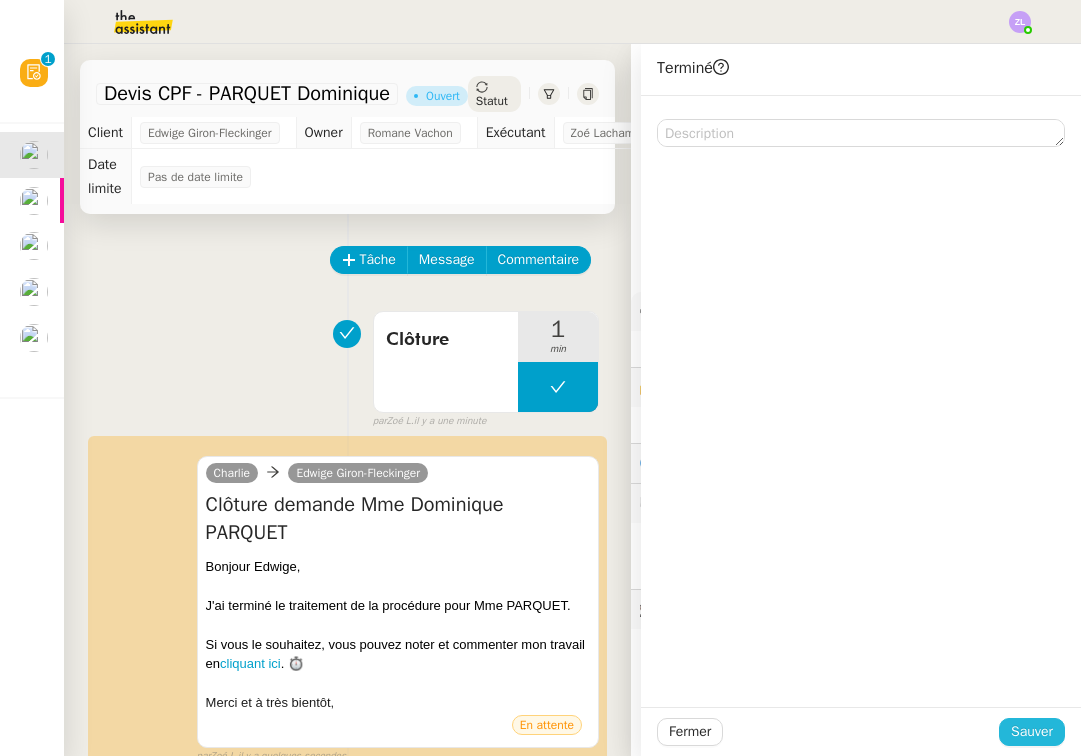 click on "Sauver" 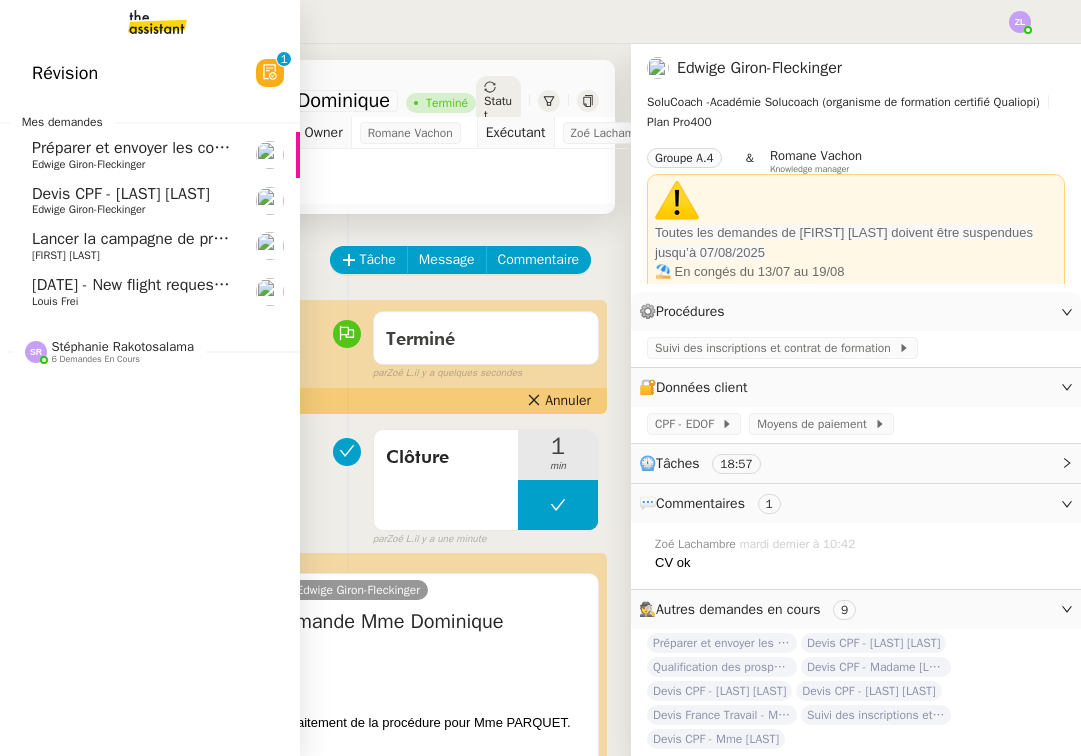 click on "Devis CPF - [LAST] [FIRST]" 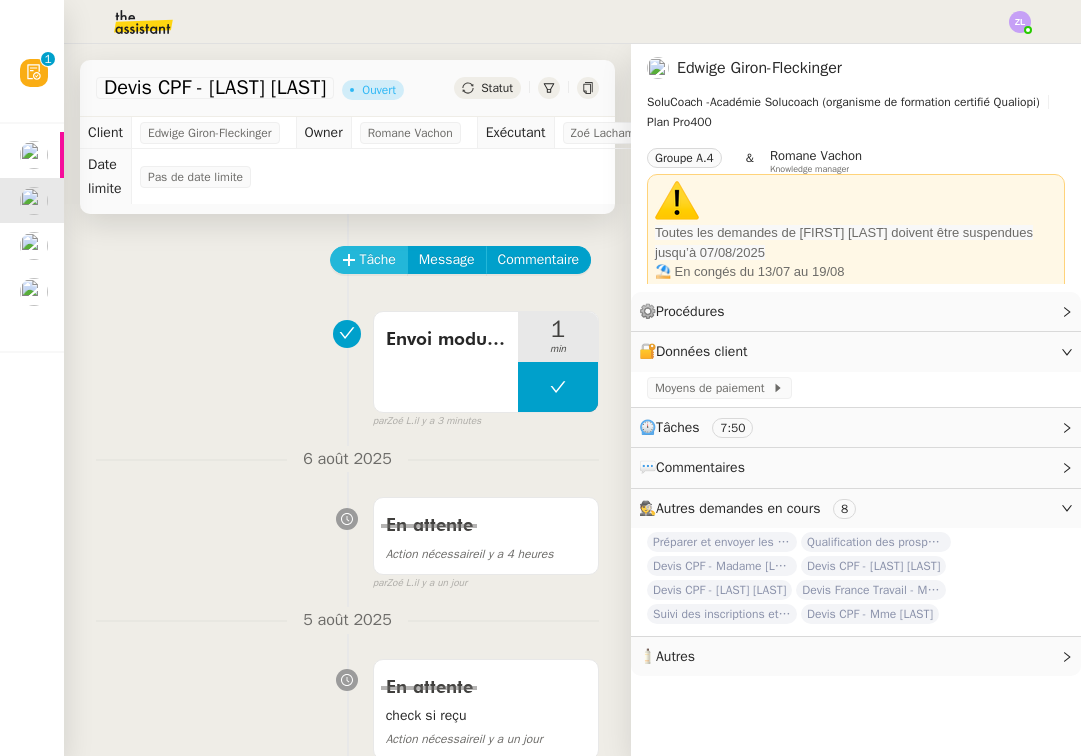 click on "Tâche" 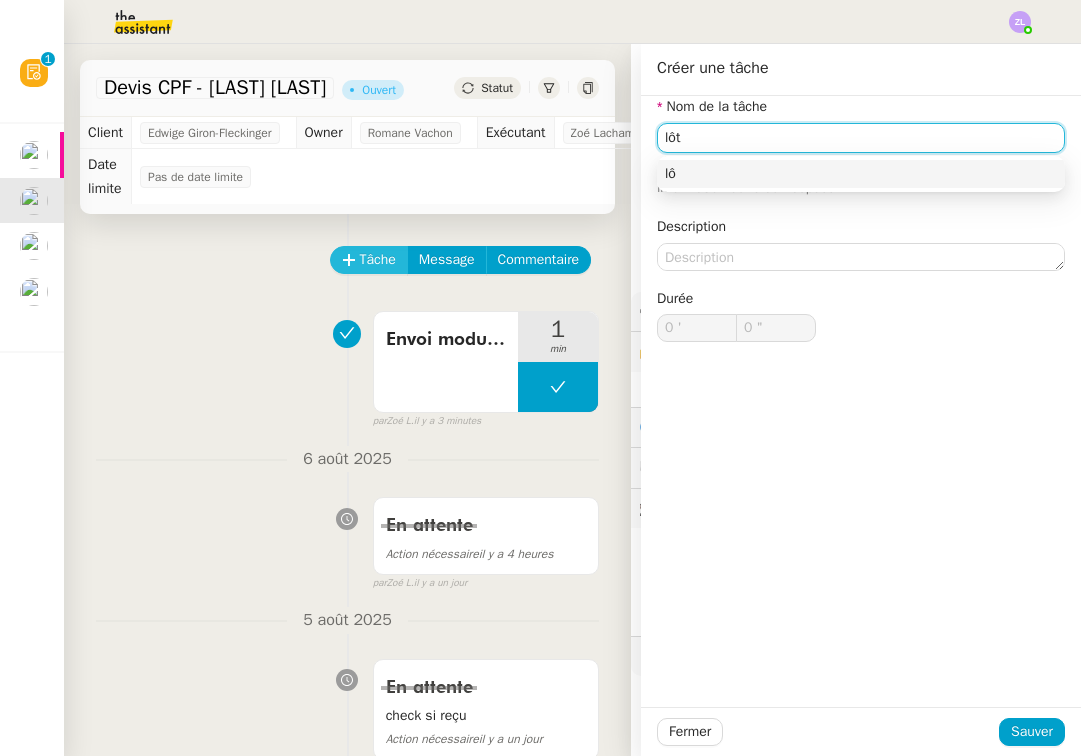 scroll, scrollTop: 0, scrollLeft: 0, axis: both 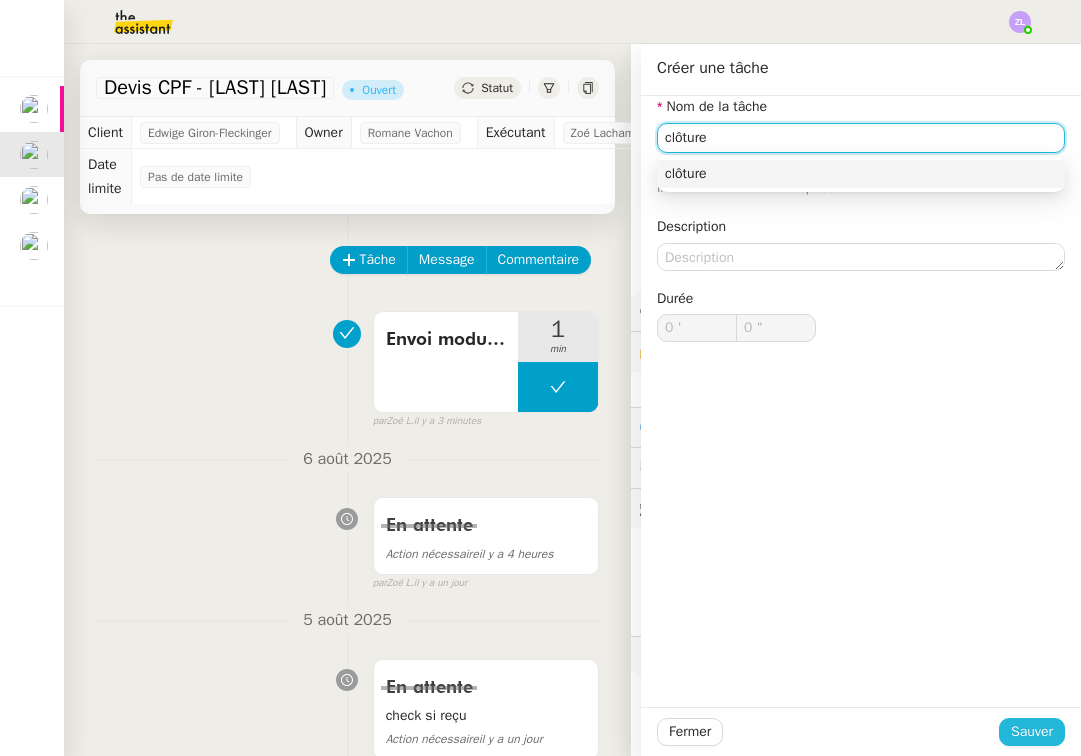 type on "clôture" 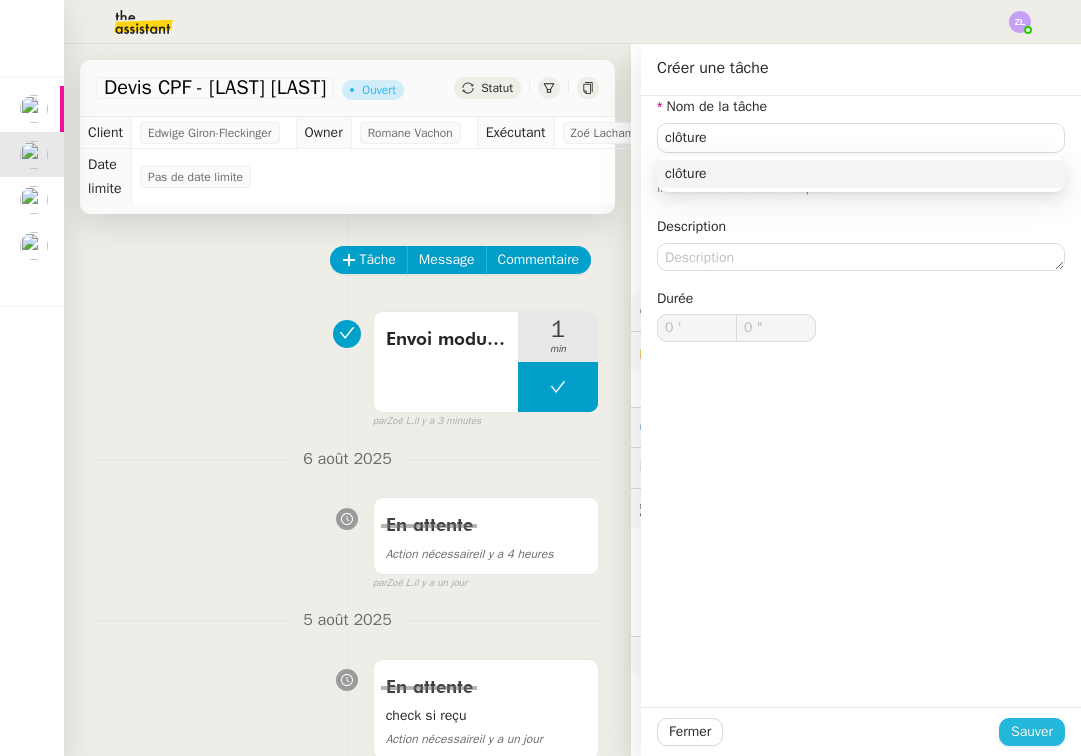 click on "Sauver" 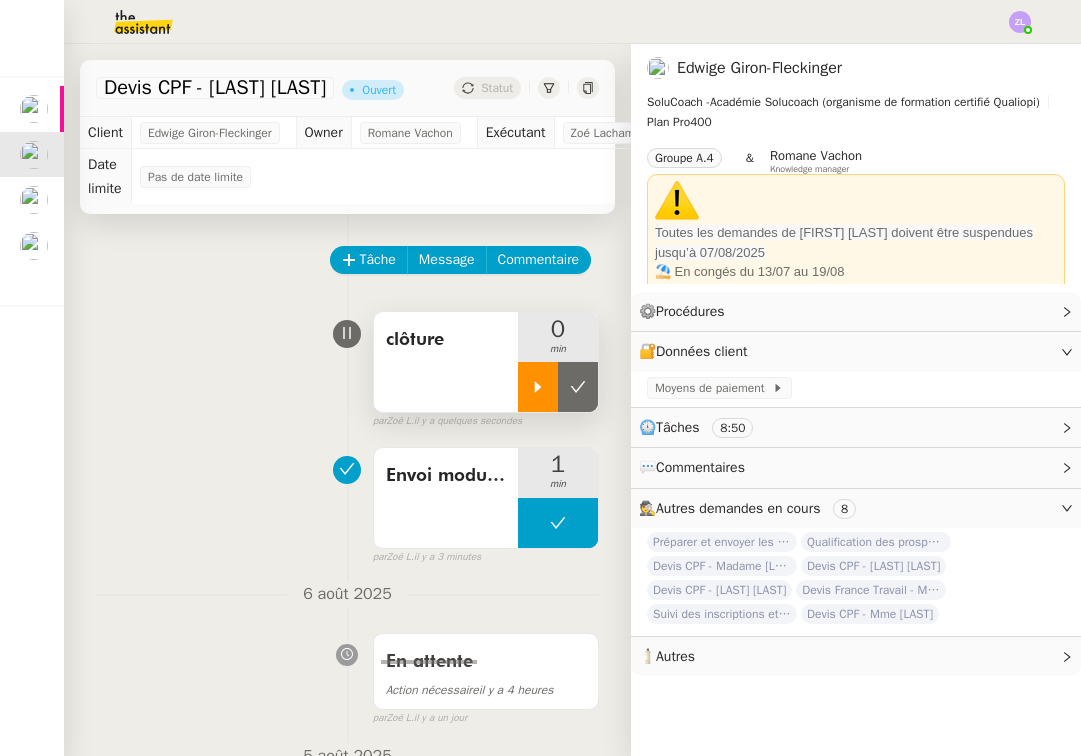 click at bounding box center (538, 387) 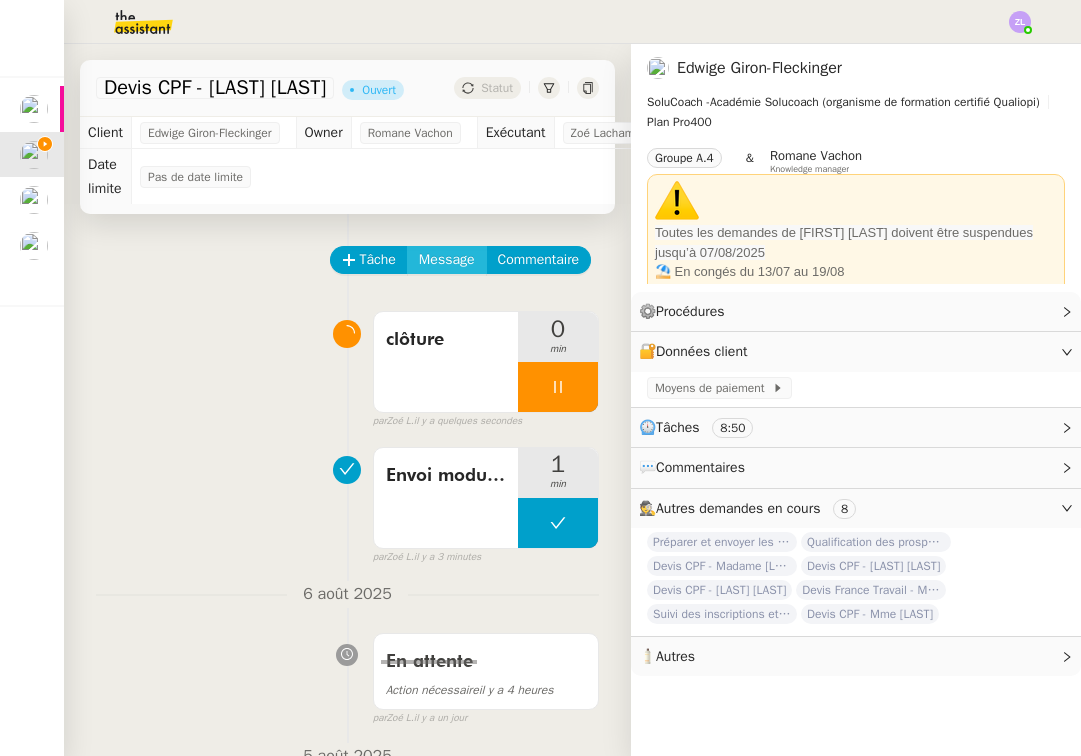 click on "Message" 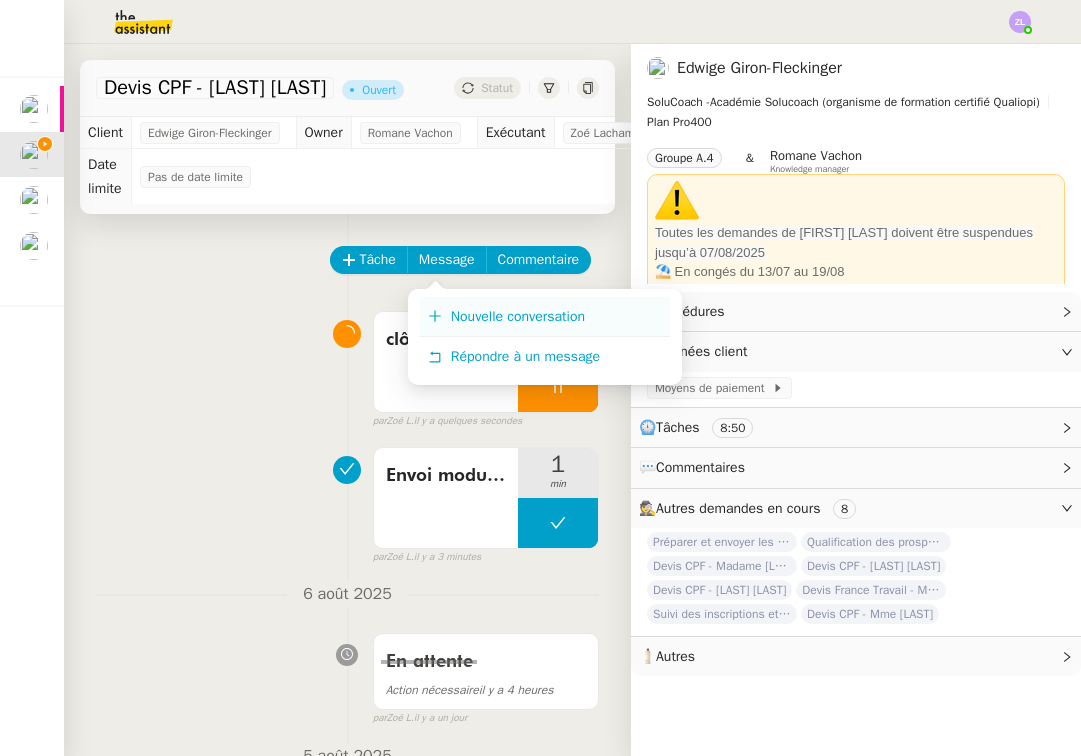 click on "Nouvelle conversation" at bounding box center [545, 317] 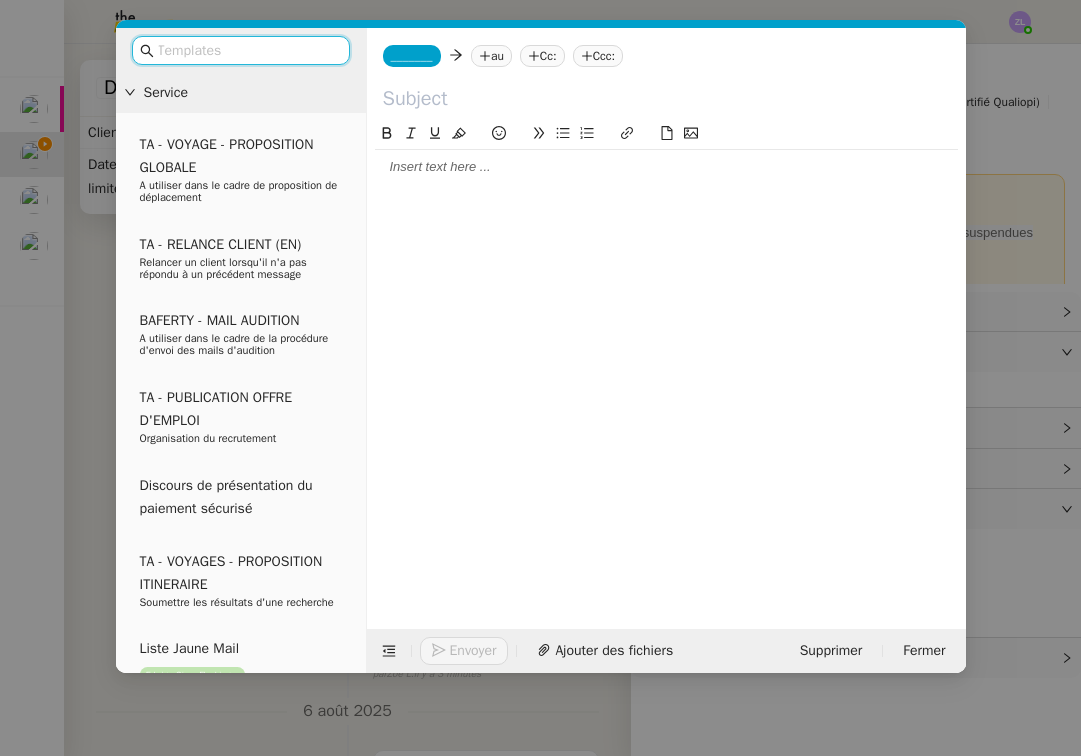 click on "_______" 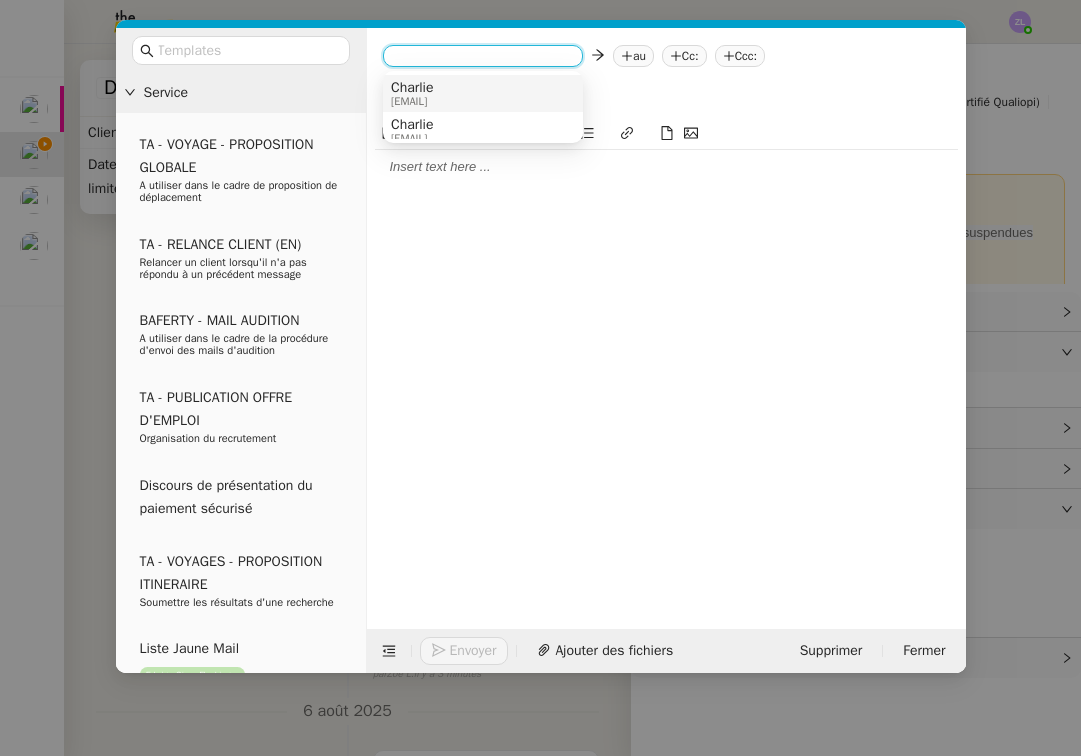 click on "Charlie" at bounding box center [412, 88] 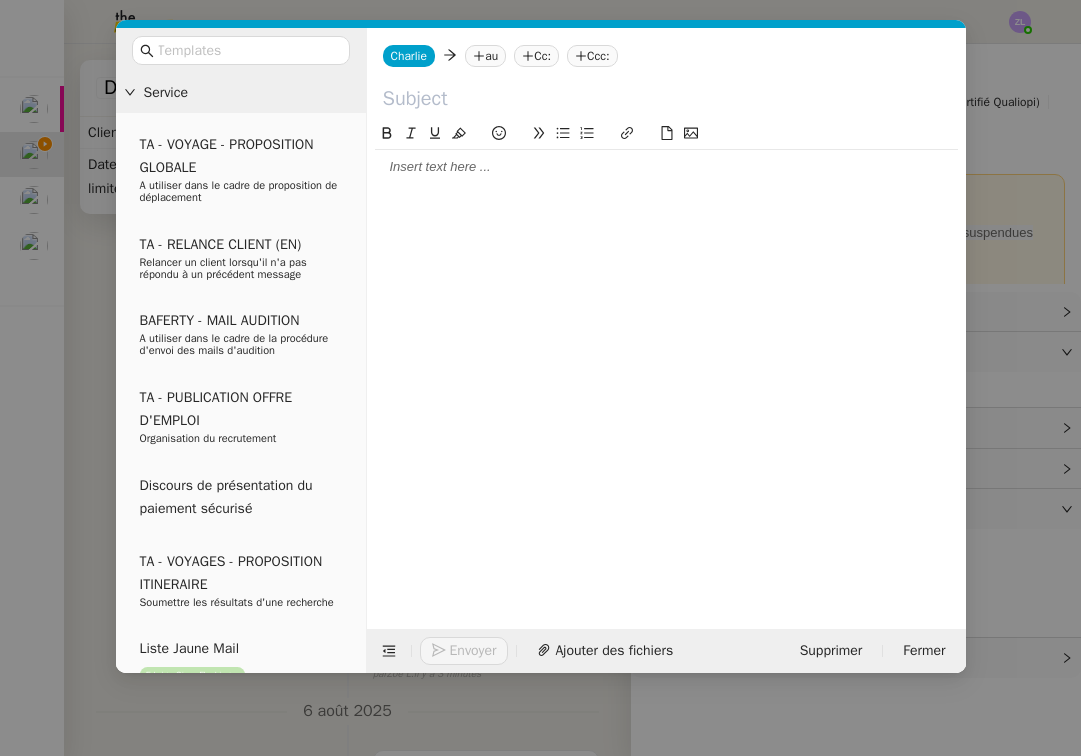 click on "au" 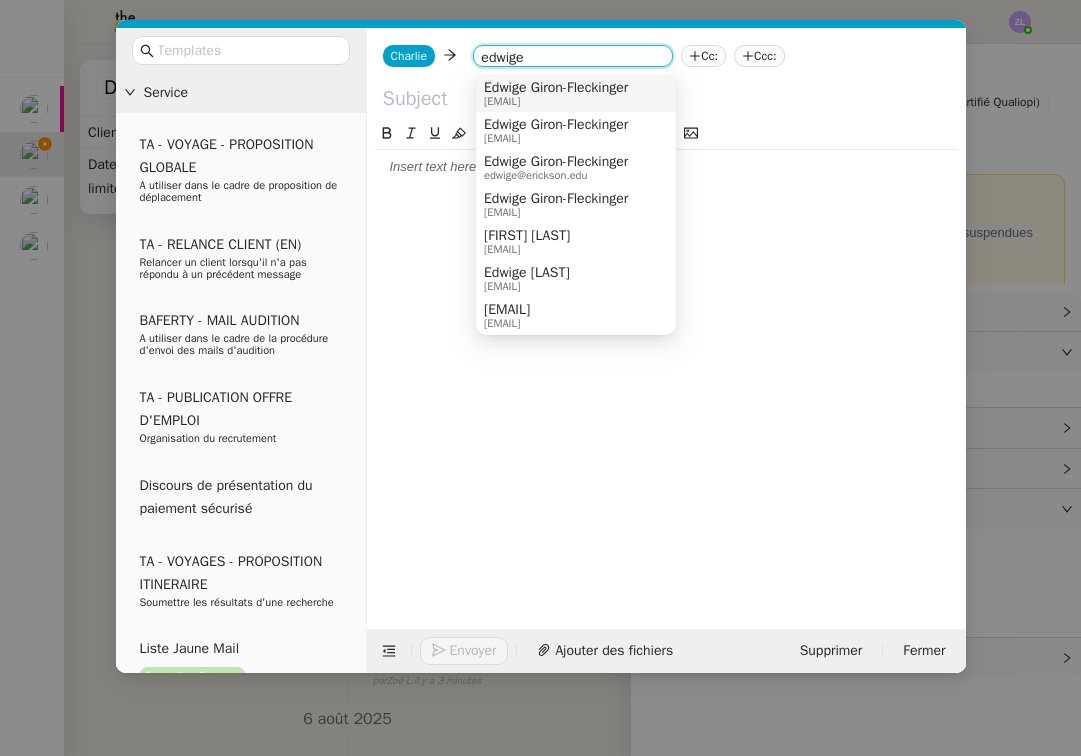 type on "edwige" 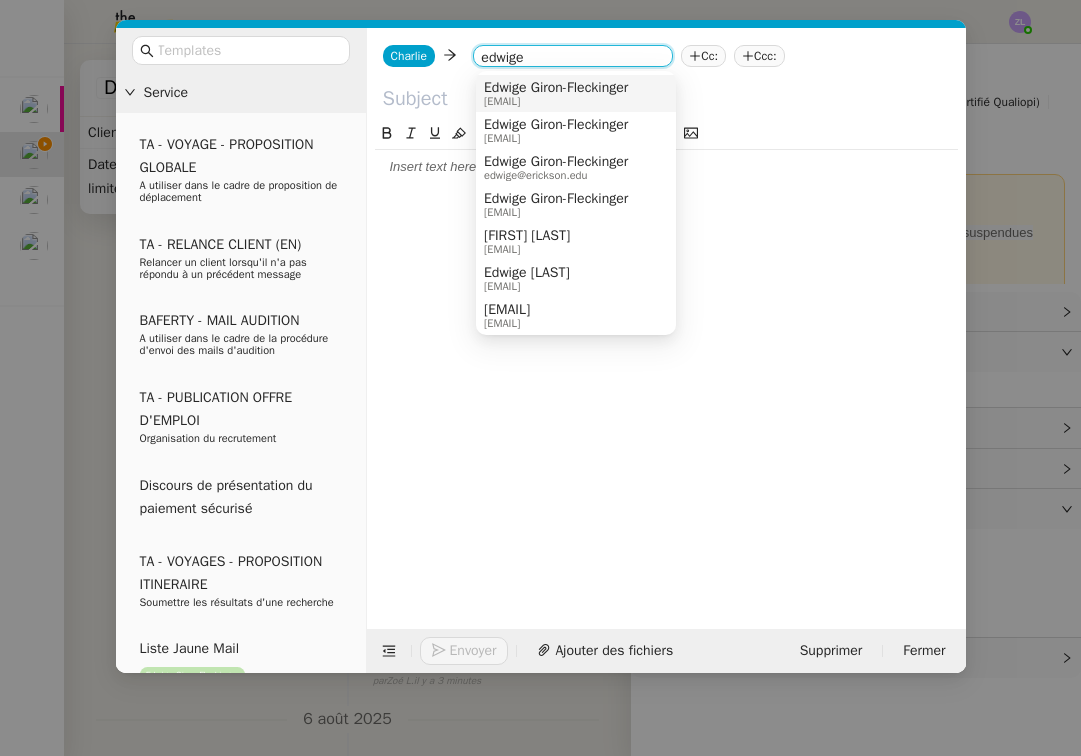 click on "Edwige Giron-Fleckinger" at bounding box center (556, 88) 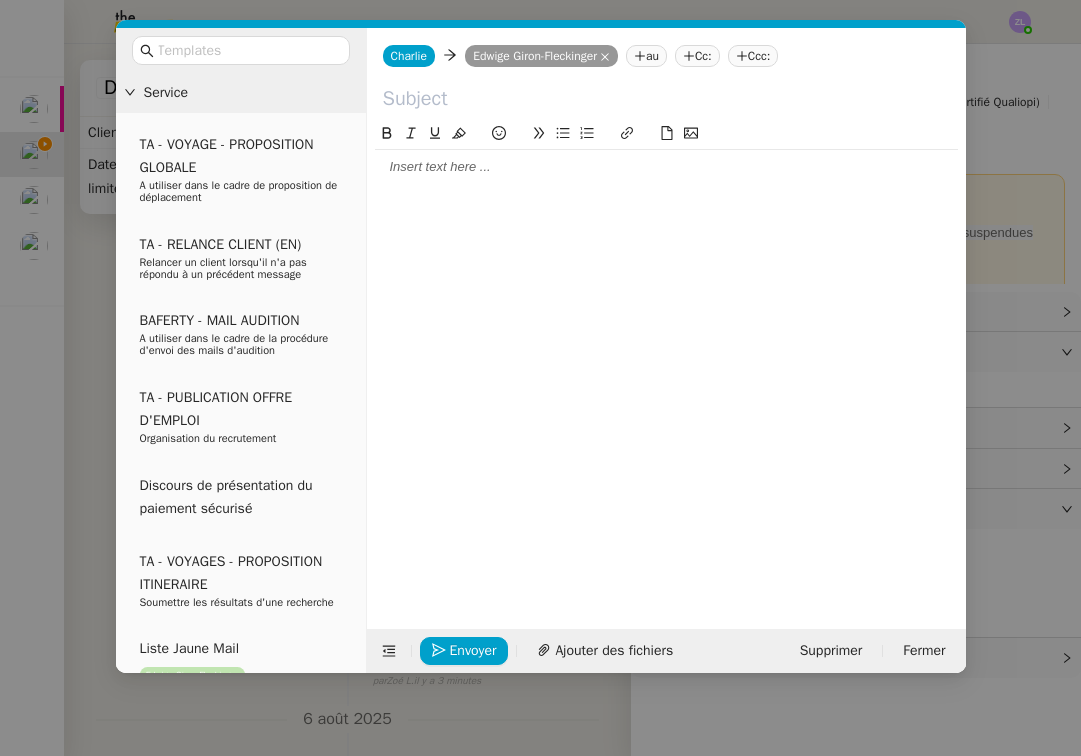 click 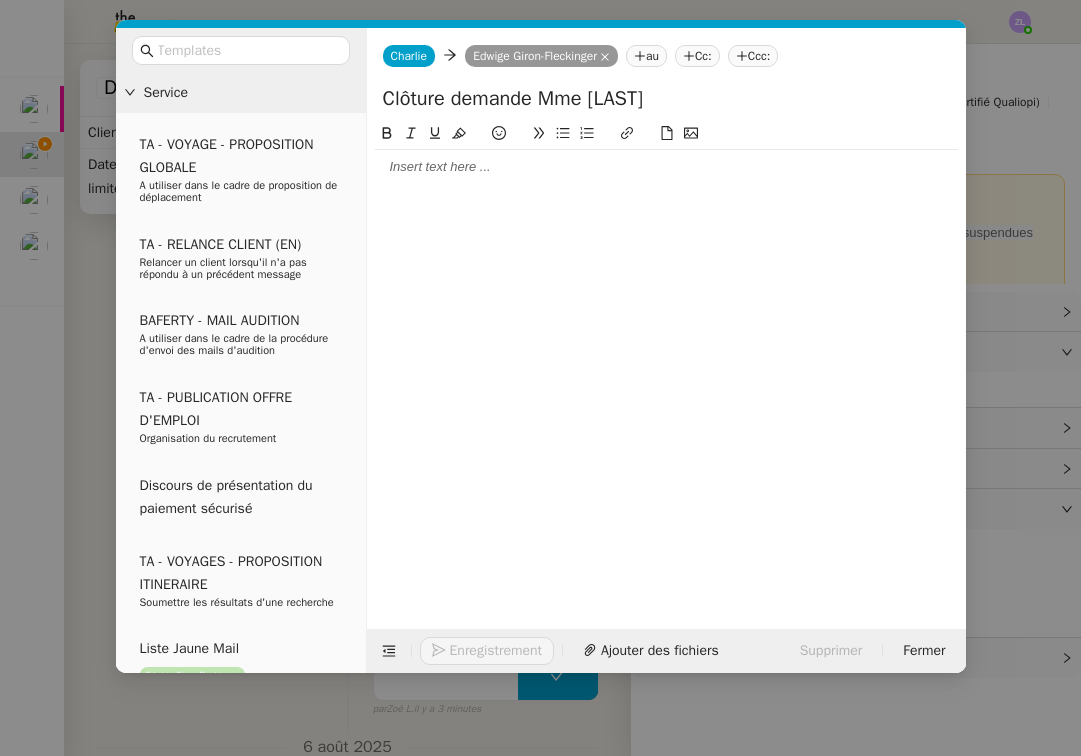 type on "Clôture demande Mme JARDIN" 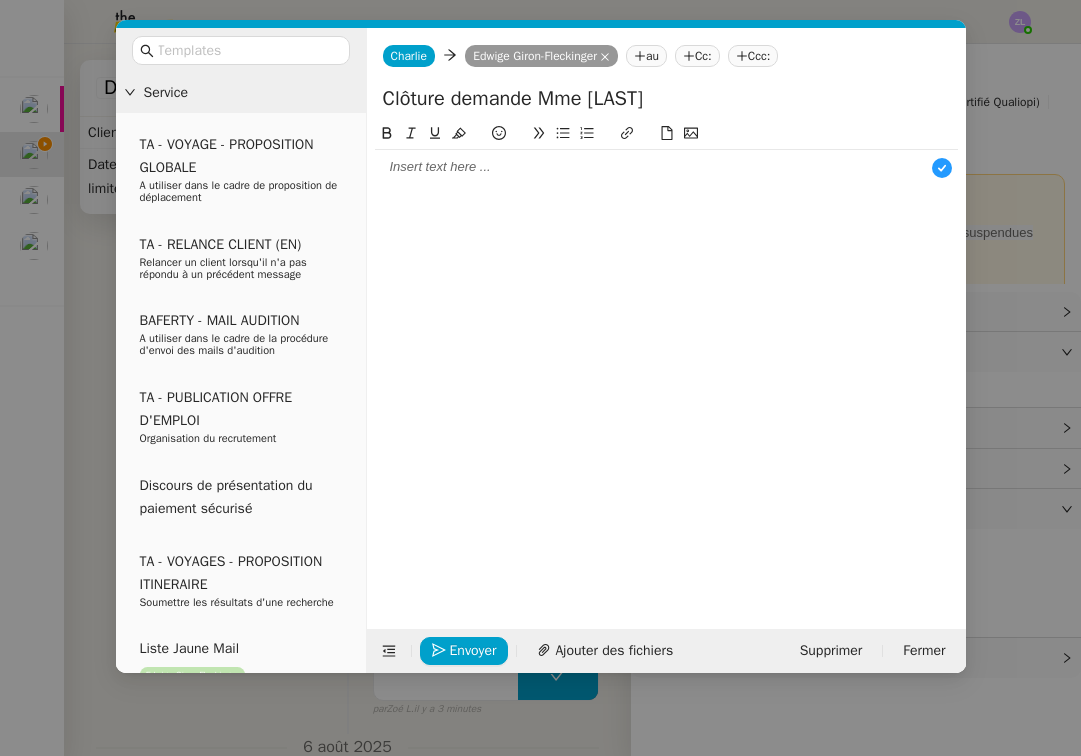 scroll, scrollTop: 21, scrollLeft: 0, axis: vertical 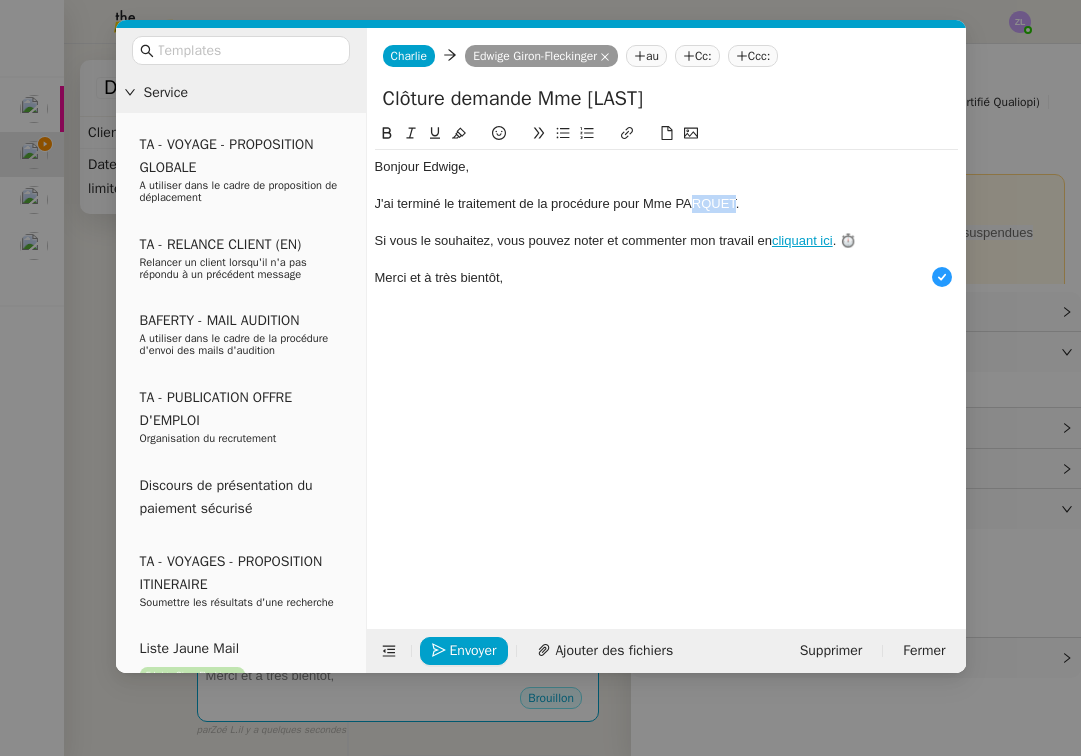 drag, startPoint x: 736, startPoint y: 201, endPoint x: 679, endPoint y: 202, distance: 57.00877 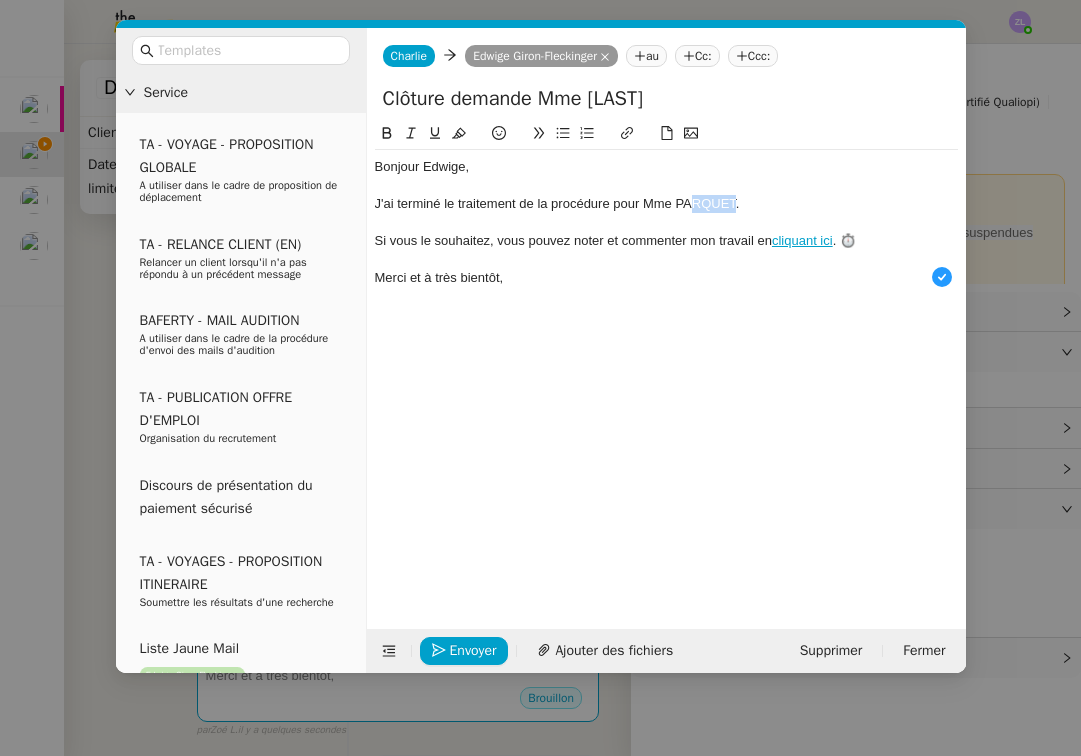 click on "J'ai terminé le traitement de la procédure pour Mme PARQUET." 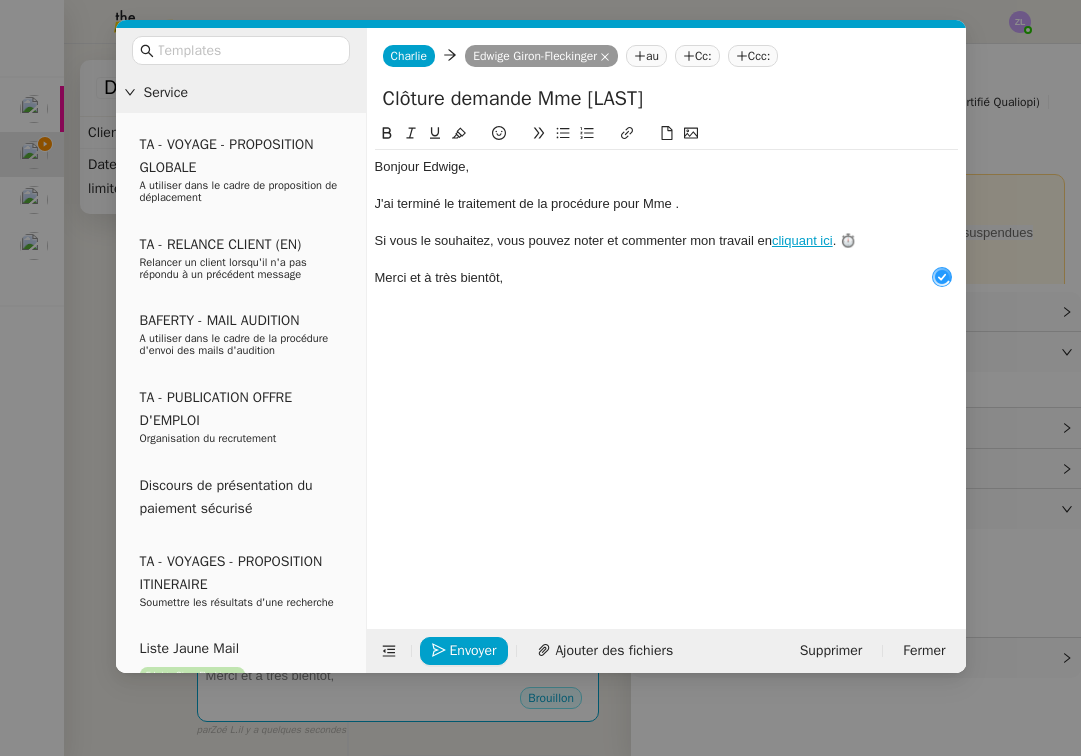 type 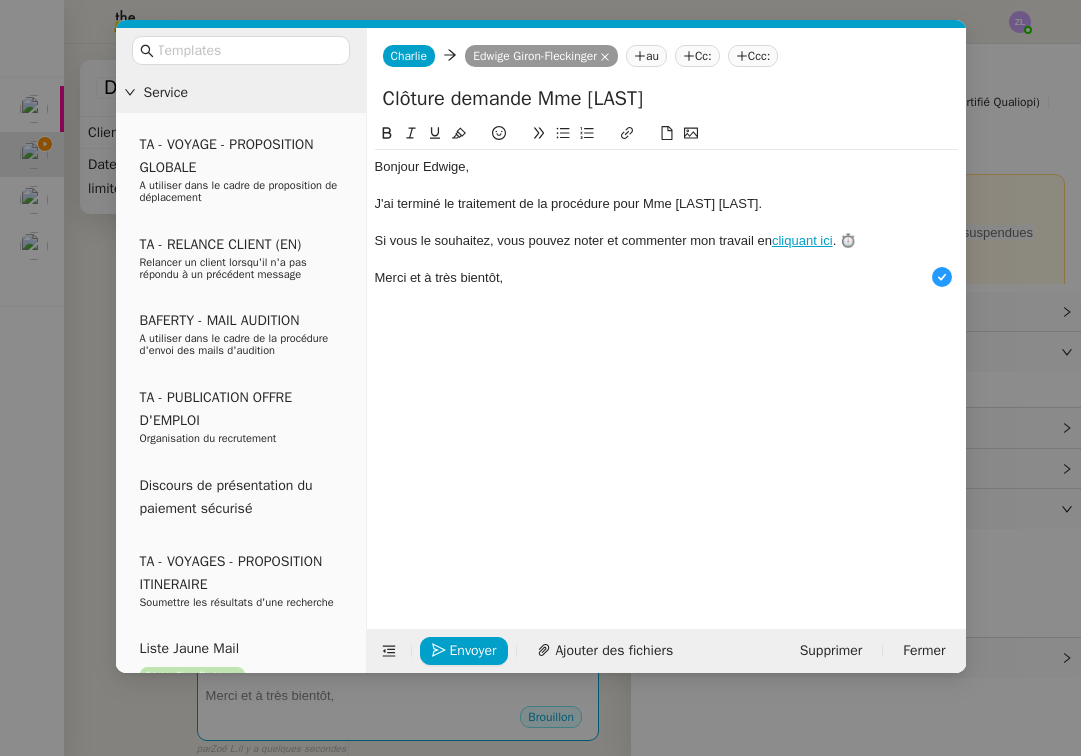click on "Clôture demande Mme JARDIN" 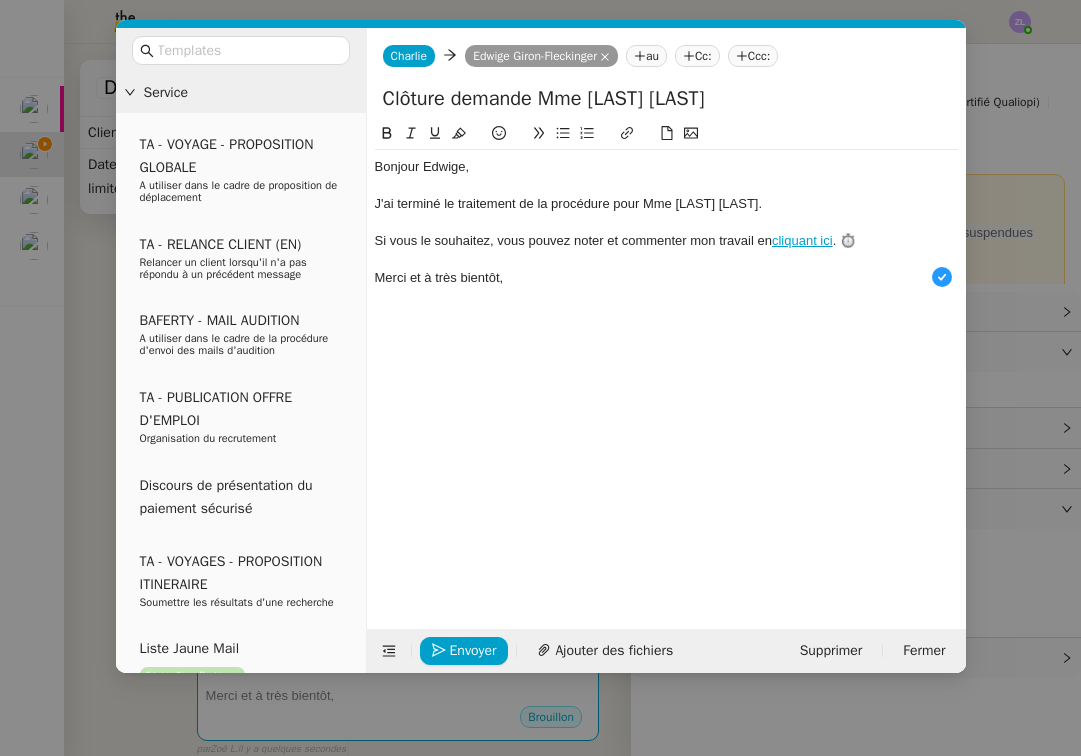 type on "Clôture demande Mme JARDIN Delphine" 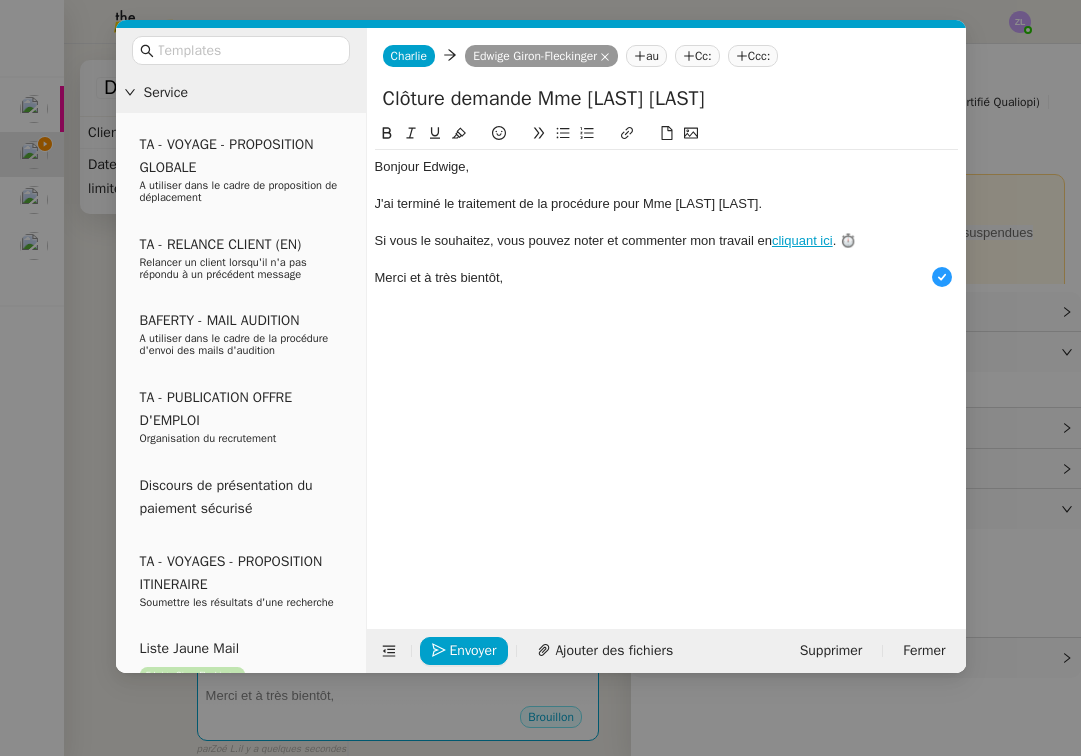 click on "J'ai terminé le traitement de la procédure pour Mme Jardin Delphine." 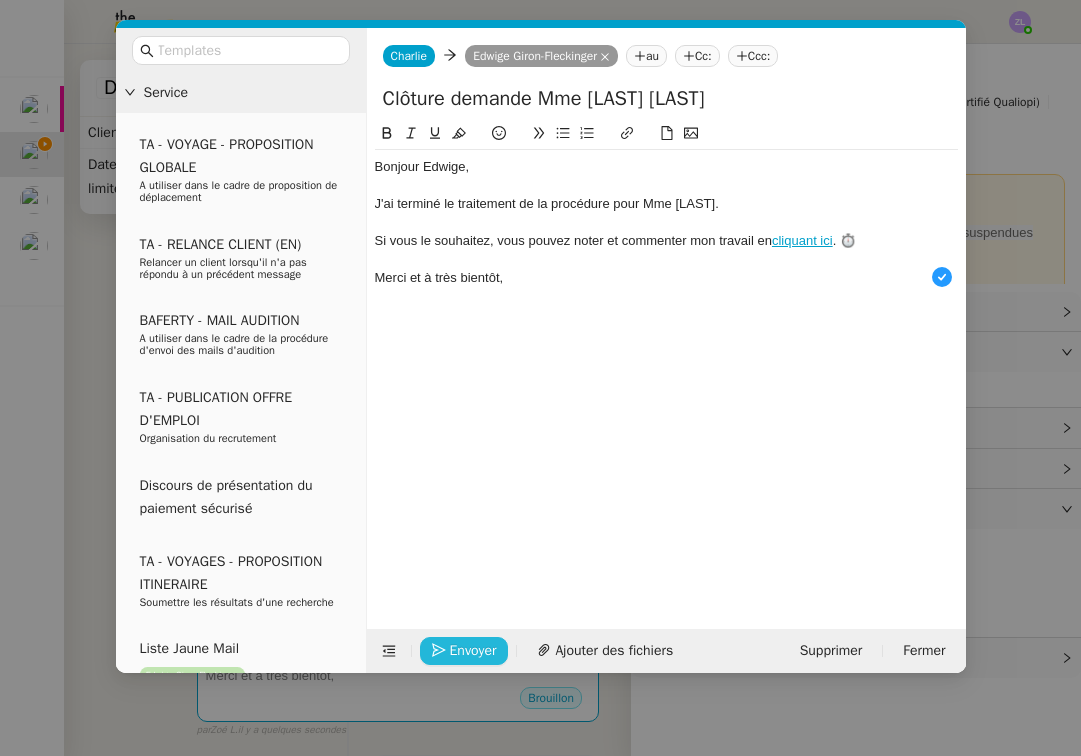 click on "Envoyer" 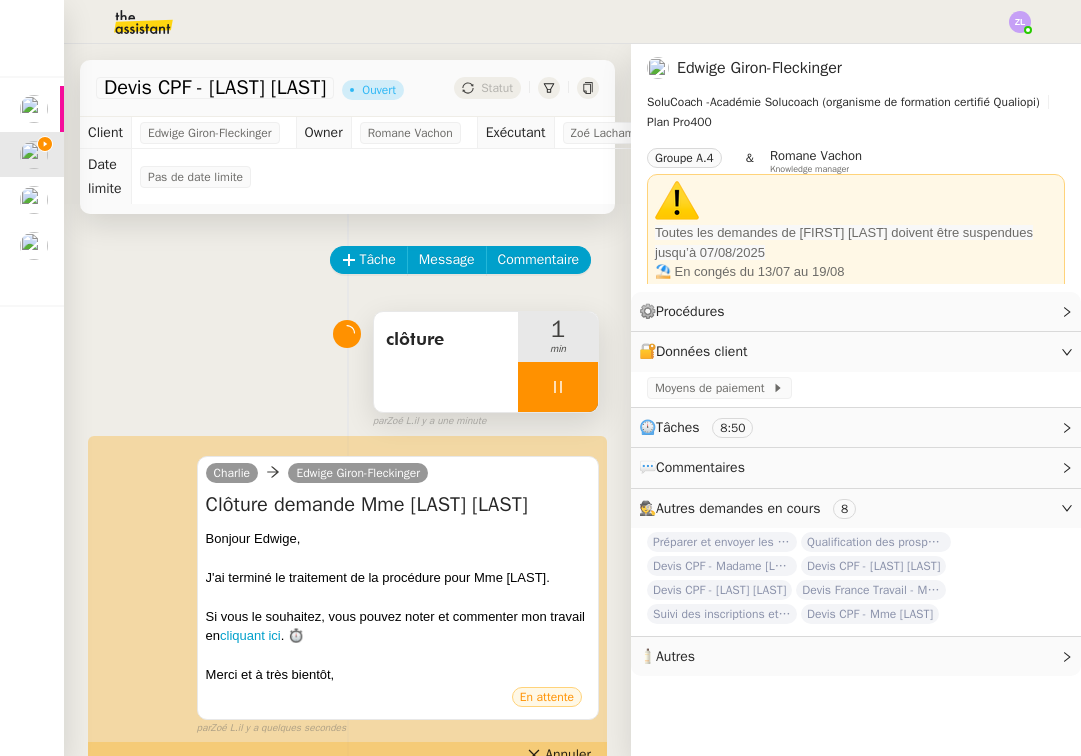 click at bounding box center [558, 387] 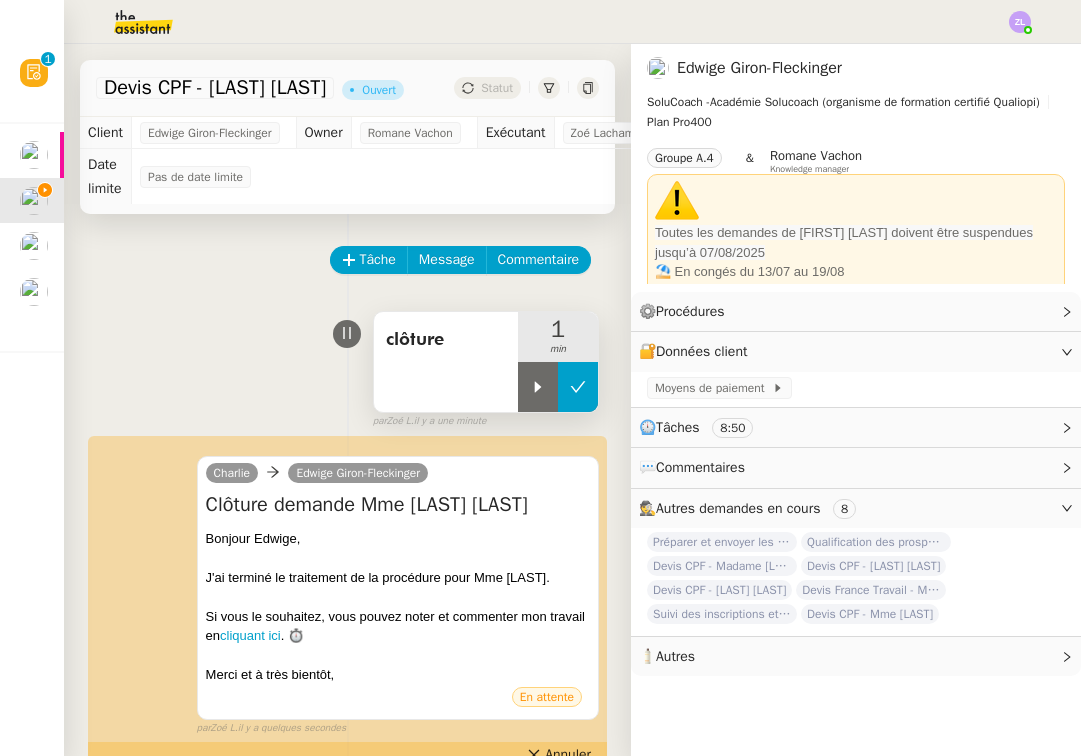 click 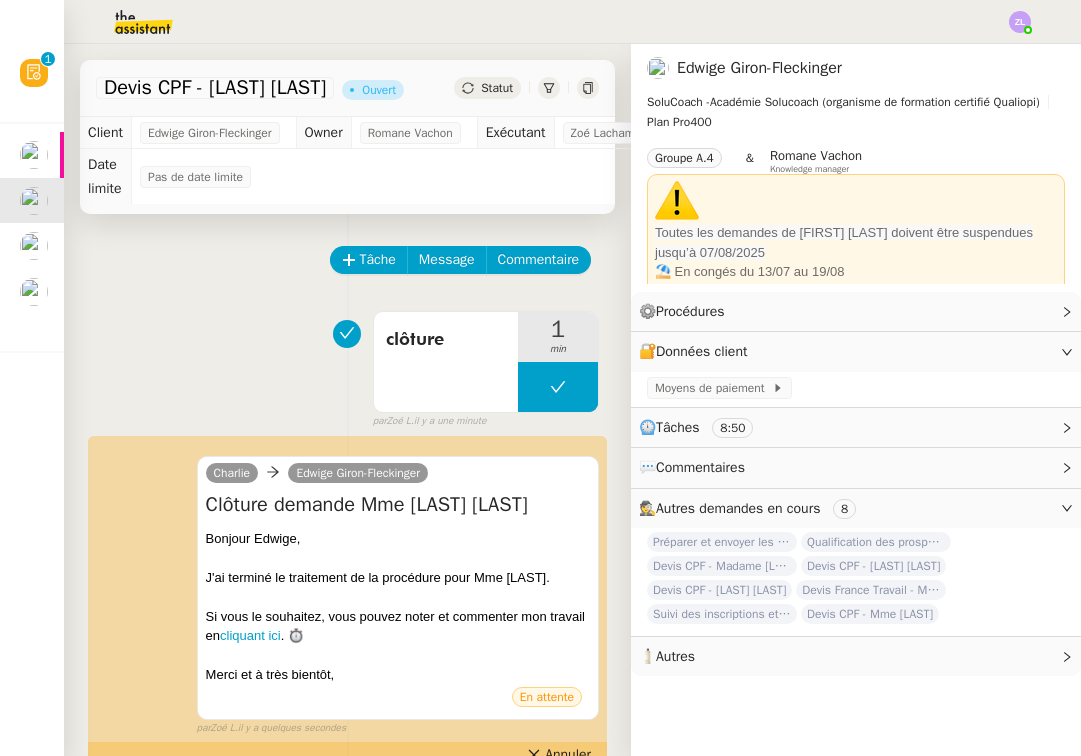 click on "Statut" 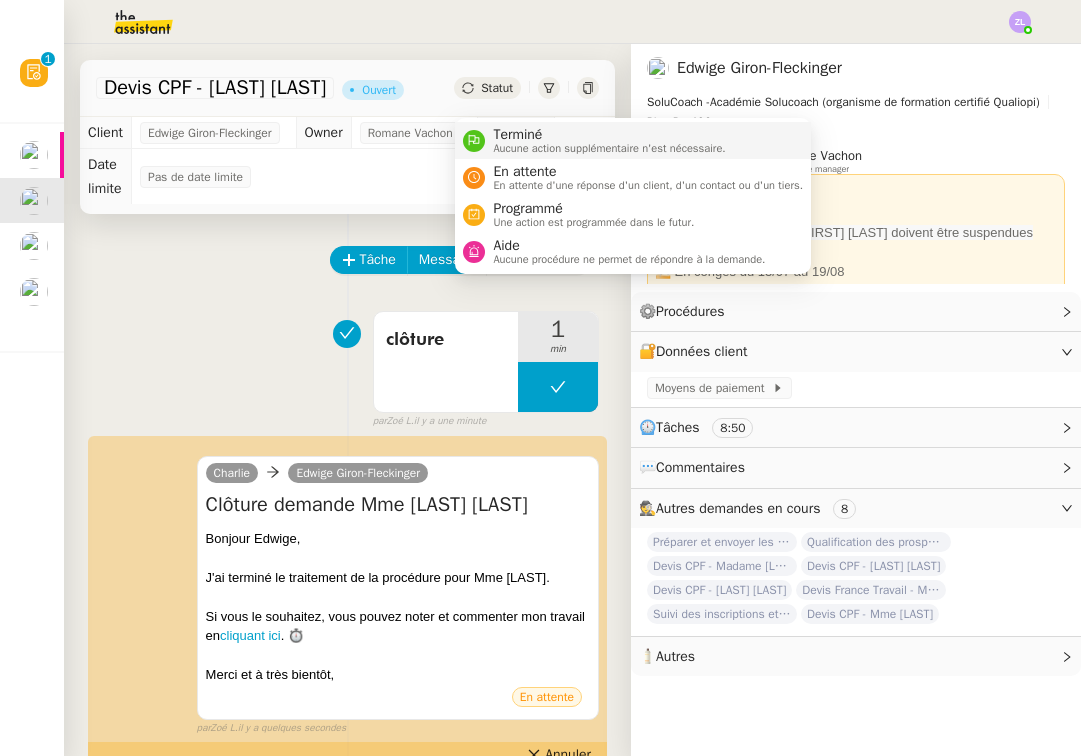 click on "Terminé" at bounding box center [609, 135] 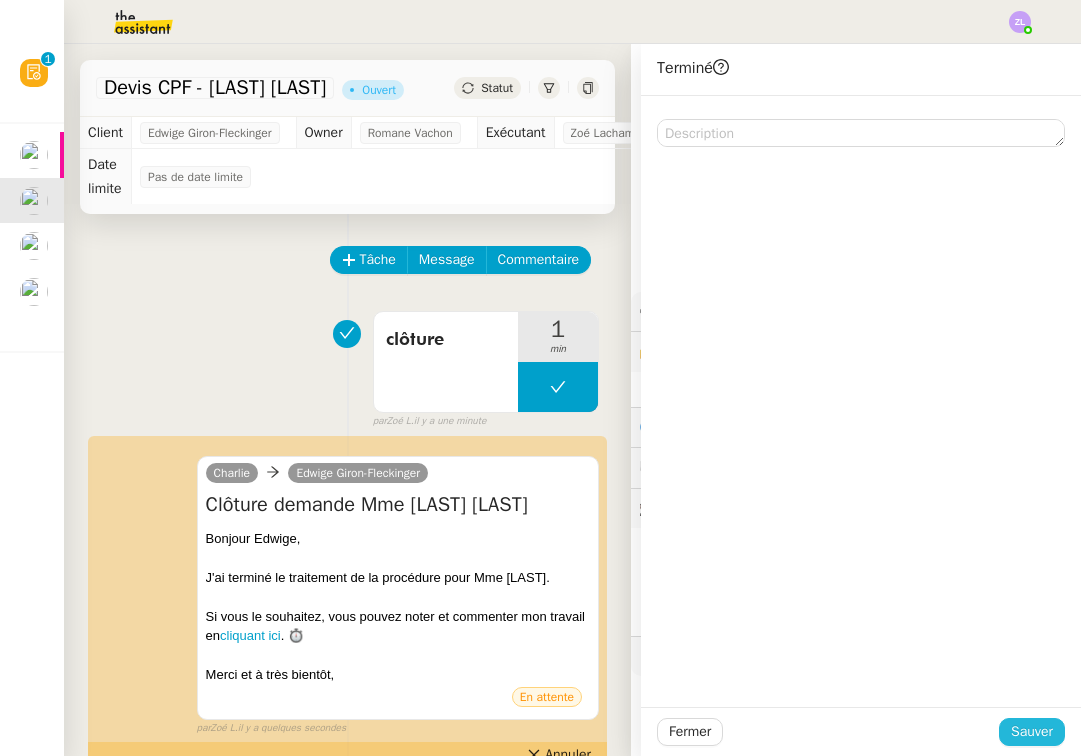 click on "Sauver" 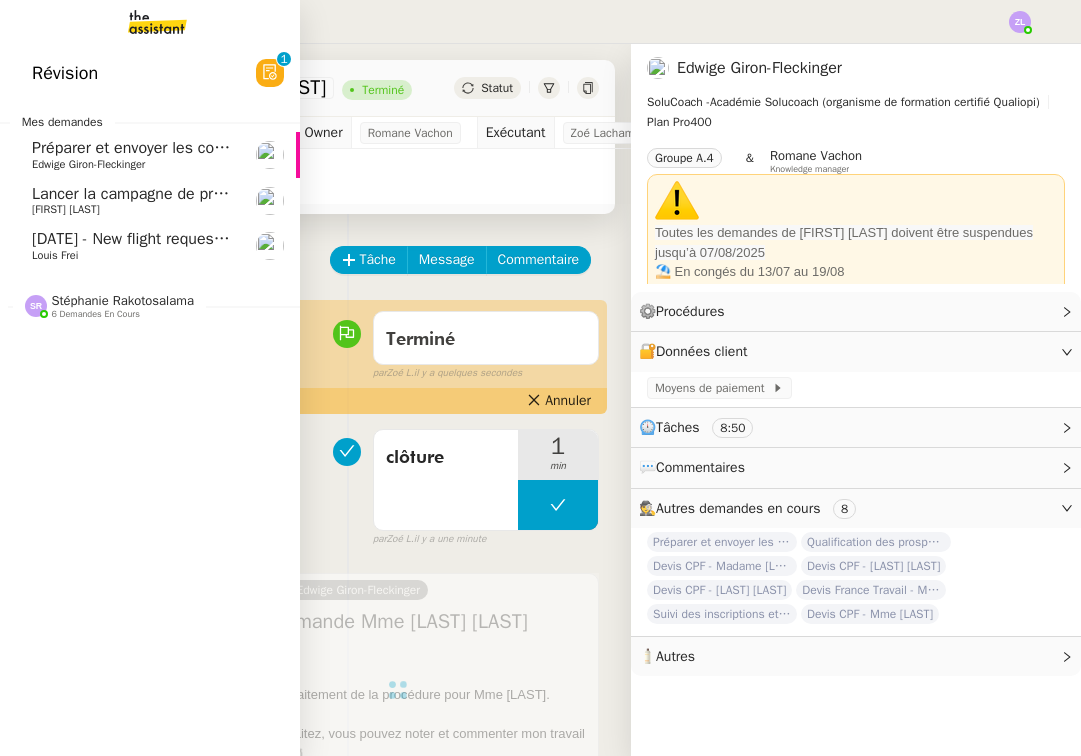 click on "Préparer et envoyer les contrats de formation" 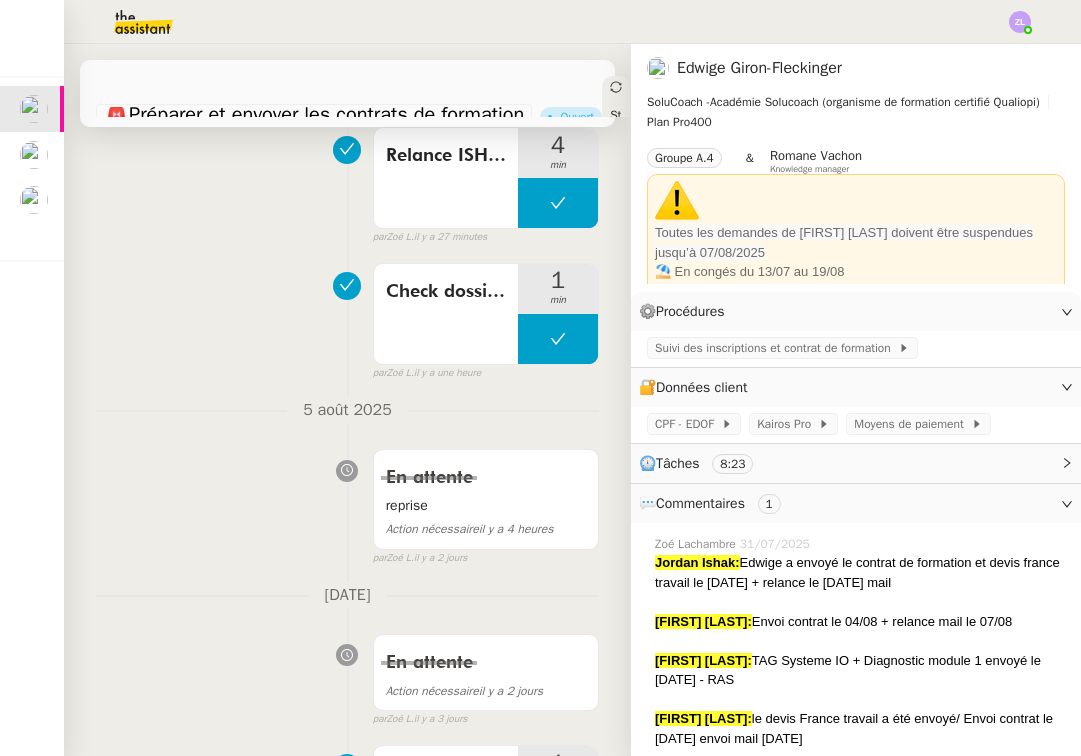 scroll, scrollTop: 344, scrollLeft: 0, axis: vertical 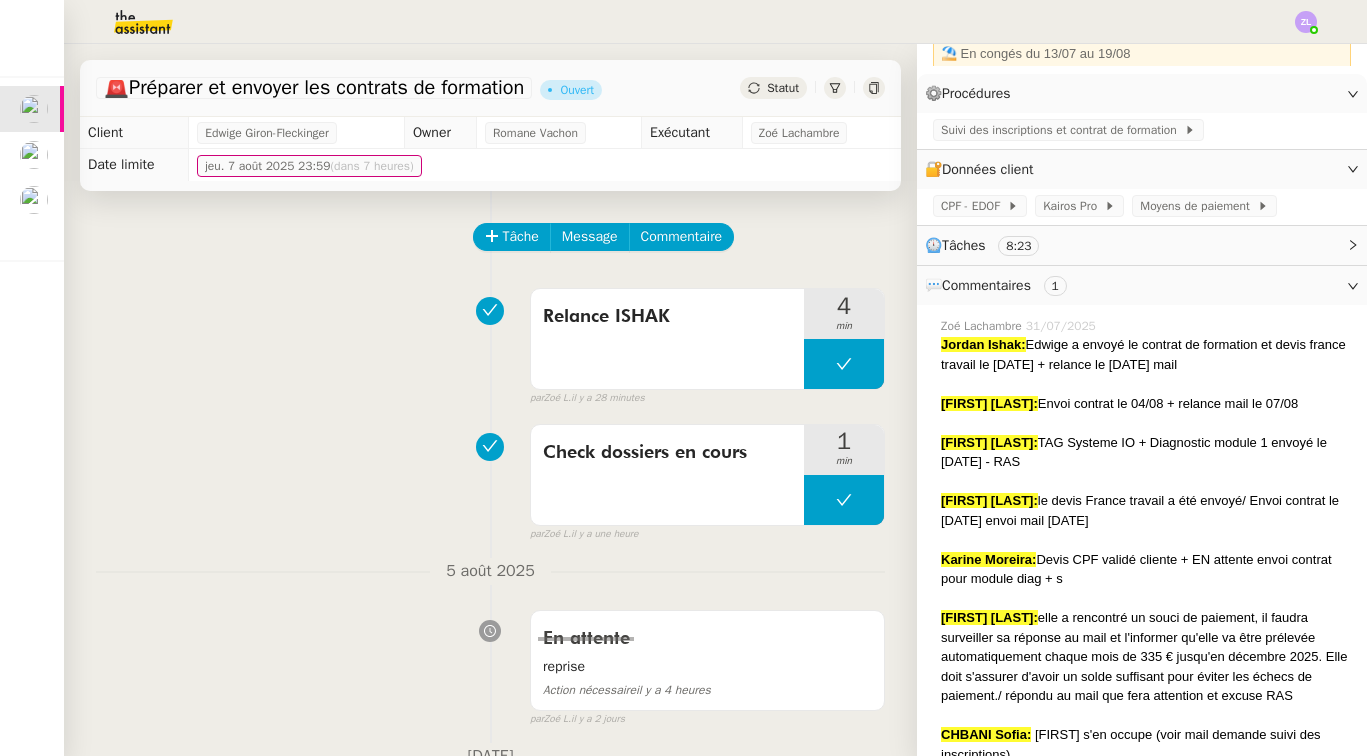 click on "Statut" 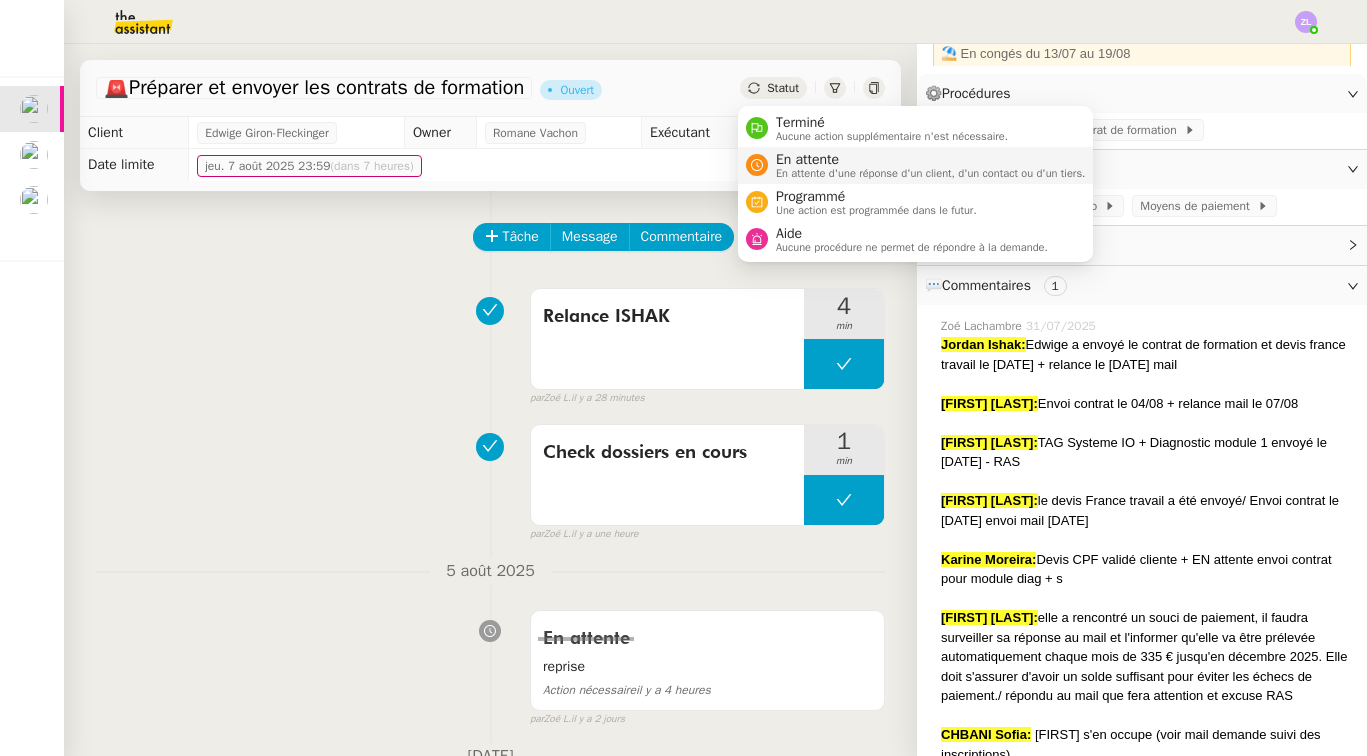 click on "En attente" at bounding box center [931, 160] 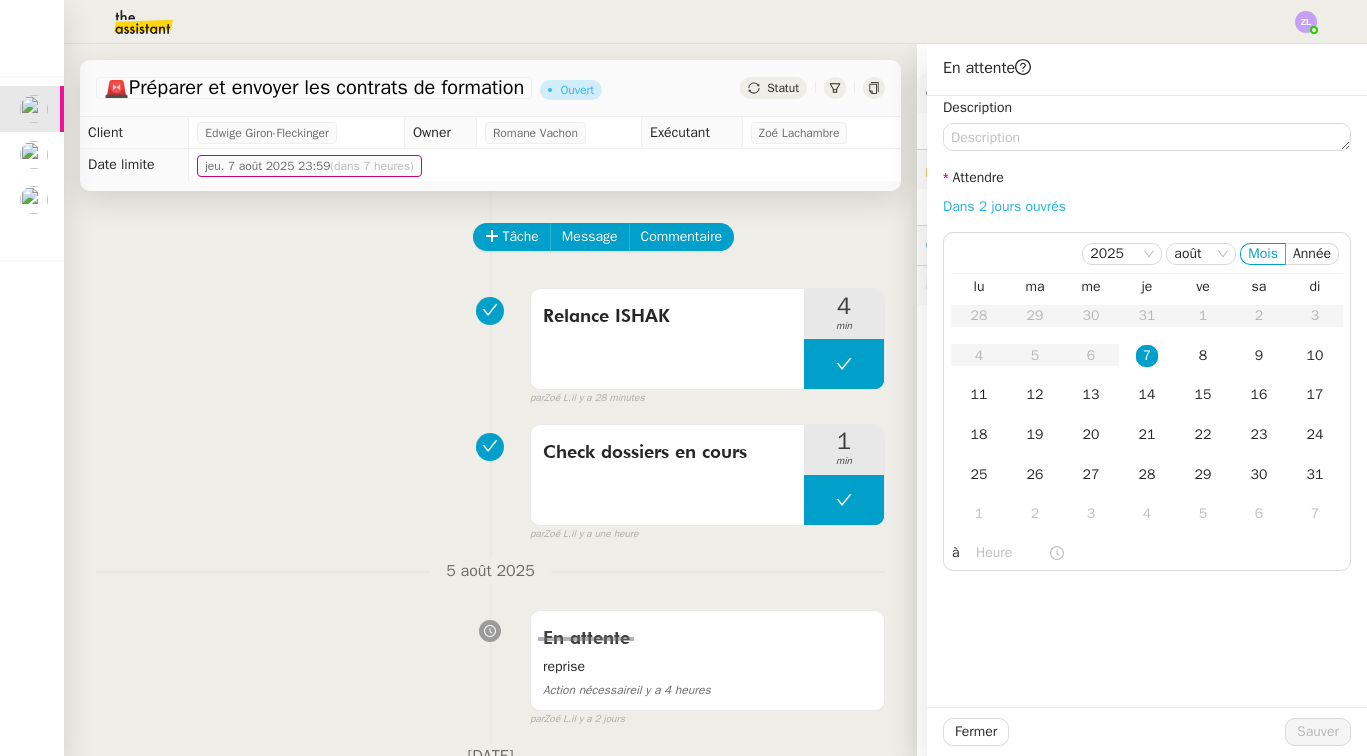 click on "Dans 2 jours ouvrés" 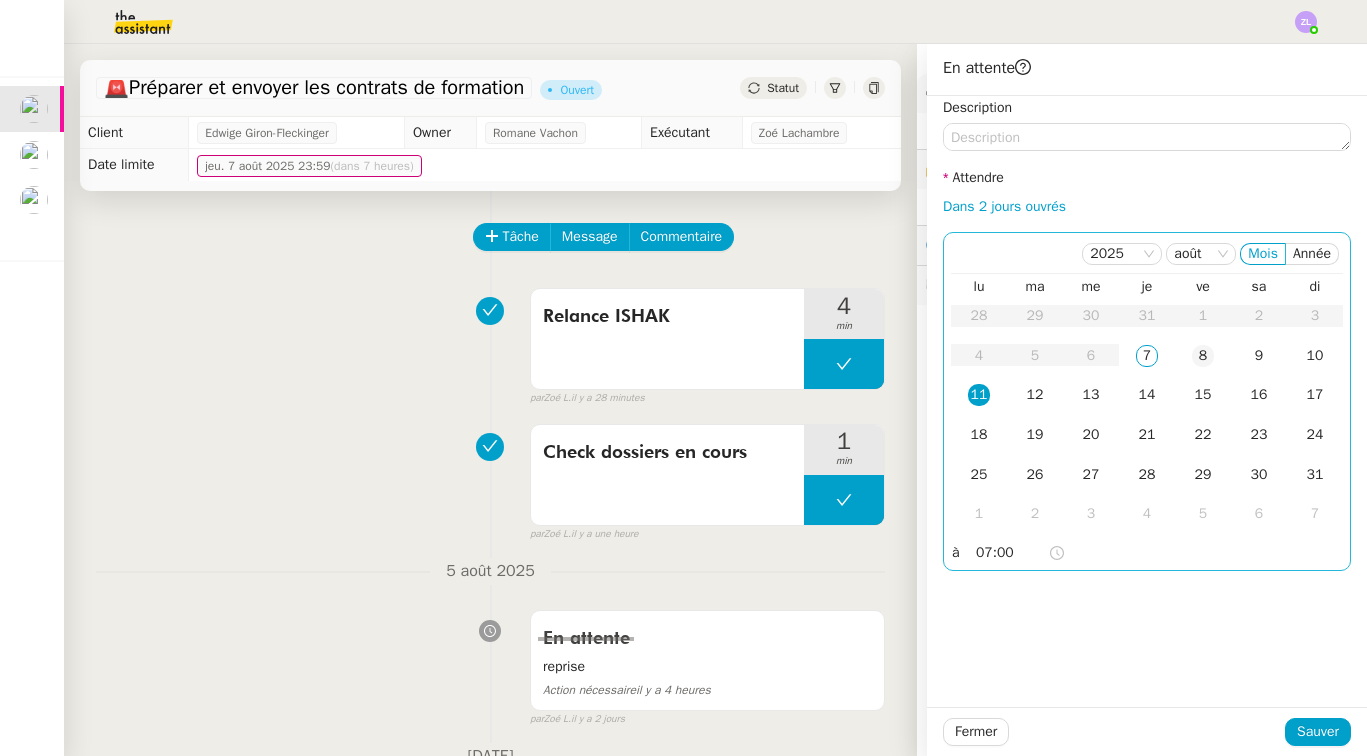 click on "8" 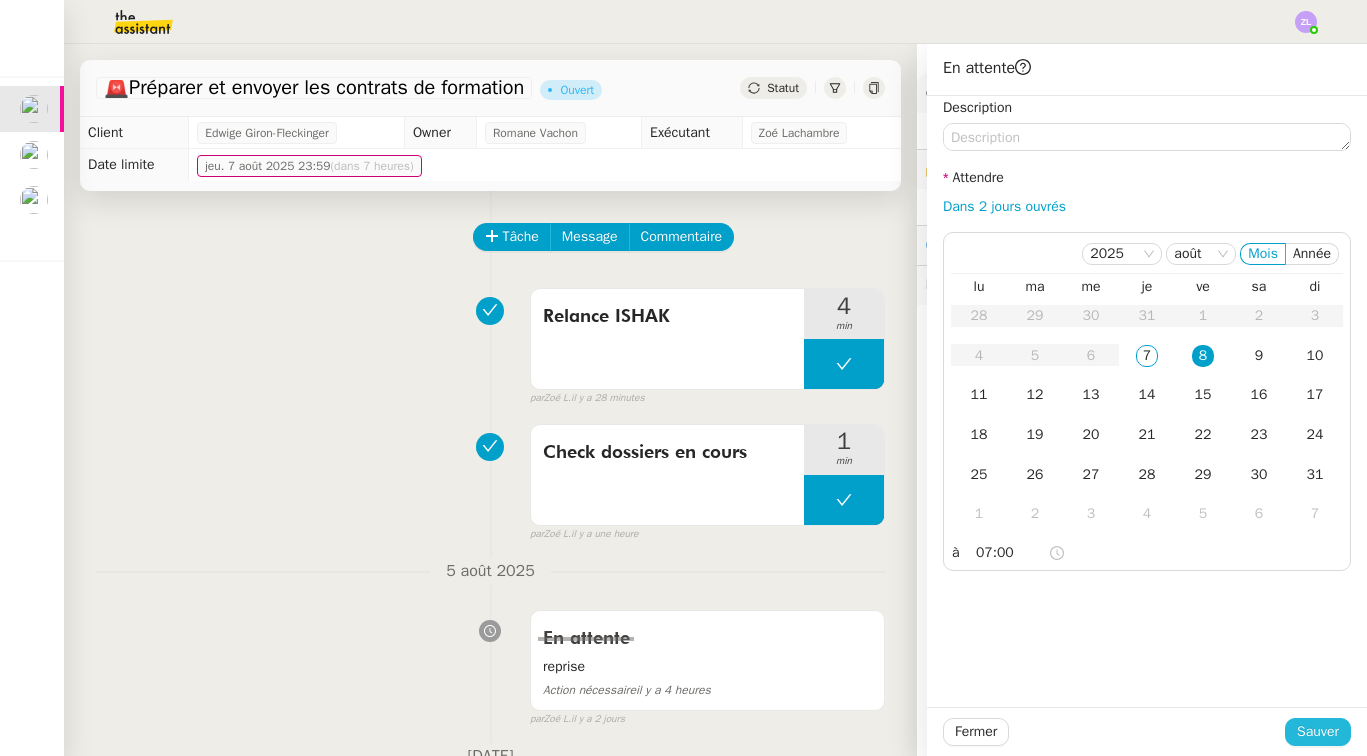 click on "Sauver" 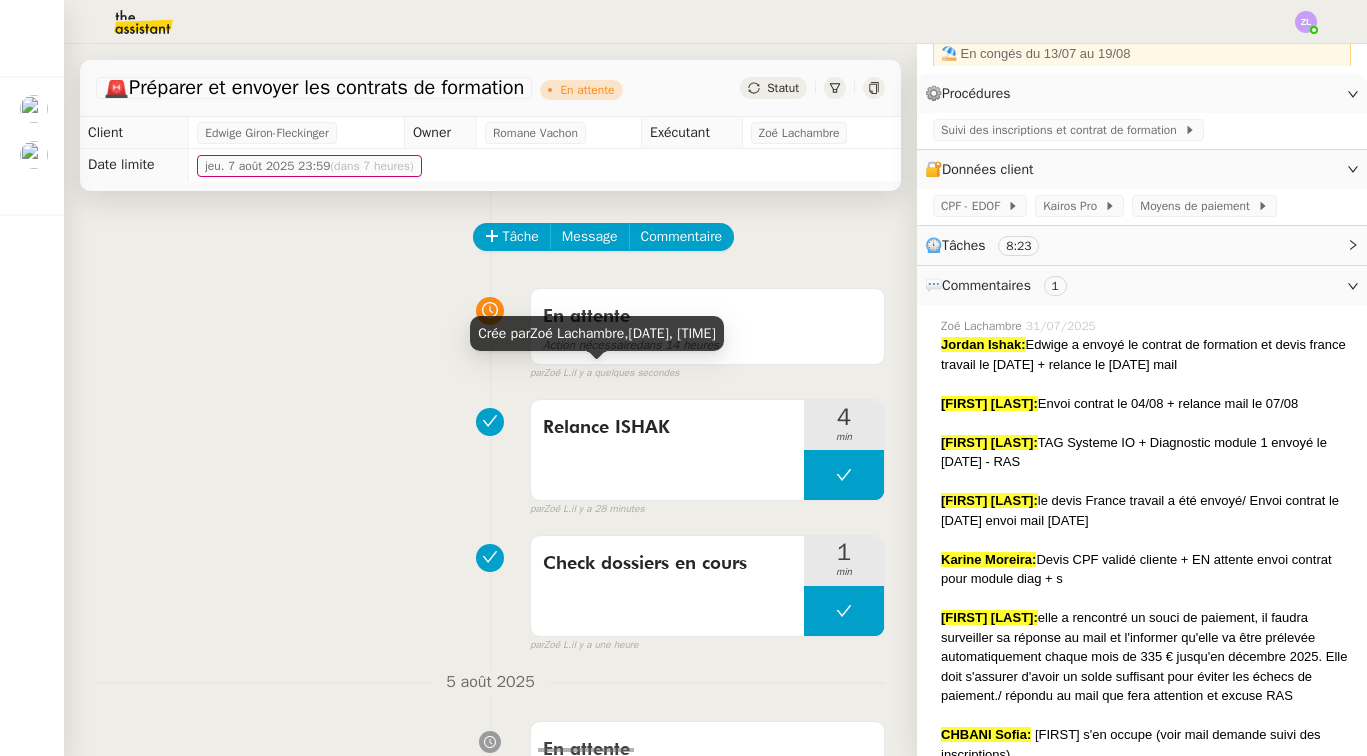 click on "Crée par  Zoé Lachambre,   7 août 2025, 17:05:51" at bounding box center (596, 333) 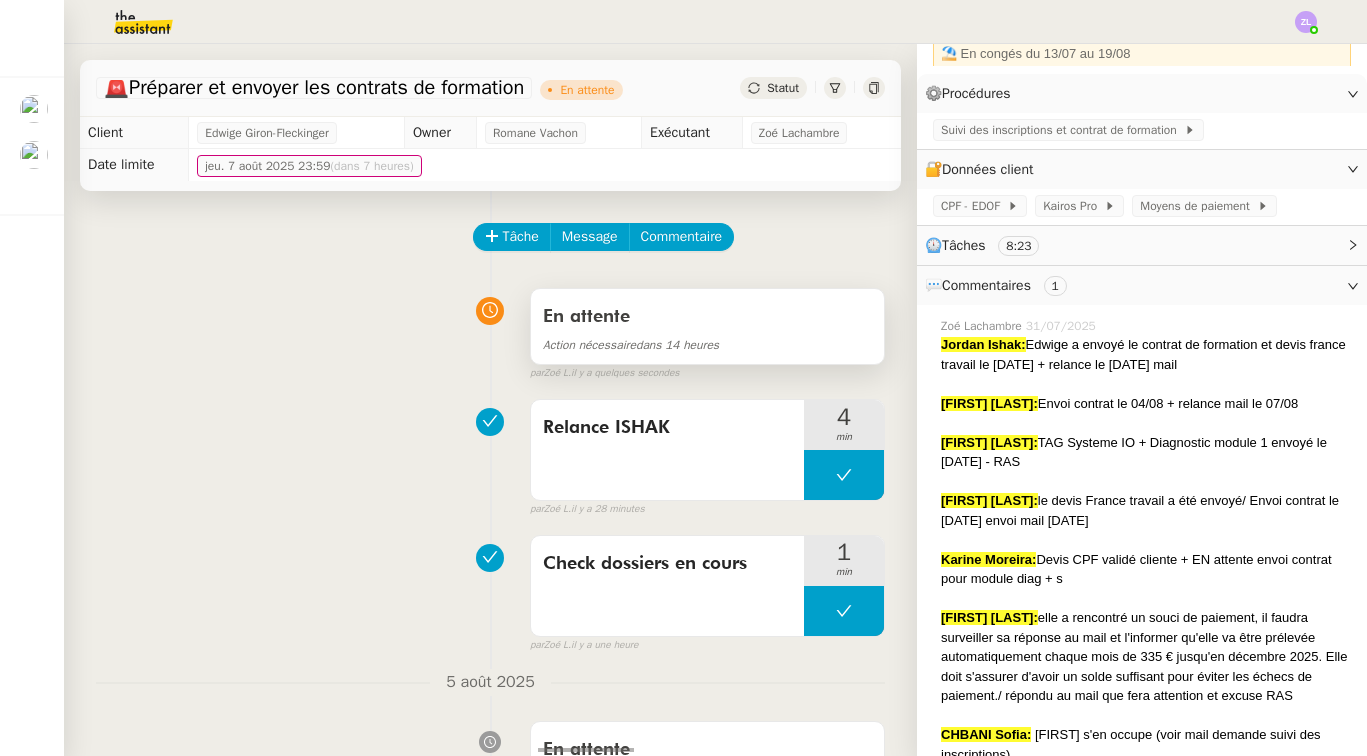 click on "En attente" at bounding box center [707, 317] 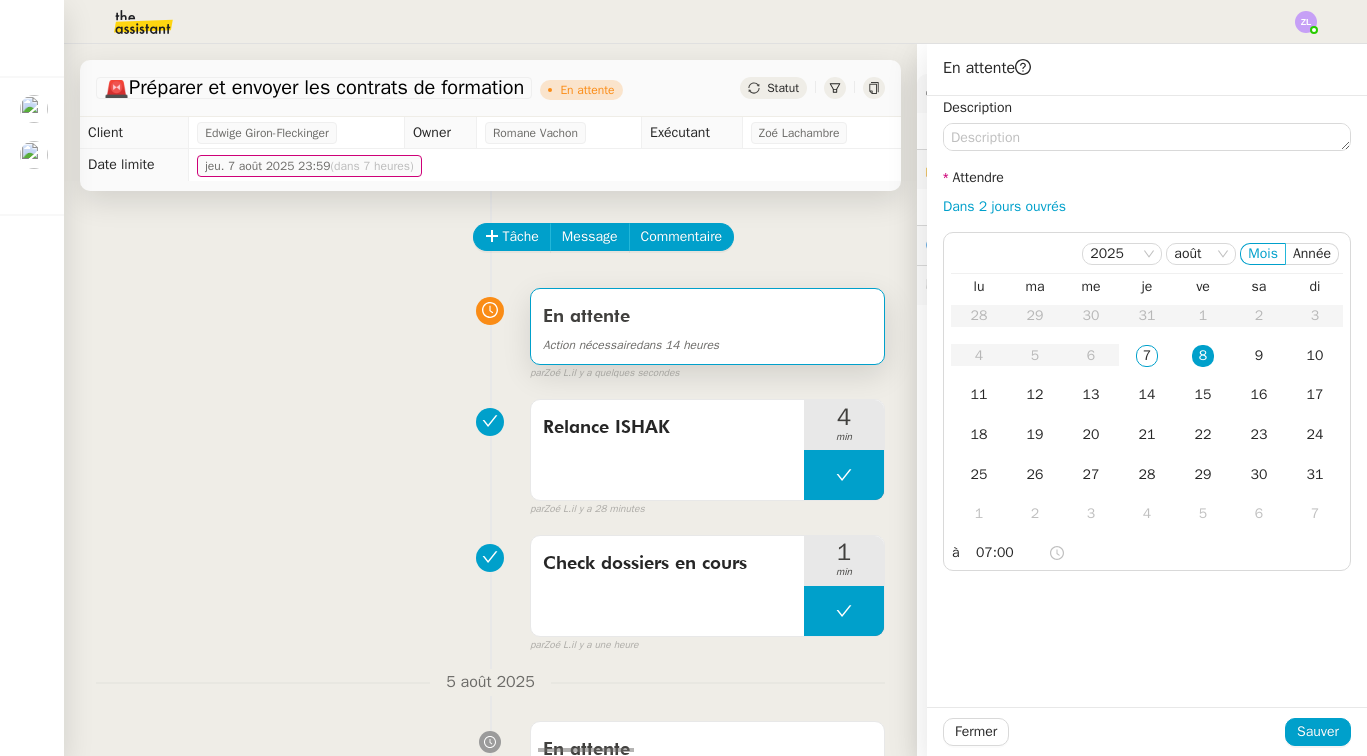 click on "En attente" at bounding box center [707, 317] 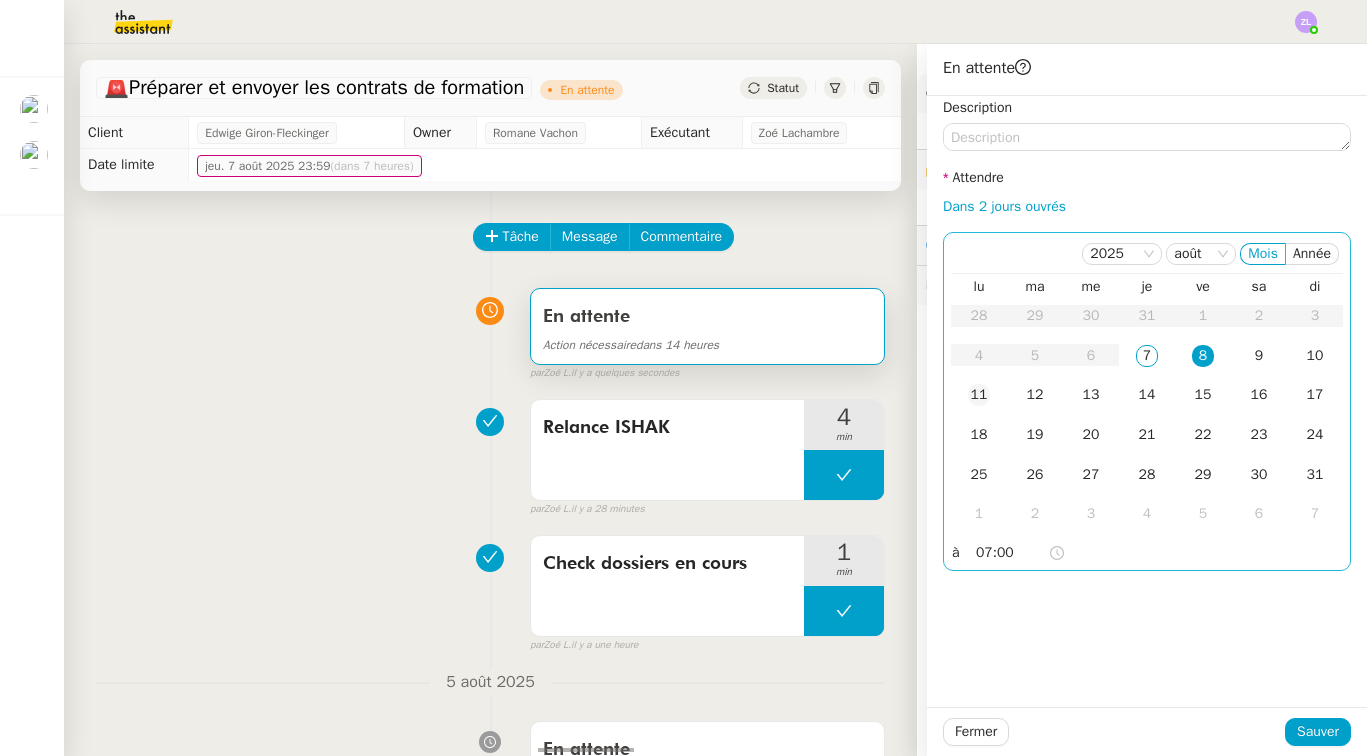 click on "11" 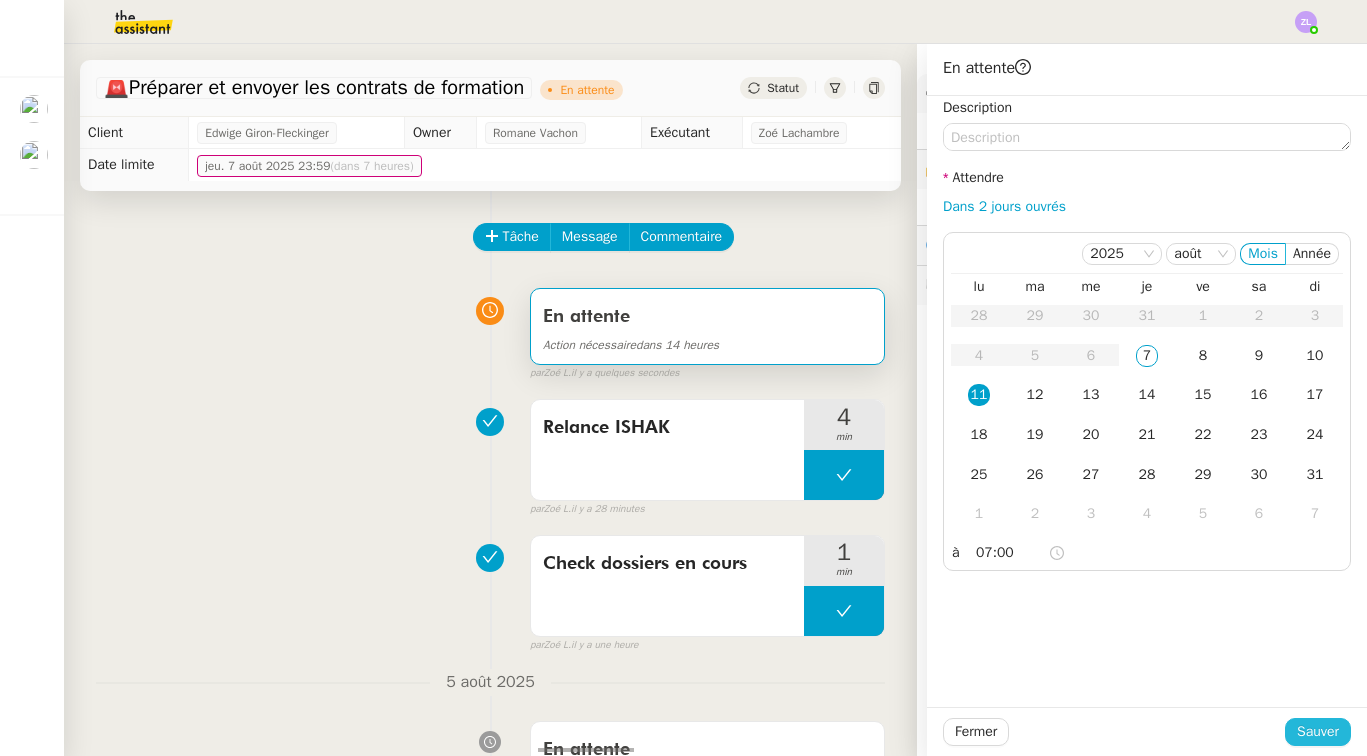 click on "Sauver" 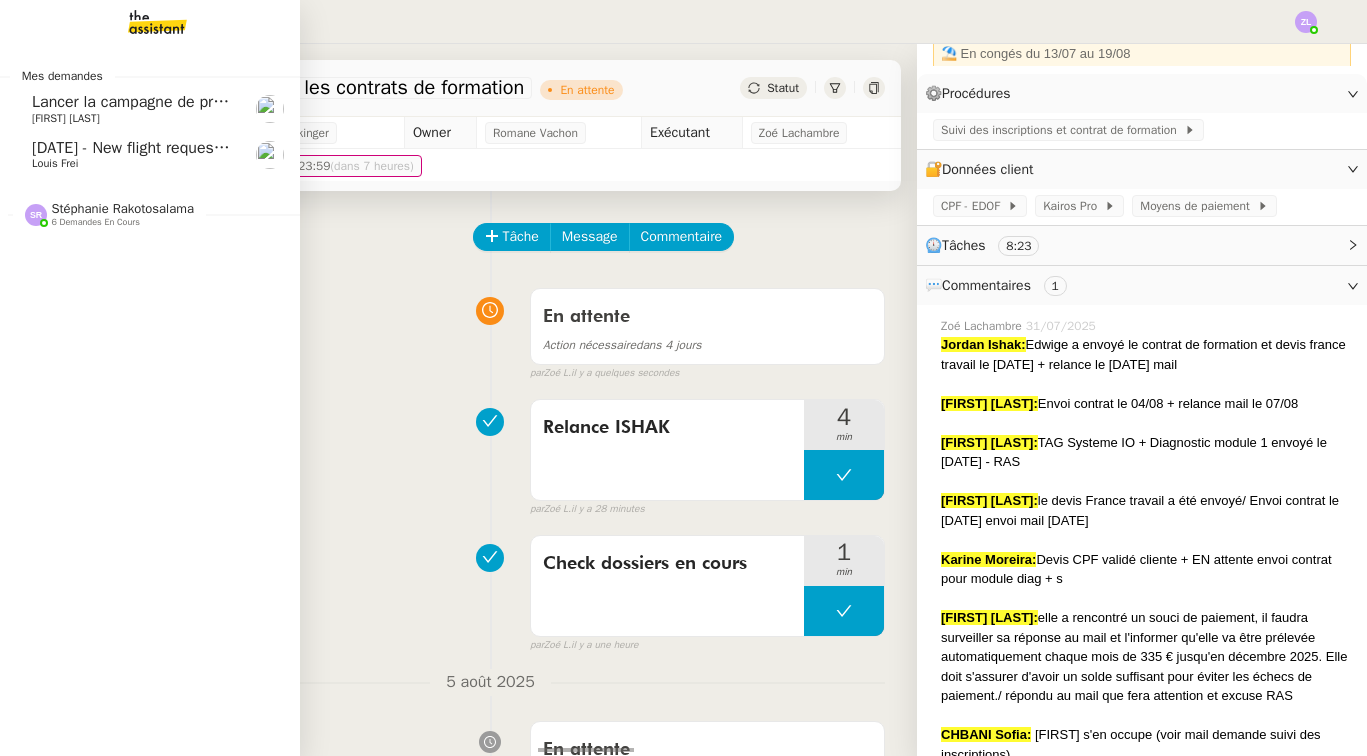 click on "Lancer la campagne de prospection" 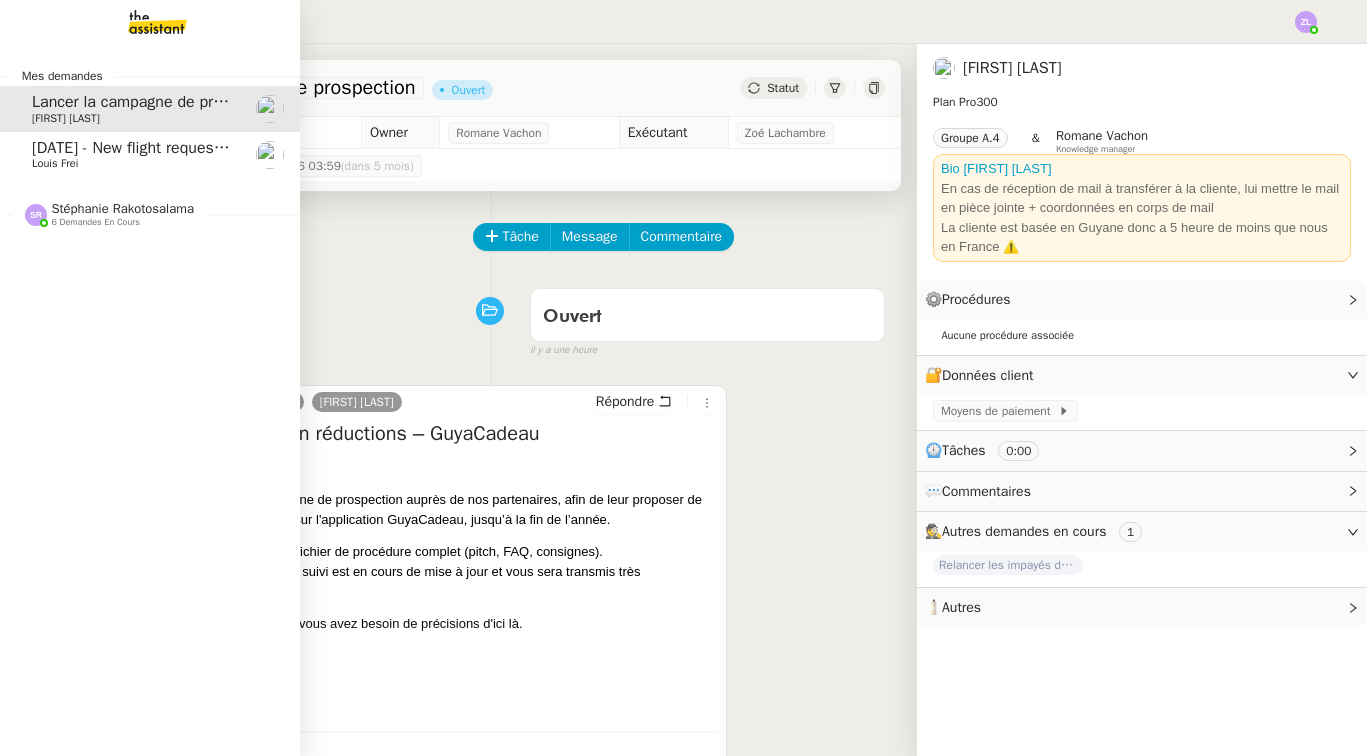 scroll, scrollTop: 0, scrollLeft: 0, axis: both 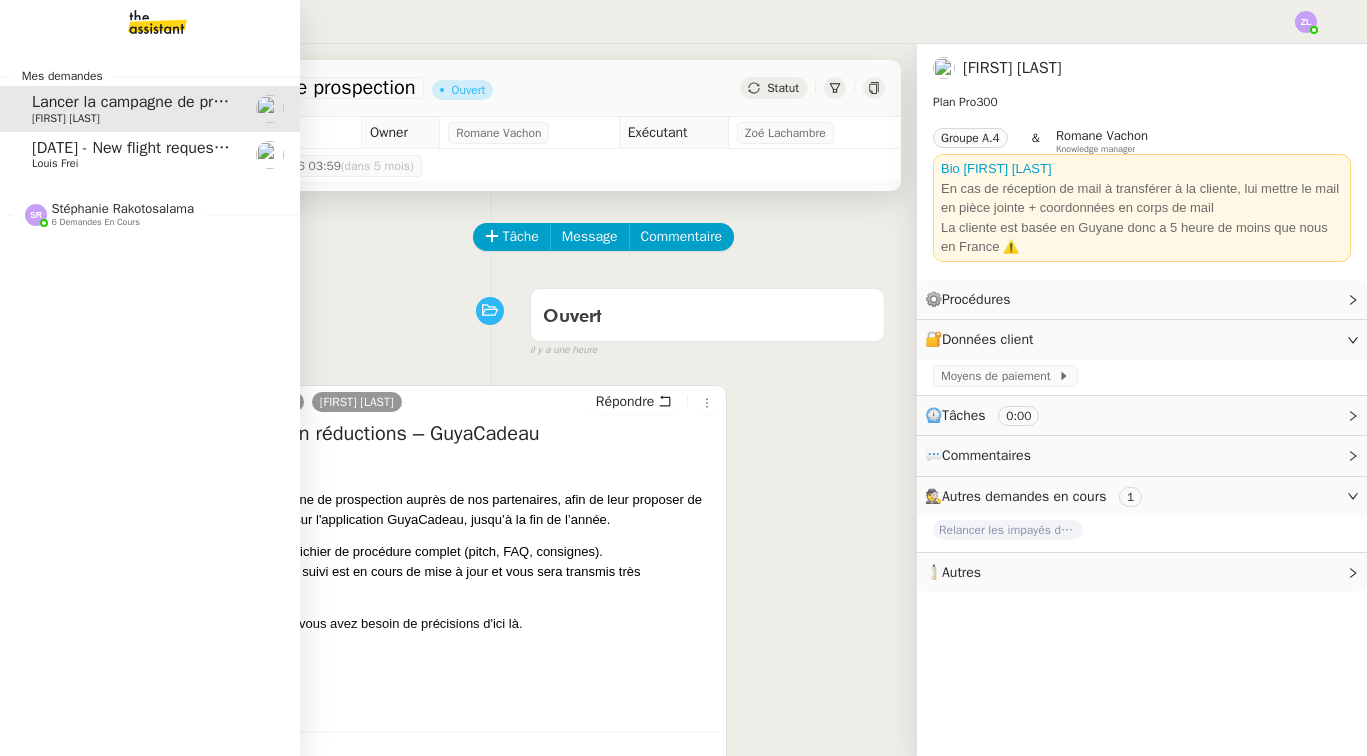 click on "Louis Frei" 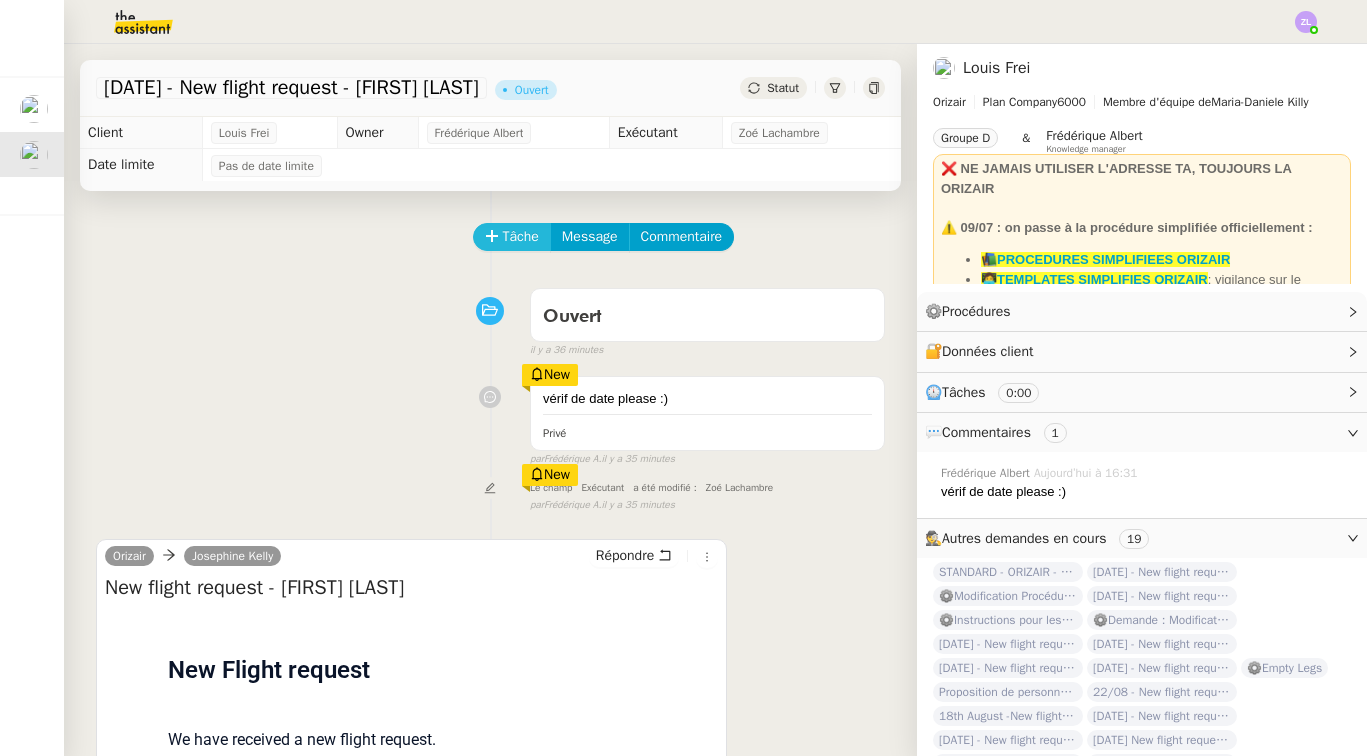 scroll, scrollTop: 0, scrollLeft: 0, axis: both 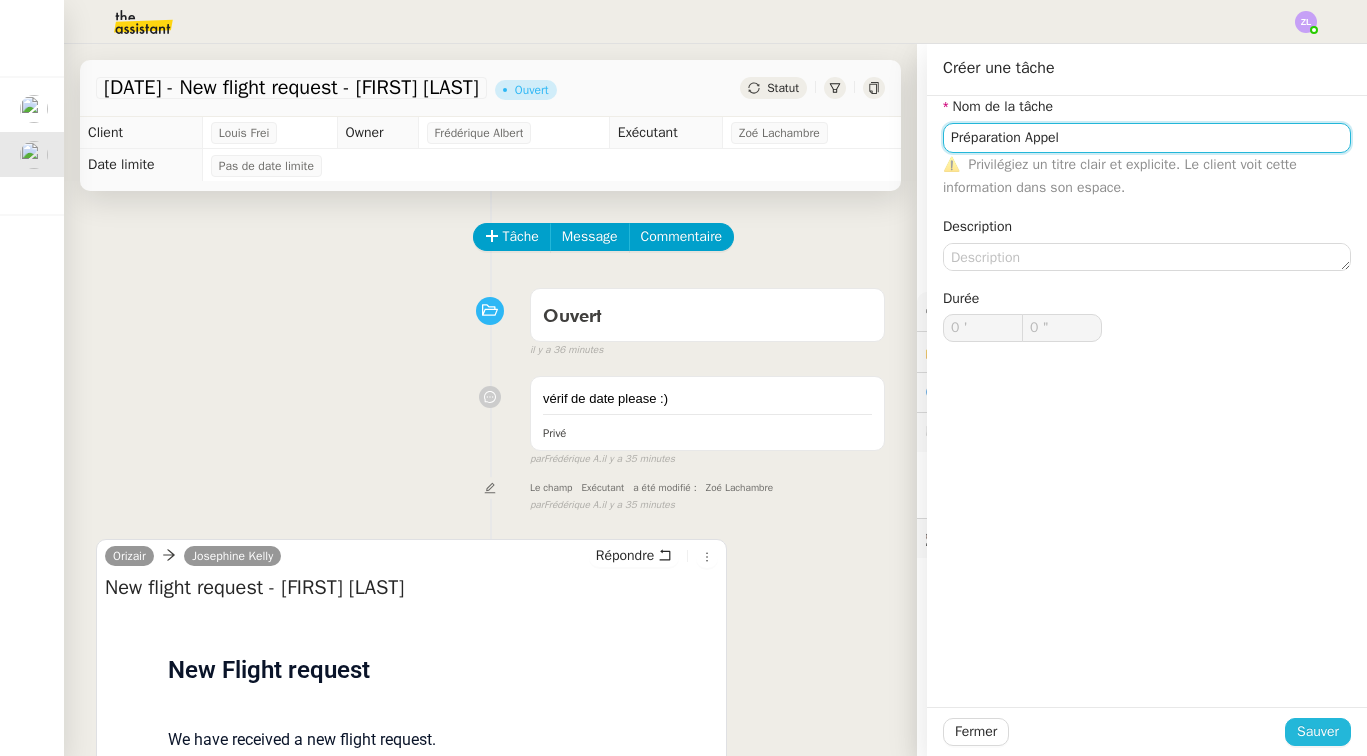 type on "Préparation Appel" 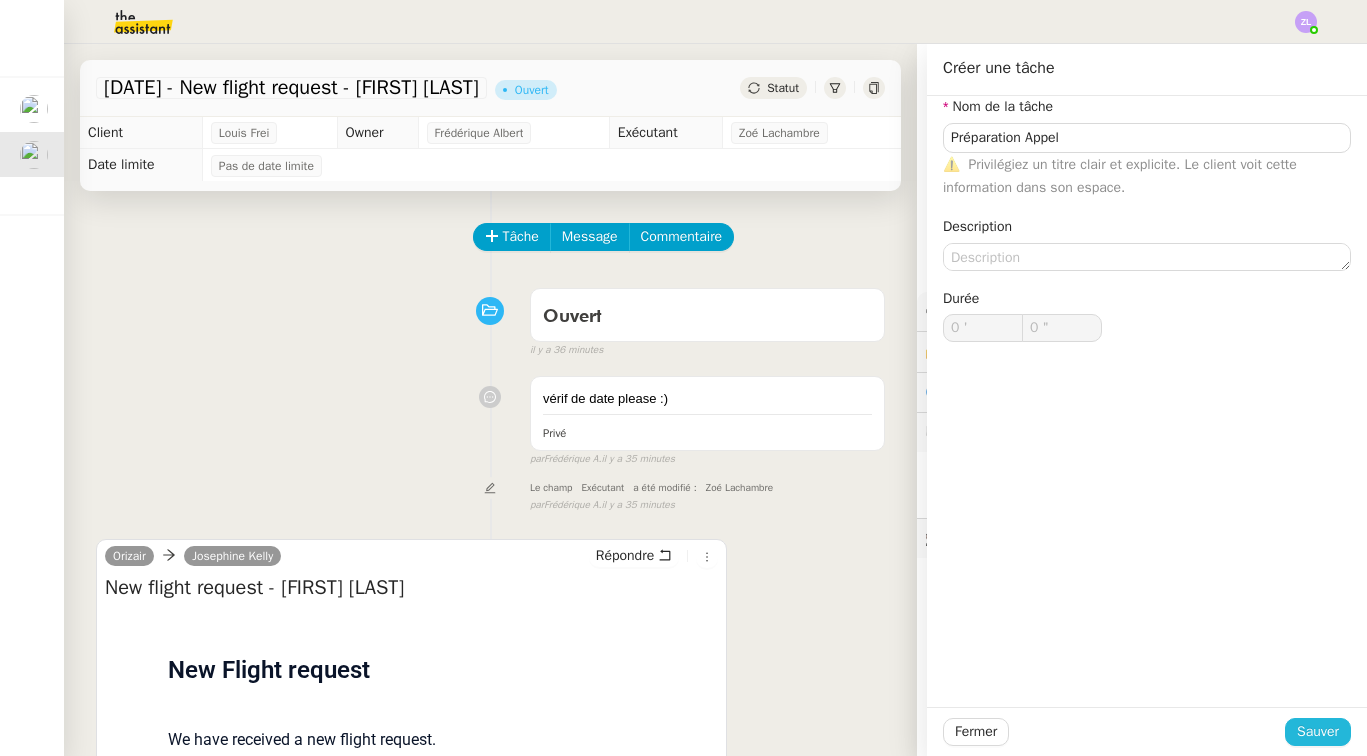 click on "Sauver" 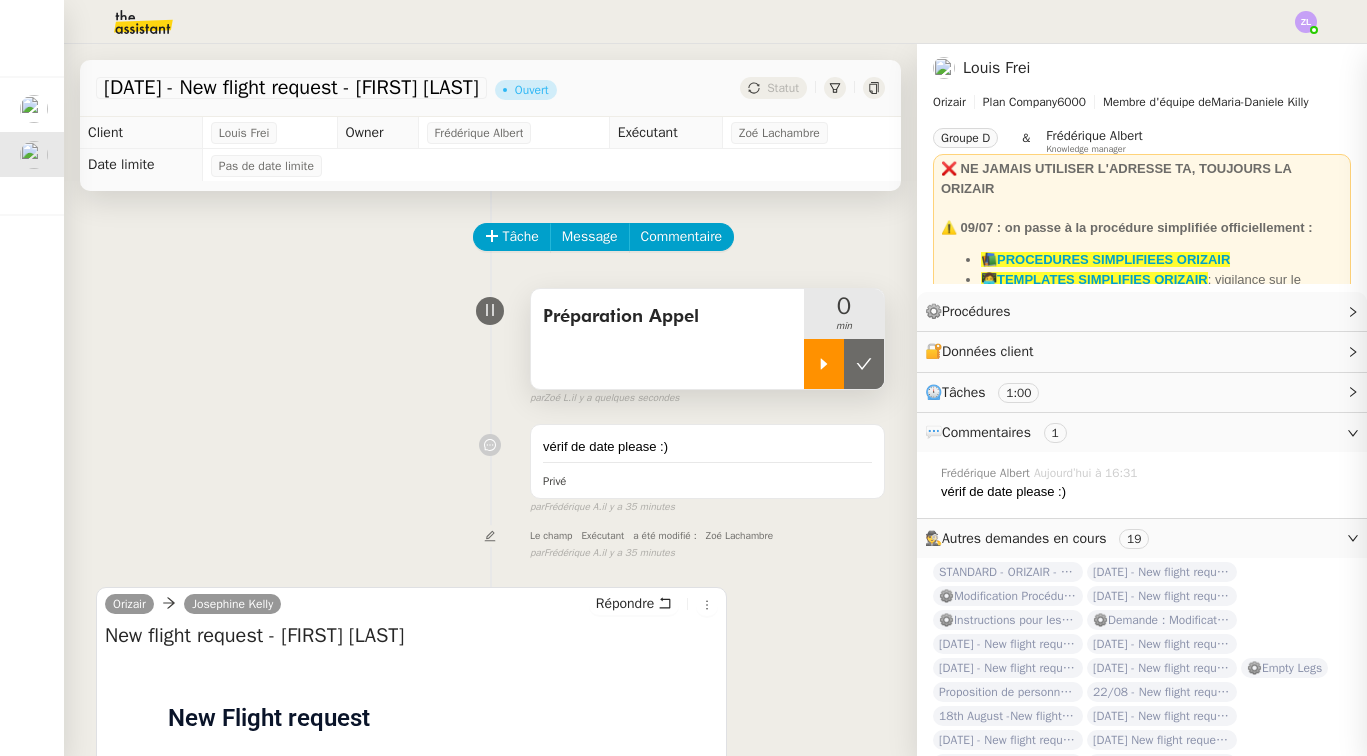 click at bounding box center (824, 364) 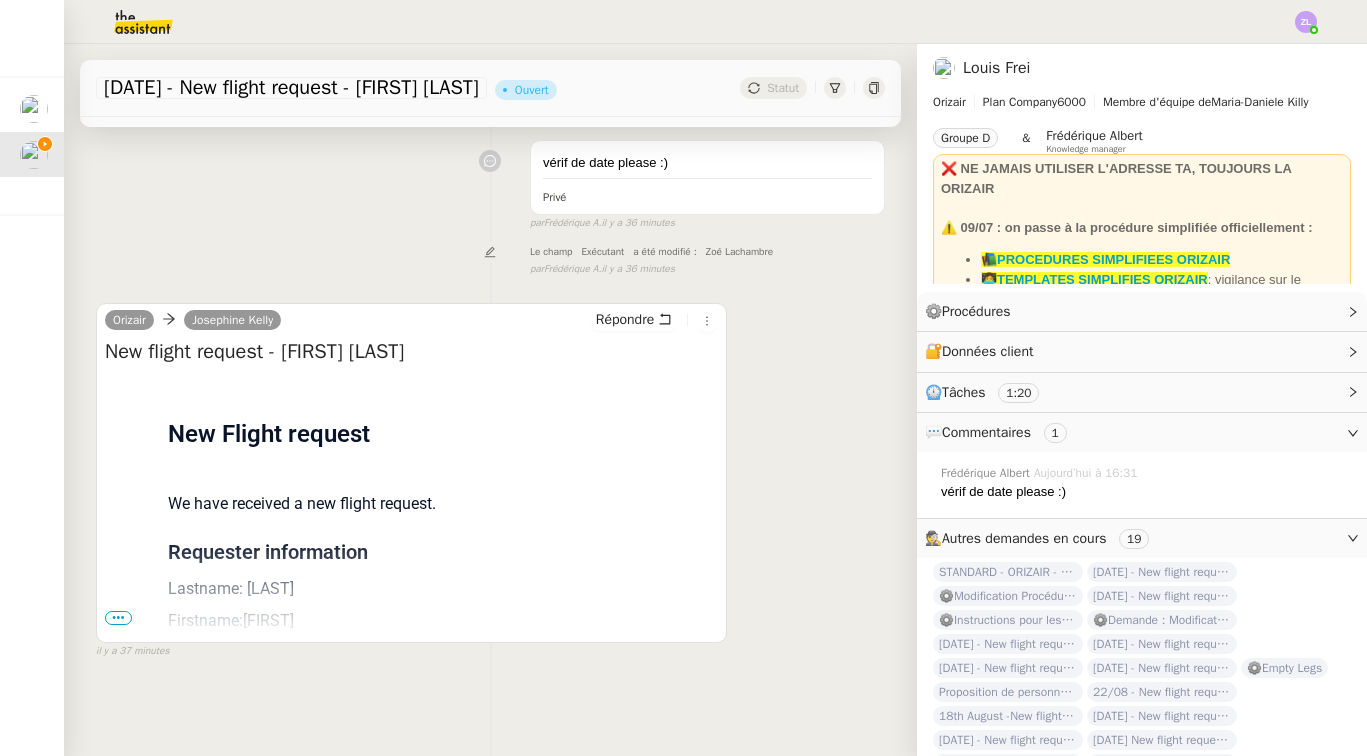 scroll, scrollTop: 282, scrollLeft: 0, axis: vertical 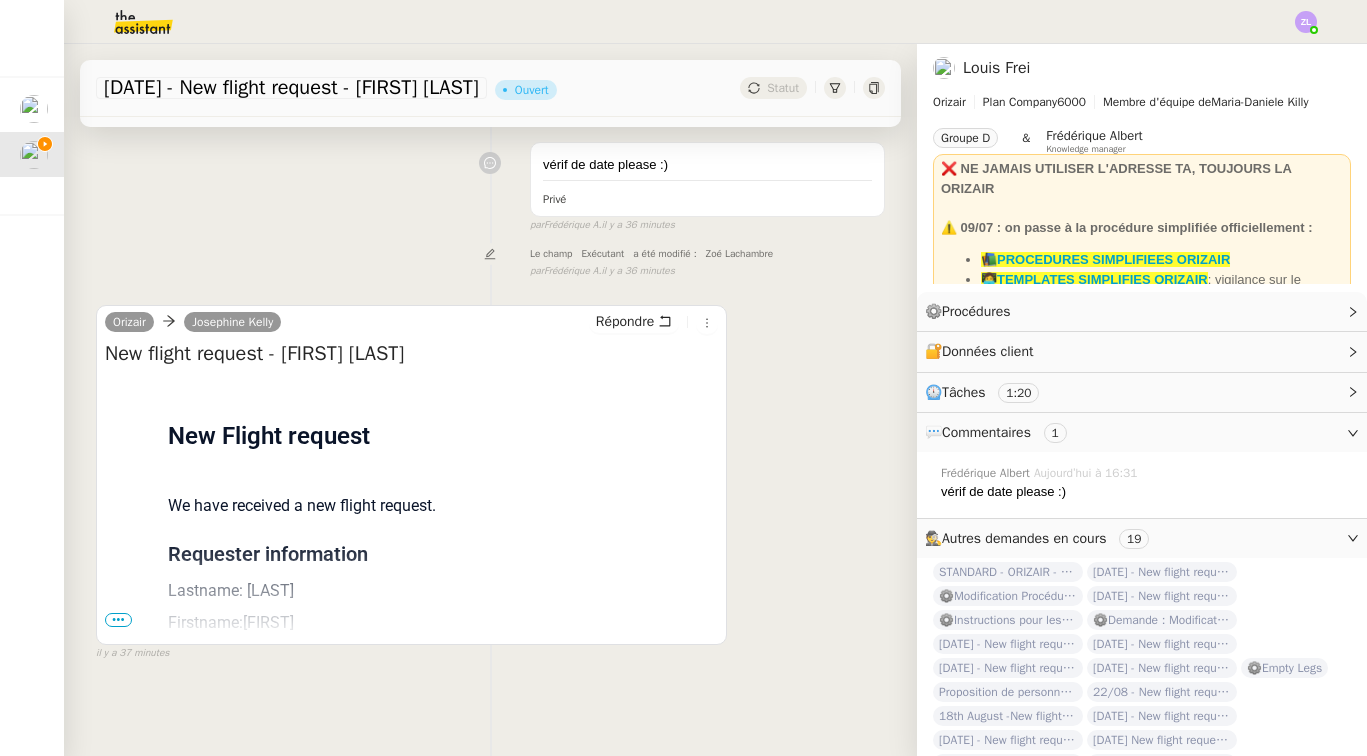 click on "•••" at bounding box center [118, 620] 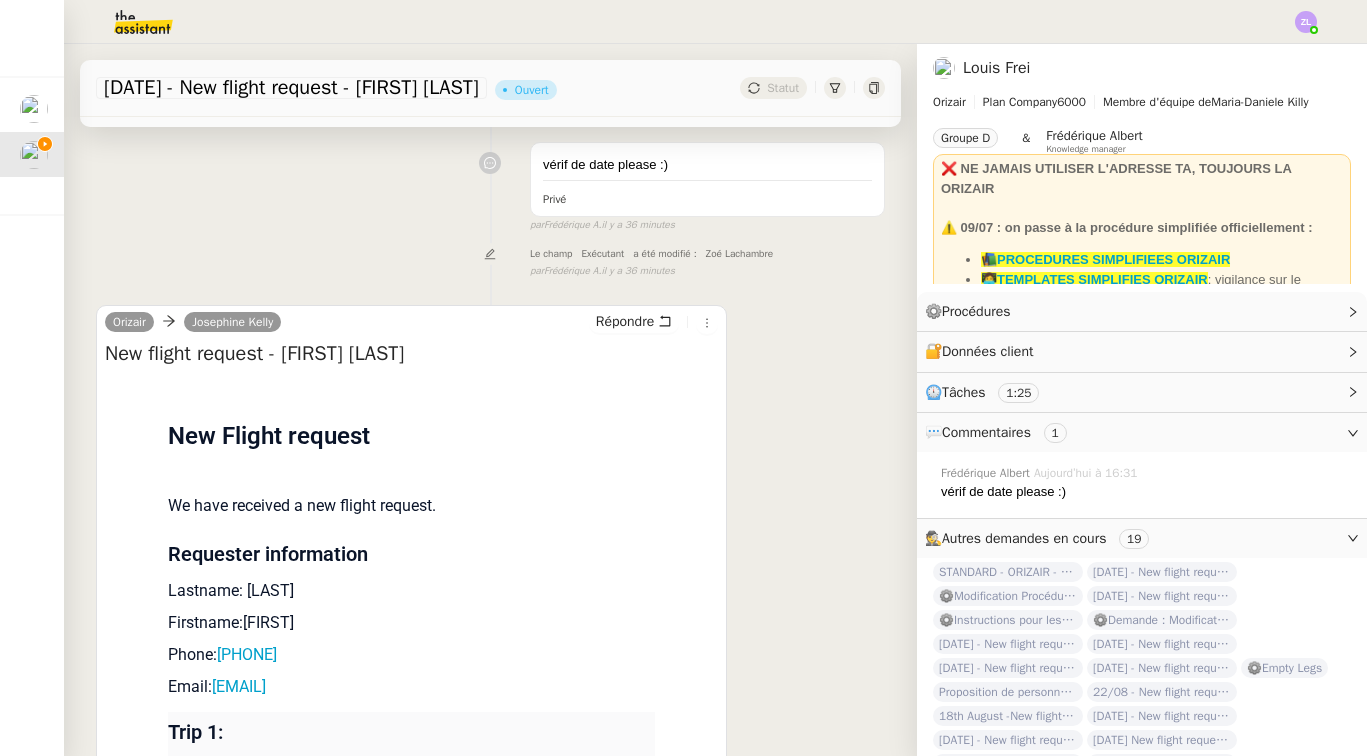 click on "Requester information" at bounding box center (412, 554) 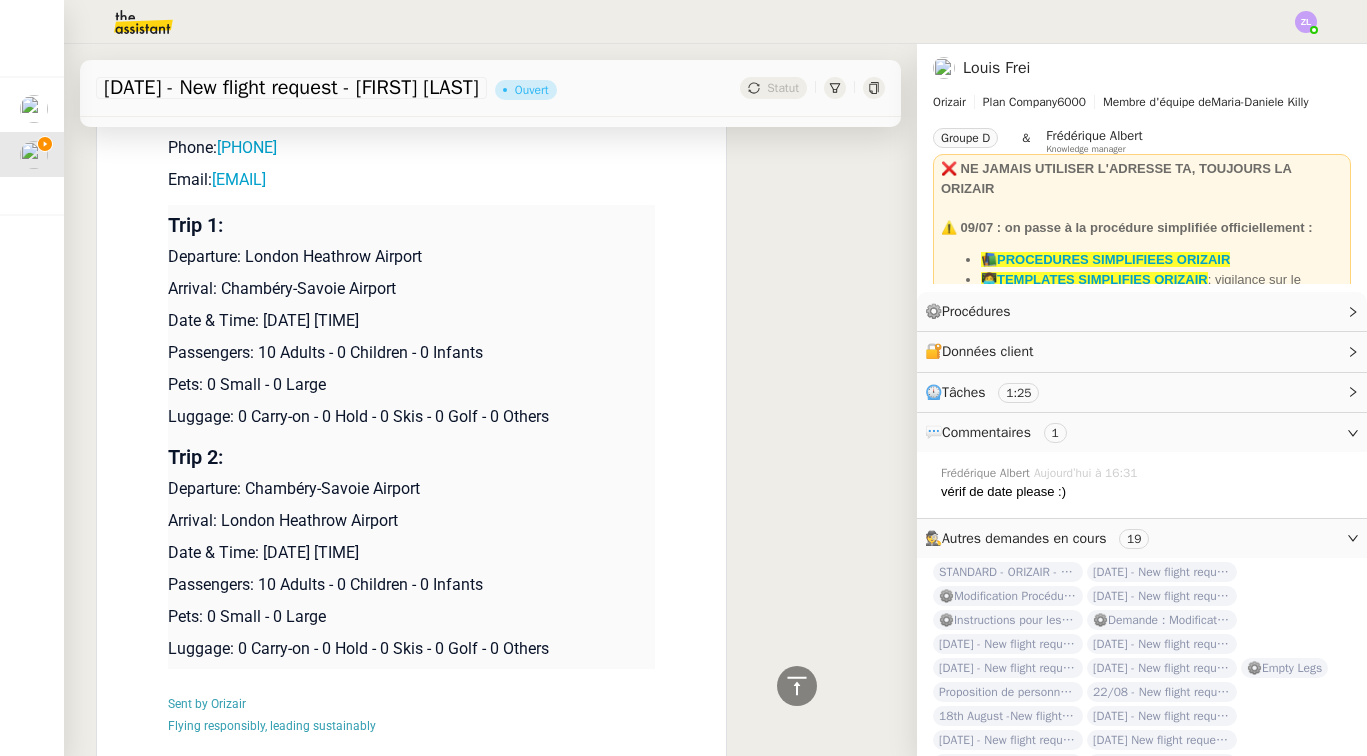 scroll, scrollTop: 817, scrollLeft: 0, axis: vertical 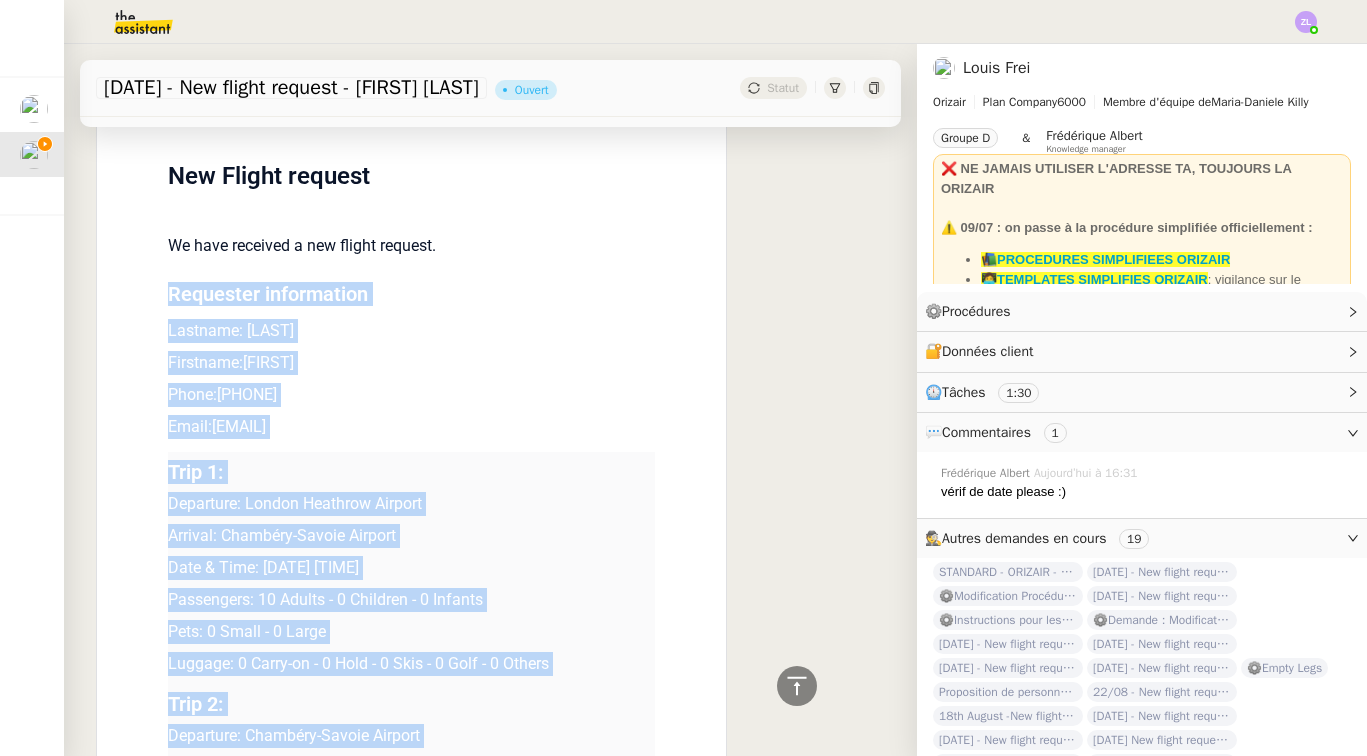 drag, startPoint x: 589, startPoint y: 623, endPoint x: 168, endPoint y: 288, distance: 538.02045 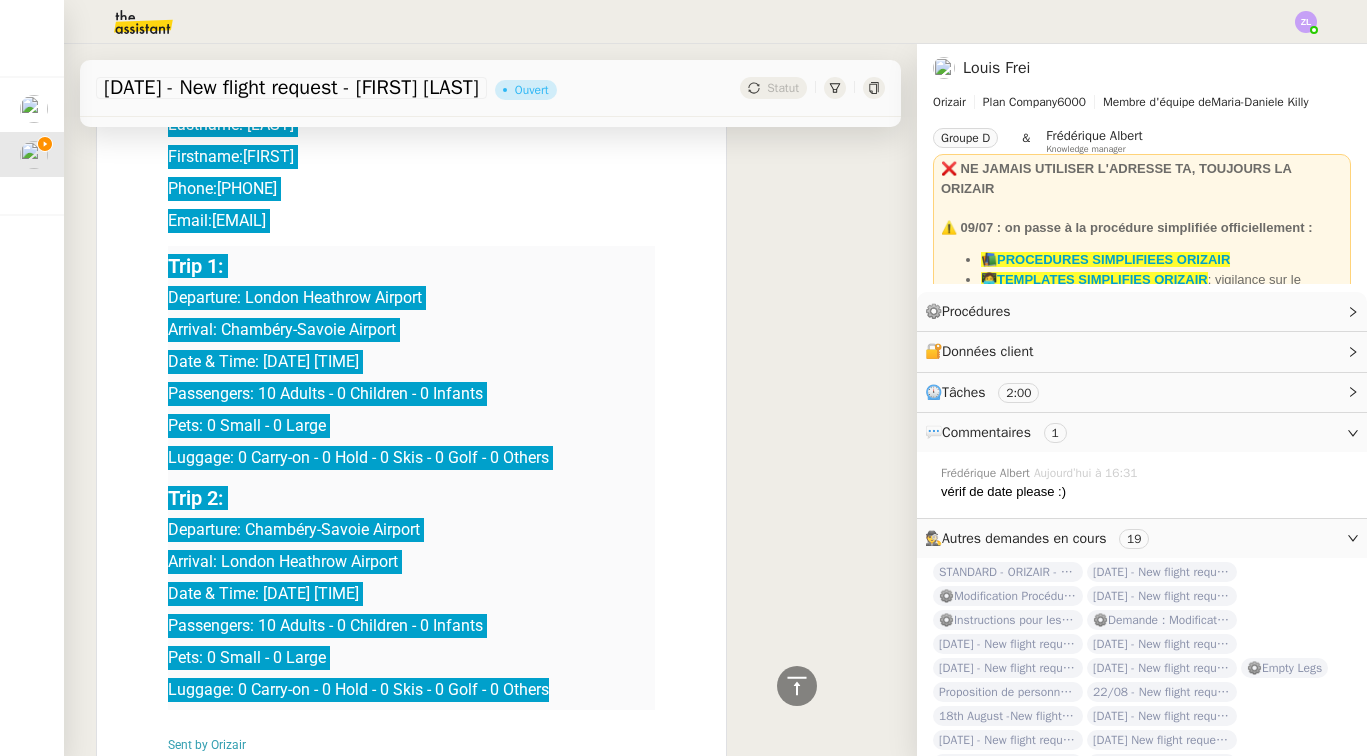scroll, scrollTop: 767, scrollLeft: 0, axis: vertical 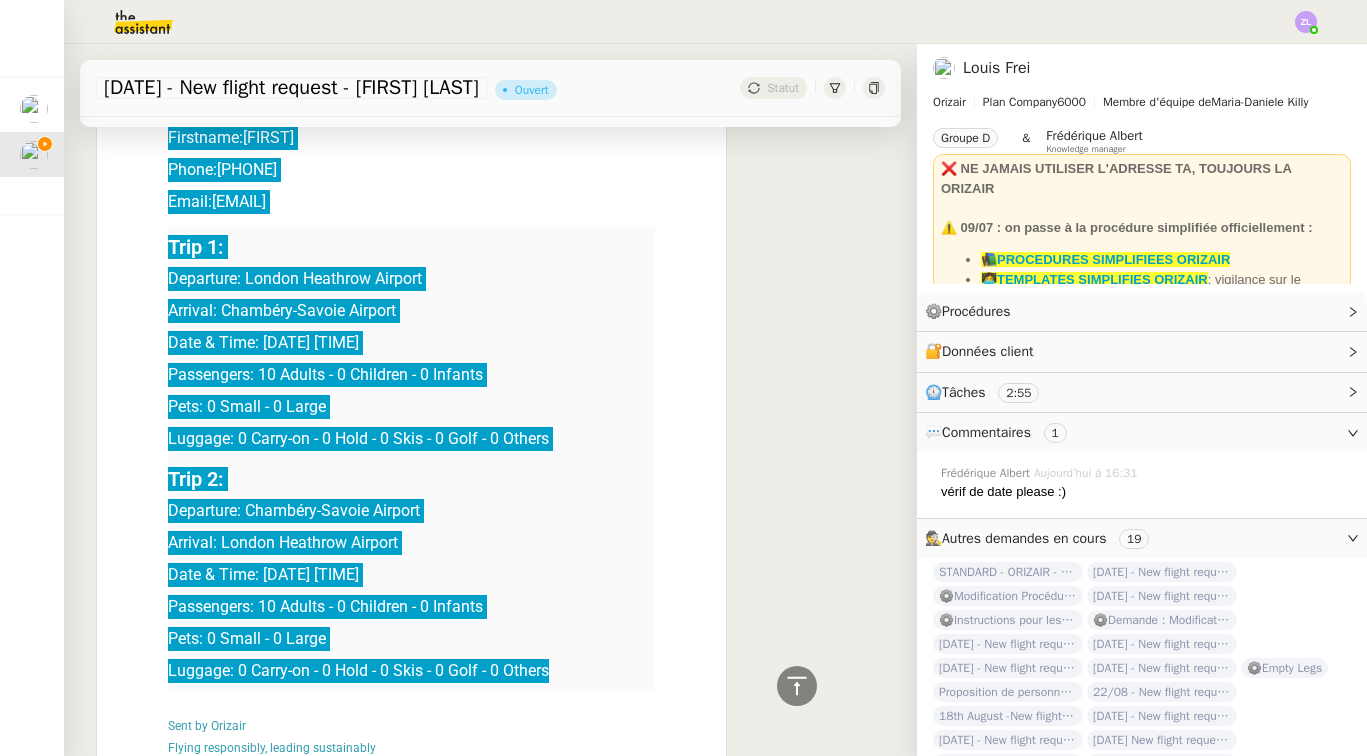 click on "Date & Time: 14th January 2026 10:00" at bounding box center [412, 343] 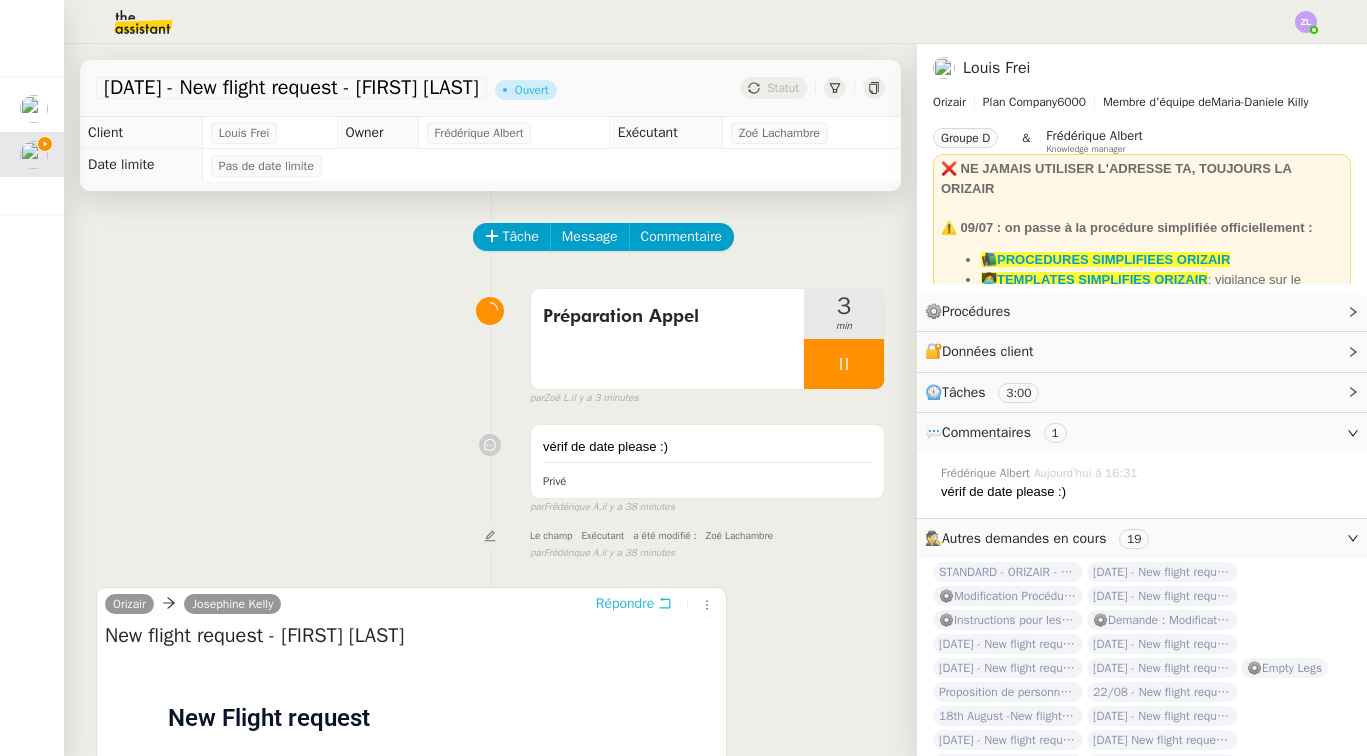scroll, scrollTop: 0, scrollLeft: 0, axis: both 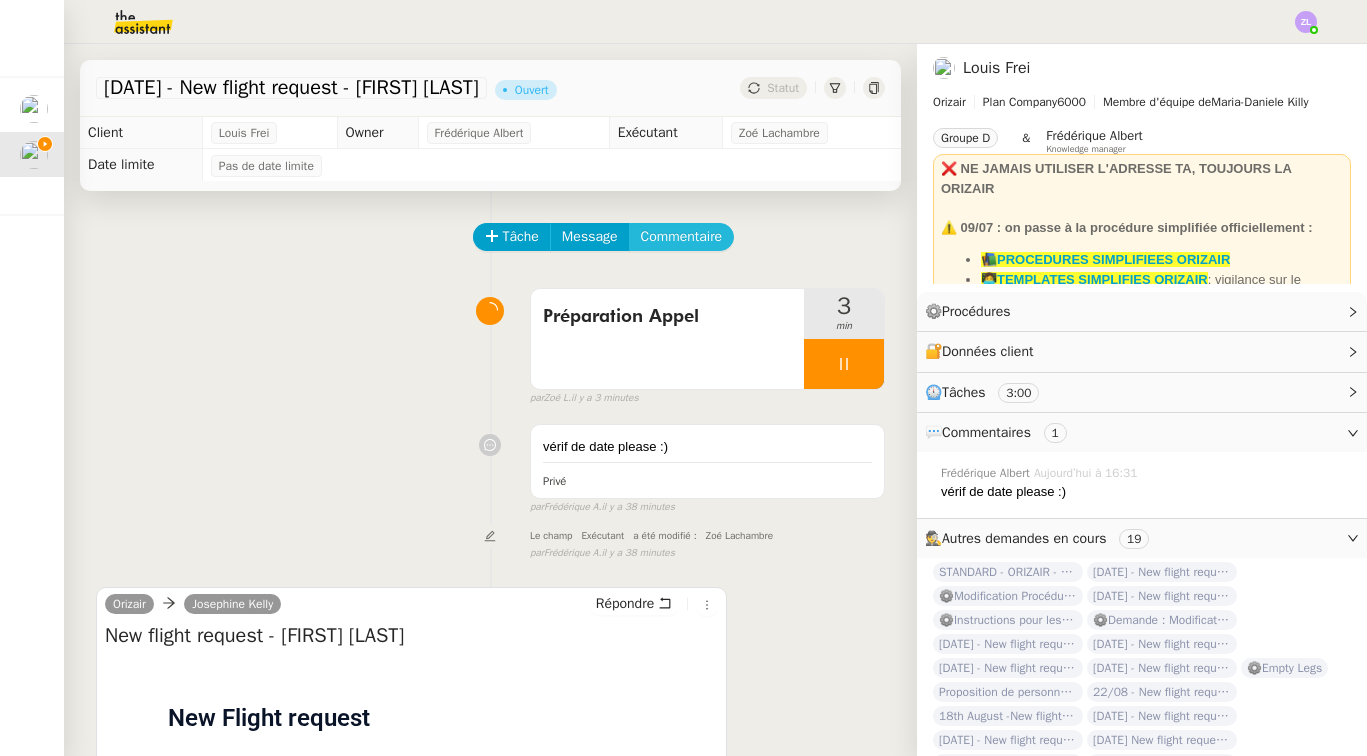 click on "Commentaire" 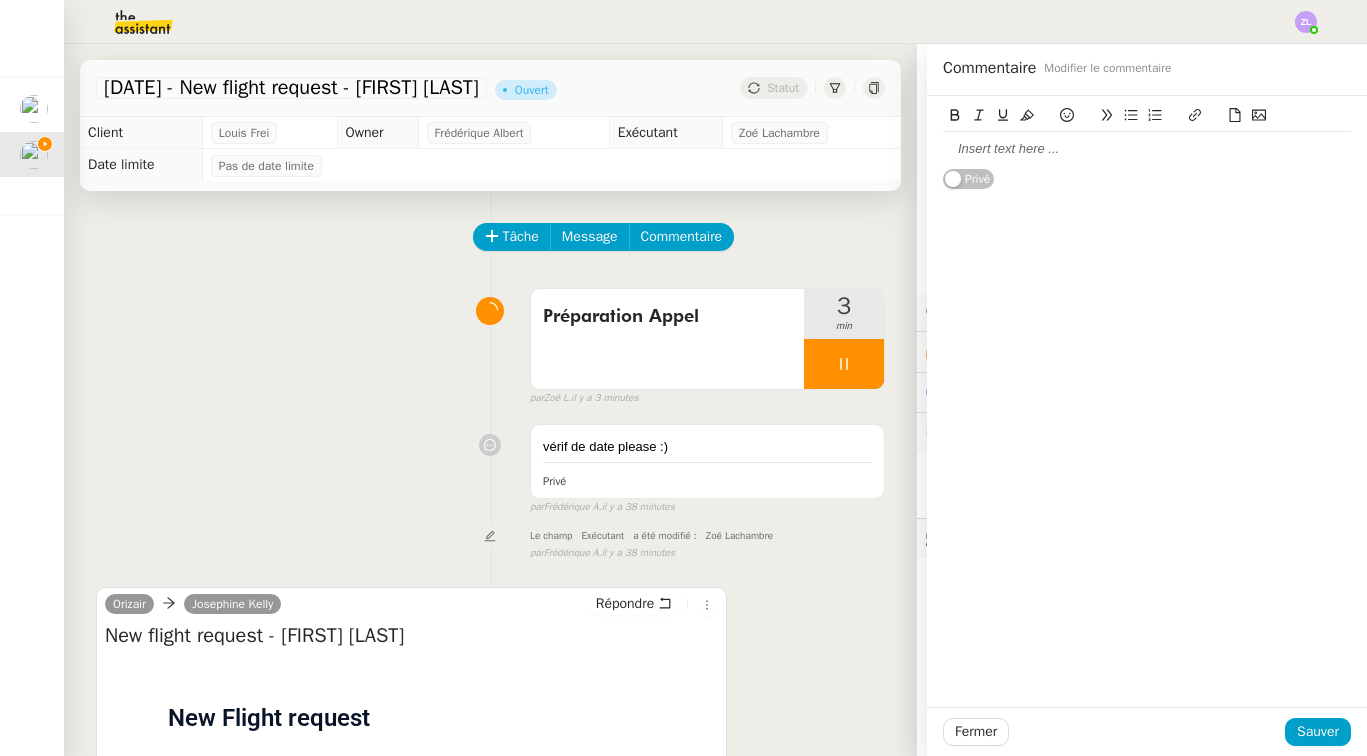 click 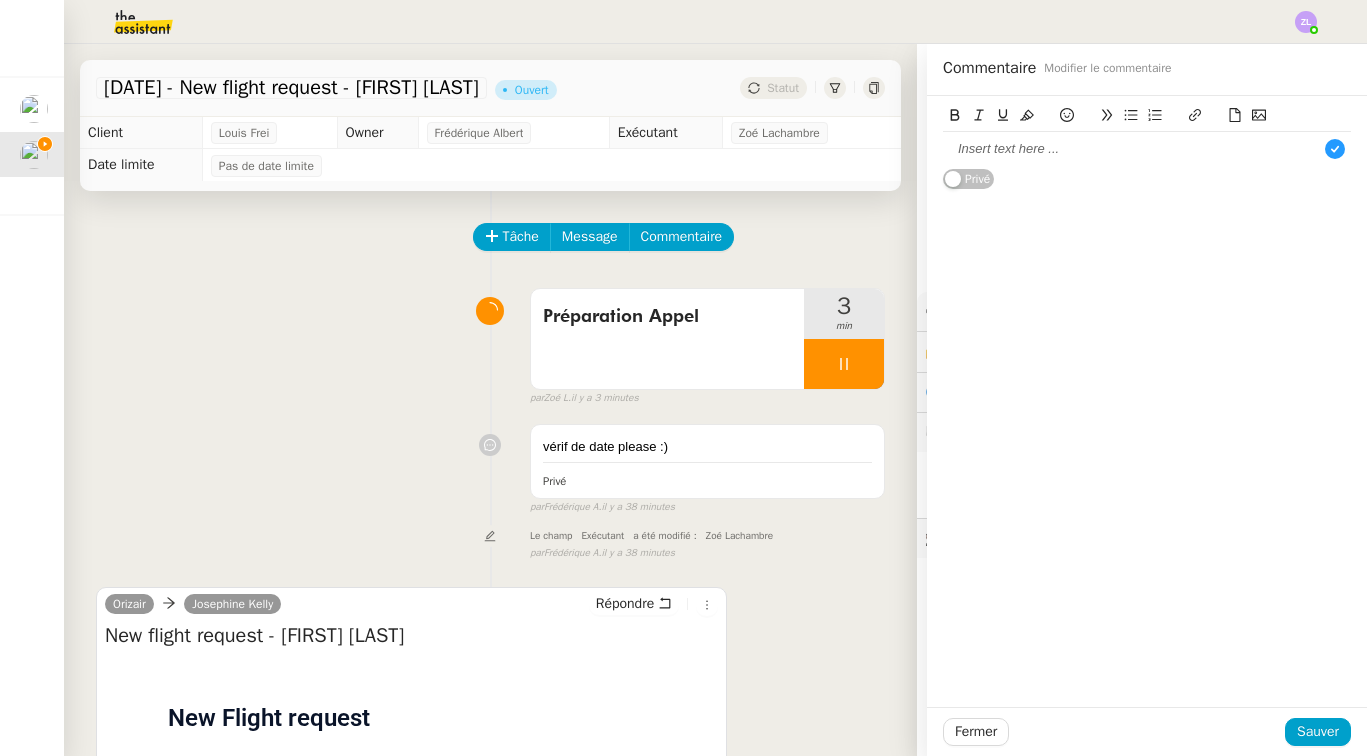 scroll, scrollTop: 21, scrollLeft: 0, axis: vertical 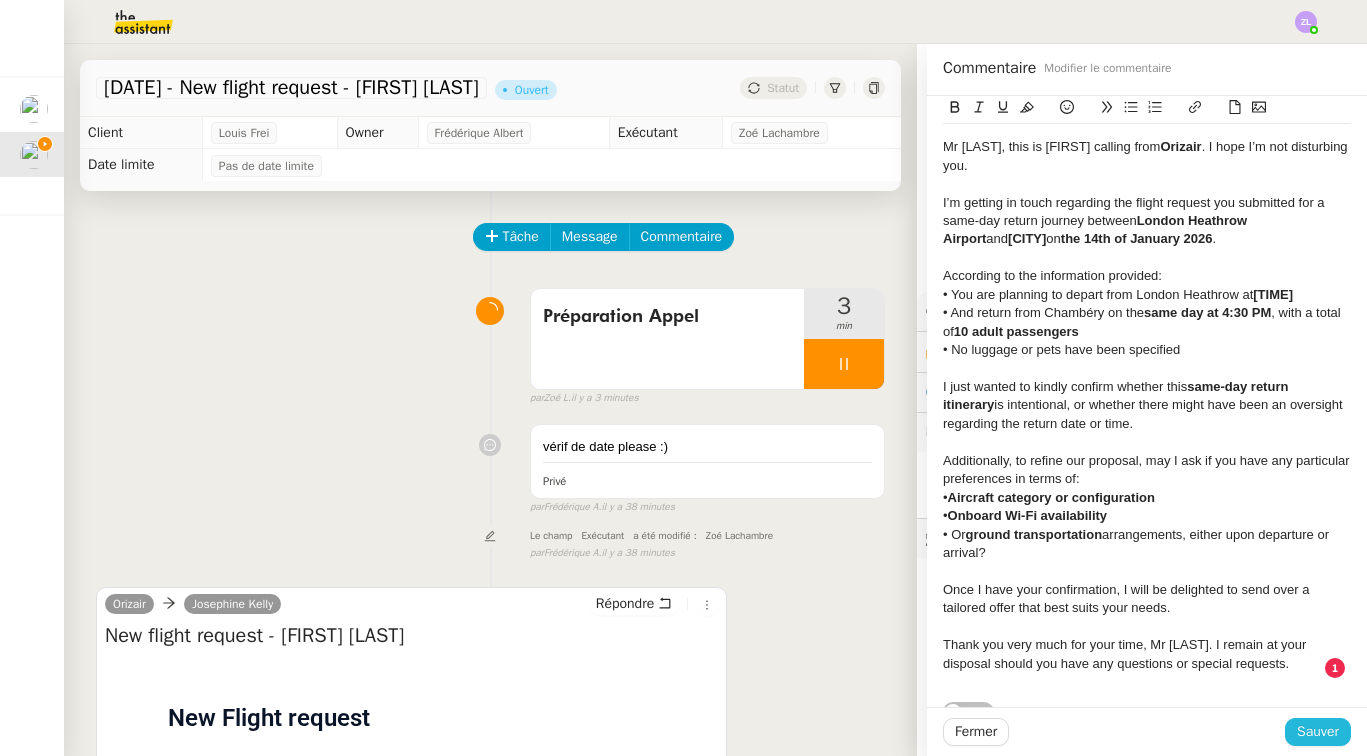 click on "Sauver" 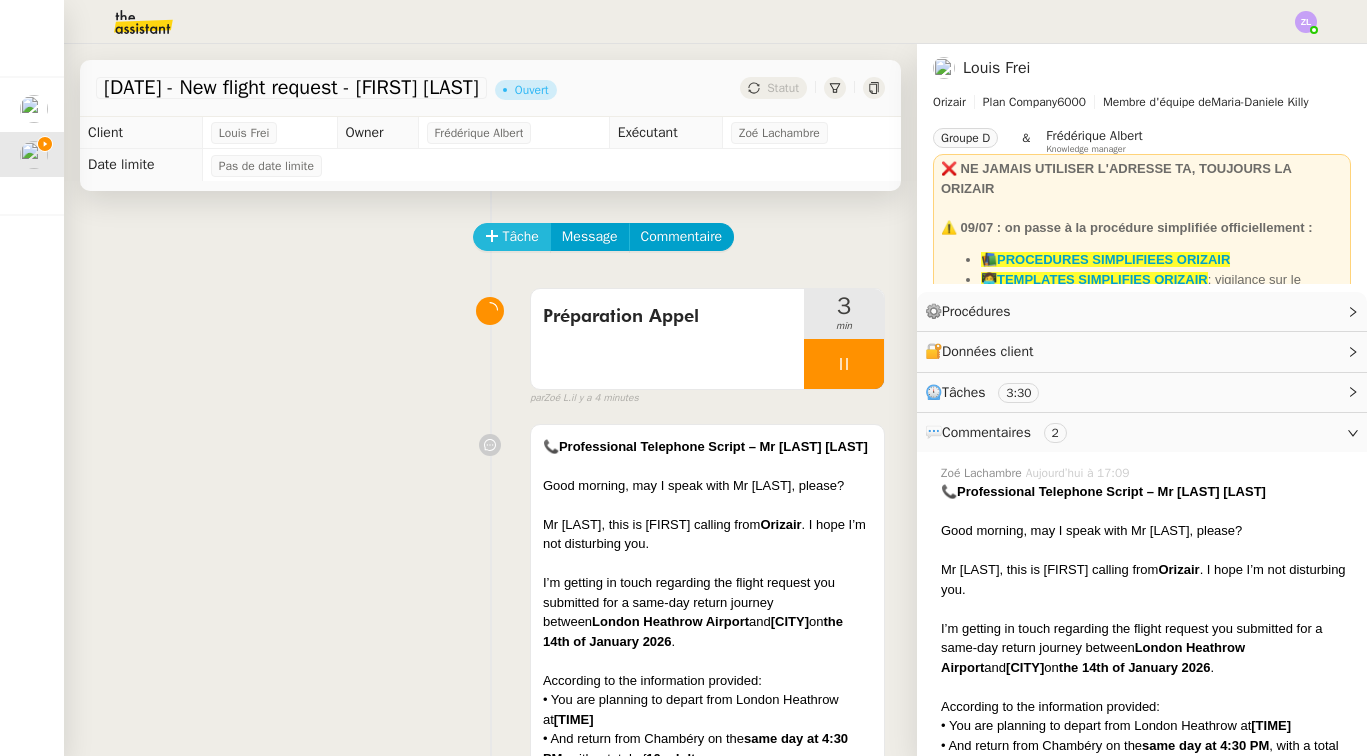 click on "Tâche" 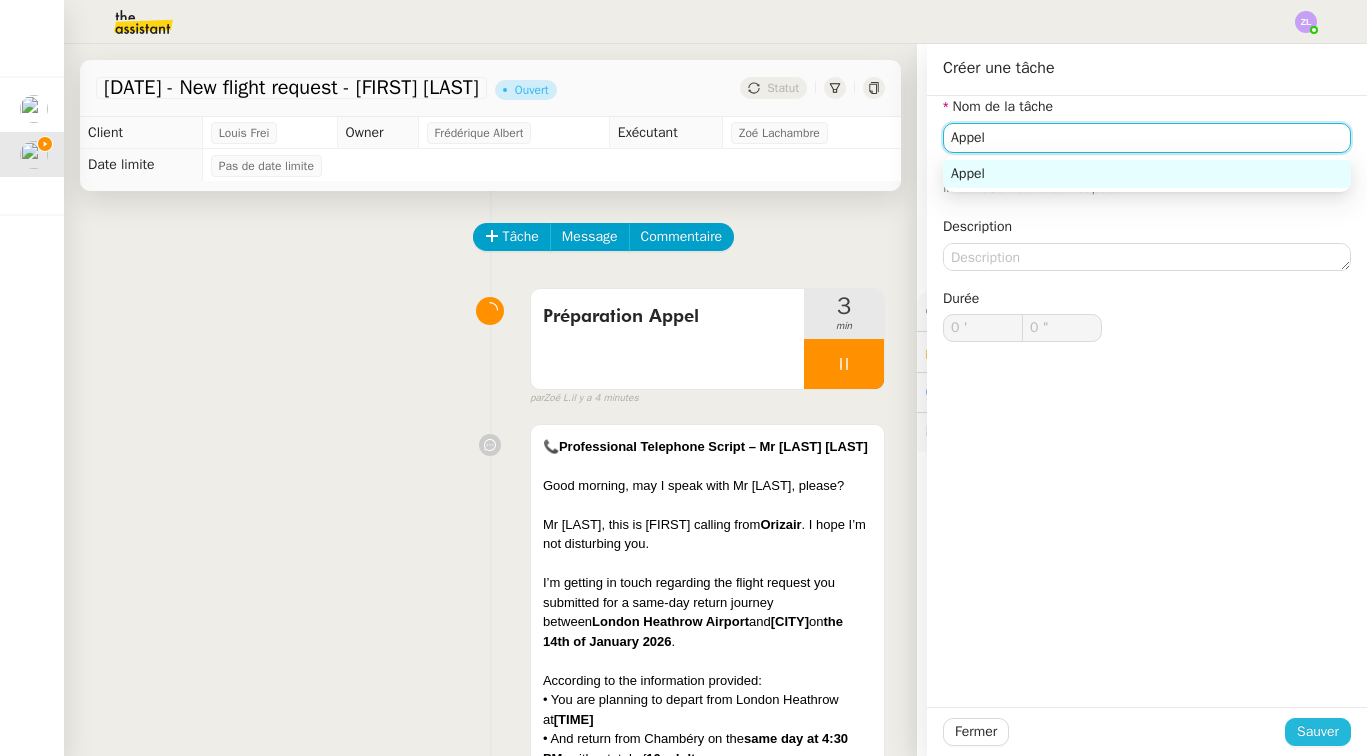 type on "Appel" 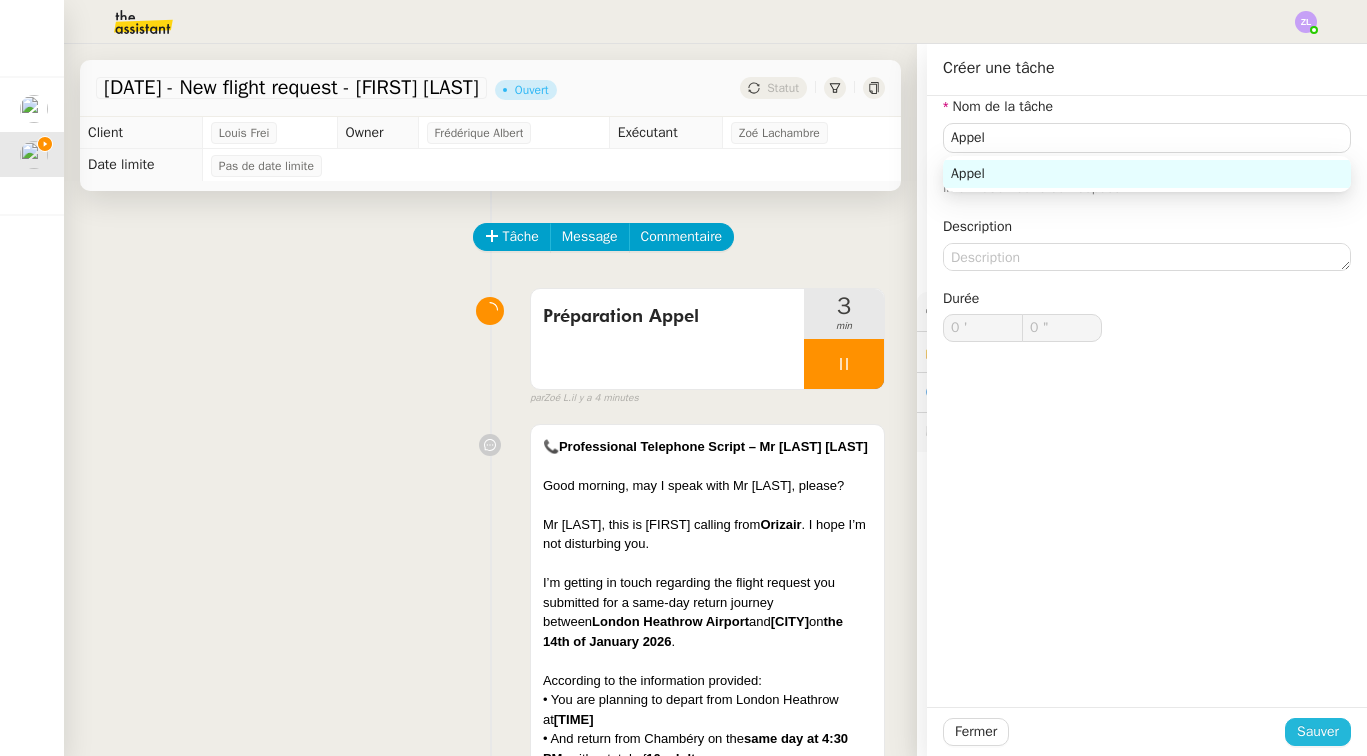 click on "Sauver" 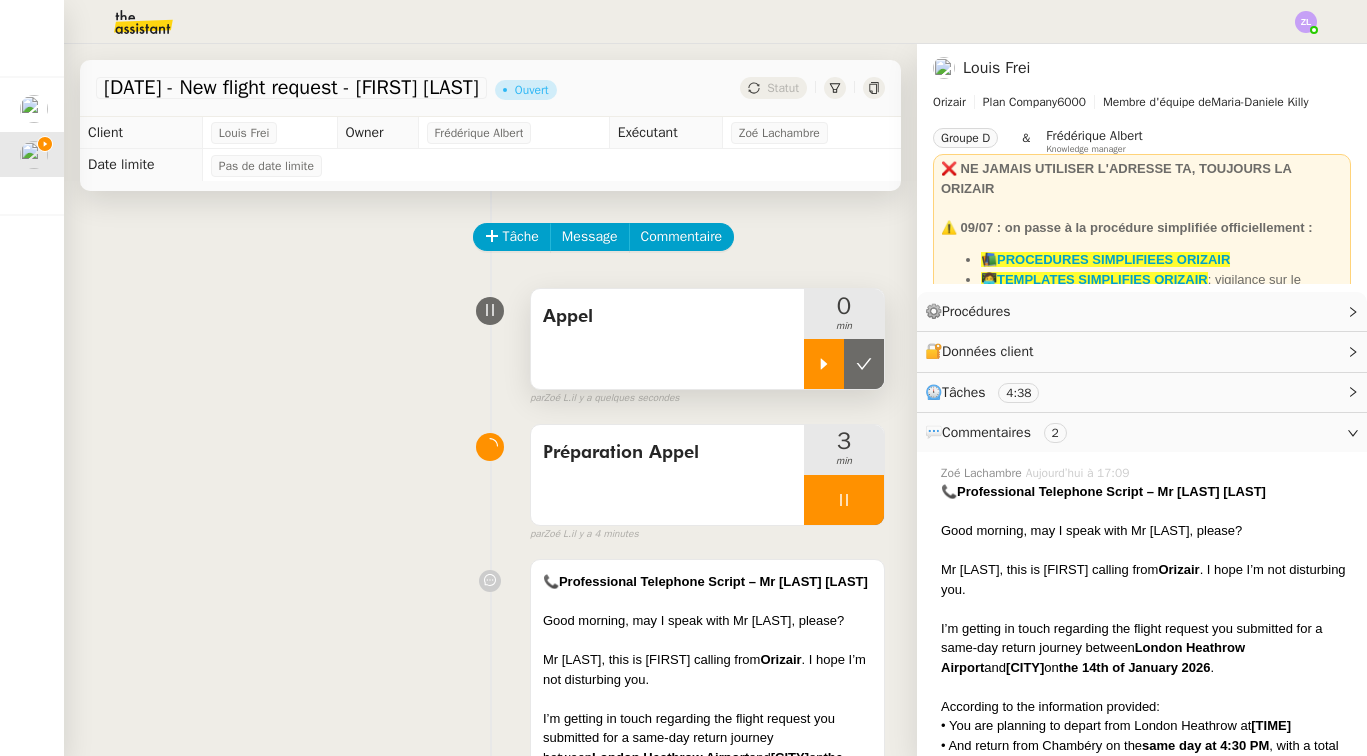 click at bounding box center [824, 364] 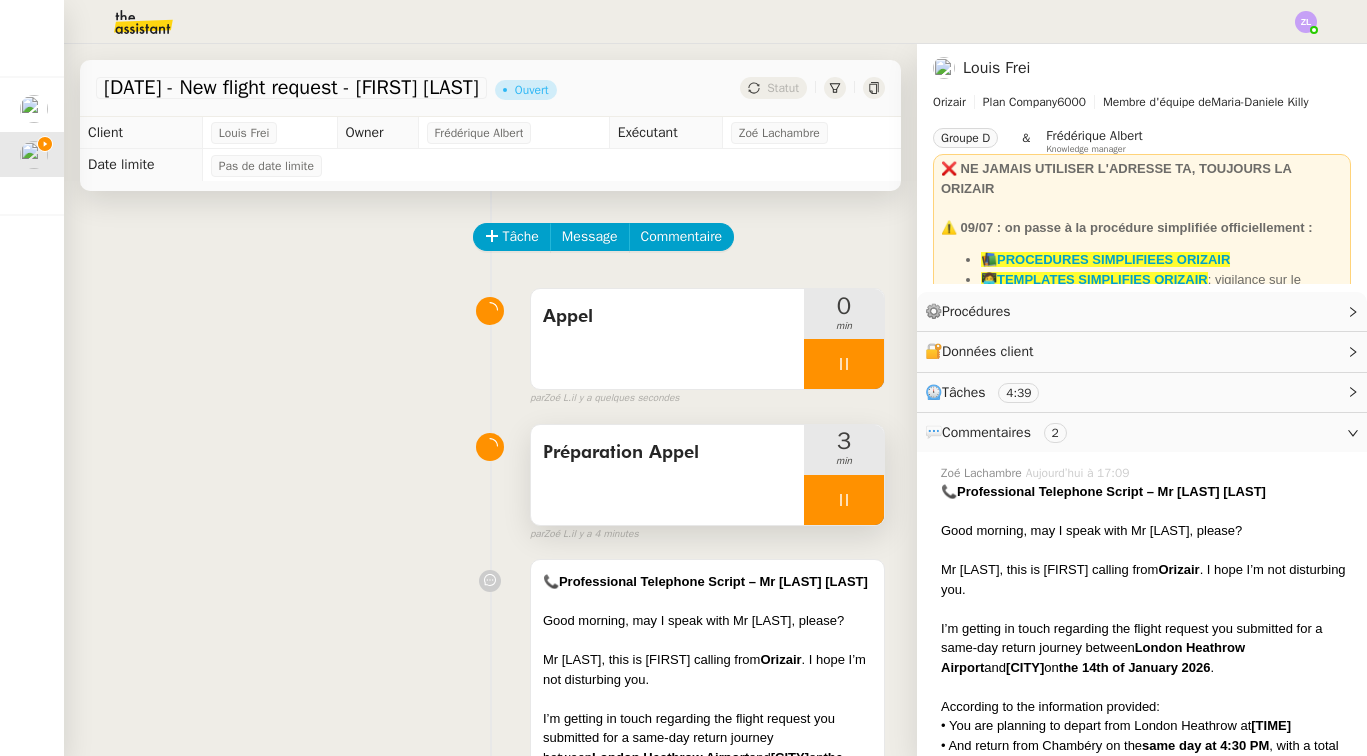 click at bounding box center [844, 500] 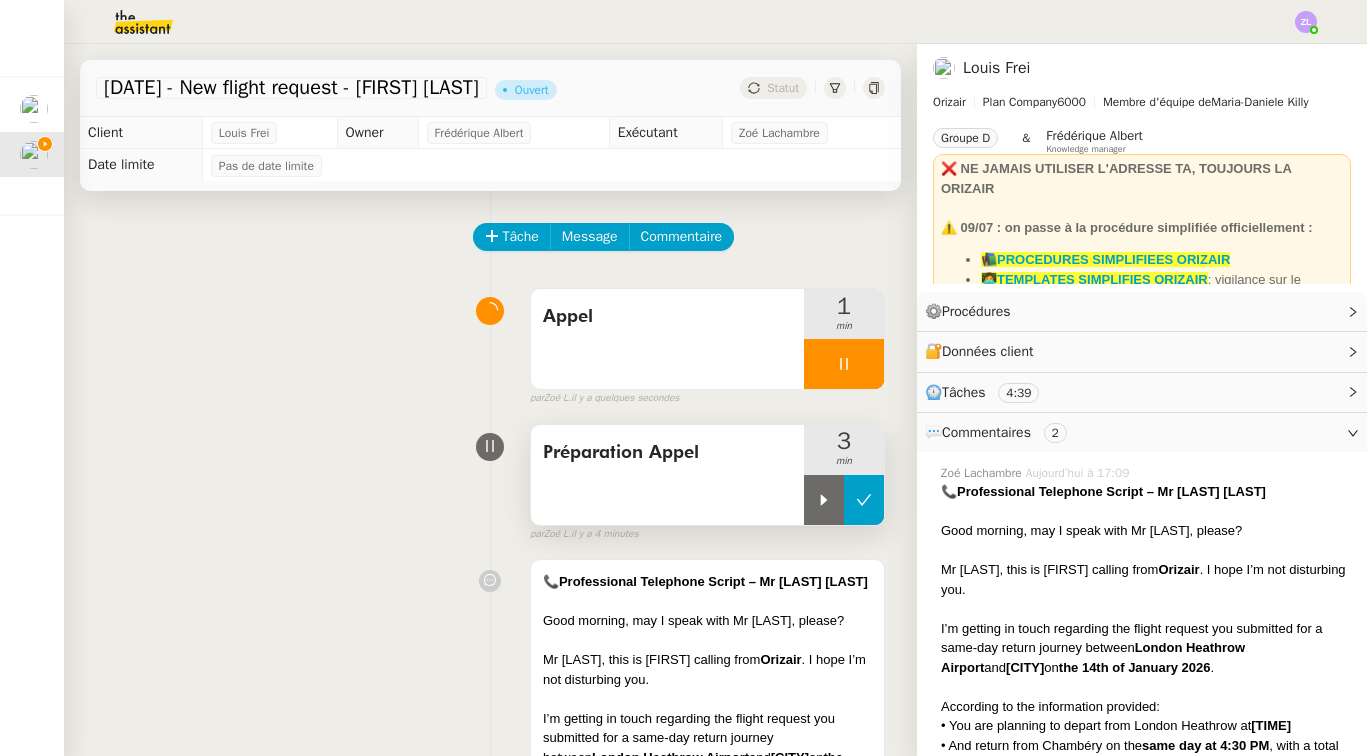 click 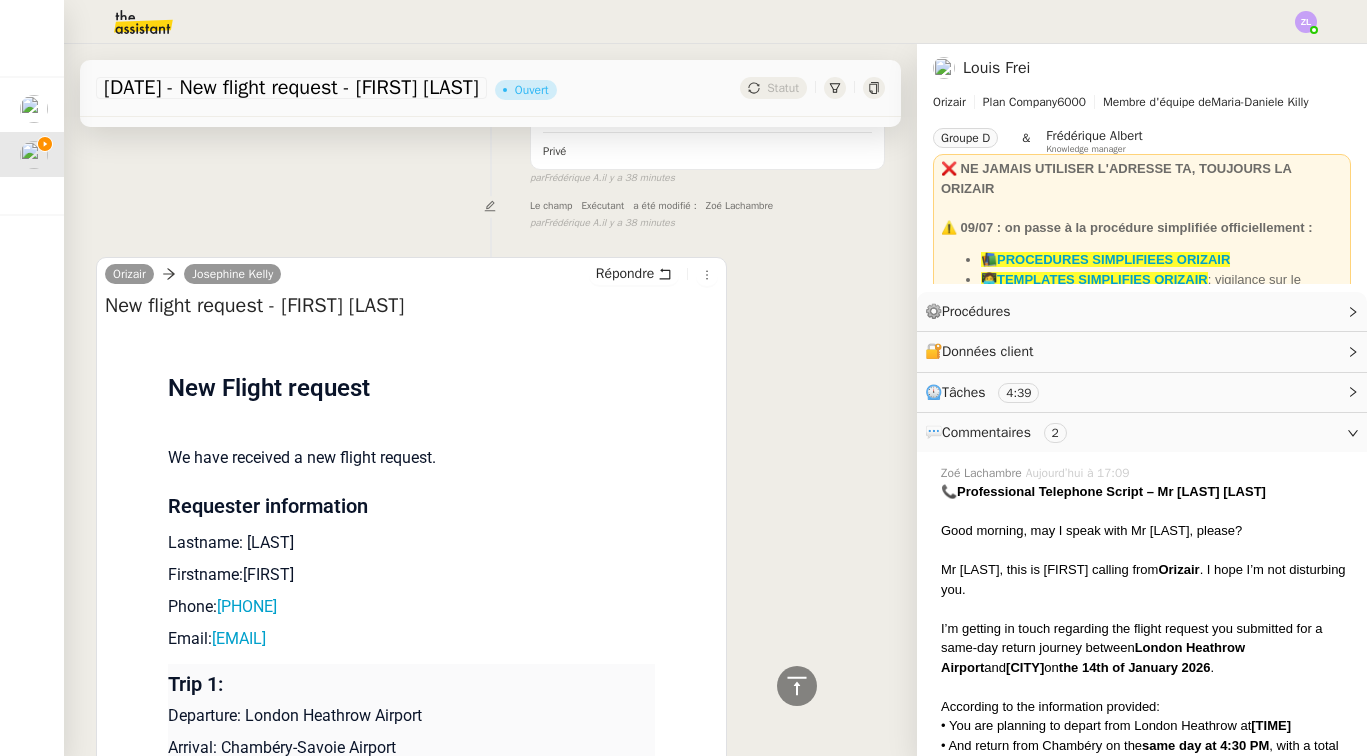 scroll, scrollTop: 1380, scrollLeft: 0, axis: vertical 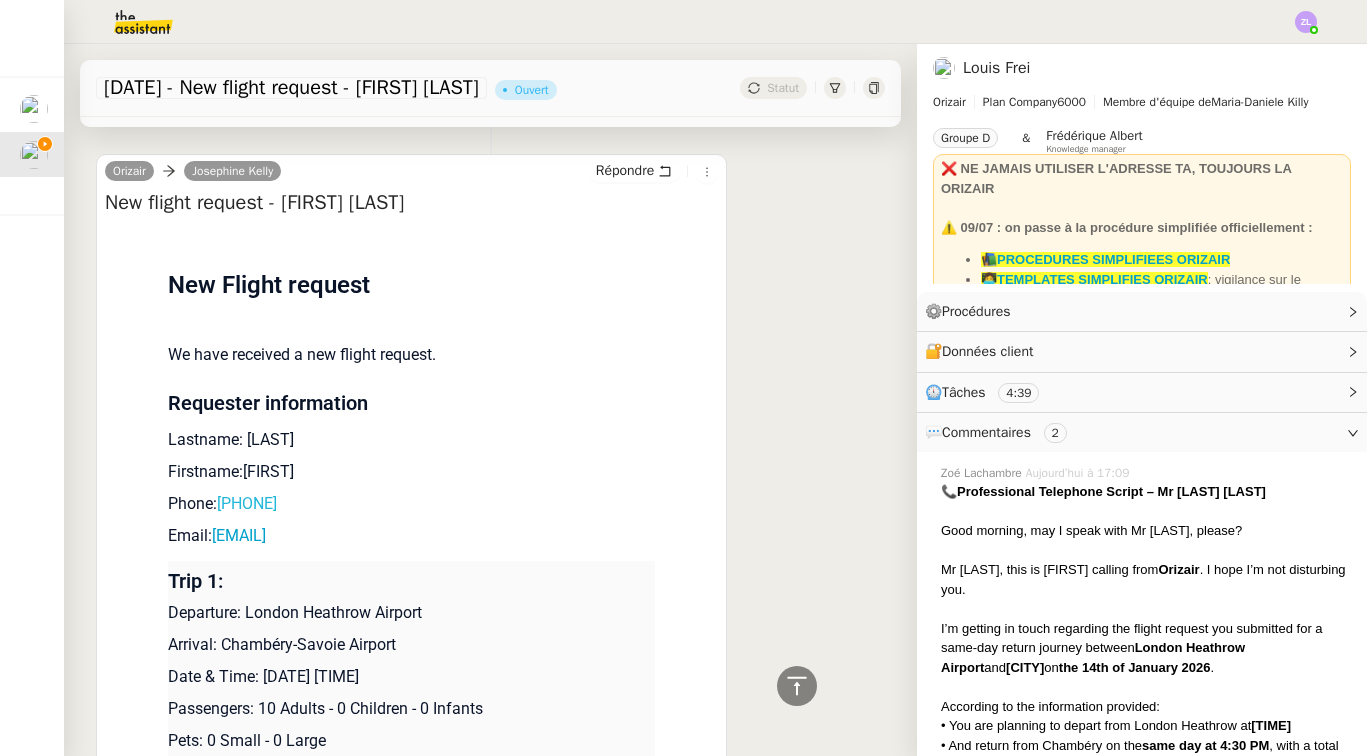 drag, startPoint x: 374, startPoint y: 483, endPoint x: 222, endPoint y: 481, distance: 152.01315 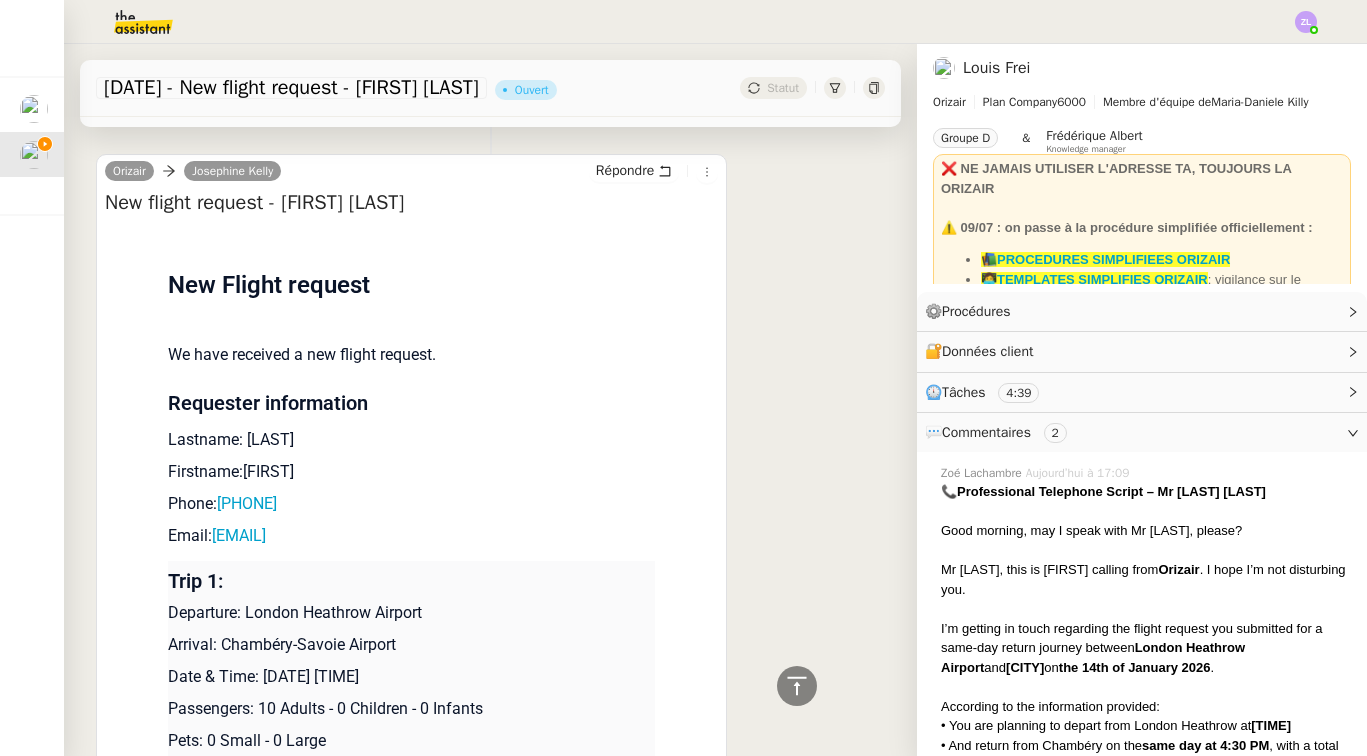 copy on "+447309044744" 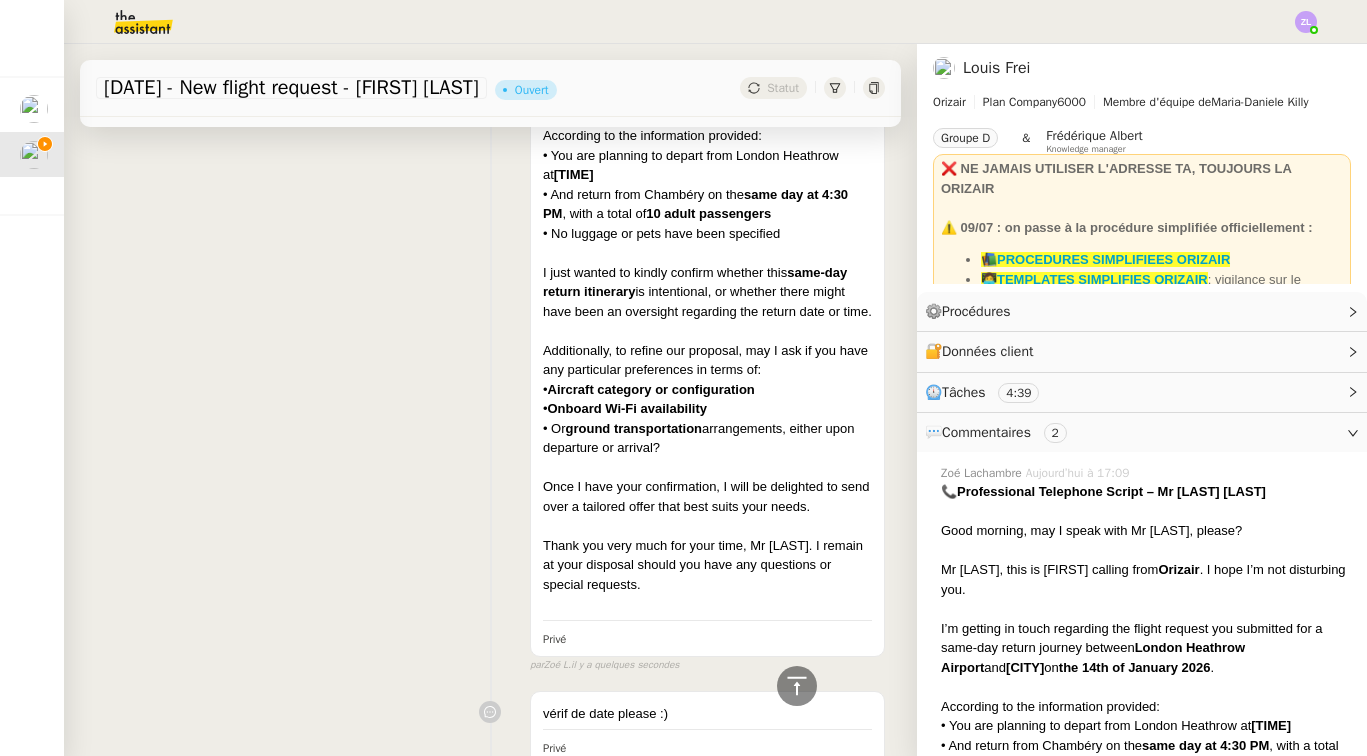 scroll, scrollTop: 209, scrollLeft: 0, axis: vertical 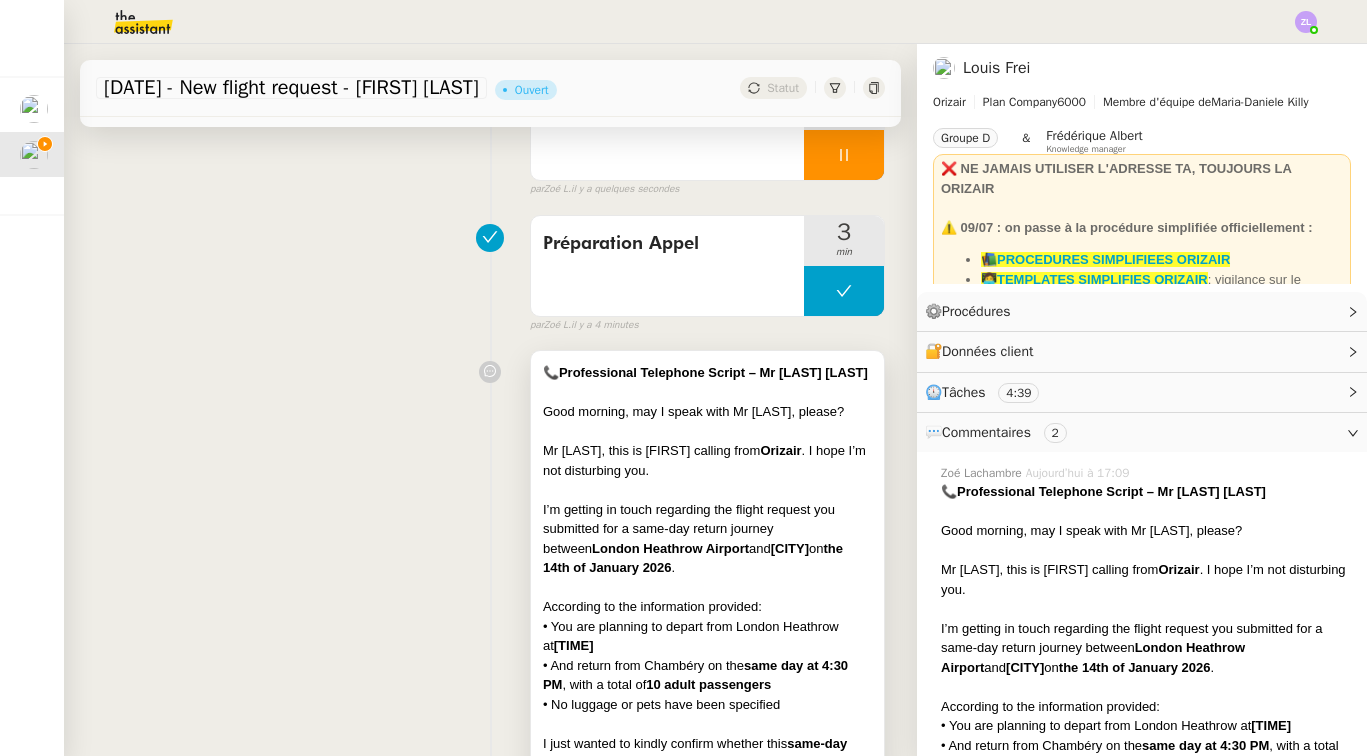 click on "I’m getting in touch regarding the flight request you submitted for a same-day return journey between  London Heathrow Airport  and  Chambéry-Savoie Airport  on  the 14th of January 2026 ." at bounding box center [707, 539] 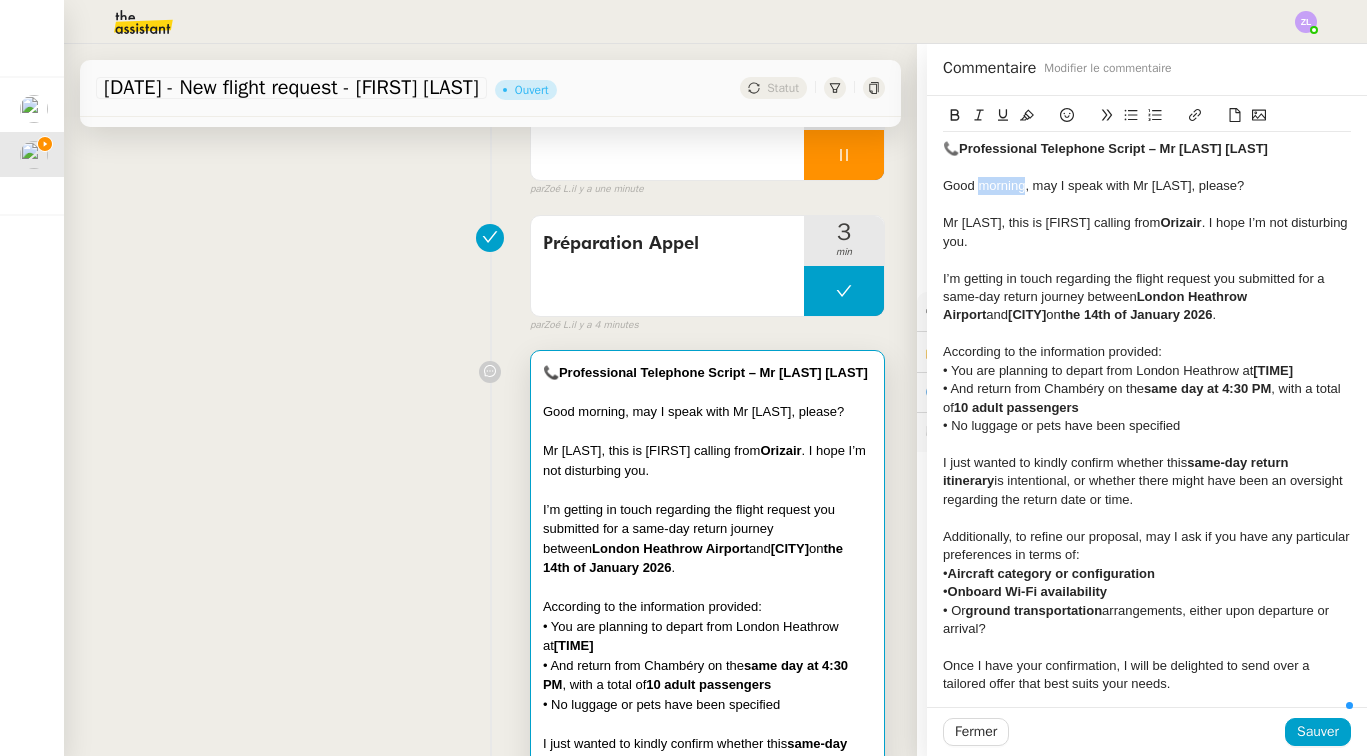 drag, startPoint x: 1025, startPoint y: 183, endPoint x: 982, endPoint y: 184, distance: 43.011627 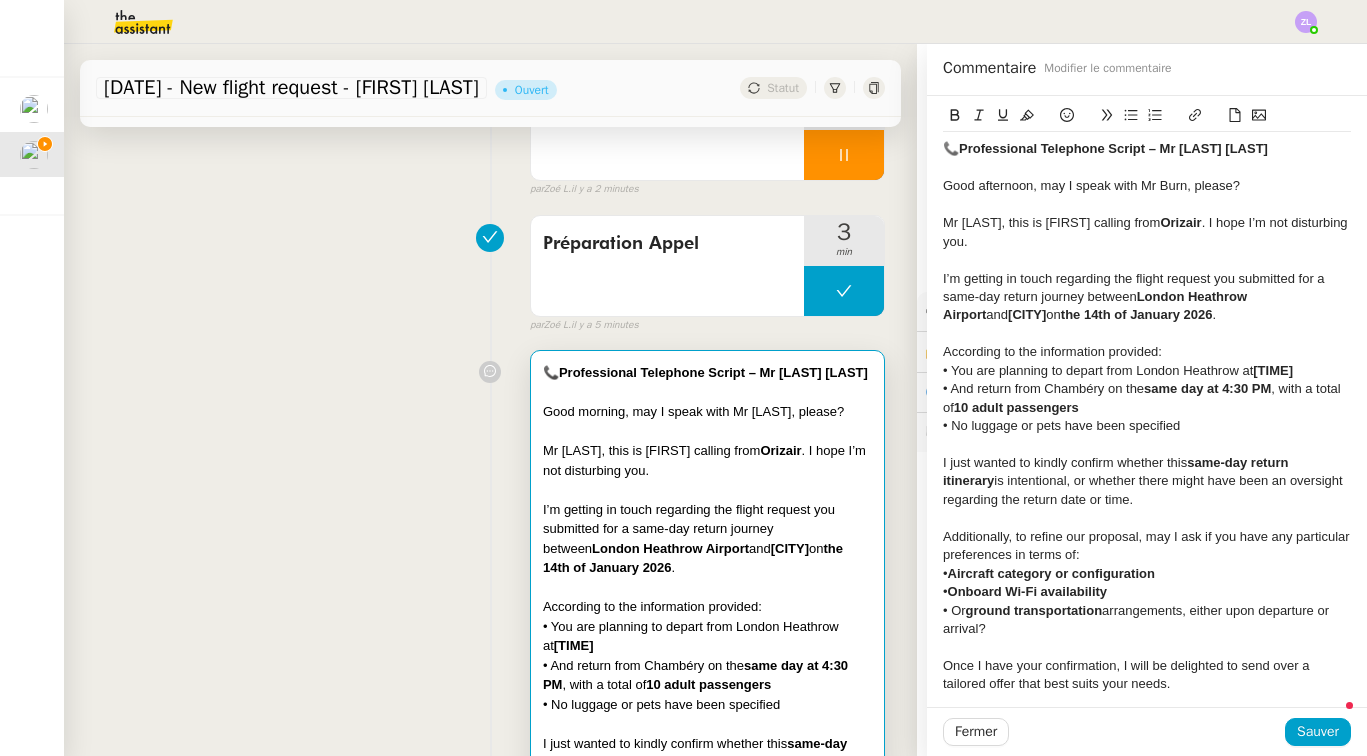 click on "• No luggage or pets have been specified" 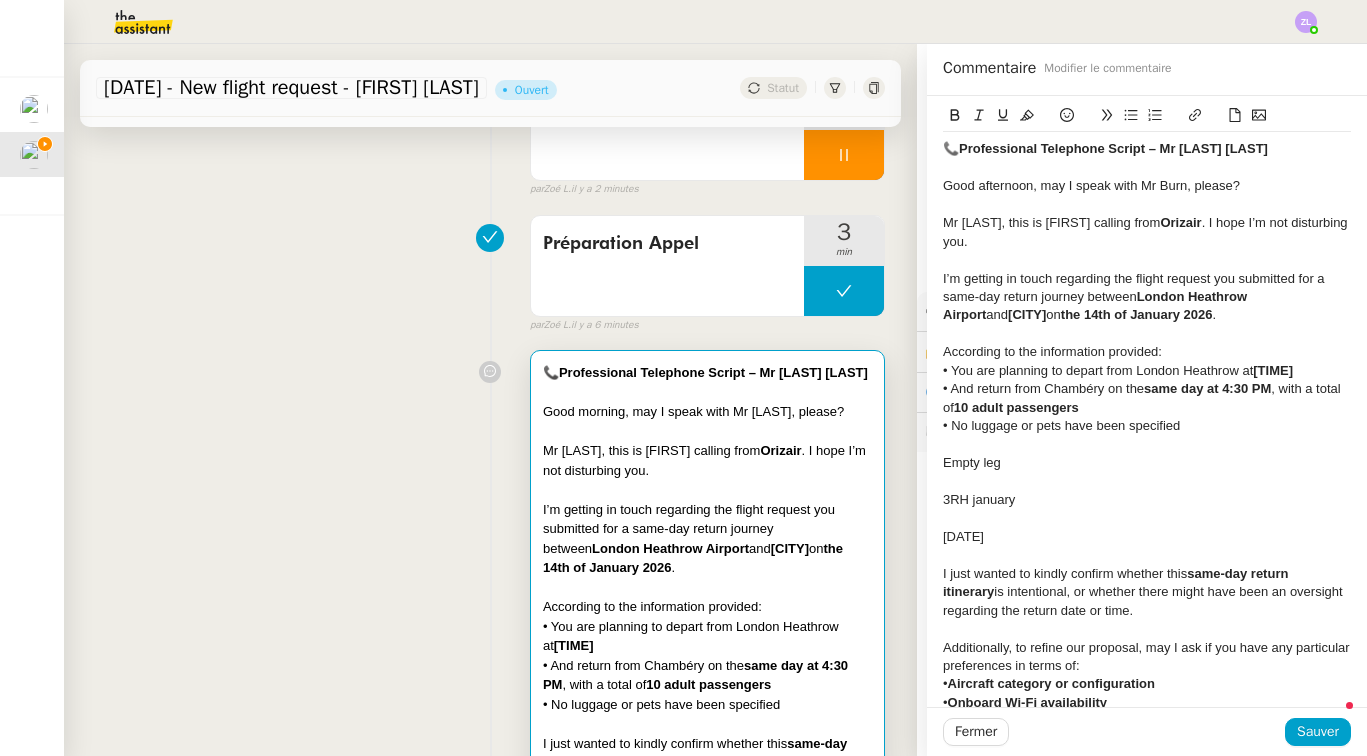 click on "3RH january" 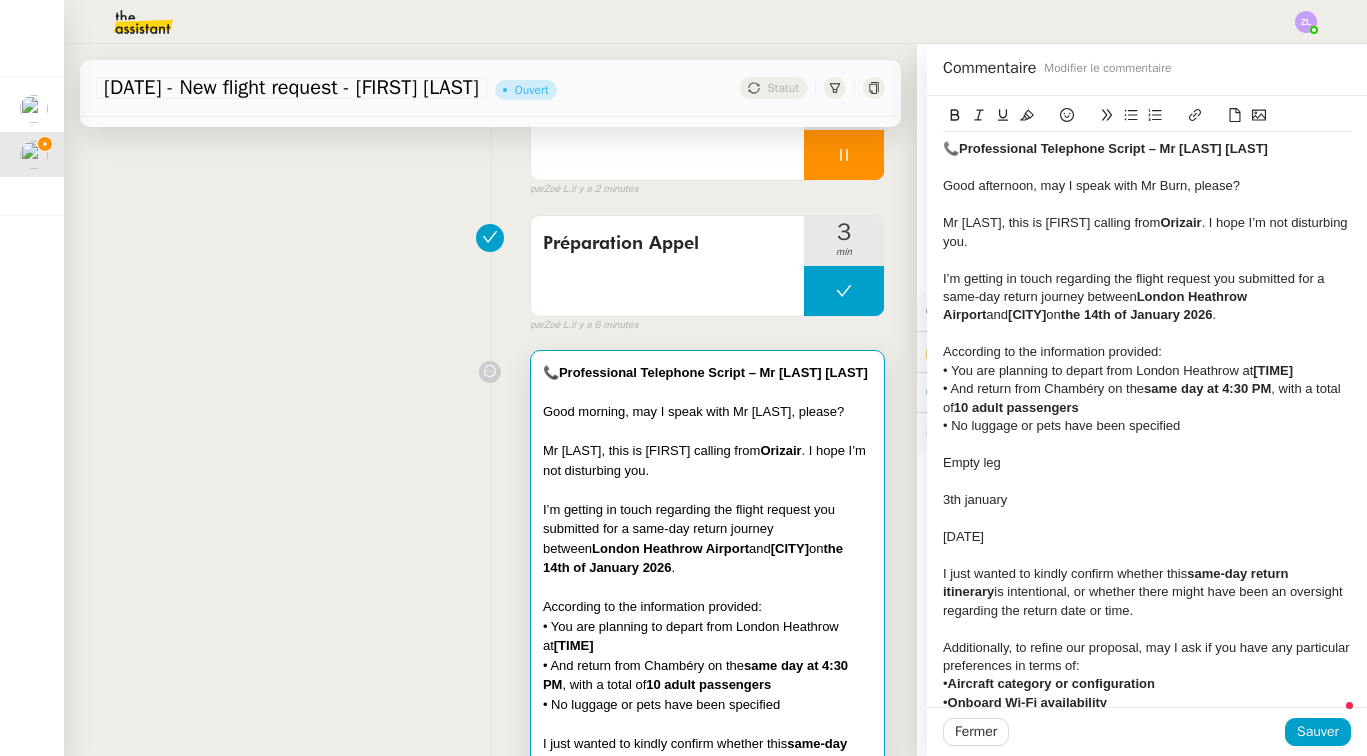 click on "3th january" 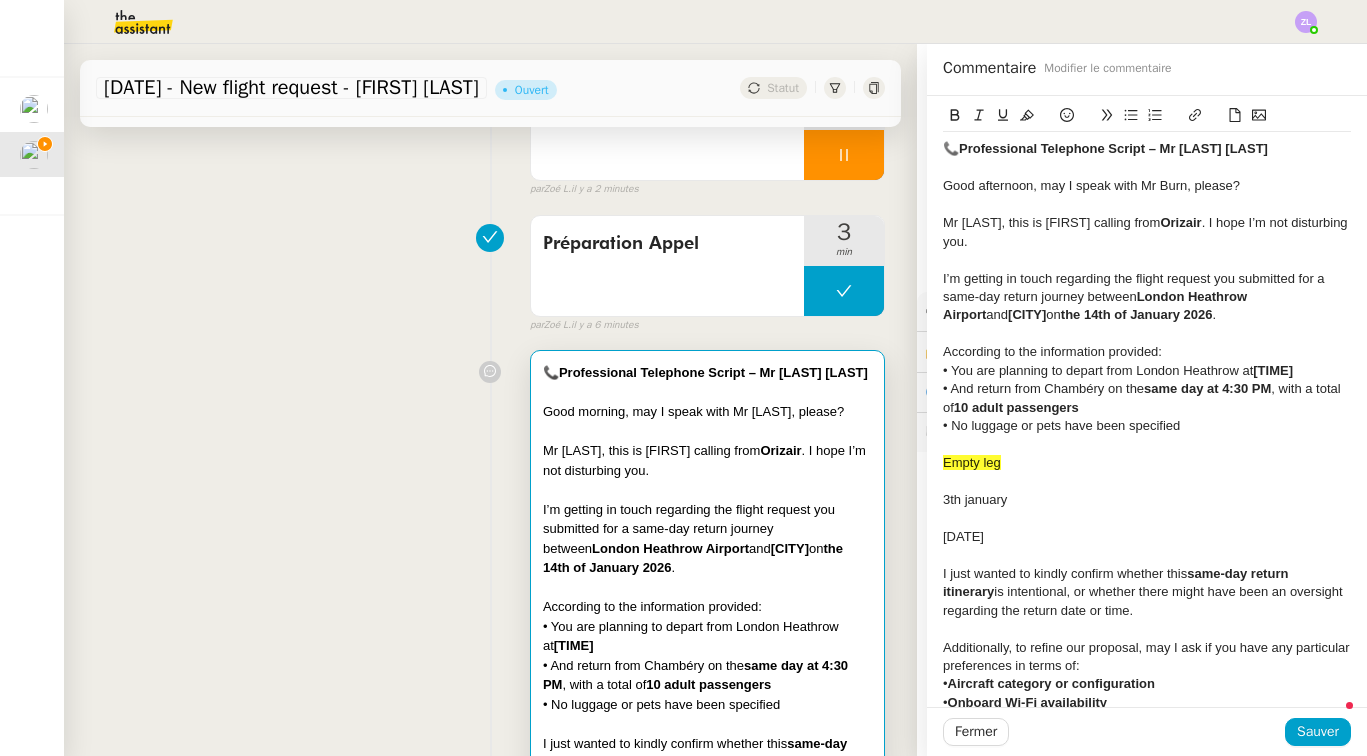click on "3th january" 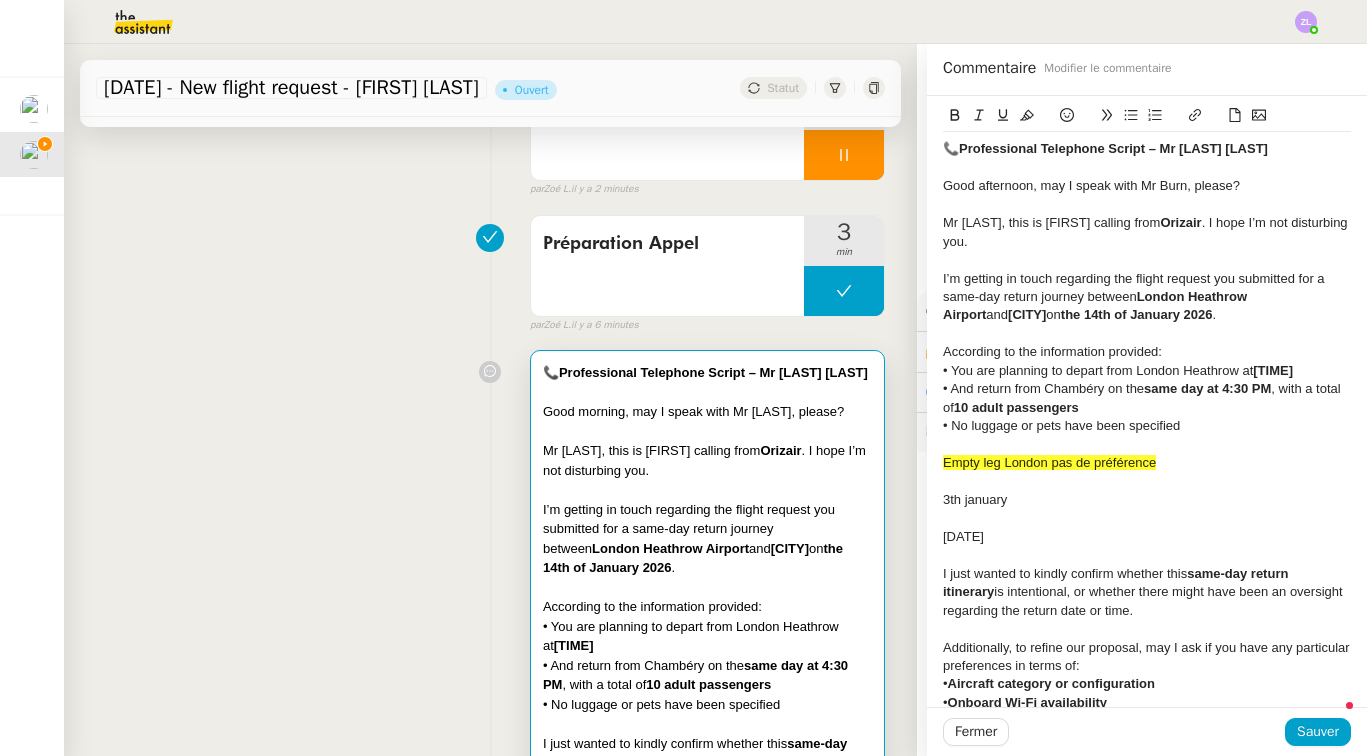 click on "Empty leg  London pas de préférence" 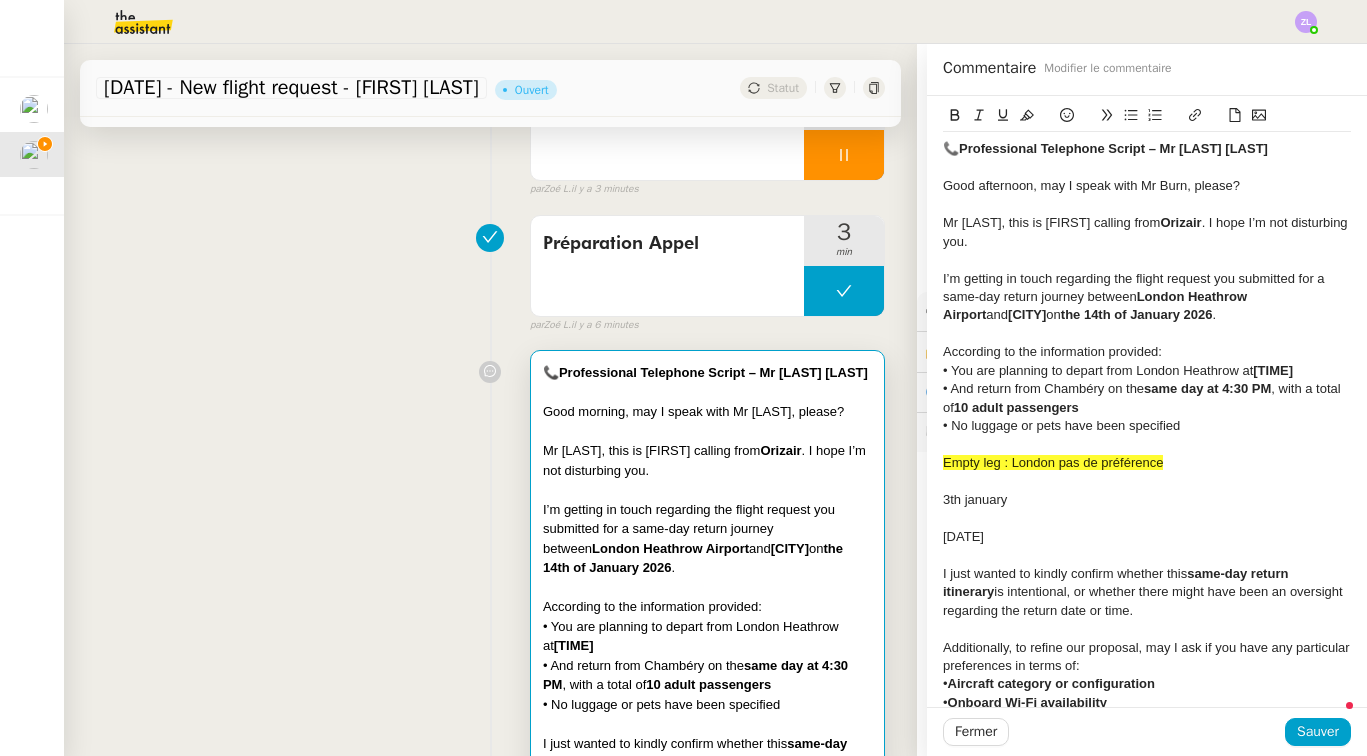 drag, startPoint x: 1189, startPoint y: 452, endPoint x: 934, endPoint y: 452, distance: 255 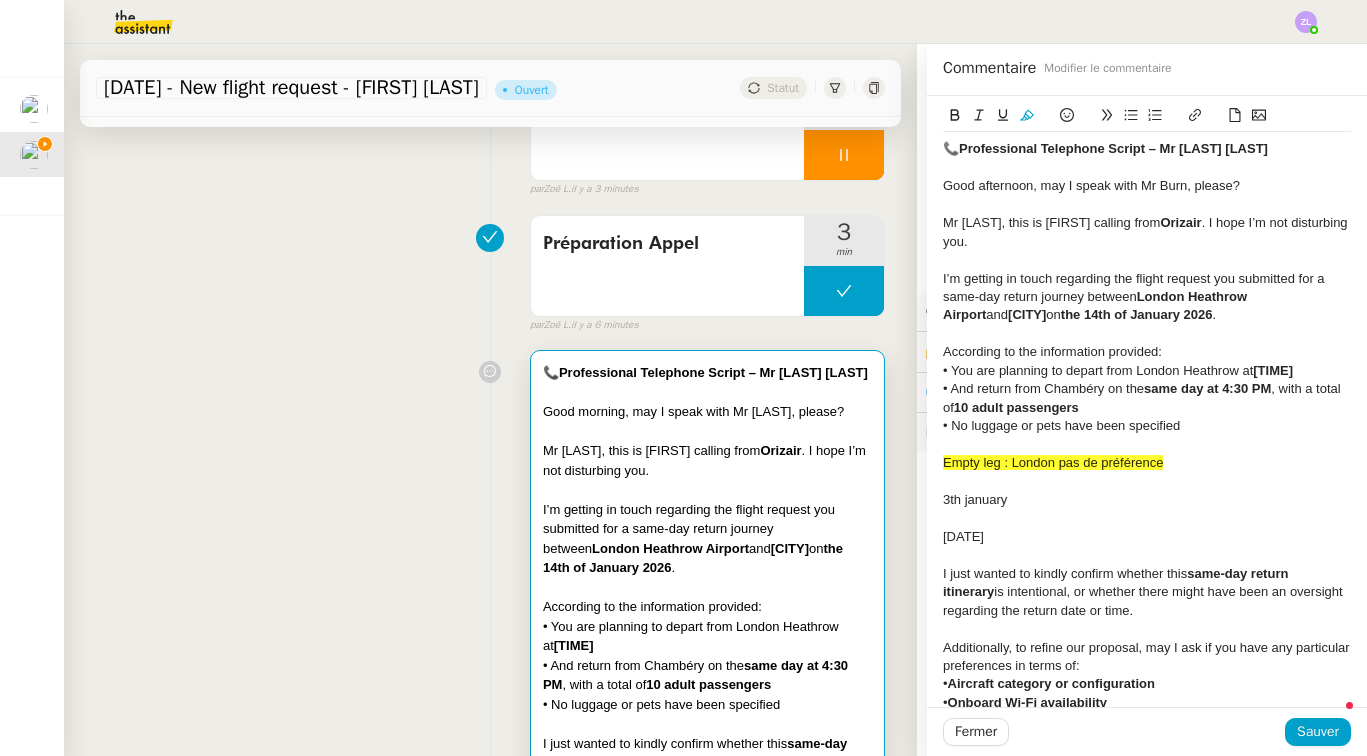 click 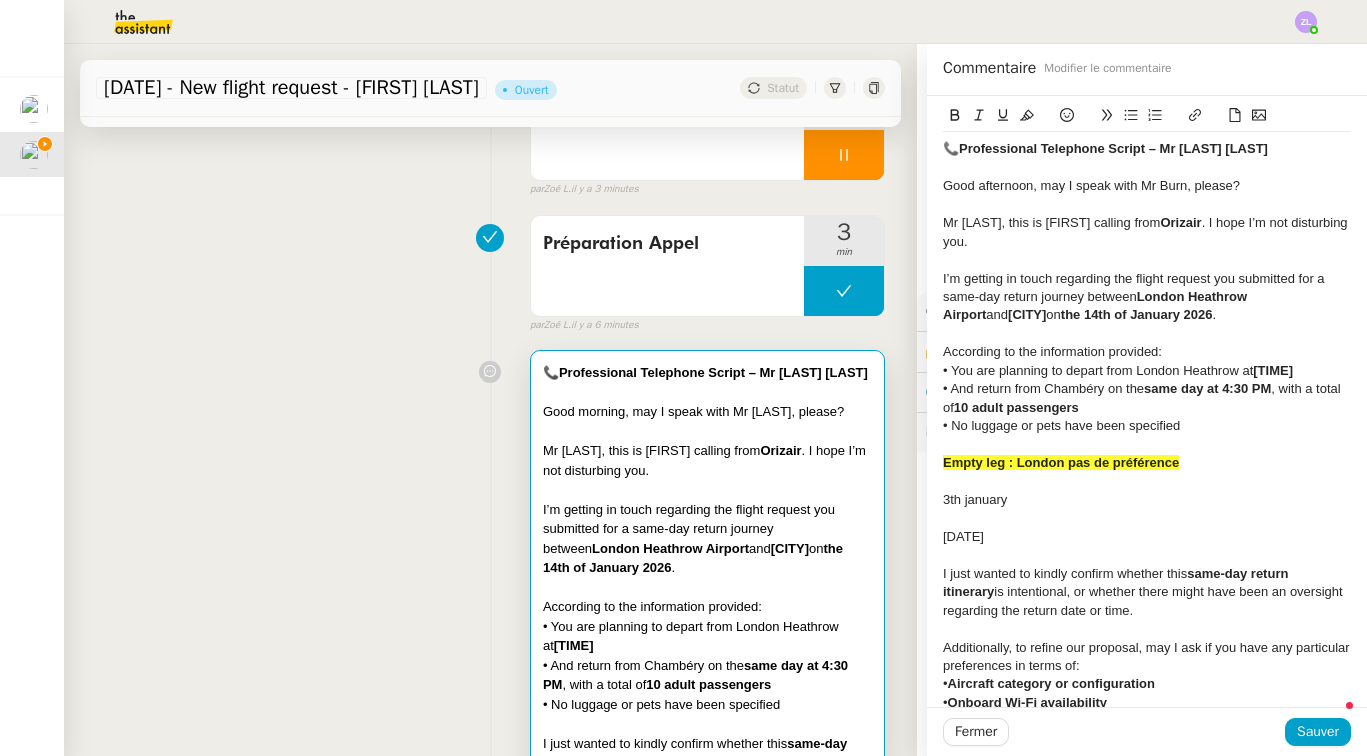 click on "3th january" 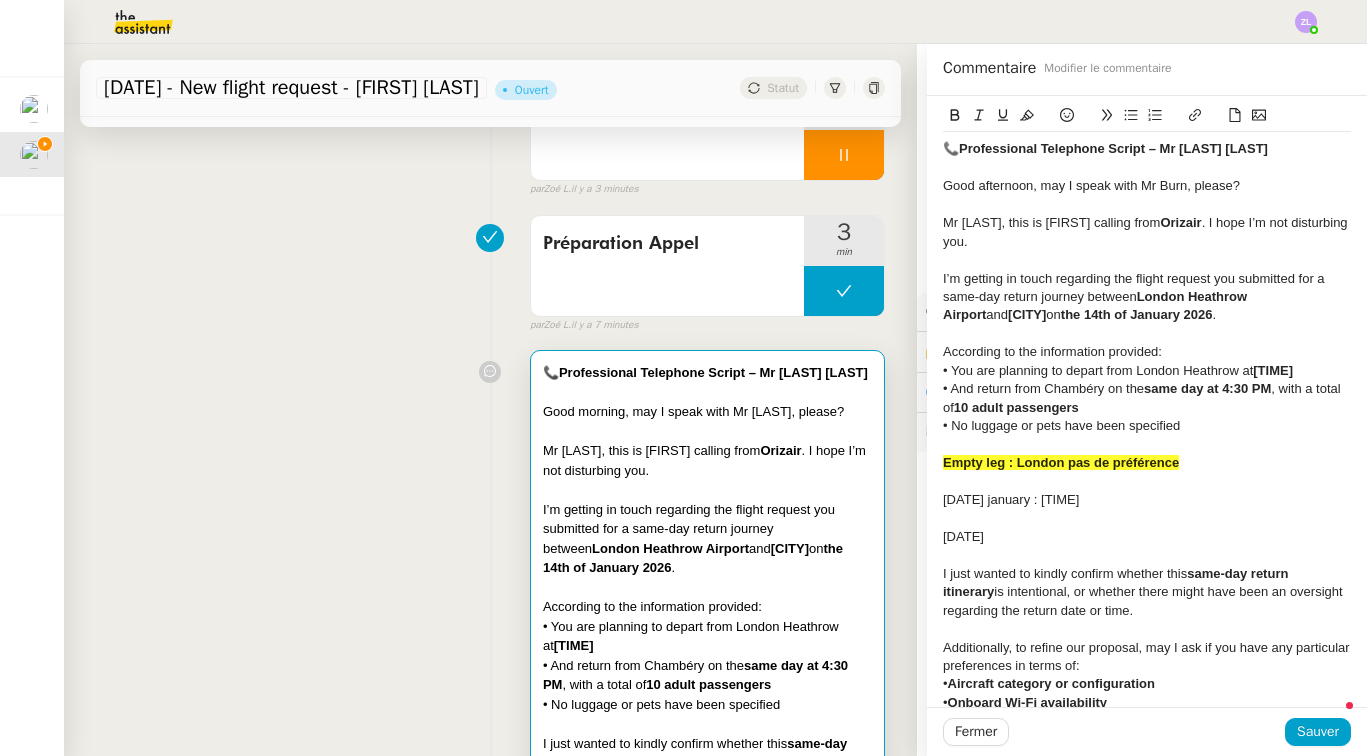 click on "10th january" 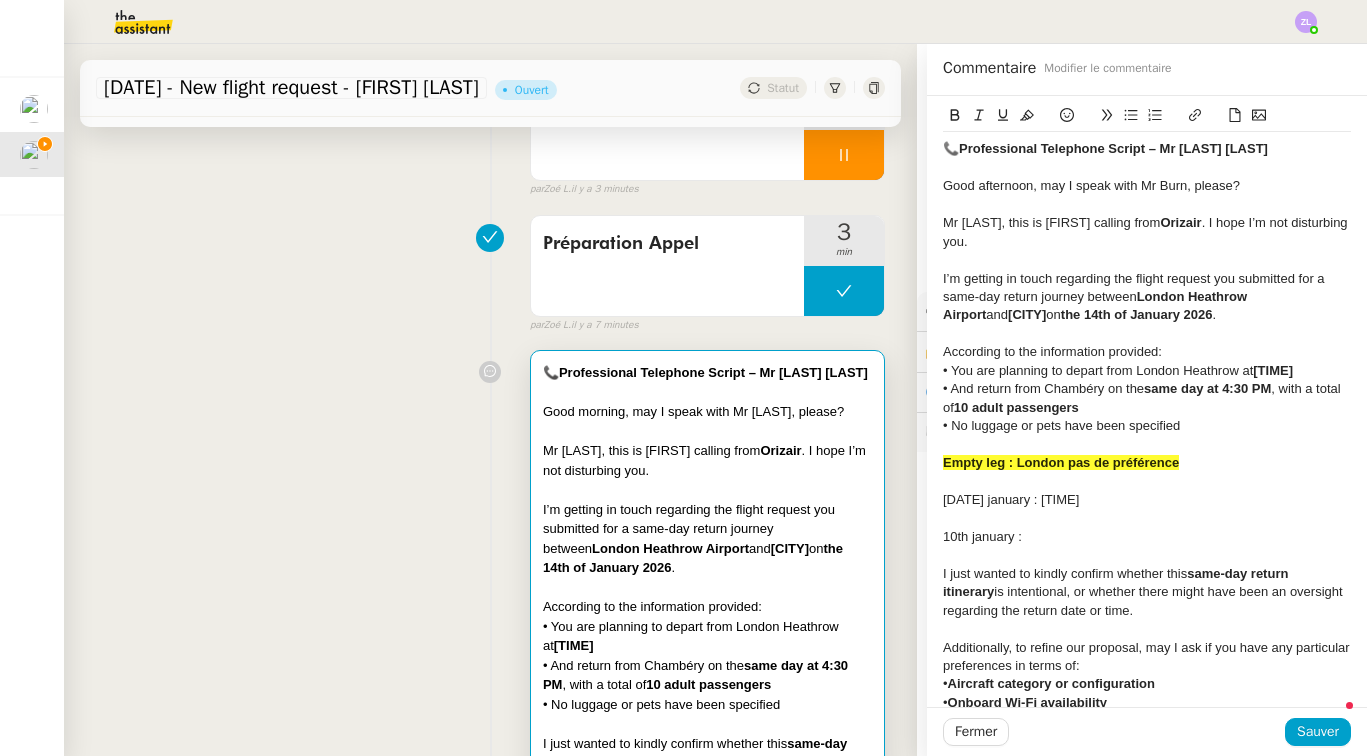 click on "3th january : 5am" 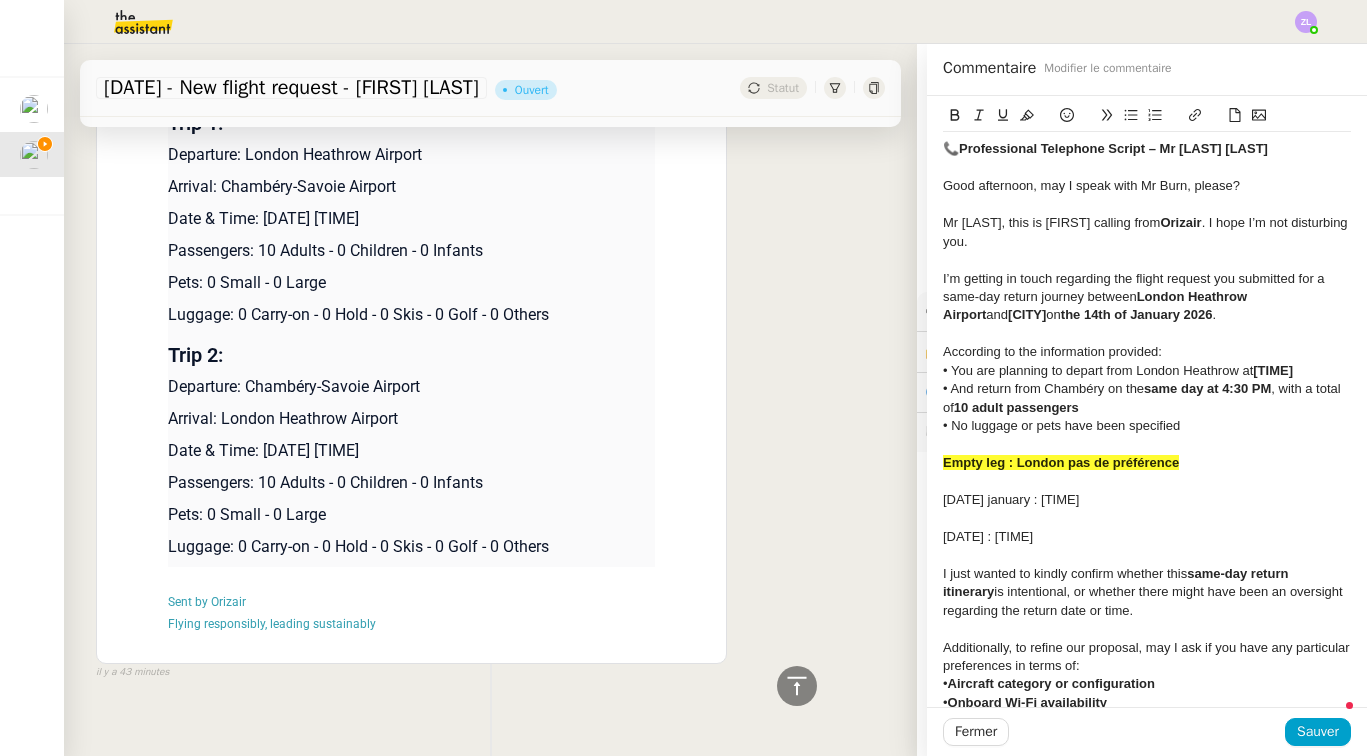 scroll, scrollTop: 1837, scrollLeft: 0, axis: vertical 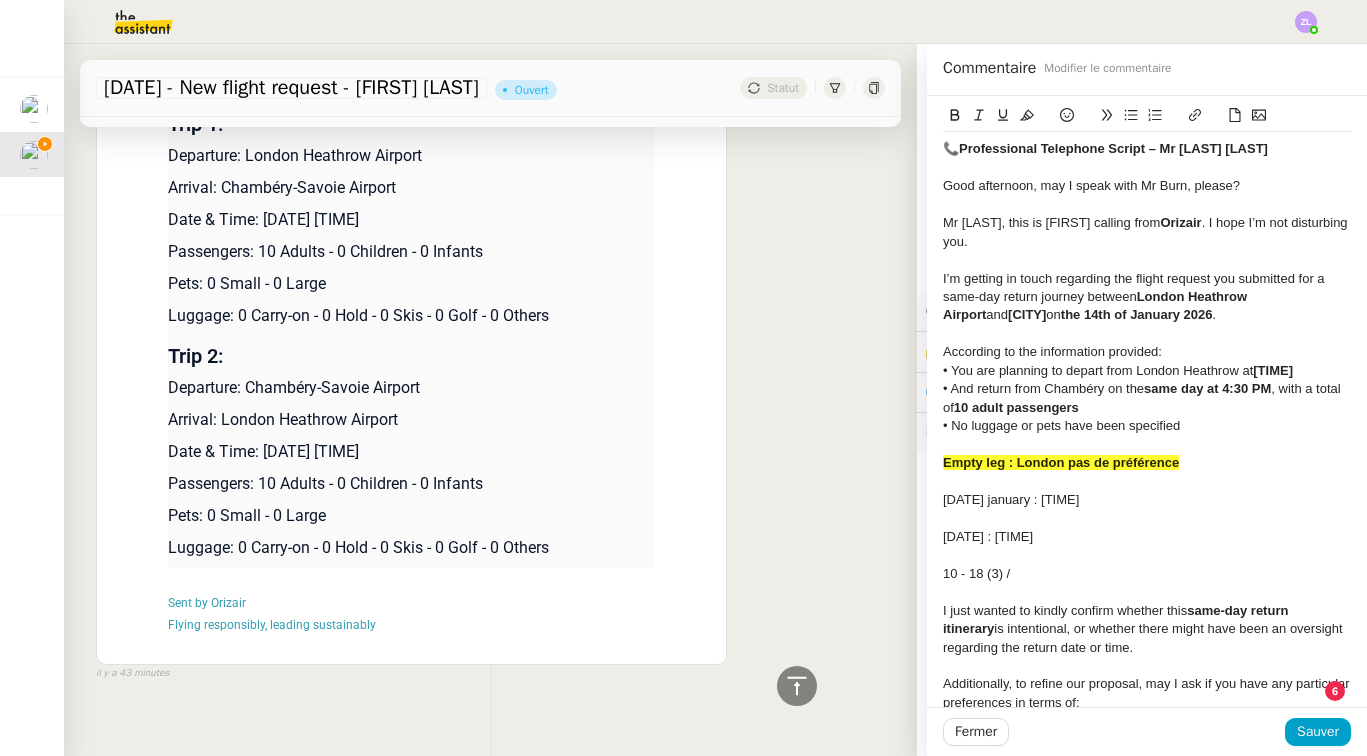 click on "10 - 18 (3) /" 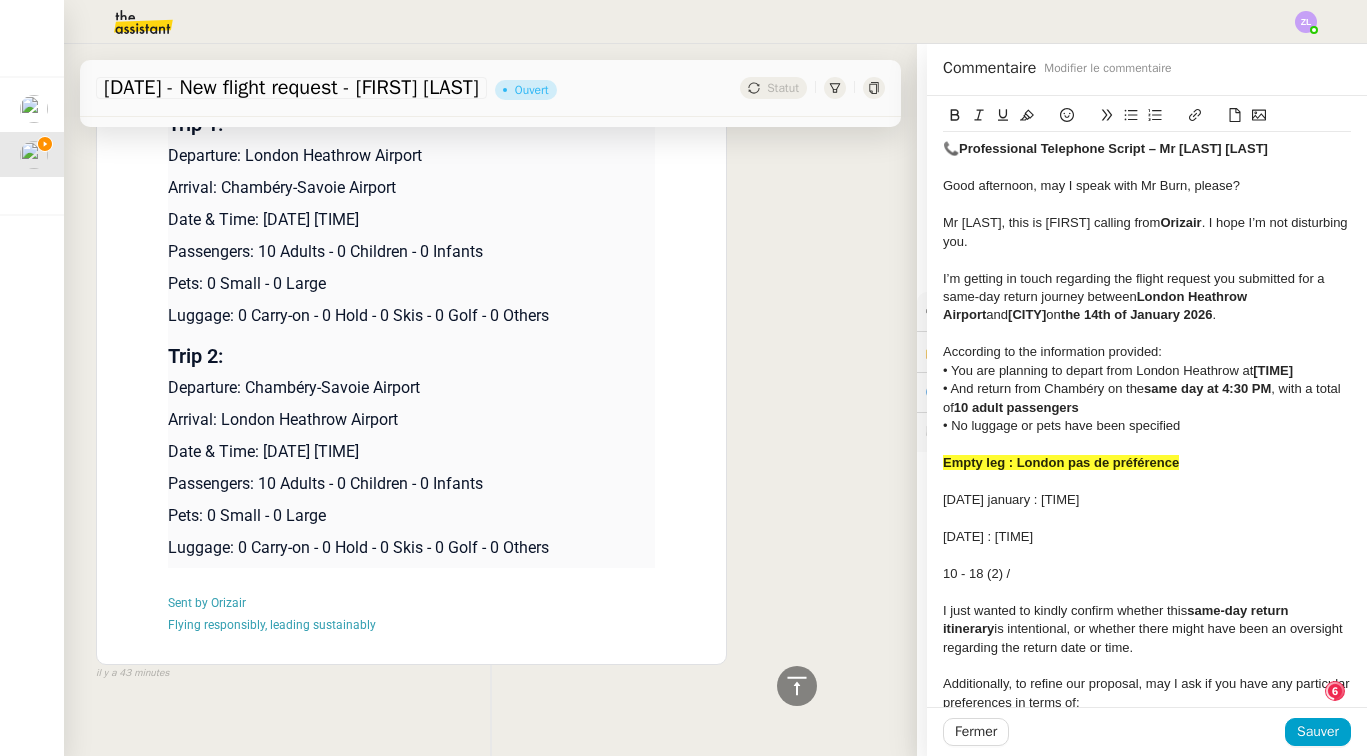 click on "10 - 18 (2) /" 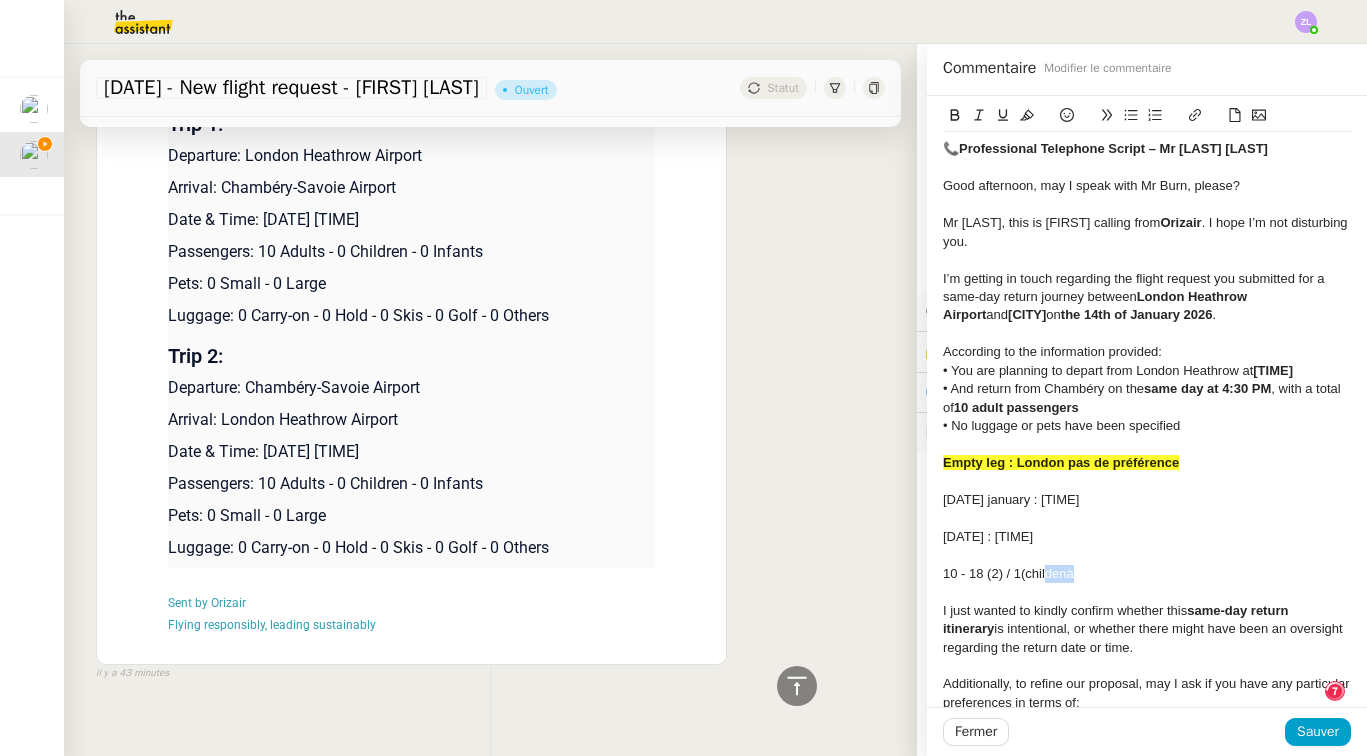 drag, startPoint x: 1048, startPoint y: 563, endPoint x: 1087, endPoint y: 563, distance: 39 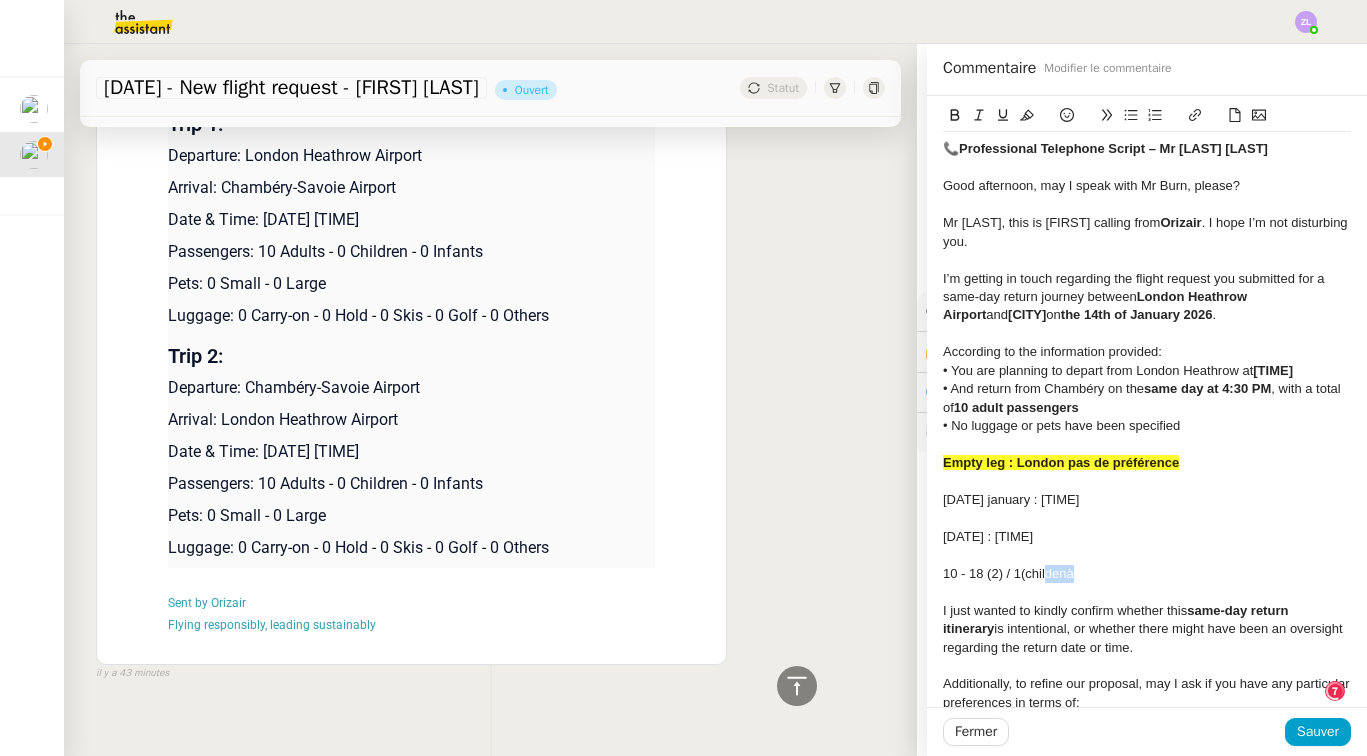 click on "10 - 18 (2) / 1(childenà" 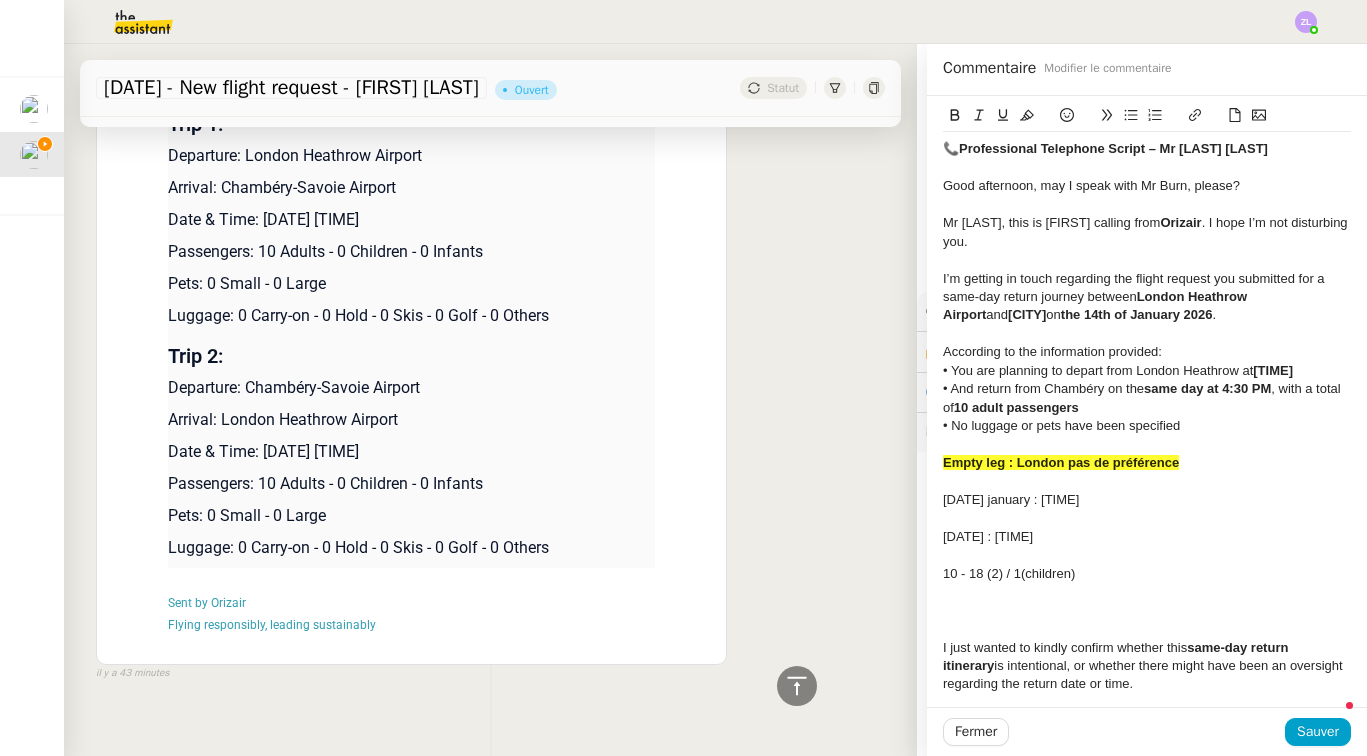 click on "10 - 18 (2) / 1(children)" 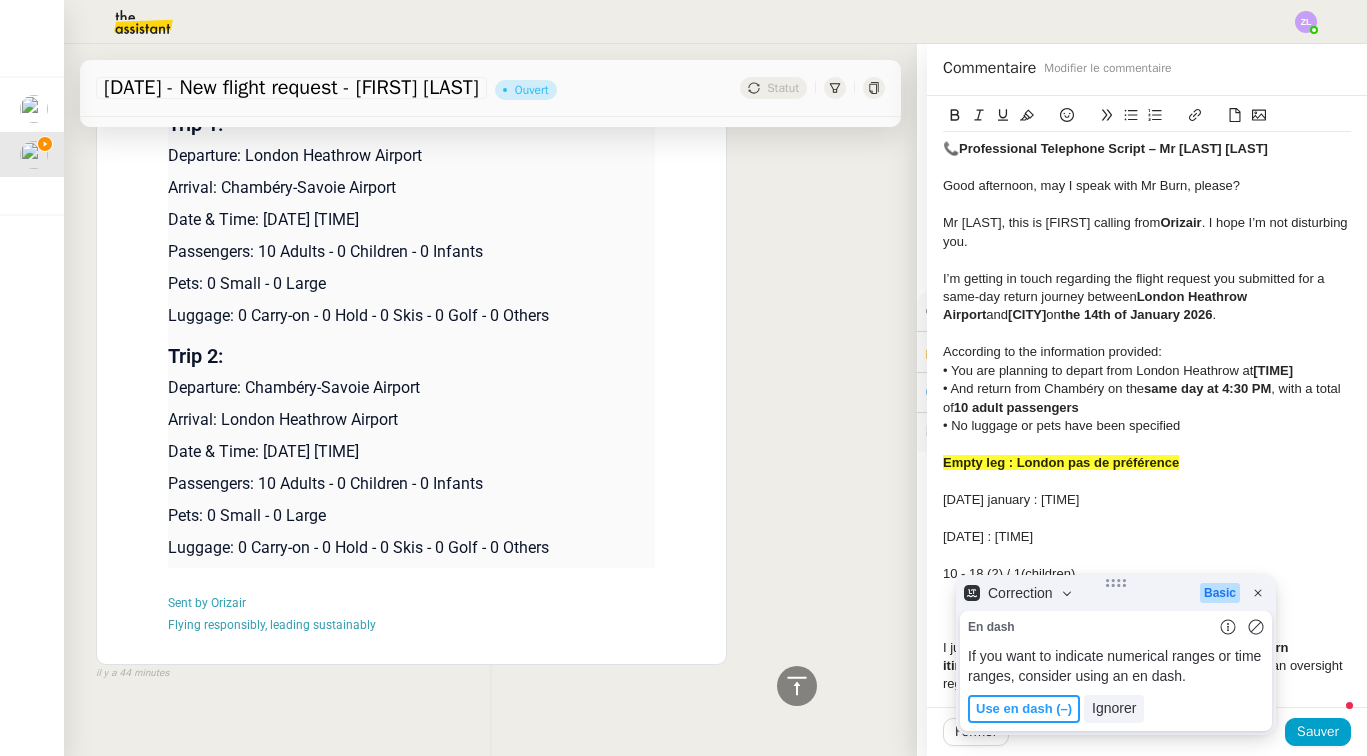 click on "10 - 18 (2) / 1(children)" 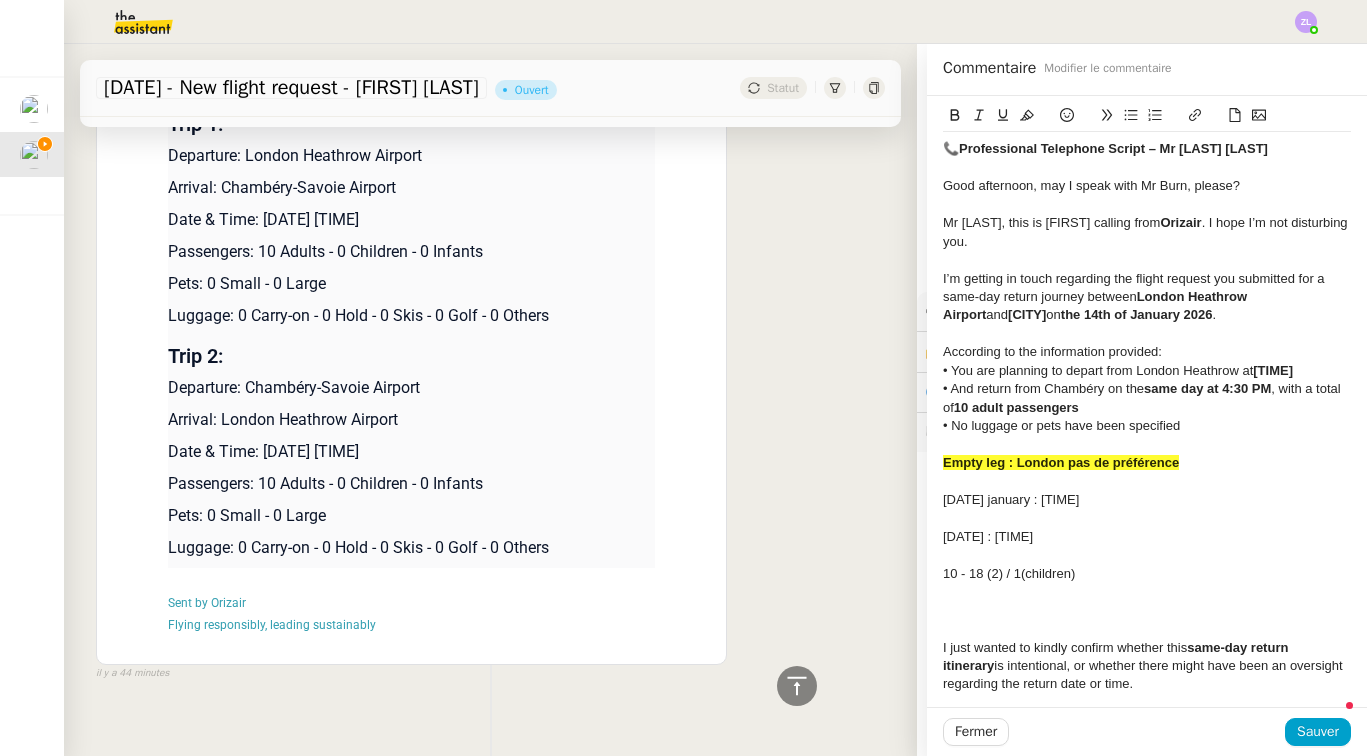 click on "10 - 18 (2) / 1(children)" 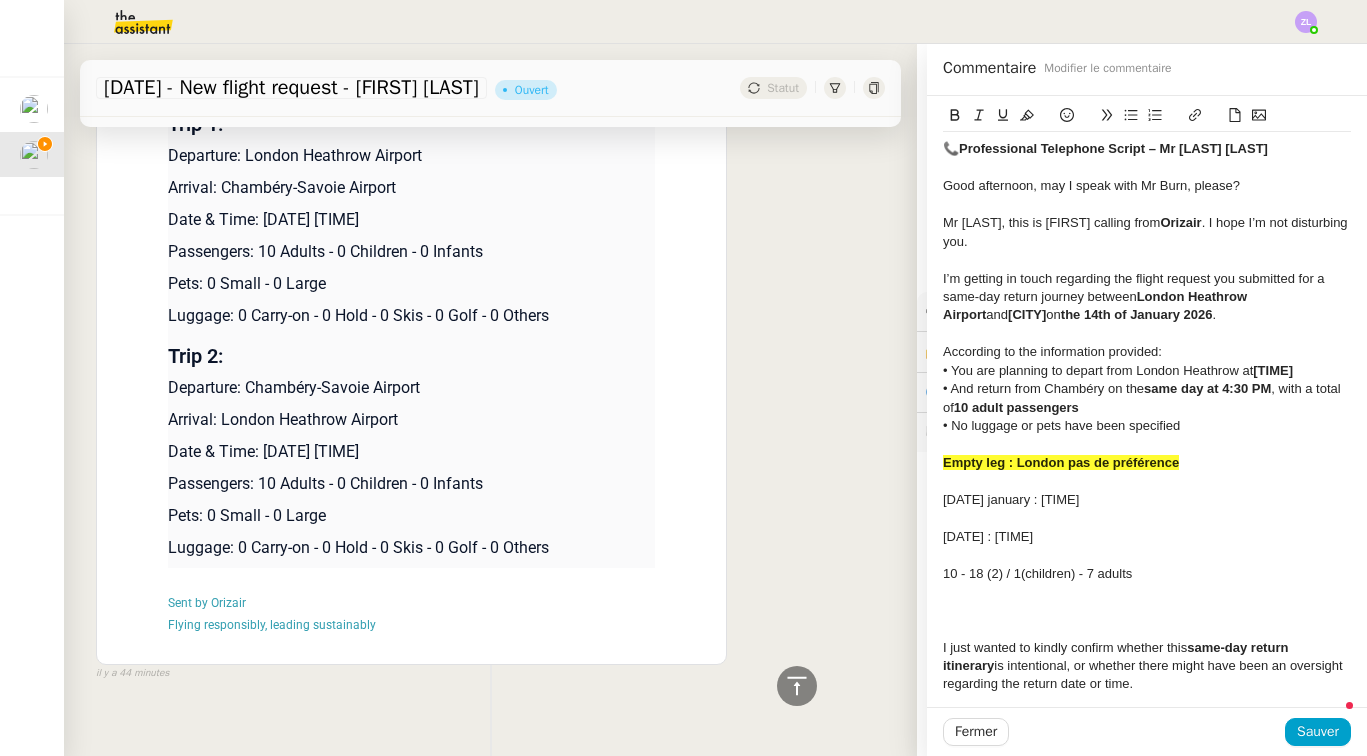 click 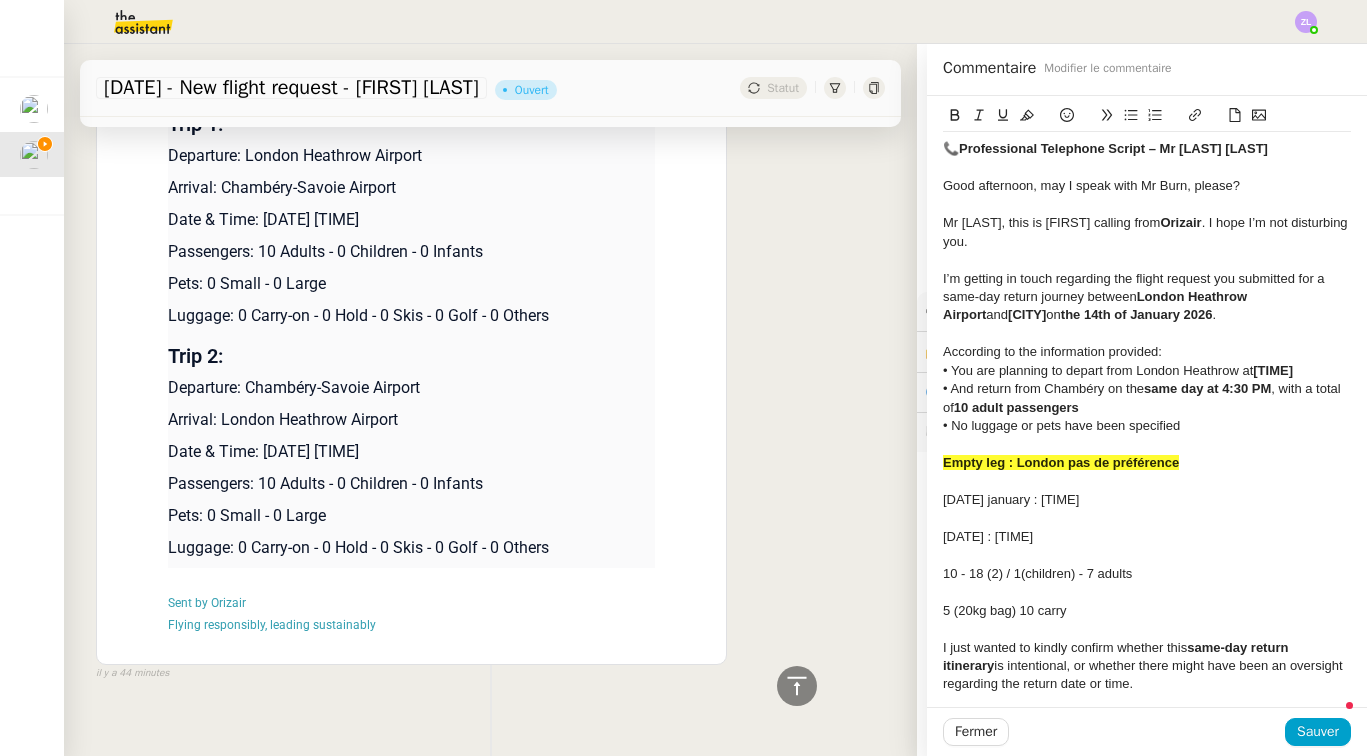 drag, startPoint x: 1085, startPoint y: 605, endPoint x: 928, endPoint y: 457, distance: 215.76144 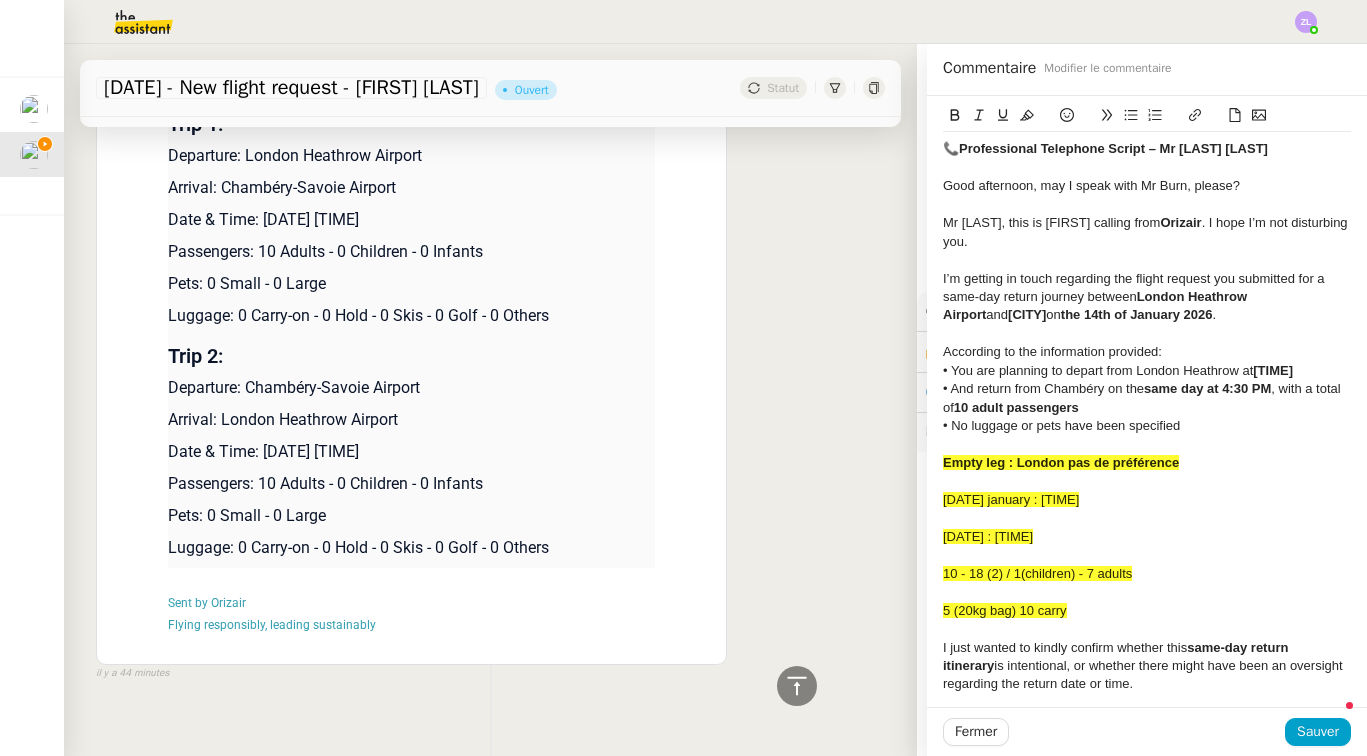 click on "5 (20kg bag) 10 carry" 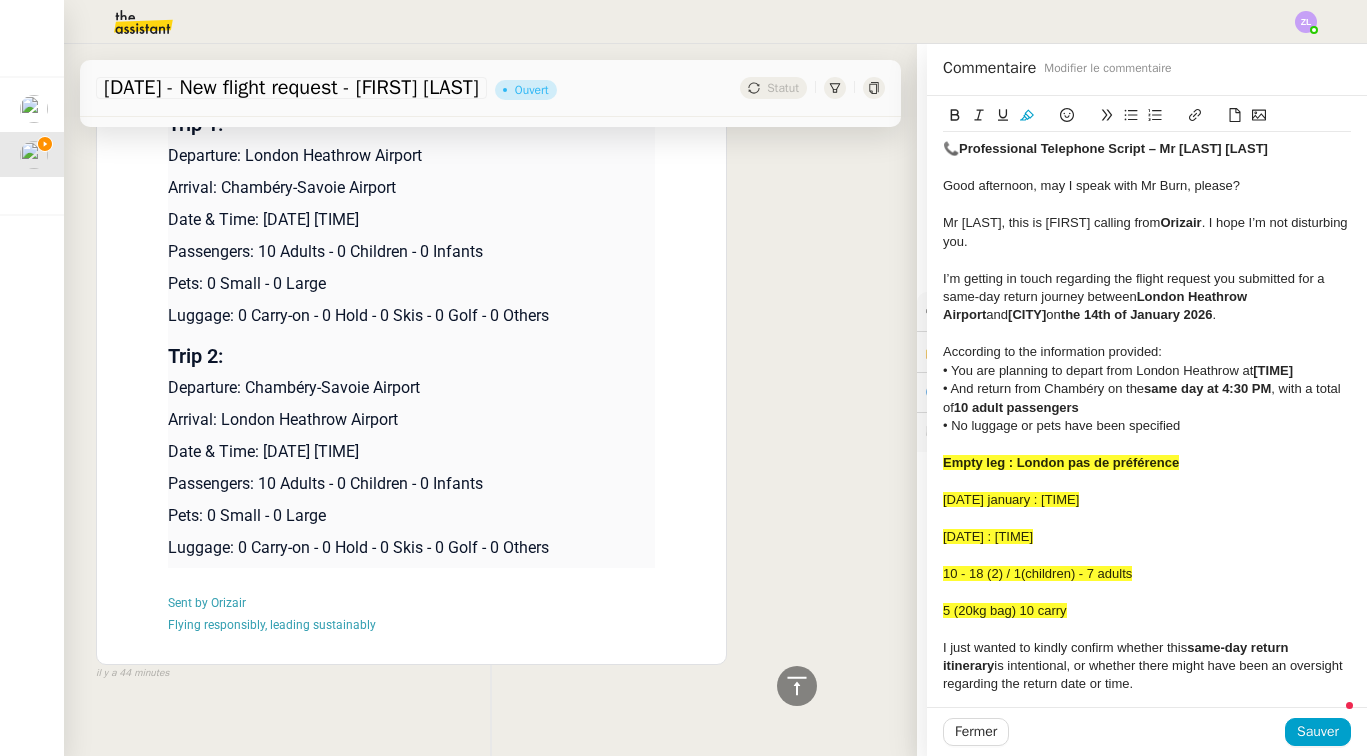 click on "5 (20kg bag) 10 carry" 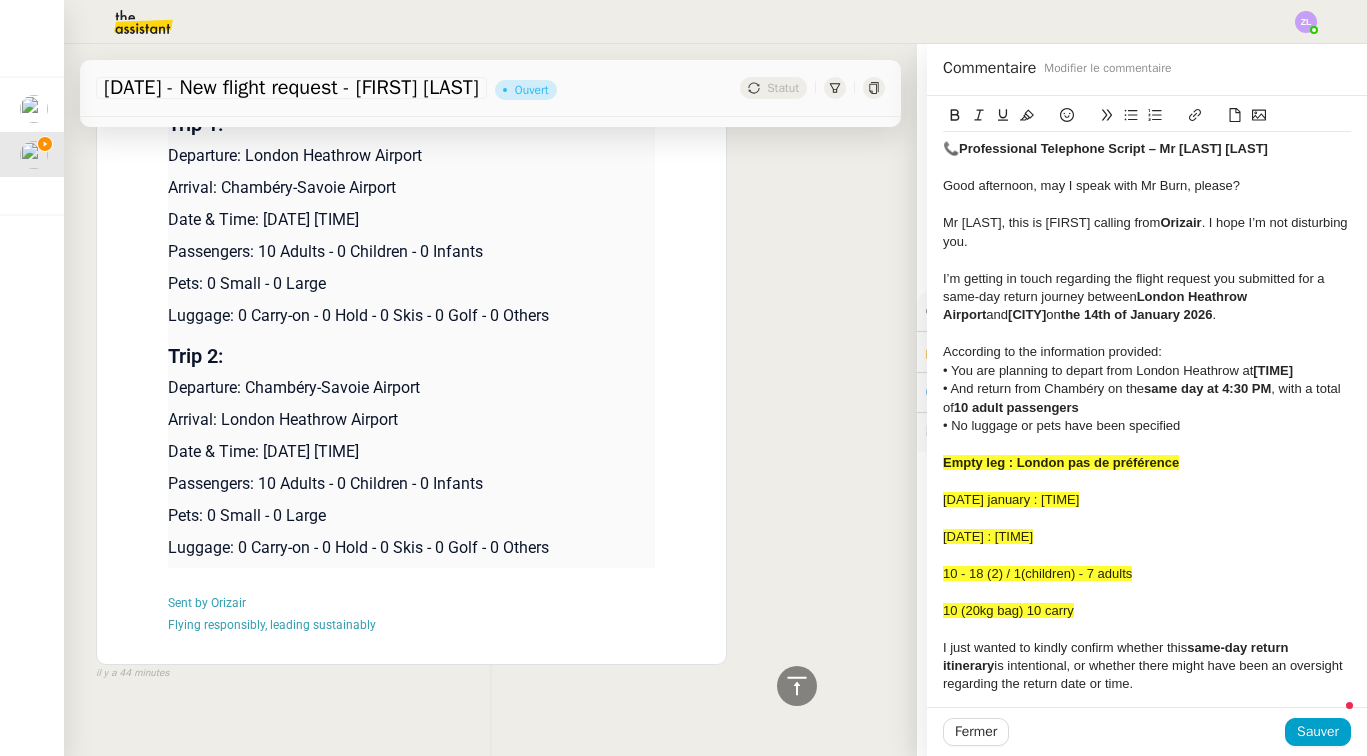click on "10 (20kg bag) 10 carry" 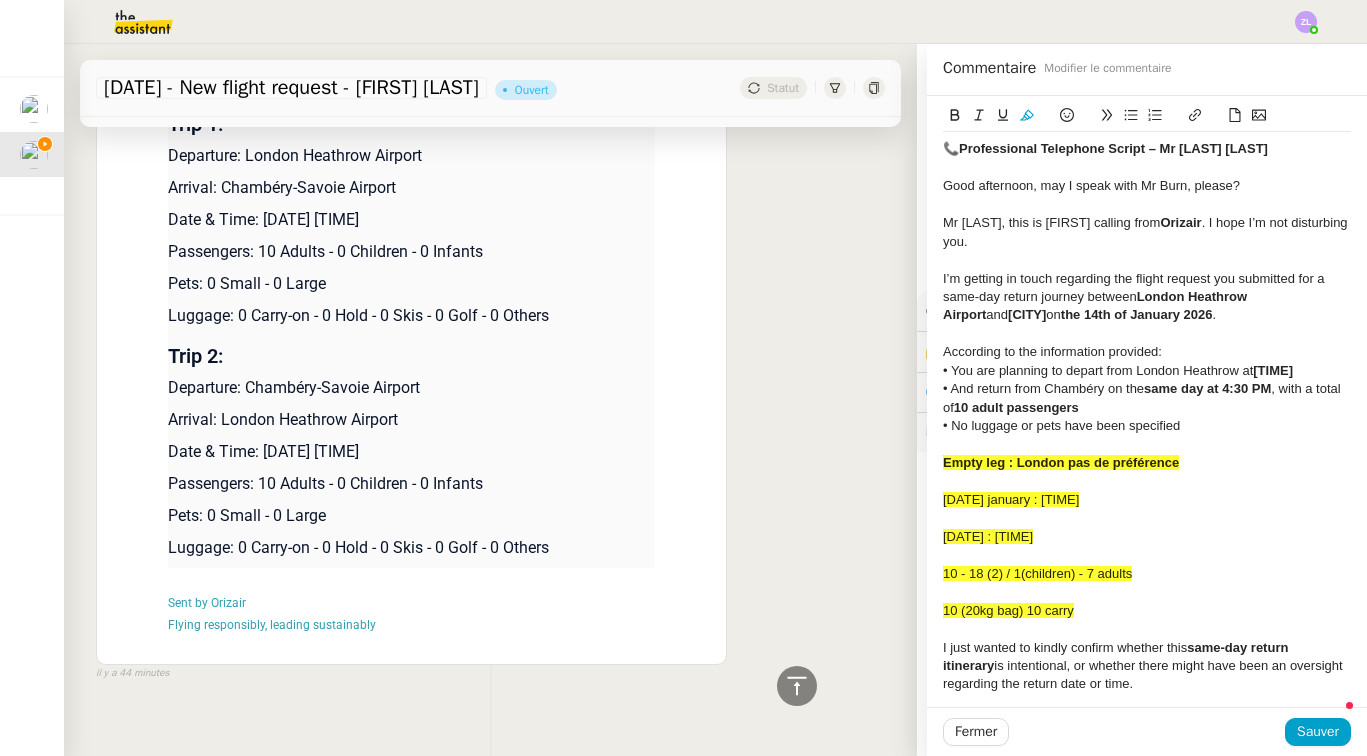 click on "10 (20kg bag) 10 carry" 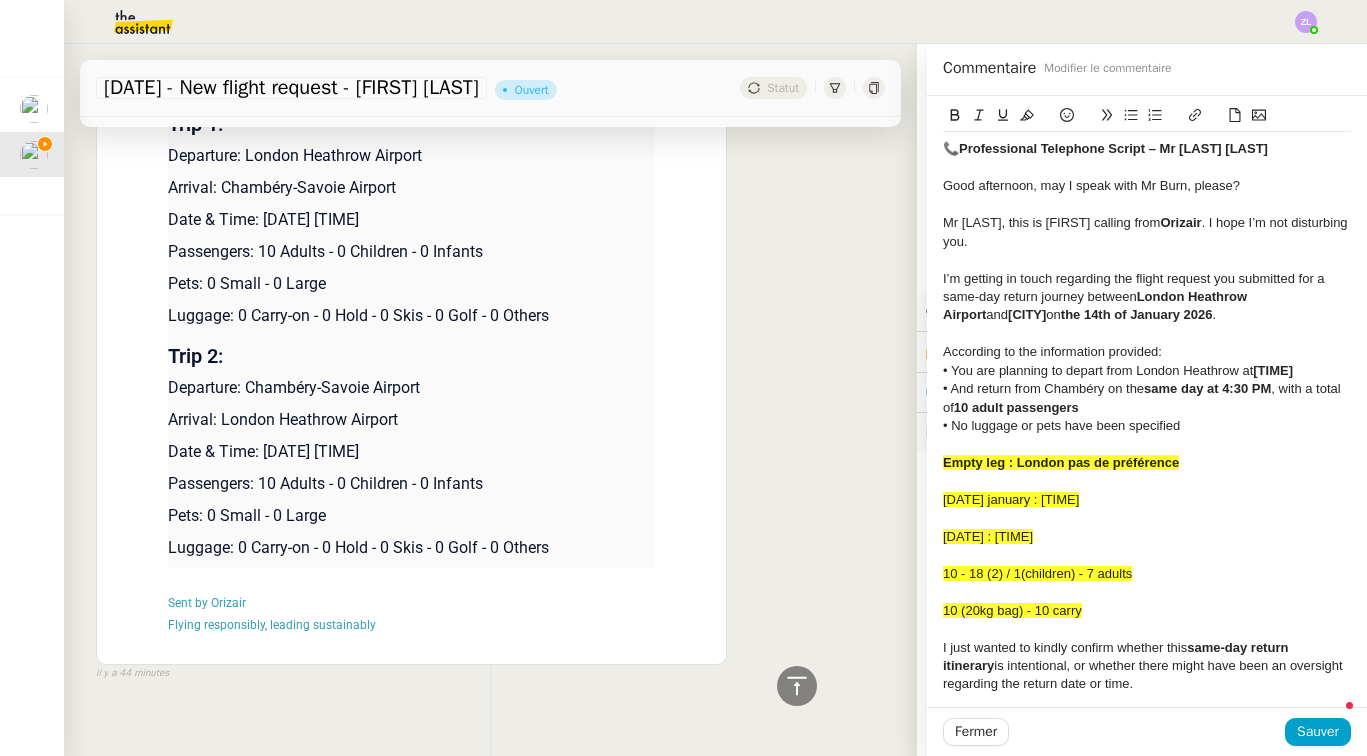 click on "10 (20kg bag) - 10 carry" 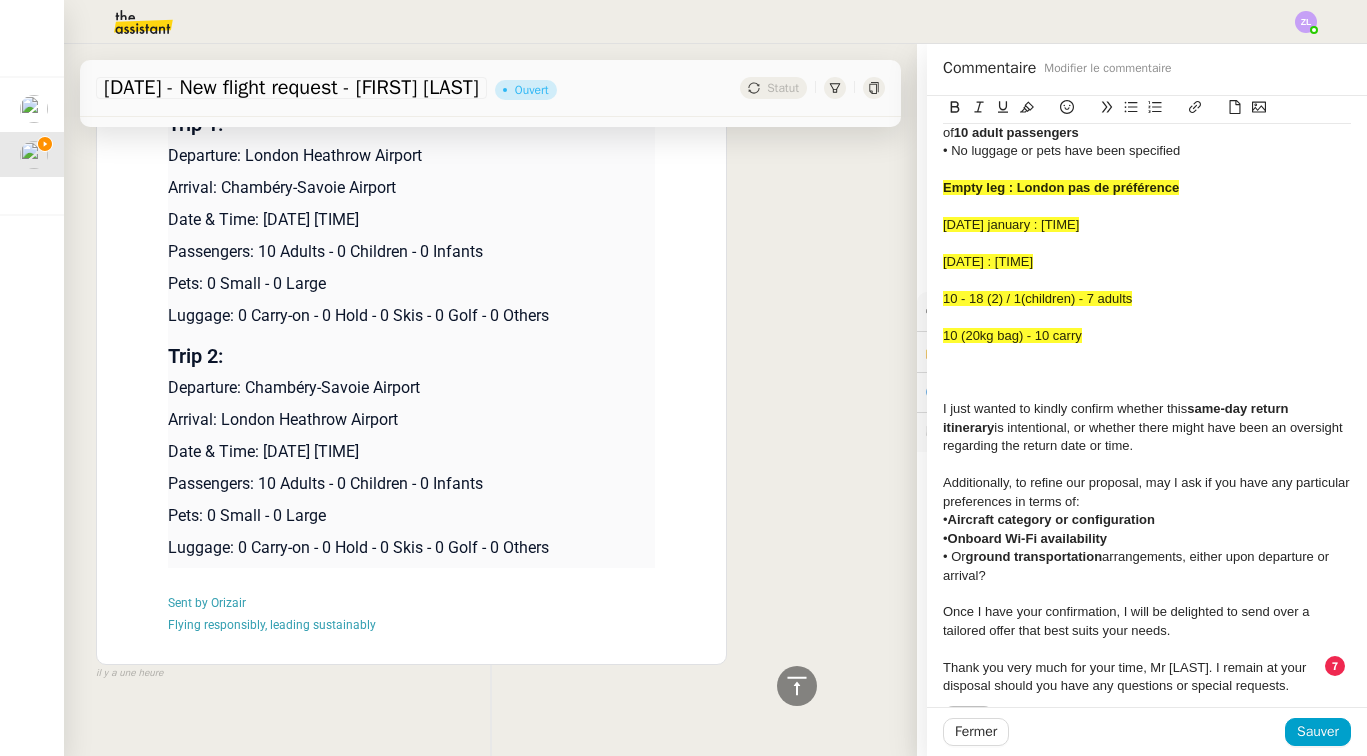 scroll, scrollTop: 274, scrollLeft: 0, axis: vertical 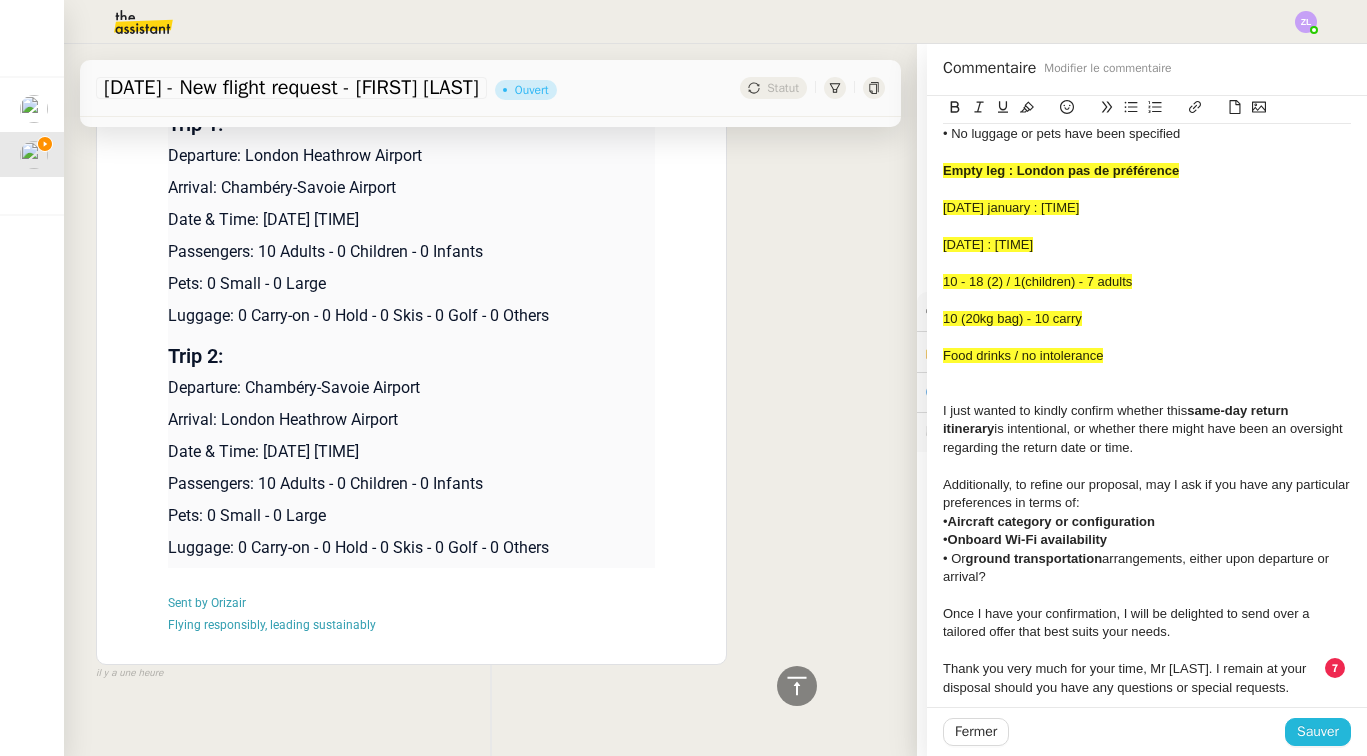 click on "Sauver" 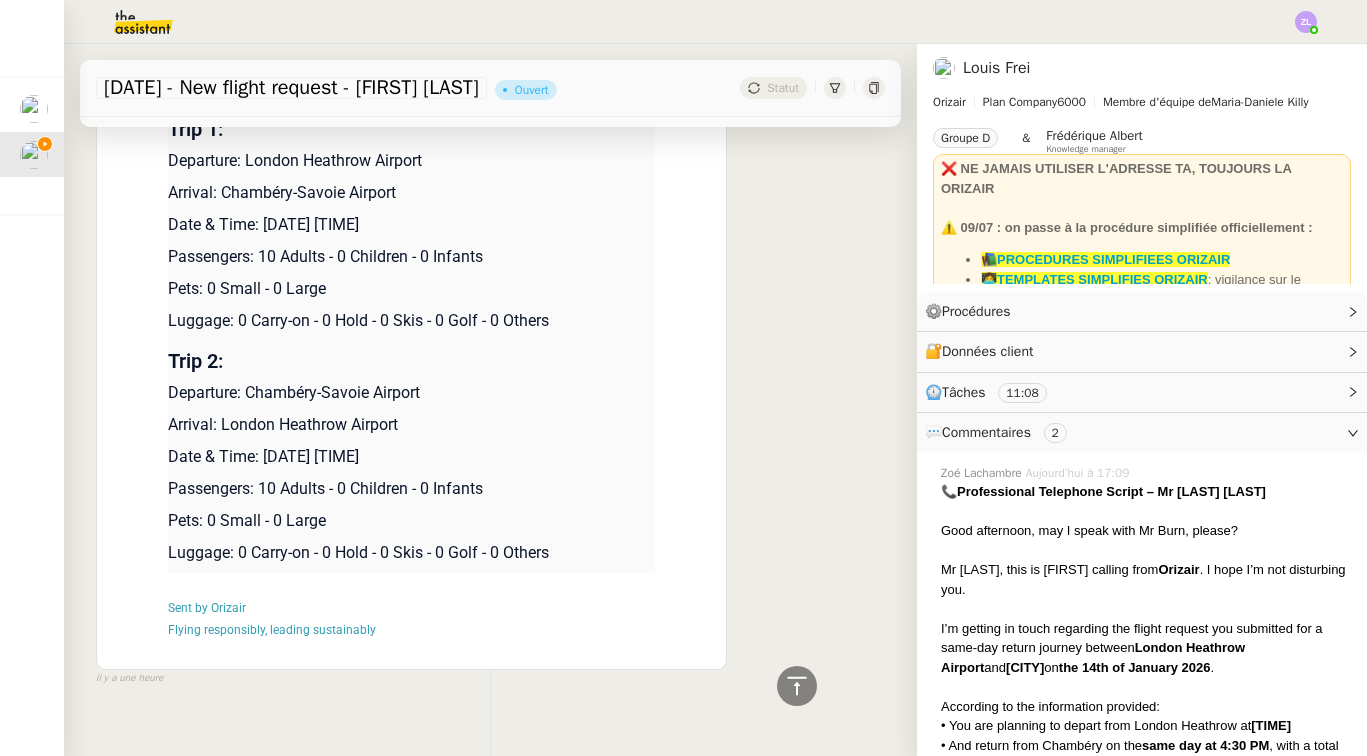scroll, scrollTop: 2065, scrollLeft: 0, axis: vertical 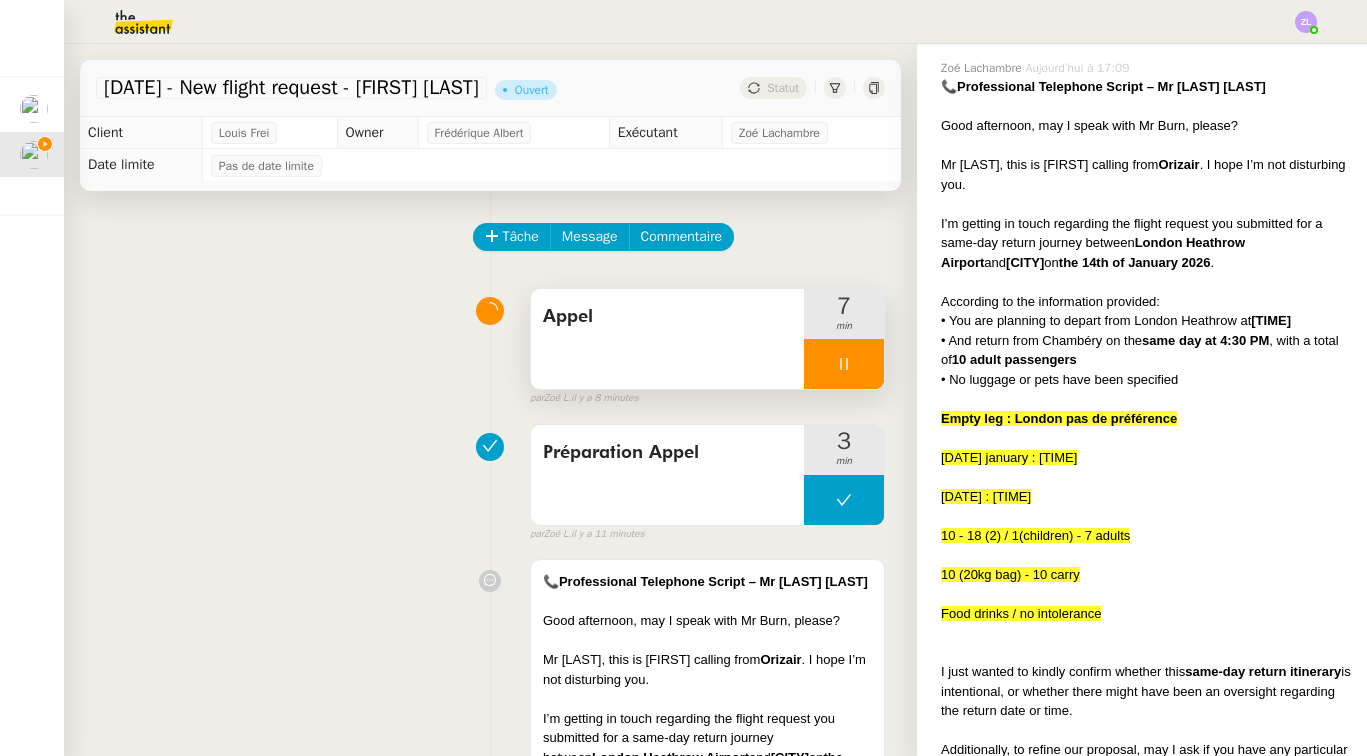 click at bounding box center [844, 364] 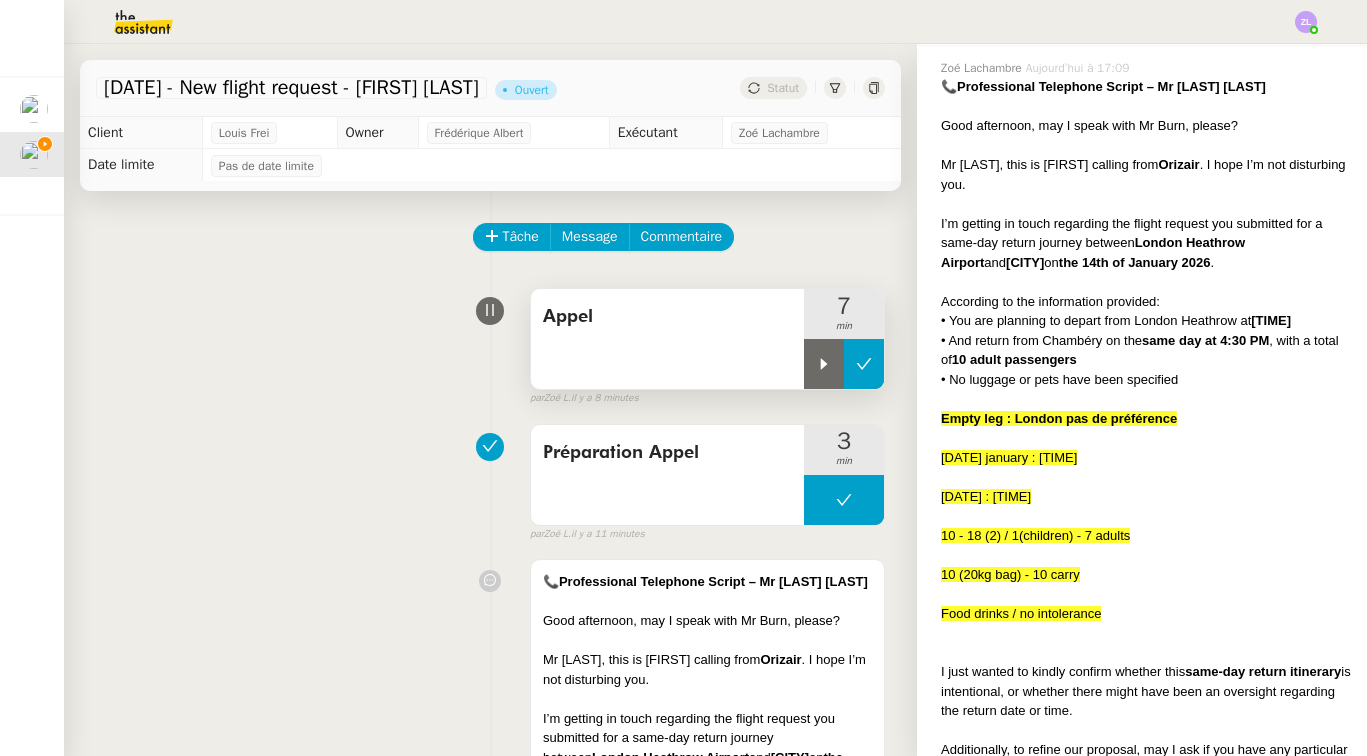 click at bounding box center [864, 364] 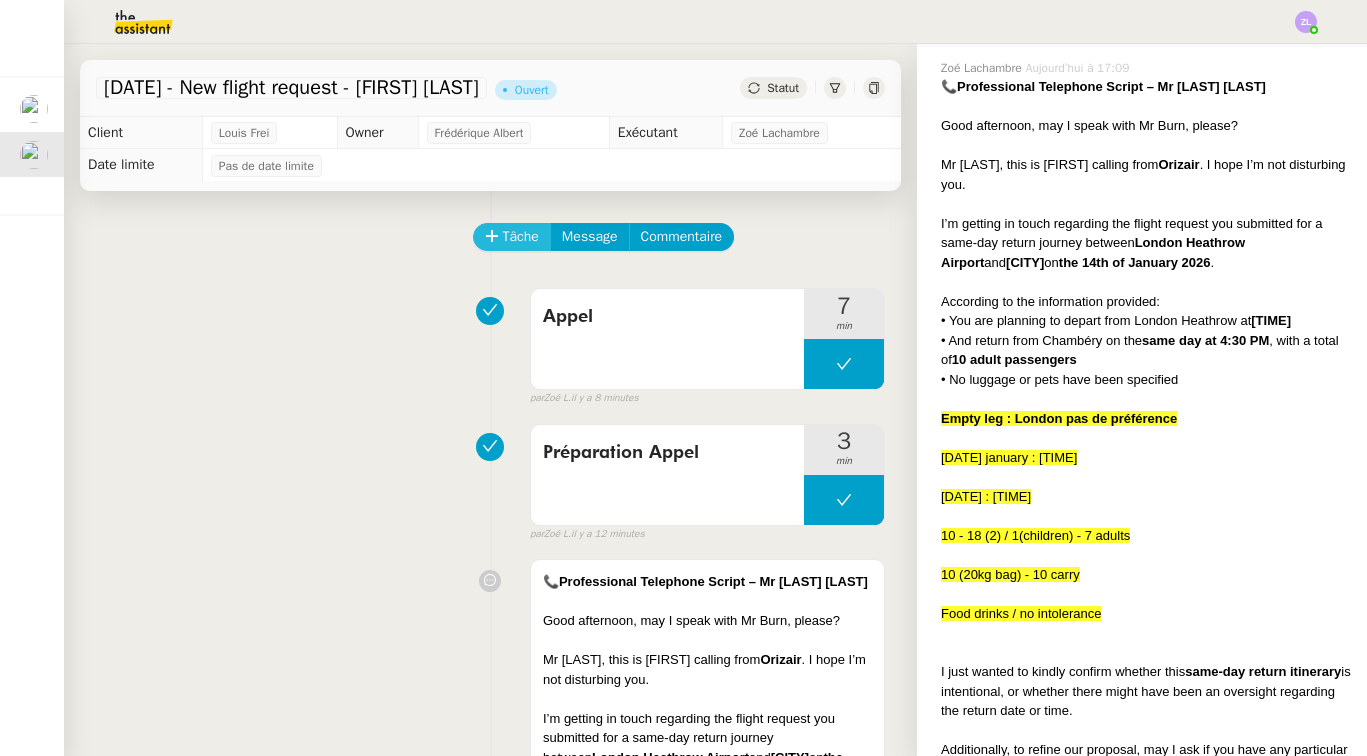 click on "Tâche" 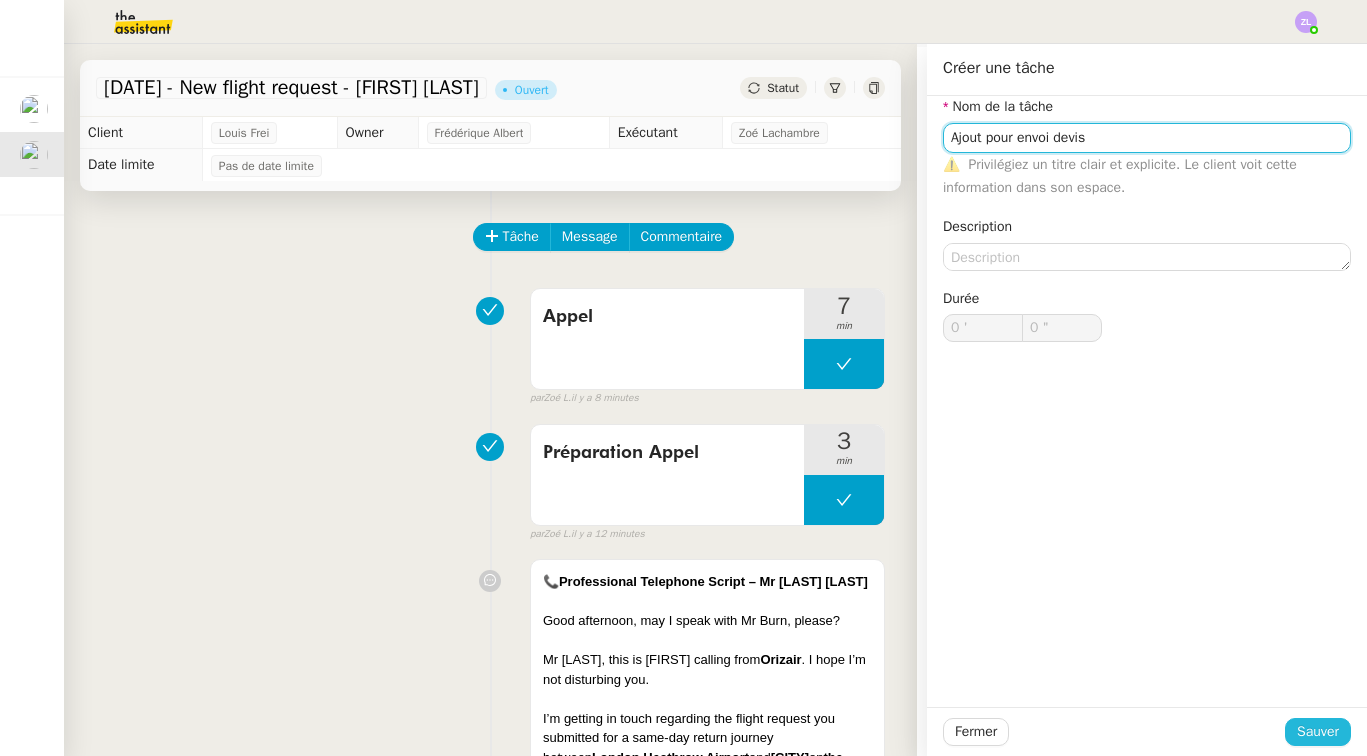 type on "Ajout pour envoi devis" 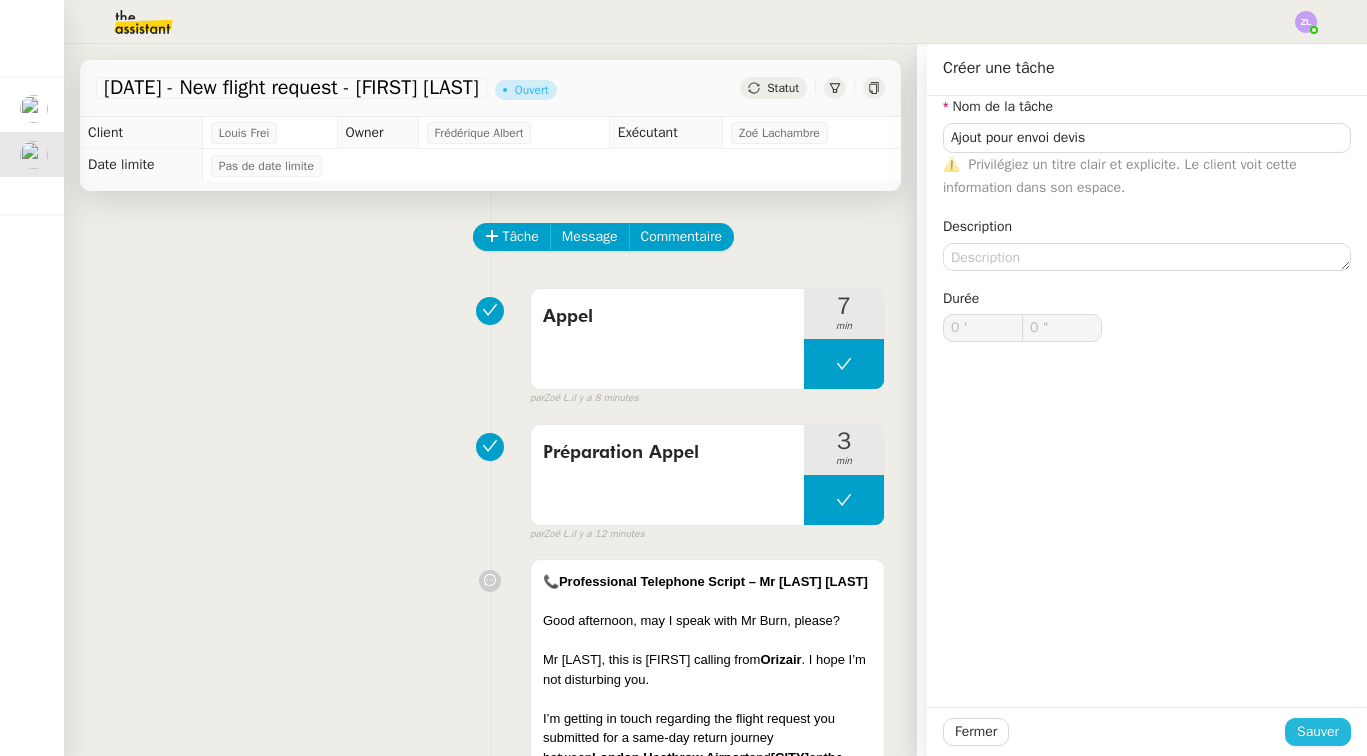 click on "Sauver" 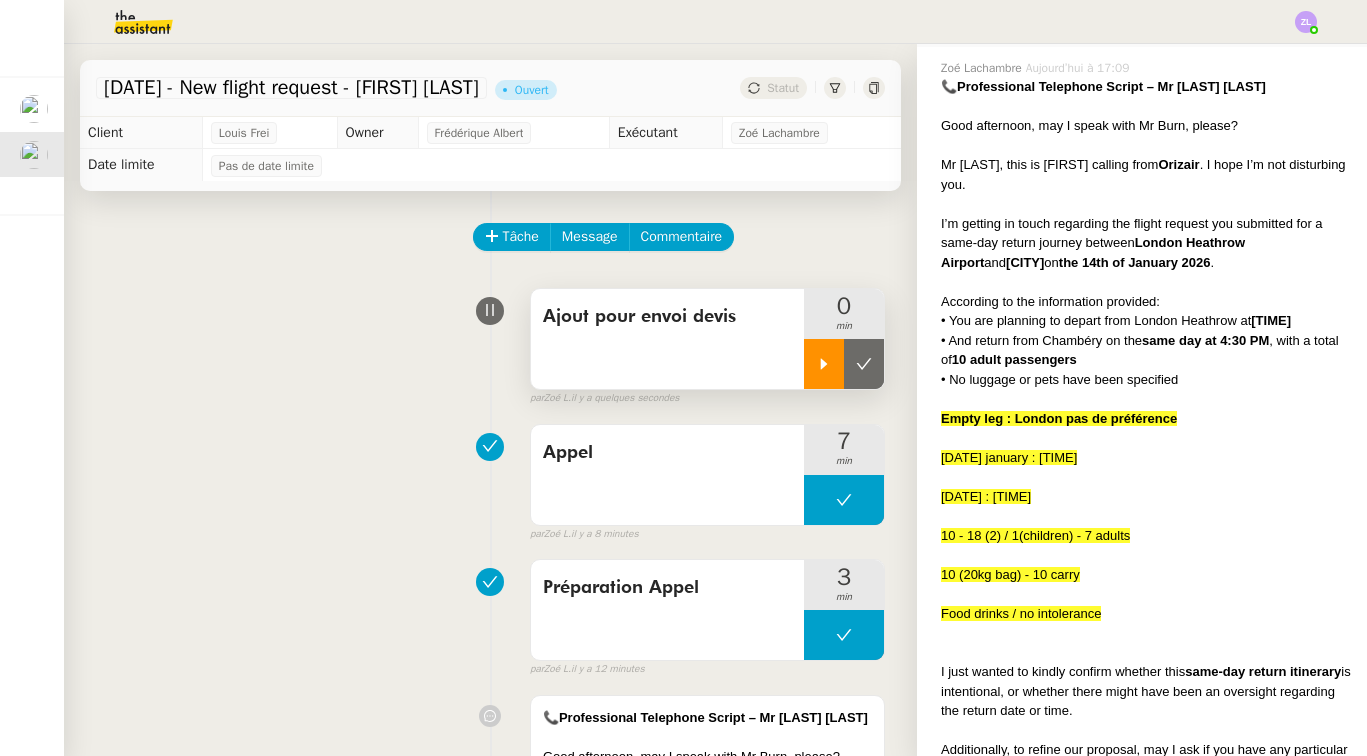 click at bounding box center (824, 364) 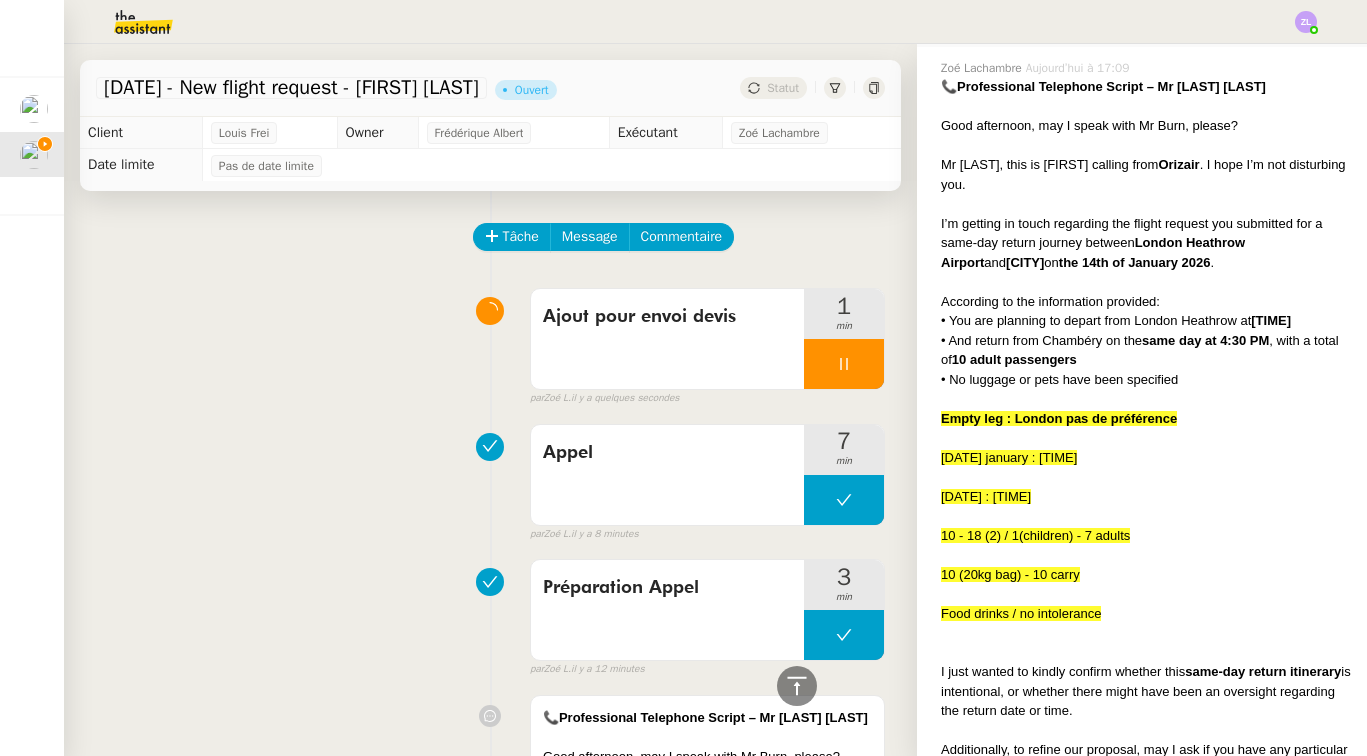 scroll, scrollTop: 0, scrollLeft: 0, axis: both 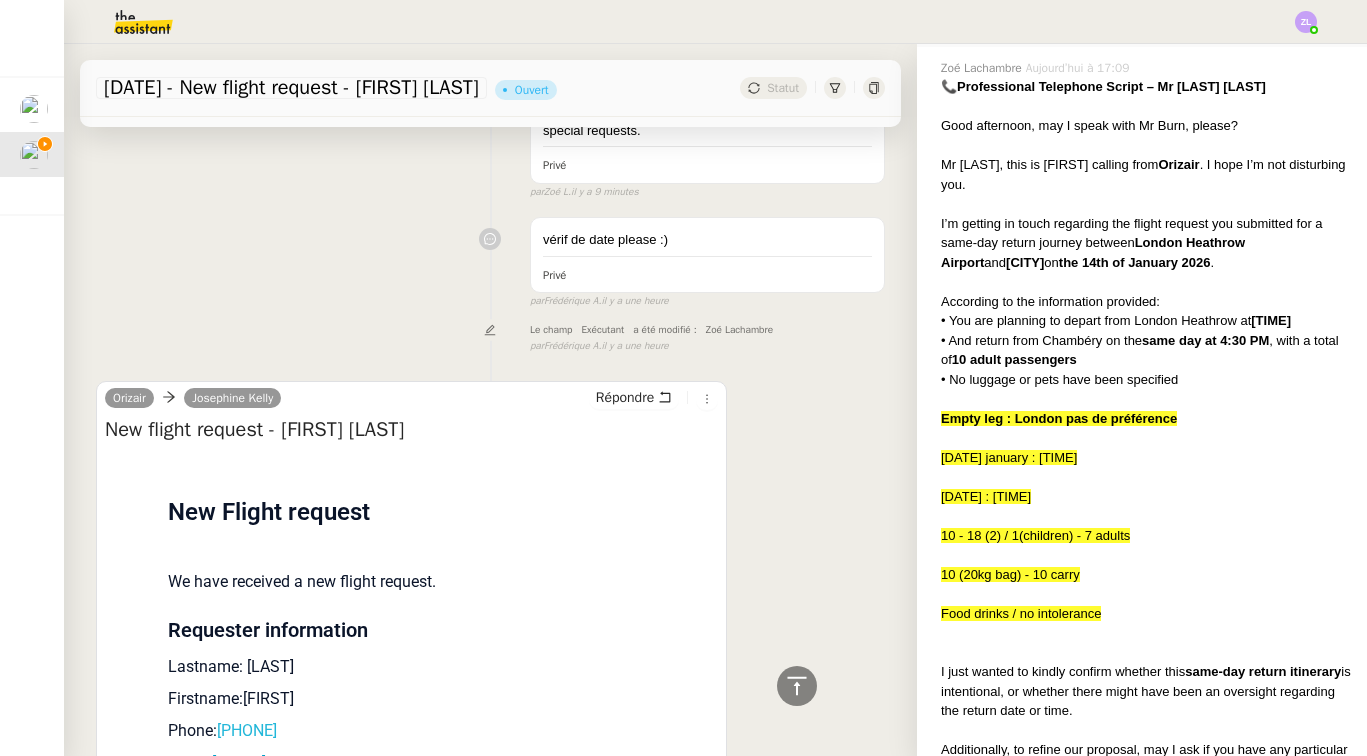 drag, startPoint x: 374, startPoint y: 711, endPoint x: 224, endPoint y: 696, distance: 150.74814 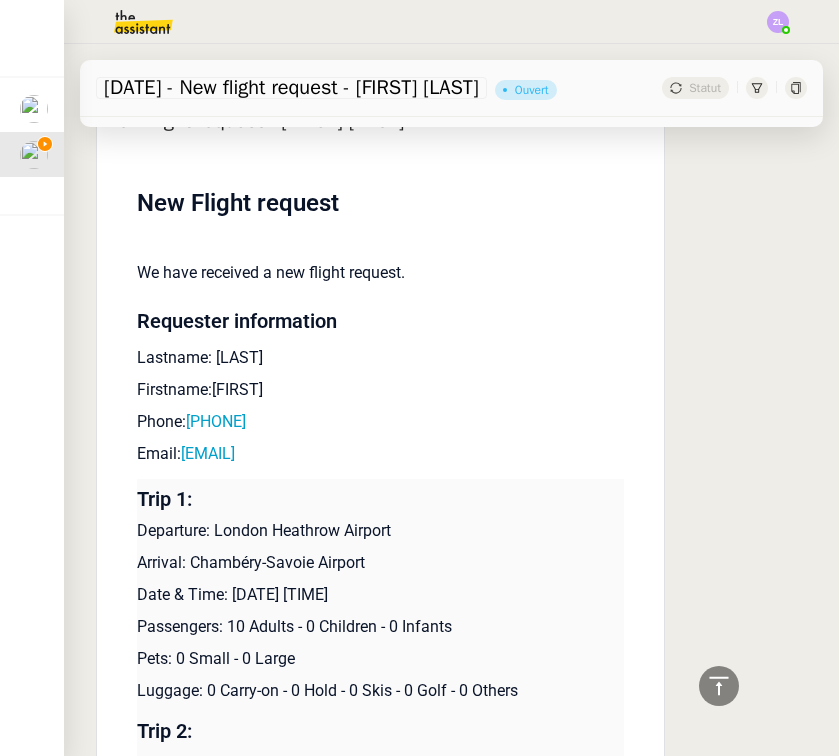 scroll, scrollTop: 1954, scrollLeft: 0, axis: vertical 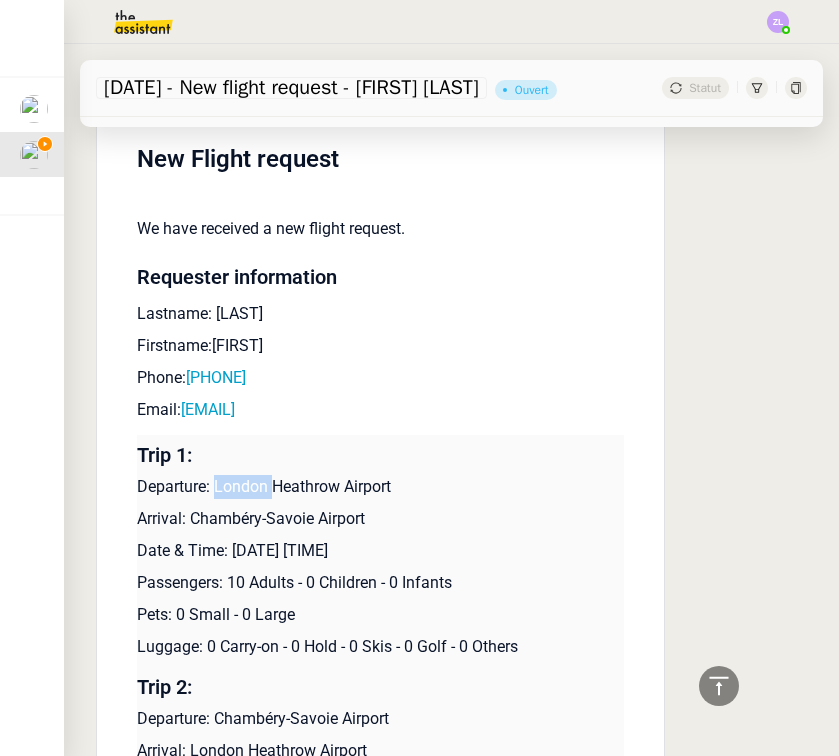drag, startPoint x: 220, startPoint y: 478, endPoint x: 279, endPoint y: 483, distance: 59.211487 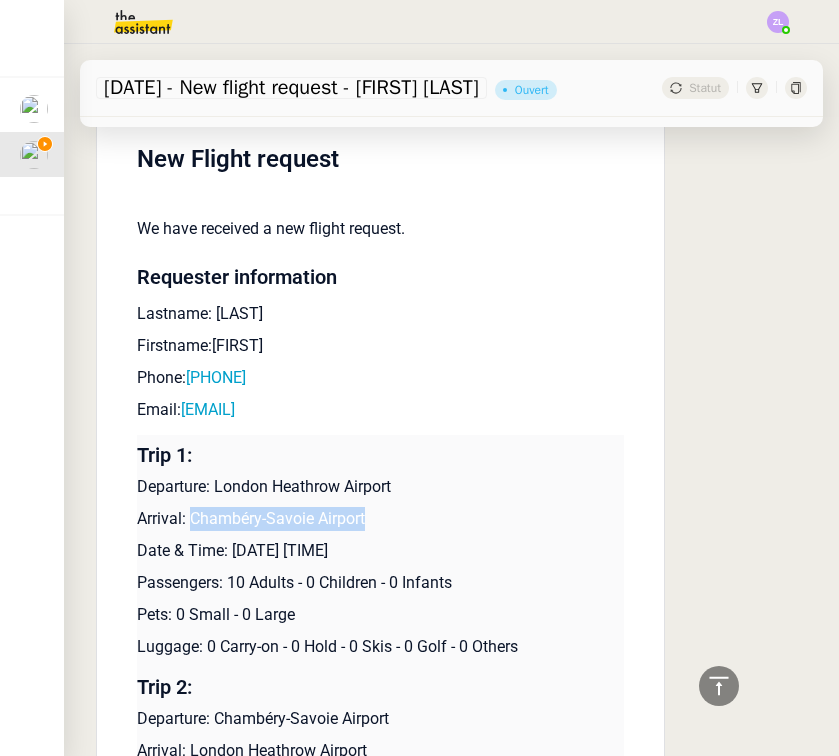 drag, startPoint x: 190, startPoint y: 501, endPoint x: 393, endPoint y: 501, distance: 203 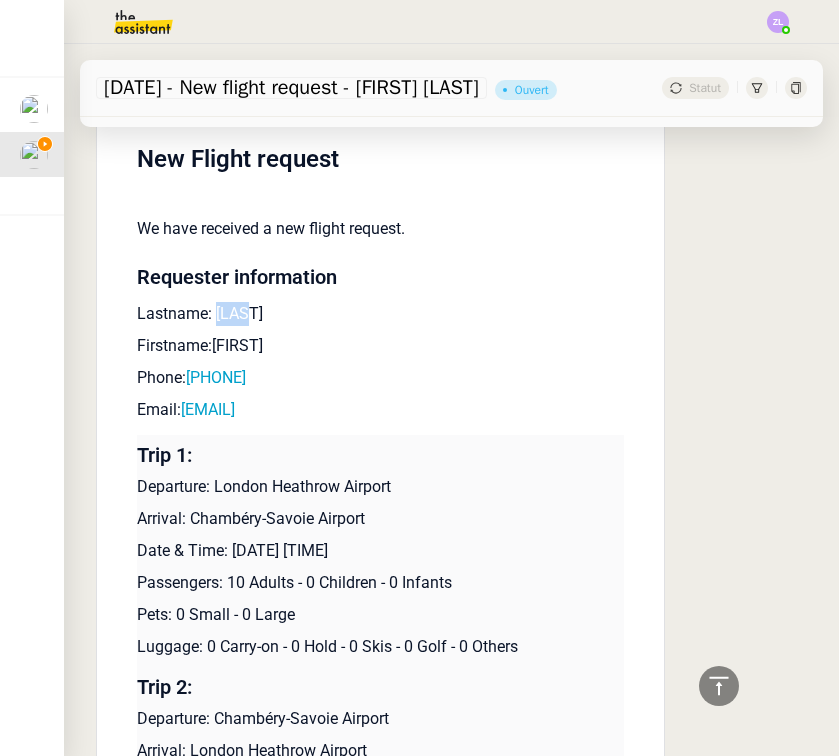 drag, startPoint x: 217, startPoint y: 301, endPoint x: 300, endPoint y: 300, distance: 83.00603 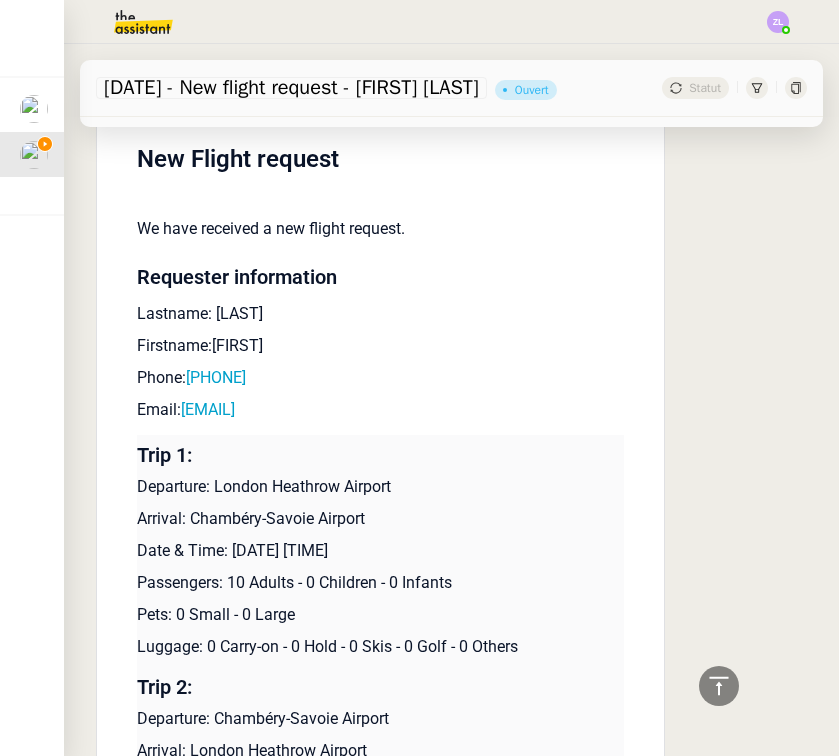 click on "Tâche Message Commentaire Veuillez patienter une erreur s'est produite 👌👌👌 message envoyé ✌️✌️✌️ Veuillez d'abord attribuer un client Une erreur s'est produite, veuillez réessayer  Ajout pour envoi devis      2 min false par   Zoé L.   il y a 2 minutes 👌👌👌 message envoyé ✌️✌️✌️ une erreur s'est produite 👌👌👌 message envoyé ✌️✌️✌️ Votre message va être revu ✌️✌️✌️ une erreur s'est produite La taille des fichiers doit être de 10Mb au maximum.  Appel      7 min false par   Zoé L.   il y a 10 minutes 👌👌👌 message envoyé ✌️✌️✌️ une erreur s'est produite 👌👌👌 message envoyé ✌️✌️✌️ Votre message va être revu ✌️✌️✌️ une erreur s'est produite La taille des fichiers doit être de 10Mb au maximum.  Préparation Appel      3 min false par   Zoé L.   il y a 14 minutes 👌👌👌 message envoyé ✌️✌️✌️ une erreur s'est produite une erreur s'est produite
📞  ." 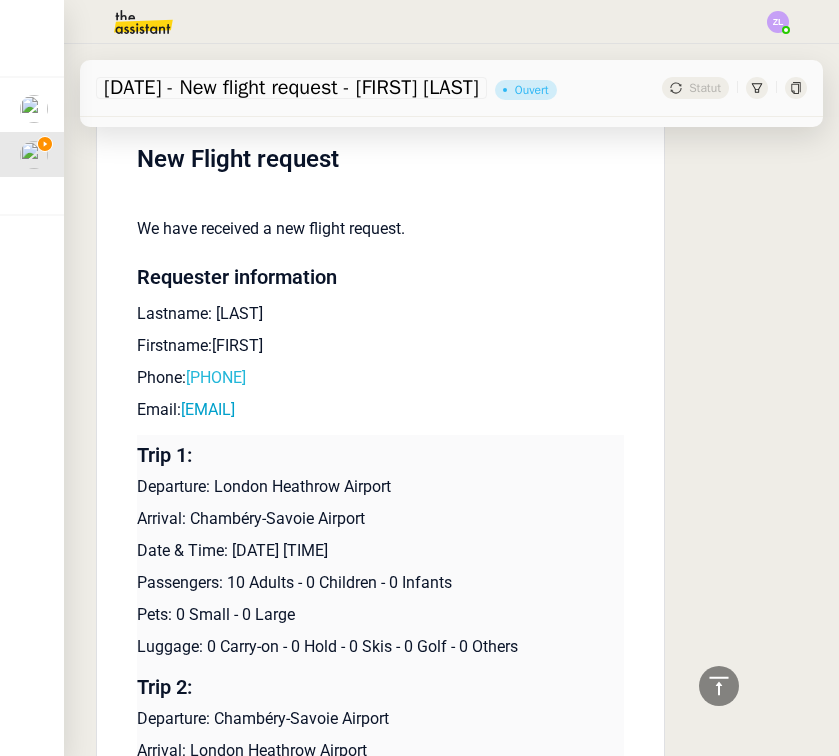 drag, startPoint x: 342, startPoint y: 369, endPoint x: 194, endPoint y: 369, distance: 148 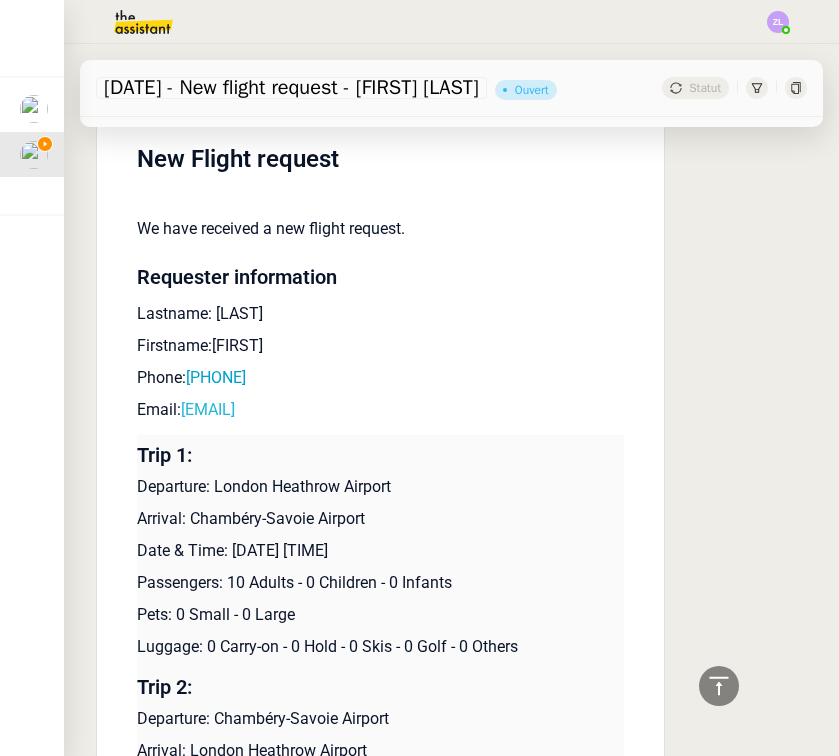 drag, startPoint x: 355, startPoint y: 396, endPoint x: 184, endPoint y: 394, distance: 171.01169 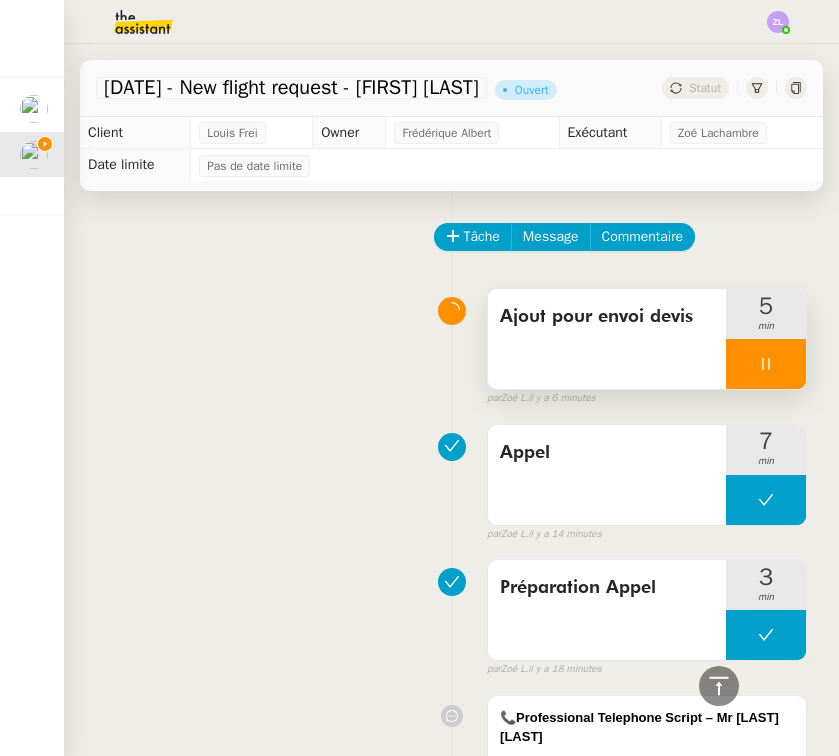scroll, scrollTop: 0, scrollLeft: 0, axis: both 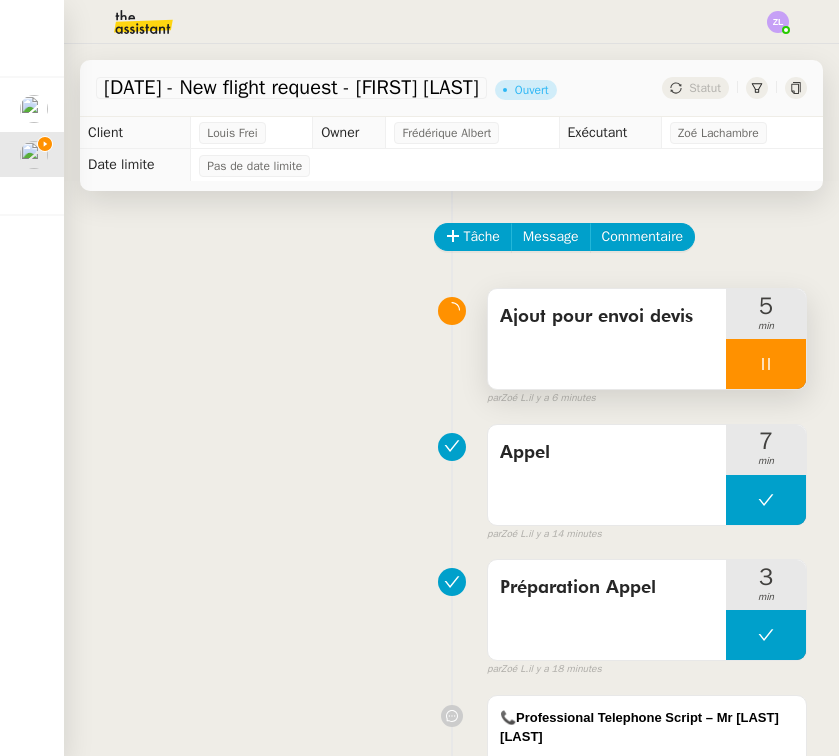 click at bounding box center (766, 364) 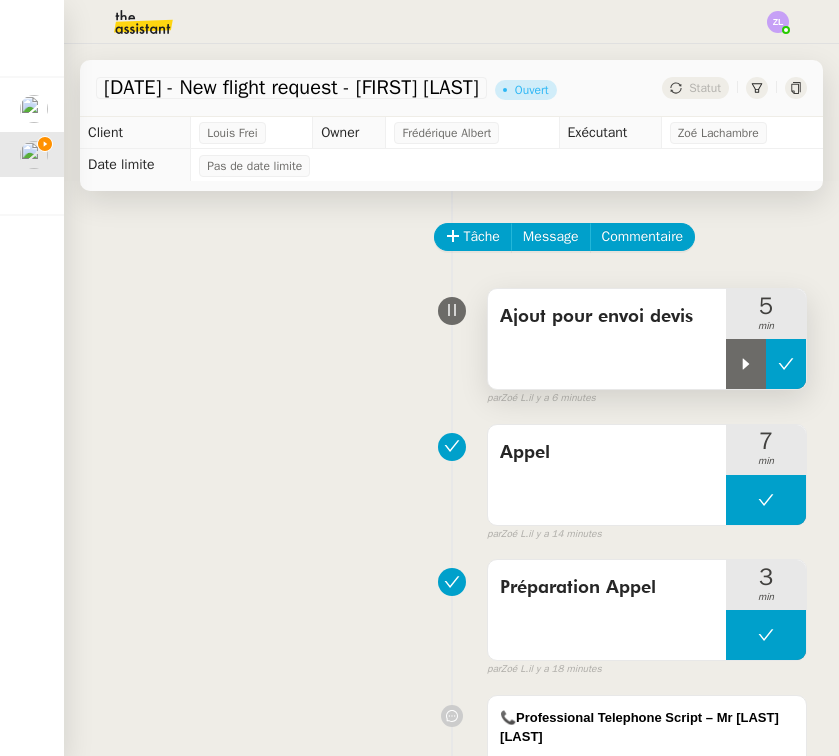 click 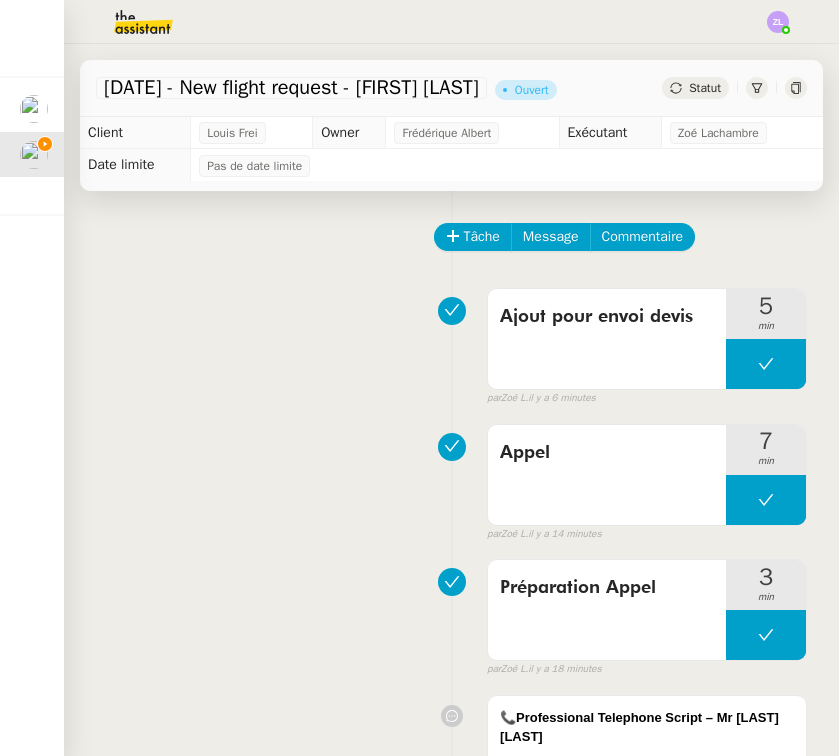 click on "Statut" 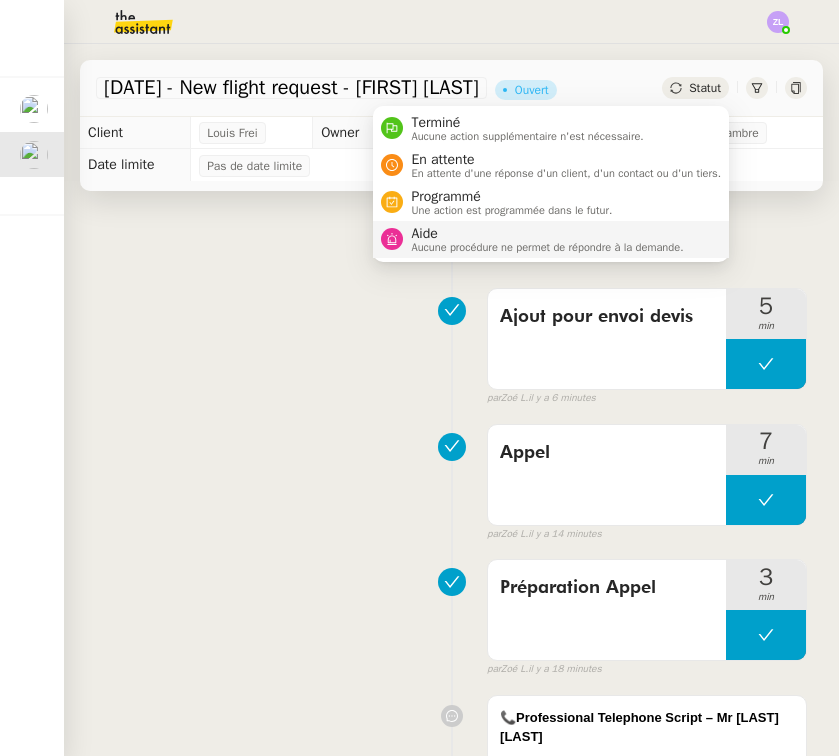 click on "Aucune procédure ne permet de répondre à la demande." at bounding box center [547, 247] 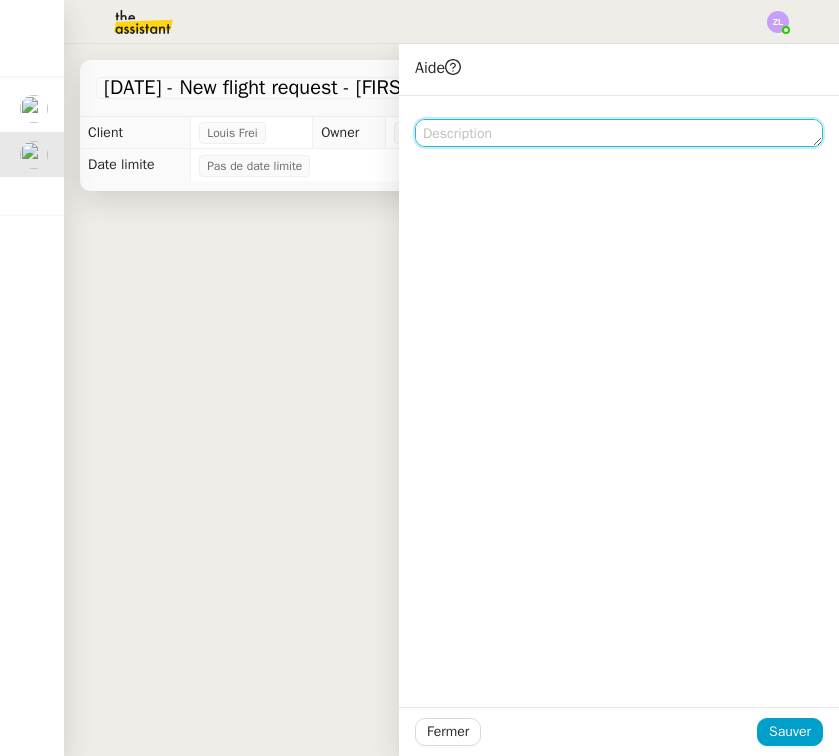click 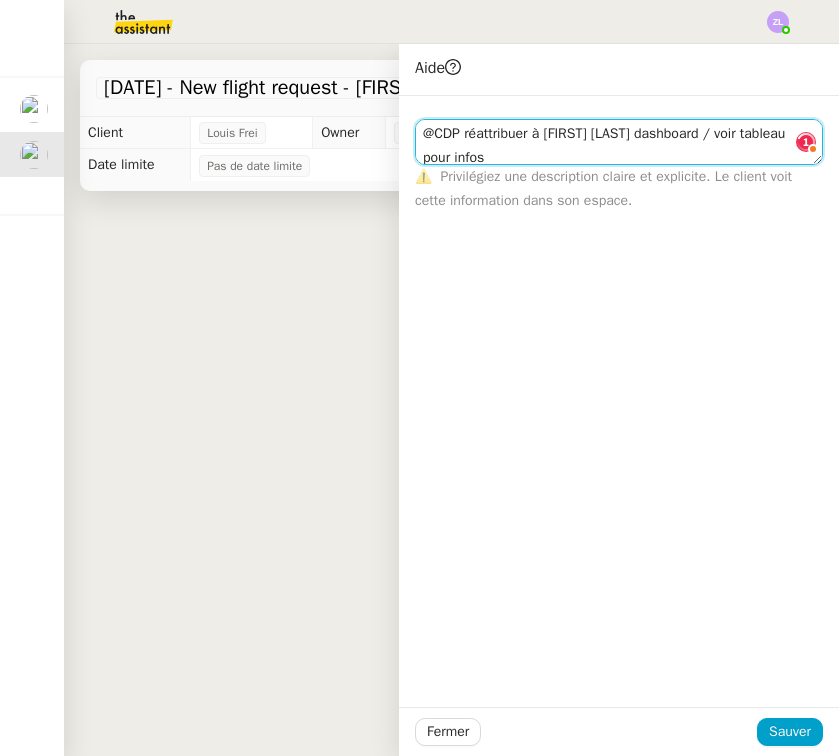scroll, scrollTop: 1, scrollLeft: 0, axis: vertical 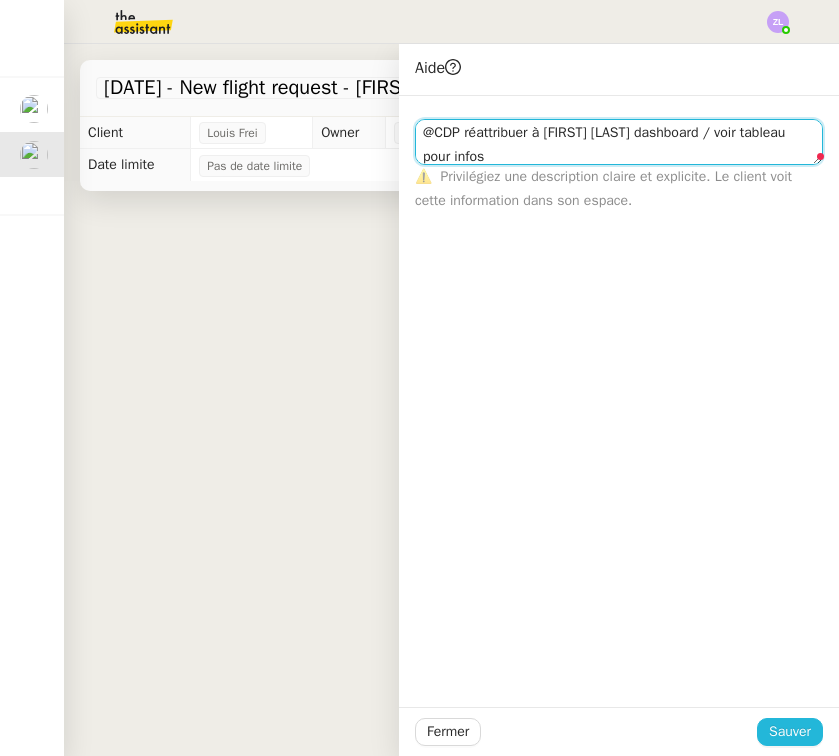 type on "@CDP réattribuer à josephine dashboard / voir tableau pour infos" 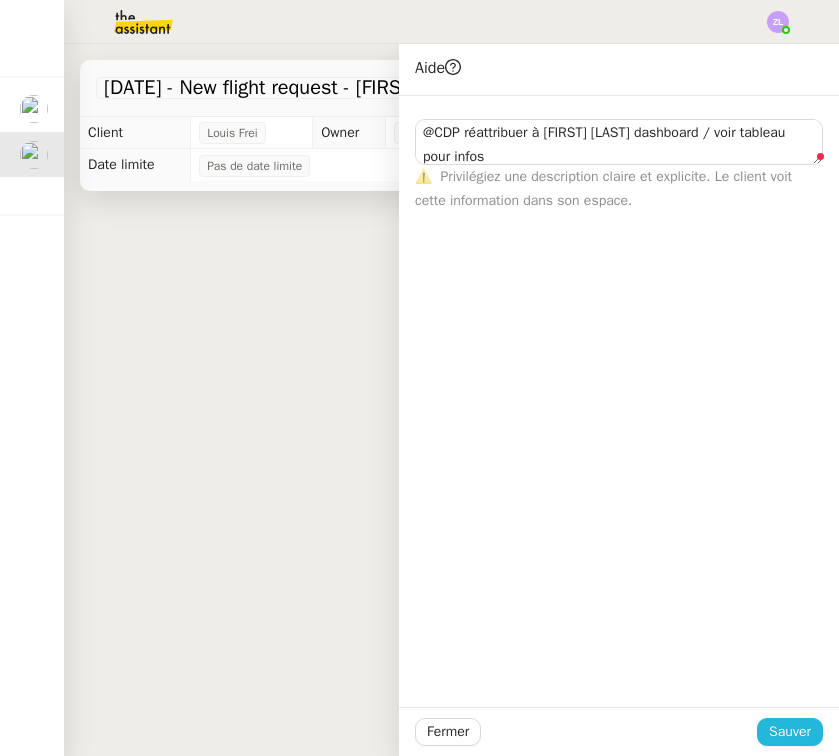 click on "Sauver" 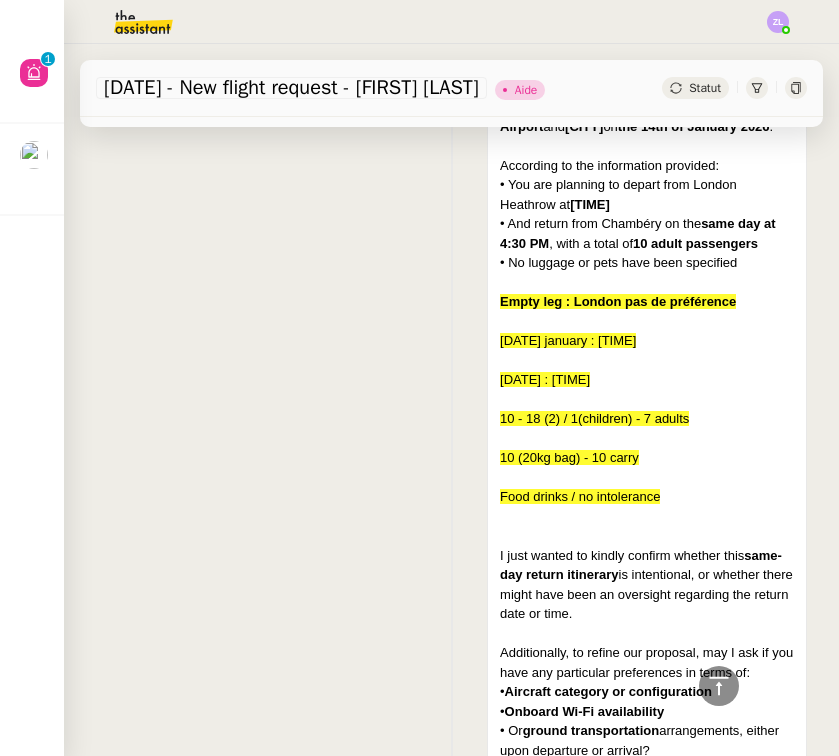 scroll, scrollTop: 841, scrollLeft: 0, axis: vertical 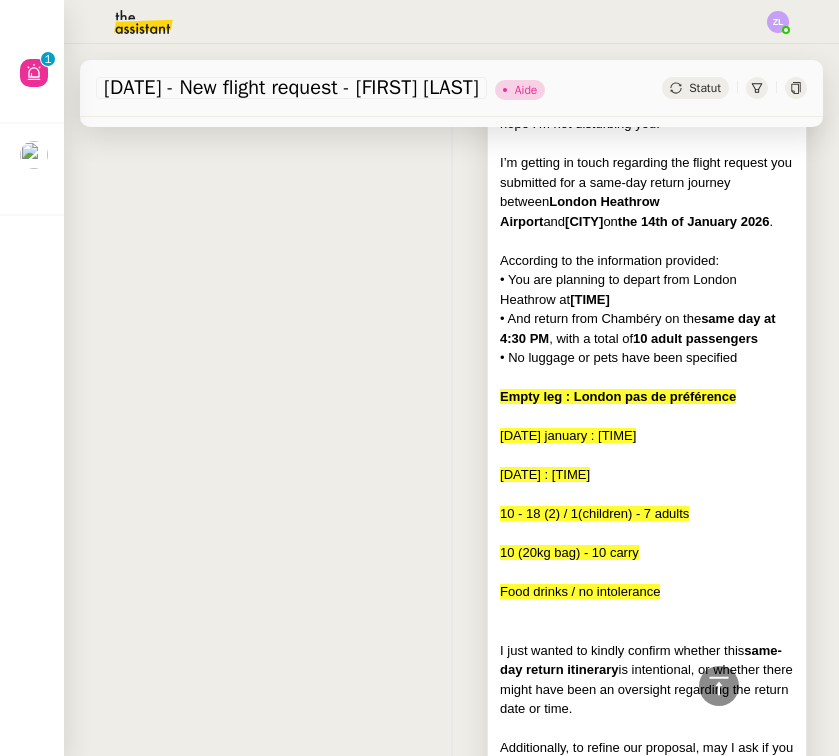 click at bounding box center (647, 417) 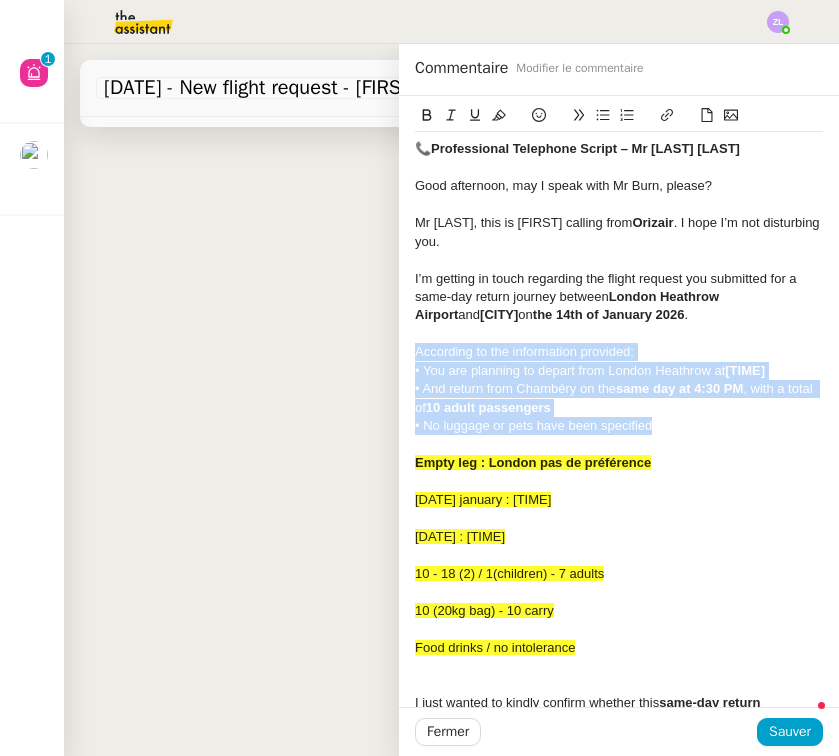 drag, startPoint x: 662, startPoint y: 417, endPoint x: 409, endPoint y: 340, distance: 264.45795 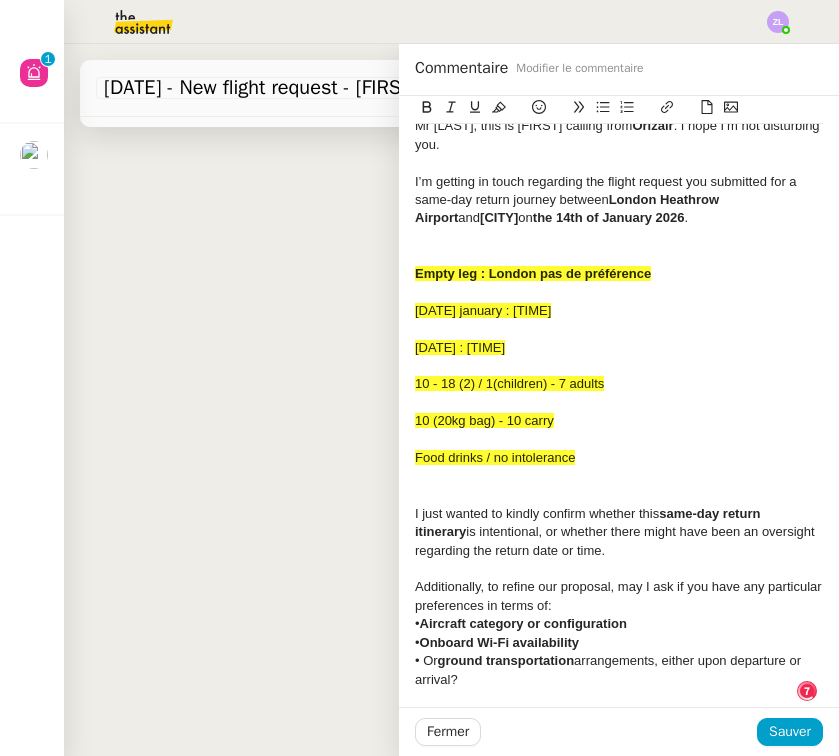 scroll, scrollTop: 99, scrollLeft: 0, axis: vertical 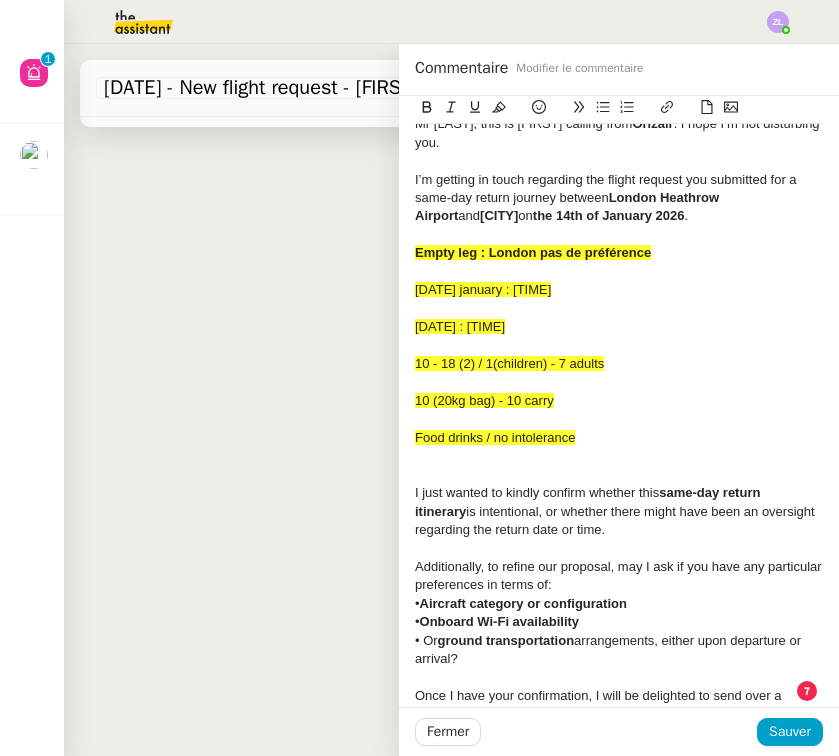 click 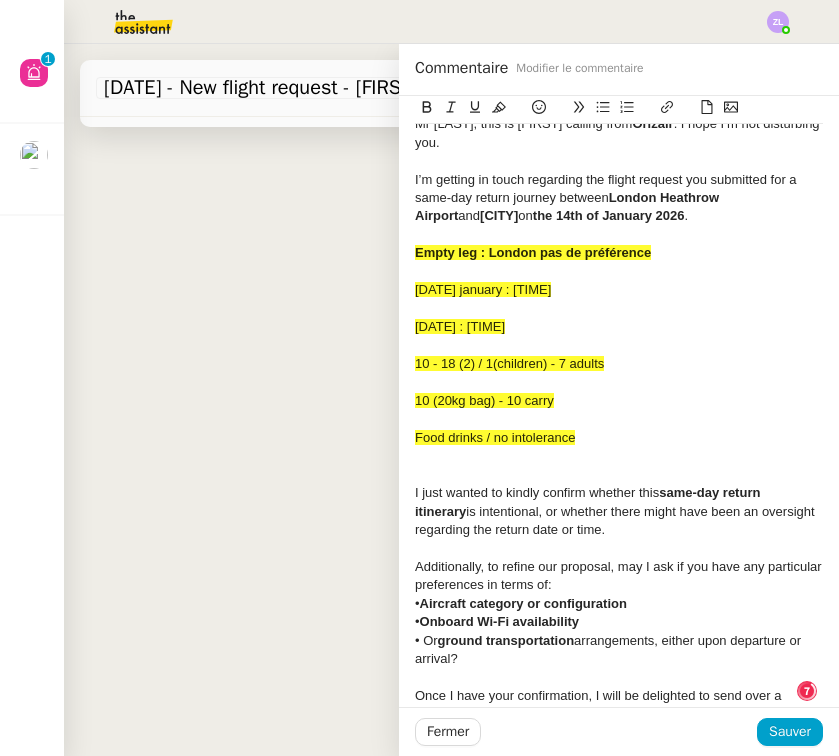 type 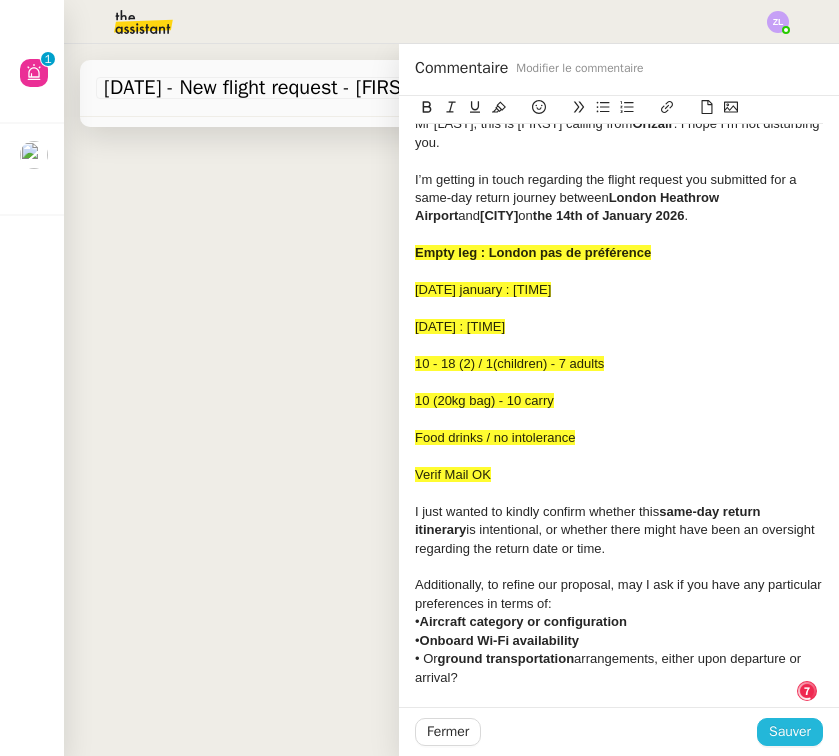 click on "Sauver" 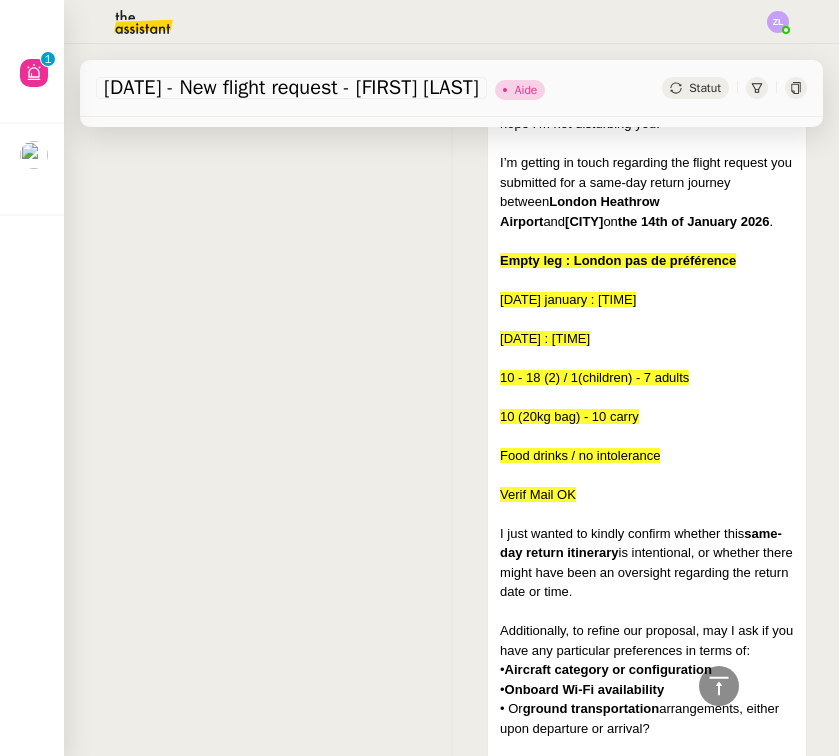 scroll, scrollTop: -5, scrollLeft: 0, axis: vertical 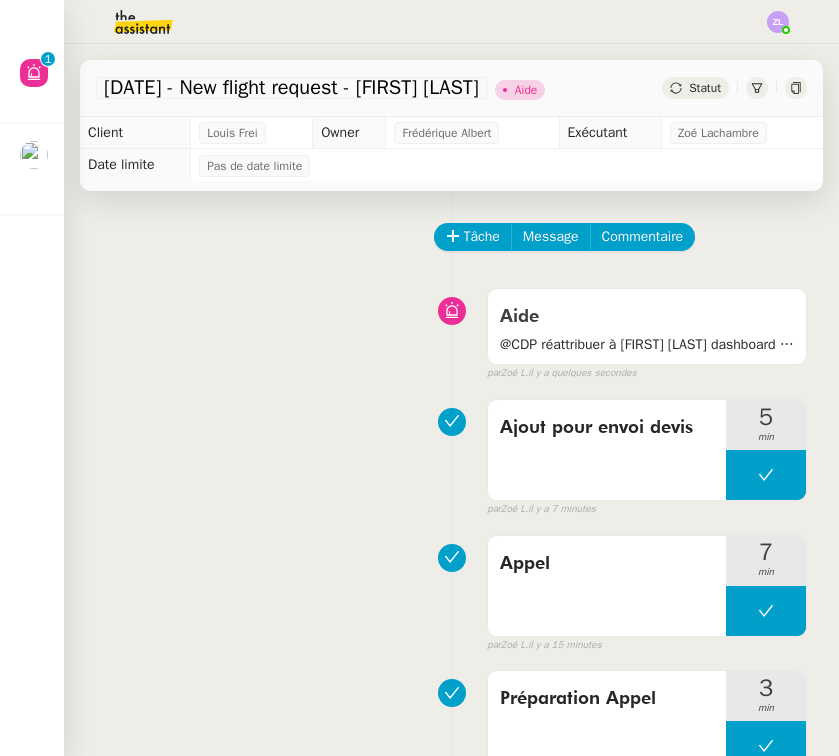 click 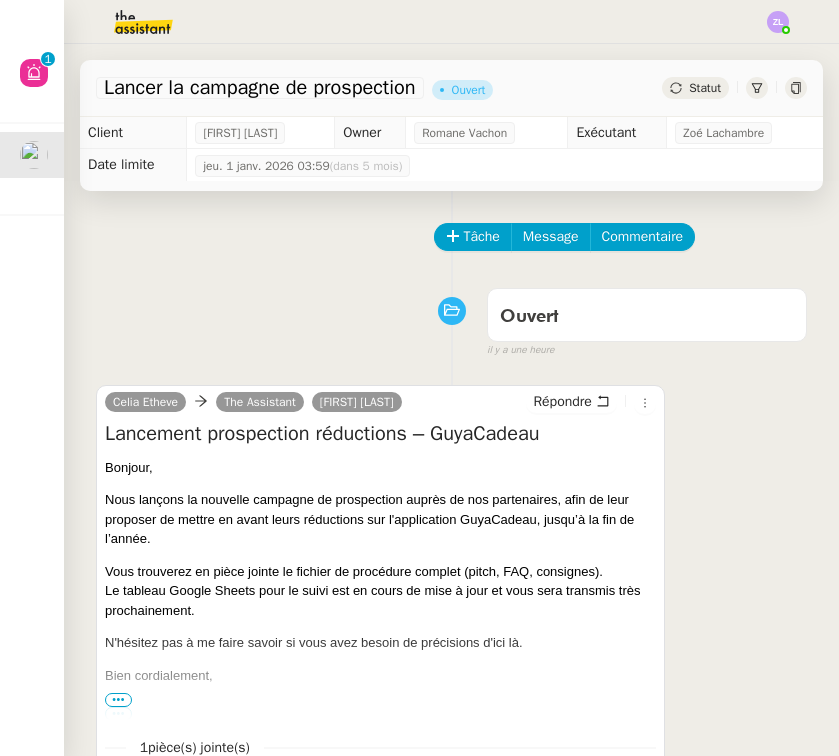 scroll, scrollTop: 169, scrollLeft: 0, axis: vertical 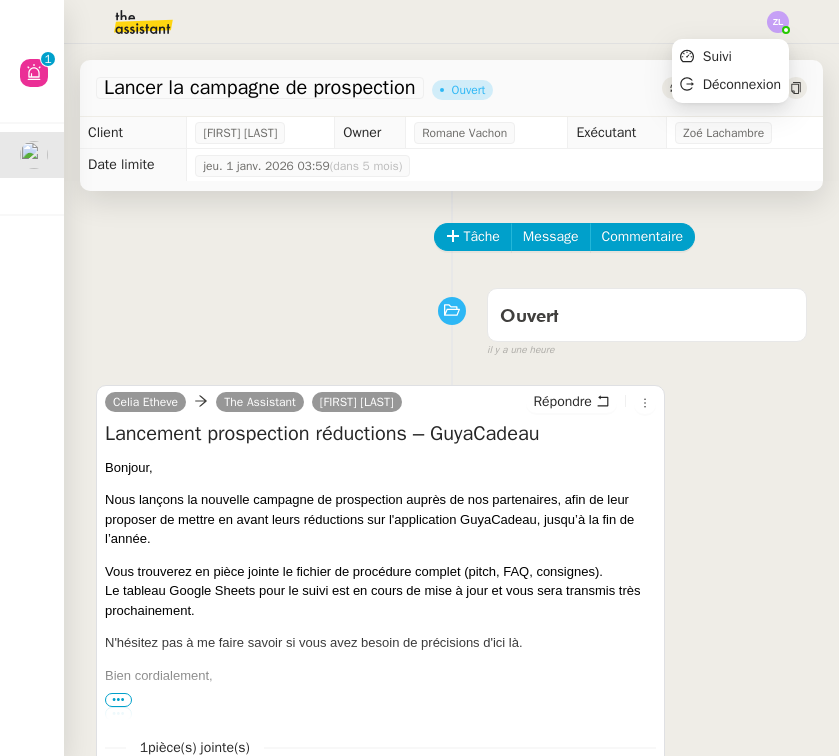 click 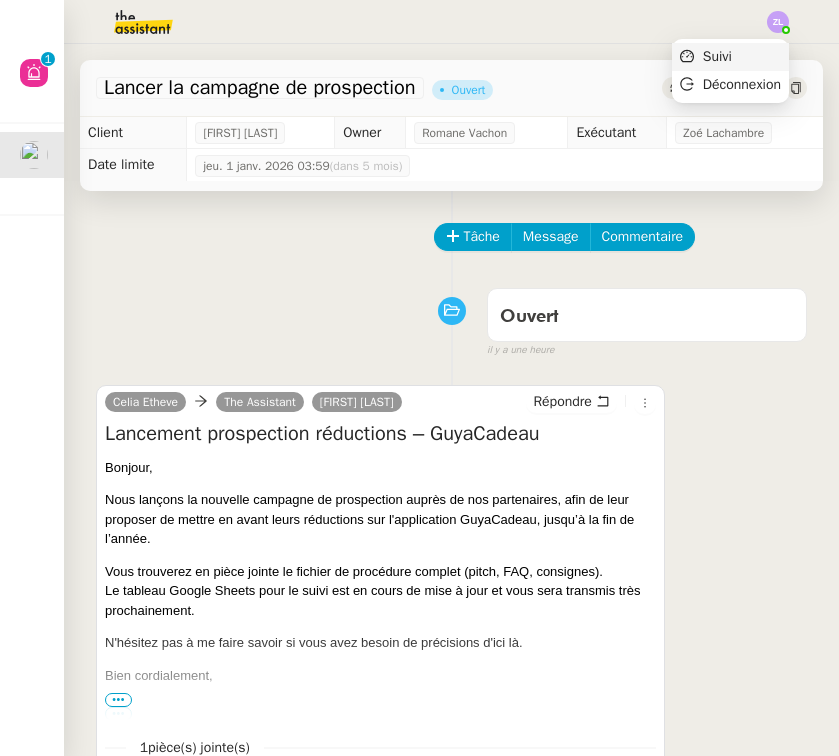 click on "Suivi" at bounding box center [730, 57] 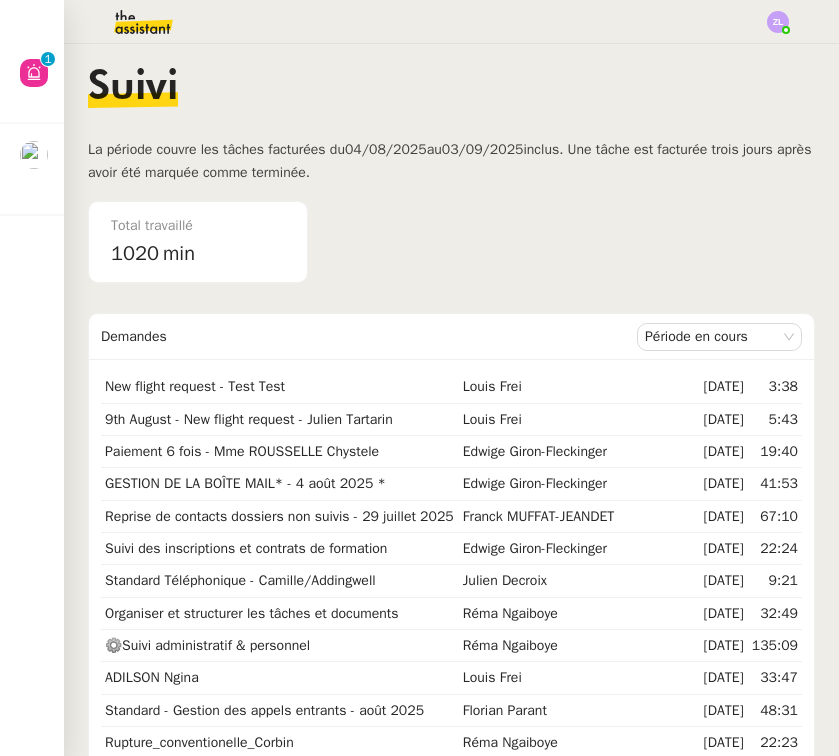 scroll, scrollTop: 0, scrollLeft: 0, axis: both 